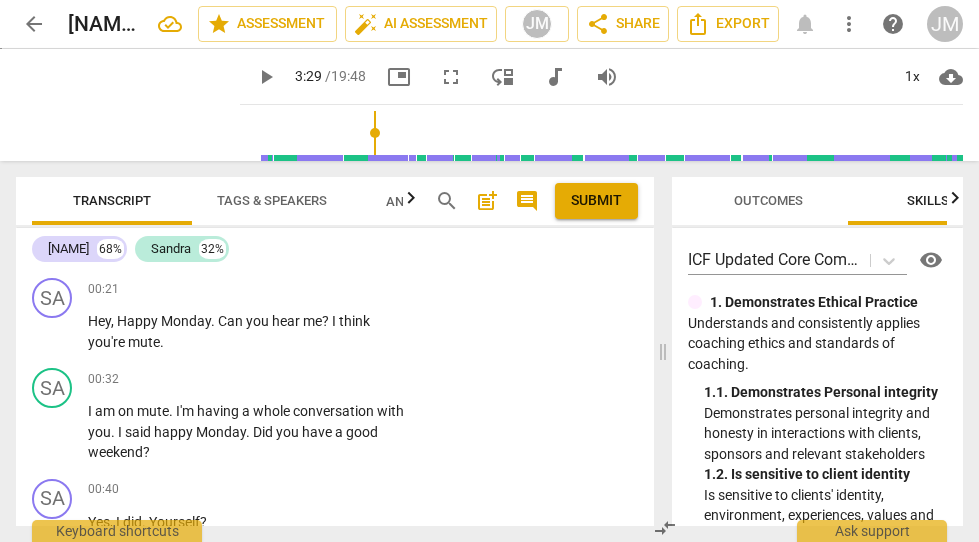 scroll, scrollTop: 0, scrollLeft: 0, axis: both 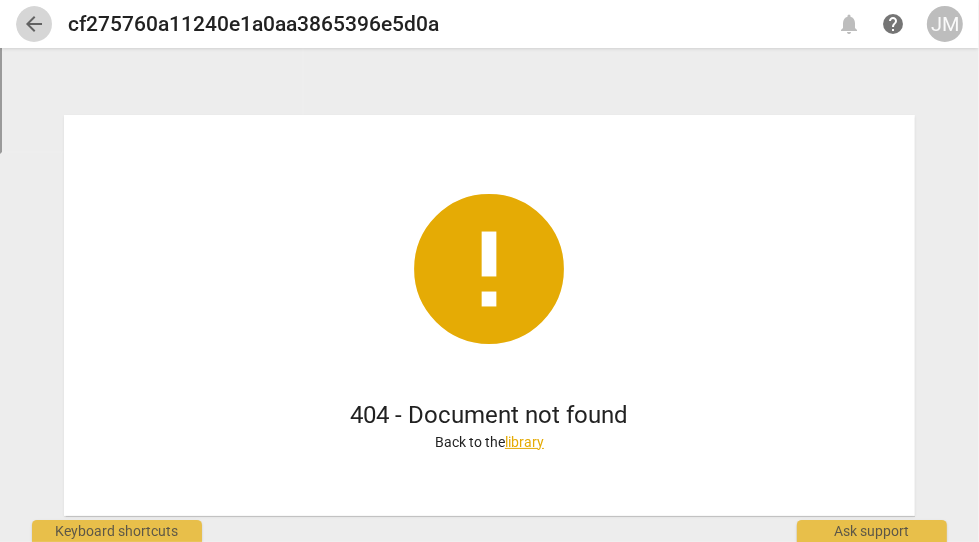 click on "arrow_back" at bounding box center (34, 24) 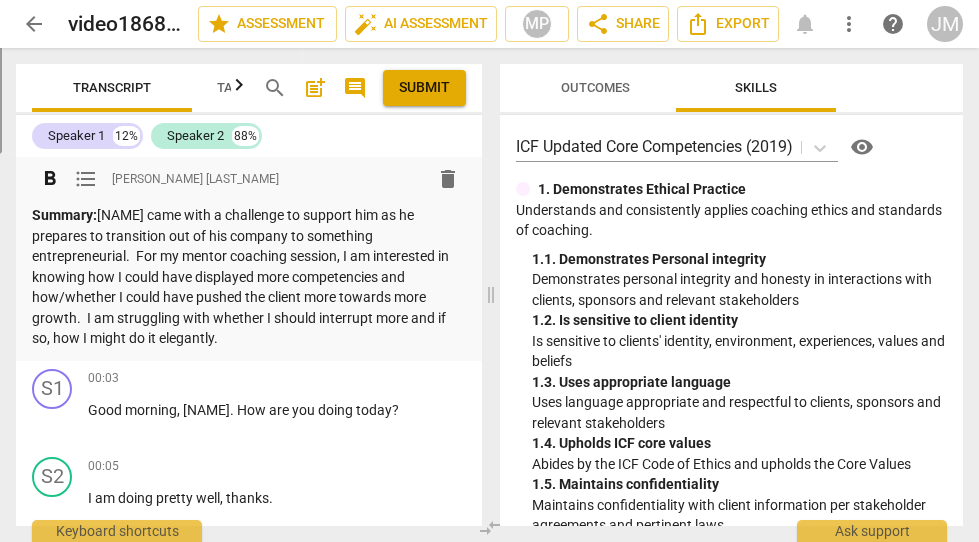 scroll, scrollTop: 0, scrollLeft: 0, axis: both 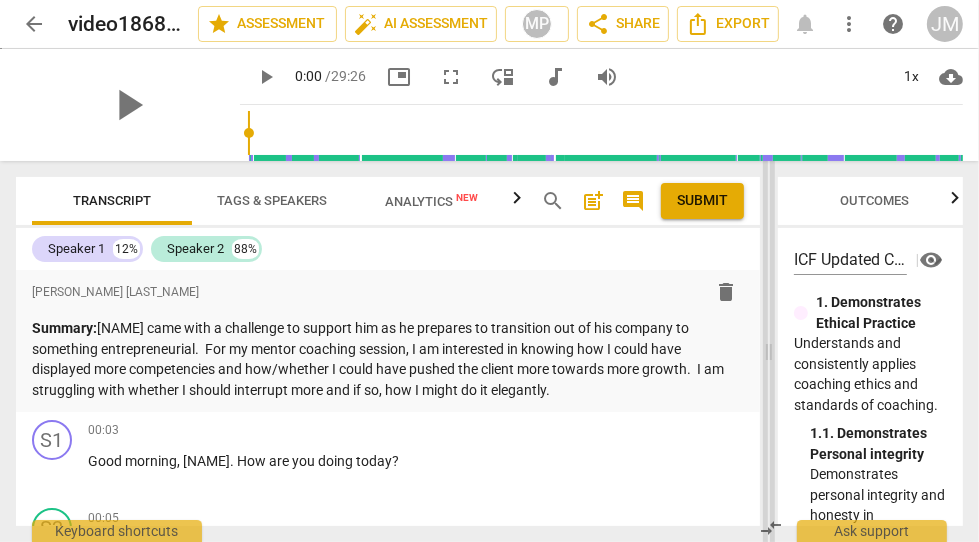 drag, startPoint x: 493, startPoint y: 351, endPoint x: 772, endPoint y: 358, distance: 279.0878 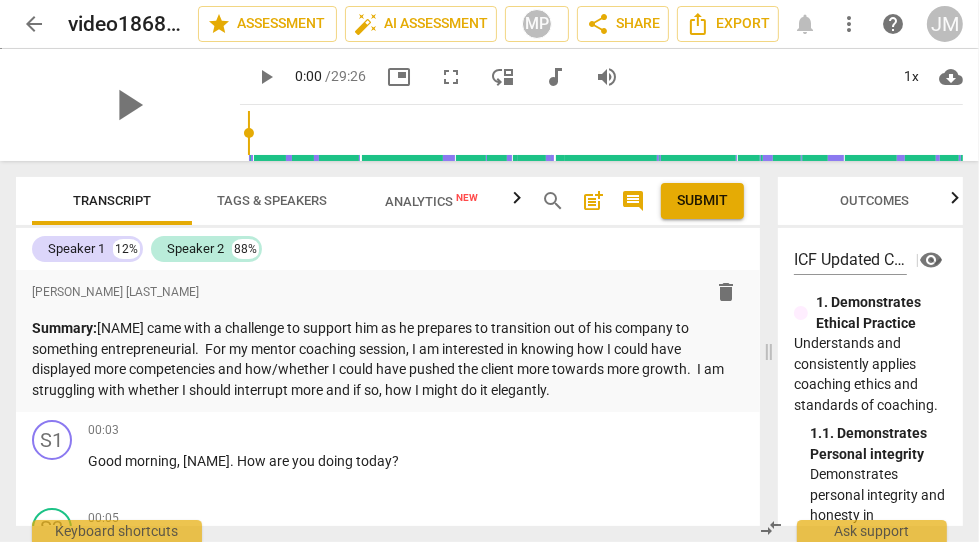 click on "Tags & Speakers" at bounding box center [272, 200] 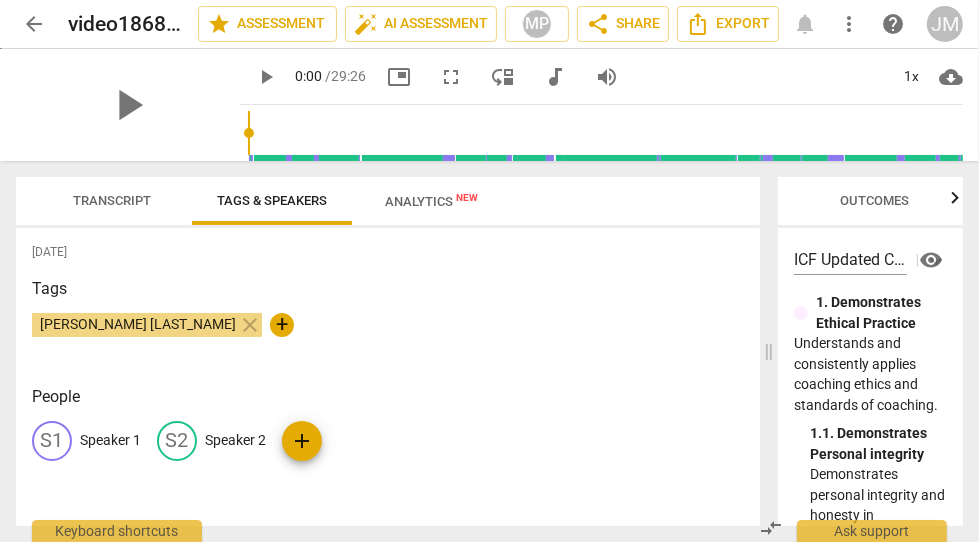click on "Speaker 1" at bounding box center (110, 440) 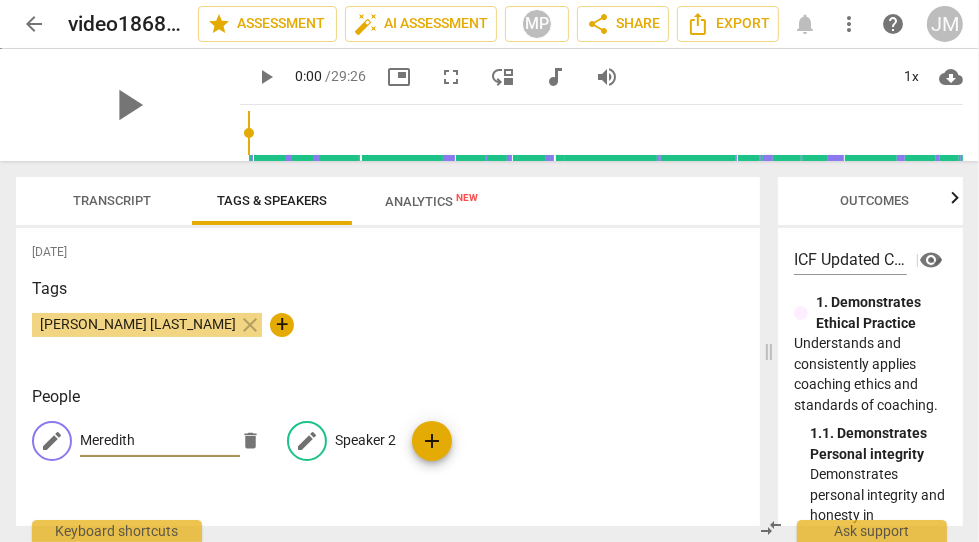 type on "Meredith" 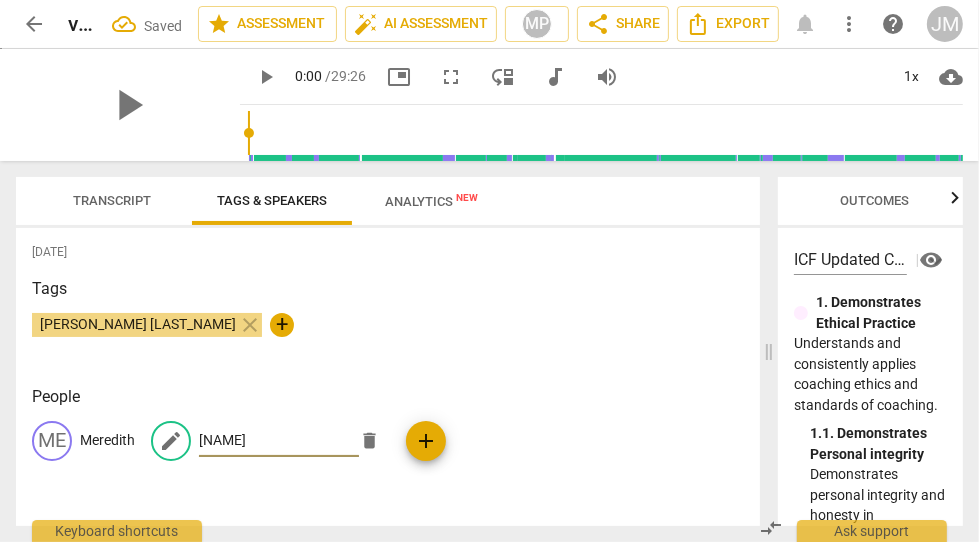 type on "[NAME]" 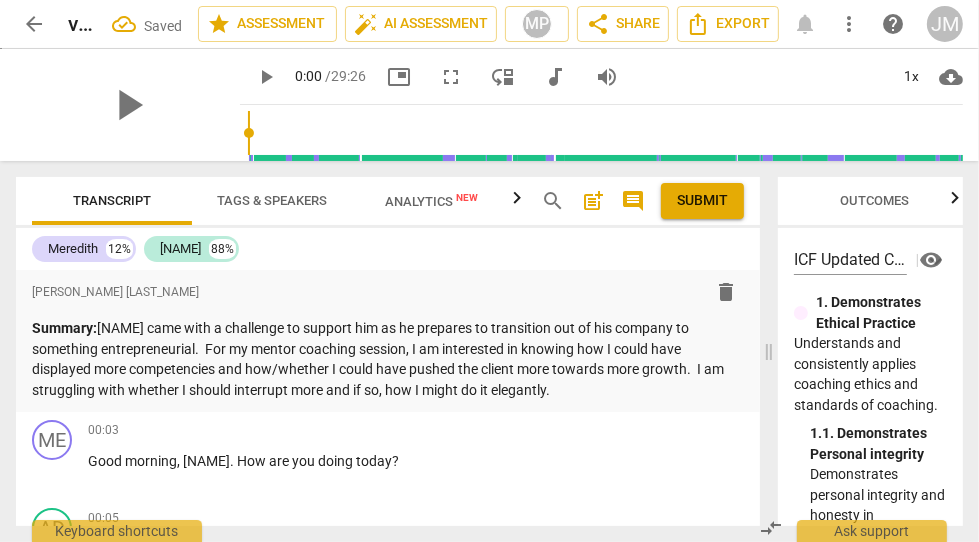 click on "Tags & Speakers" at bounding box center [272, 200] 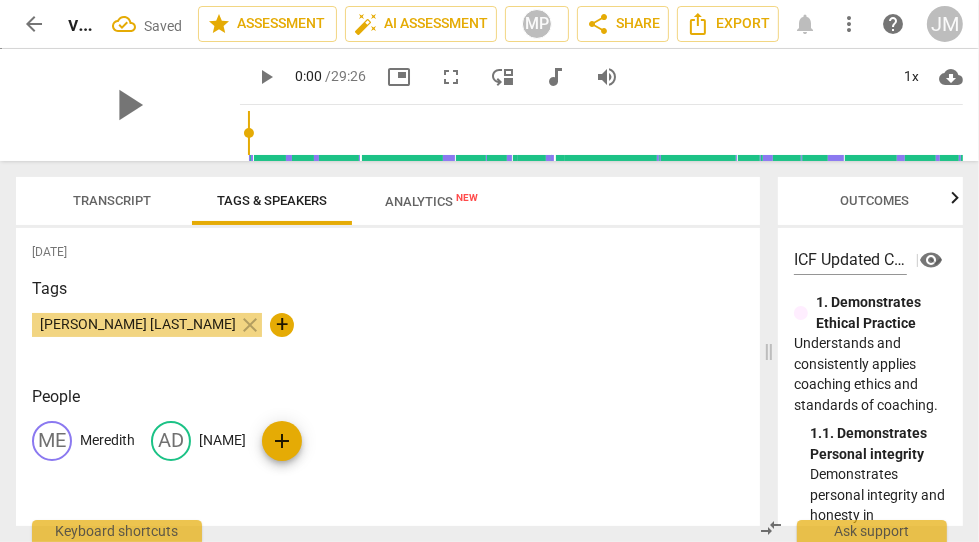 click on "[NAME]" at bounding box center (222, 440) 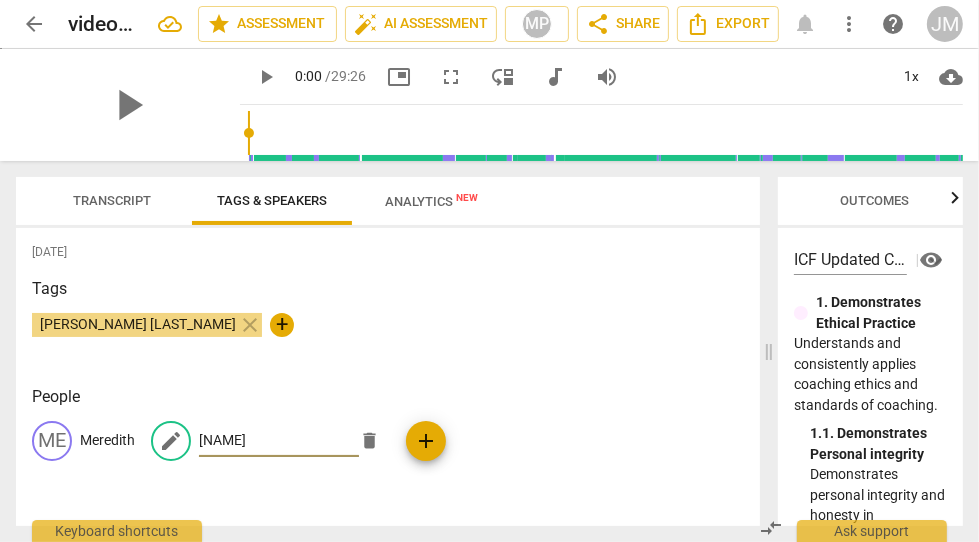 type on "[NAME]" 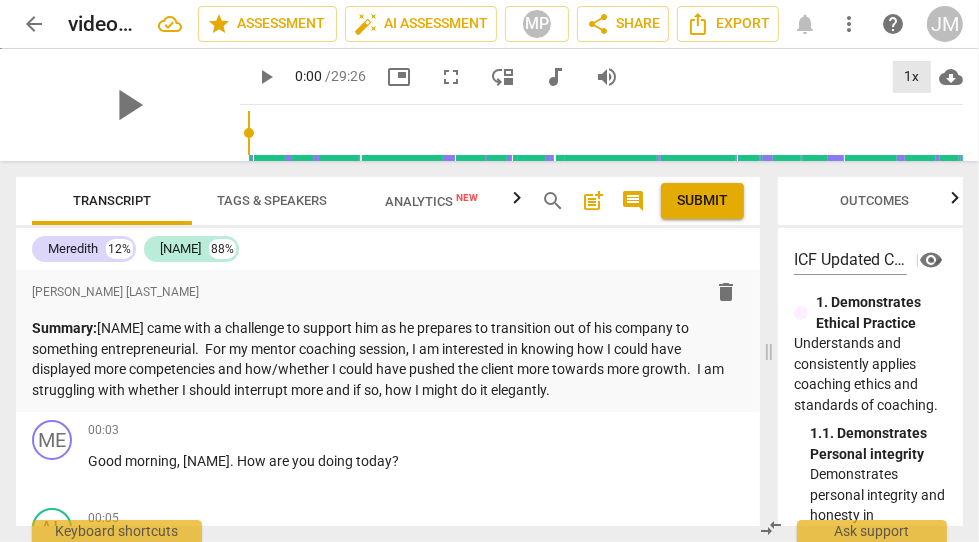 click on "1x" at bounding box center (912, 77) 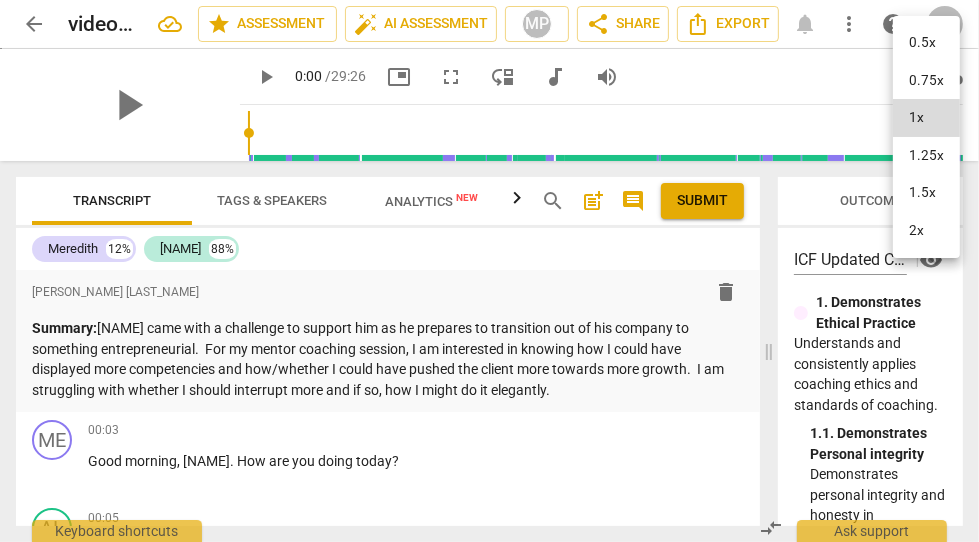 drag, startPoint x: 914, startPoint y: 188, endPoint x: 888, endPoint y: 170, distance: 31.622776 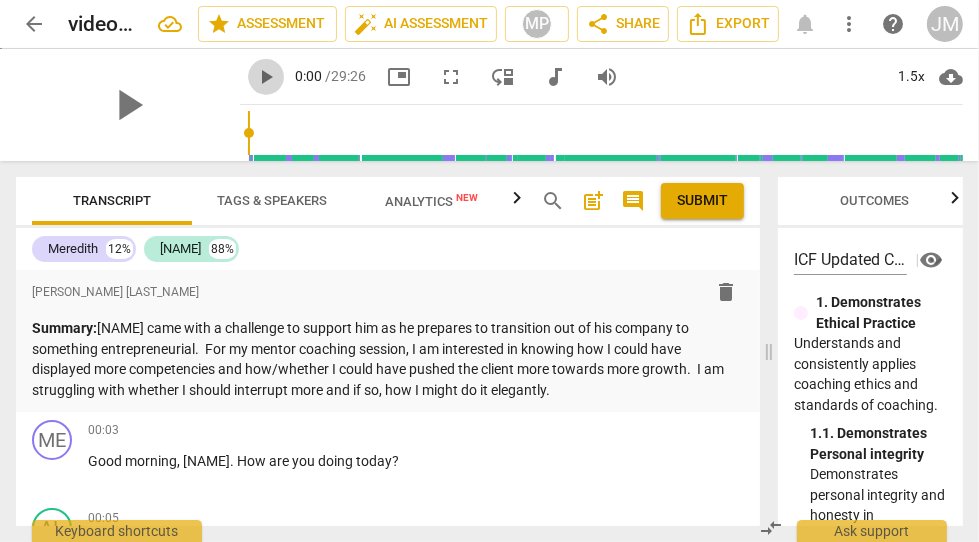 click on "play_arrow" at bounding box center [266, 77] 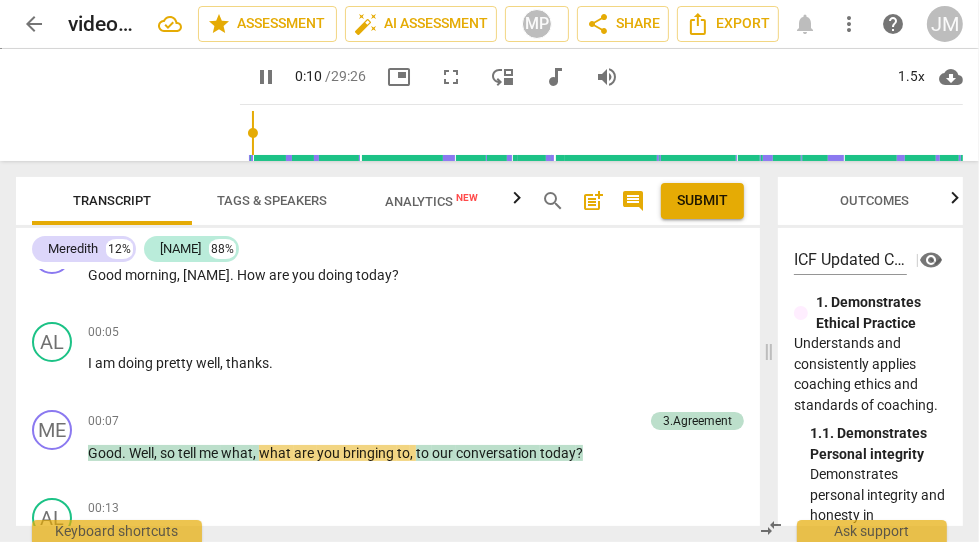 scroll, scrollTop: 221, scrollLeft: 0, axis: vertical 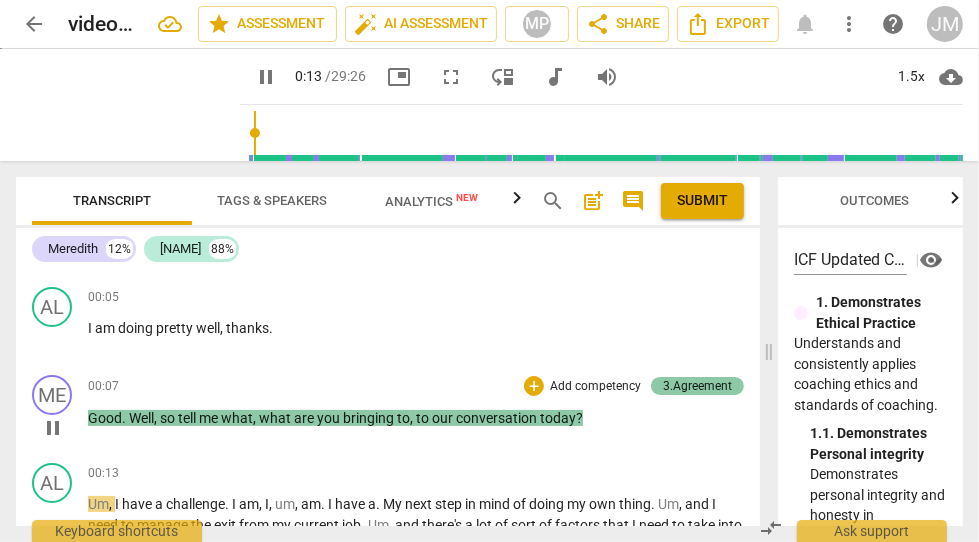 click on "3.Agreement" at bounding box center (697, 386) 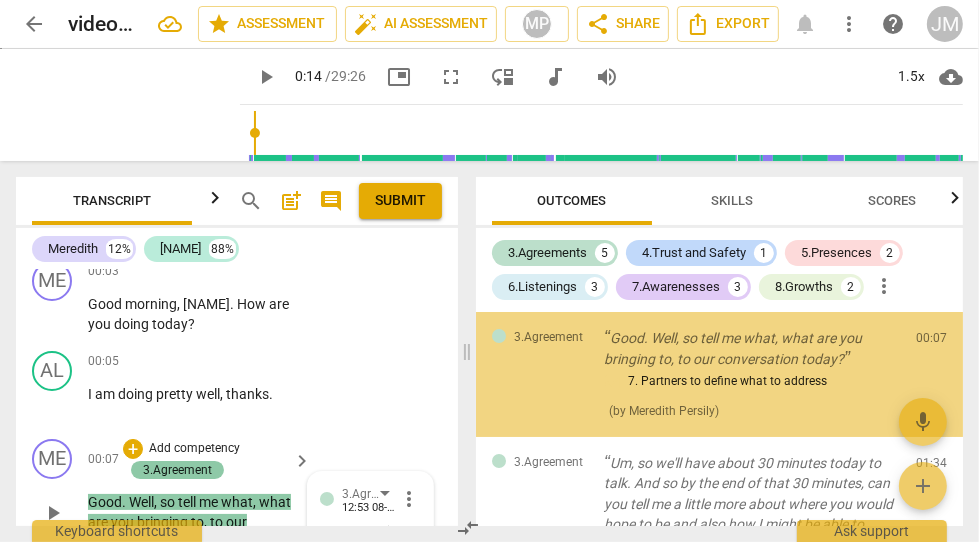scroll, scrollTop: 981, scrollLeft: 0, axis: vertical 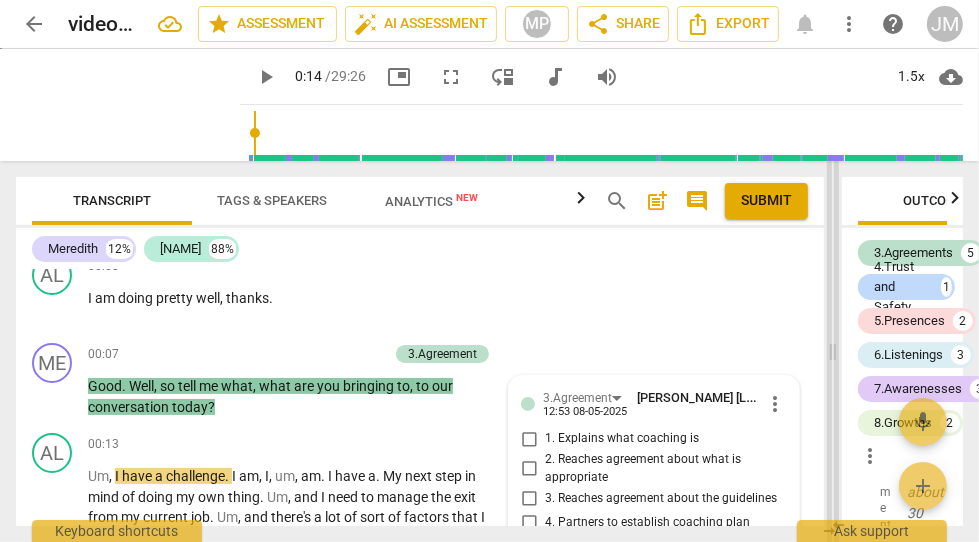 drag, startPoint x: 466, startPoint y: 349, endPoint x: 834, endPoint y: 356, distance: 368.06656 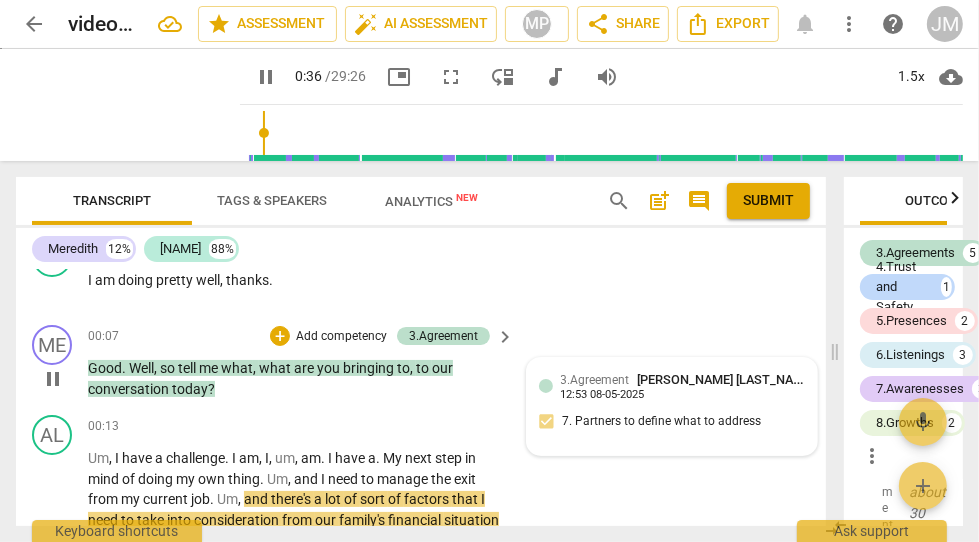 scroll, scrollTop: 272, scrollLeft: 0, axis: vertical 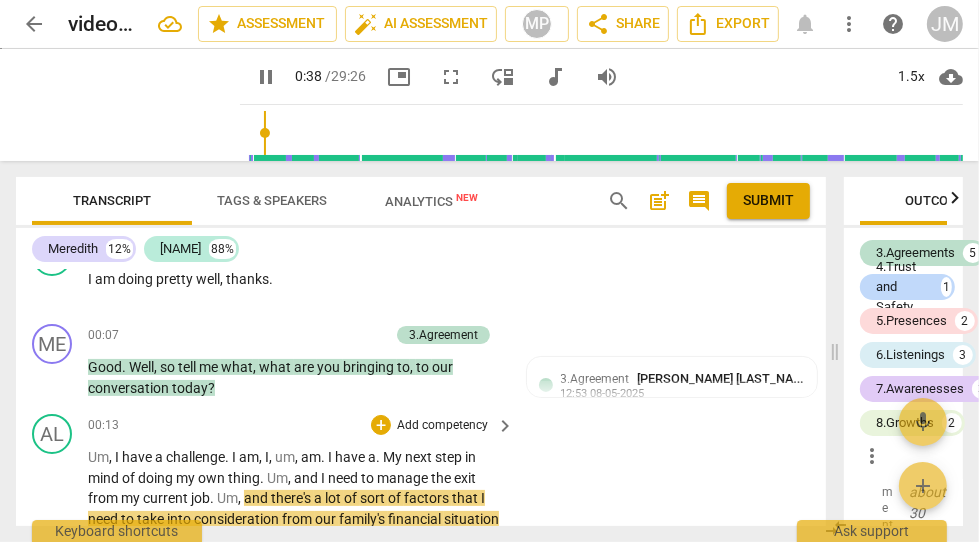click on "AL play_arrow pause 00:13 + Add competency keyboard_arrow_right Um ,   I   have   a   challenge .   I   am ,   I ,   um ,   am .   I   have   a .   My   next   step   in   mind   of   doing   my   own   thing .   Um ,   and   I   need   to   manage   the   exit   from   my   current   job .   Um ,   and   there's   a   lot   of   sort   of   factors   that   I   need   to   take   into   consideration   from   our   family's   financial   situation   to   wanting ,   um ,   to   be   honorable   in   how   I   do   this .   Um ,   and   also ,   uh ,   knowing   myself ,   I'm   impatient .   And   uh ,   every   morning   as   I   do   this   commute ,   which   is   miserable ,   um ,   on   the   expressway   in   [CITY],   I'm   like ,   I   gotta   get   out   of   this .   I   gotta   stop   doing   this .   So   I   don't   want   to   be   impatient   and   put   myself   and   my   family   in   a   precarious   financial   position .   Um ,   but   I   want   to   get   out   in   the   worst" at bounding box center [421, 564] 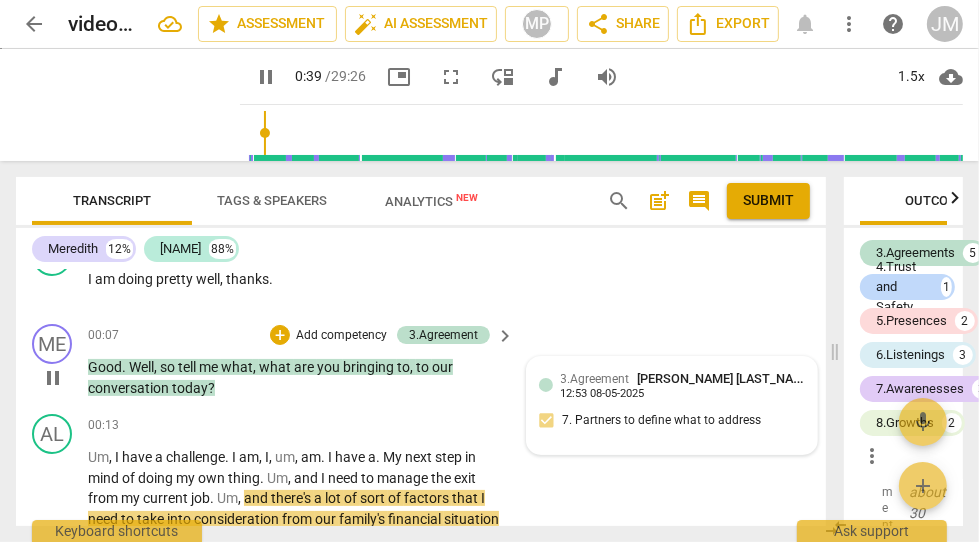 click on "12:53 08-05-2025" at bounding box center [603, 394] 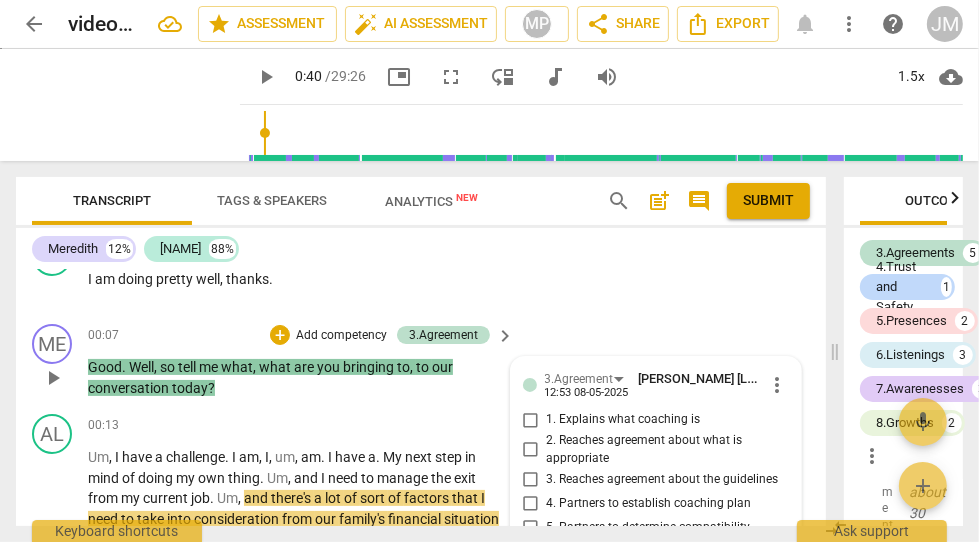 scroll, scrollTop: 589, scrollLeft: 0, axis: vertical 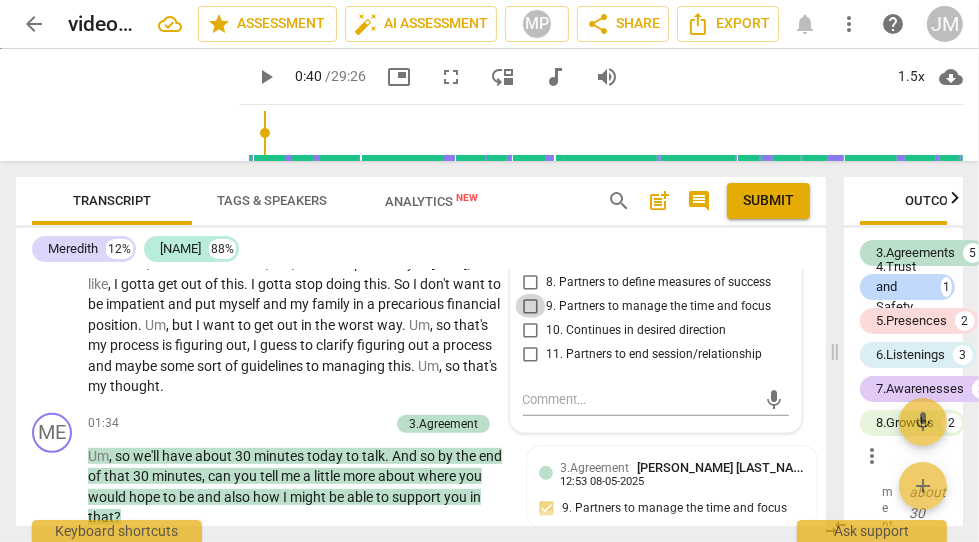 click on "9. Partners to manage the time and focus" at bounding box center [531, 306] 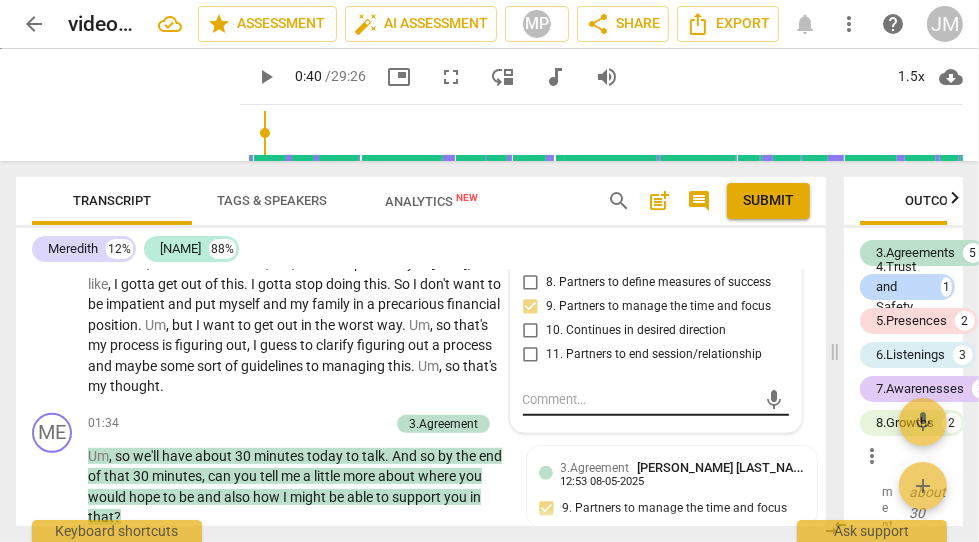click at bounding box center [640, 399] 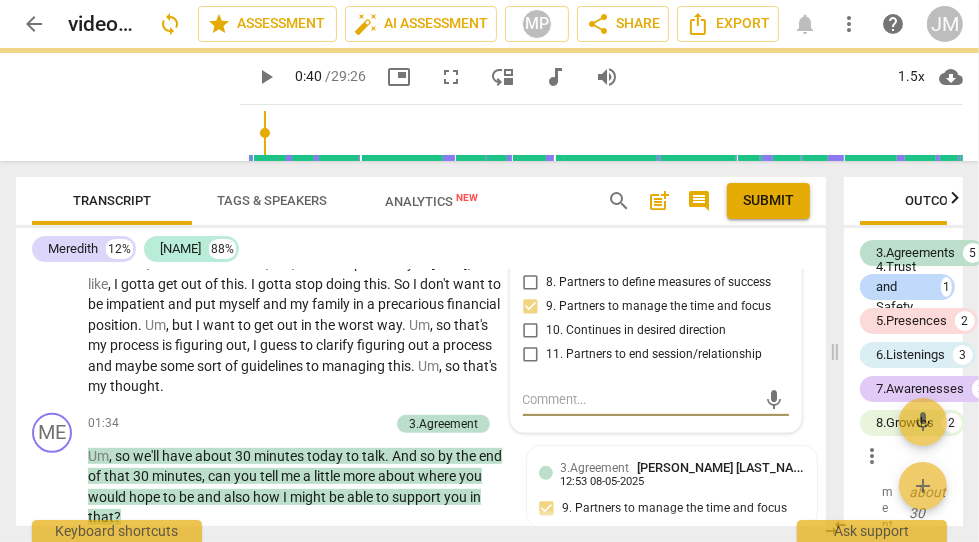 type on "I" 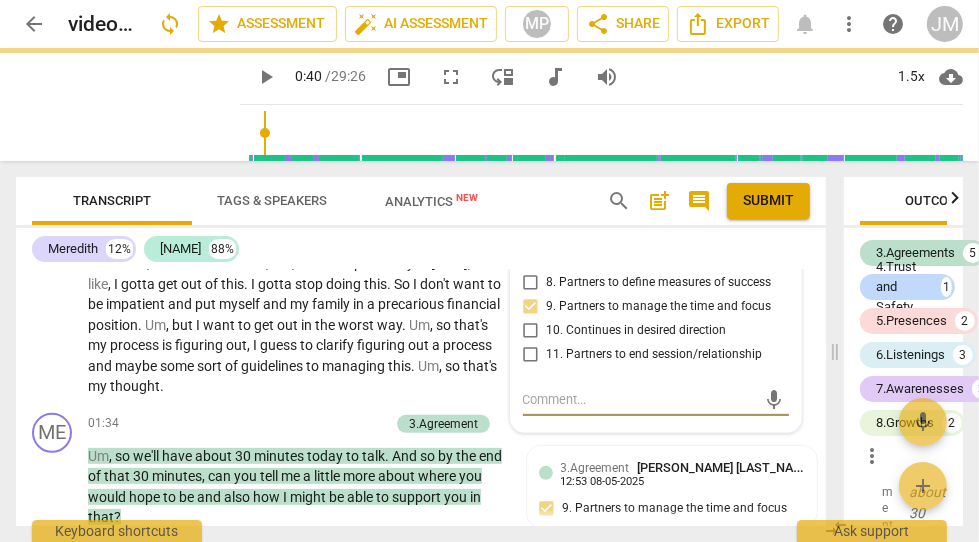 type on "I" 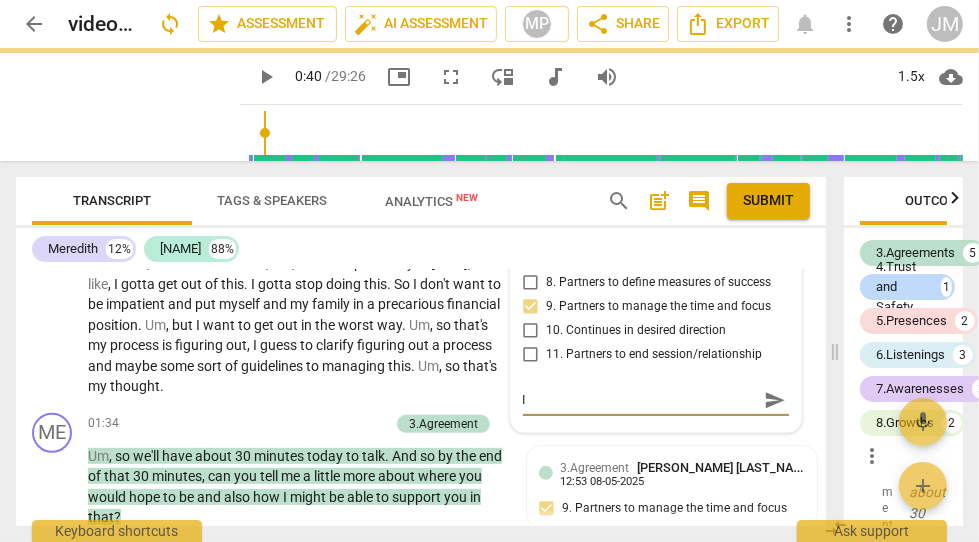 type on "I'" 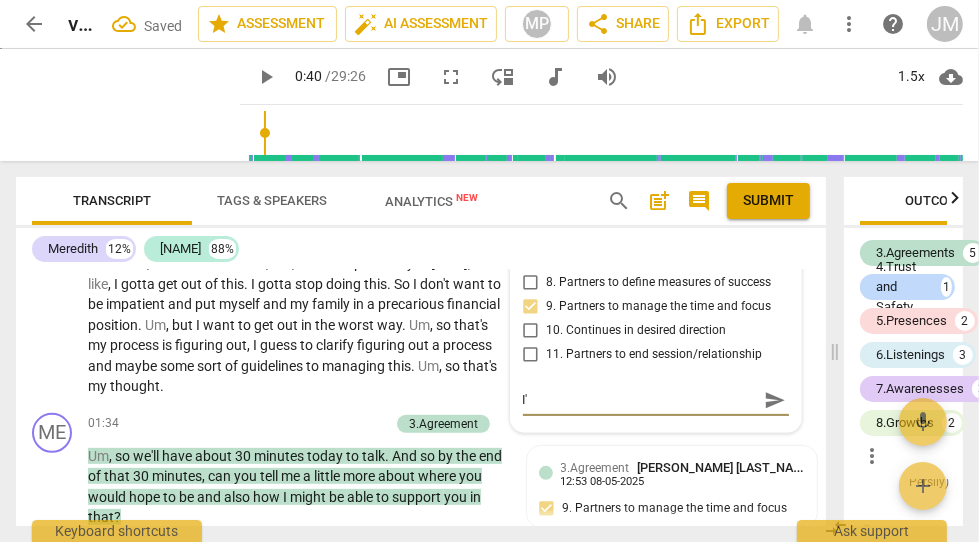 type on "I'm" 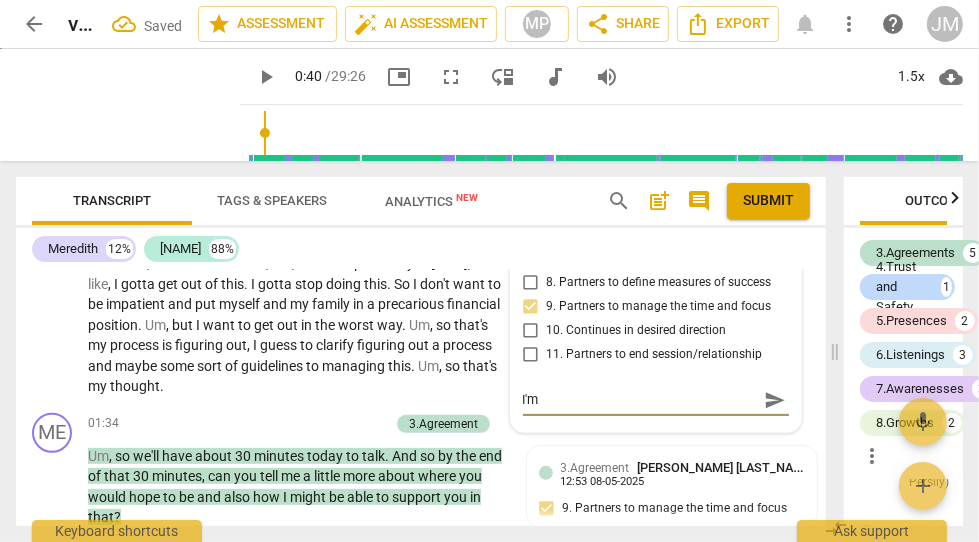 scroll, scrollTop: 732, scrollLeft: 0, axis: vertical 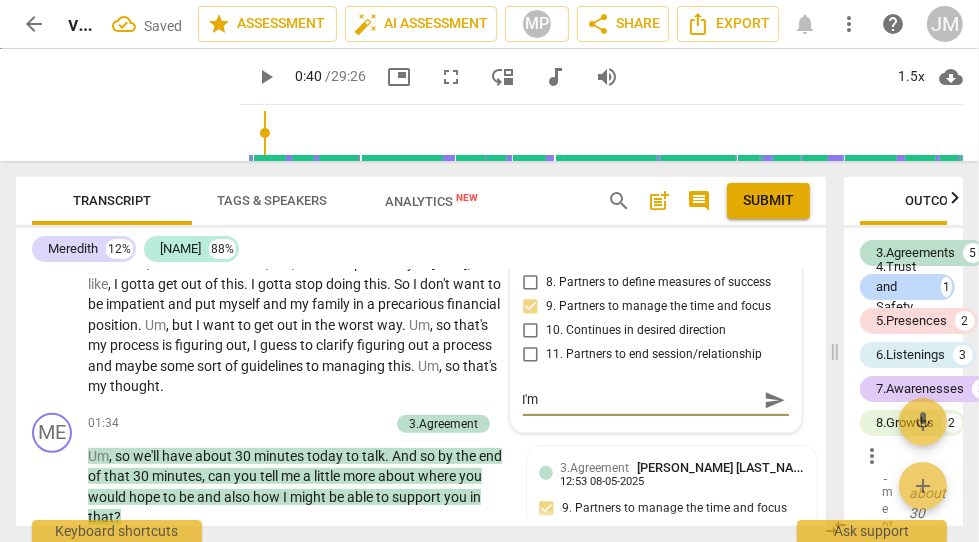 type on "I'm" 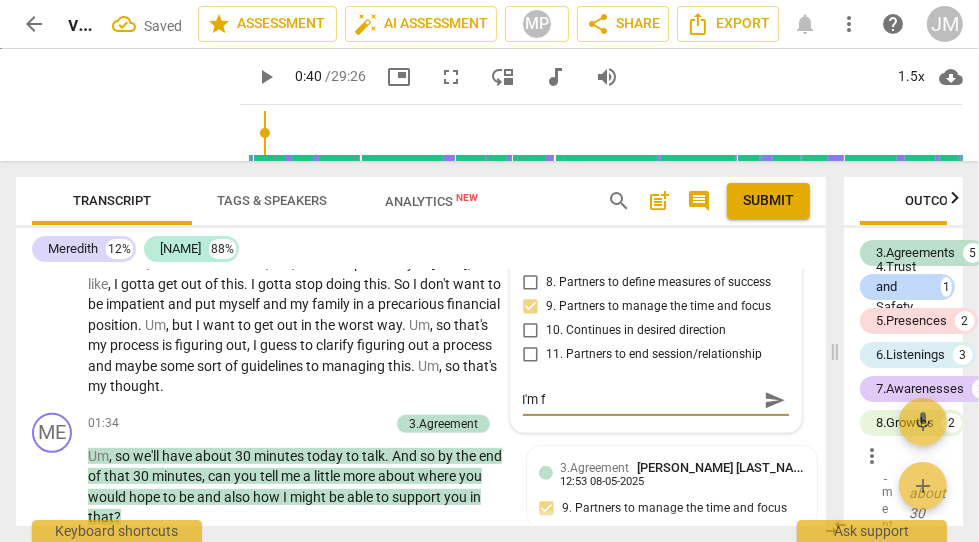 type on "I'm fi" 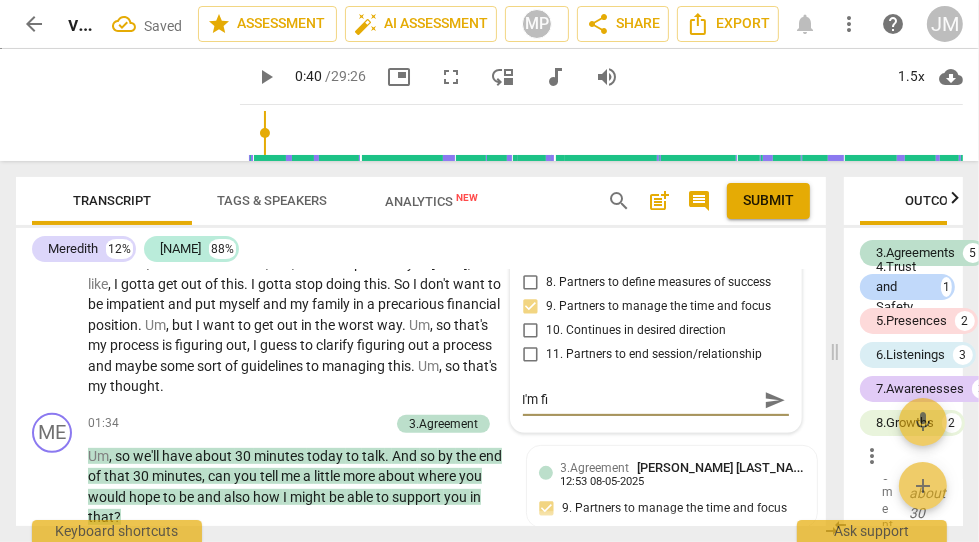 type on "I'm fin" 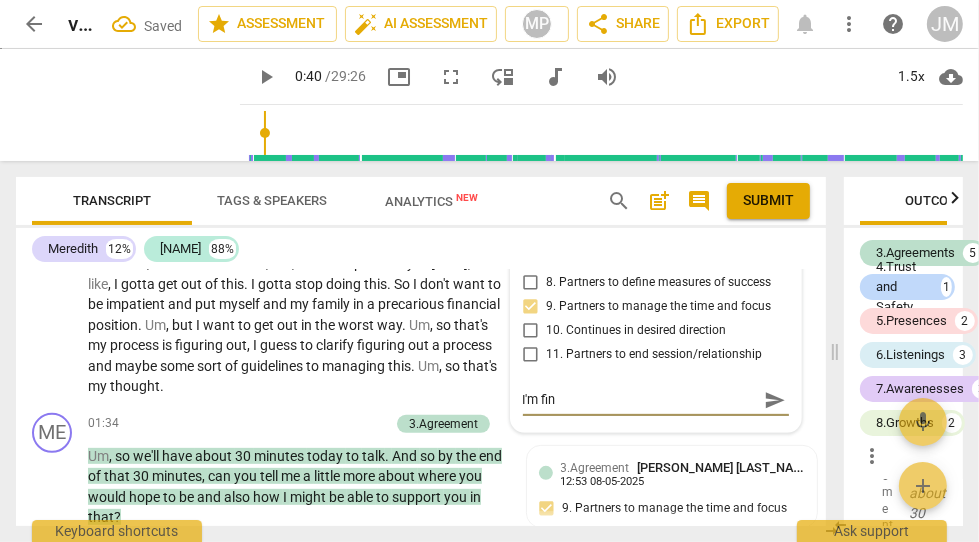 type on "I'm find" 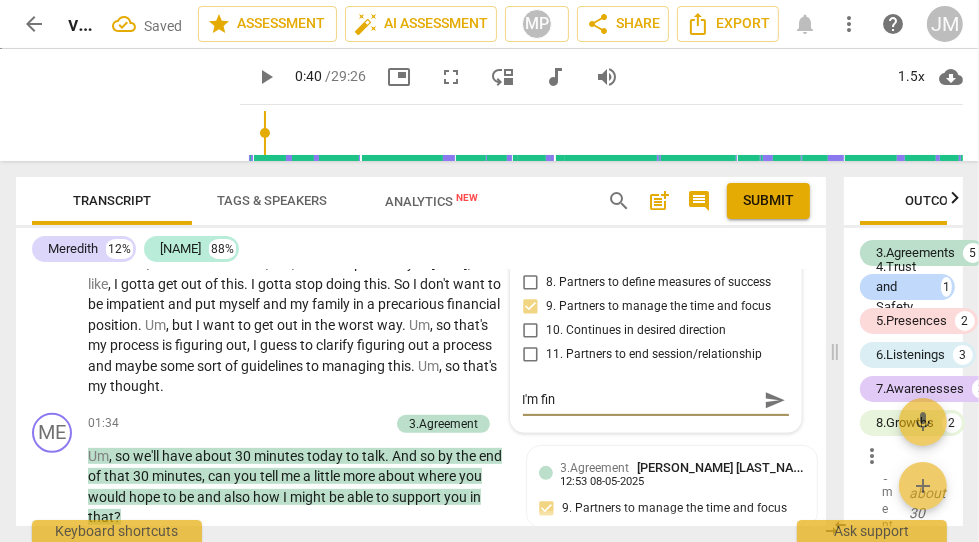 type on "I'm find" 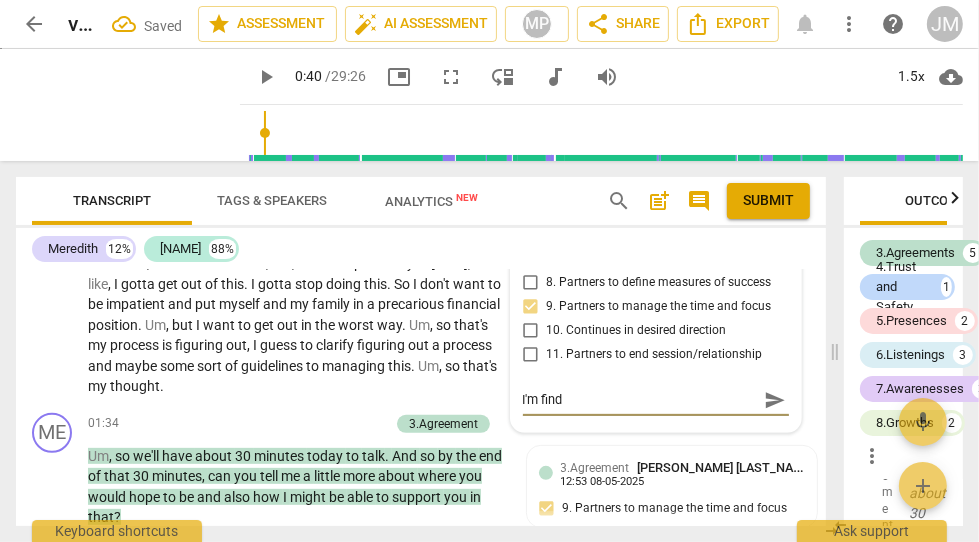 type on "I'm find" 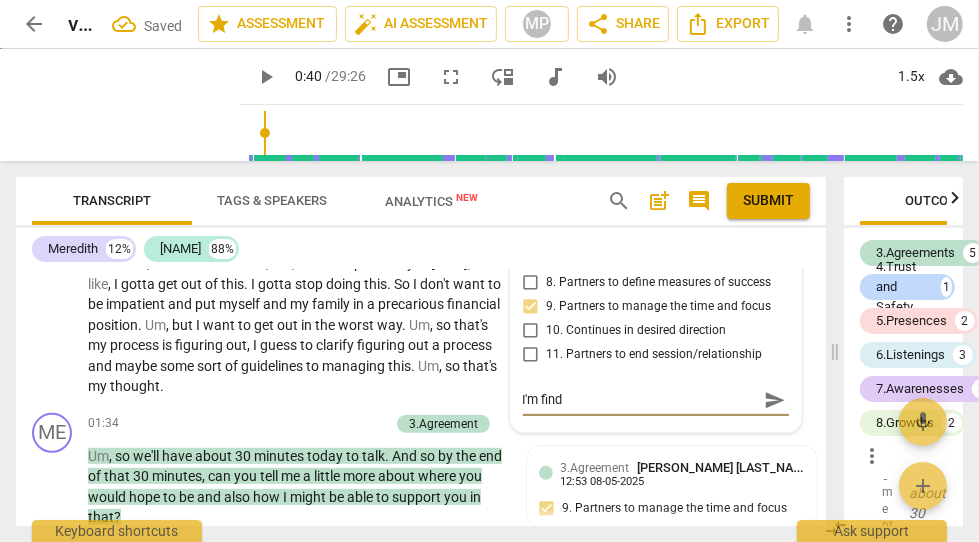 type on "I'm find" 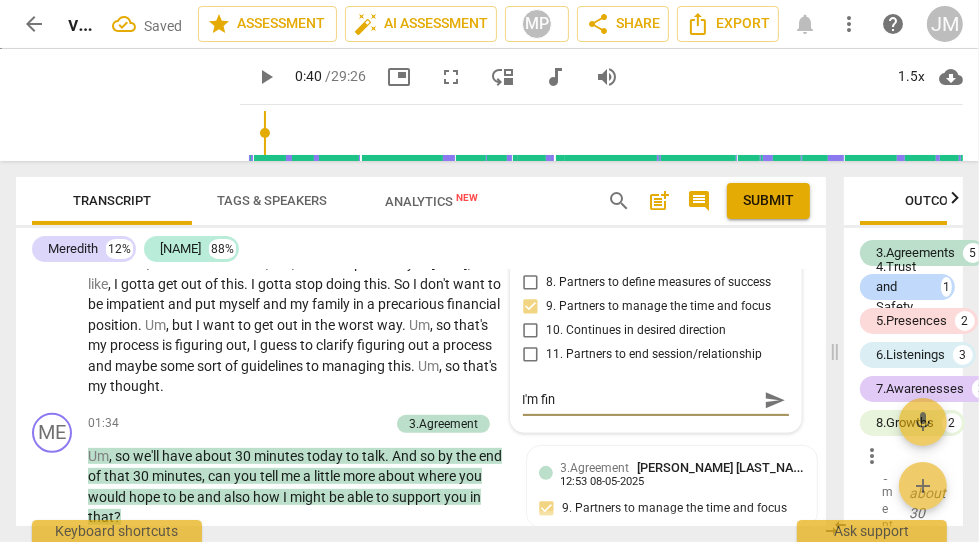 type on "I'm fi" 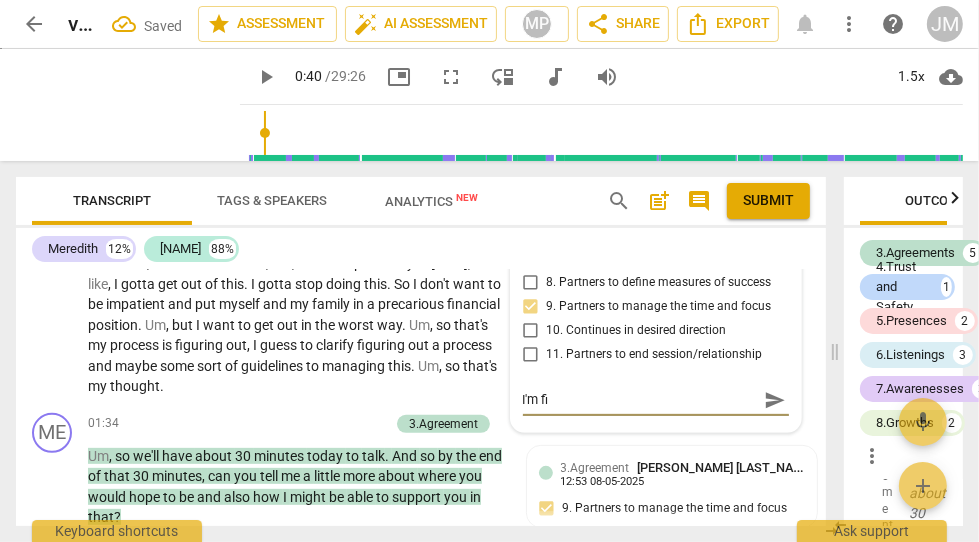 type on "I'm f" 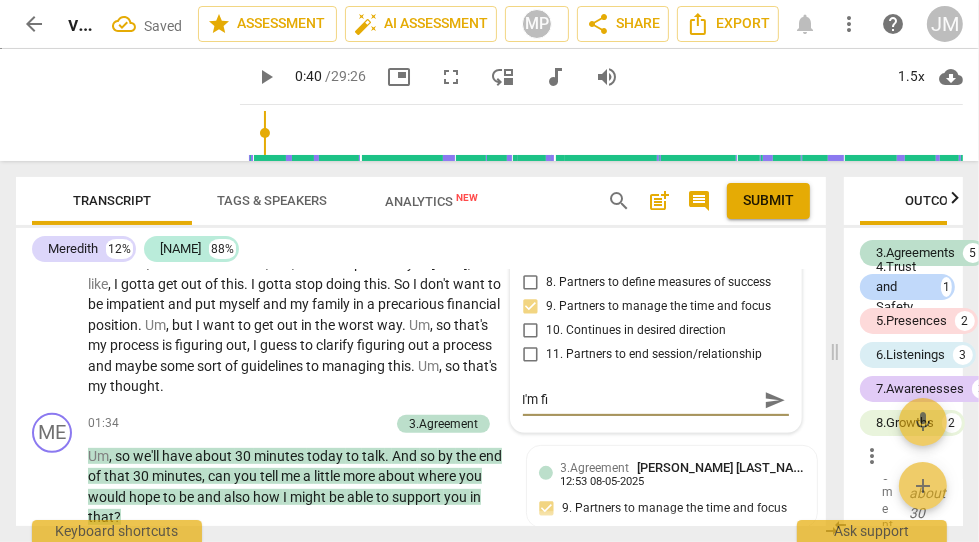 type on "I'm f" 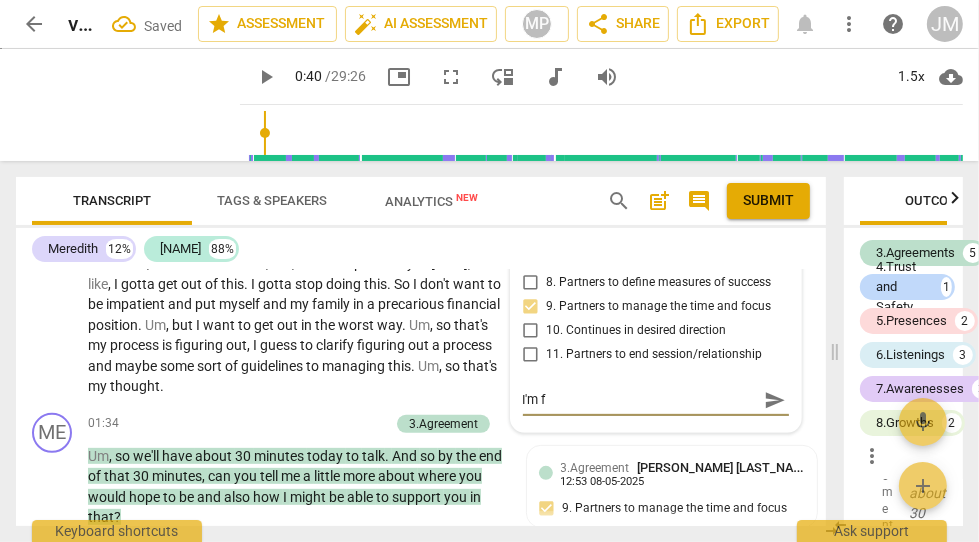 type on "I'm" 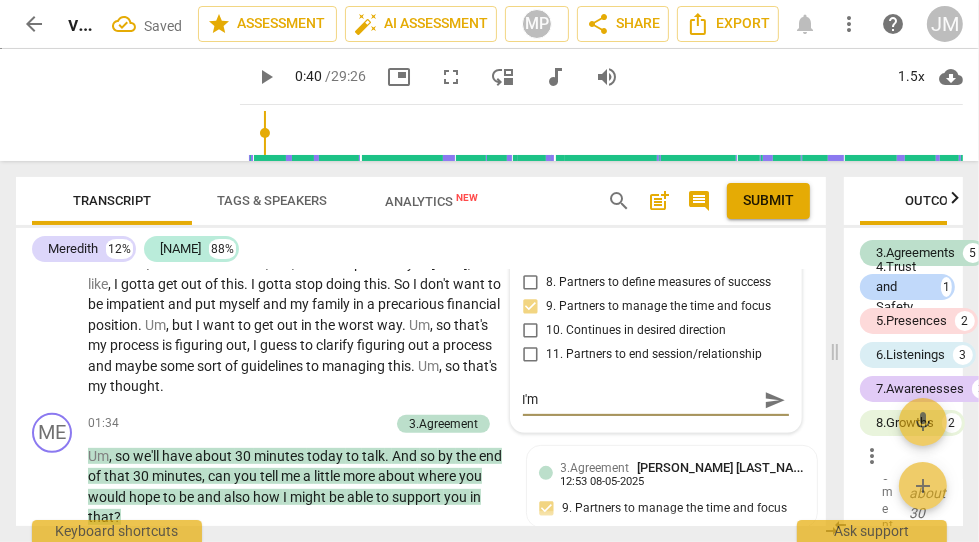 type on "I'm" 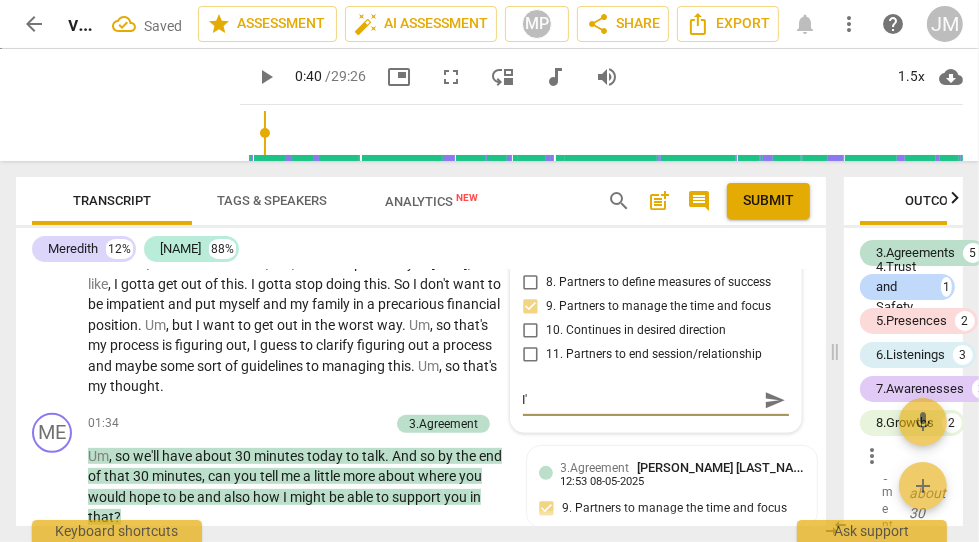 type on "I" 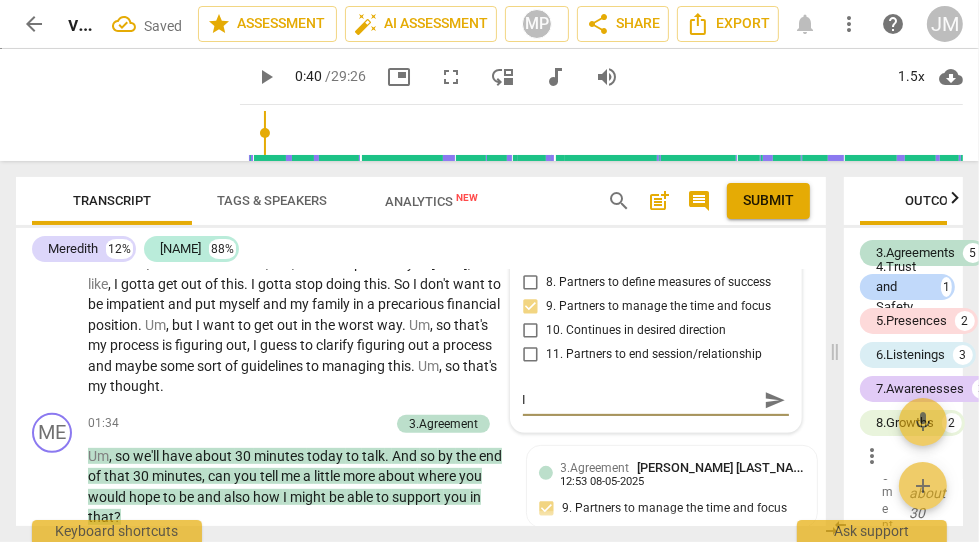 type 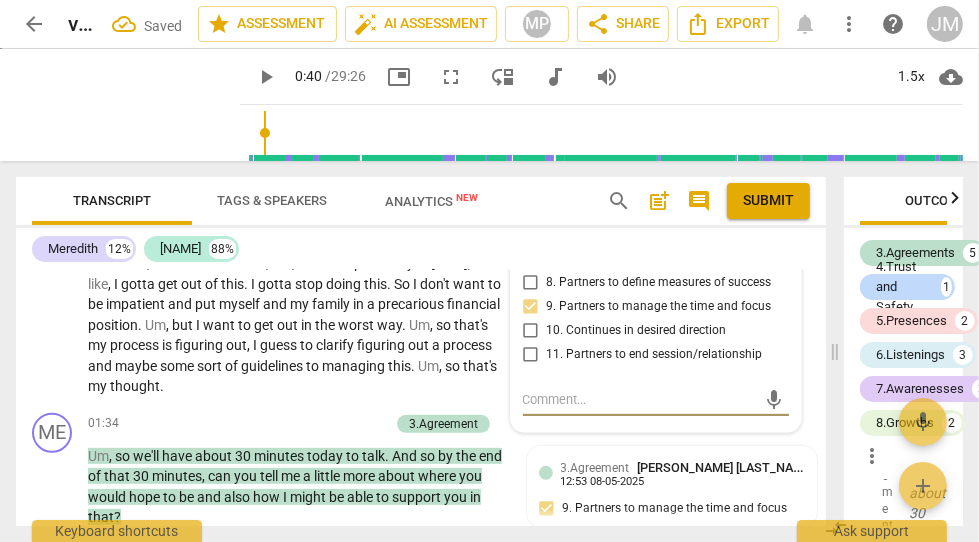 type on "T" 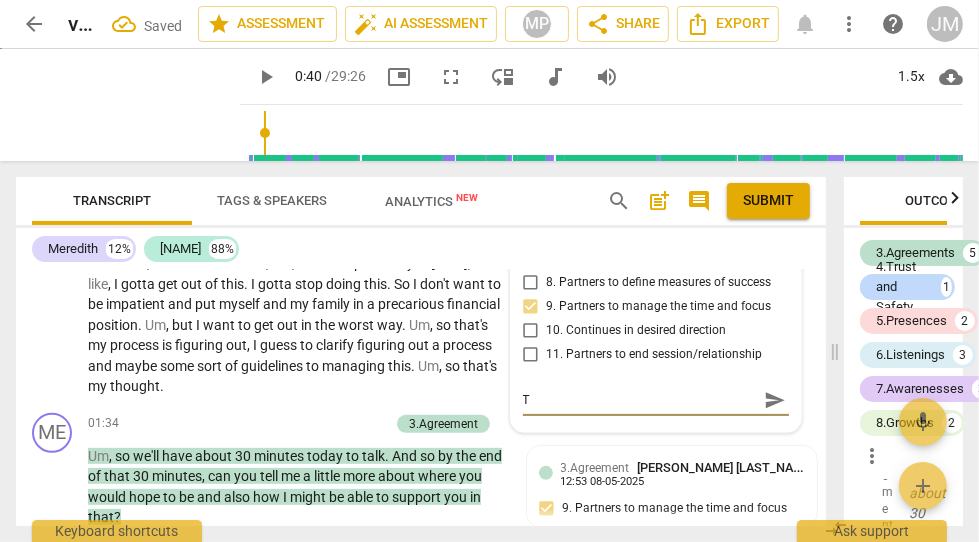 type on "Th" 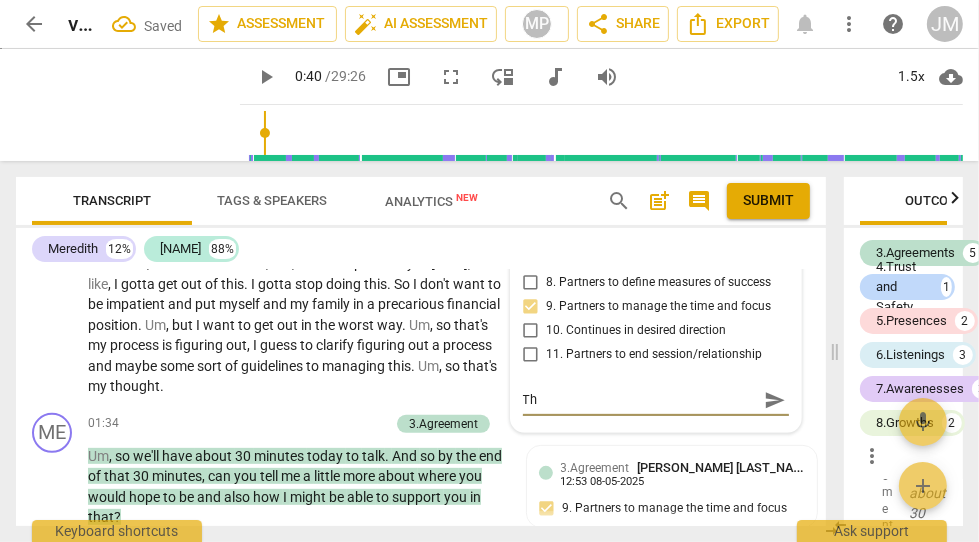 type on "The" 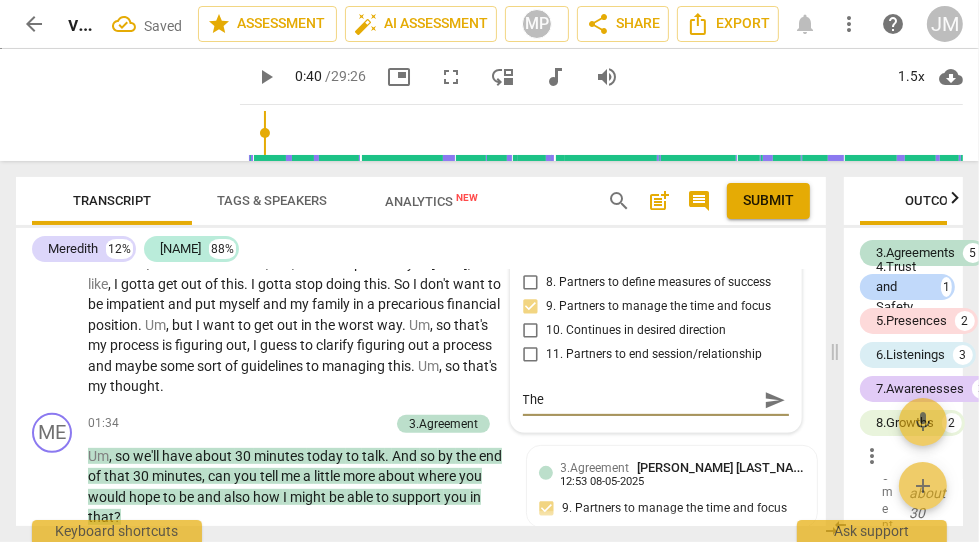 type on "The" 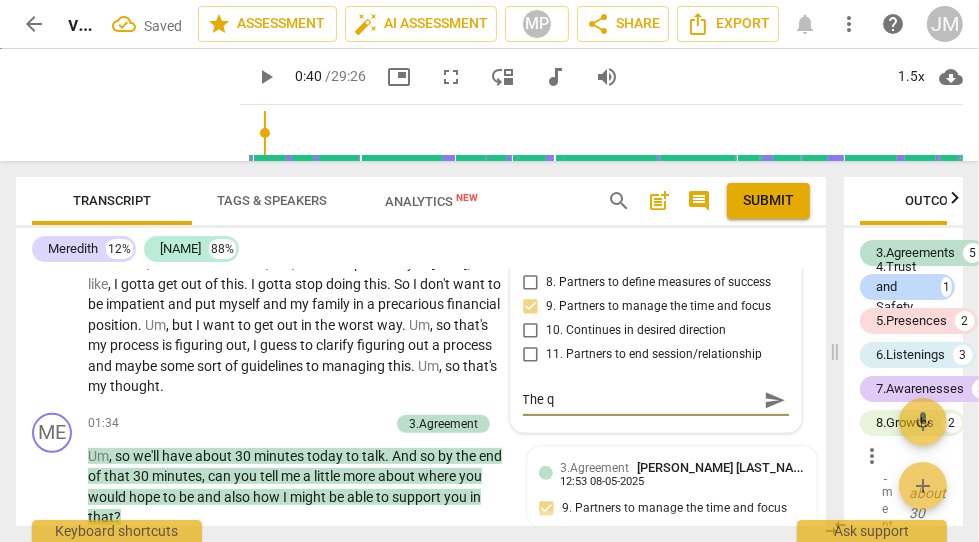 type on "The qu" 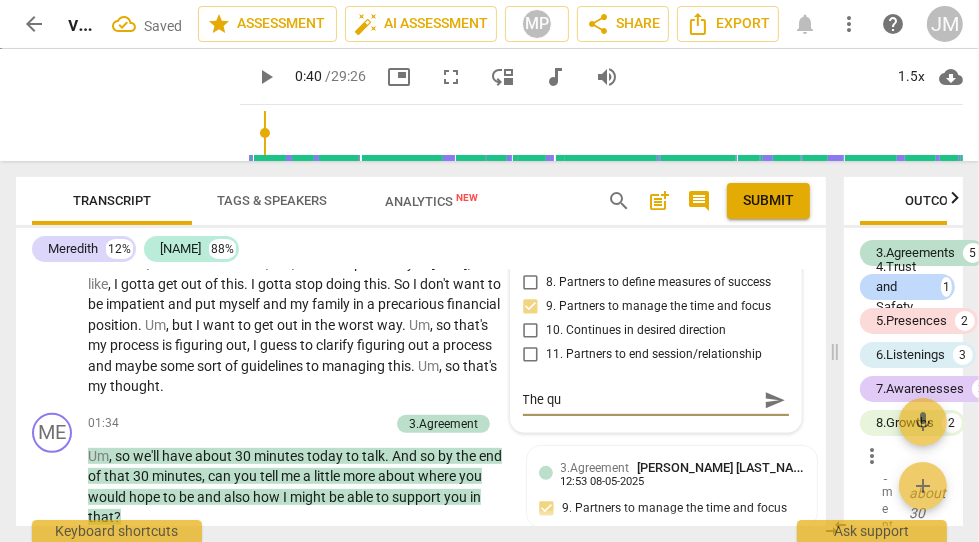 type on "The que" 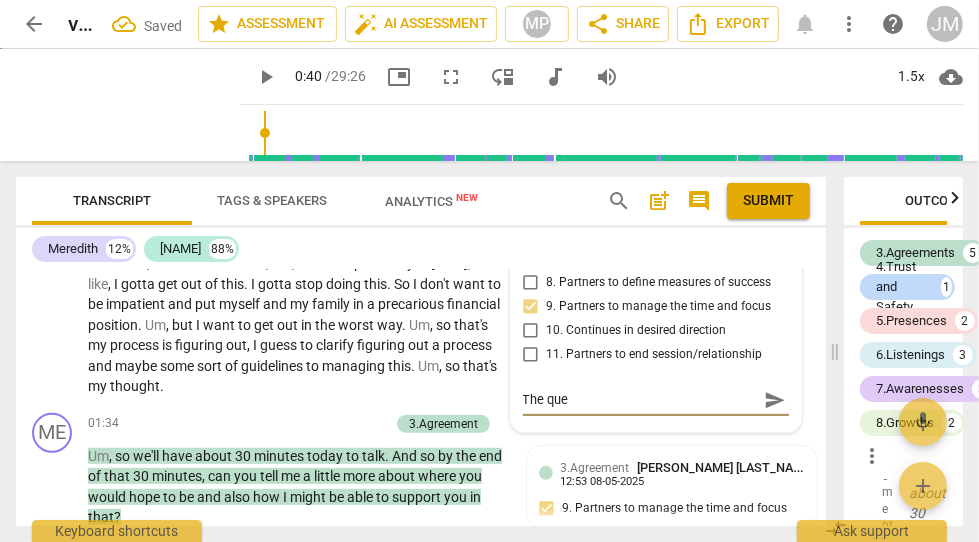 type on "The ques" 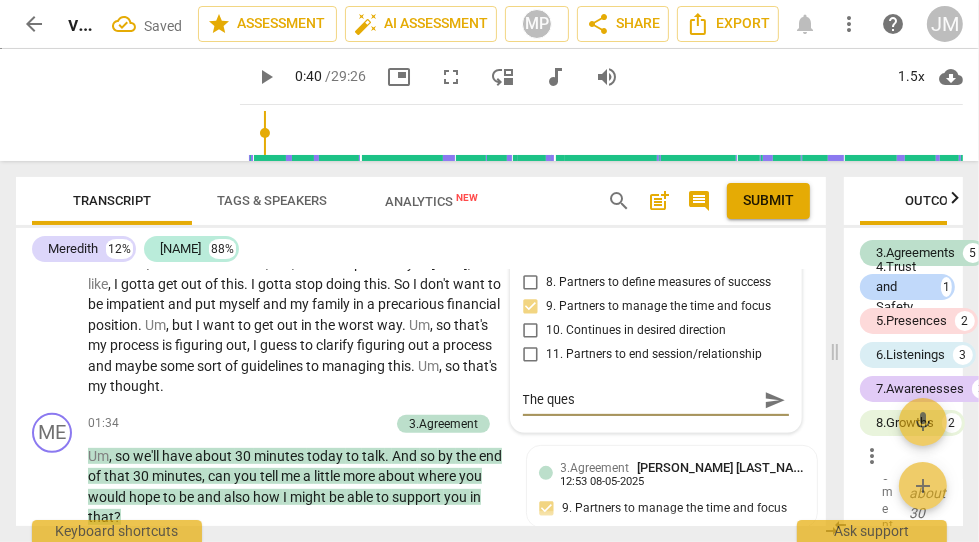 type on "The quest" 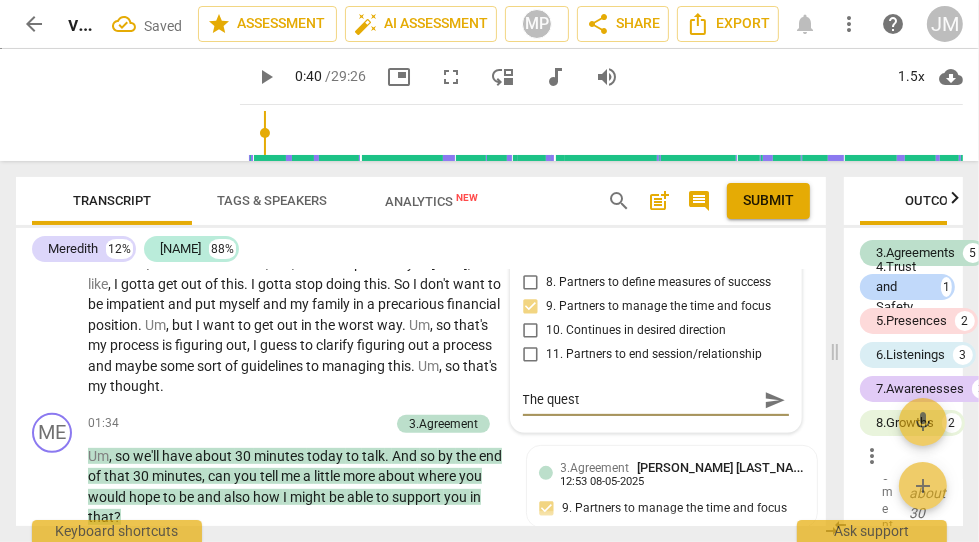type on "The questi" 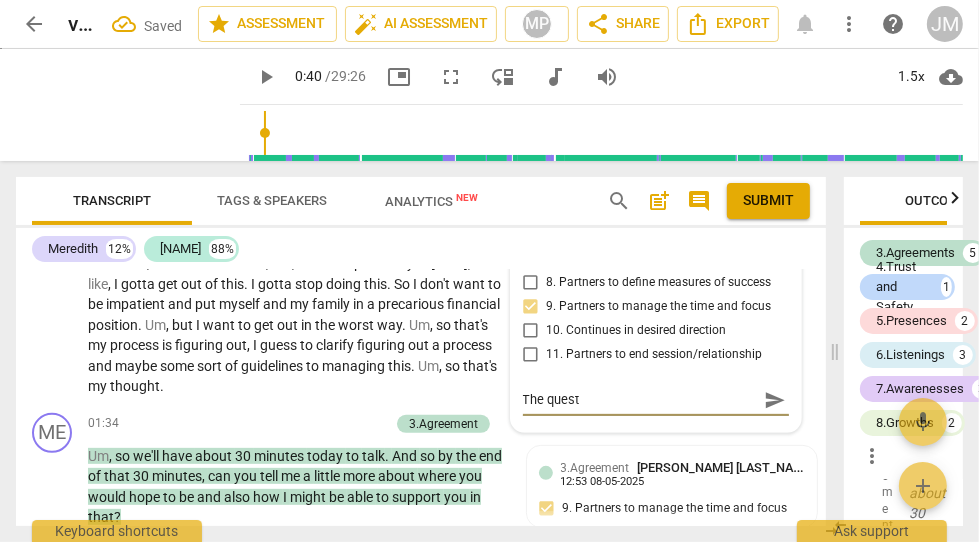 type on "The questi" 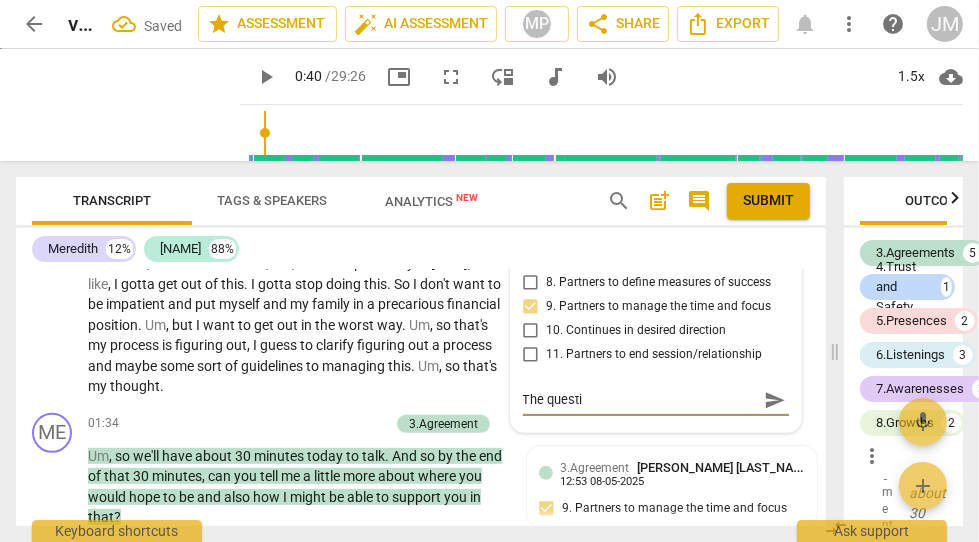 type on "The questio" 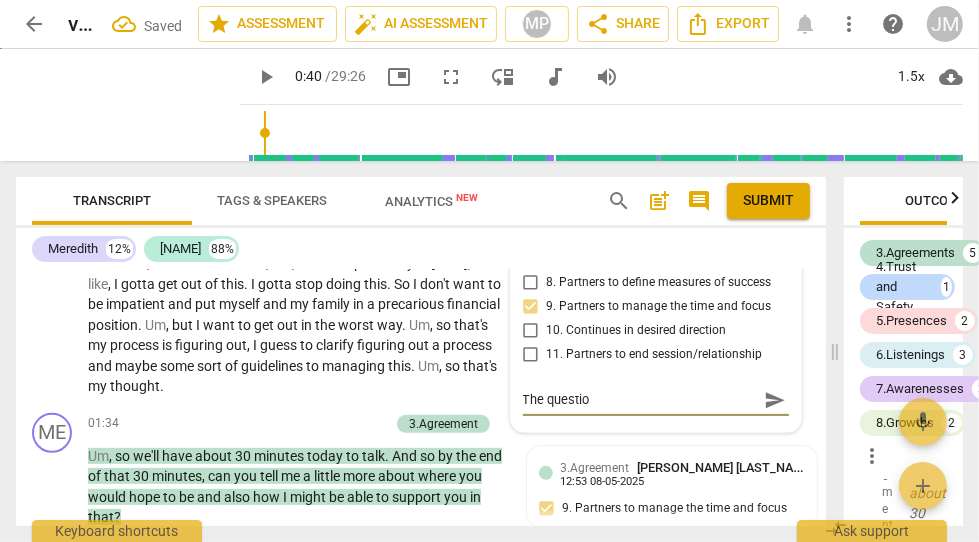 type on "The question" 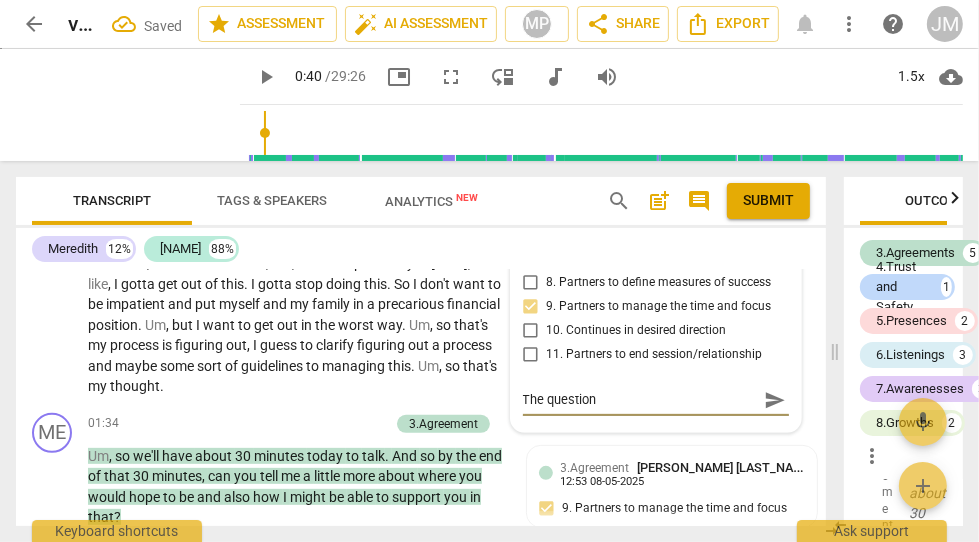 type on "The question" 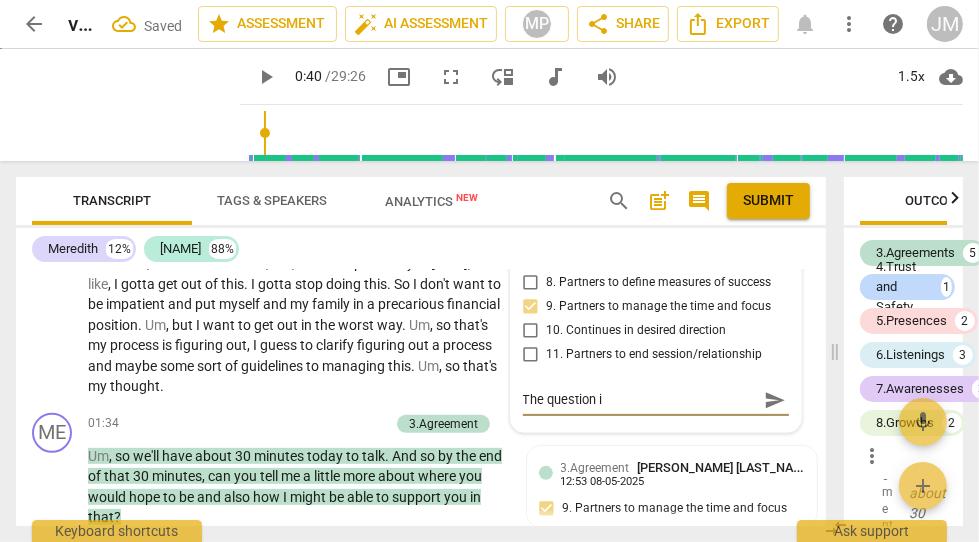 type on "The question is" 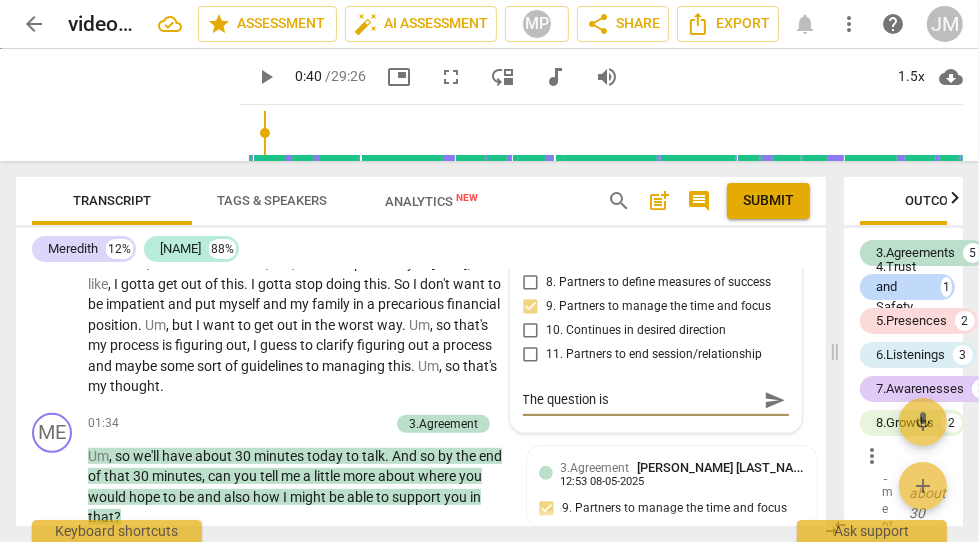 type on "The question is" 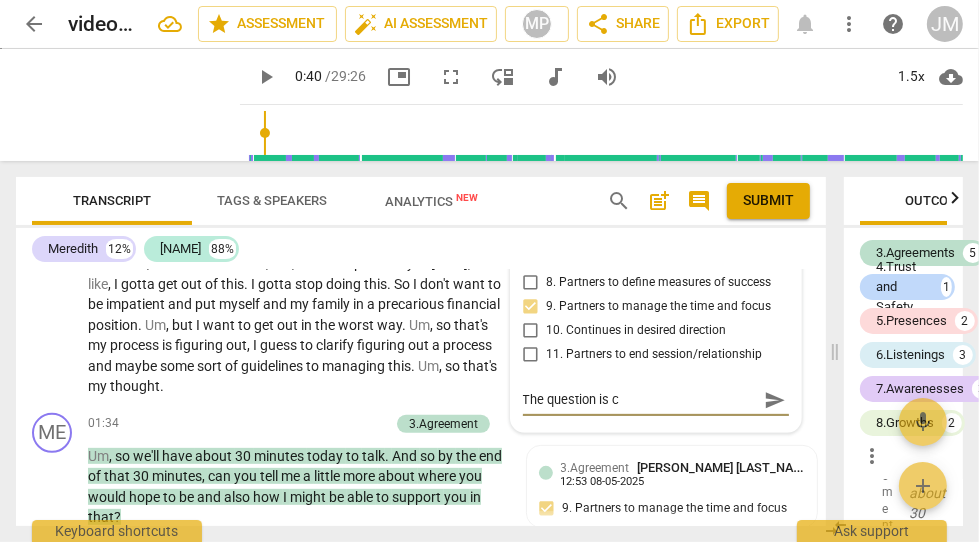 type on "The question is co" 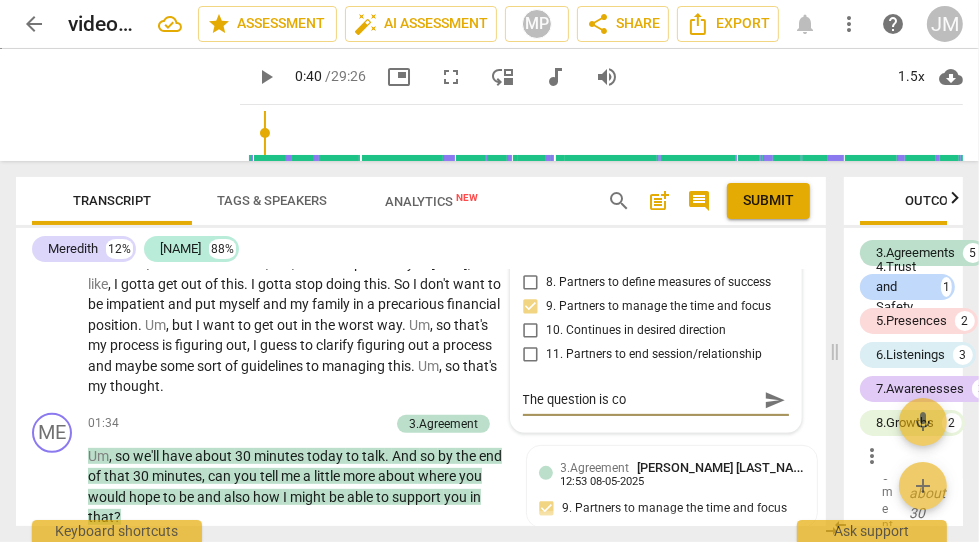 type on "The question is cov" 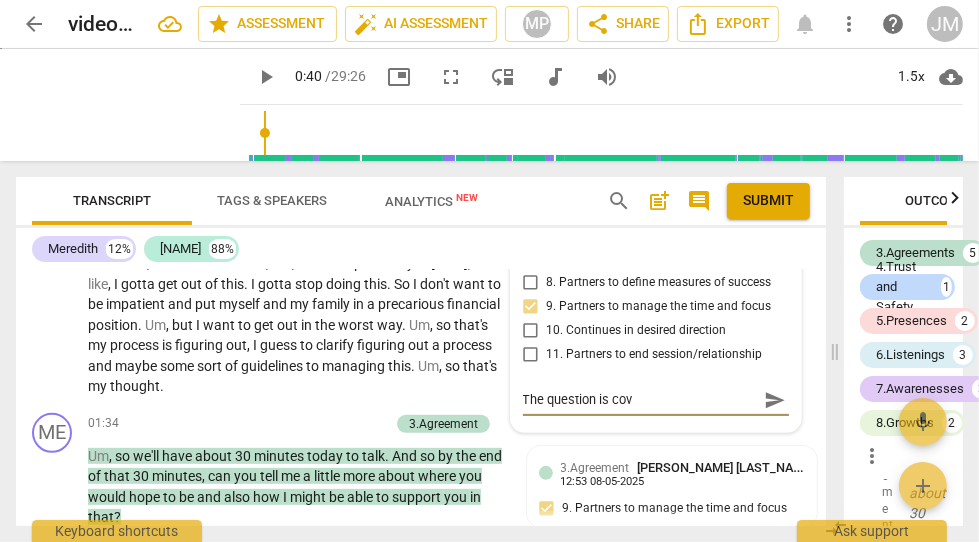 type on "The question is cove" 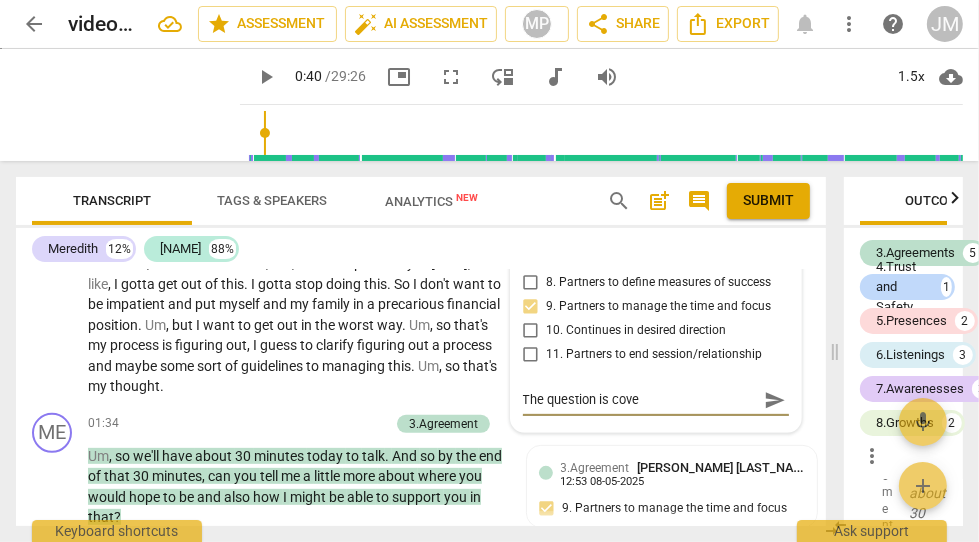 type on "The question is cover" 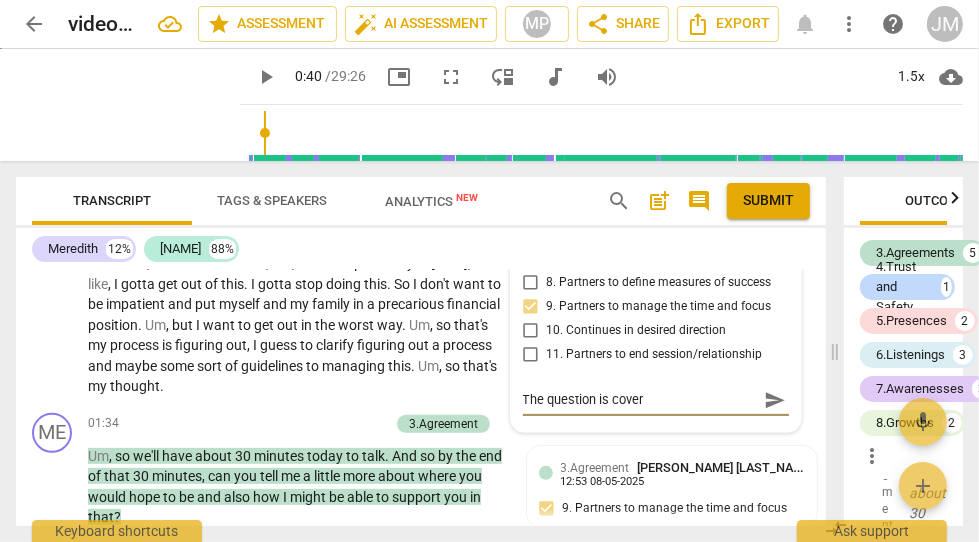 type on "The question is covers" 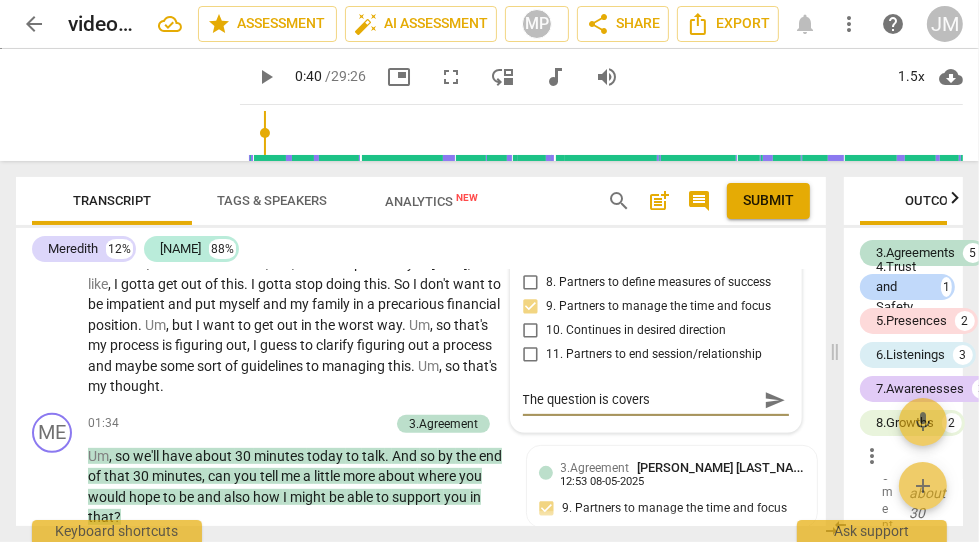 type on "The question is coversa" 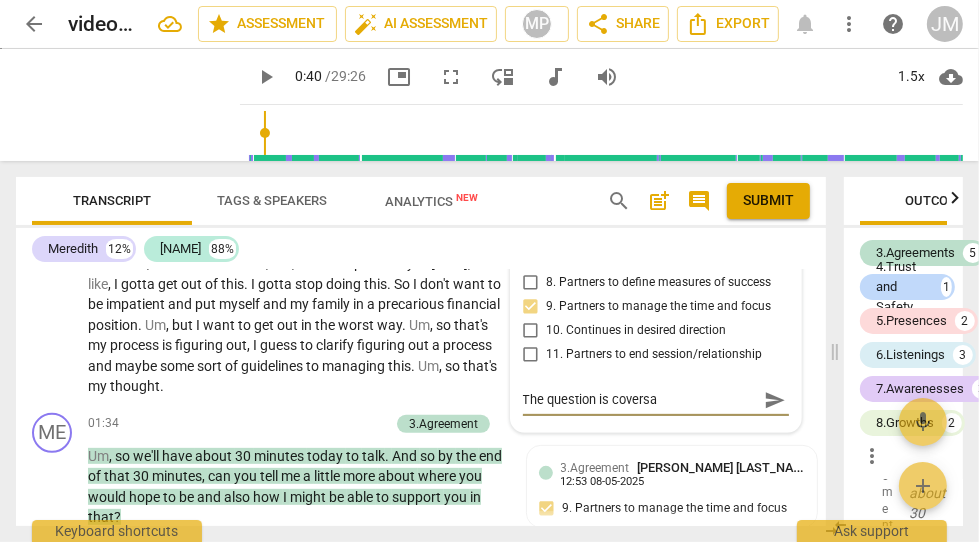 type on "The question is coversat" 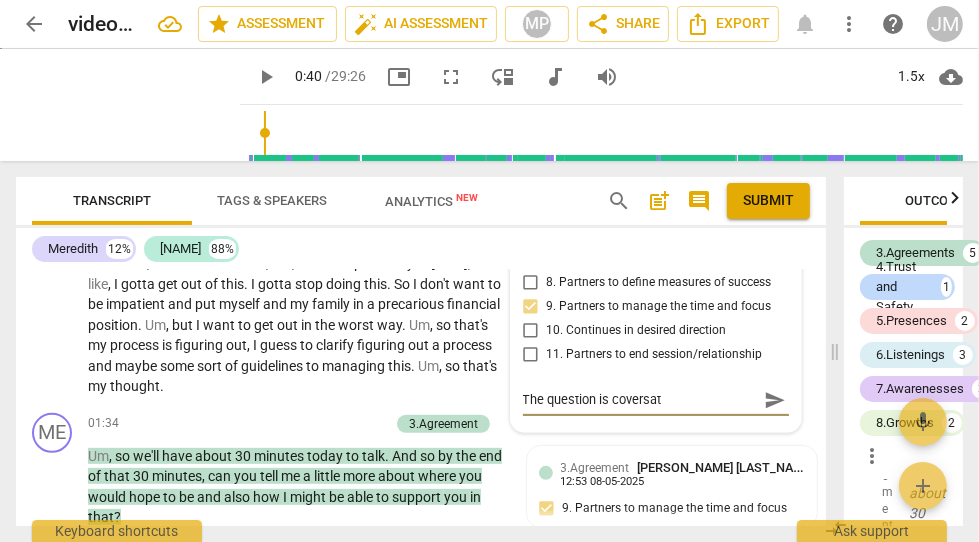 type on "The question is coversati" 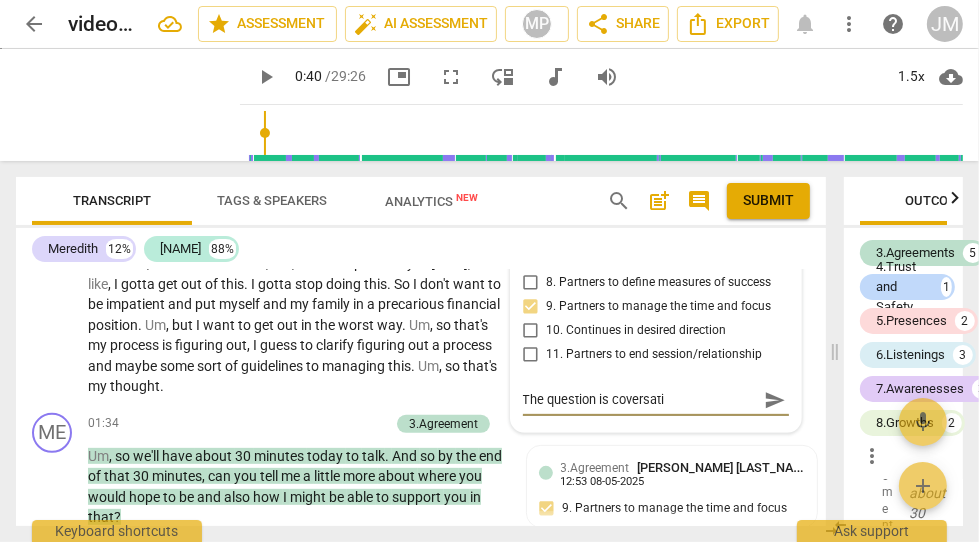 type on "The question is coversatio" 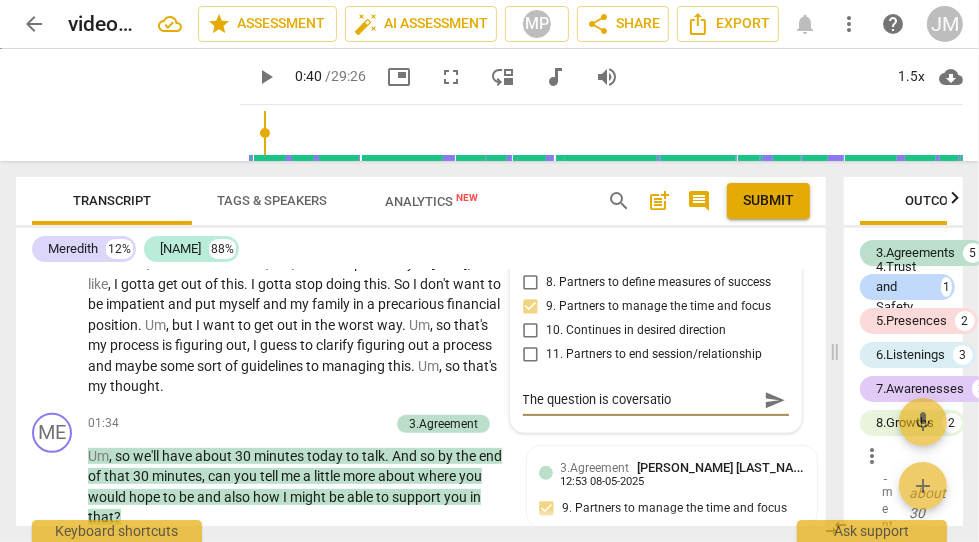 type on "The question is coversati" 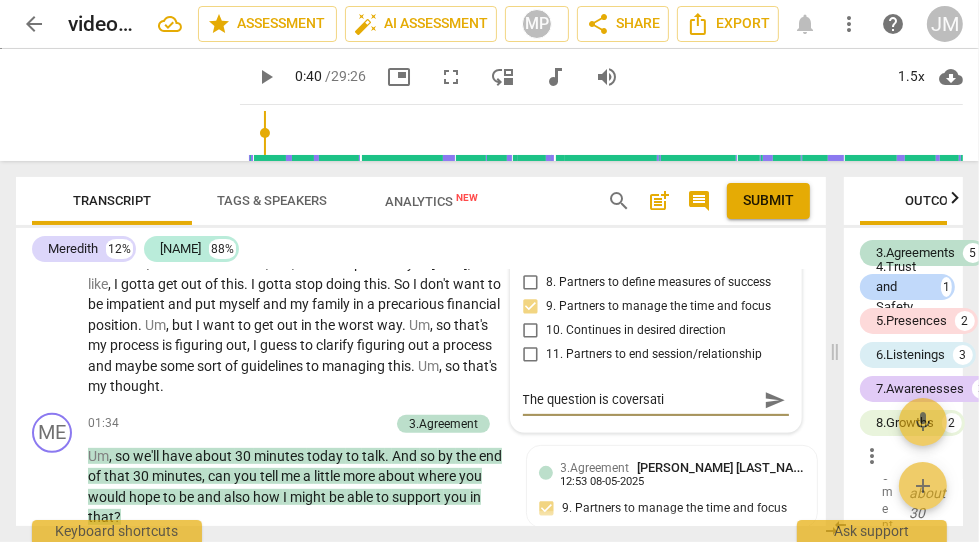 type on "The question is coversat" 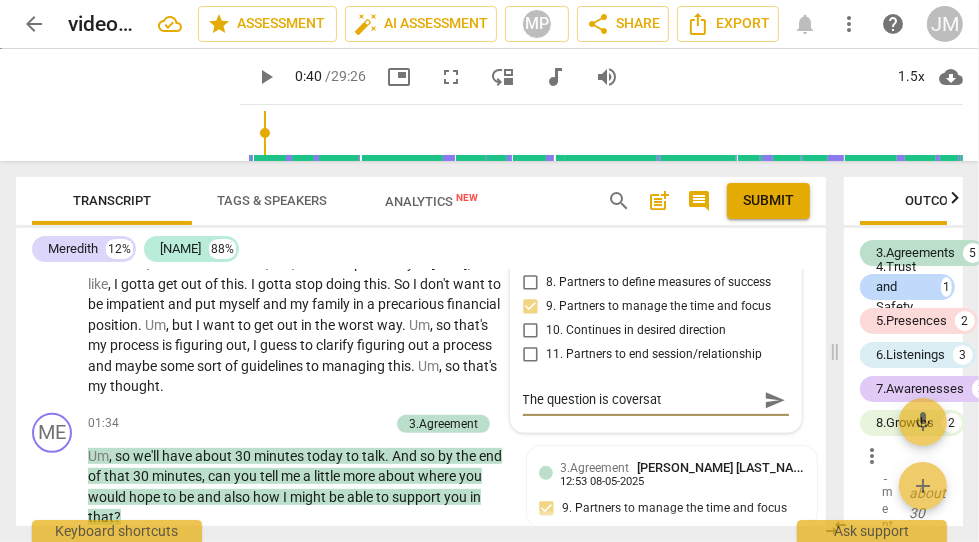 type on "The question is coversa" 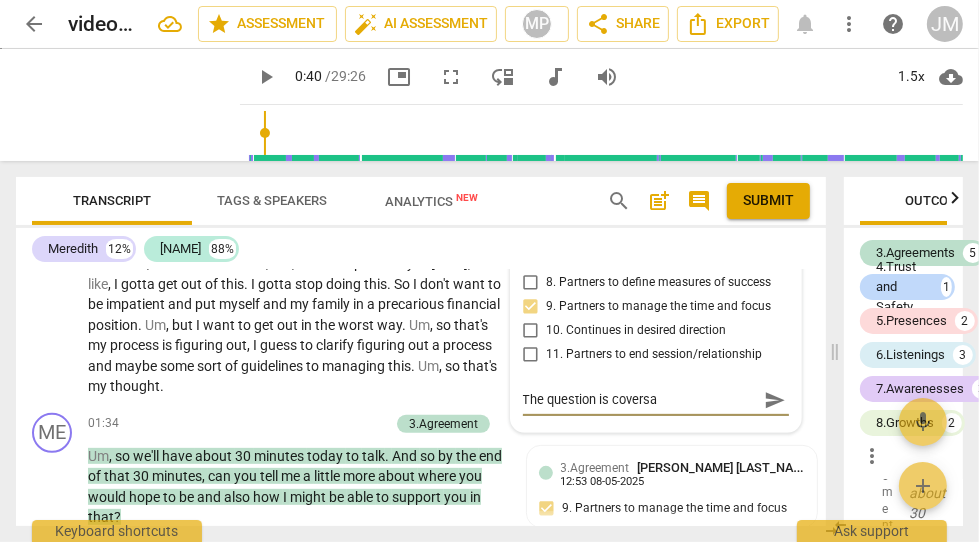 type on "The question is covers" 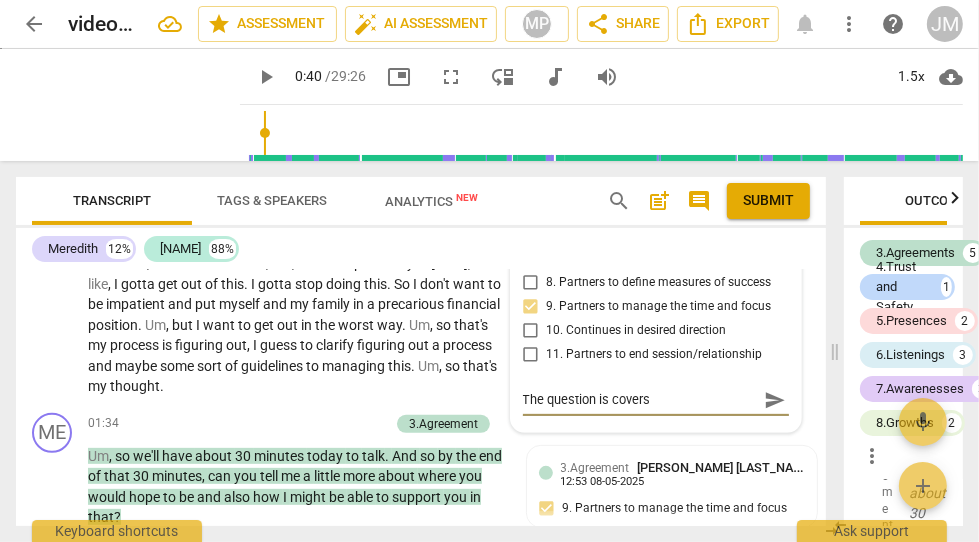 type on "The question is cover" 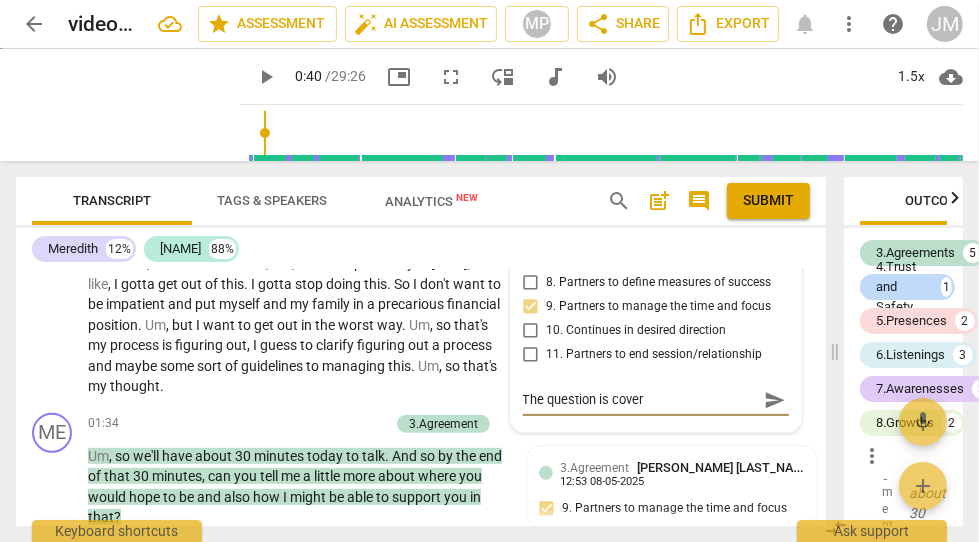 type on "The question is cove" 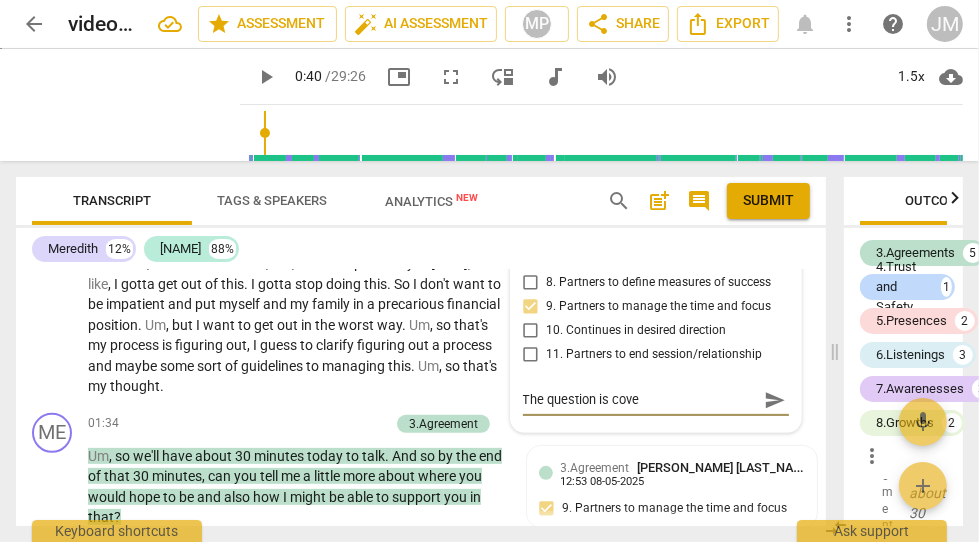 type on "The question is cov" 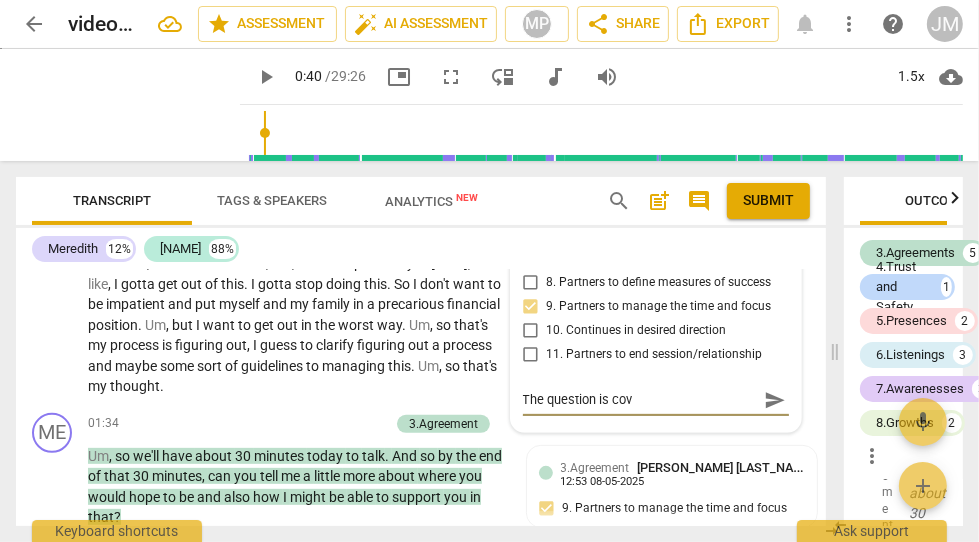 type on "The question is co" 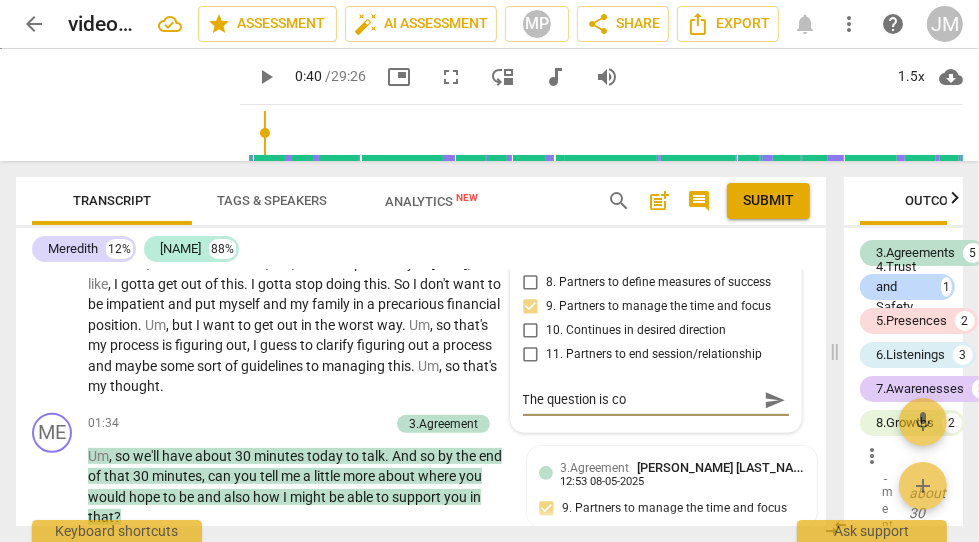 type on "The question is con" 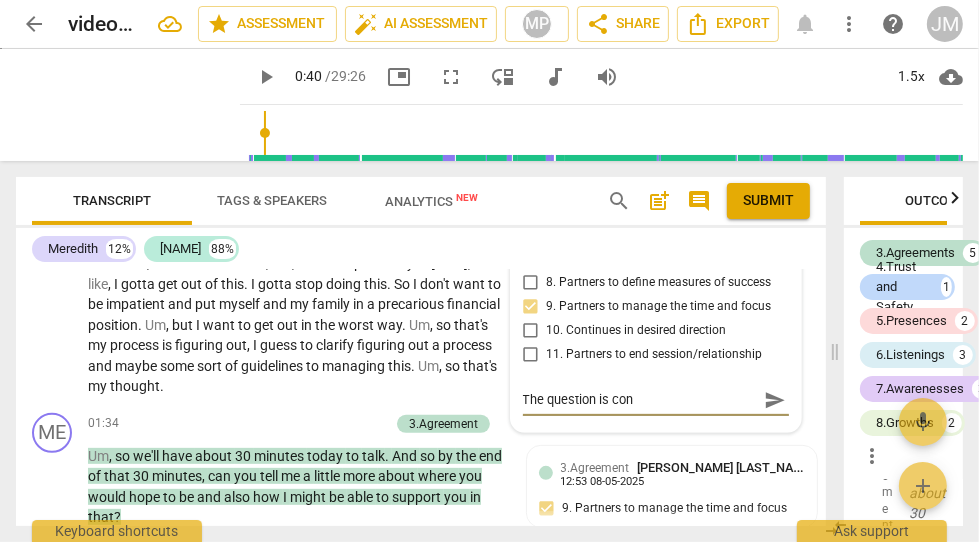 type on "The question is conv" 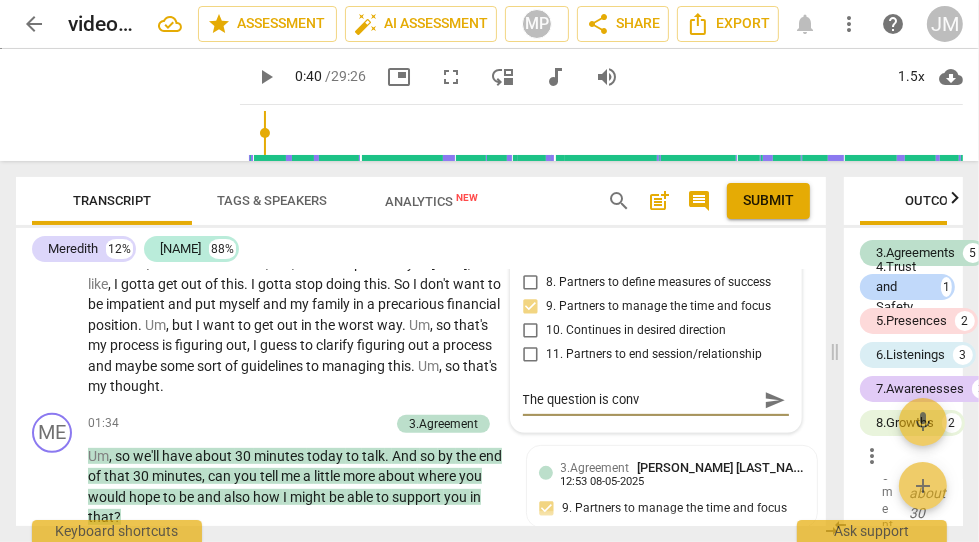 type on "The question is conve" 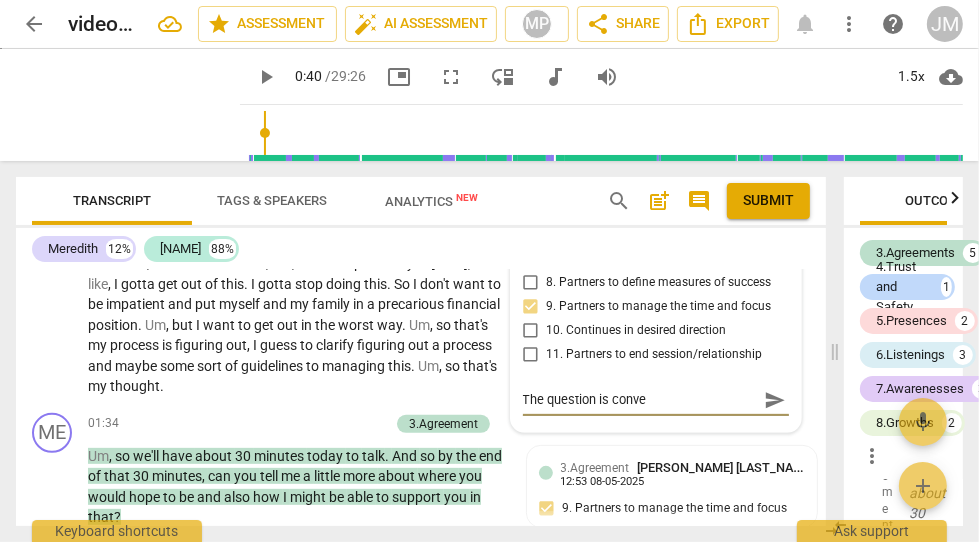 type on "The question is conver" 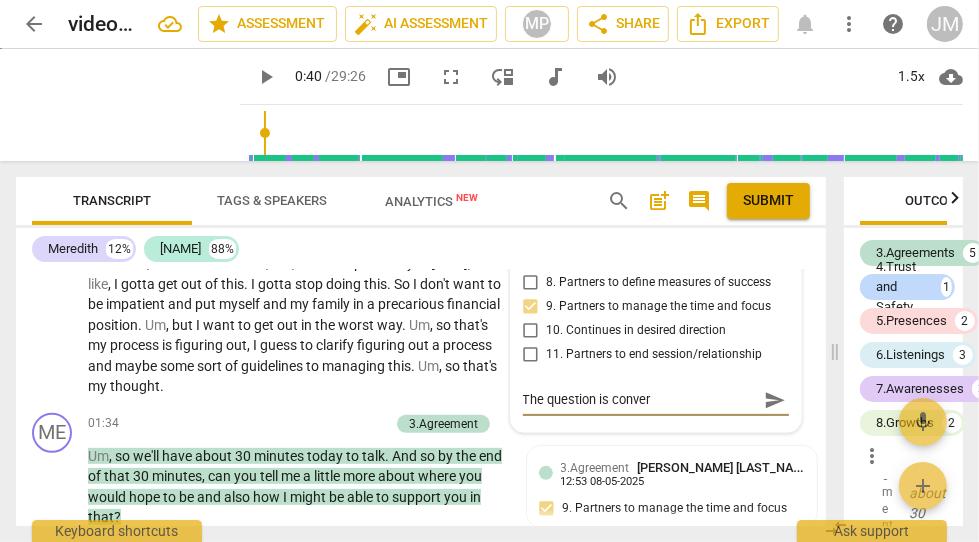 type on "The question is convers" 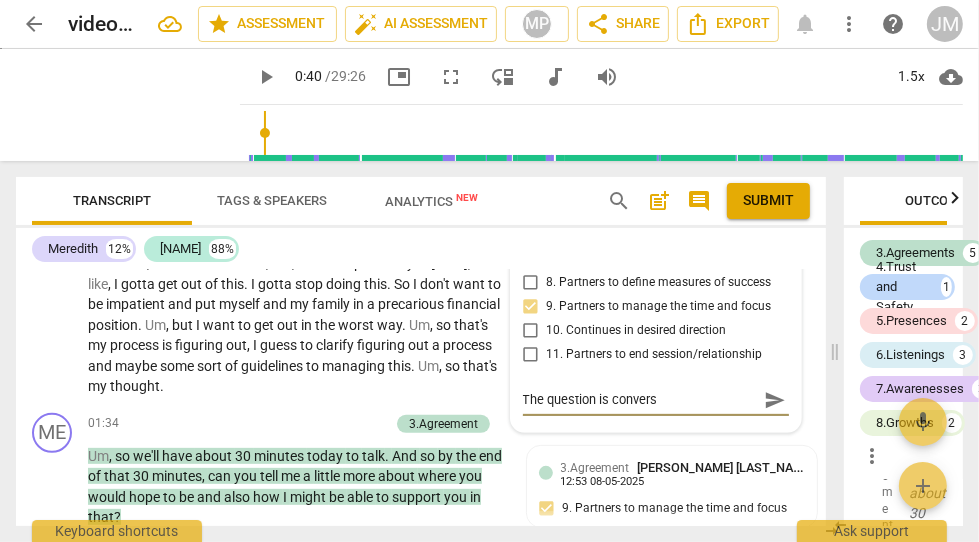 type on "The question is conversa" 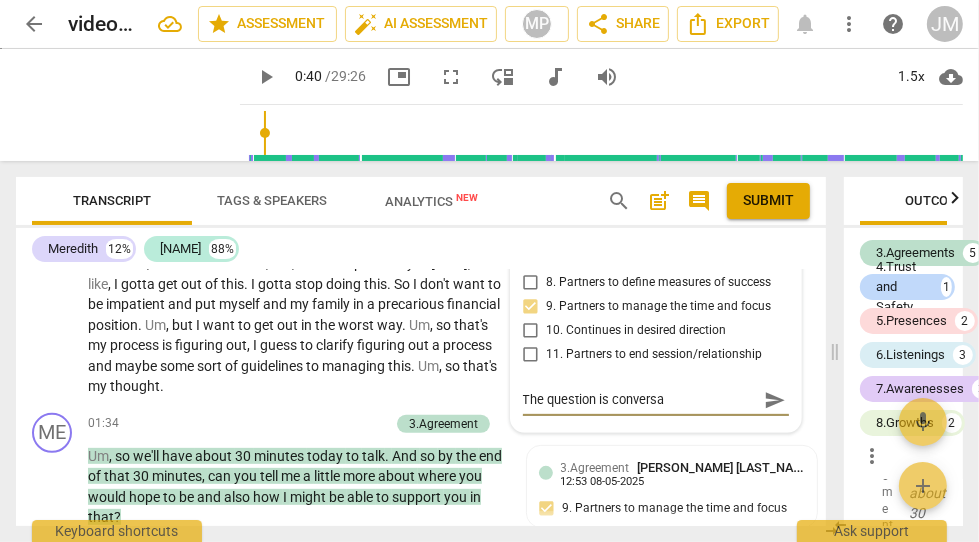 type on "The question is conversat" 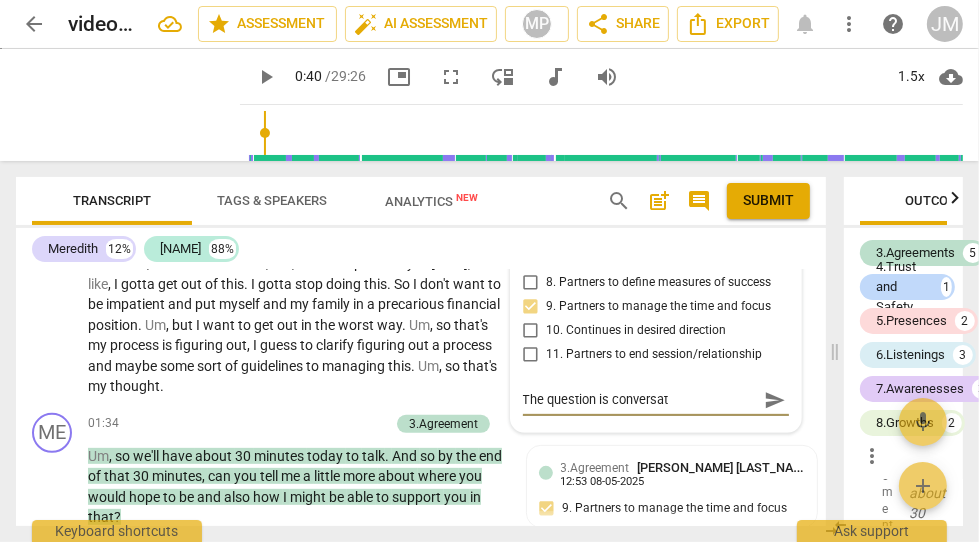 type on "The question is conversati" 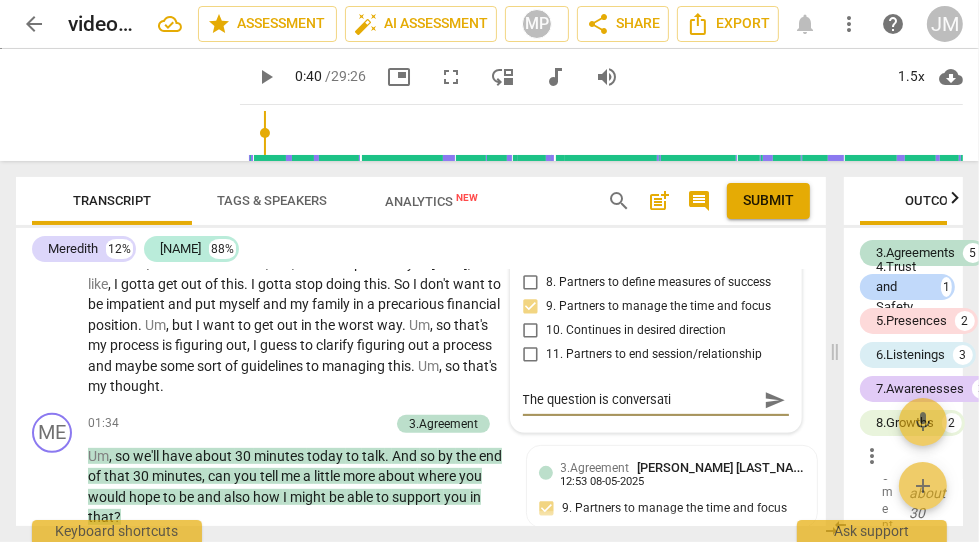type on "The question is conversatio" 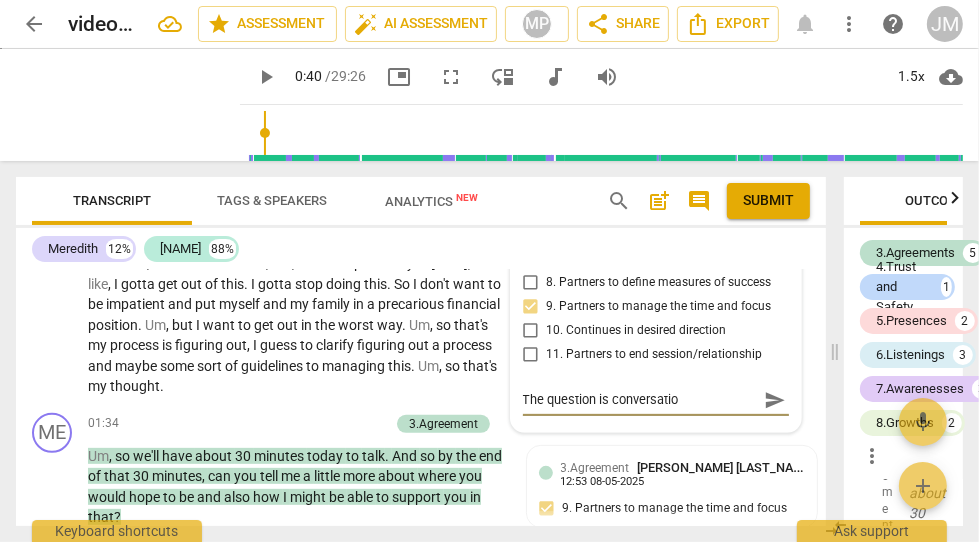 type on "The question is conversation" 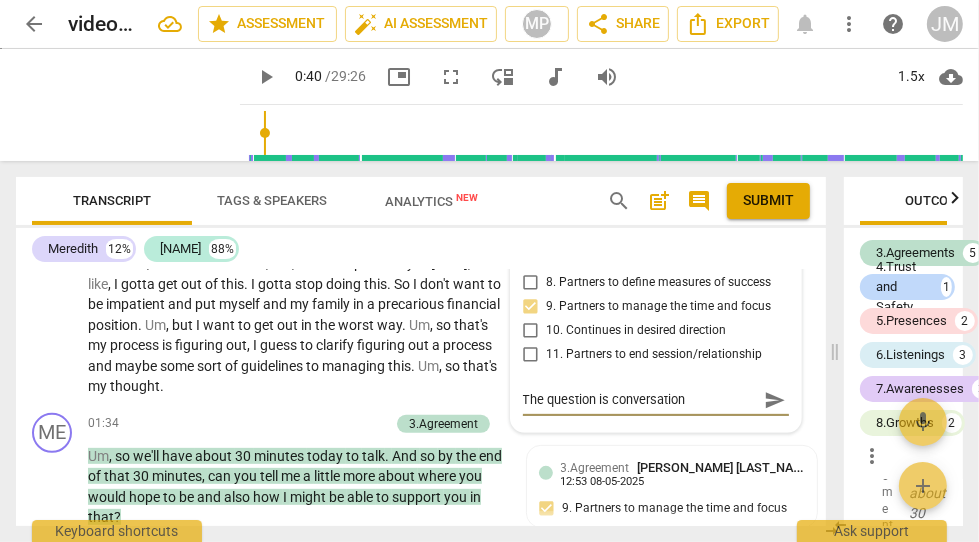 type on "The question is conversationa" 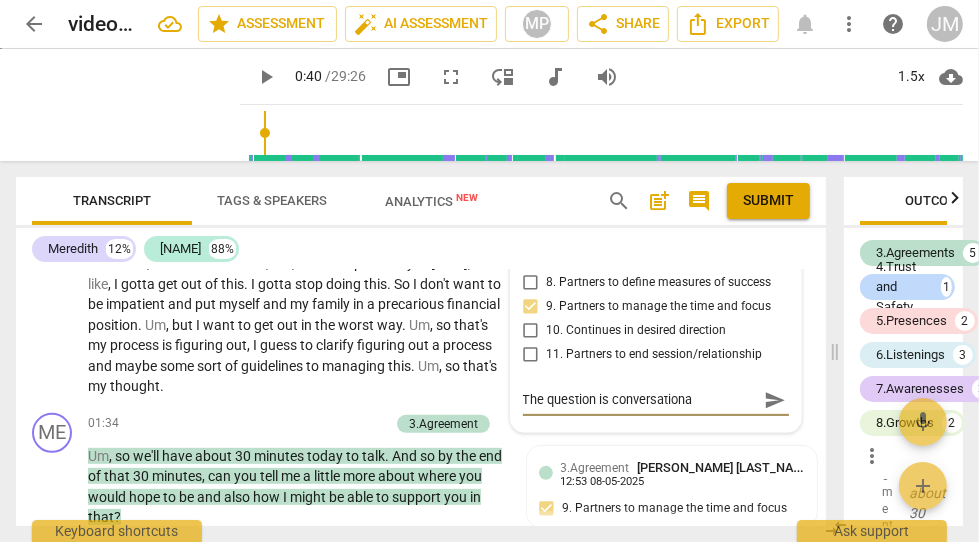 type on "The question is conversational" 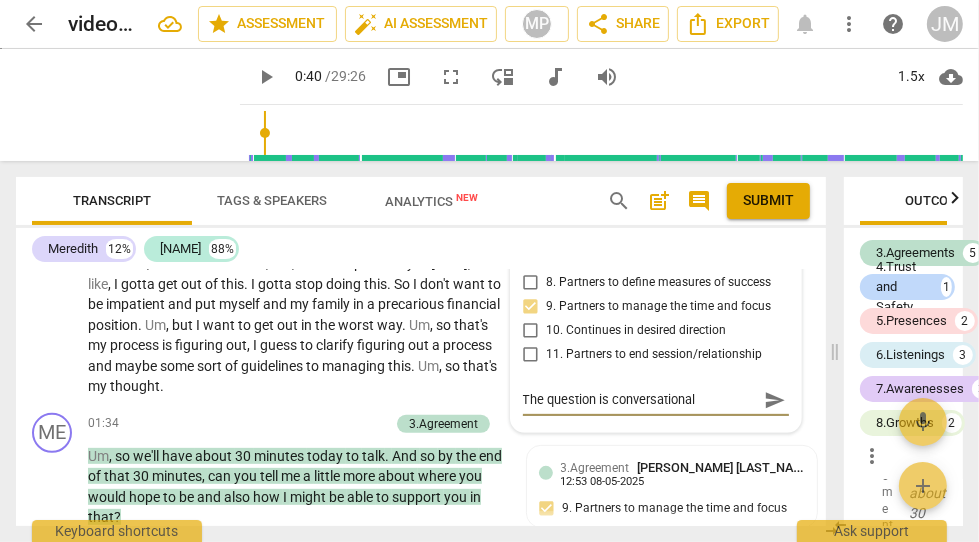 type on "The question is conversational" 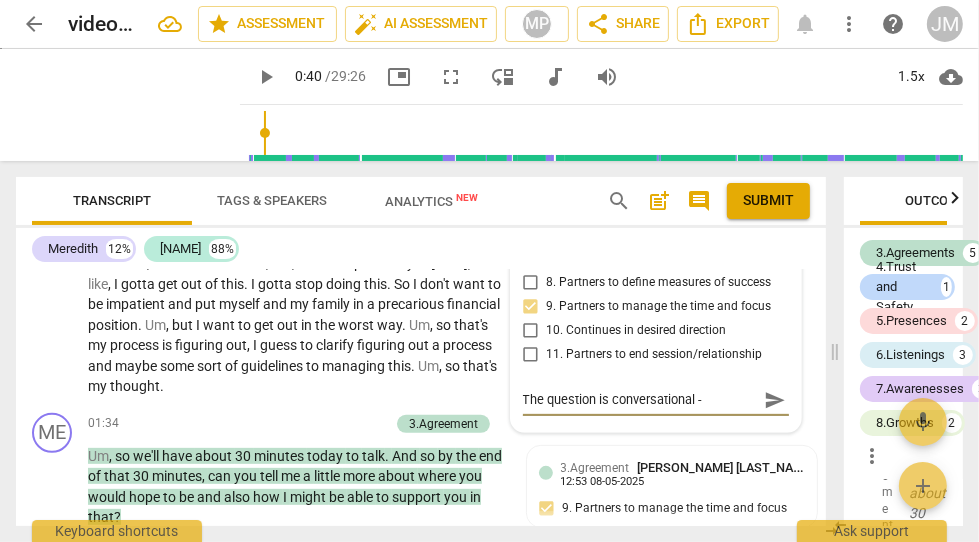 type on "The question is conversational -" 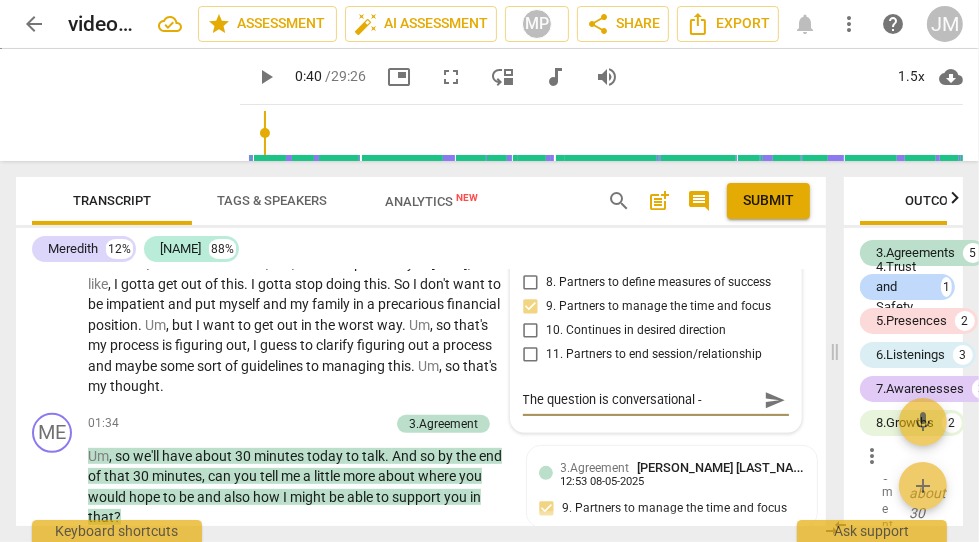 type on "The question is conversational -" 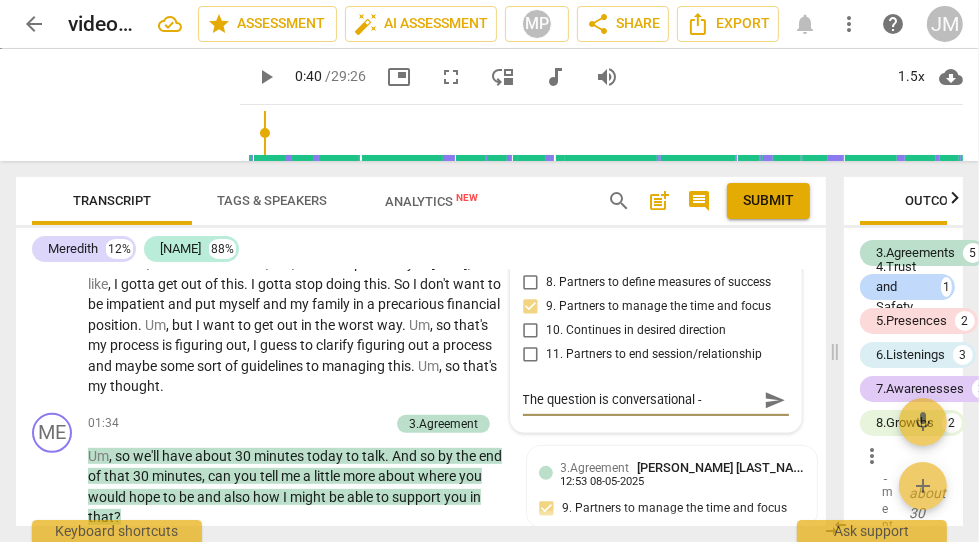 type on "The question is conversational -" 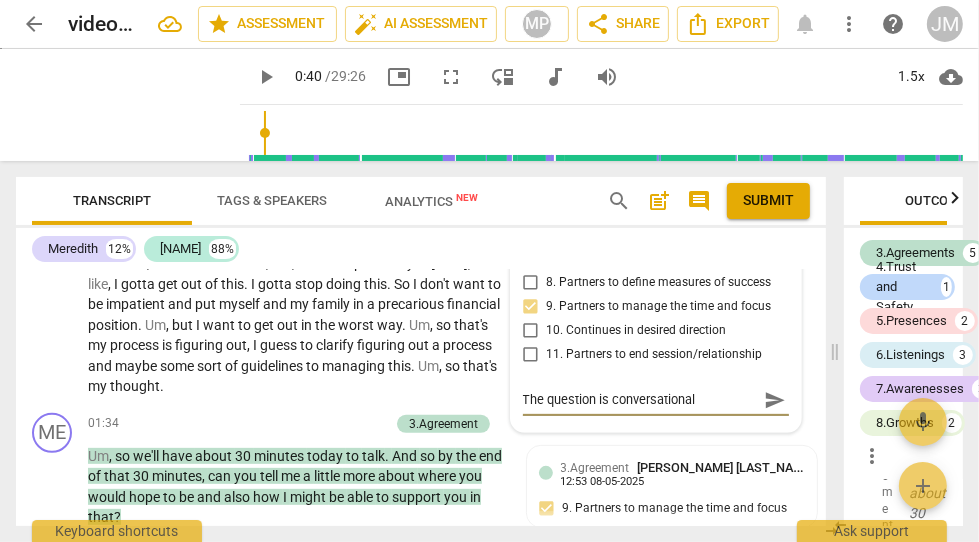 type on "The question is conversational" 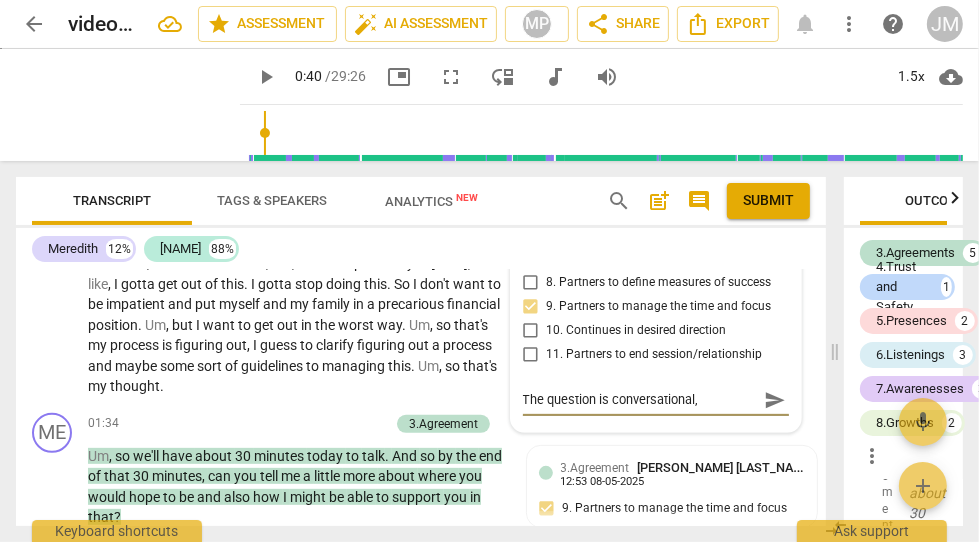 type on "The question is conversational," 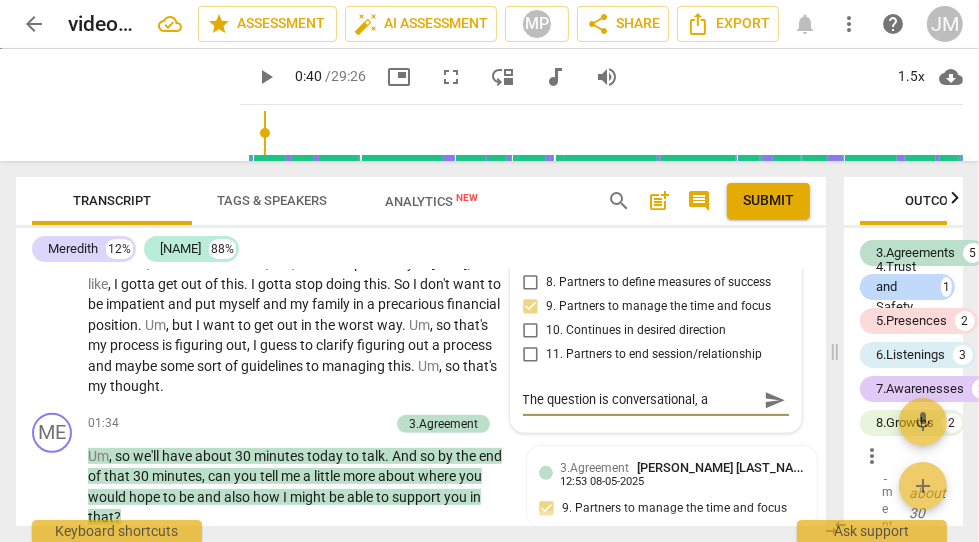 type on "The question is conversational, an" 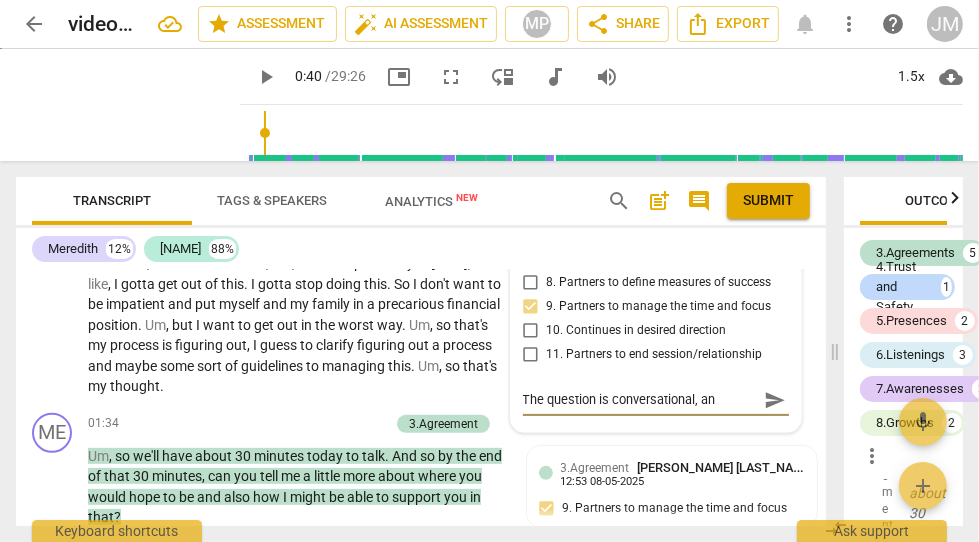 type on "The question is conversational, and" 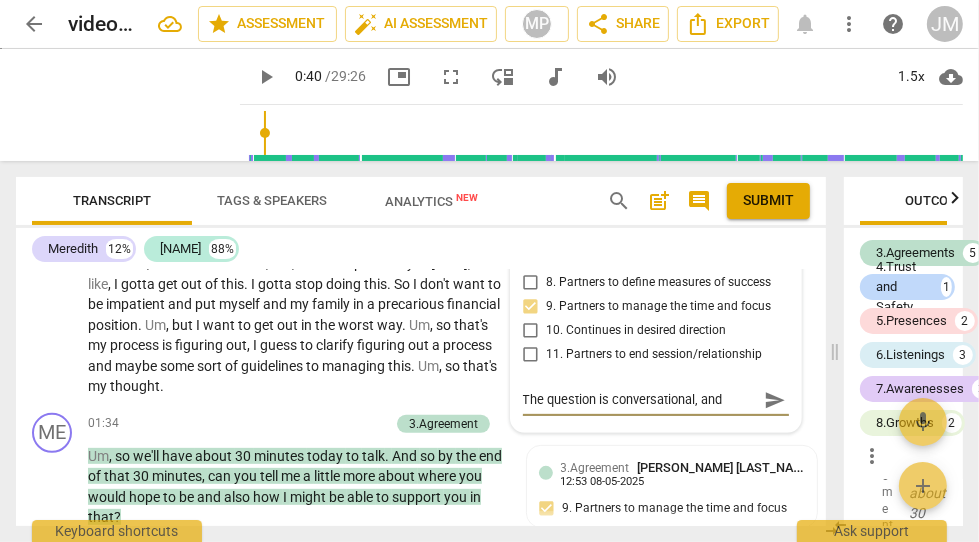 type on "The question is conversational, and" 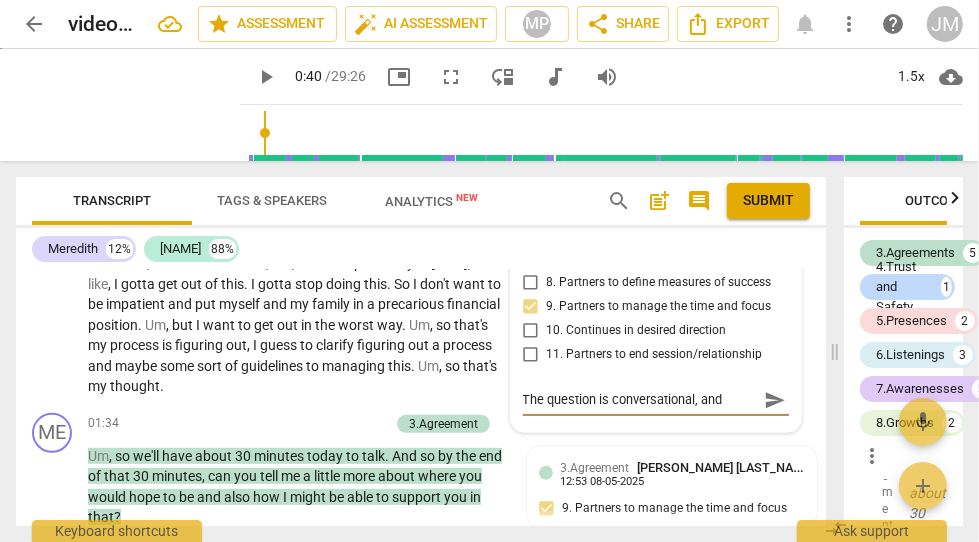 type on "The question is conversational, and p" 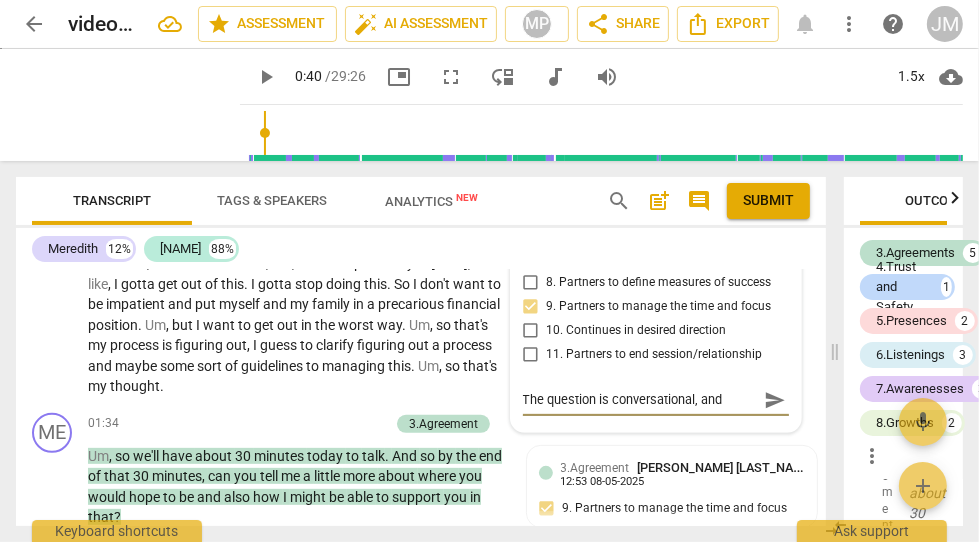 type on "The question is conversational, and p" 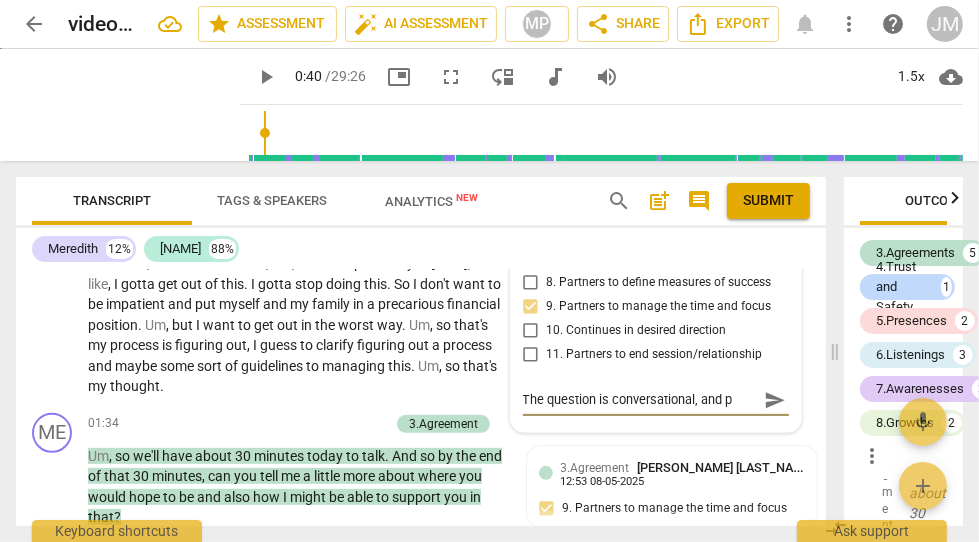 type on "The question is conversational, and pa" 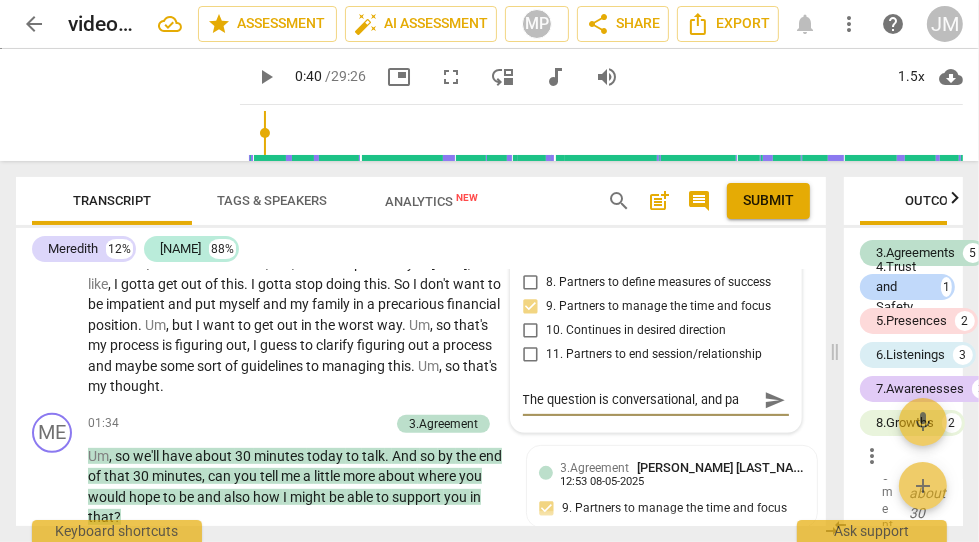 type on "The question is conversational, and par" 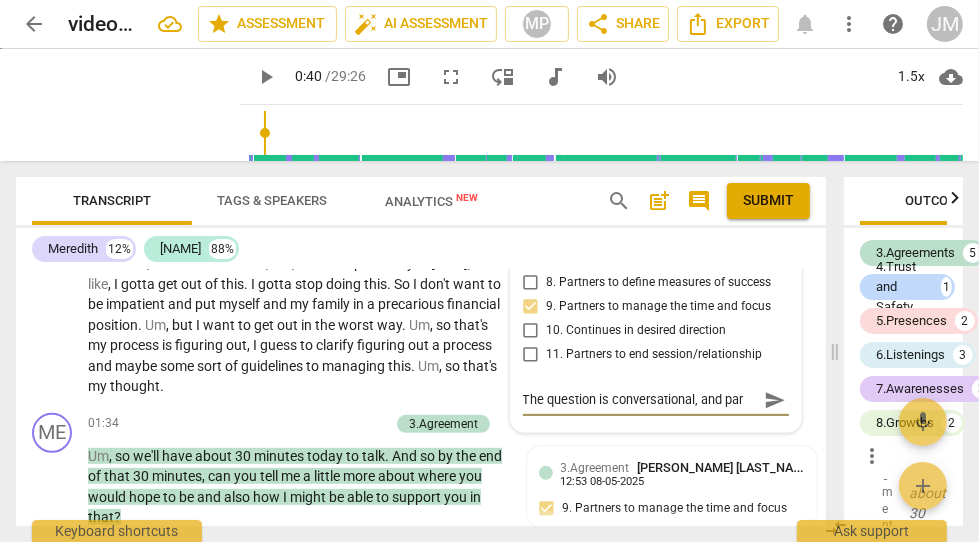 type on "The question is conversational, and part" 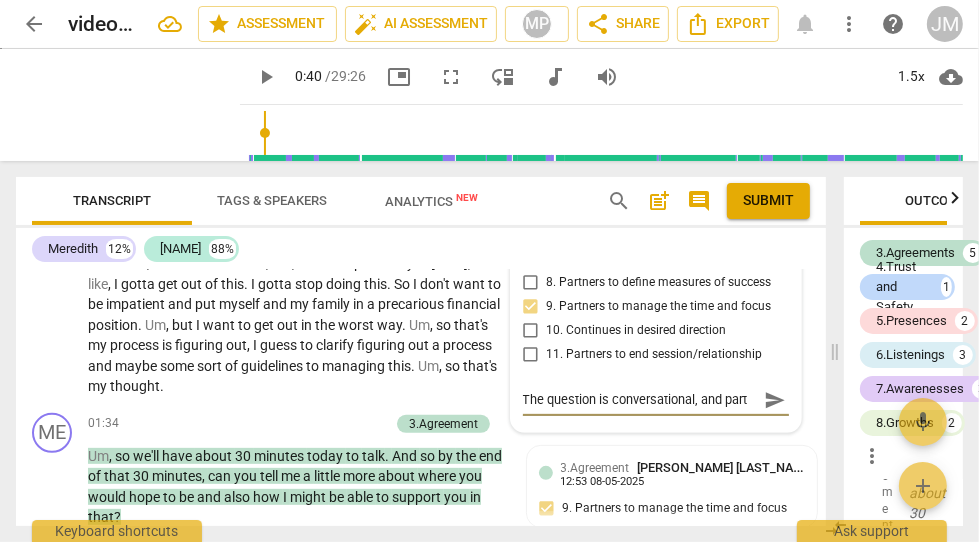 type on "The question is conversational, and partn" 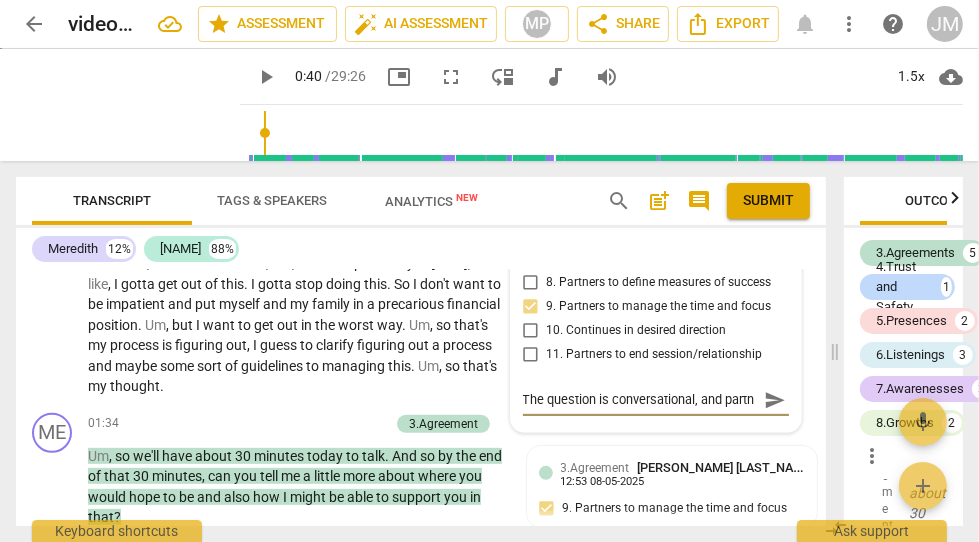 scroll, scrollTop: 16, scrollLeft: 0, axis: vertical 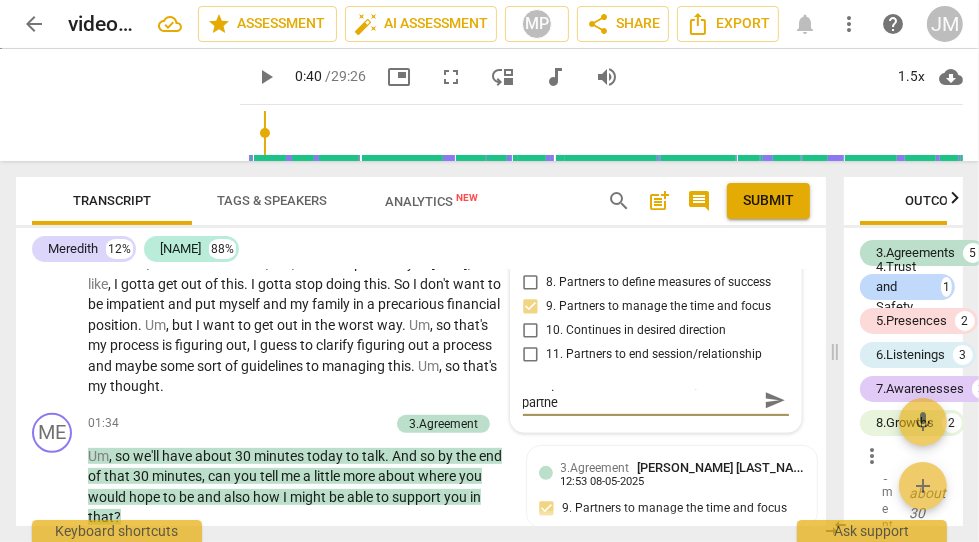 type on "The question is conversational, and partner" 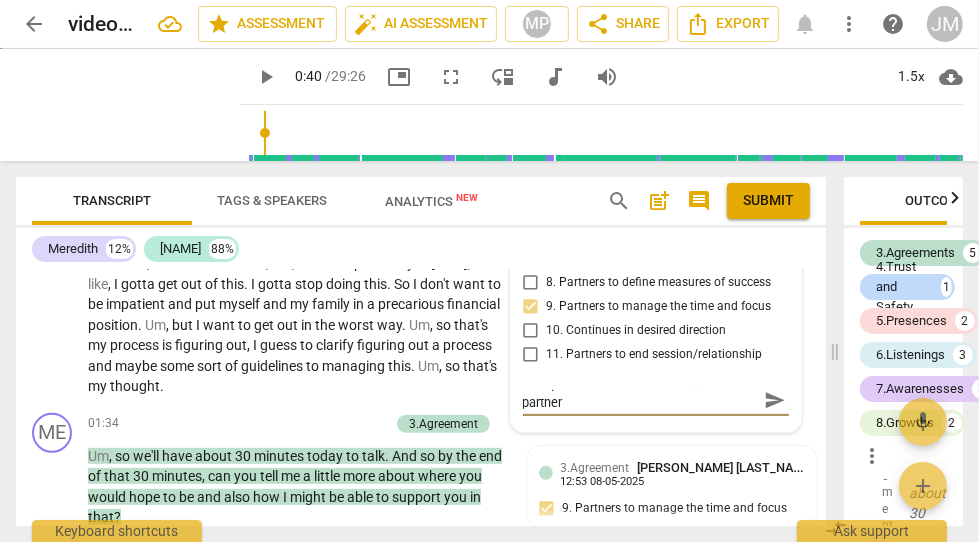 type on "The question is conversational, and partners" 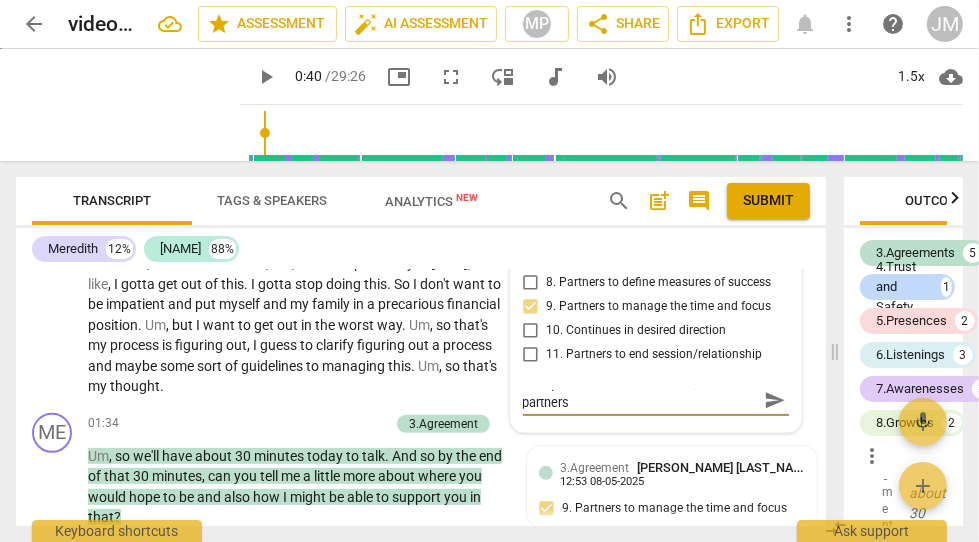 type on "The question is conversational, and partners" 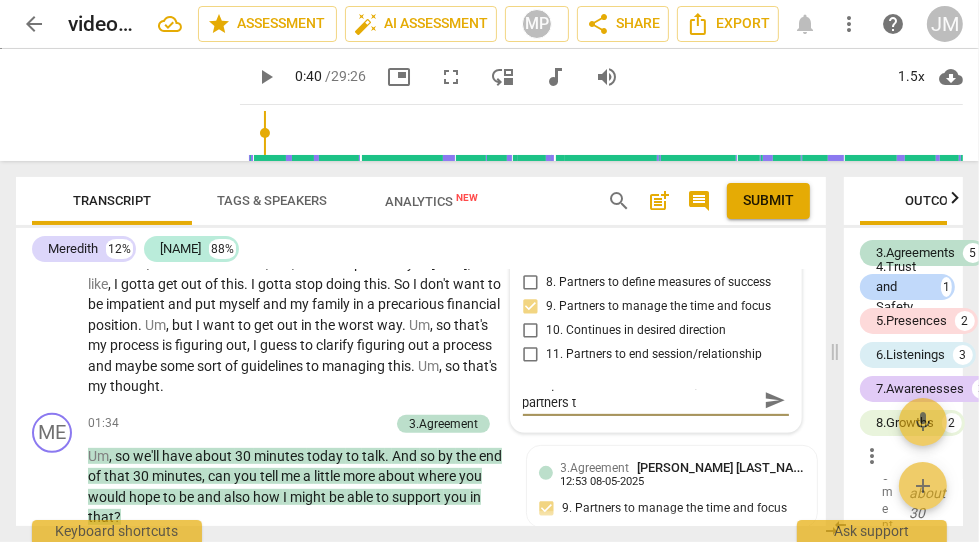 type on "The question is conversational, and partners to" 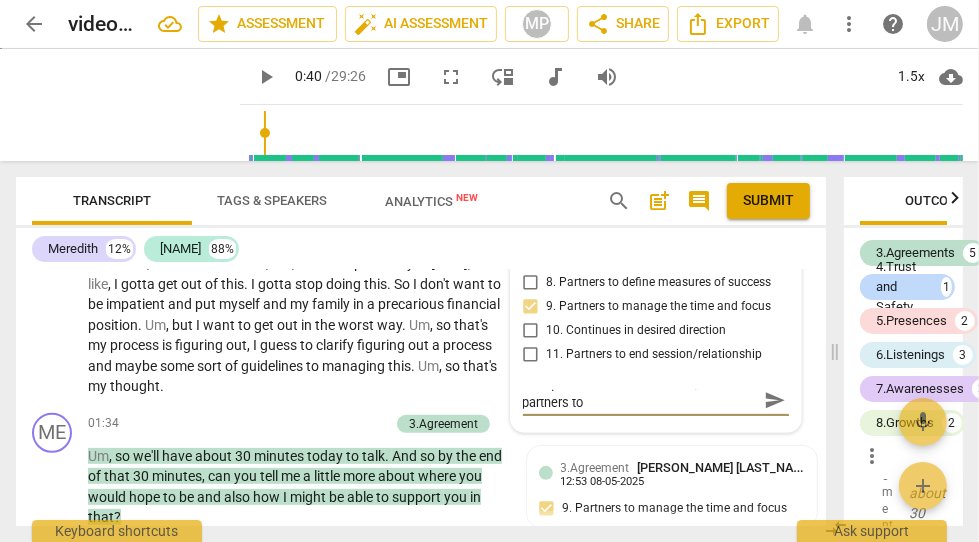 type on "The question is conversational, and partners to" 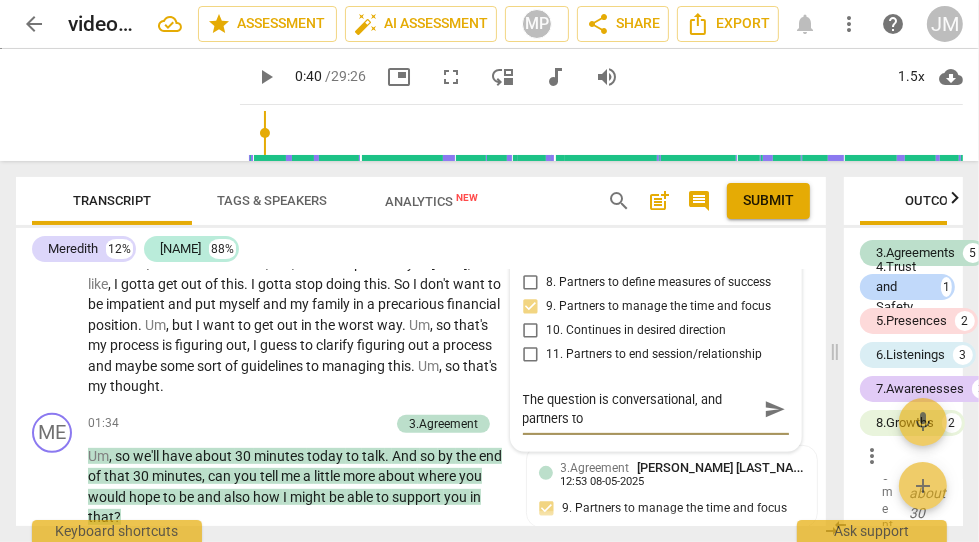 scroll, scrollTop: 0, scrollLeft: 0, axis: both 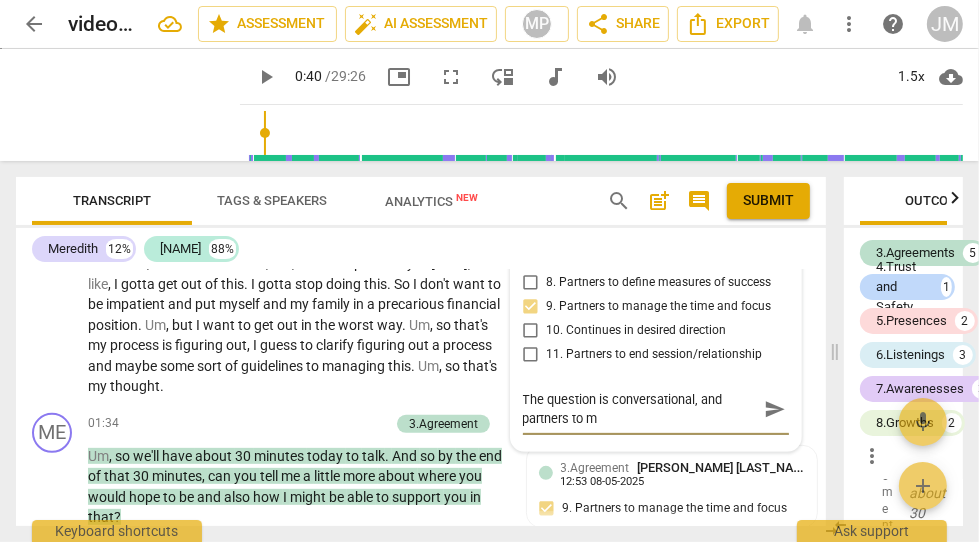 type on "The question is conversational, and partners to ma" 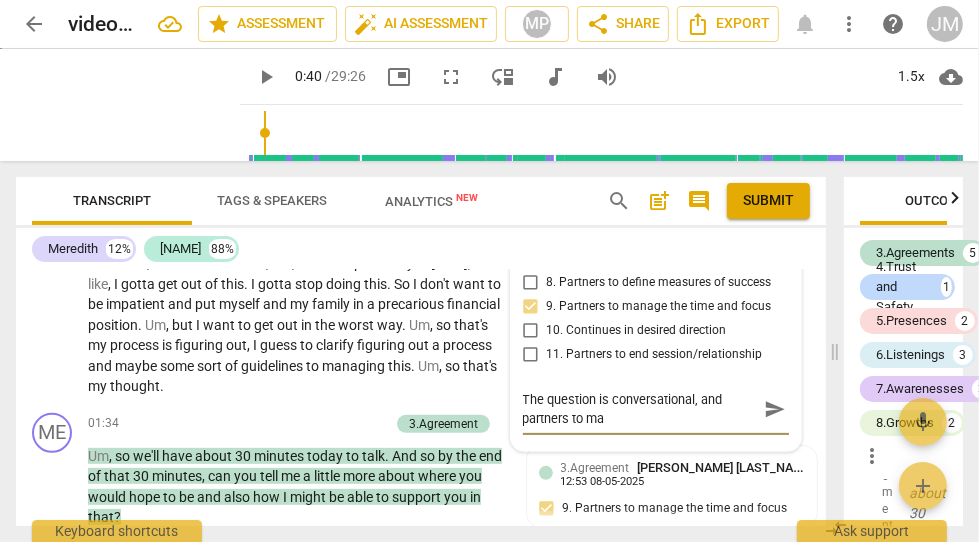 type on "The question is conversational, and partners to man" 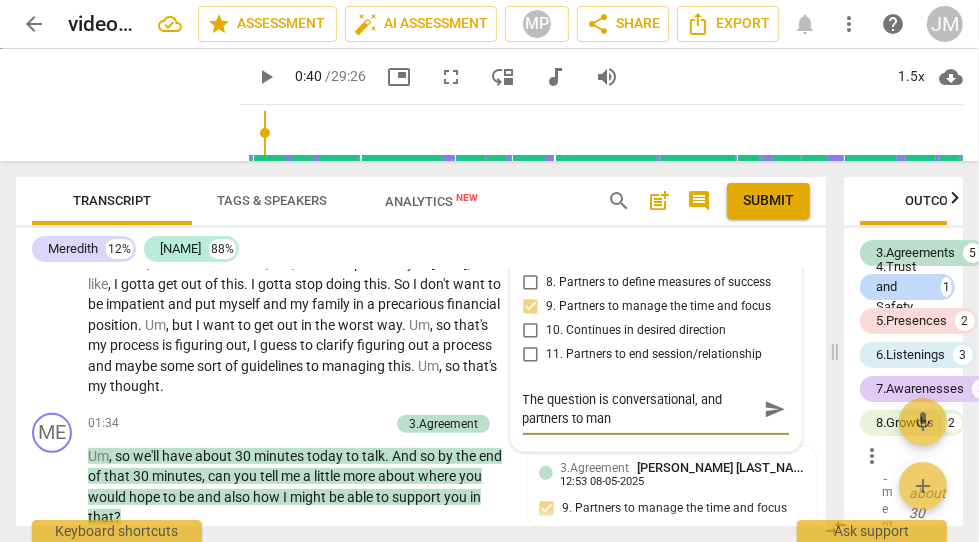 type on "The question is conversational, and partners to mana" 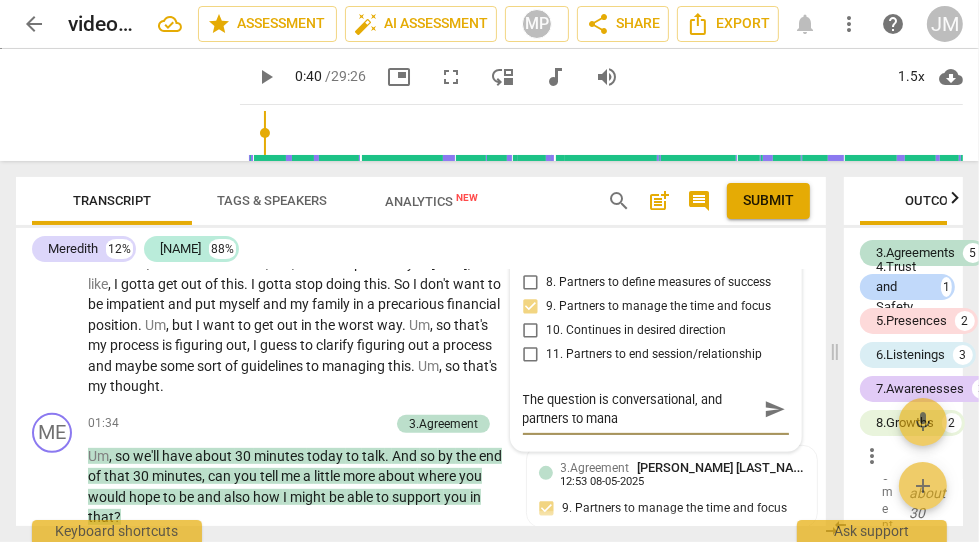 type on "The question is conversational, and partners to manag" 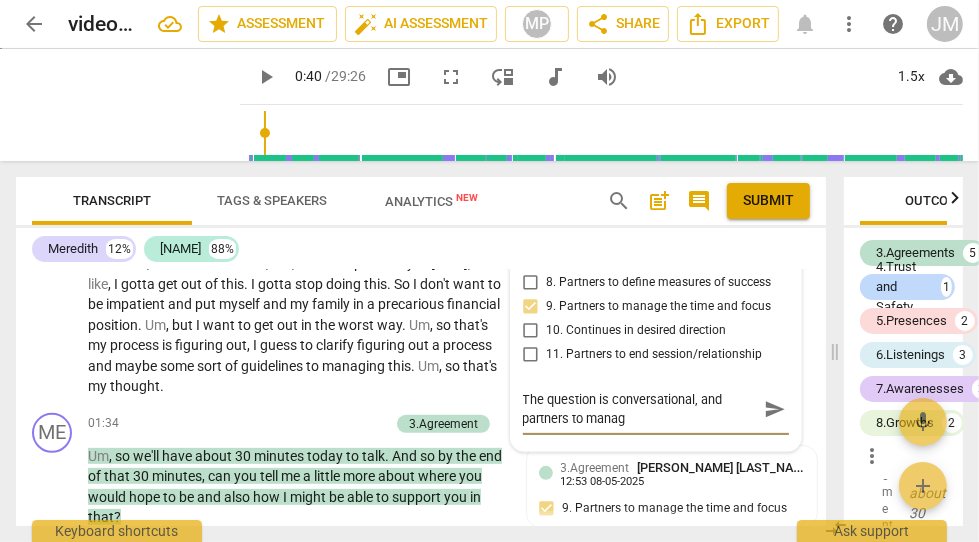 type on "The question is conversational, and partners to manage" 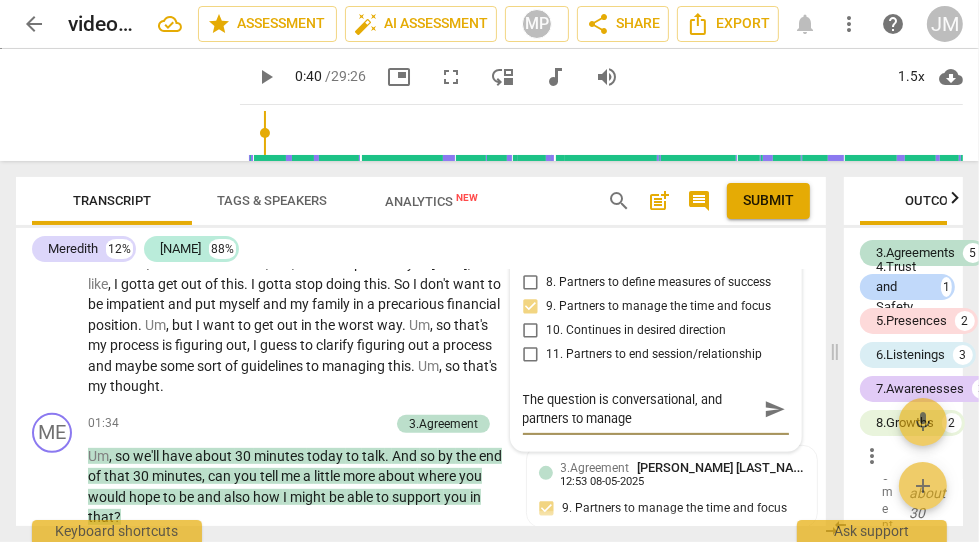 type on "The question is conversational, and partners to manage" 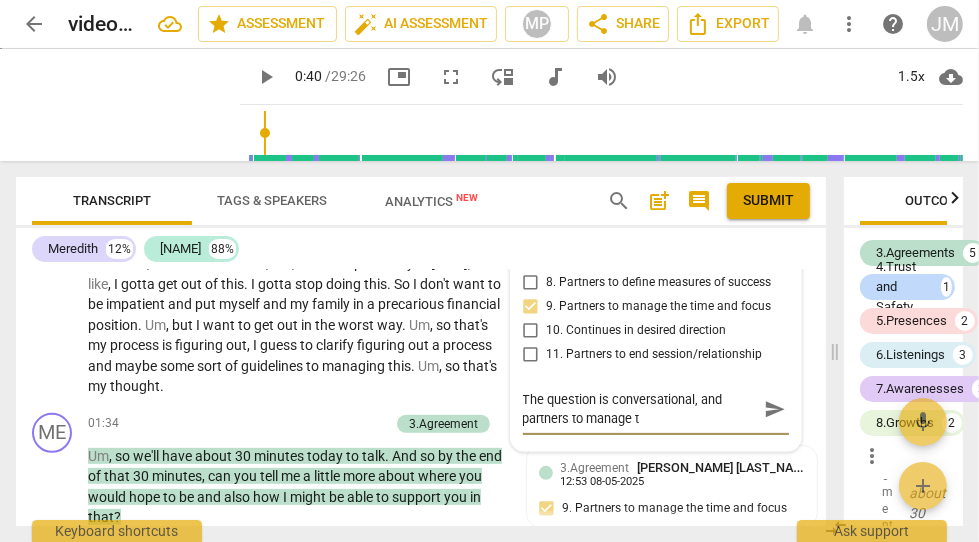 type on "The question is conversational, and partners to manage ti" 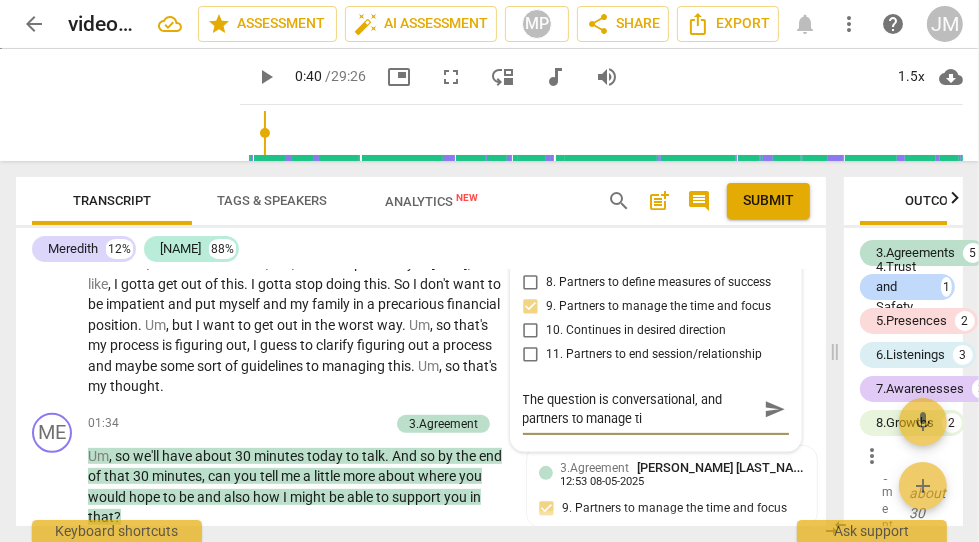type on "The question is conversational, and partners to manage tim" 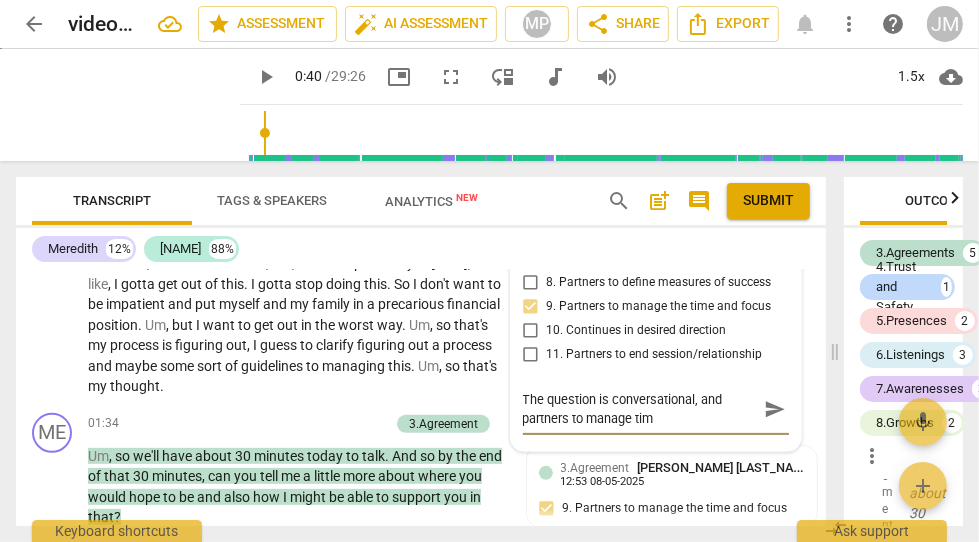 type on "The question is conversational, and partners to manage time" 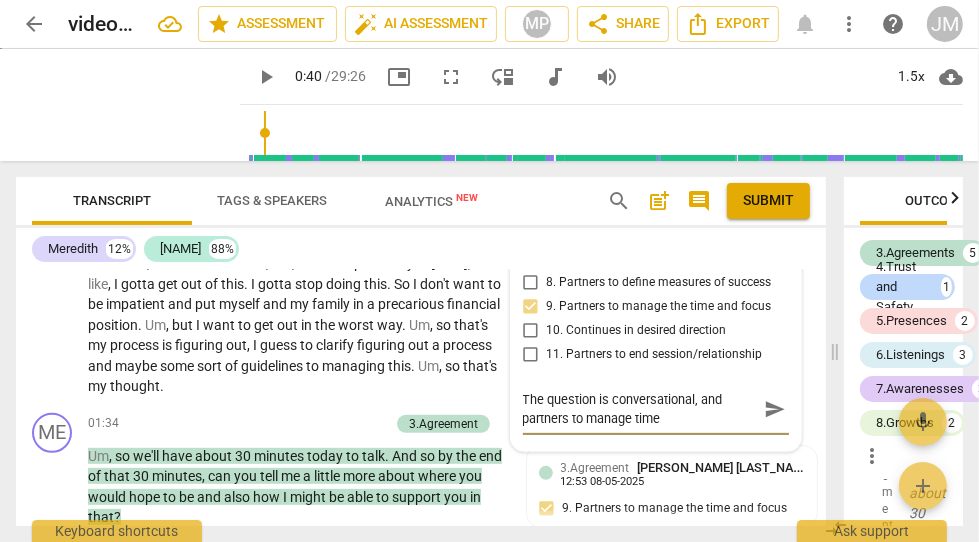 type on "The question is conversational, and partners to manage time" 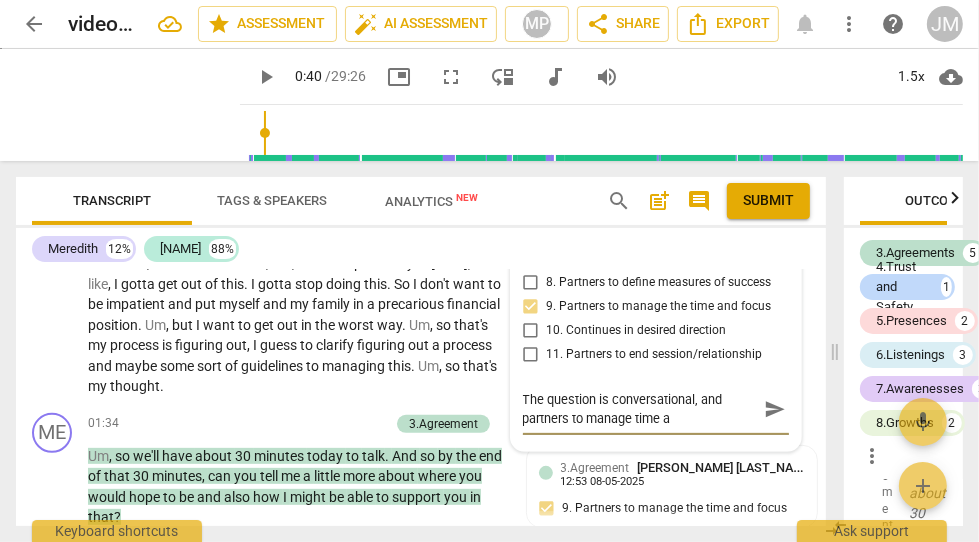 type on "The question is conversational, and partners to manage time an" 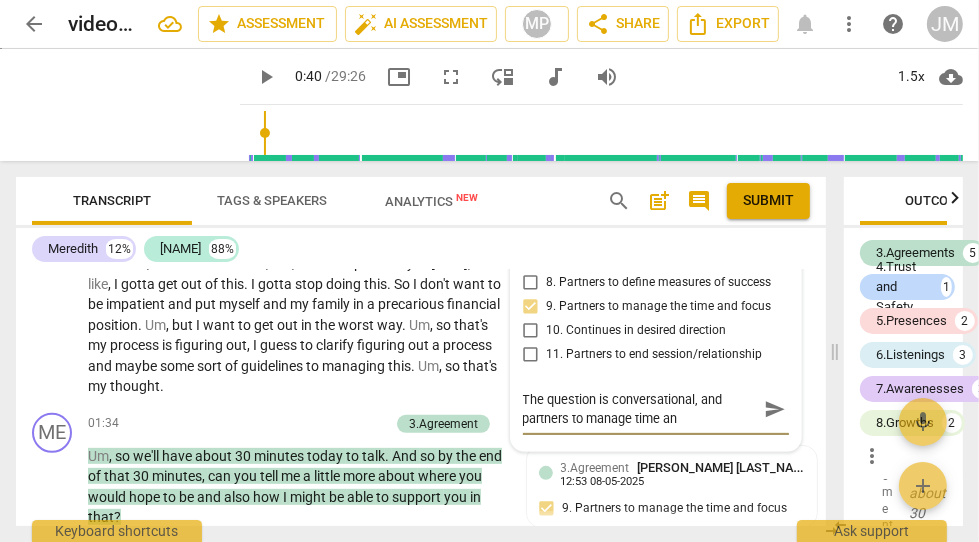 type on "The question is conversational, and partners to manage time and" 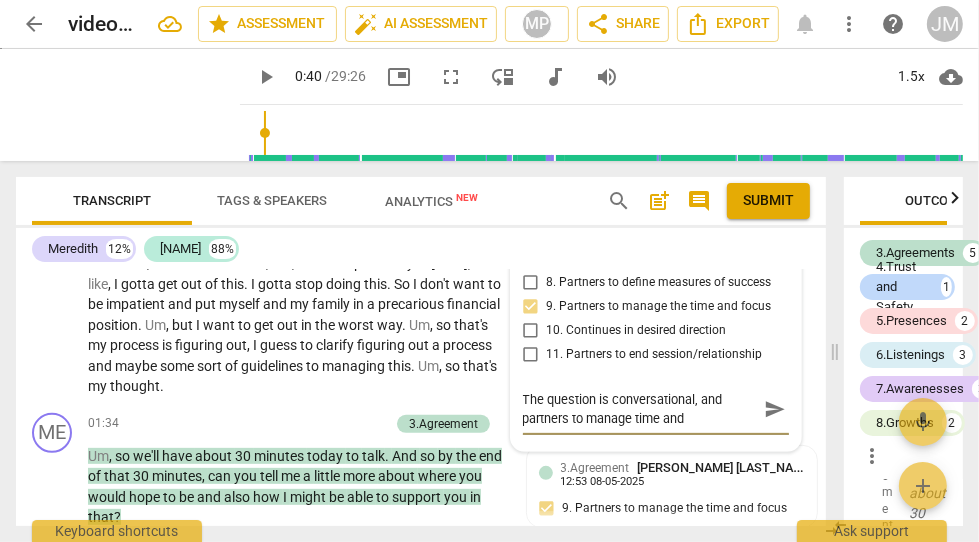type on "The question is conversational, and partners to manage time and" 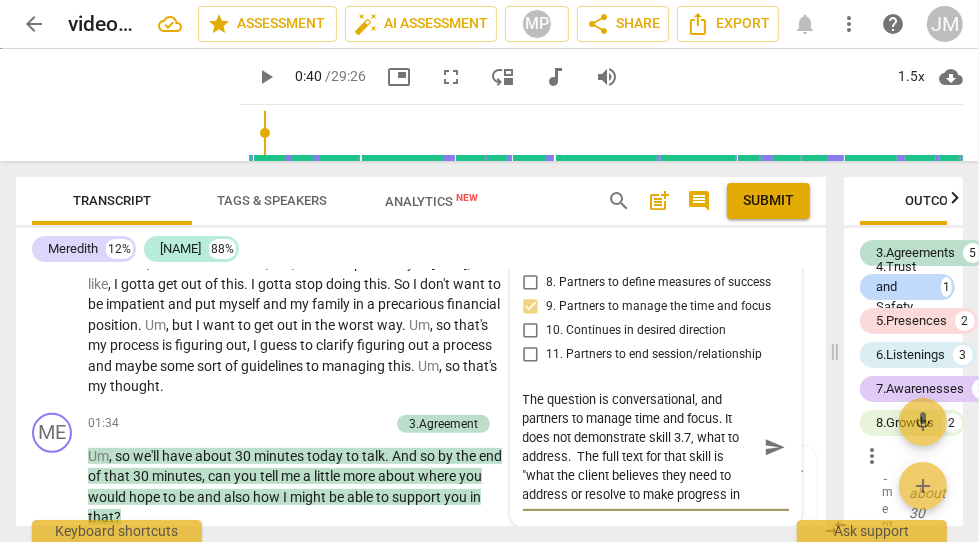 scroll, scrollTop: 17, scrollLeft: 0, axis: vertical 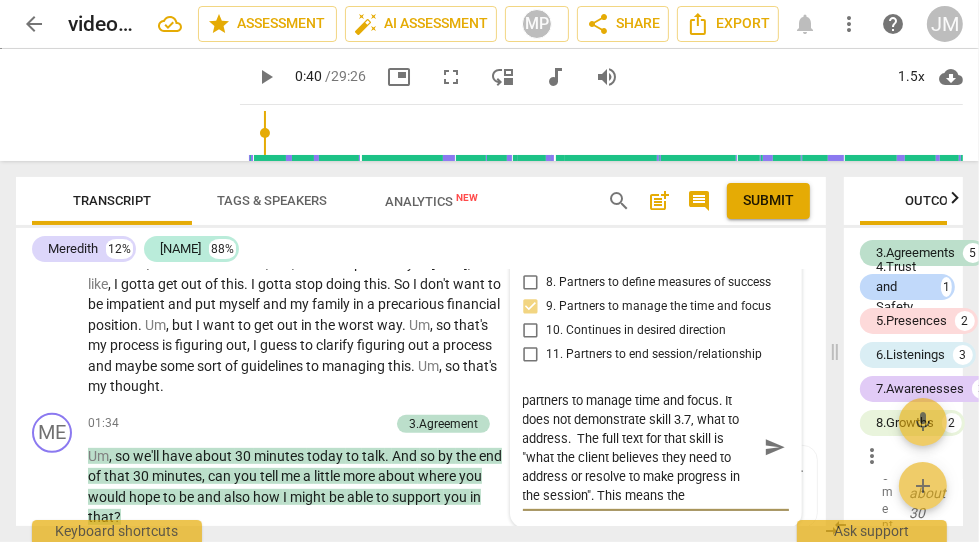 drag, startPoint x: 685, startPoint y: 496, endPoint x: 595, endPoint y: 493, distance: 90.04999 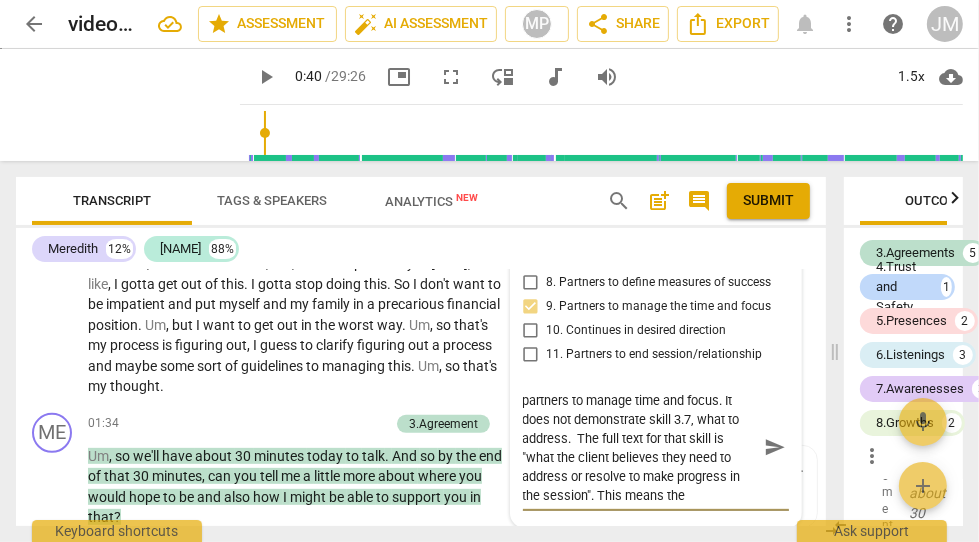 click on "The question is conversational, and partners to manage time and focus. It does not demonstrate skill 3.7, what to address.  The full text for that skill is "what the client believes they need to address or resolve to make progress in the session". This means the" at bounding box center (640, 447) 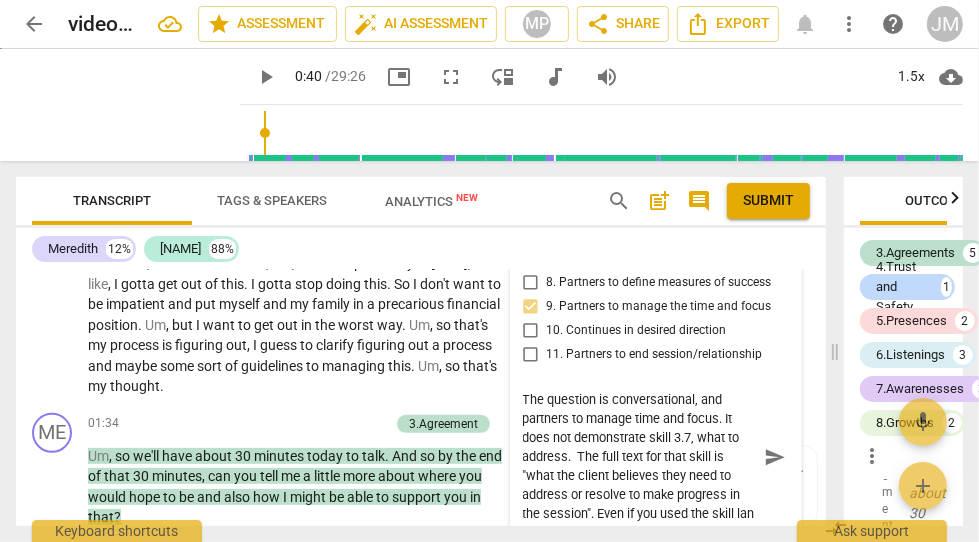 scroll, scrollTop: 17, scrollLeft: 0, axis: vertical 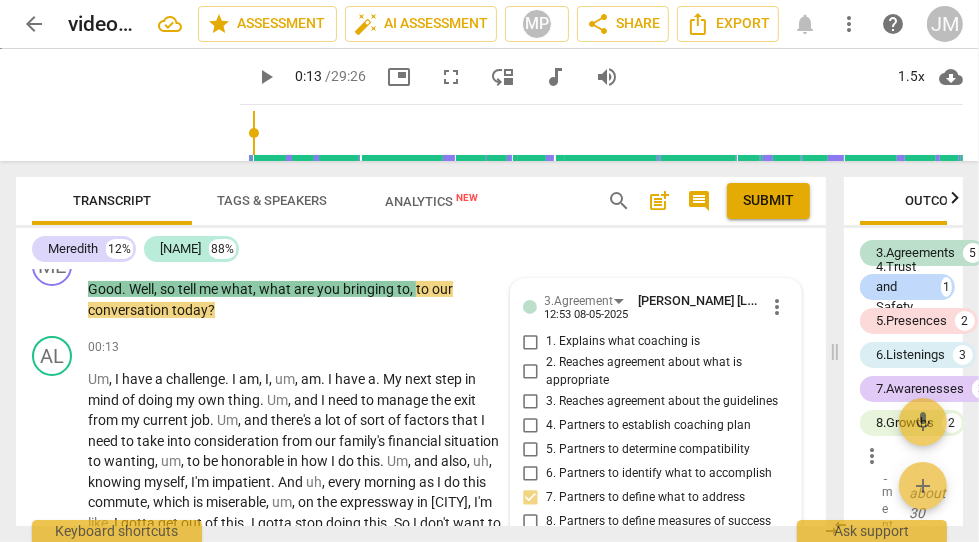 drag, startPoint x: 243, startPoint y: 132, endPoint x: 229, endPoint y: 136, distance: 14.56022 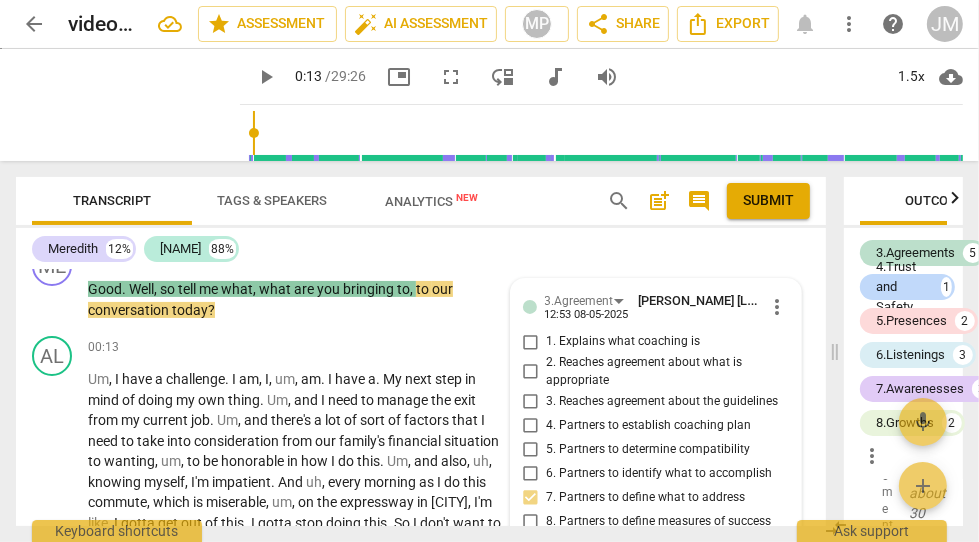 click at bounding box center (605, 133) 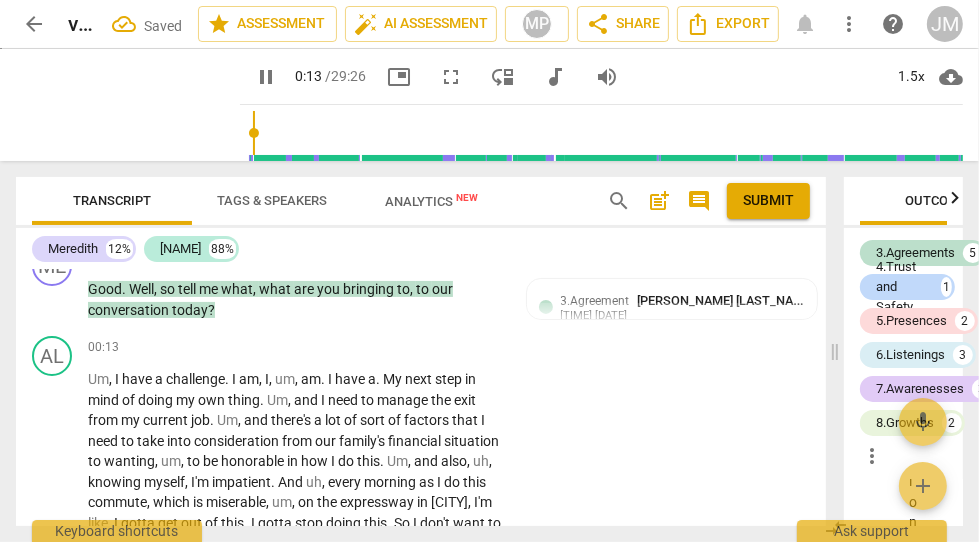 scroll, scrollTop: 11700, scrollLeft: 0, axis: vertical 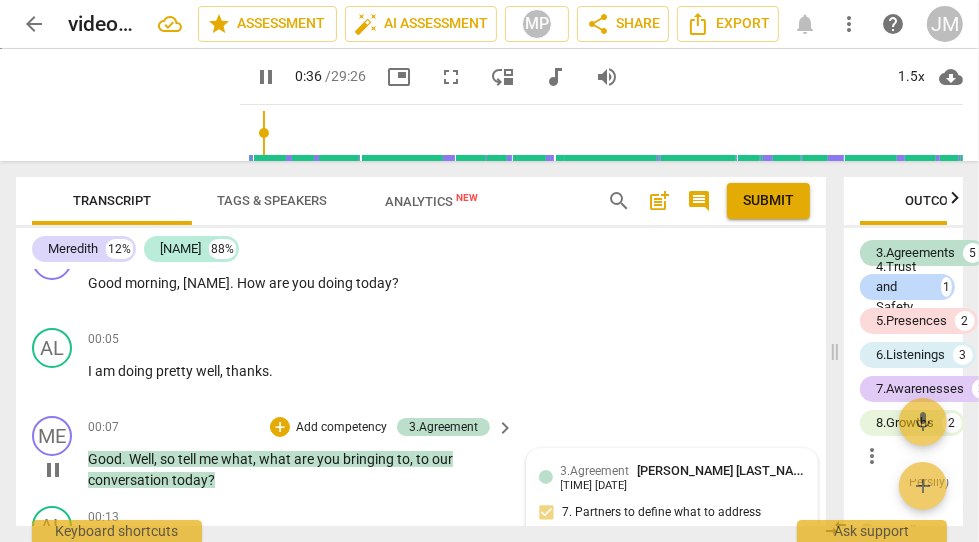 click on "3.Agreement [NAME] [LAST] 15:33 08-06-2025" at bounding box center [683, 476] 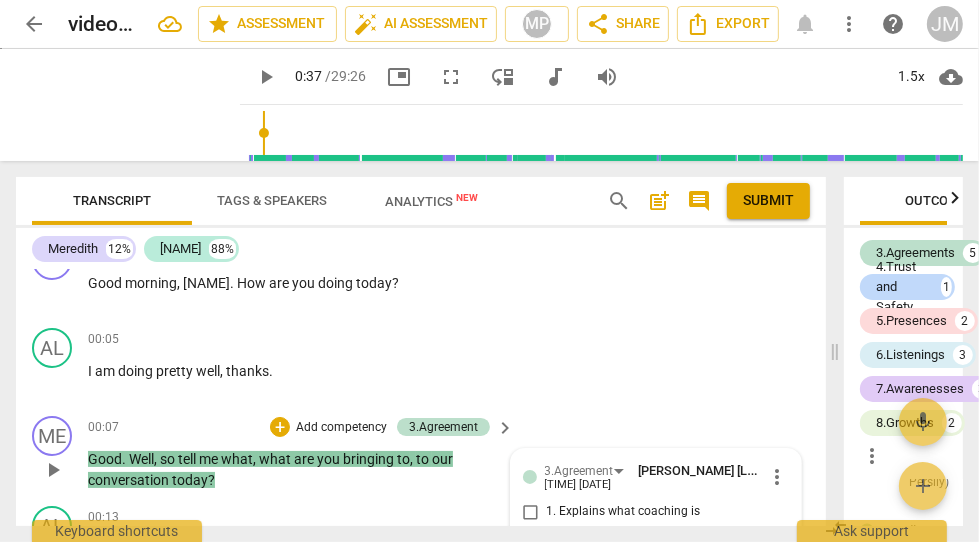 click on "more_vert" at bounding box center [777, 477] 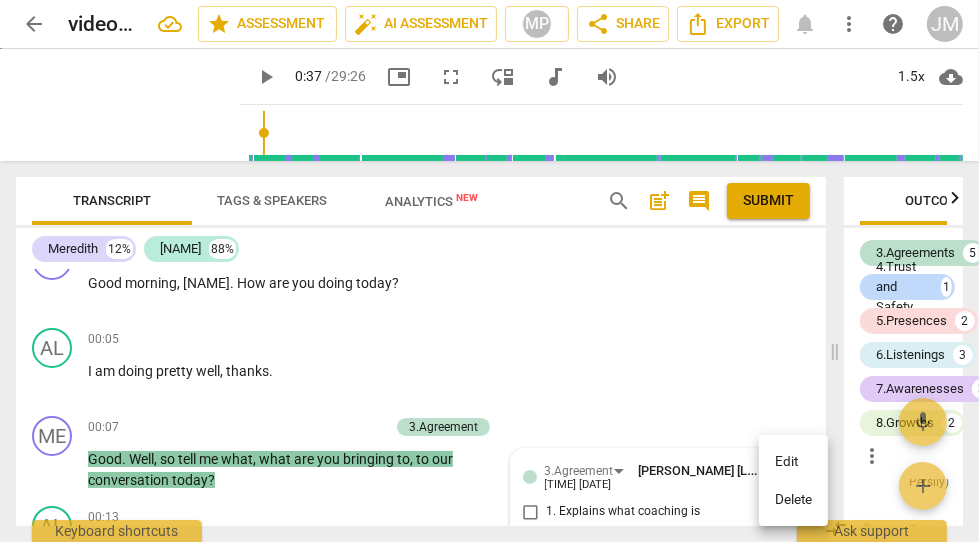 click on "Edit" at bounding box center (793, 462) 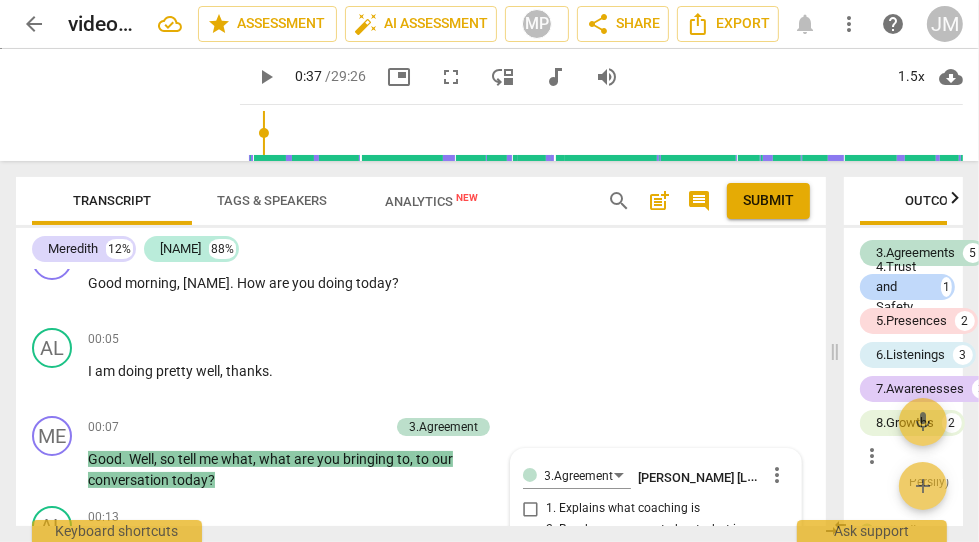 scroll, scrollTop: 581, scrollLeft: 0, axis: vertical 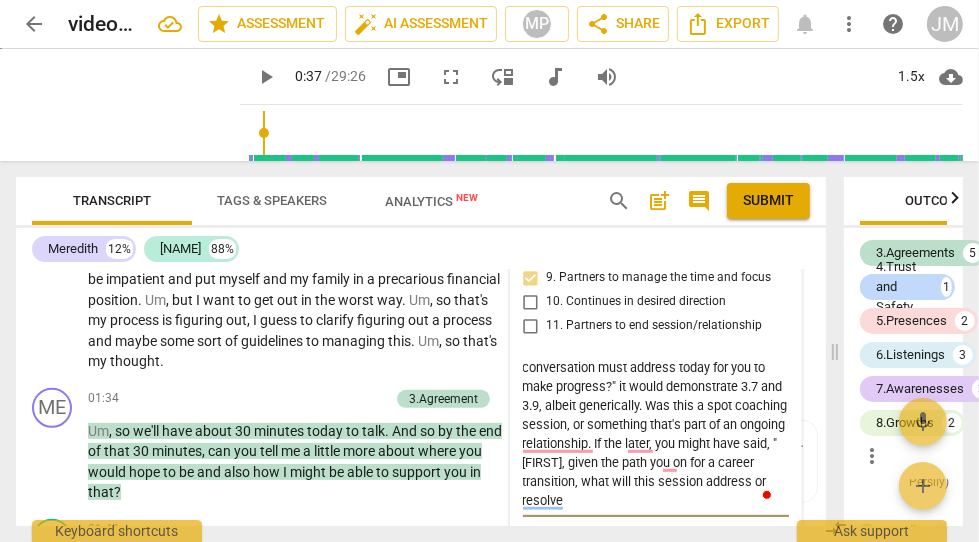 click on "The question is conversational, and partners to manage time and focus. It does not demonstrate skill 3.7, what to address.  The full text for that skill is "what the client believes they need to address or resolve to make progress in the session". Even if you used the skill language, "[FIRST], what do you believe our conversation must address today for you to make progress?" it would demonstrate 3.7 and 3.9, albeit generically. Was this a spot coaching session, or something that's part of an ongoing relationship. If the later, you might have said, "[FIRST], given the path you on for a career transition, what will this session address or resolve" at bounding box center (656, 434) 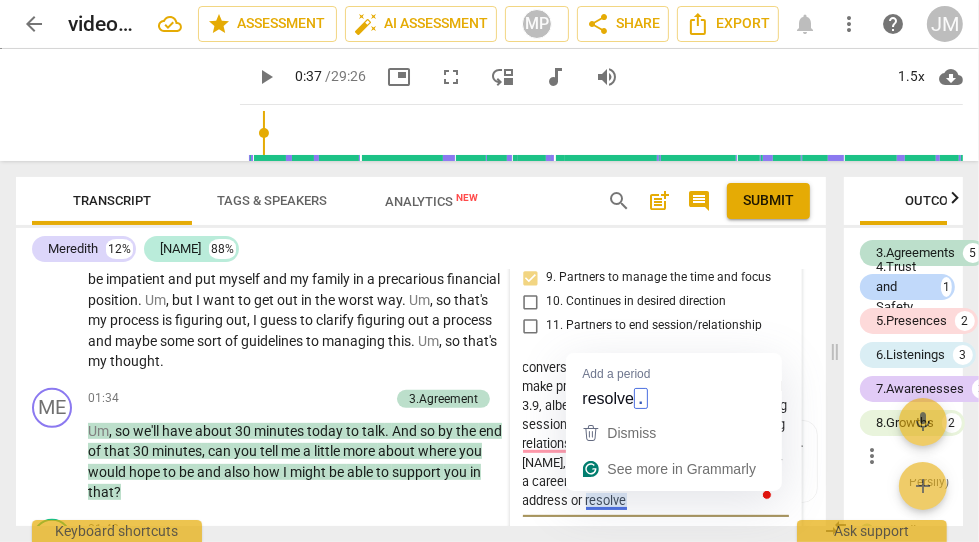 click on "The question is conversational, and partners to manage time and focus. It does not demonstrate skill 3.7, what to address.  The full text for that skill is "what the client believes they need to address or resolve to make progress in the session". Even if you used the skill language, "[NAME], what do you believe our conversation must address today for you to make progress?" it would demonstrate 3.7 and 3.9, albeit generically. Was this a spot coaching session, or something that's part of an ongoing relationship. If the later, you might have said, "[NAME], given the path you are choosing on for a career transition, what will this session address or resolve" at bounding box center (656, 434) 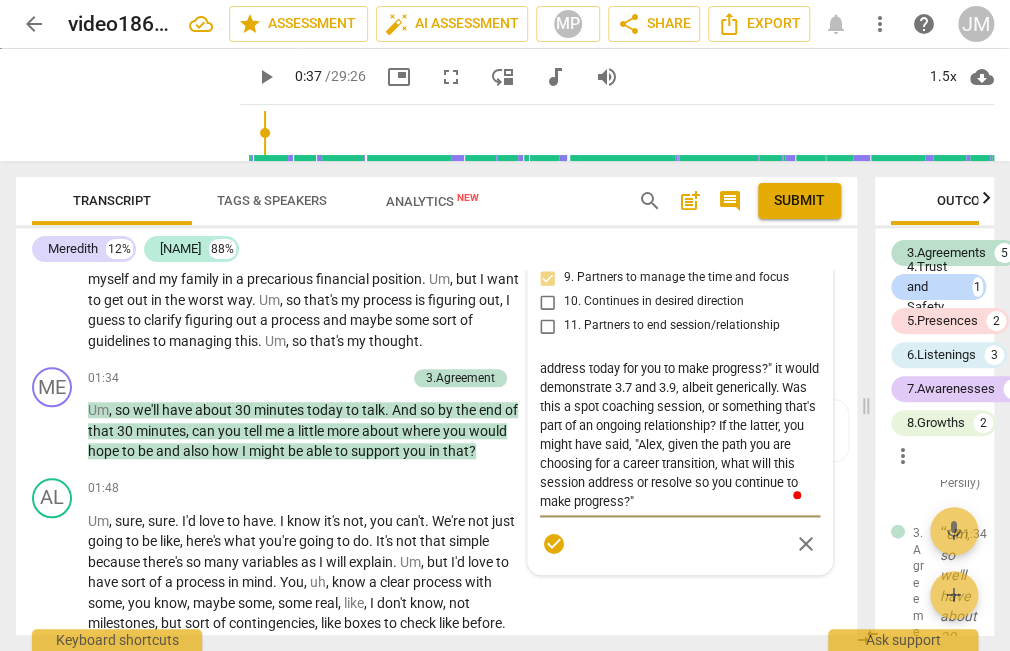 click on "check_circle" at bounding box center [554, 544] 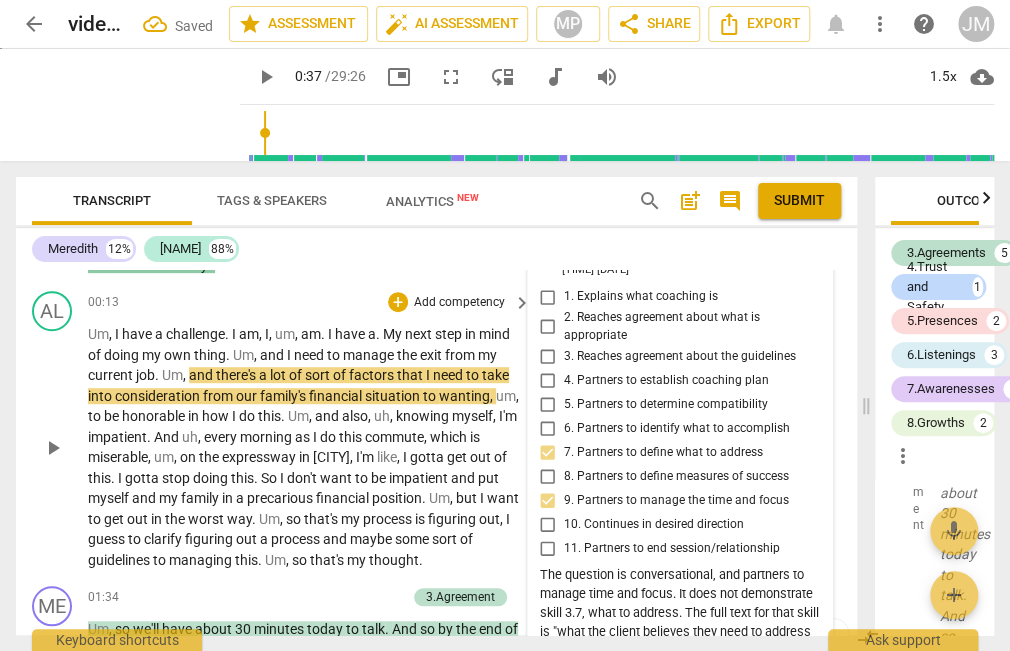 click on "play_arrow" at bounding box center [53, 448] 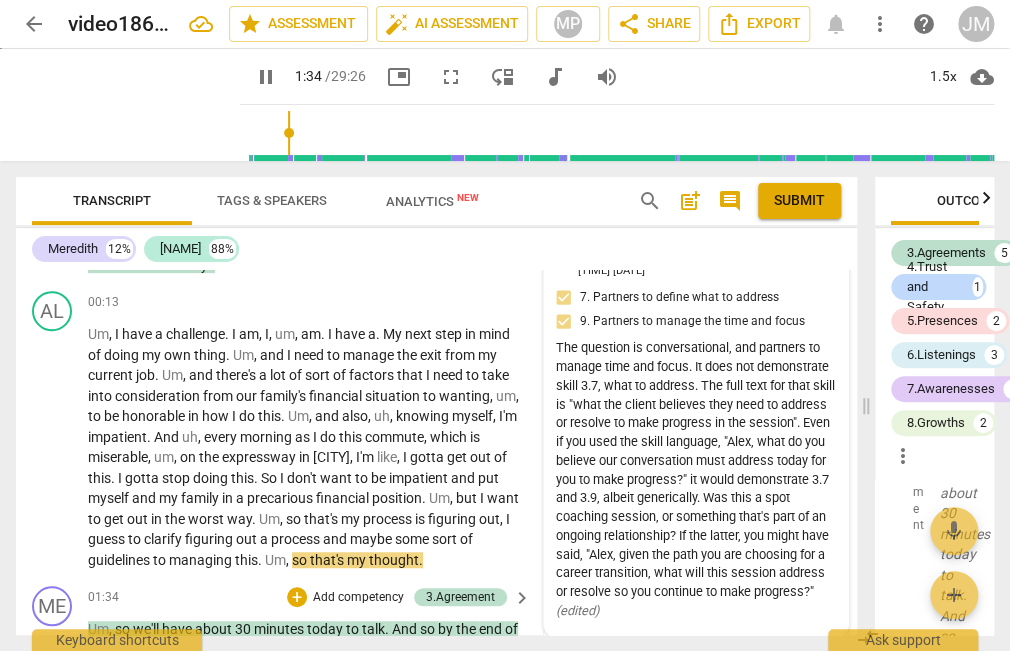 click on "format_bold format_list_bulleted Meredith Persily delete Summary:   [NAME] came with a challenge to support him as he prepares to transition out of his company to something entrepreneurial.  For my mentor coaching session, I am interested in knowing how I could have displayed more competencies and how/whether I could have pushed the client more towards more growth.  I am struggling with whether I should interrupt more and if so, how I might do it elegantly.  ME play_arrow pause 00:03 + Add competency keyboard_arrow_right Good   morning ,   [NAME] .   How   are   you   doing   today ? AL play_arrow pause 00:05 + Add competency keyboard_arrow_right I   am   doing   pretty   well ,   thanks . ME play_arrow pause 00:07 + Add competency 3.Agreement keyboard_arrow_right Good .   Well ,   so   tell   me   what ,   what   are   you   bringing   to ,   to   our   conversation   today ? 3.Agreement Meredith Persily 15:33 08-06-2025 7. Partners to define what to address 9. Partners to manage the time and focus  ( edited ) +" at bounding box center (436, 452) 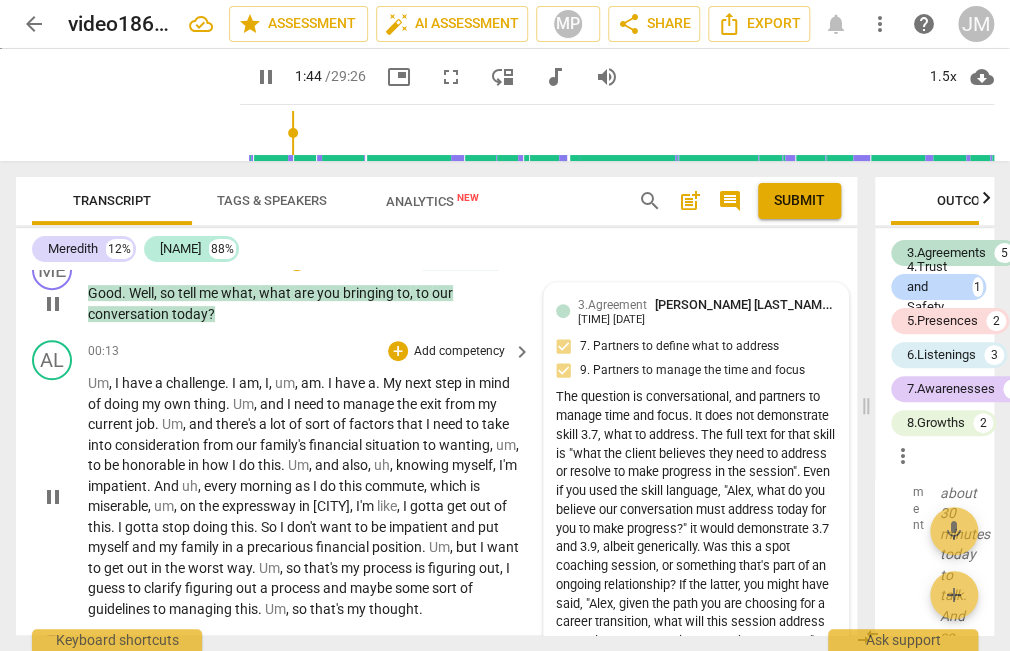 click on "Add competency" at bounding box center [459, 352] 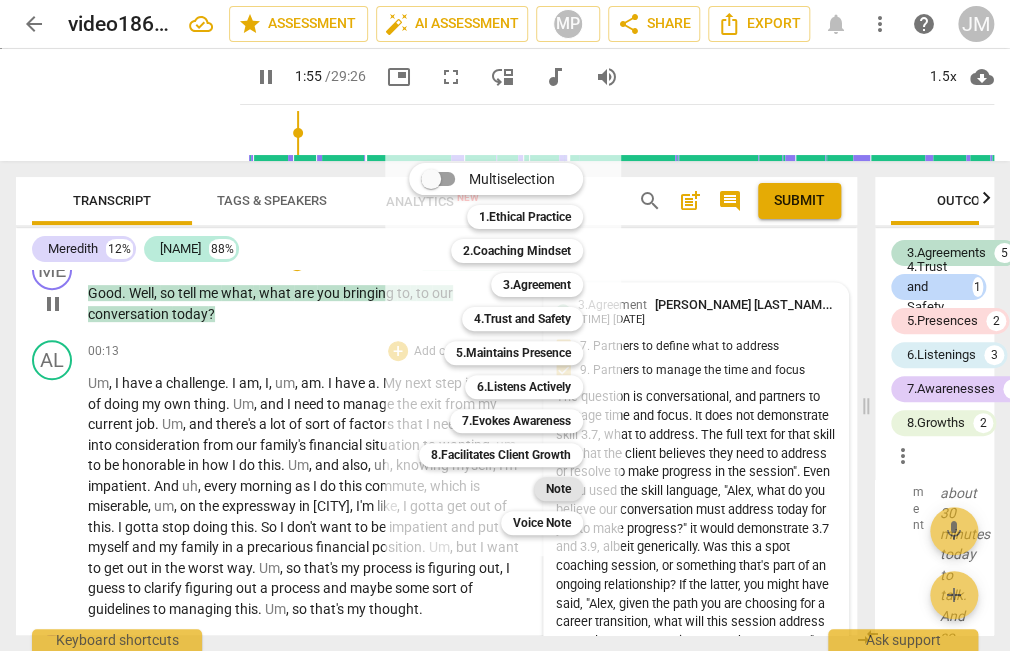 click on "Note" at bounding box center (558, 489) 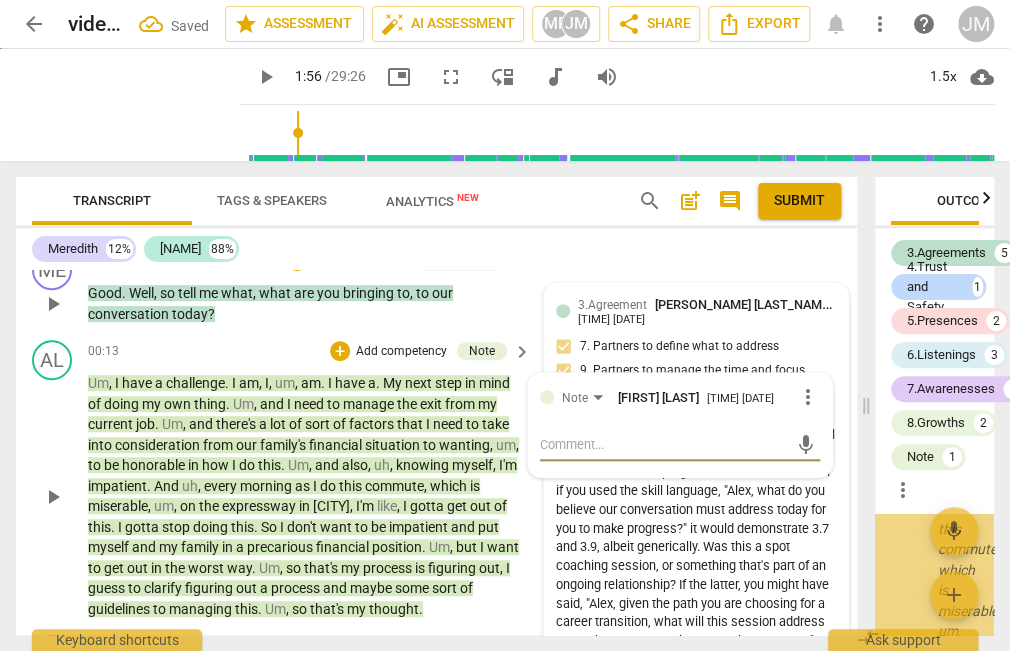 scroll, scrollTop: 14095, scrollLeft: 0, axis: vertical 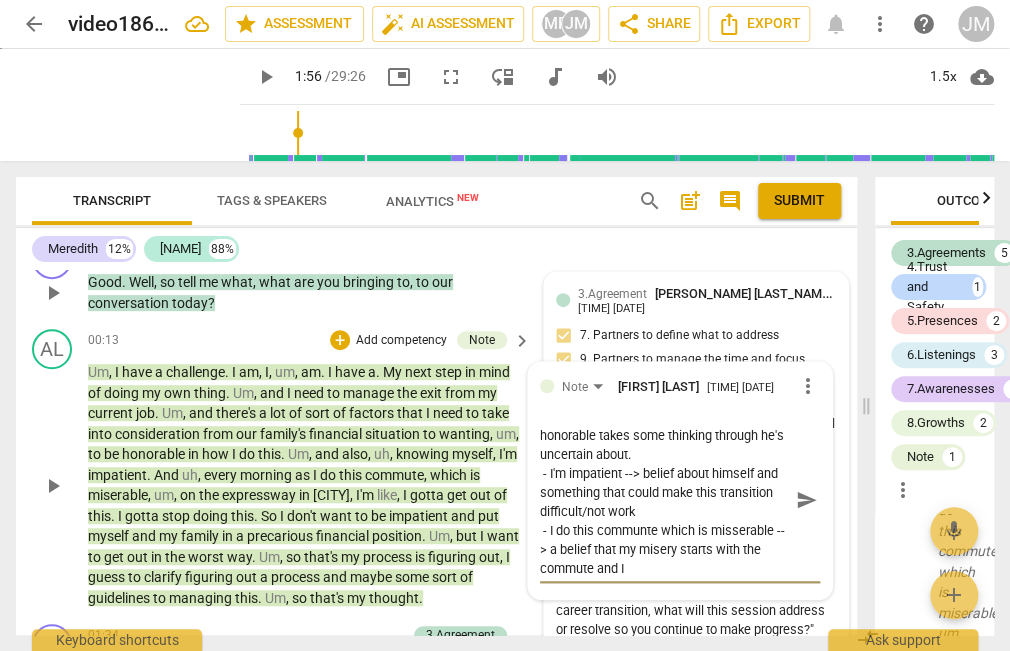 click on "If you step back and look only at this expression from 00:13 to 01:33, what do you experience from [PERSON] in terms of beliefs and values?
- I need to manage the exit --> need could connote that he believes he is the only one who can manage the exit without any assistance.
- Consideration for family's financial situation --> values of family, financial state and perhaps security
- Be honorable in how I do this --> honor as a value, and perhaps also respect, plus a belief that if he's not honorable something may occur that's not desirable and/or to be honorable takes some thinking through he's uncertain about.
- I'm impatient --> belief about himself and something that could make this transition difficult/not work
- I do this communte which is misserable --> a belief that my misery starts with the commute and I" at bounding box center (664, 500) 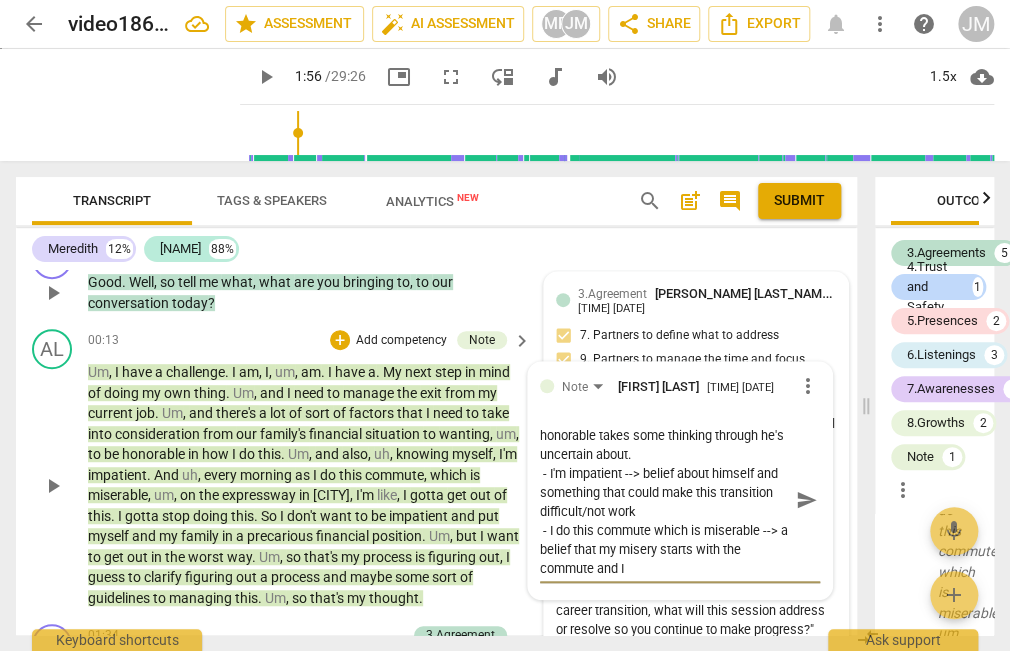 click on "If you step back and look only at this expression from 00:13 to 01:33, what do you experience from [NAME] in terms of beliefs and values?
- I need to manage the exit --> need could connote that he believes he is the only one who can manage the exit without any assistance.
- Consideration for family's financial situation --> values of family, financial state and perhaps security
- Be honorable in how I do this --> honor as a value, and perhaps also respect, plus a belief that if he's not honorable something may occur that's not desirable and/or to be honorable takes some thinking through he's uncertain about.
- I'm impatient --> belief about himself and something that could make this transition difficult/not work
- I do this commute which is miserable --> a belief that my misery starts with the commute and I" at bounding box center (664, 500) 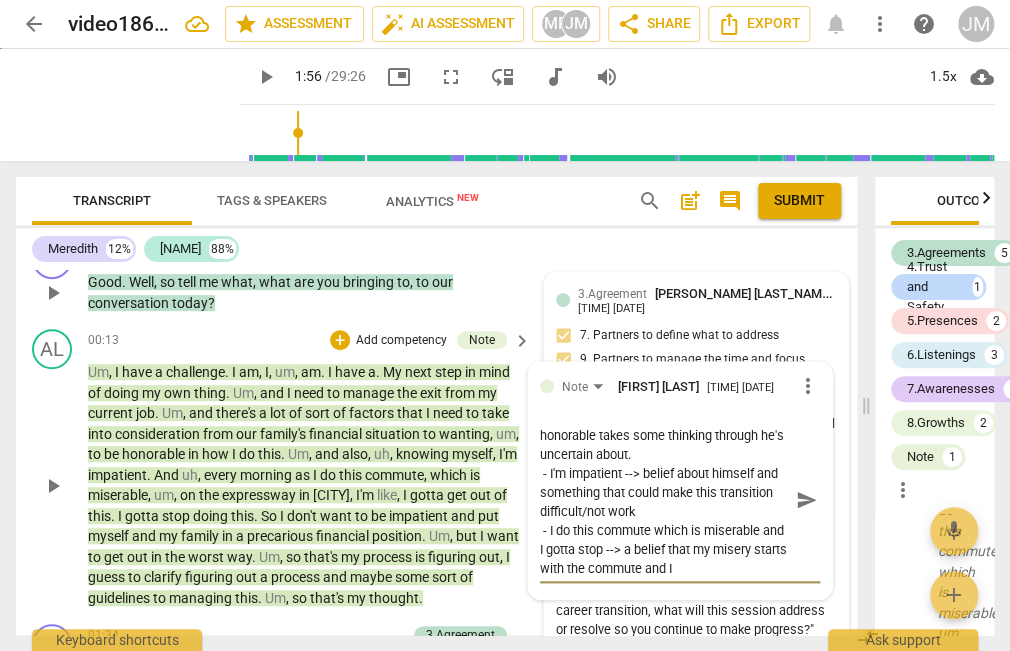 drag, startPoint x: 732, startPoint y: 557, endPoint x: 718, endPoint y: 557, distance: 14 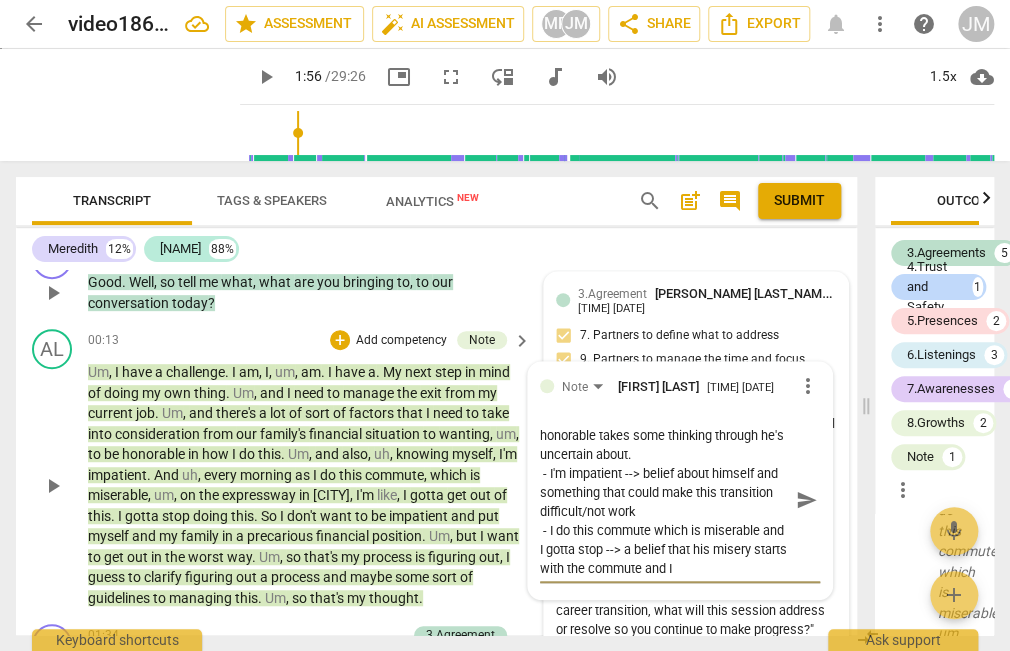 scroll, scrollTop: 284, scrollLeft: 0, axis: vertical 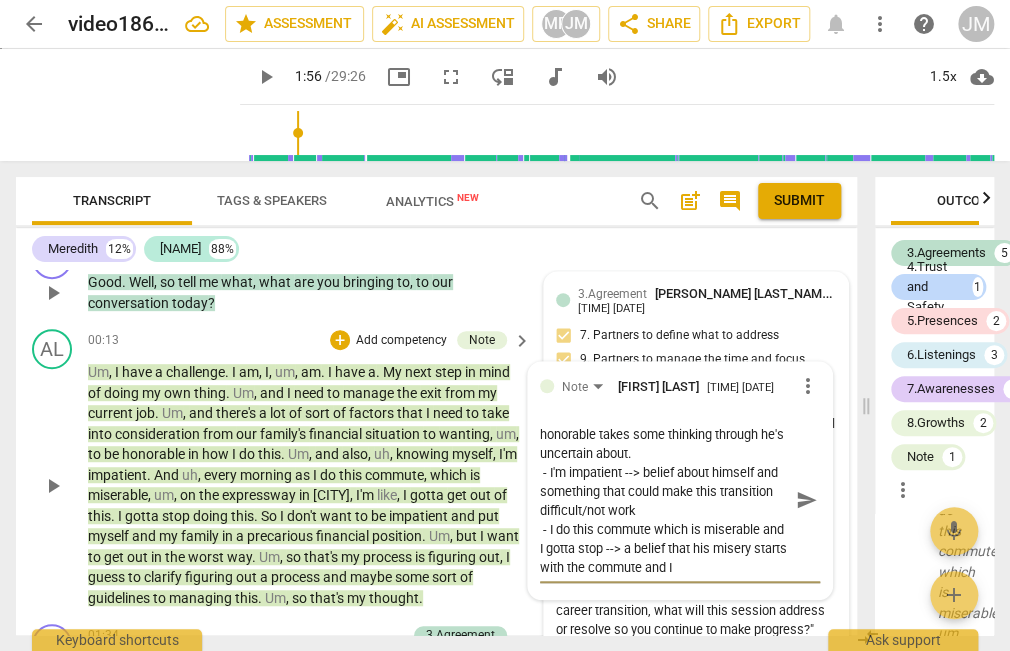 click on "If you step back and look only at this expression from 00:13 to 01:33, what do you experience from [NAME] [LAST_NAME] in terms of beliefs and values?
- I need to manage the exit --> need could connote that he believes he is the only one who can manage the exit without any assistance.
- Consideration for [FAMILY] financial situation --> values of [FAMILY], financial state and perhaps security
- Be honorable in how I do this --> honor as a value, and perhaps also respect, plus a belief that if he's not honorable something may occur that's not desirable and/or to be honorable takes some thinking through he's uncertain about.
- I'm impatient --> belief about himself and something that could make this transition difficult/not work
- I do this commute which is miserable and I gotta stop --> a belief that his misery starts with the commute and I" at bounding box center [664, 500] 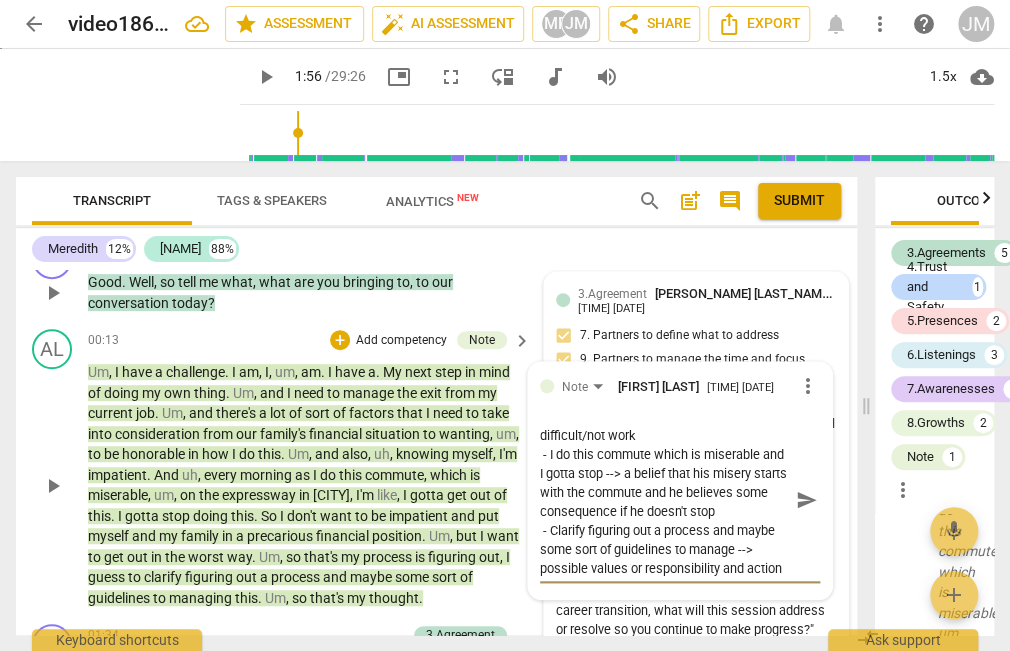 scroll, scrollTop: 378, scrollLeft: 0, axis: vertical 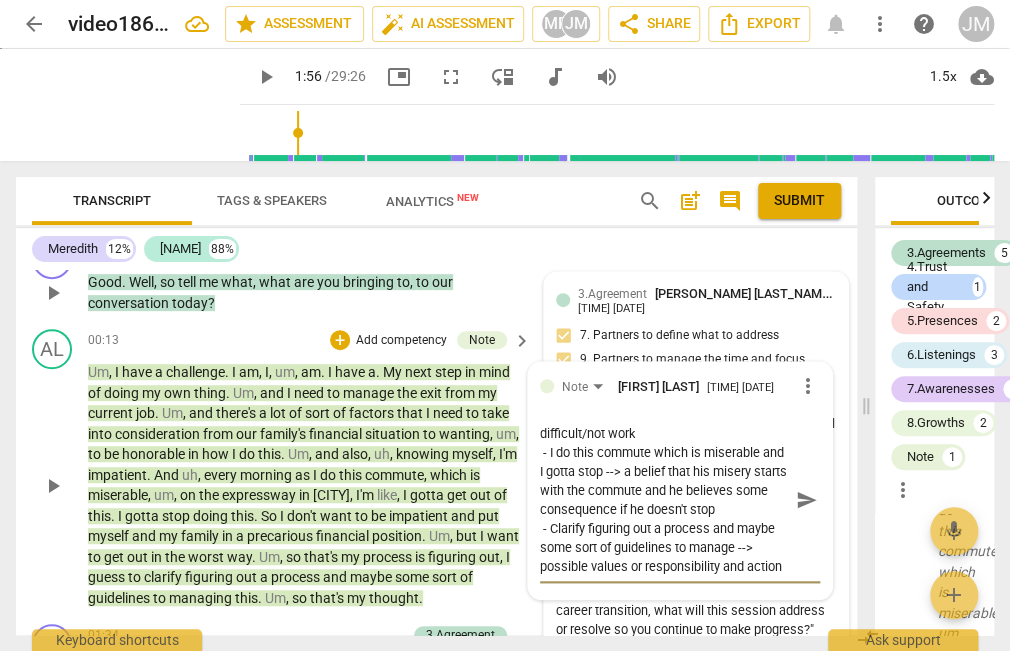 click on "If you step back and look only at this expression from [TIME] to [TIME], what do you experience from [NAME] in terms of beliefs and values?
- I need to manage the exit --> need could connote that he believes he is the only one who can manage the exit without any assistance.
- Consideration for family's financial situation --> values of family, financial state and perhaps security
- Be honorable in how I do this --> honor as a value, and perhaps also respect, plus a belief that if he's not honorable something may occur that's not desirable and/or to be honorable takes some thinking through he's uncertain about.
- I'm impatient --> belief about himself and something that could make this transition difficult/not work
- I do this commute which is miserable and I gotta stop --> a belief that his misery starts with the commute and he believes some consequence if he doesn't stop
- Clarify figuring out a process and maybe some sort of guidelines to manage --> possible values or responsibility and action" at bounding box center [664, 500] 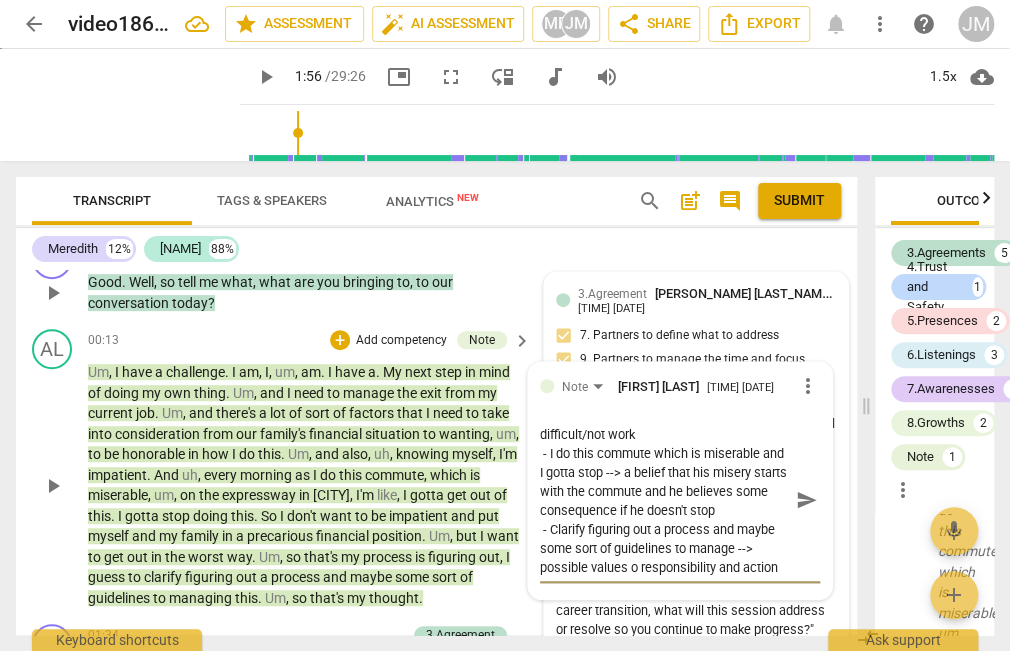 scroll, scrollTop: 378, scrollLeft: 0, axis: vertical 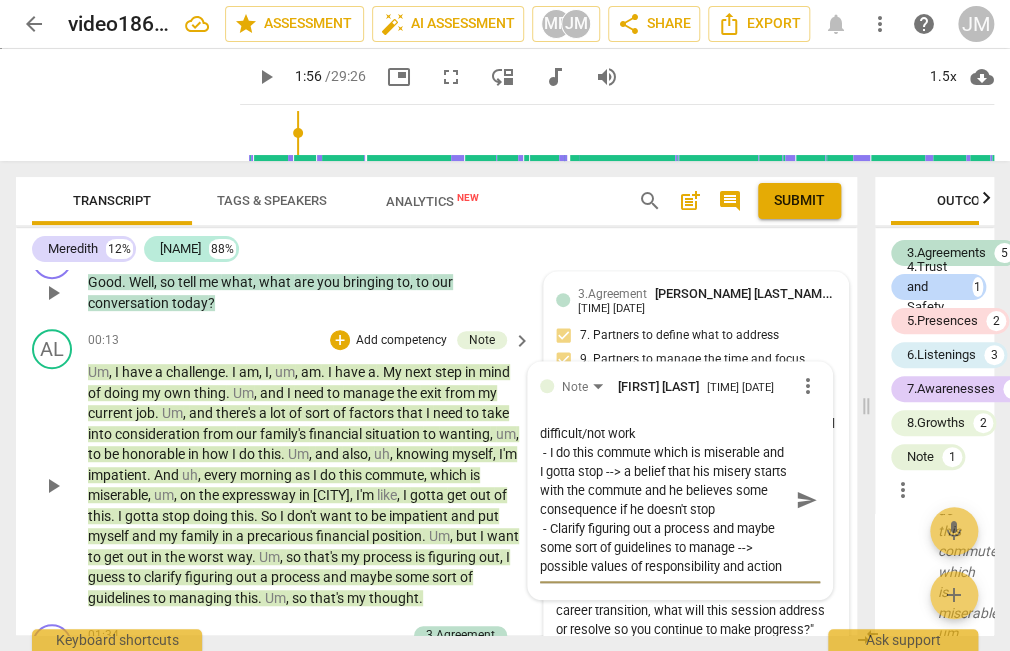 click on "If you step back and look only at this expression from 00:13 to 01:33, what do you experience from [PERSON] in terms of beliefs and values?
- I need to manage the exit --> need could connote that he believes he is the only one who can manage the exit without any assistance.
- Consideration for family's financial situation --> values of family, financial state and perhaps security
- Be honorable in how I do this --> honor as a value, and perhaps also respect, plus a belief that if he's not honorable something may occur that's not desirable and/or to be honorable takes some thinking through he's uncertain about.
- I'm impatient --> belief about himself and something that could make this transition difficult/not work
- I do this commute which is miserable and I gotta stop --> a belief that his misery starts with the commute and he believes some consequence if he doesn't stop
- Clarify figuring out a process and maybe some sort of guidelines to manage --> possible values of responsibility and action" at bounding box center (664, 500) 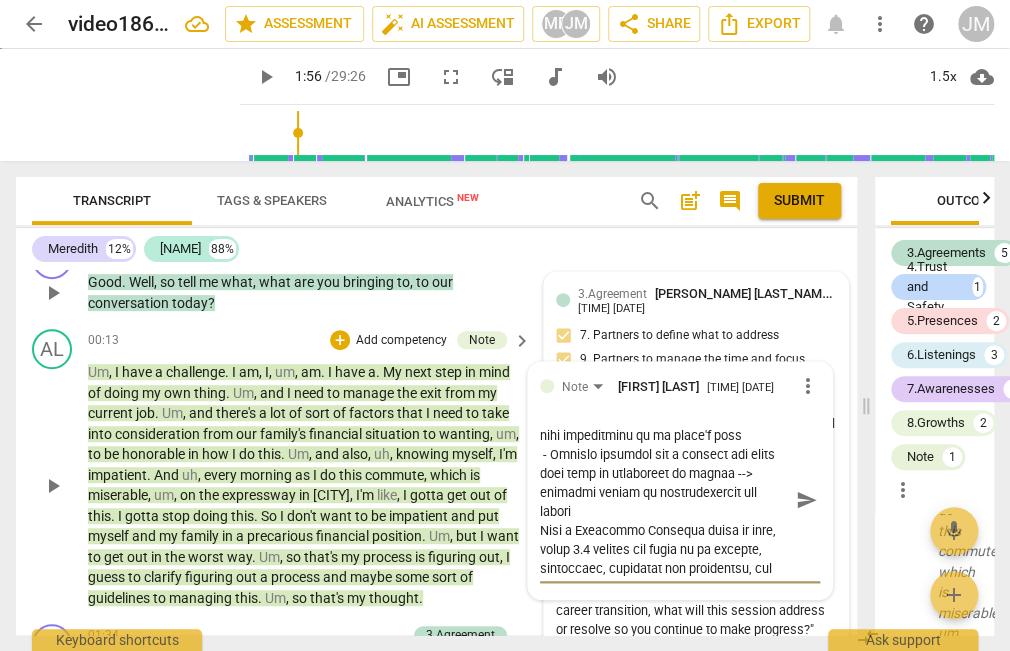 scroll, scrollTop: 454, scrollLeft: 0, axis: vertical 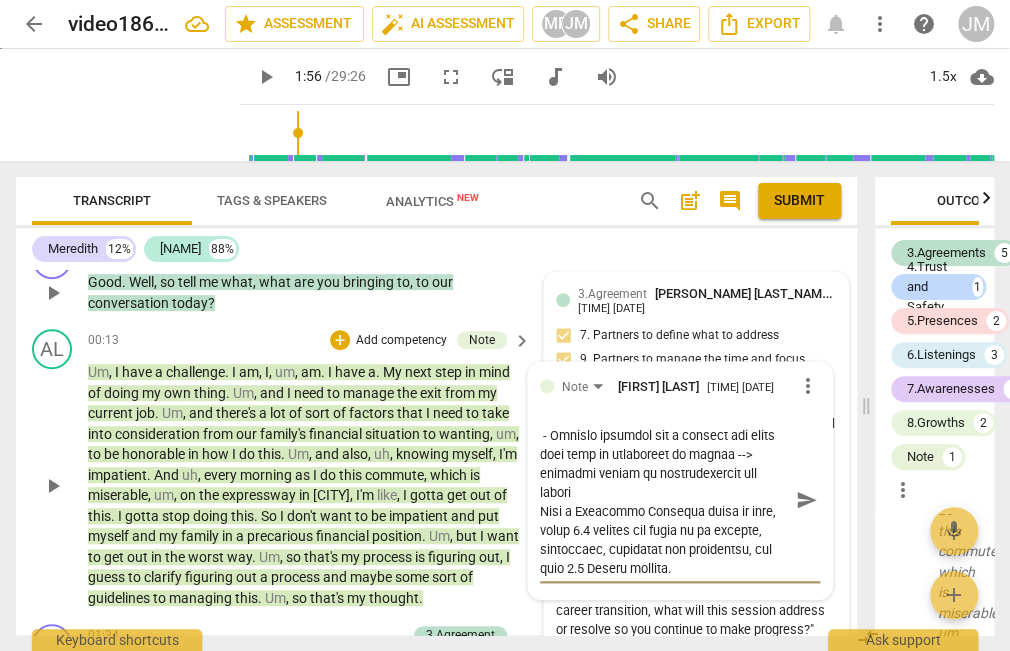 click at bounding box center (664, 500) 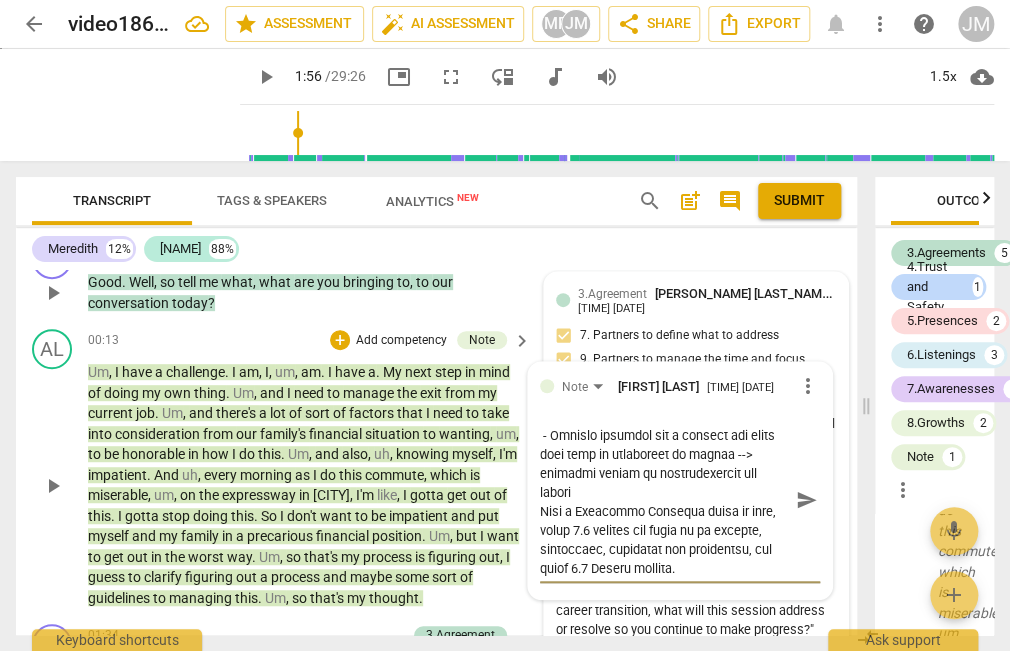 click at bounding box center [664, 500] 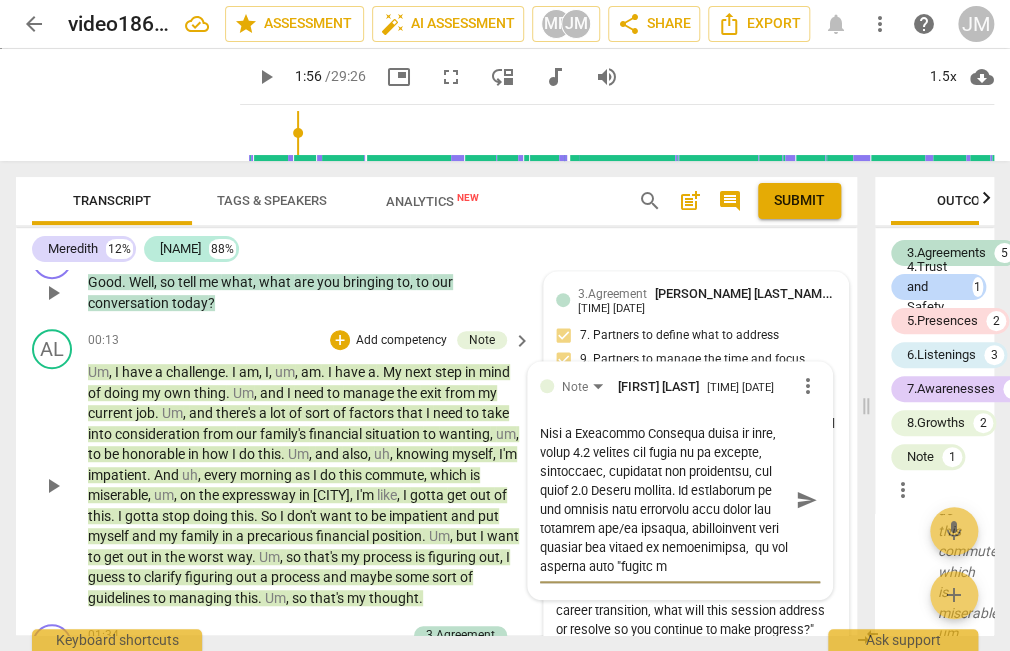 scroll, scrollTop: 548, scrollLeft: 0, axis: vertical 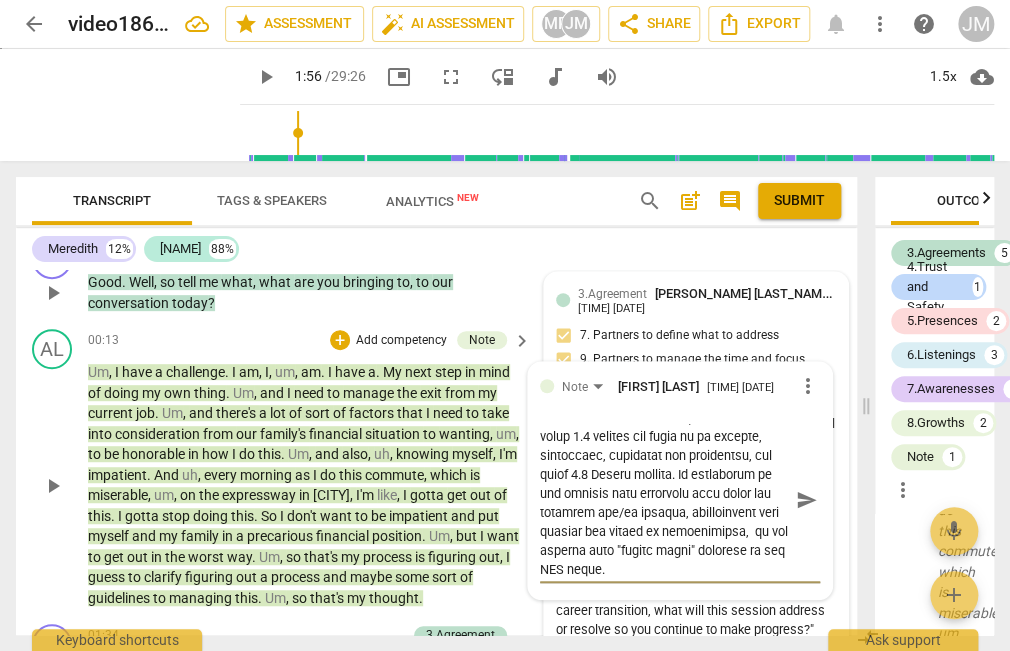 click on "send" at bounding box center (806, 500) 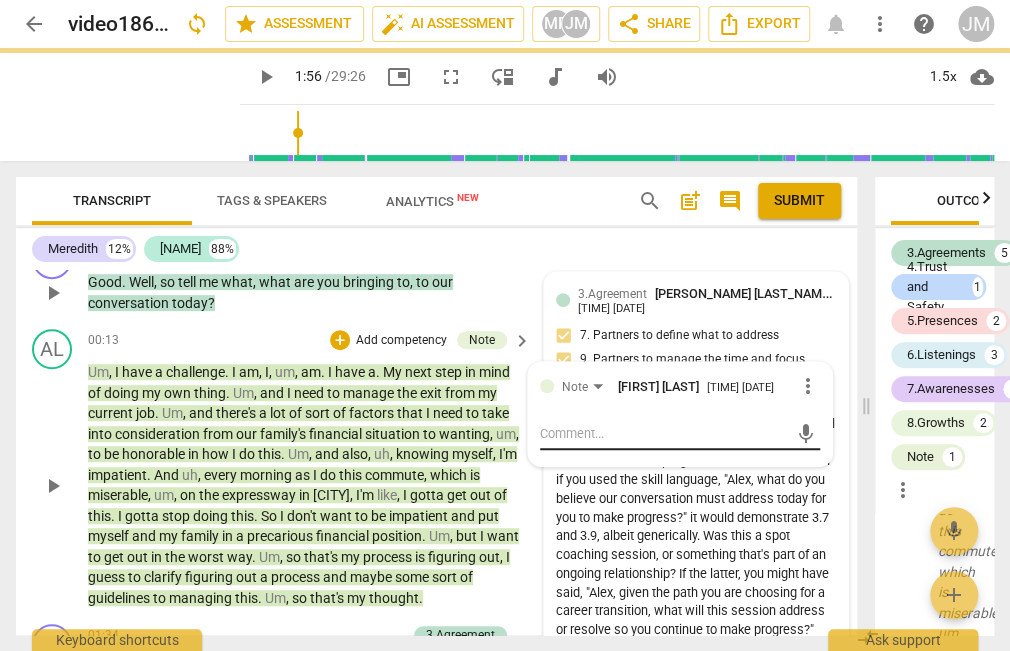 scroll, scrollTop: 0, scrollLeft: 0, axis: both 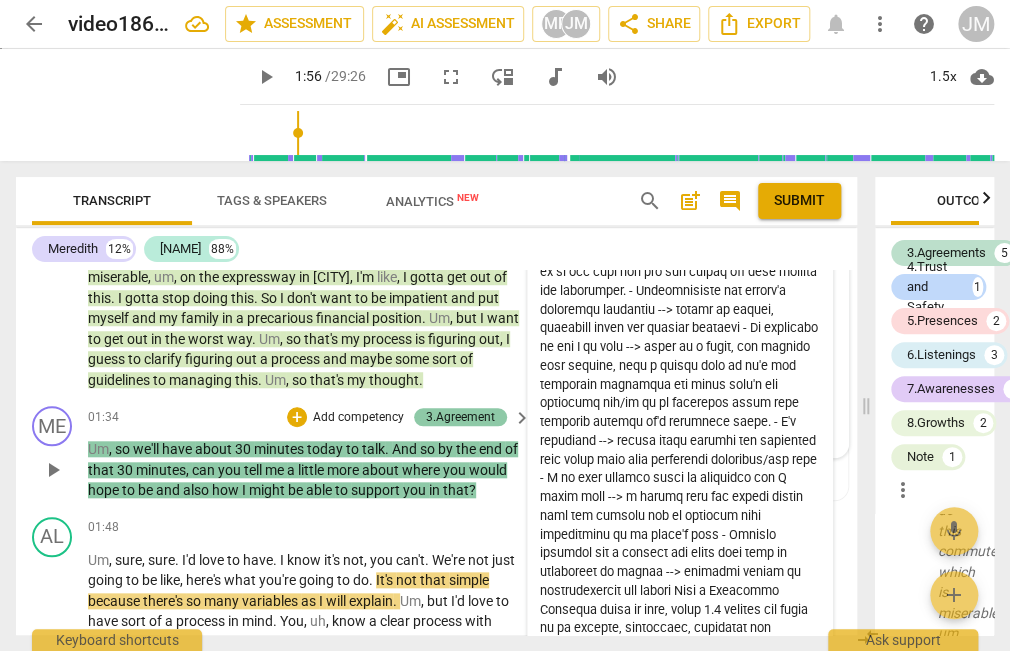 click on "3.Agreement" at bounding box center (460, 417) 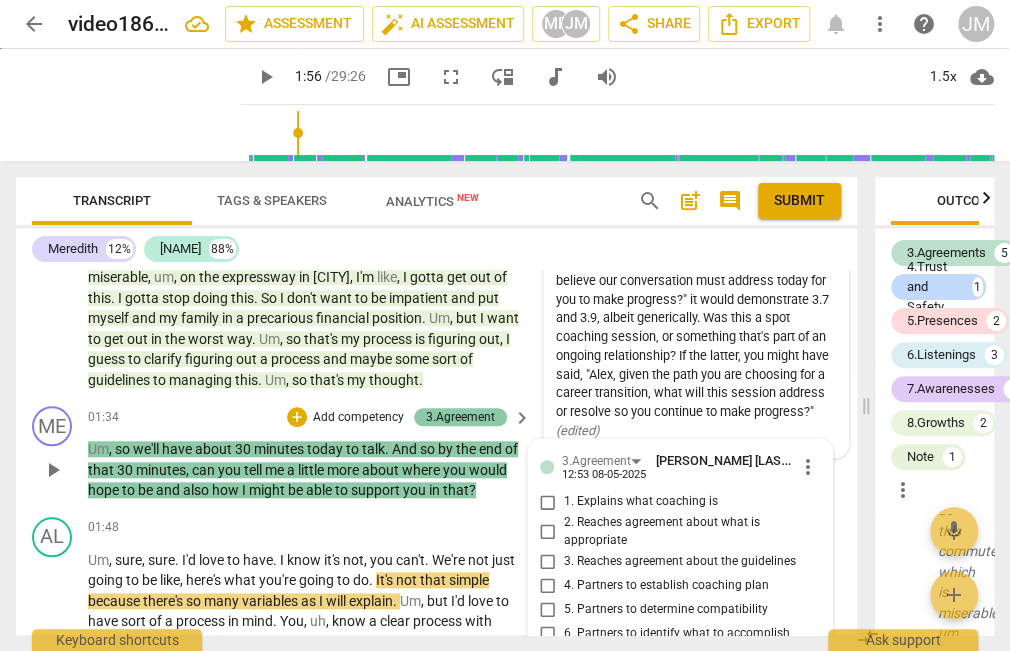 scroll, scrollTop: 940, scrollLeft: 0, axis: vertical 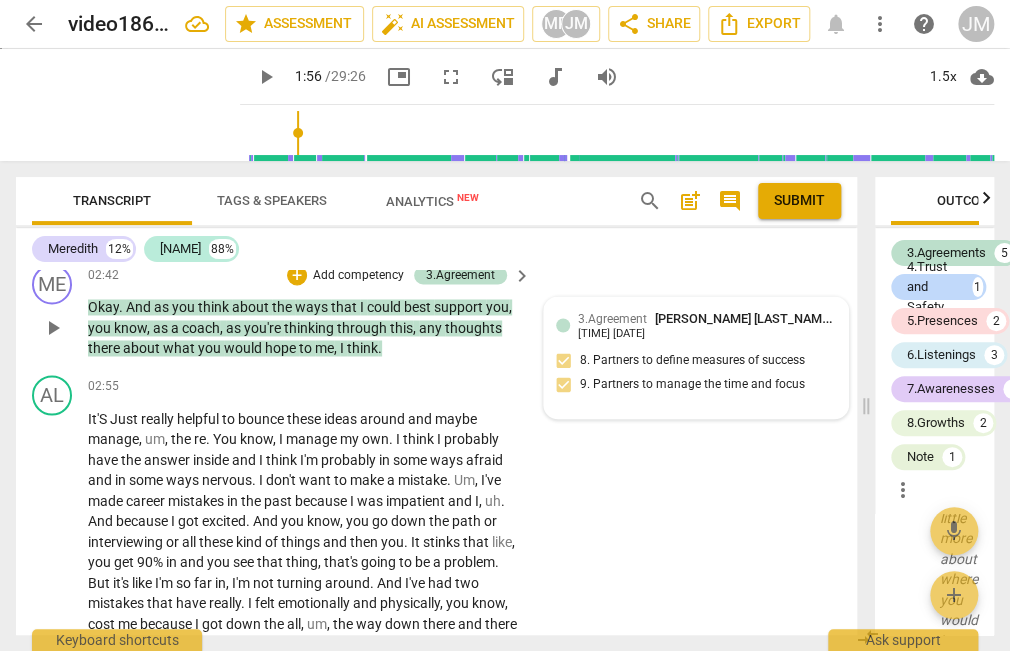 click on "3.Agreement [FIRST] [LAST] 12:54 08-05-2025 8. Partners to define measures of success 9. Partners to manage the time and focus" at bounding box center [696, 357] 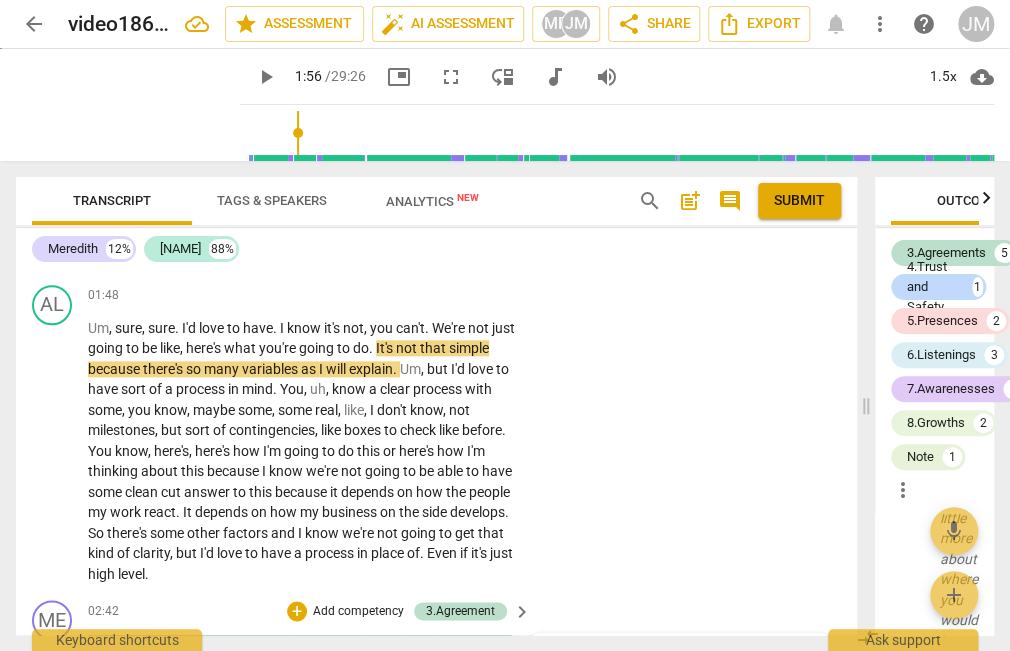 scroll, scrollTop: 723, scrollLeft: 0, axis: vertical 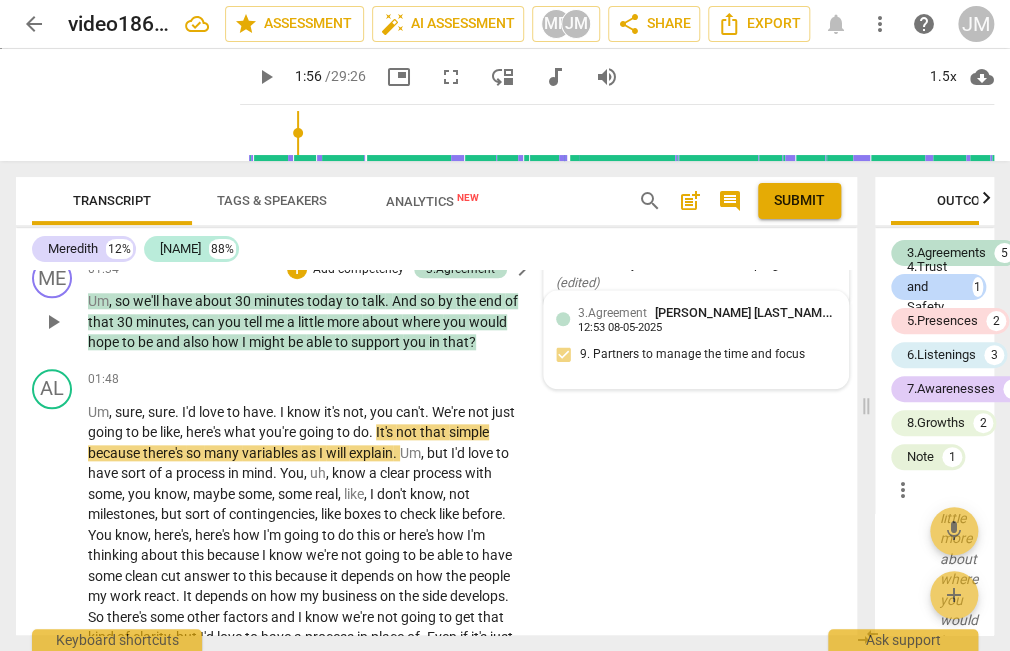 click on "3.Agreement [PERSON] [LASTNAME] 12:53 08-05-2025 9. Partners to manage the time and focus" at bounding box center (696, 339) 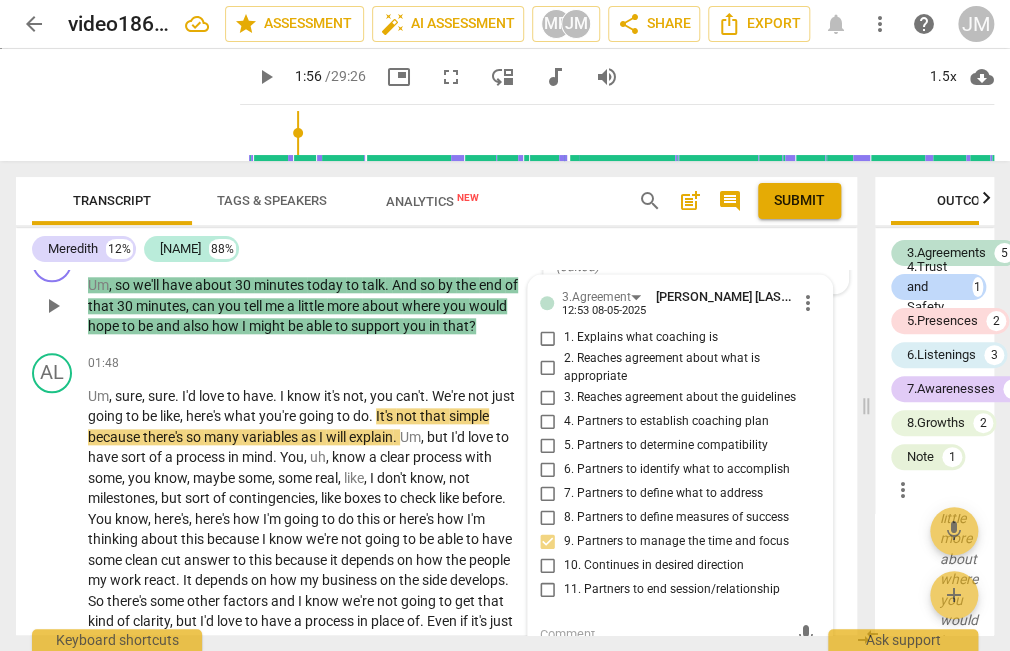 scroll, scrollTop: 750, scrollLeft: 0, axis: vertical 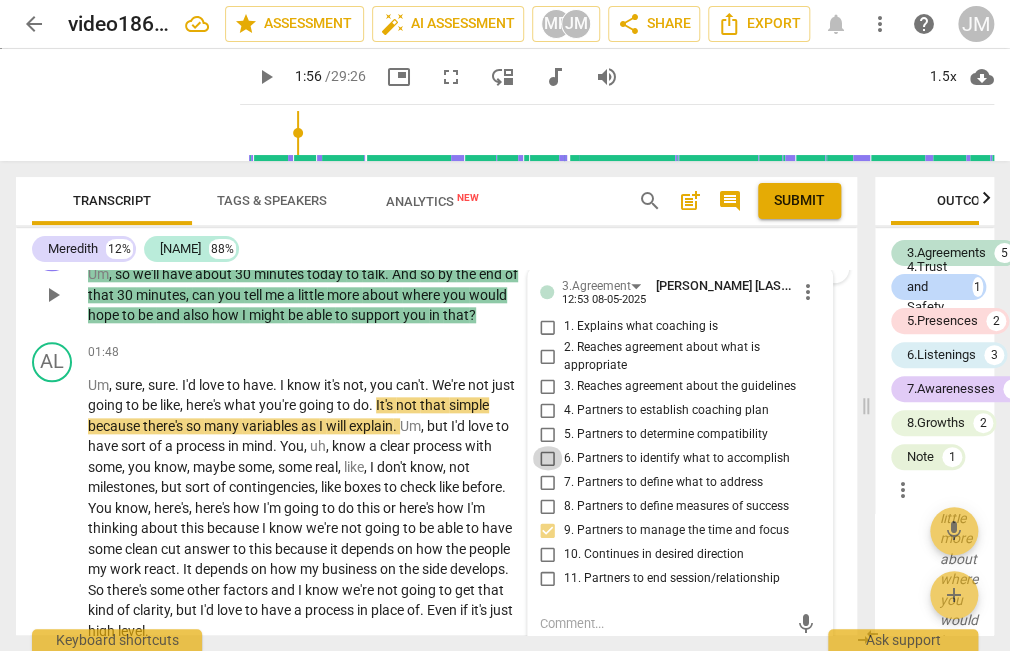 click on "6. Partners to identify what to accomplish" at bounding box center [548, 458] 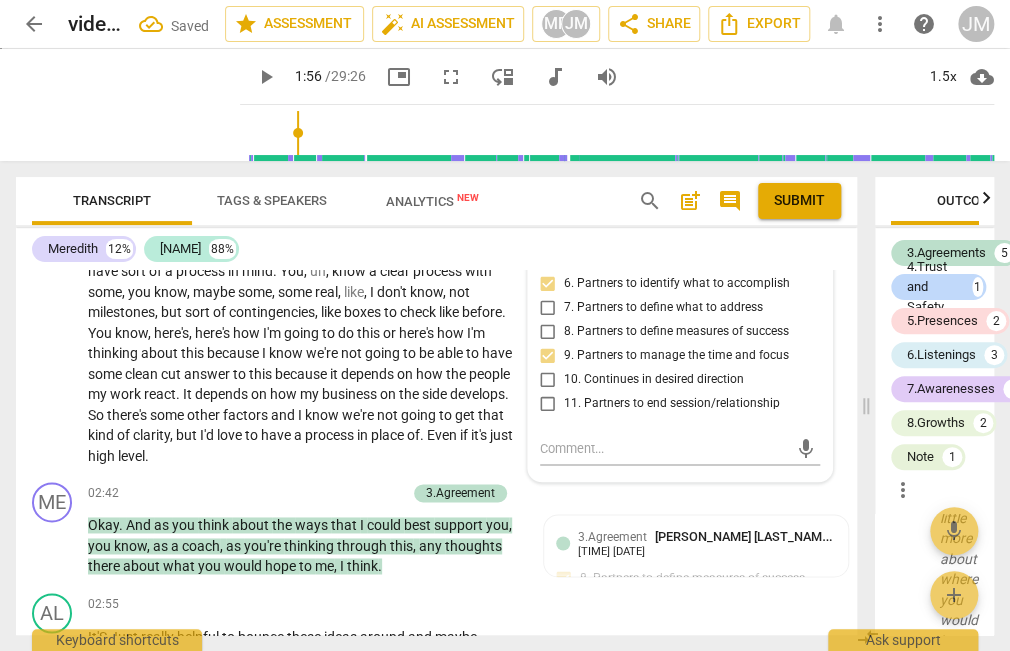 scroll, scrollTop: 871, scrollLeft: 0, axis: vertical 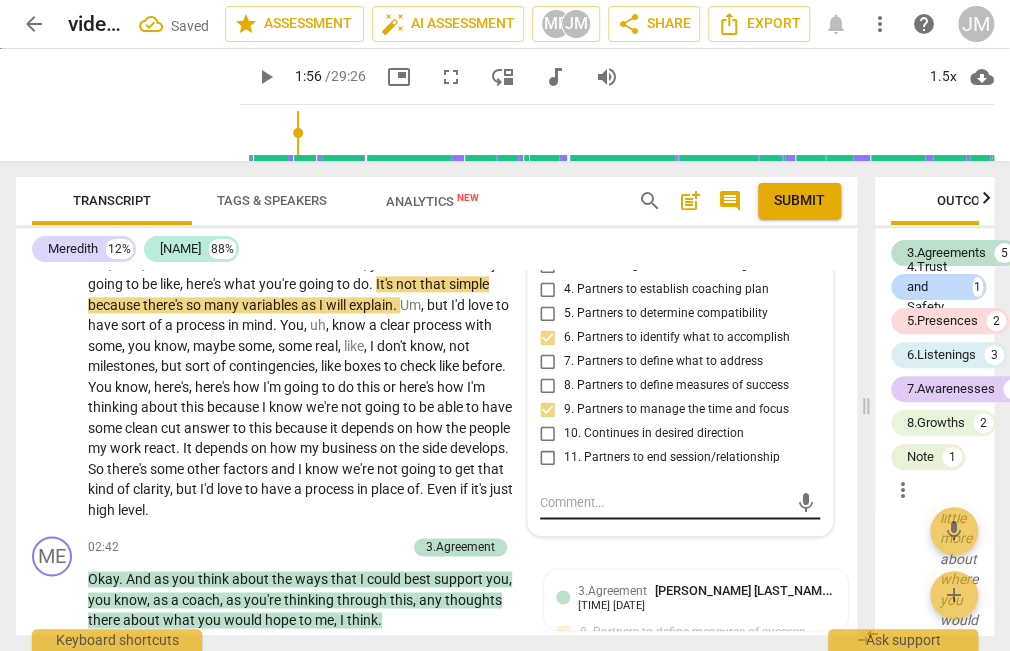 click at bounding box center (664, 502) 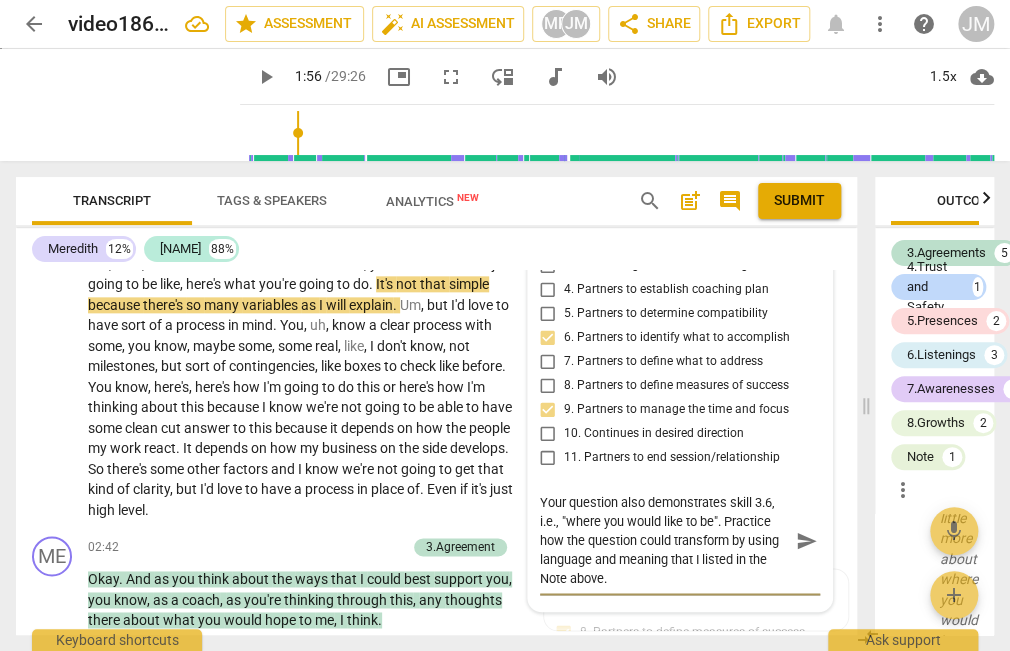 scroll, scrollTop: 17, scrollLeft: 0, axis: vertical 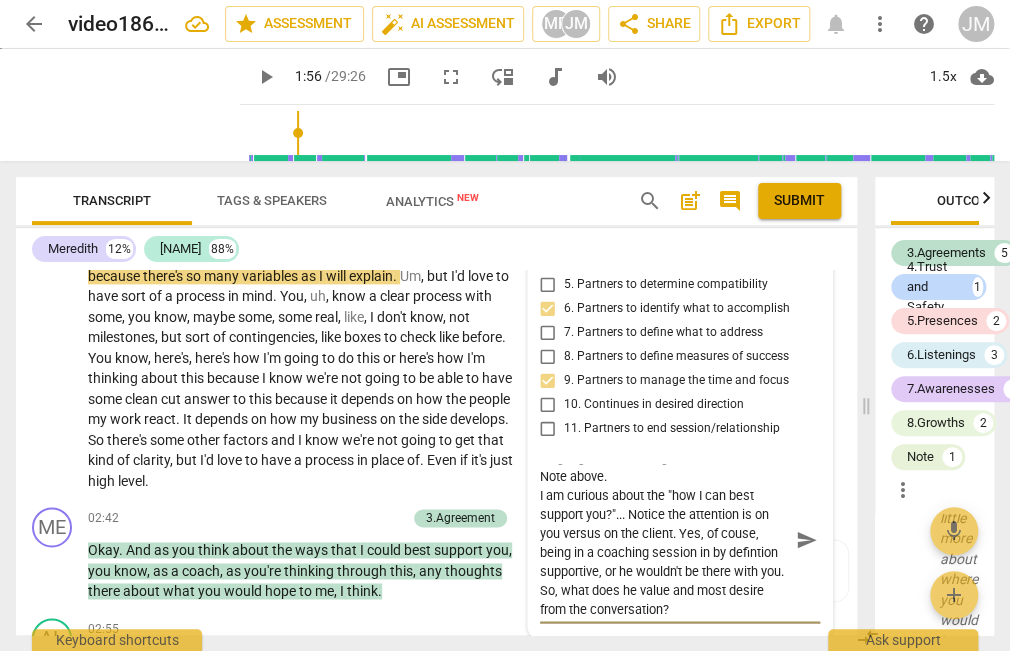 click on "Your question also demonstrates skill 3.6, i.e., "where you would like to be". Practice how the question could transform by using language and meaning that I listed in the Note above.
I am curious about the "how I can best support you?"... Notice the attention is on you versus on the client. Yes, of couse, being in a coaching session in by defintion supportive, or he wouldn't be there with you. So, what does he value and most desire from the conversation?" at bounding box center [664, 540] 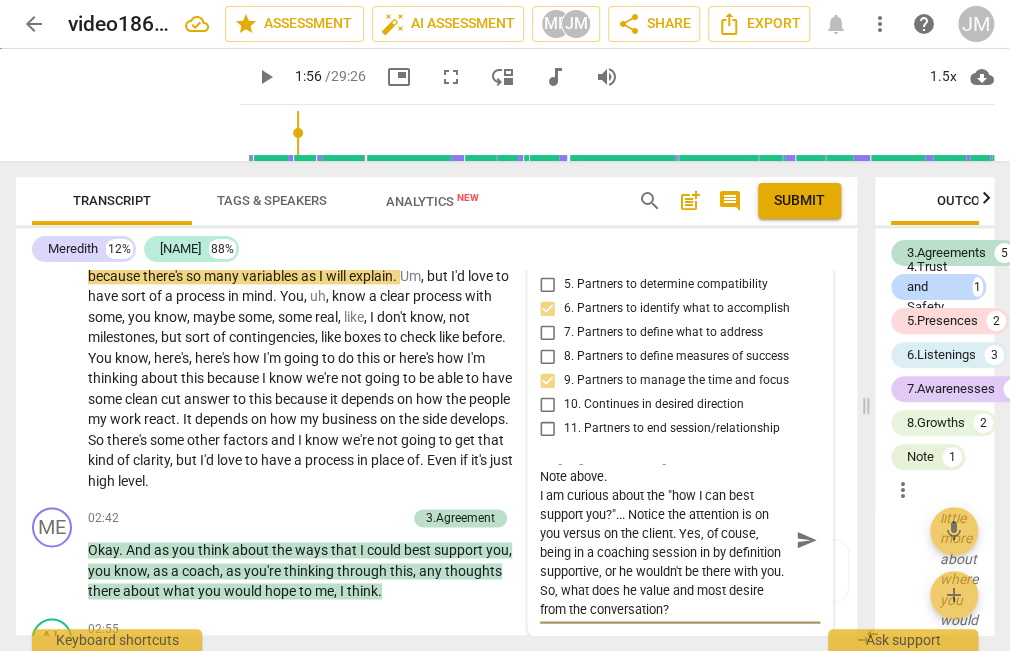 scroll, scrollTop: 76, scrollLeft: 0, axis: vertical 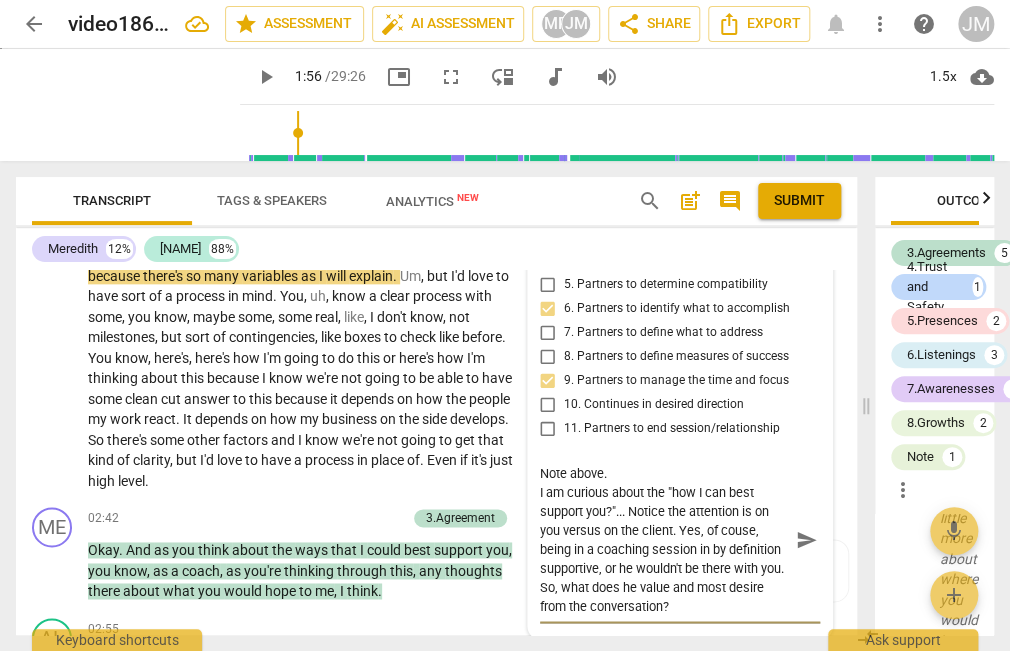 click on "Your question also demonstrates skill 3.6, i.e., "where you would like to be". Practice how the question could transform by using language and meaning that I listed in the Note above.
I am curious about the "how I can best support you?"... Notice the attention is on you versus on the client. Yes, of couse, being in a coaching session in by definition supportive, or he wouldn't be there with you. So, what does he value and most desire from the conversation?" at bounding box center [664, 540] 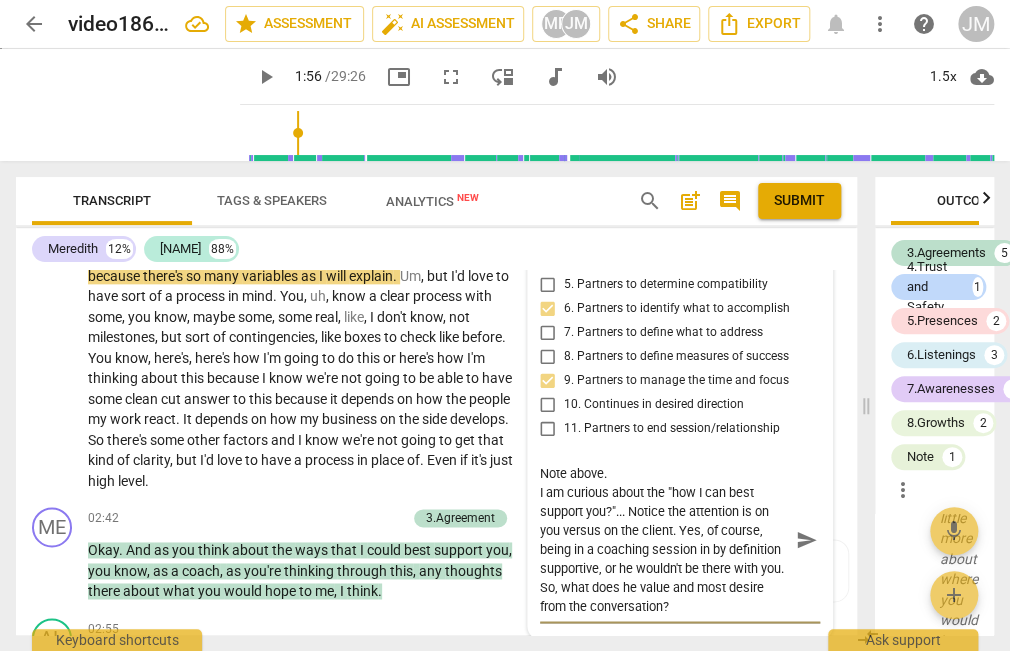 click on "Your question also demonstrates skill 3.6, i.e., "where you would like to be". Practice how the question could transform by using language and meaning that I listed in the Note above.
I am curious about the "how I can best support you?"... Notice the attention is on you versus on the client. Yes, of course, being in a coaching session in by definition supportive, or he wouldn't be there with you. So, what does he value and most desire from the conversation?" at bounding box center (664, 540) 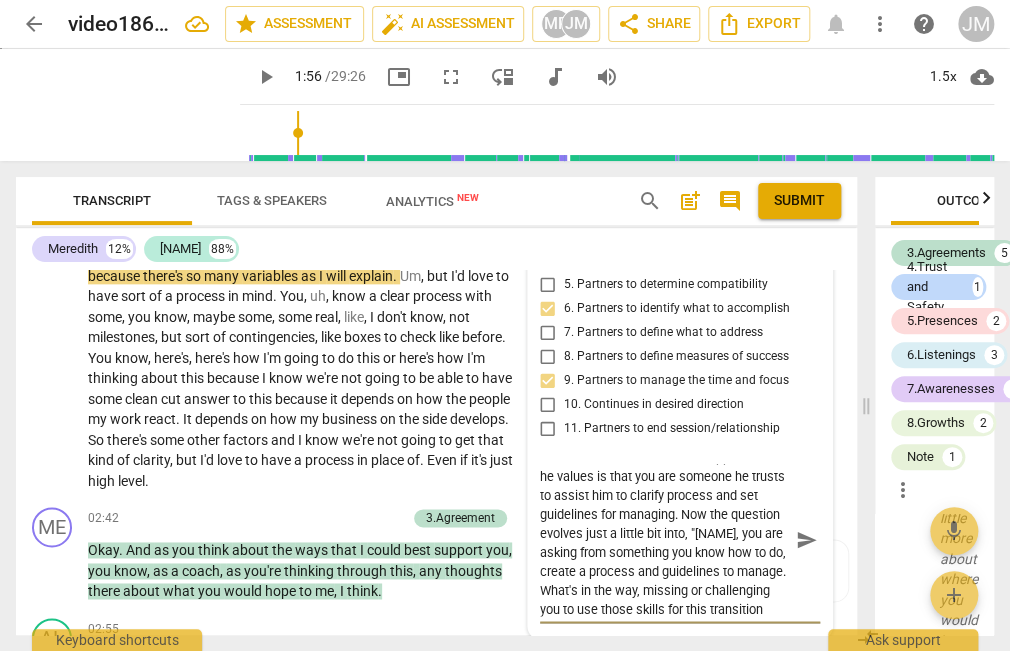 scroll, scrollTop: 244, scrollLeft: 0, axis: vertical 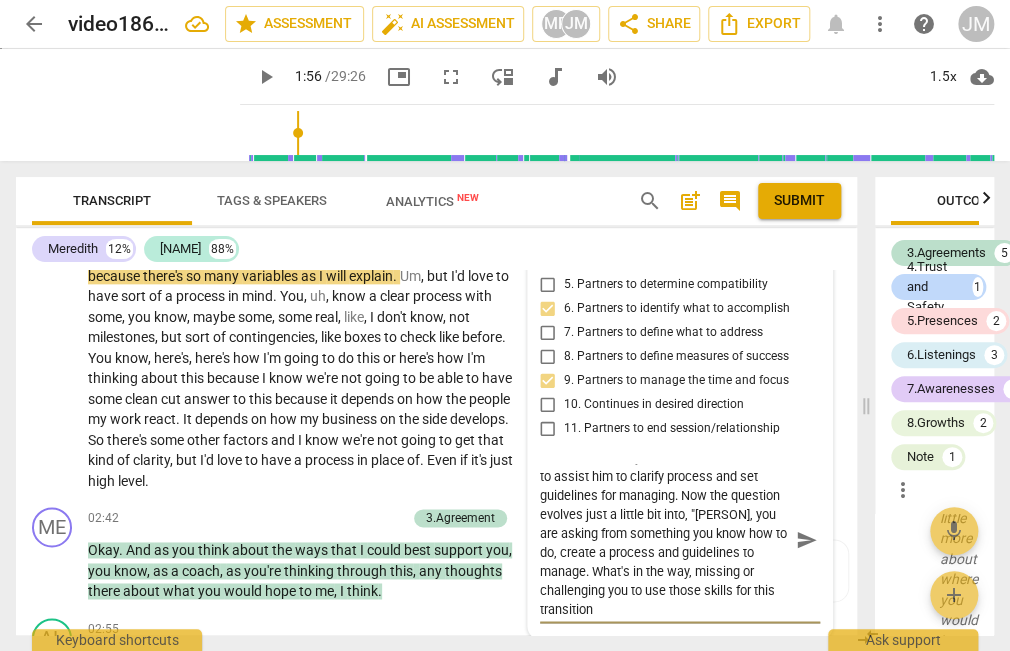 click on "Your question also demonstrates skill 3.6, i.e., "where you would like to be". Practice how the question could transform by using language and meaning that I listed in the Note above.
I am curious about the "how I can best support you?"... Notice the attention is on you versus on the client. Yes, of course, being in a coaching session in by definition supportive, or he wouldn't be there with you. So, what does he value and most desire from the conversation? Let's suppose what he values is that you are someone he trusts to assist him to clarify process and set guidelines for managing. Now the question evolves just a little bit into, "[PERSON], you are asking from something you know how to do, create a process and guidelines to manage. What's in the way, missing or challenging you to use those skills for this transition" at bounding box center [664, 540] 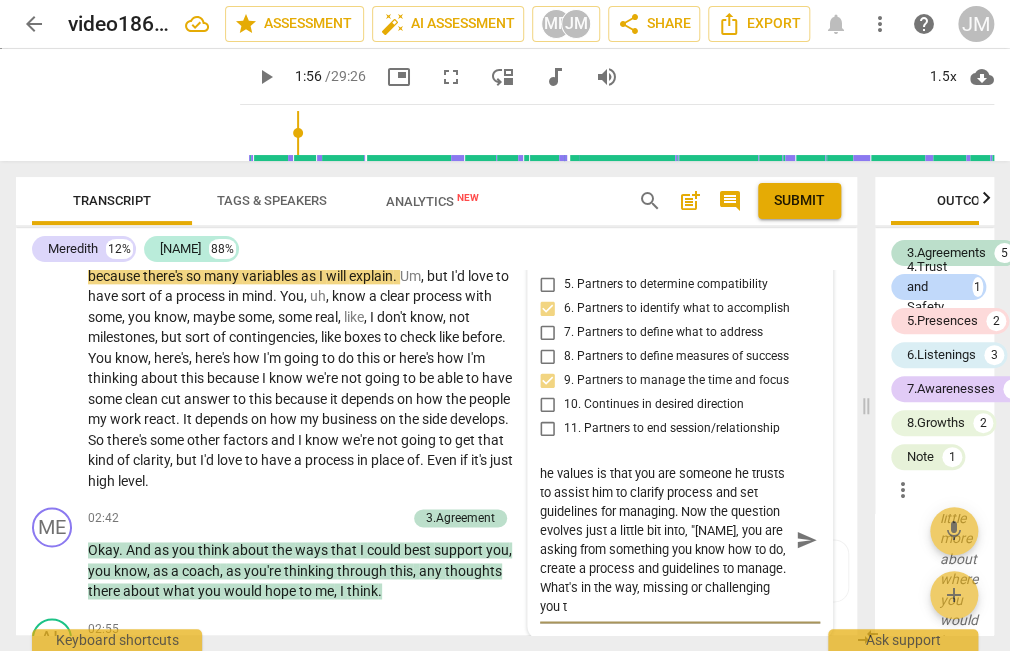 scroll, scrollTop: 265, scrollLeft: 0, axis: vertical 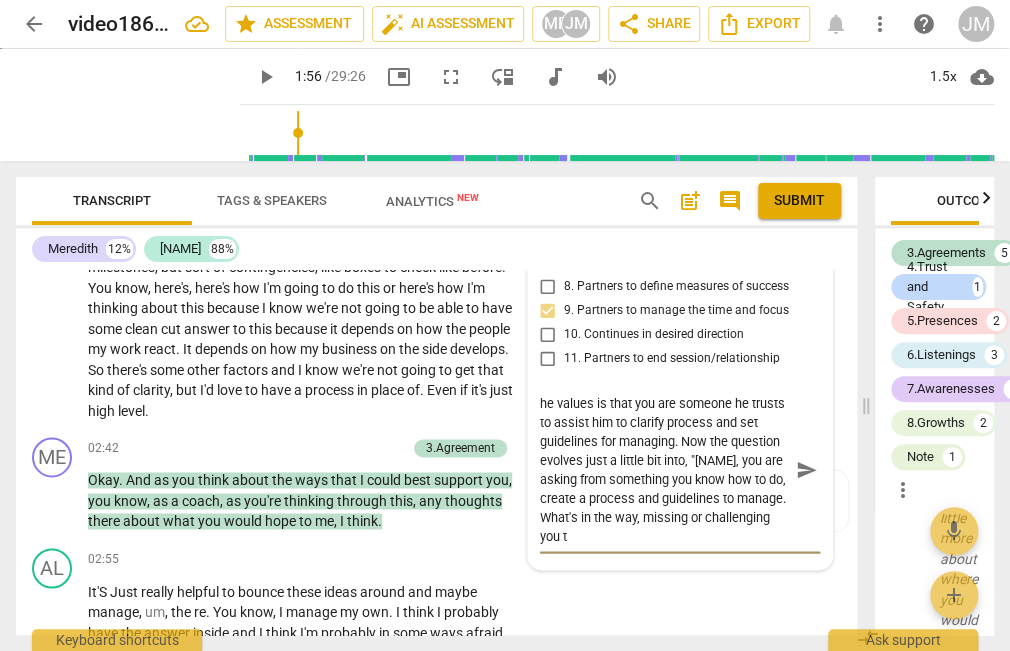 drag, startPoint x: 589, startPoint y: 558, endPoint x: 643, endPoint y: 575, distance: 56.61272 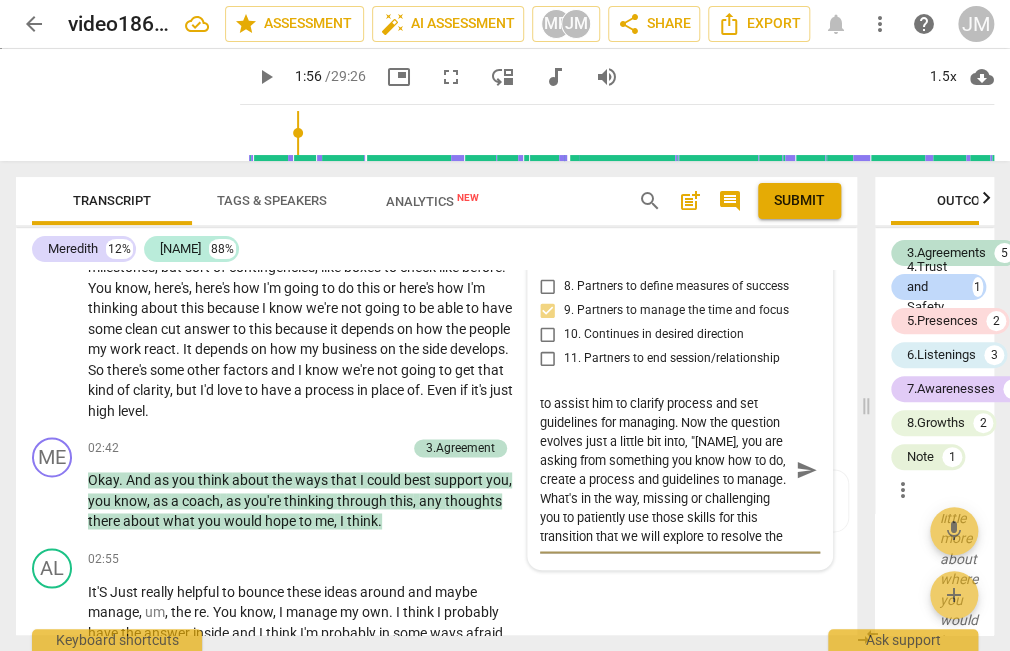 scroll, scrollTop: 283, scrollLeft: 0, axis: vertical 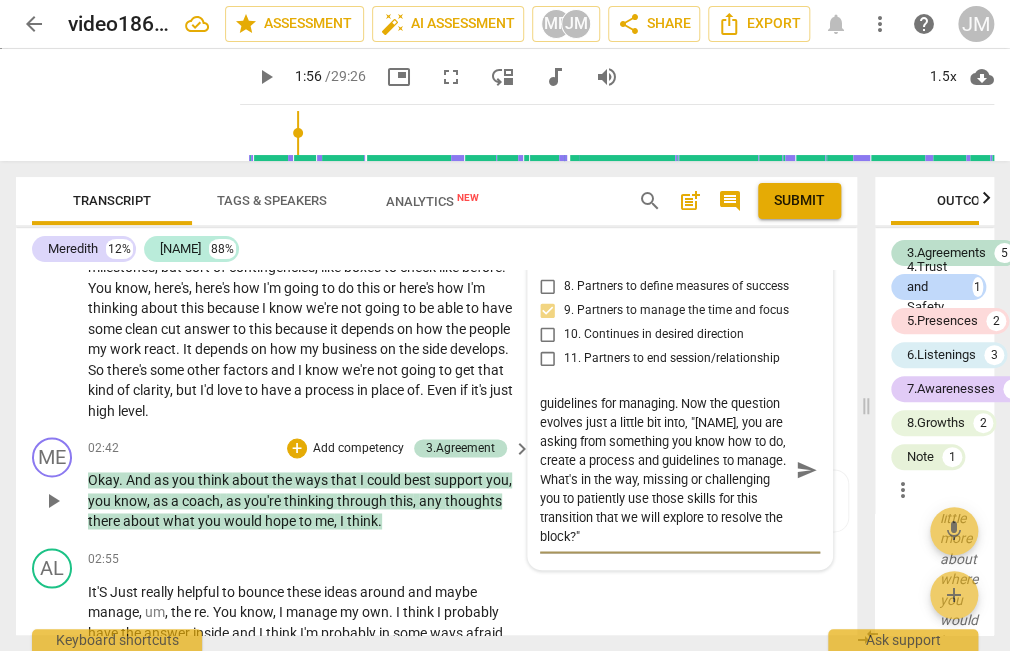 click on "send" at bounding box center (806, 471) 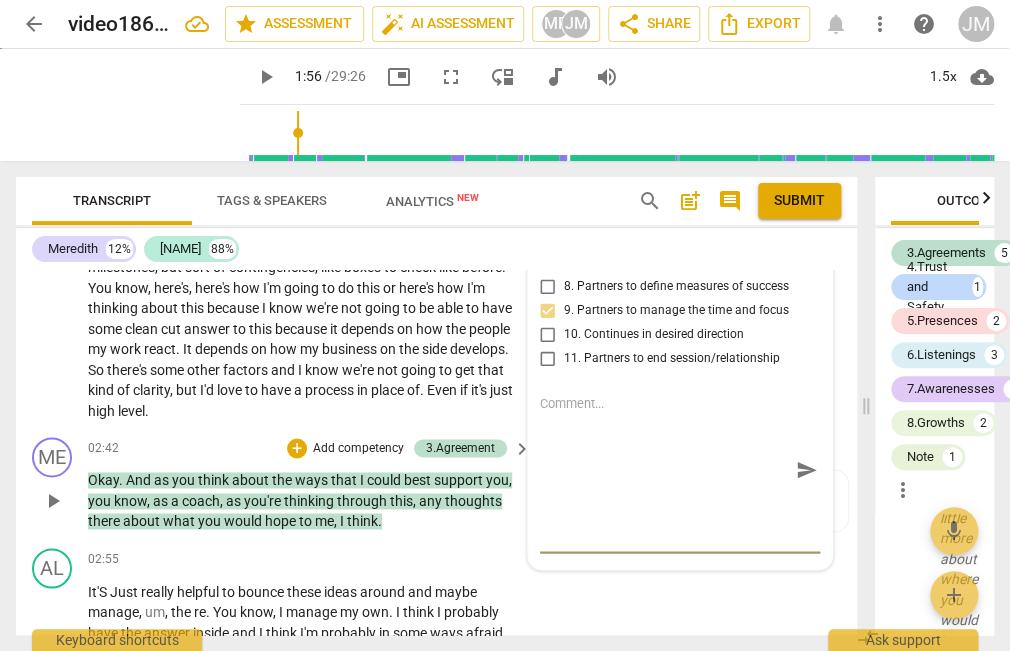 scroll, scrollTop: 0, scrollLeft: 0, axis: both 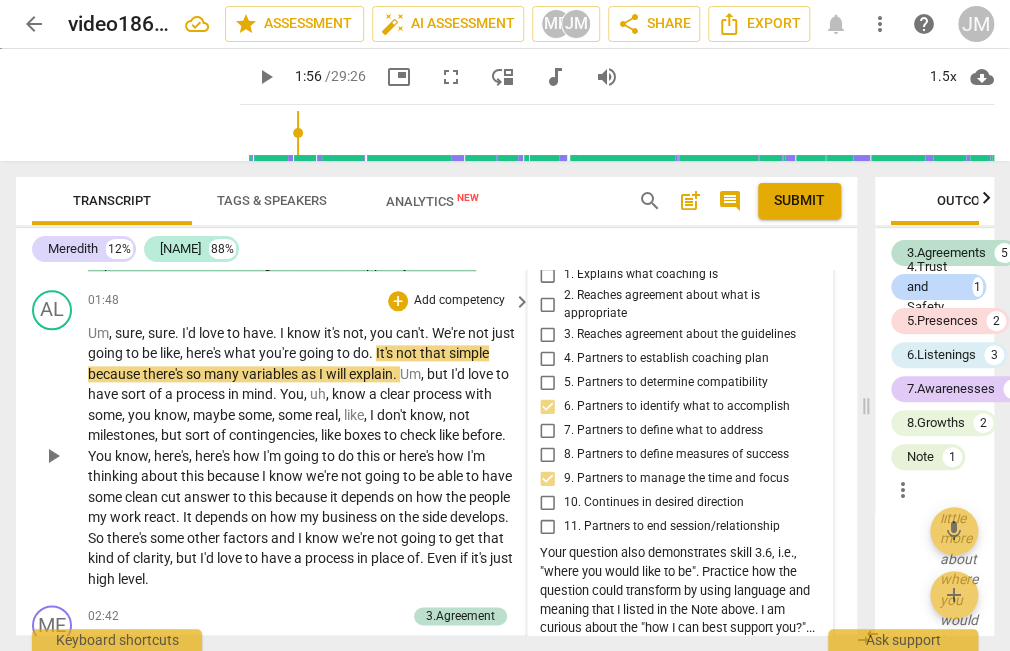 click on "play_arrow" at bounding box center [53, 456] 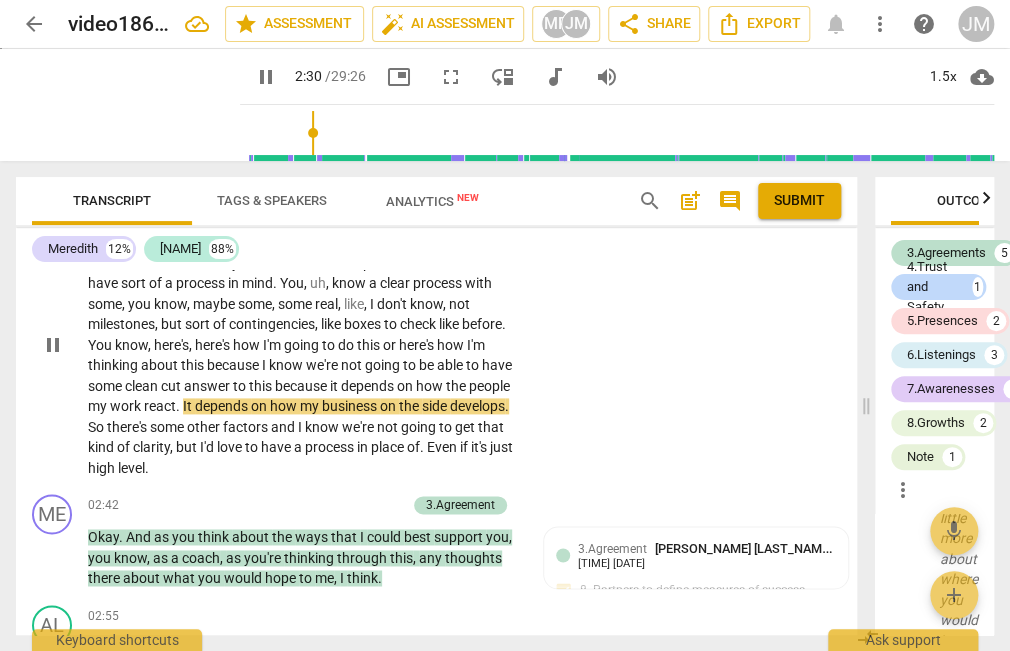 scroll, scrollTop: 926, scrollLeft: 0, axis: vertical 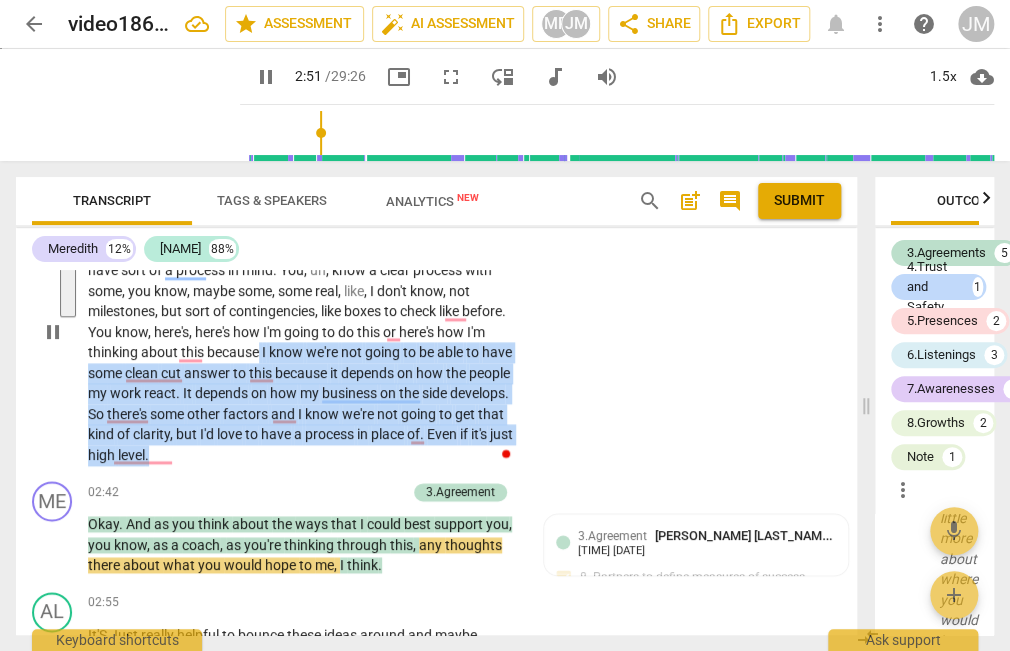 drag, startPoint x: 260, startPoint y: 389, endPoint x: 230, endPoint y: 501, distance: 115.948265 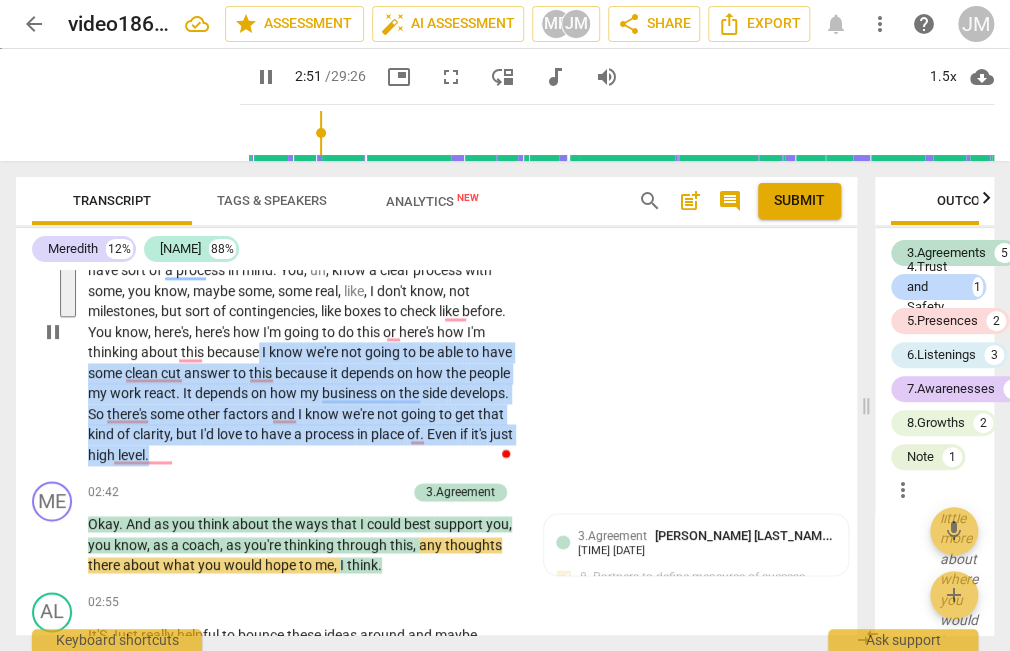 click on "Um ,   sure ,   sure .   I'd   love   to   have .   I   know   it's   not ,   you   can't .   We're   not   just   going   to   be   like ,   here's   what   you're   going   to   do .   It's   not   that   simple   because   there's   so   many   variables   as   I   will   explain .   Um ,   but   I'd   love   to   have   sort   of   a   process   in   mind .   You ,   uh ,   know   a   clear   process   with   some ,   you   know ,   maybe   some ,   some   real ,   like ,   I   don't   know ,   not   milestones ,   but   sort   of   contingencies ,   like   boxes   to   check   like   before .   You   know ,   here's ,   here's   how   I'm   going   to   do   this   or   here's   how   I'm   thinking   about   this   because   I   know   we're   not   going   to   be   able   to   have   some   clean   cut   answer   to   this   because   it   depends   on   how   the   people   my   work   react .   It   depends   on   how   my   business   on   the   side   develops .   So   there's   some   other" at bounding box center [304, 332] 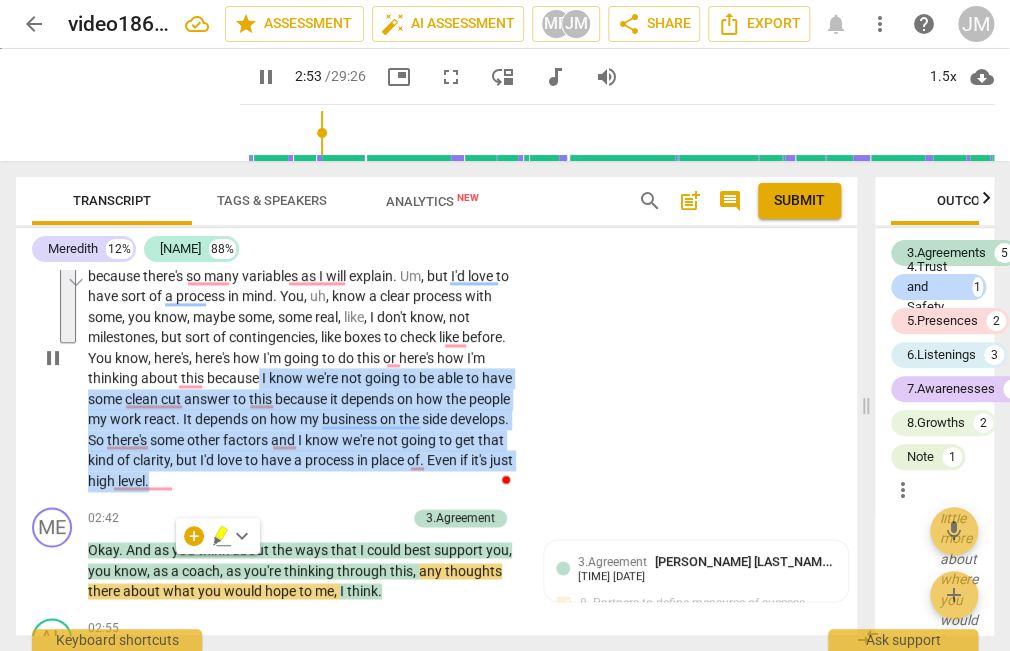 scroll, scrollTop: 778, scrollLeft: 0, axis: vertical 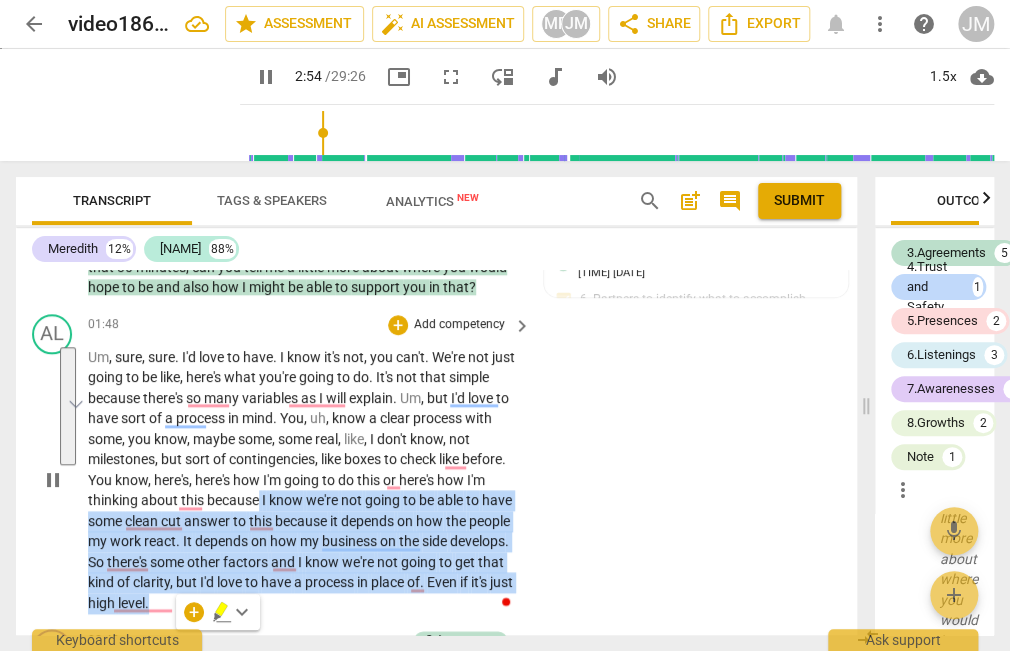 click on "Add competency" at bounding box center [459, 325] 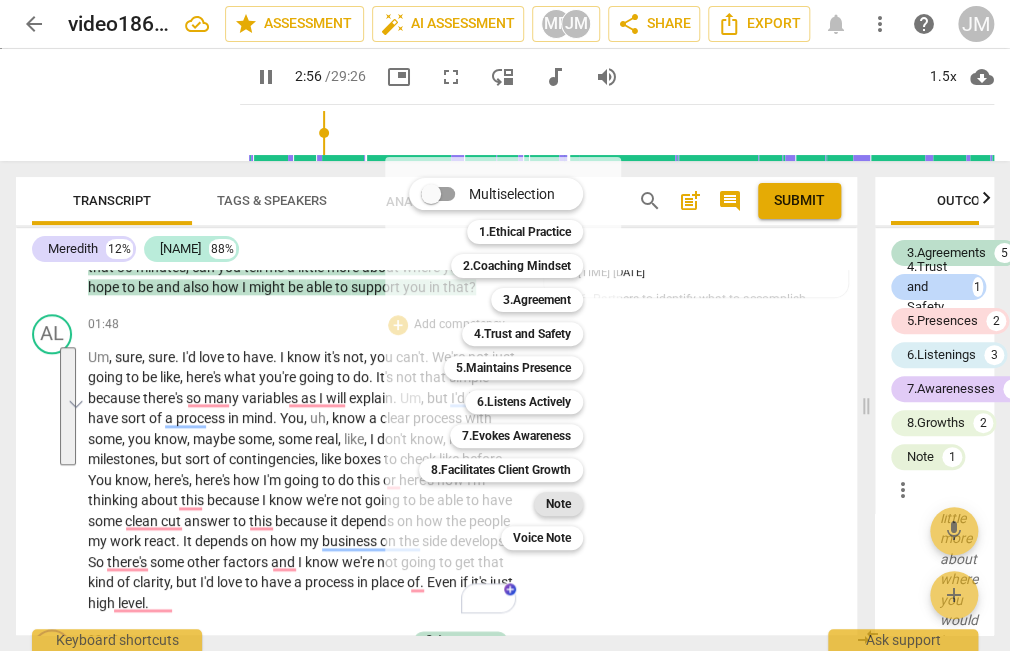 click on "Note" at bounding box center (558, 504) 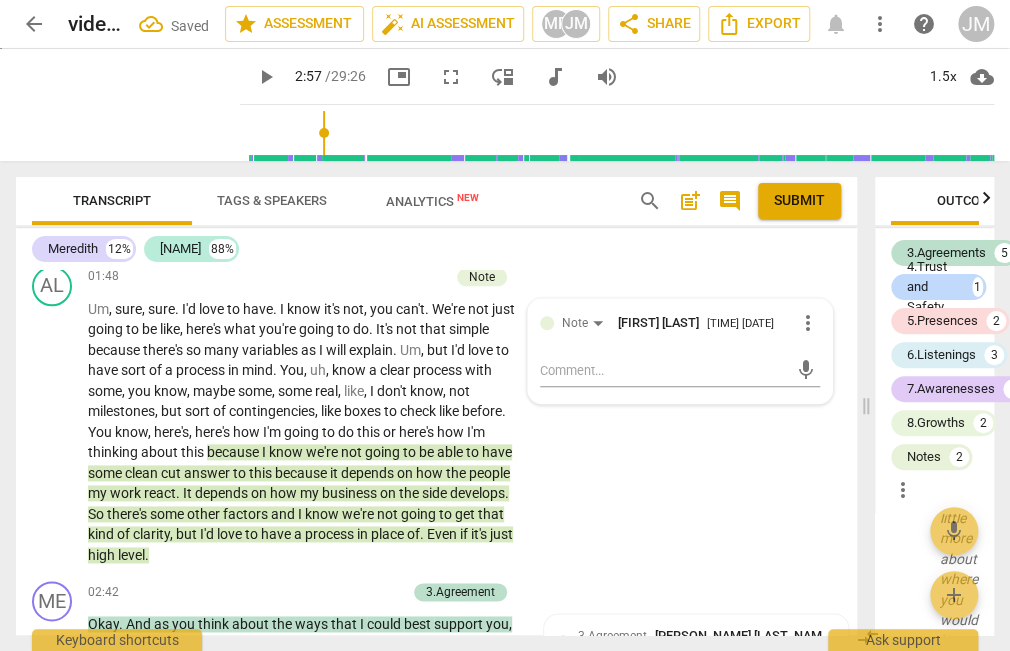 scroll, scrollTop: 828, scrollLeft: 0, axis: vertical 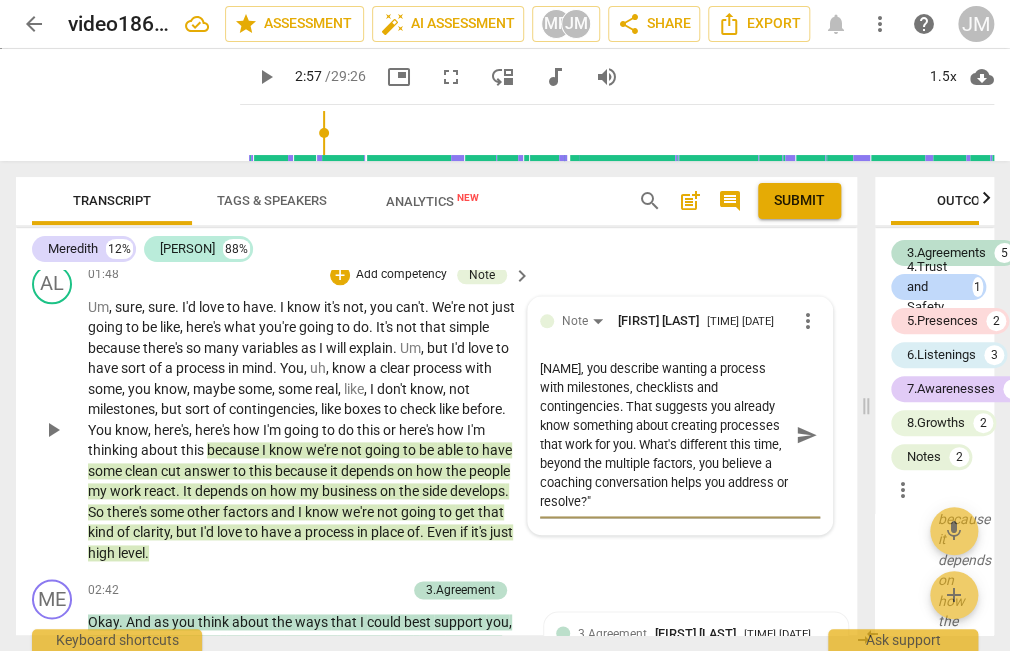 type on "A new set of beliefs about his experience that have underlying assumptions. What might he be signaling he is struggling with?  I've heard him return to "so many variables" a couple of times along iwth 'clear process" and "how I'm thinking about this." If you shift your attention next to what he seeks through the dialogue instead of how you can be helpful, what's a different question that has him tell you on his terms. For example, "[NAME], you describe wanting a process with milestones, checklists and contingencies. That suggests you already know something about creating processes that work for you. What's different this time, beyond the multiple factors, you believe a coaching conversation helps you address or resolve?"" 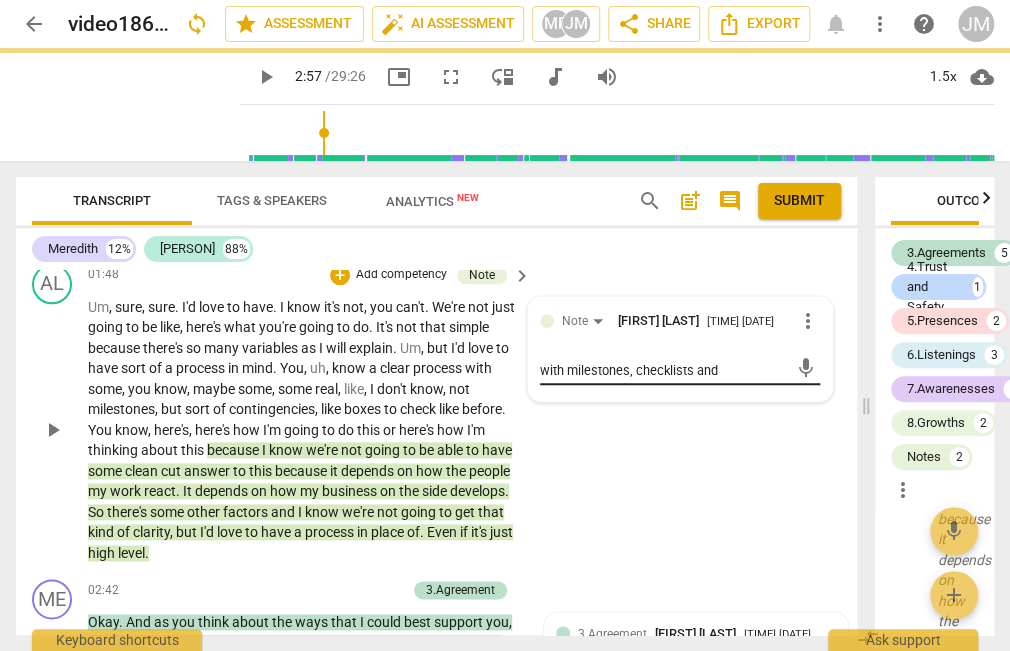 scroll, scrollTop: 0, scrollLeft: 0, axis: both 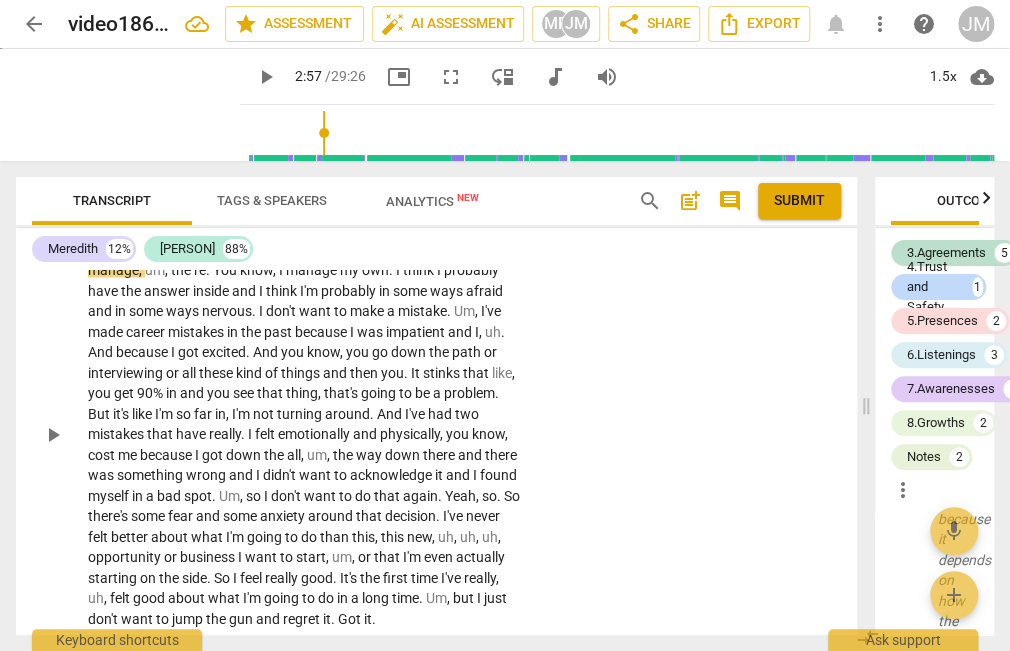 click on "play_arrow" at bounding box center (53, 434) 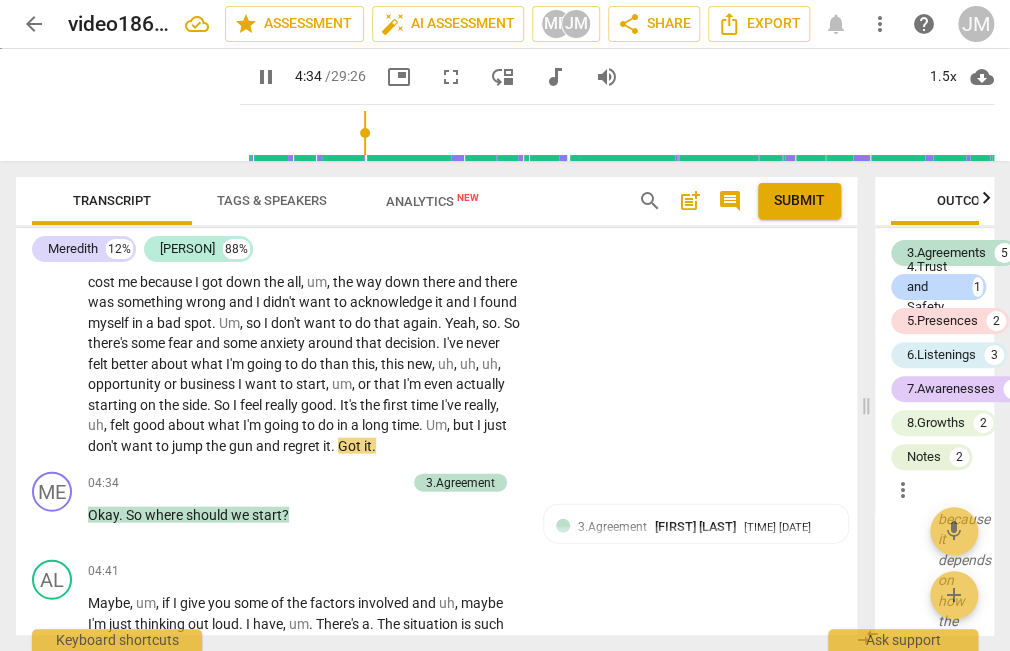 scroll, scrollTop: 1486, scrollLeft: 0, axis: vertical 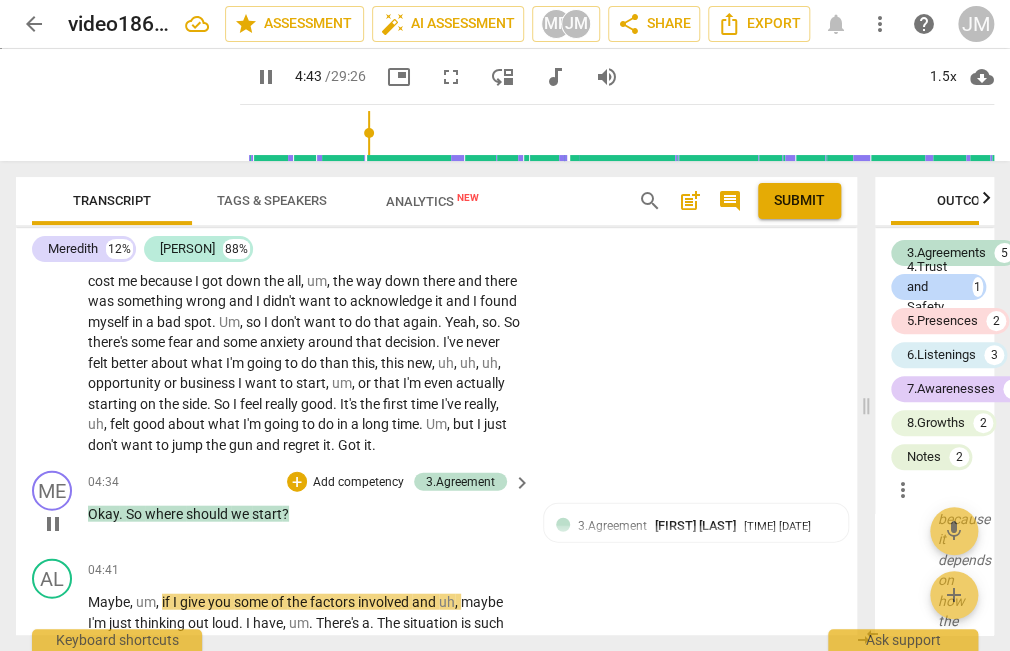 click on "Add competency" at bounding box center [358, 482] 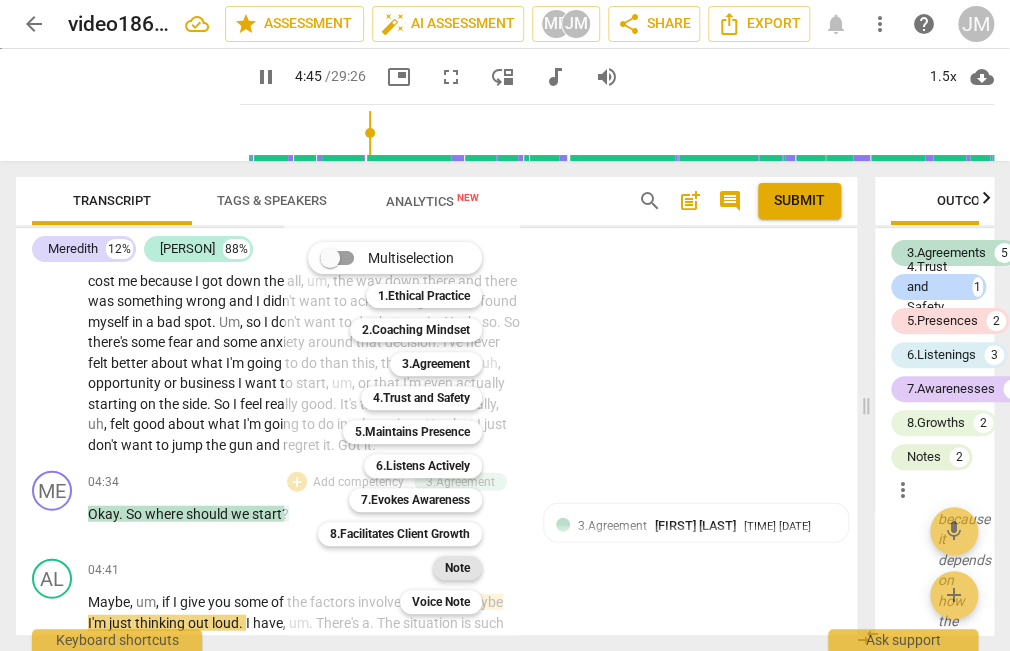 click on "Note" at bounding box center [457, 568] 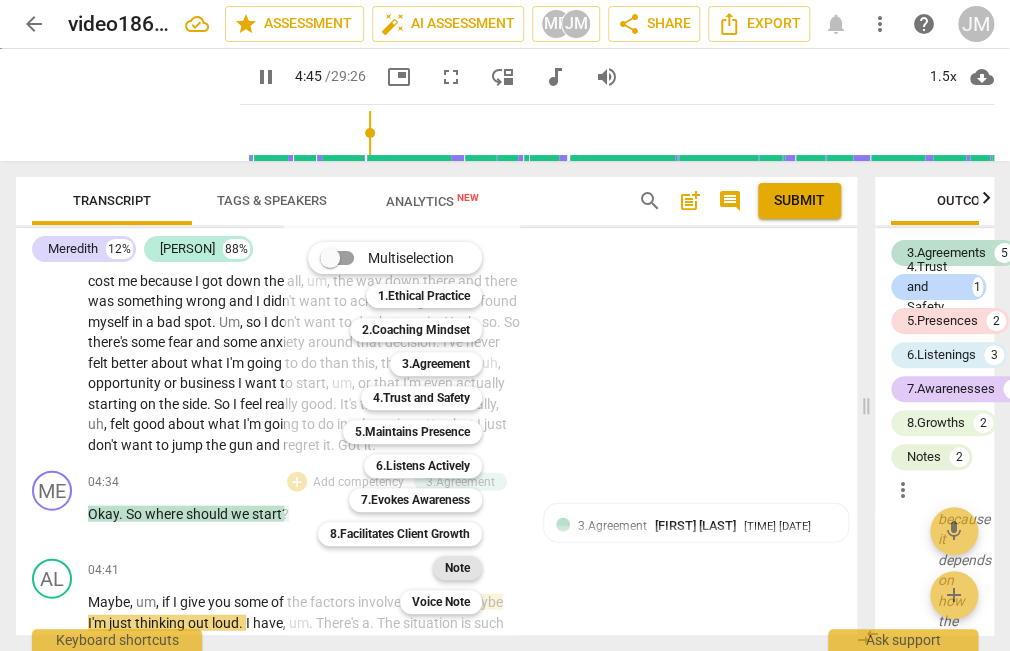 type on "286" 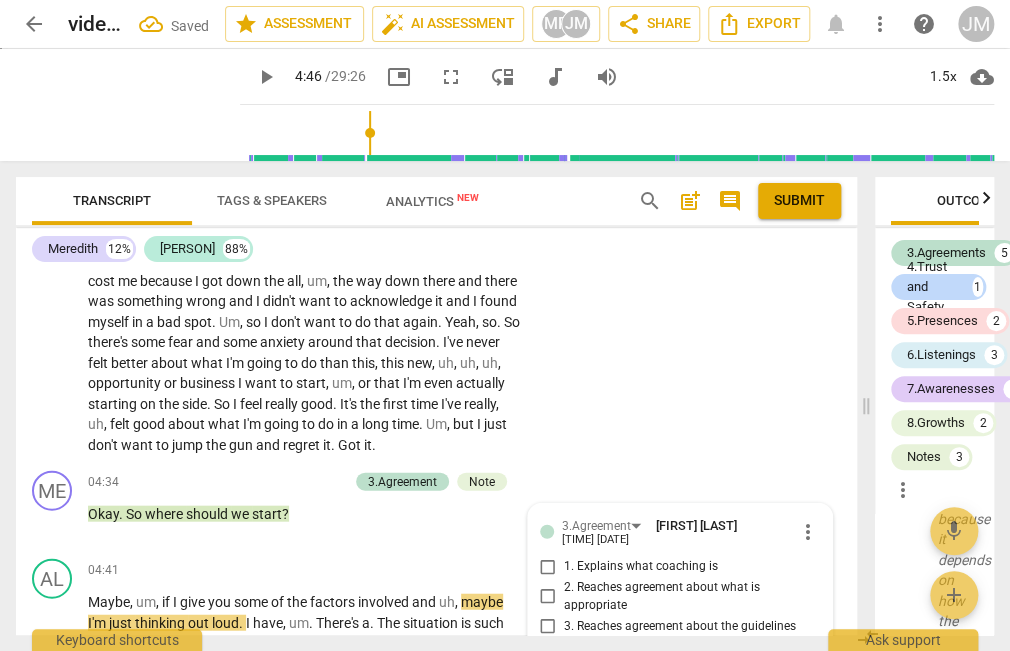 scroll, scrollTop: 1956, scrollLeft: 0, axis: vertical 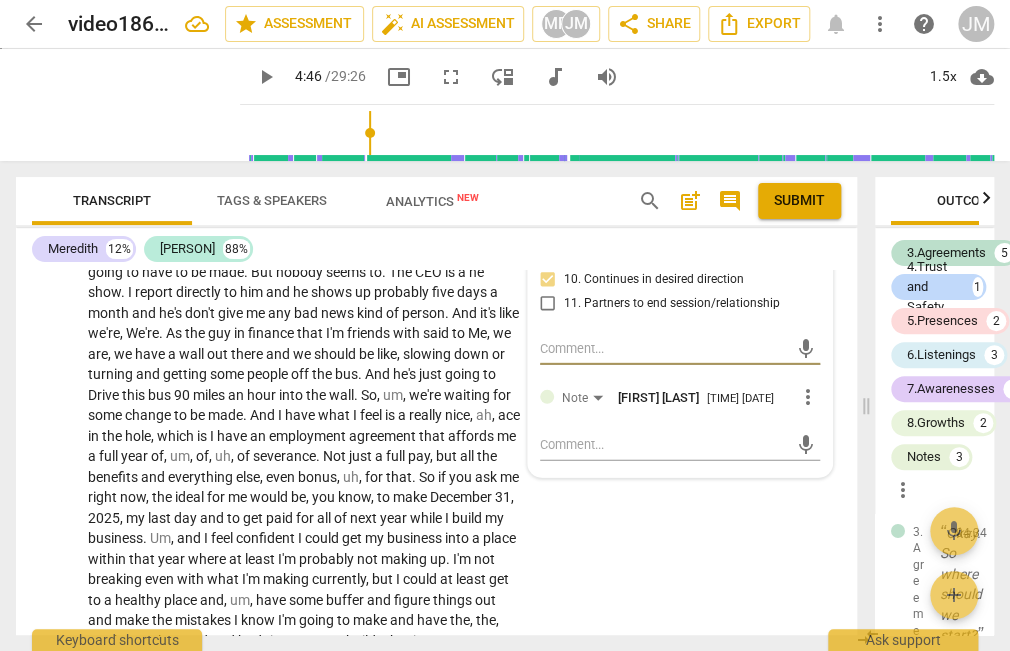 type on "Y" 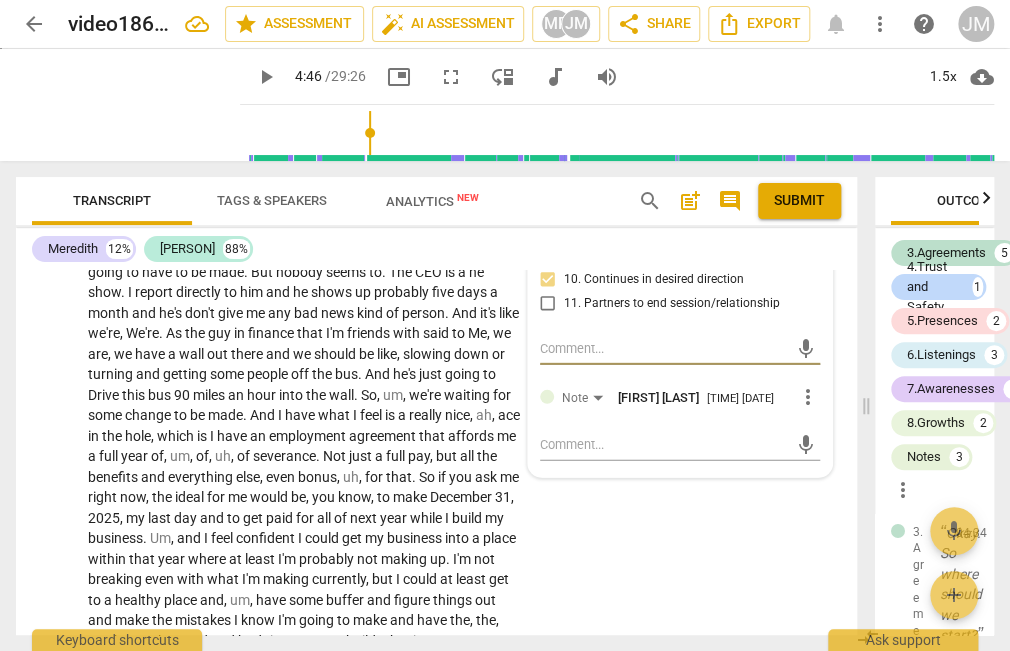 type on "Y" 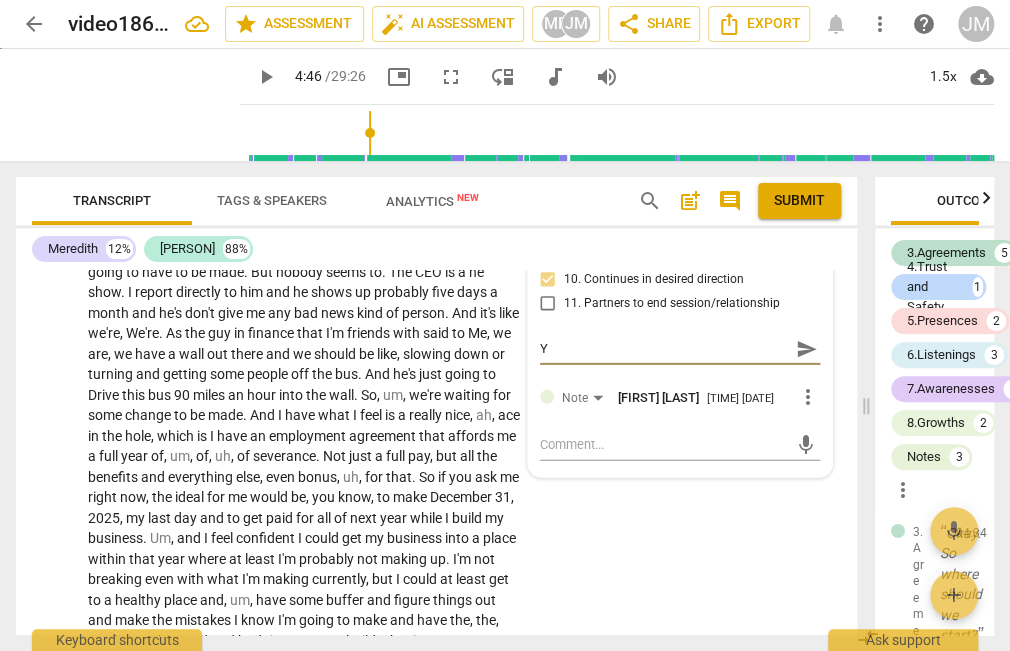 type on "Ye" 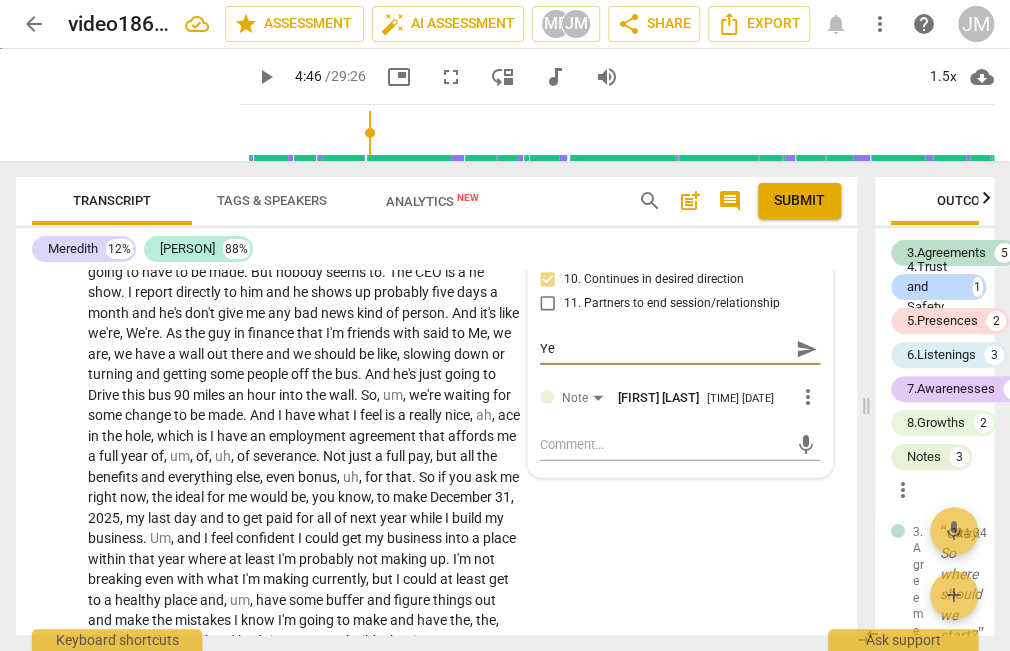 type on "Yes" 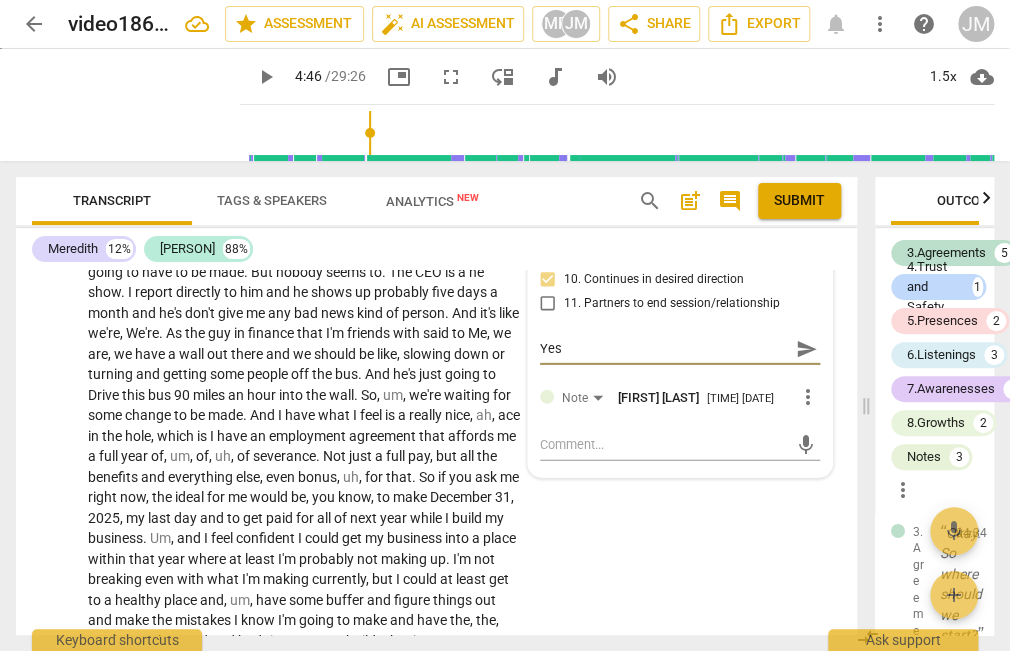 type on "Yes" 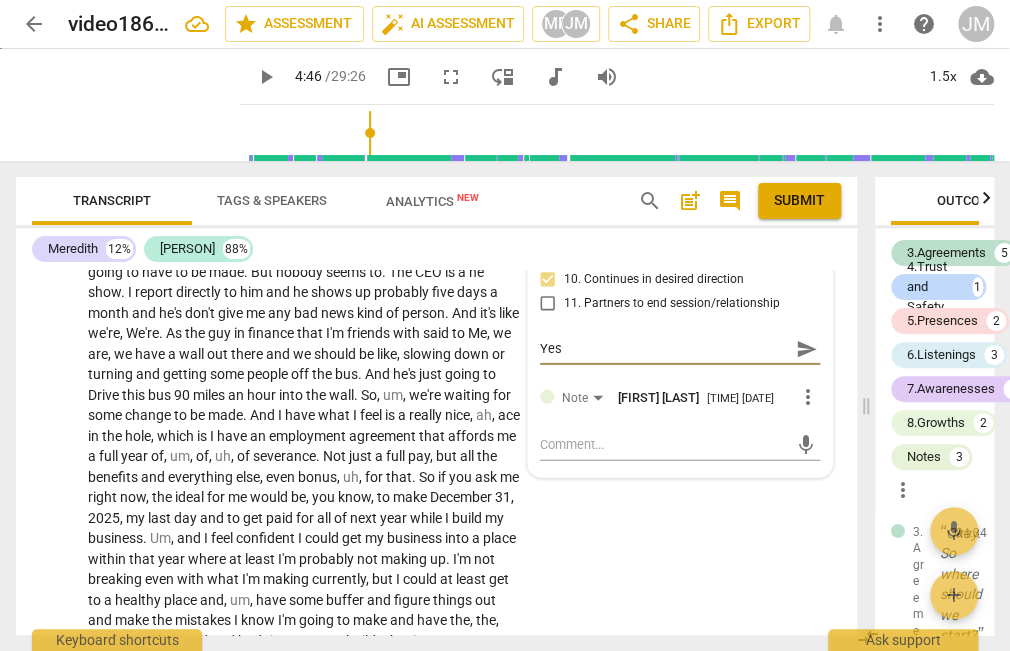 type on "Yes" 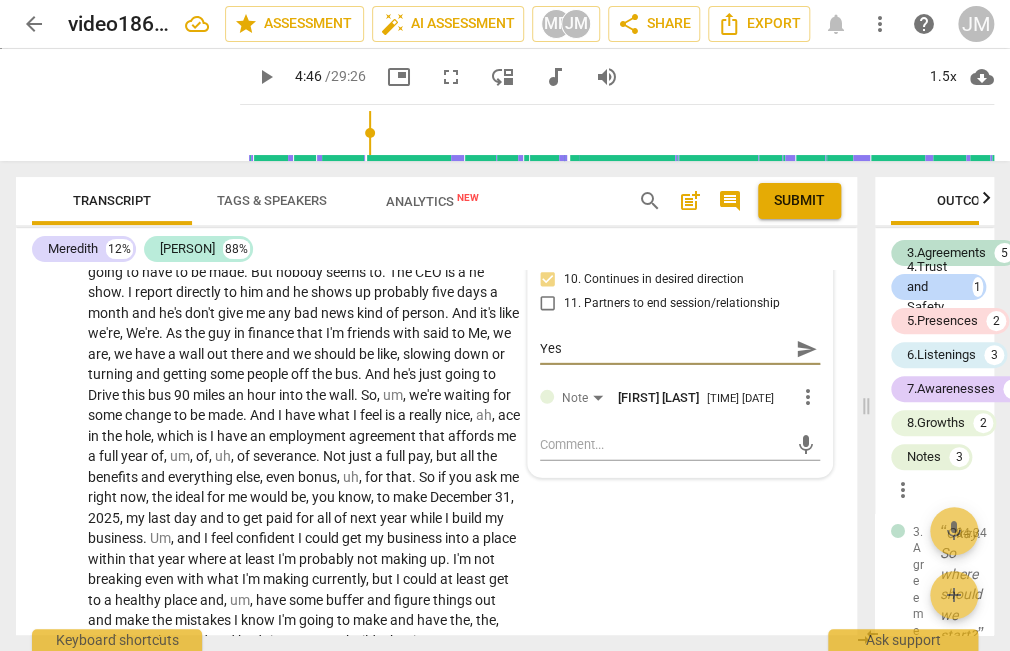 type on "Yes i" 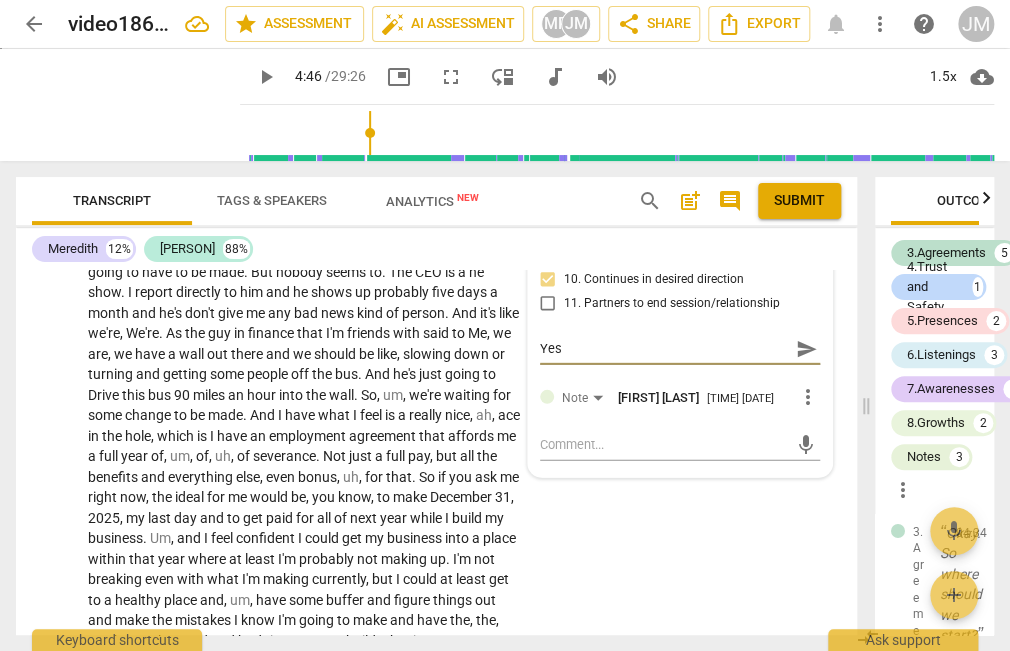 type on "Yes i" 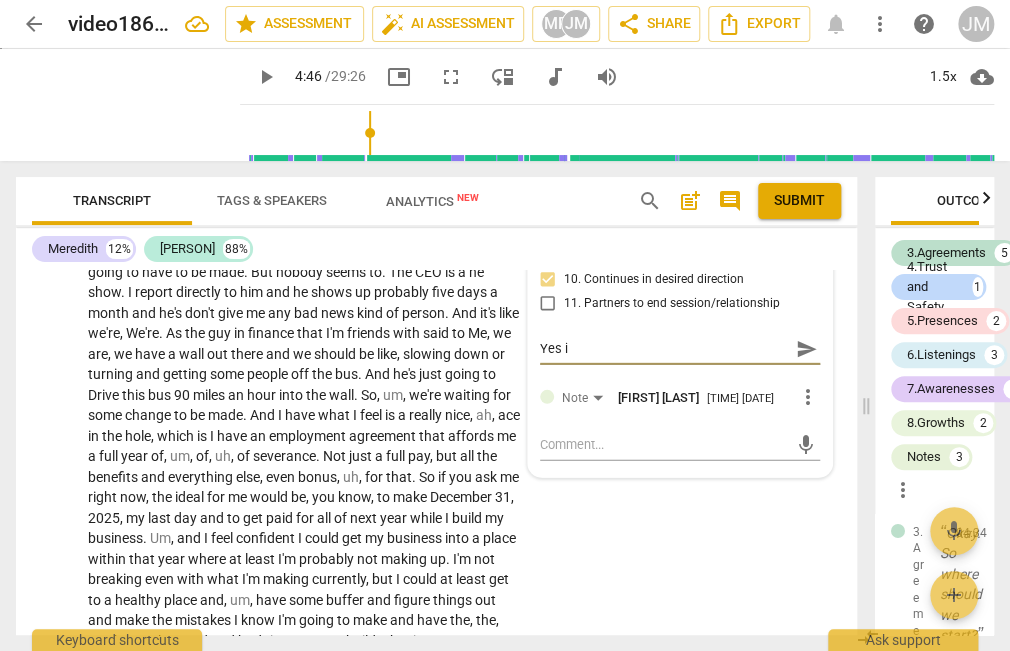 type on "Yes in" 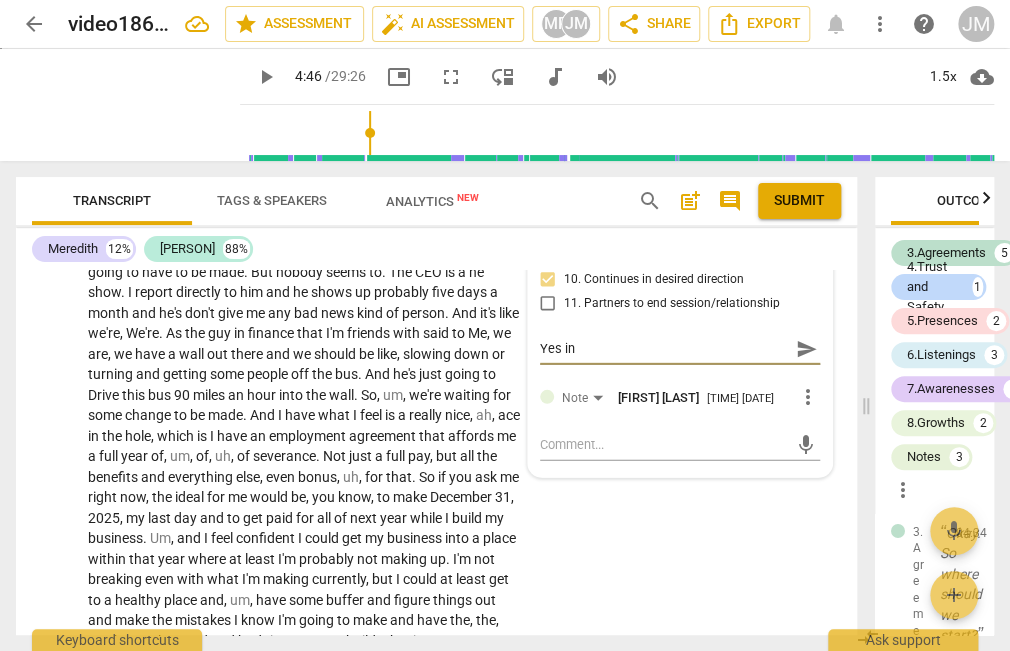 type on "Yes ind" 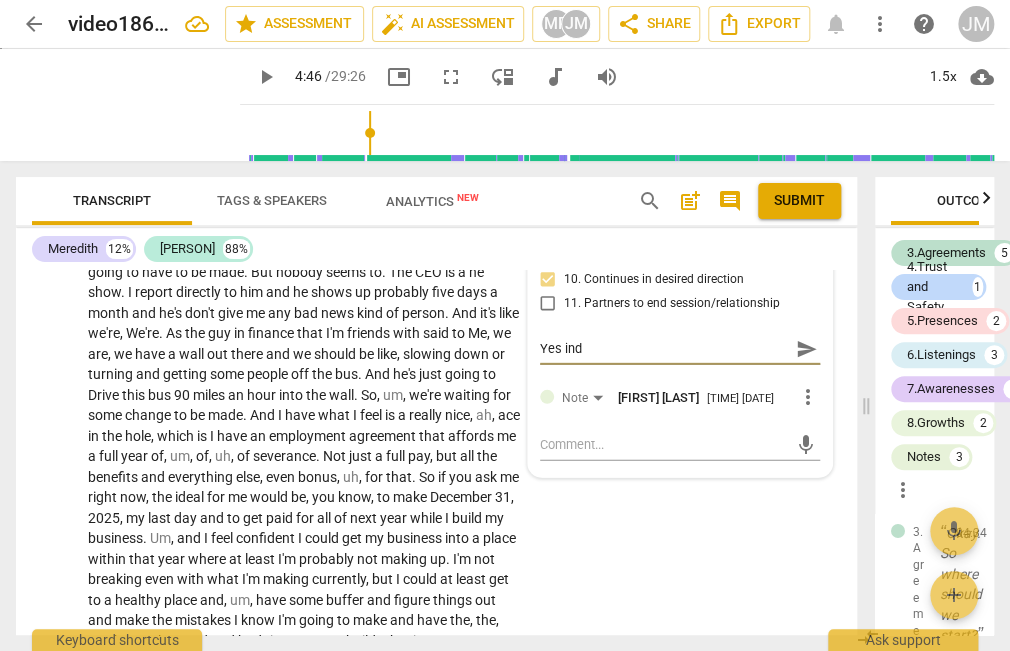 type on "Yes inde" 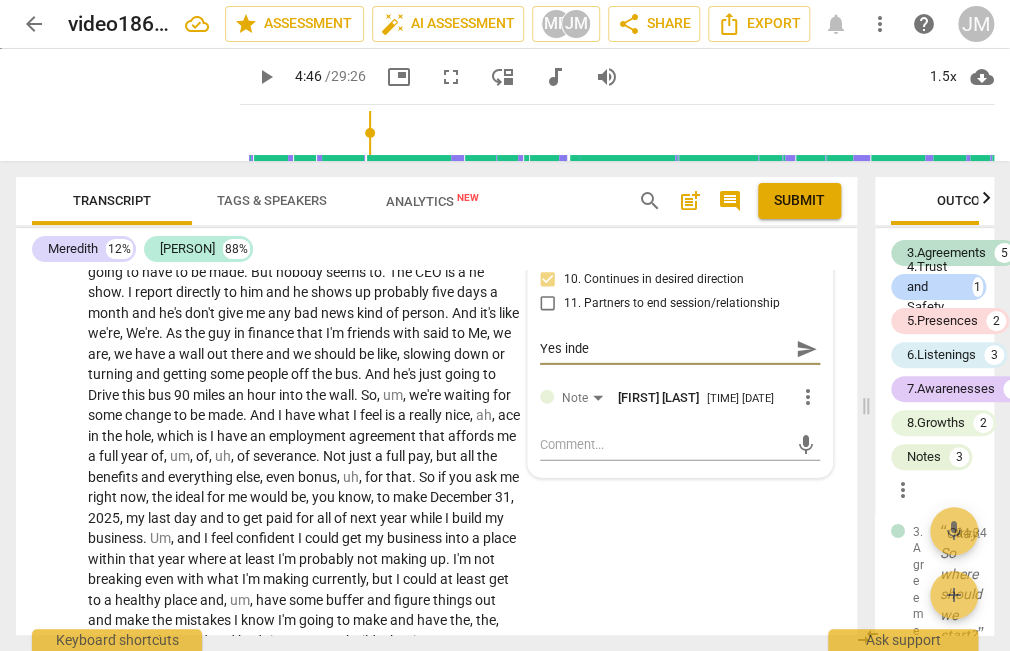 type on "Yes indee" 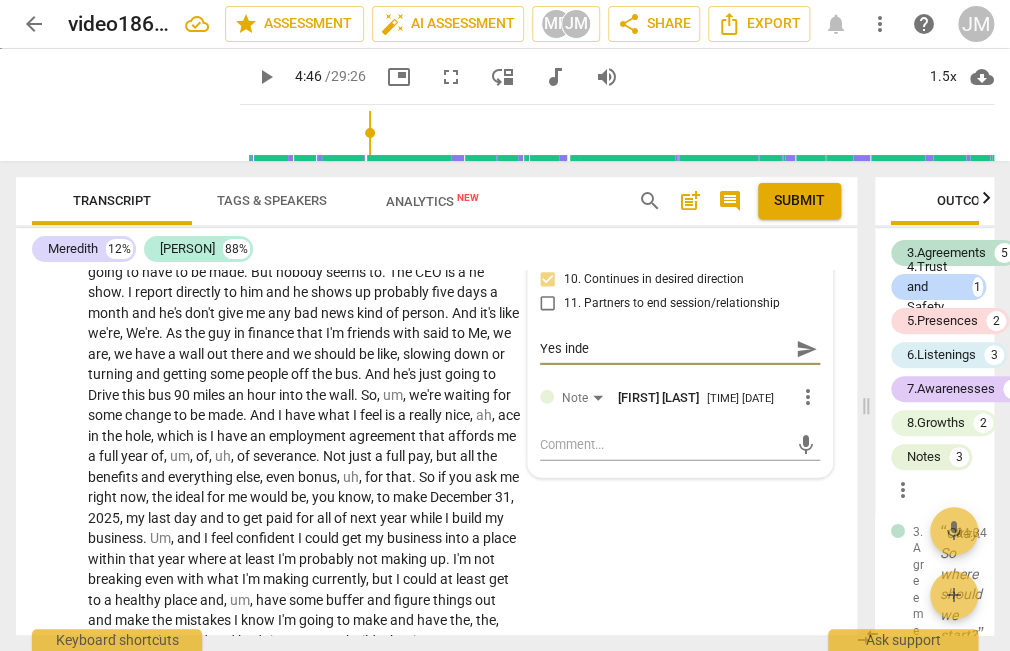 type on "Yes indee" 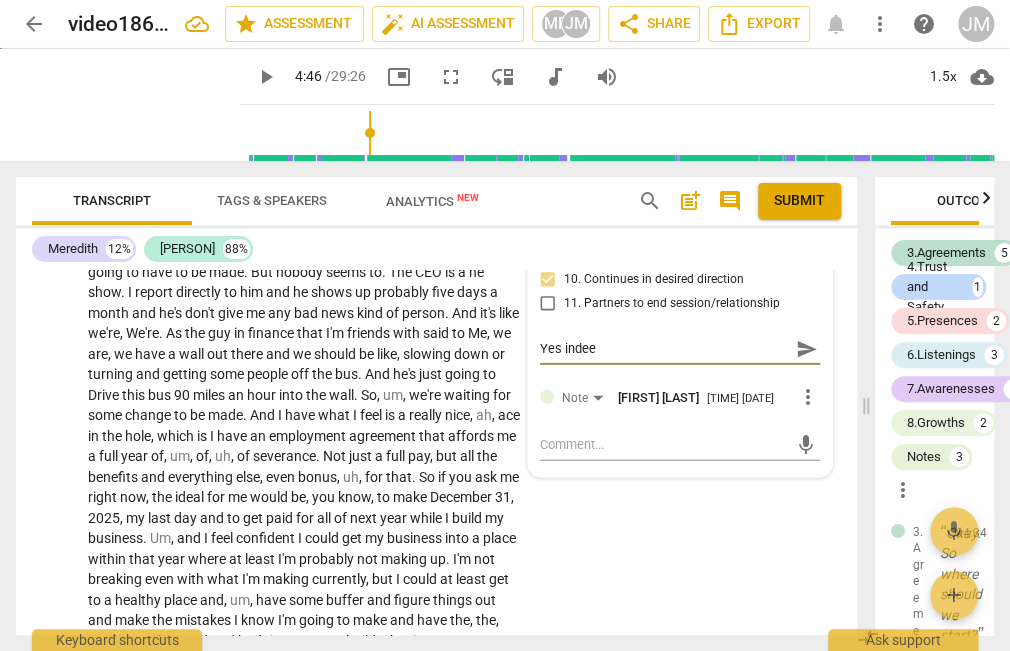 type on "Yes indeed" 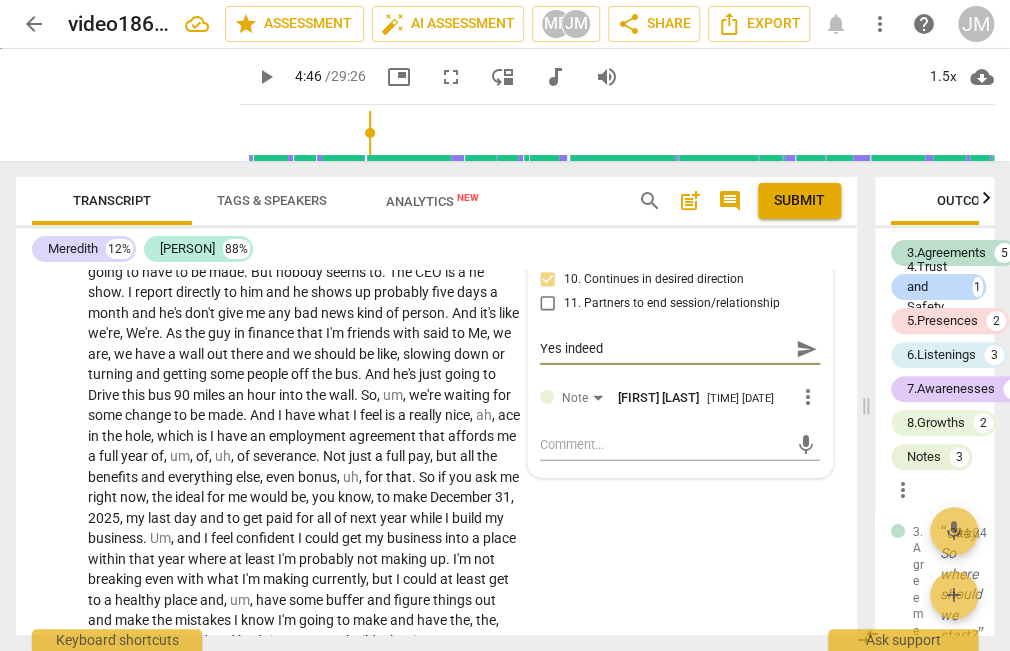 type on "Yes indeed" 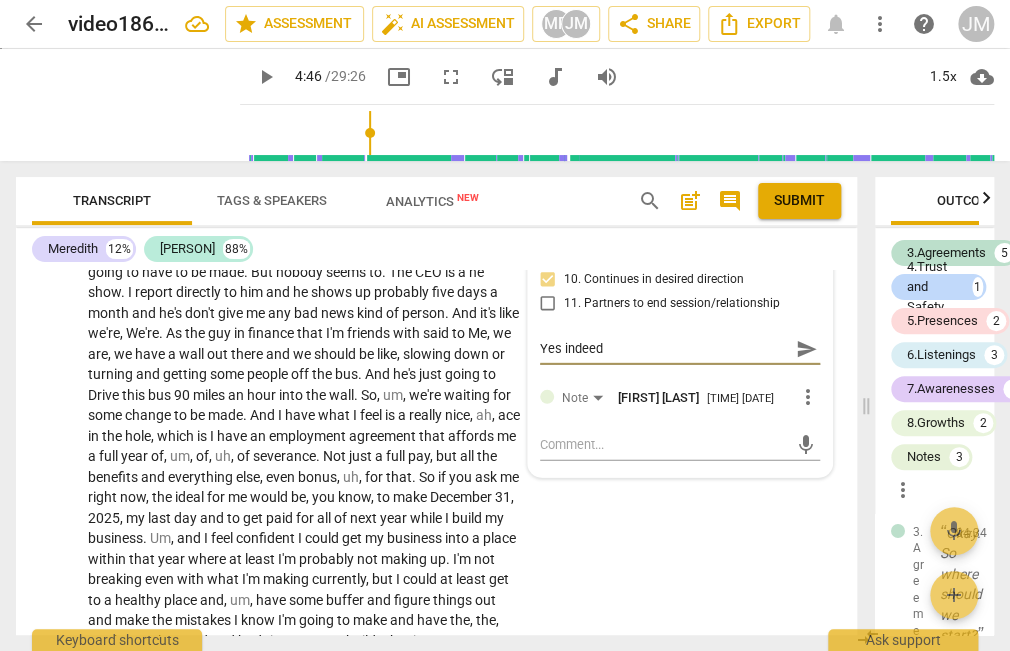 type on "Yes indeed a" 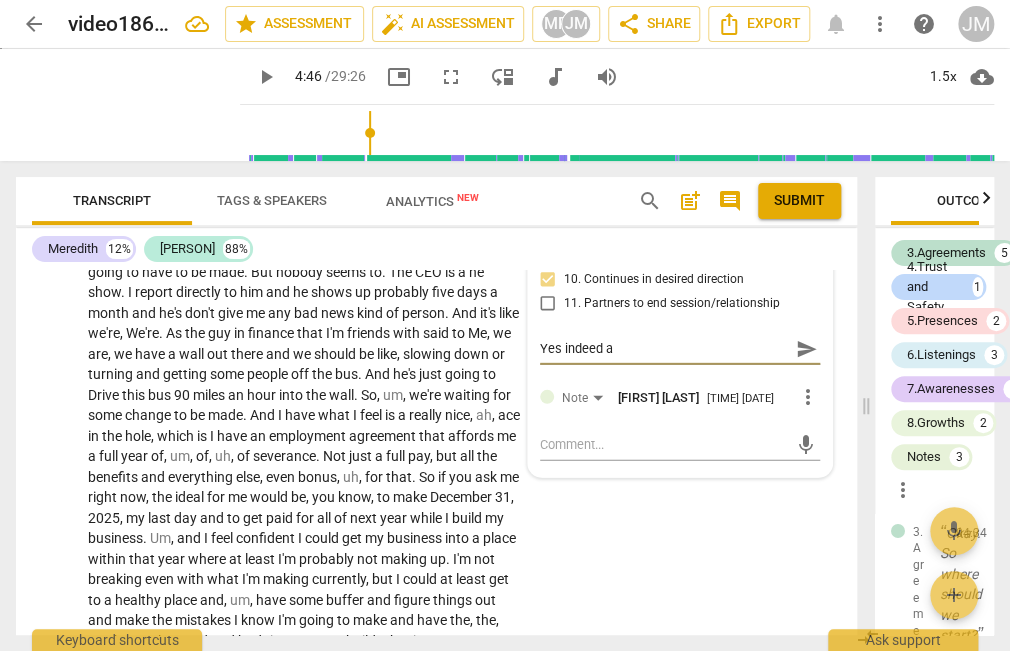 type on "Yes indeed an" 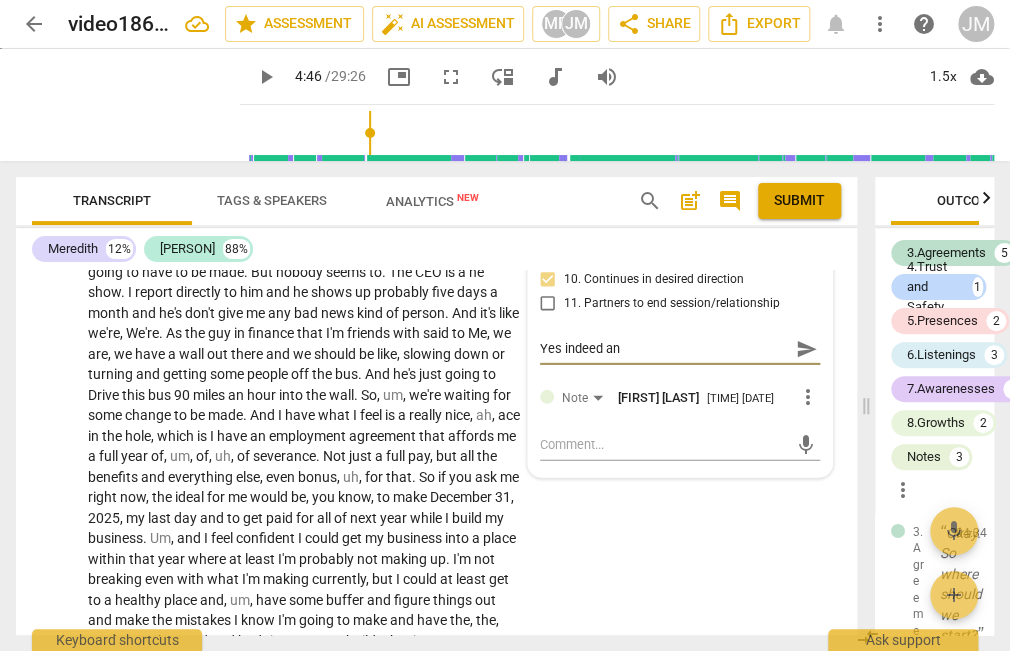type on "Yes indeed and" 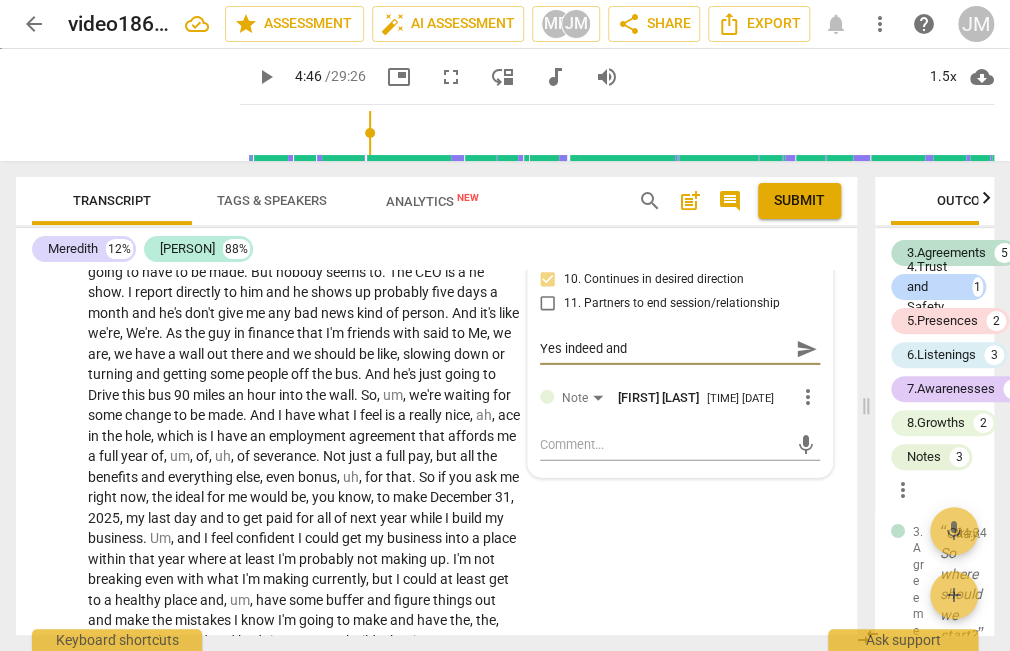 type on "Yes indeed and" 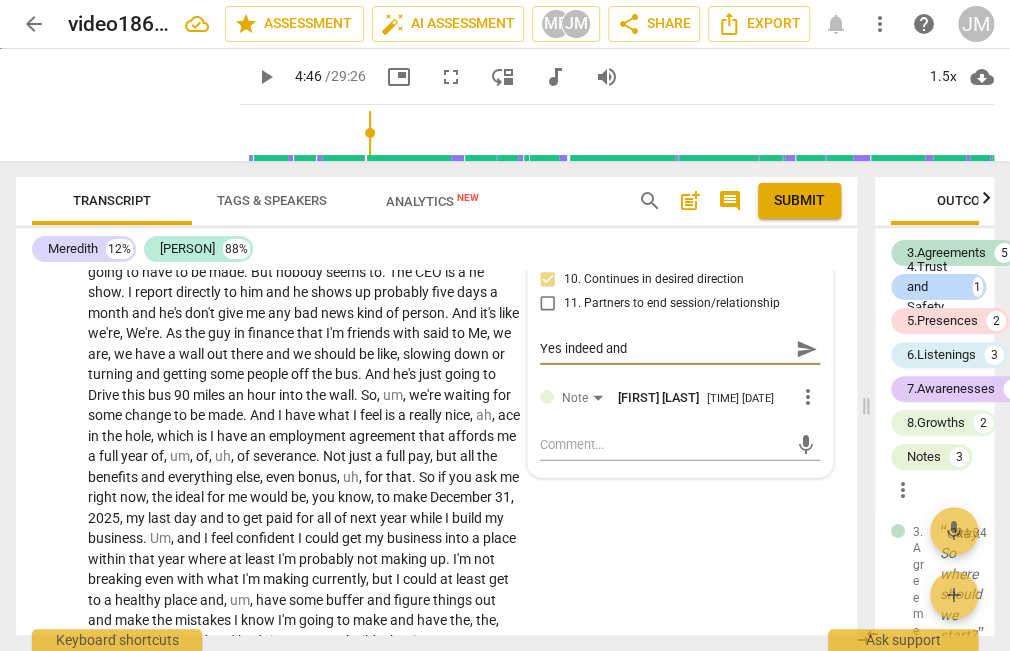 type on "Yes indeed and" 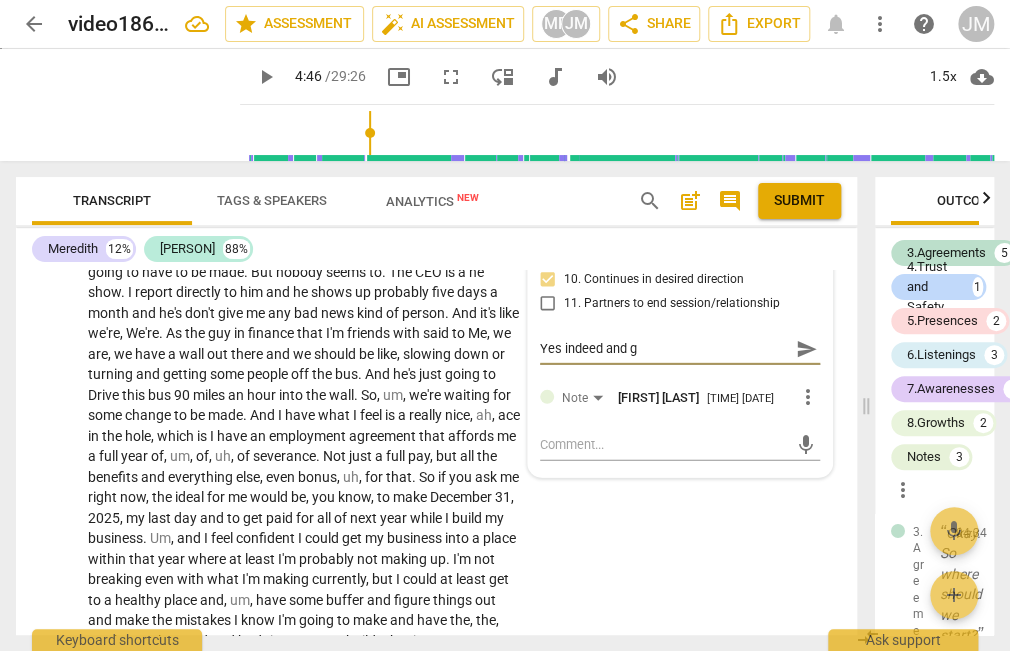 type on "Yes indeed and gv" 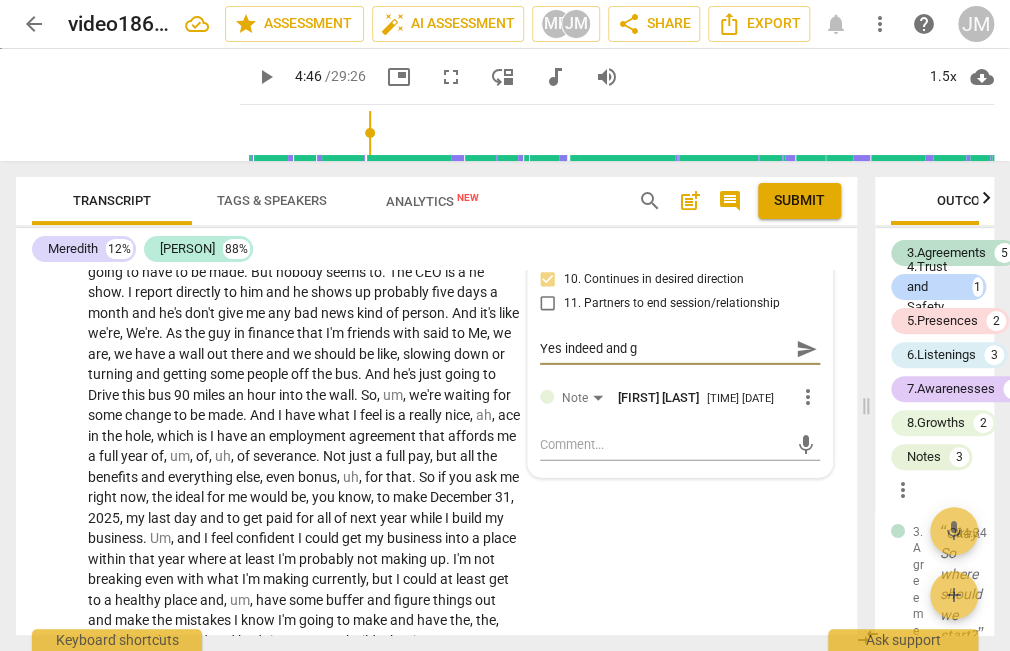 type on "Yes indeed and gv" 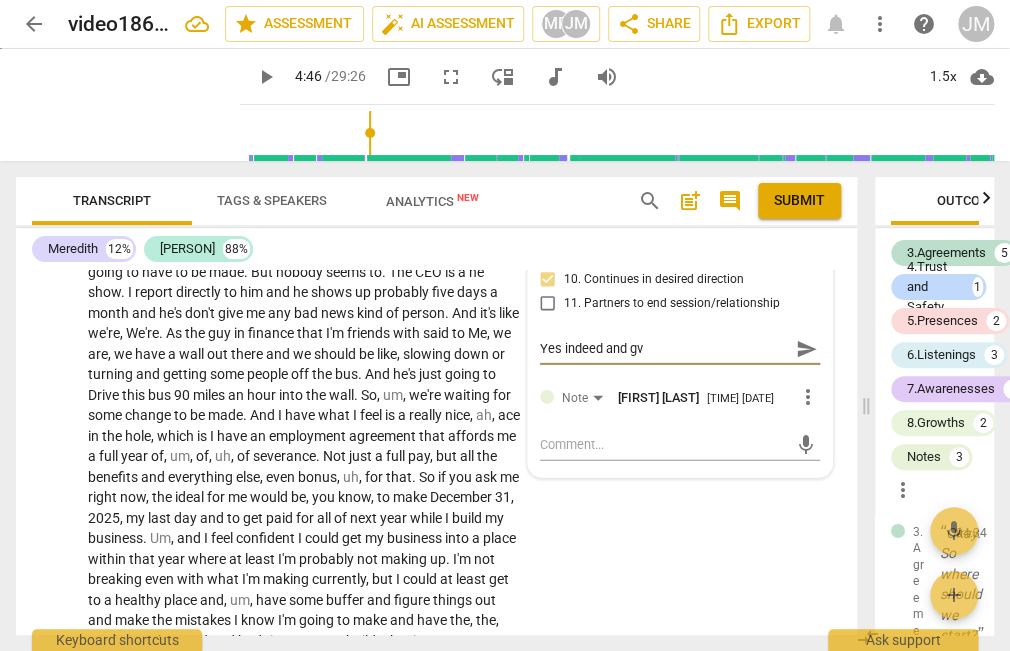 type on "Yes indeed and g" 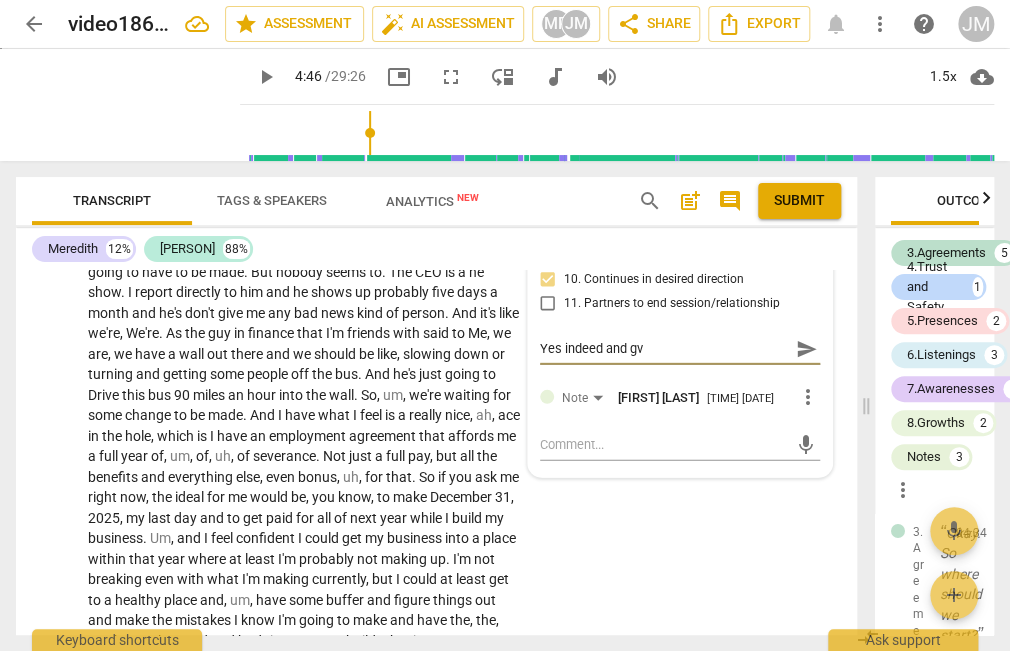 type on "Yes indeed and g" 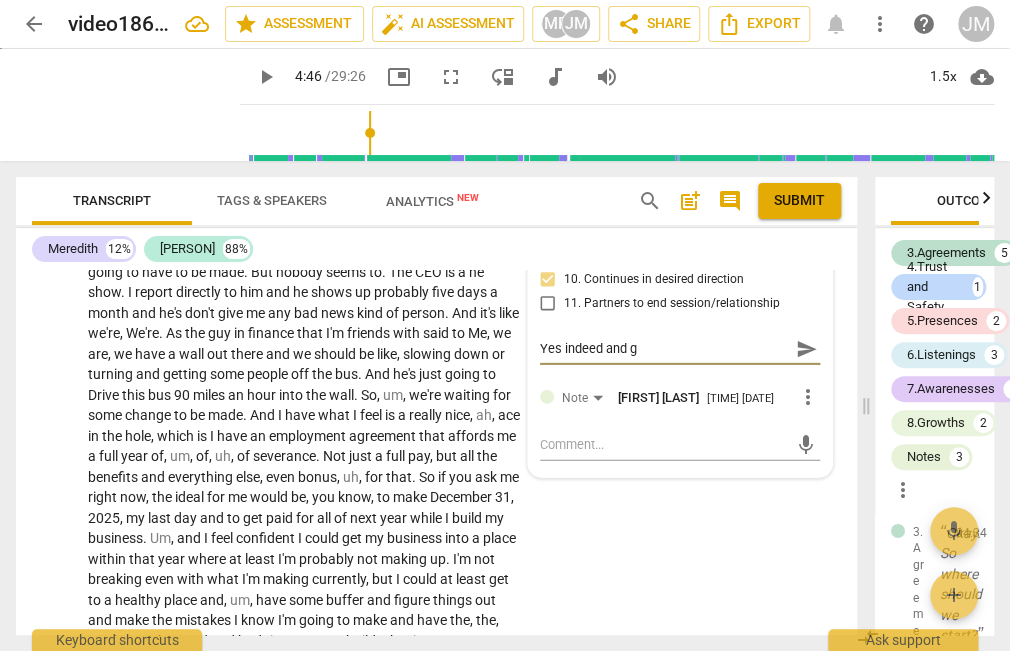 type on "Yes indeed and ga" 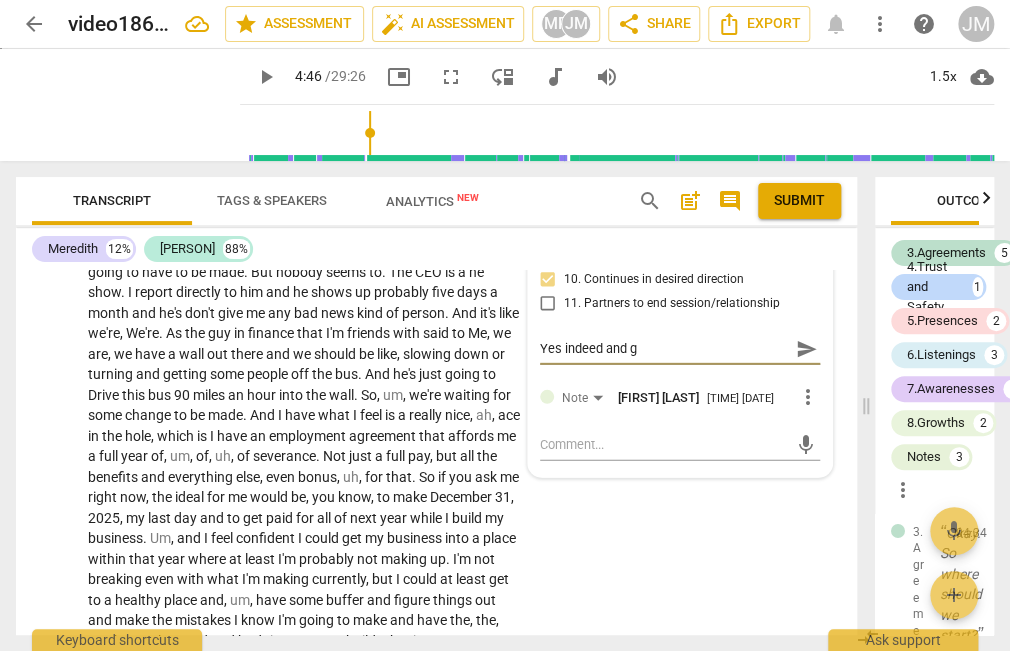 type on "Yes indeed and ga" 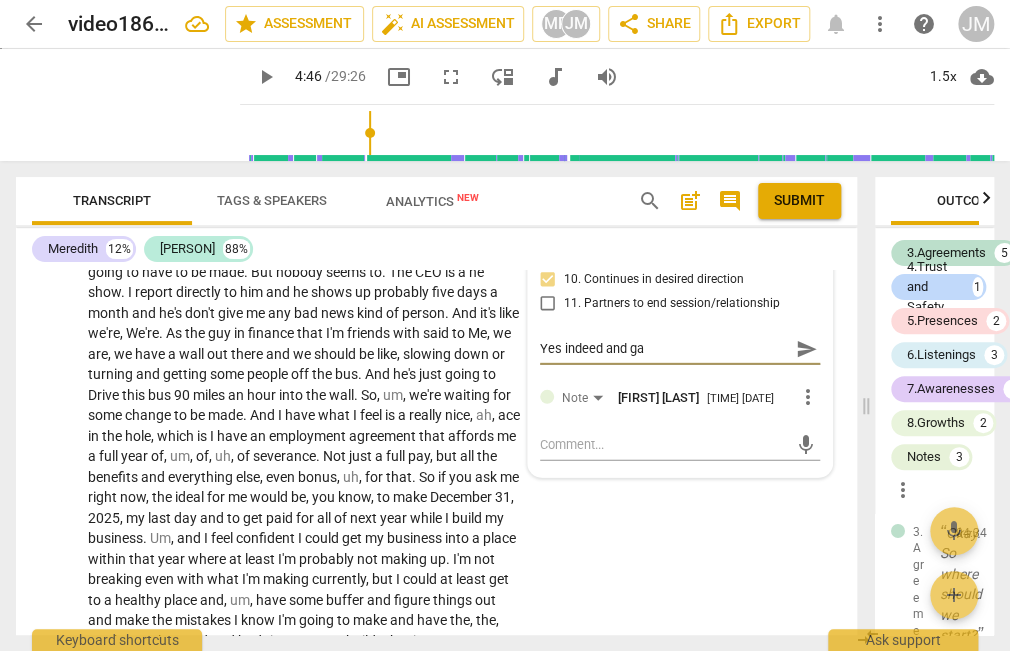 type on "Yes indeed and gav" 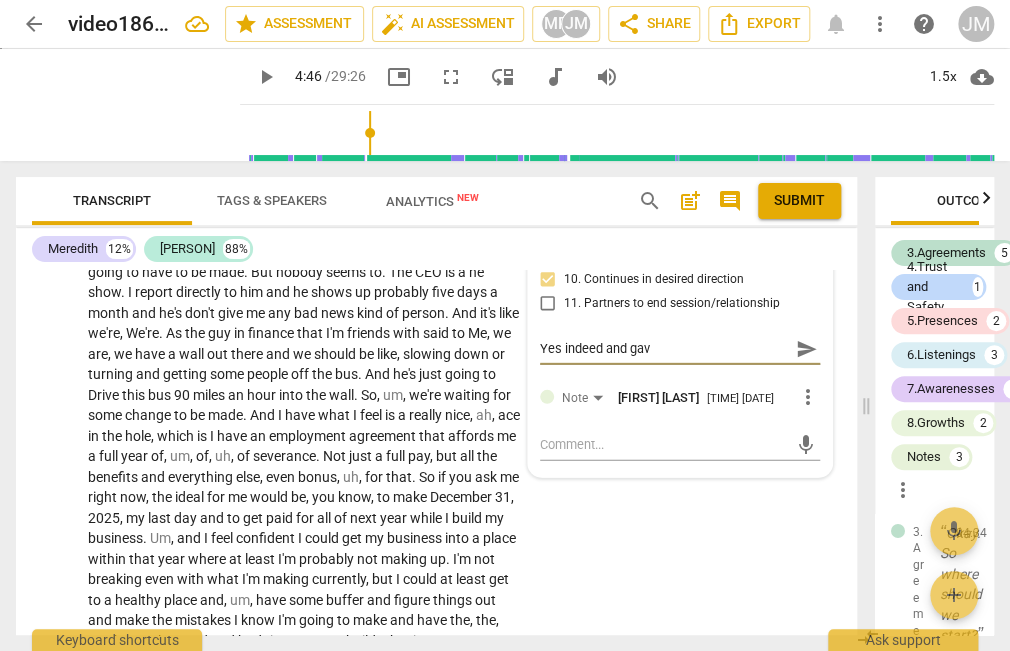 type on "Yes indeed and gave" 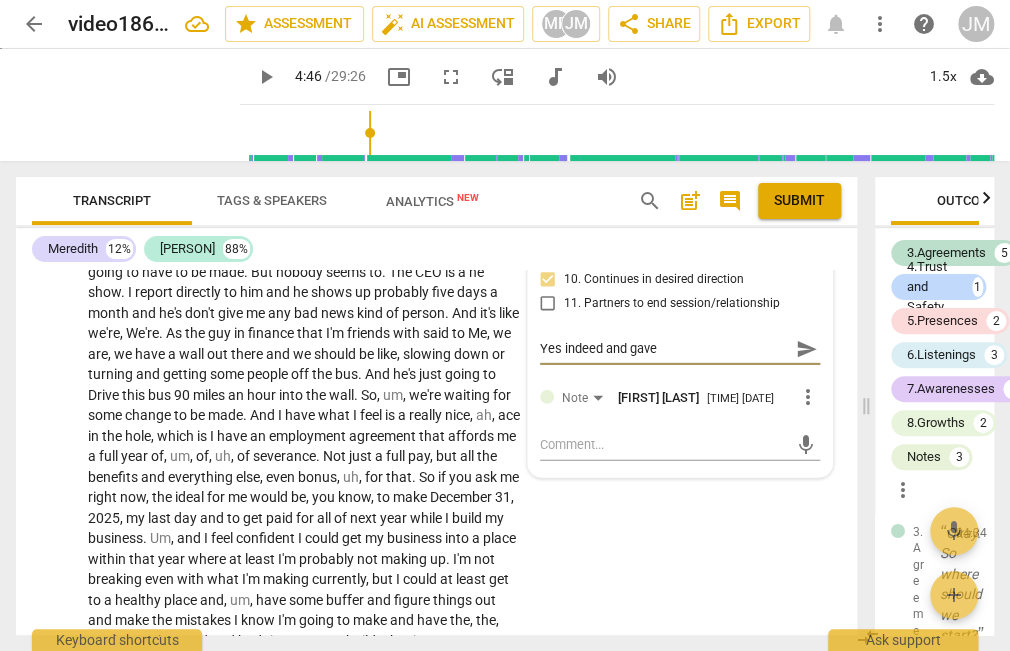 type on "Yes indeed and gave" 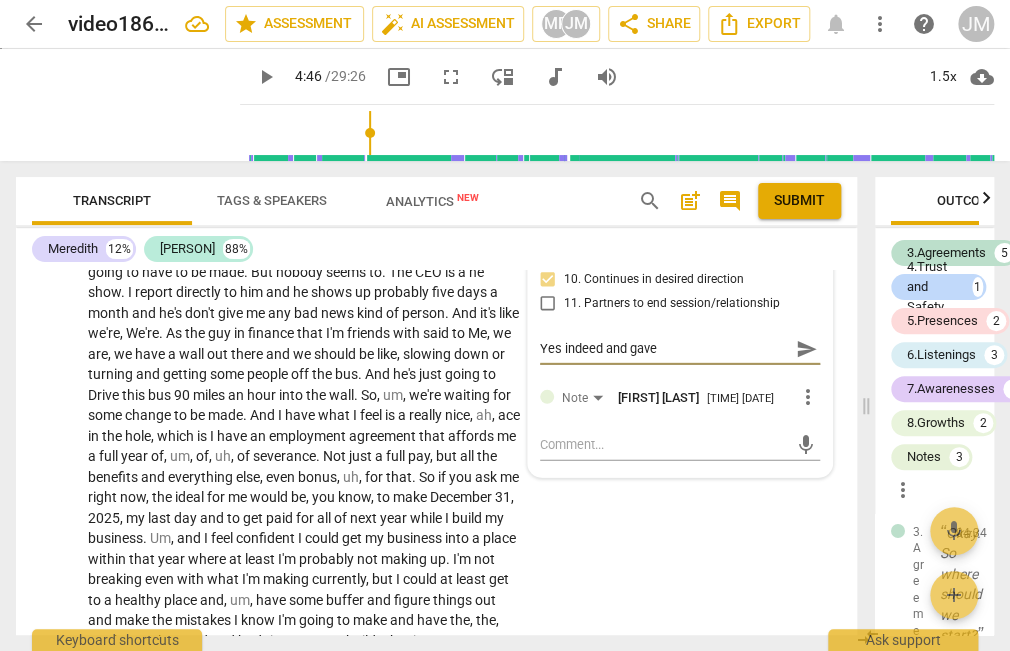 type on "Yes indeed and gave y" 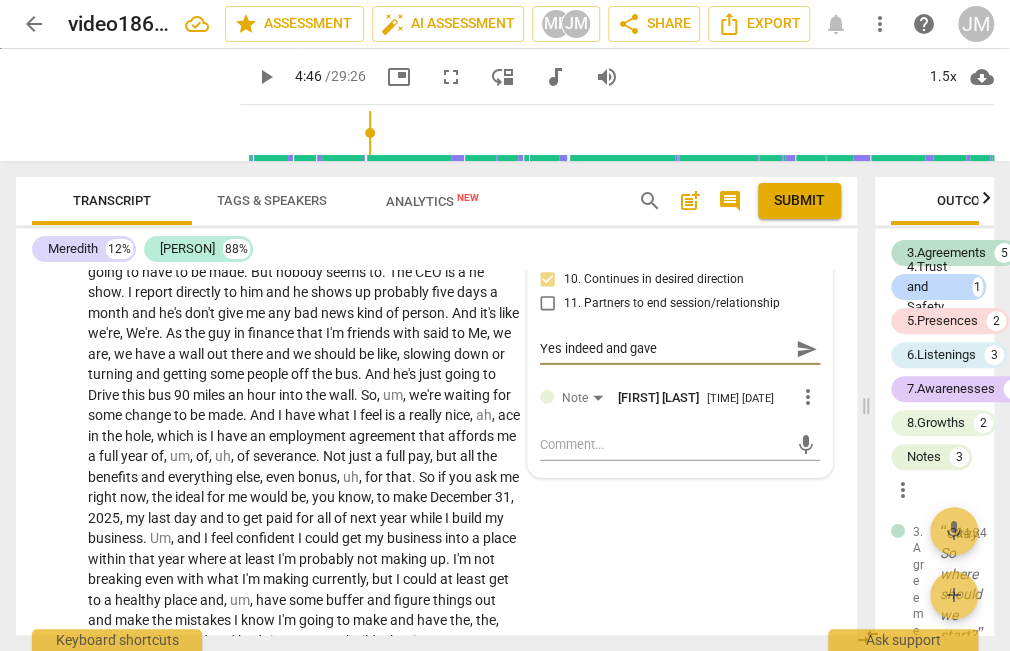 type on "Yes indeed and gave y" 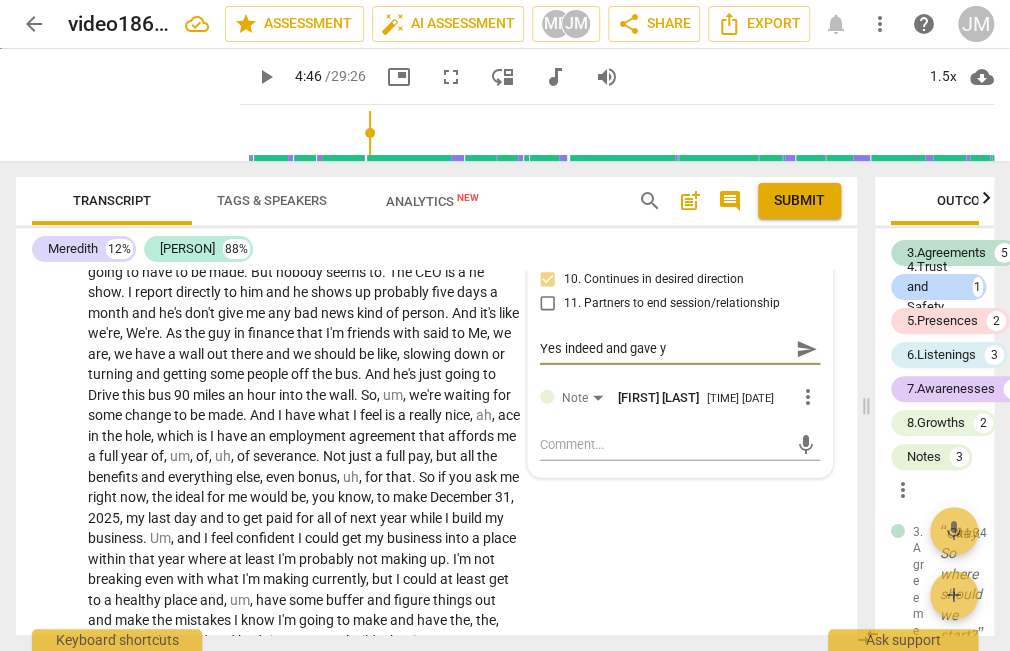 type on "Yes indeed and gave yo" 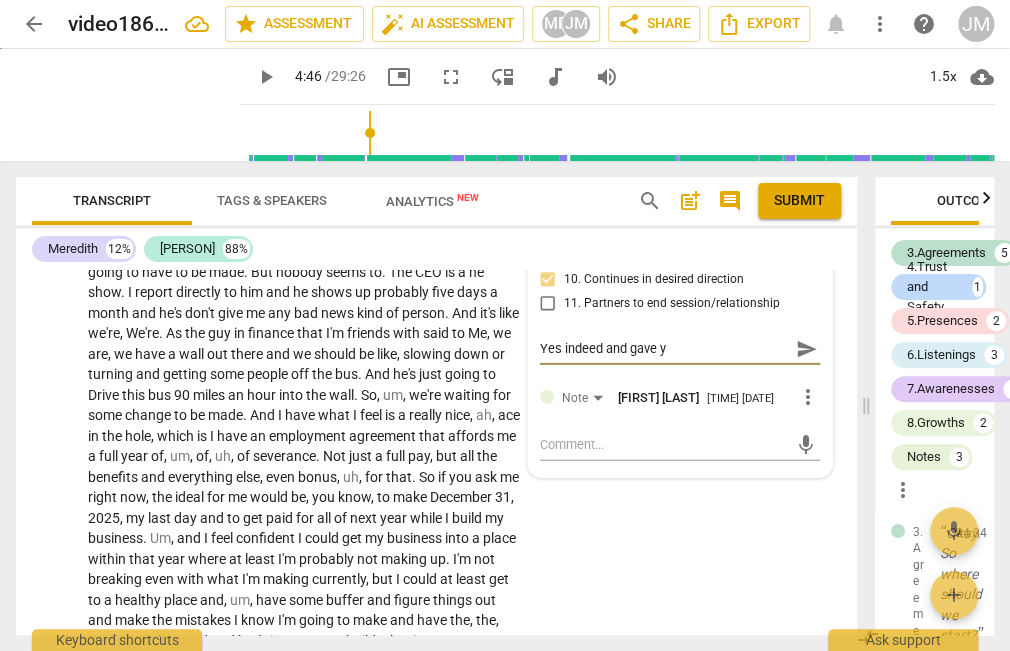 type on "Yes indeed and gave yo" 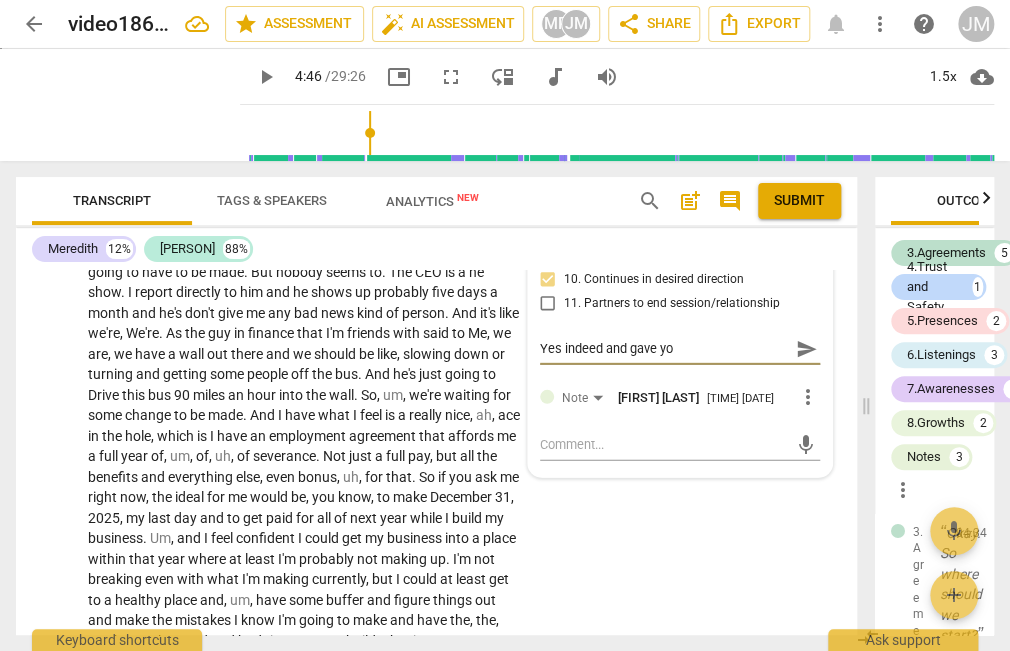 type on "Yes indeed and gave you" 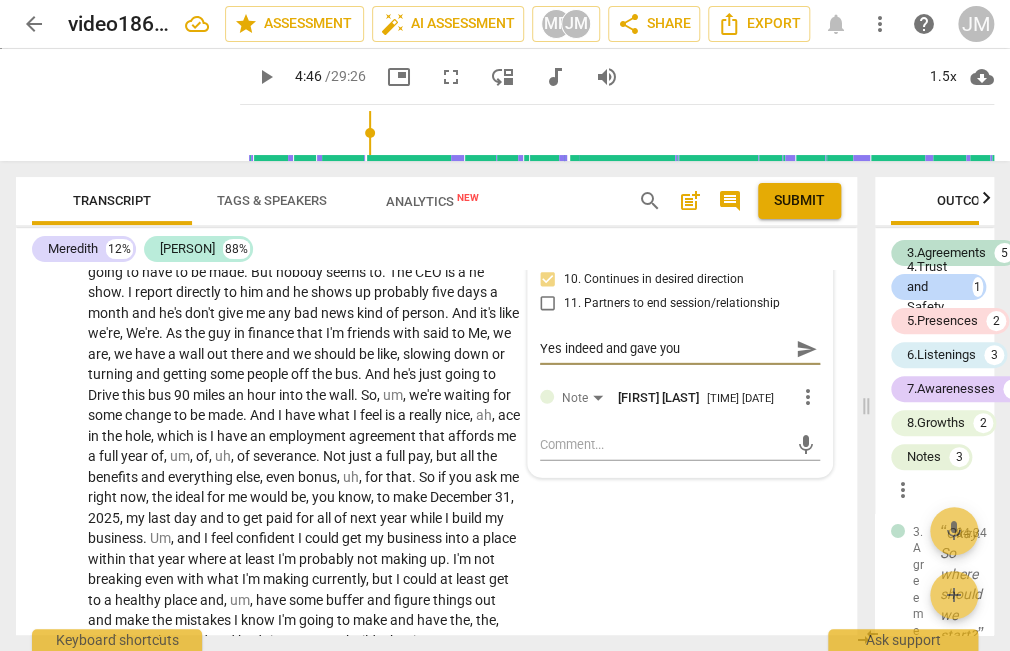 type on "Yes indeed and gave your" 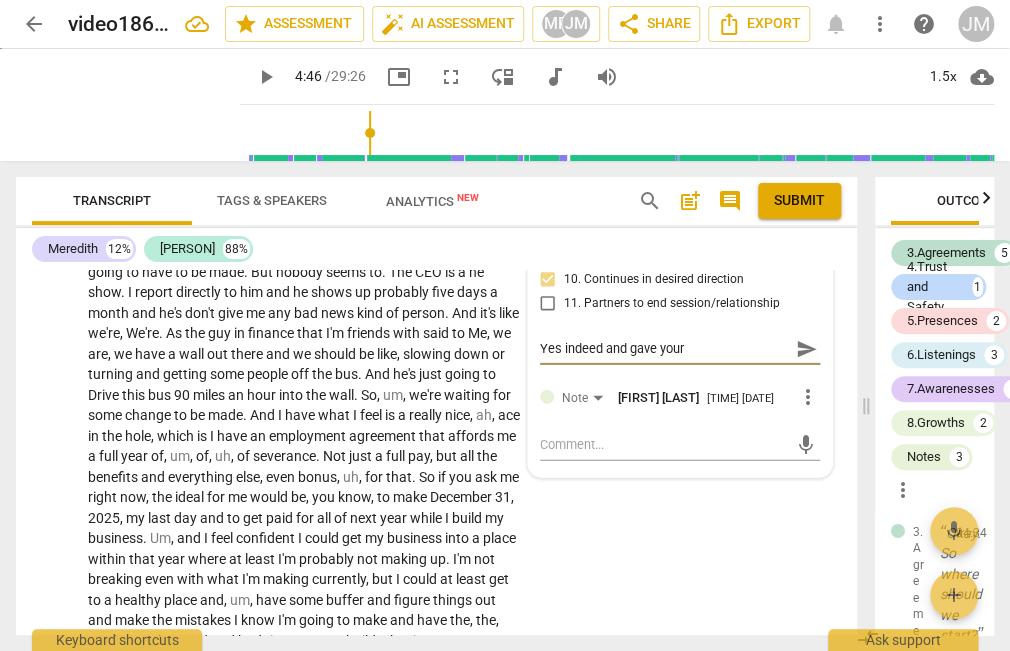 type on "Yes indeed and gave your" 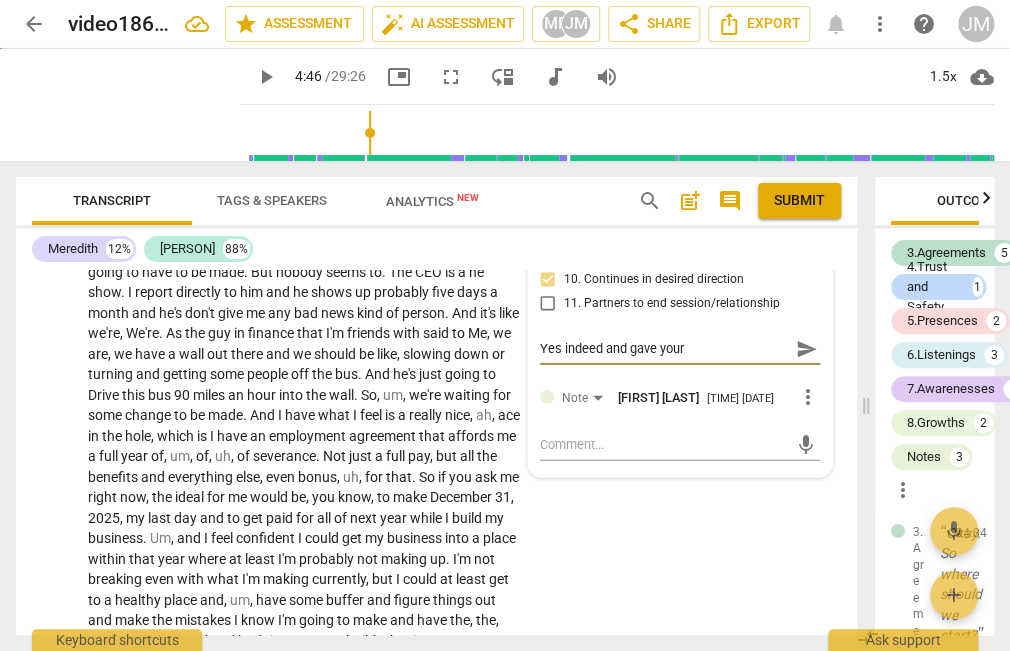 type on "Yes indeed and gave your" 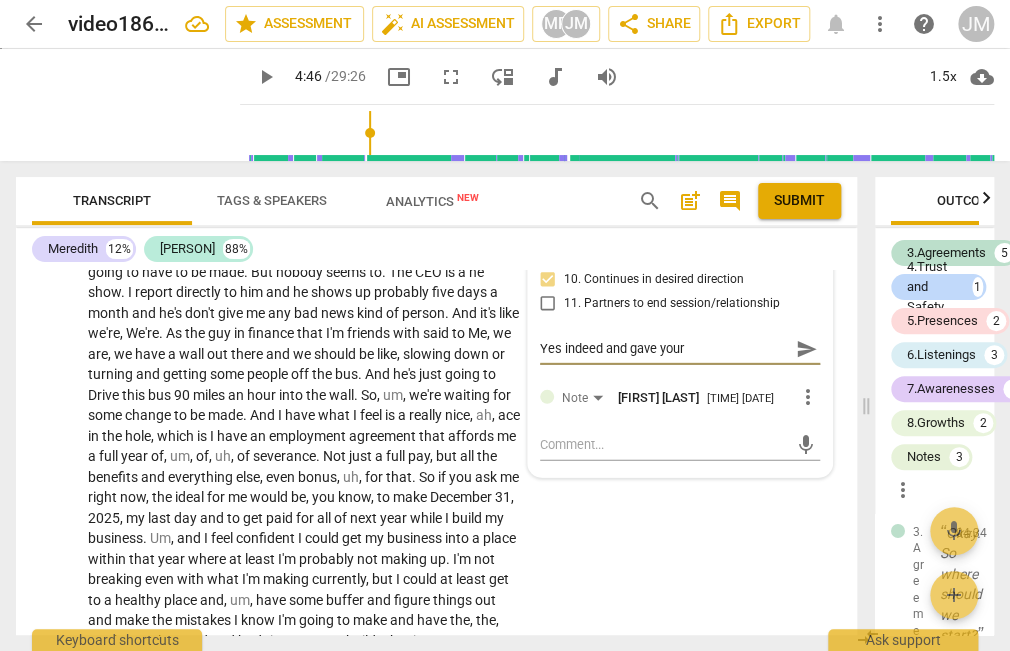 type on "Yes indeed and gave your c" 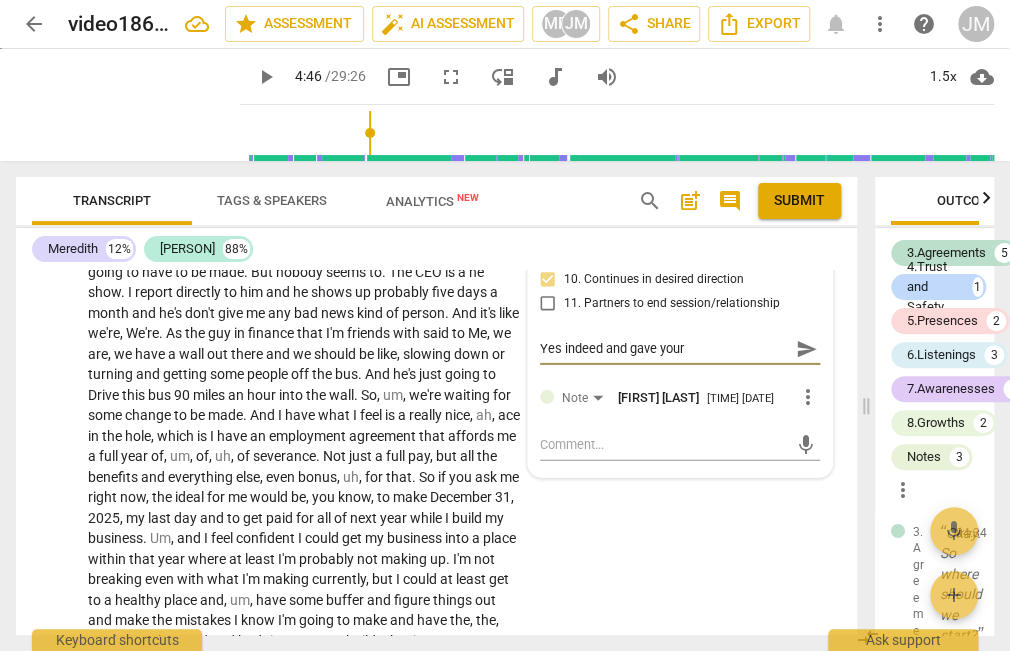 type on "Yes indeed and gave your c" 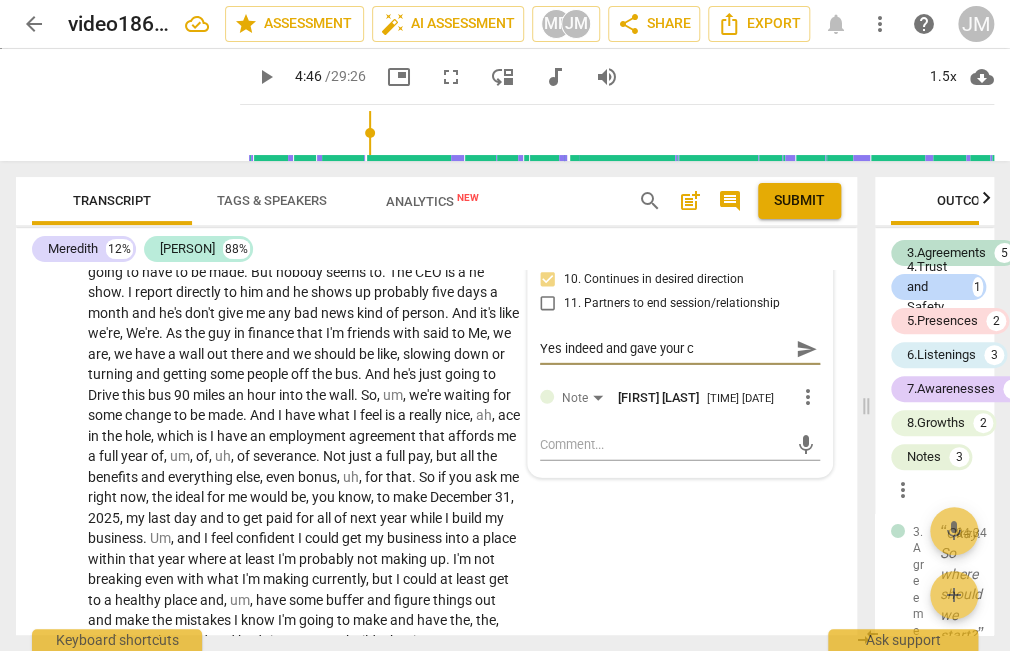 type on "Yes indeed and gave your cl" 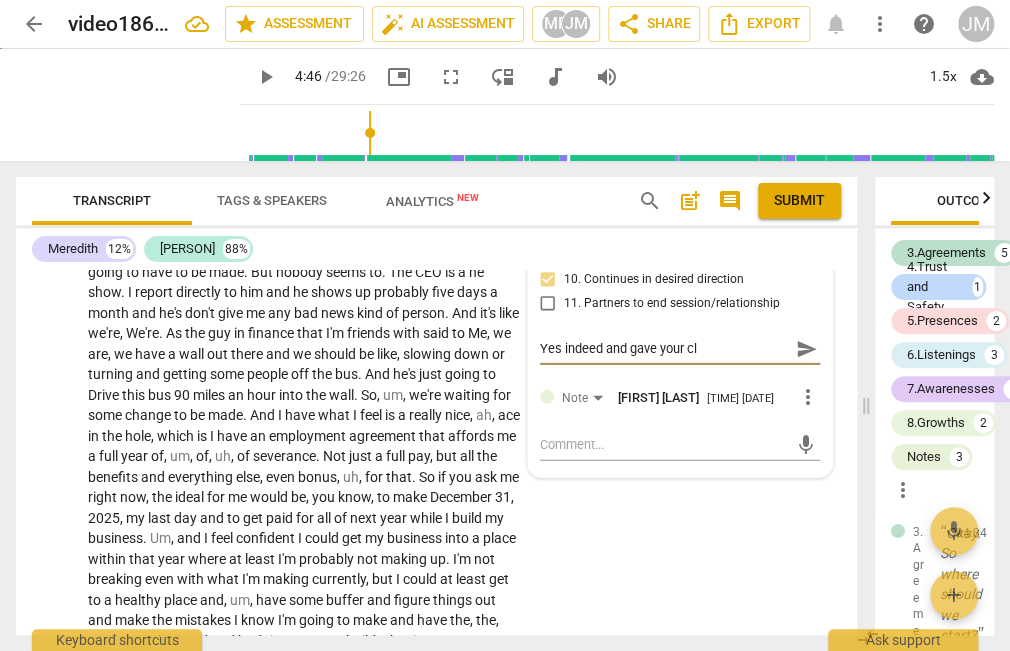 type on "Yes indeed and gave your cli" 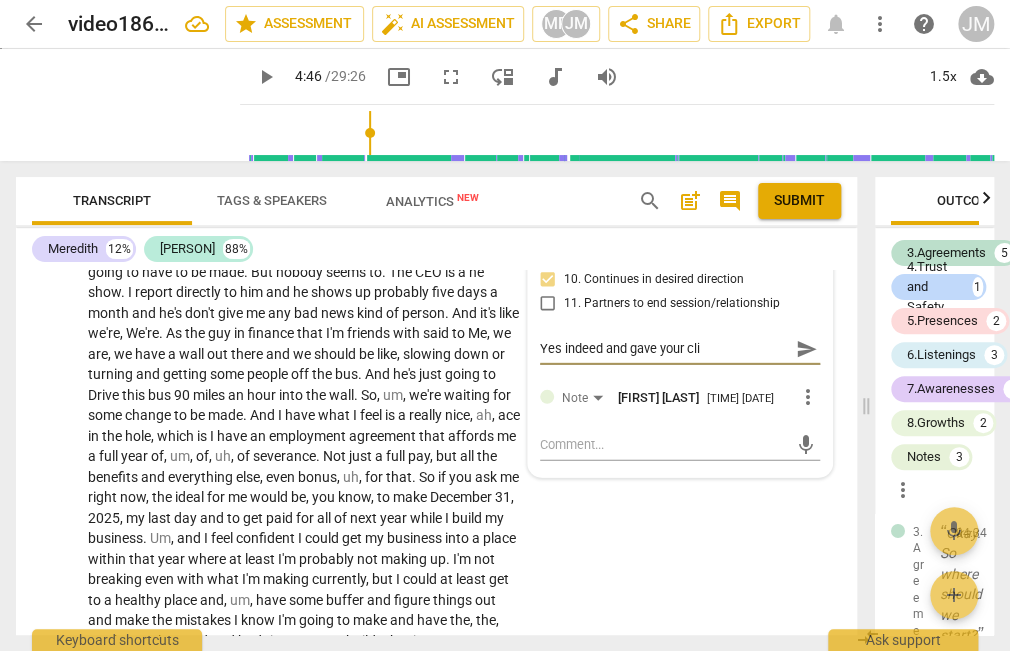 type on "Yes indeed and gave your clie" 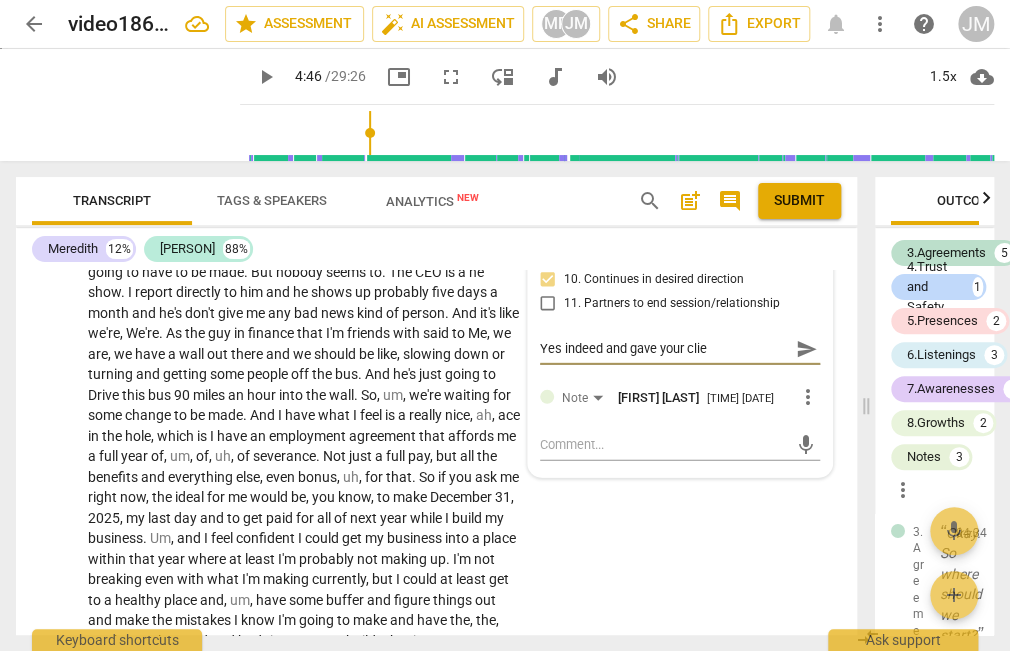 type on "Yes indeed and gave your clien" 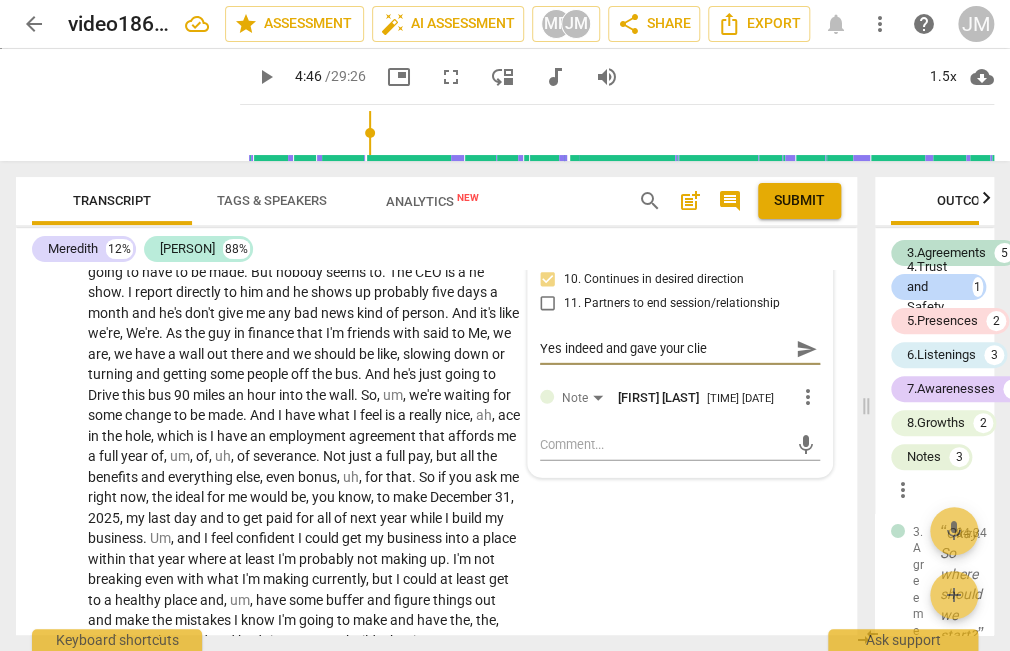 type on "Yes indeed and gave your clien" 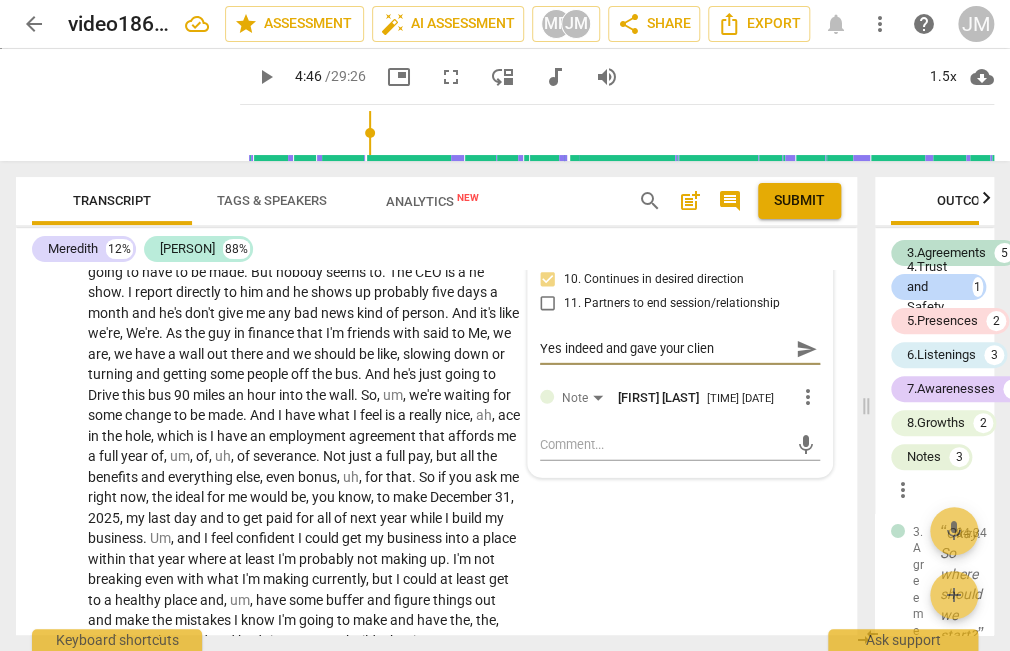 type on "Yes indeed and gave your client" 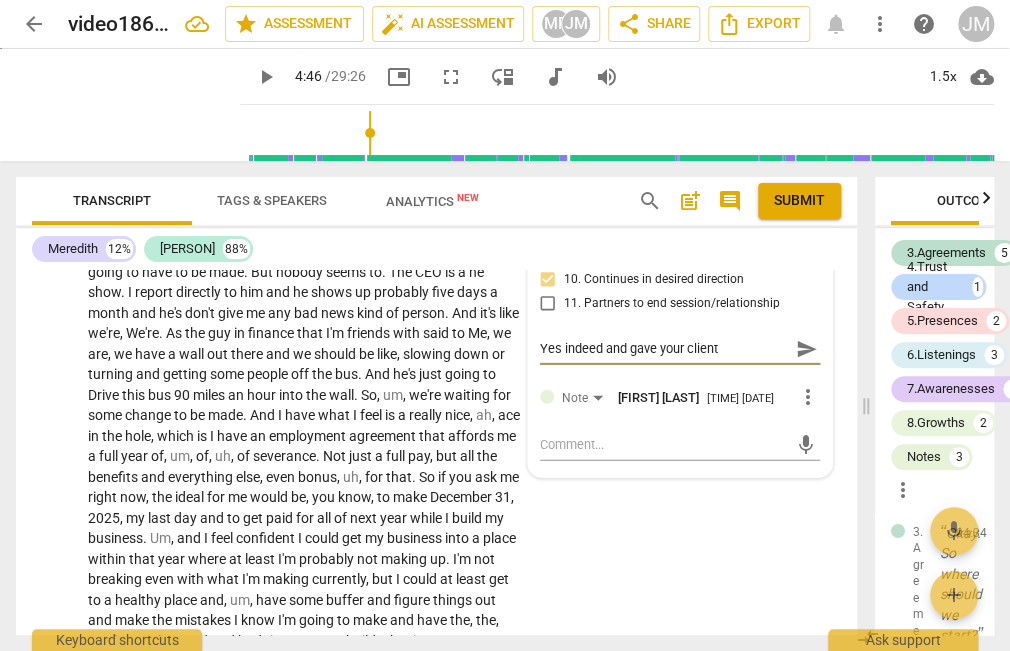 type on "Yes indeed and gave your client" 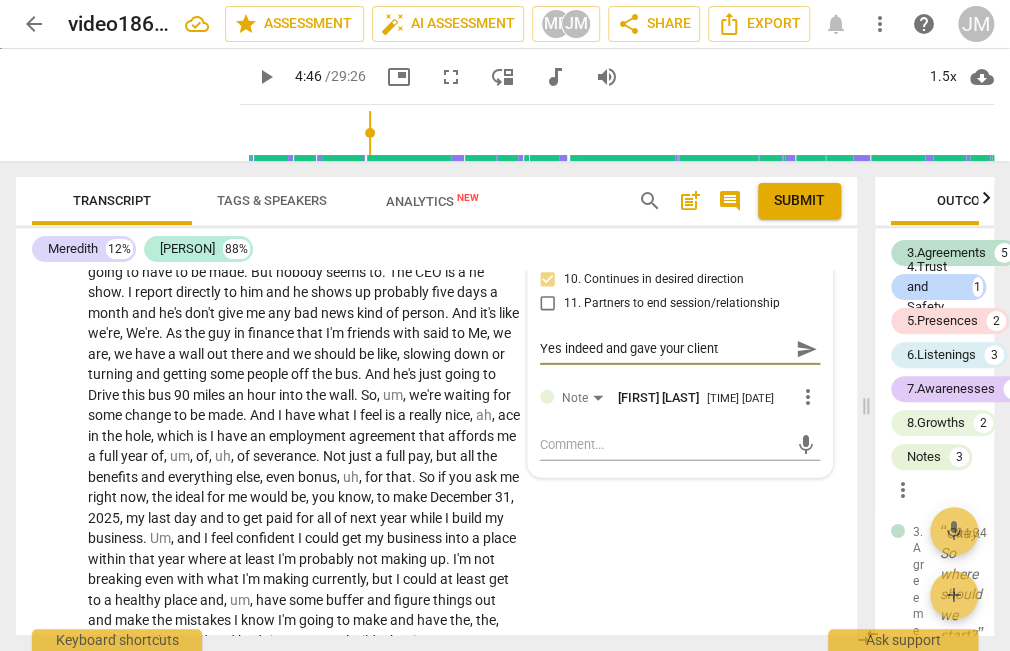 type on "Yes indeed and gave your client c" 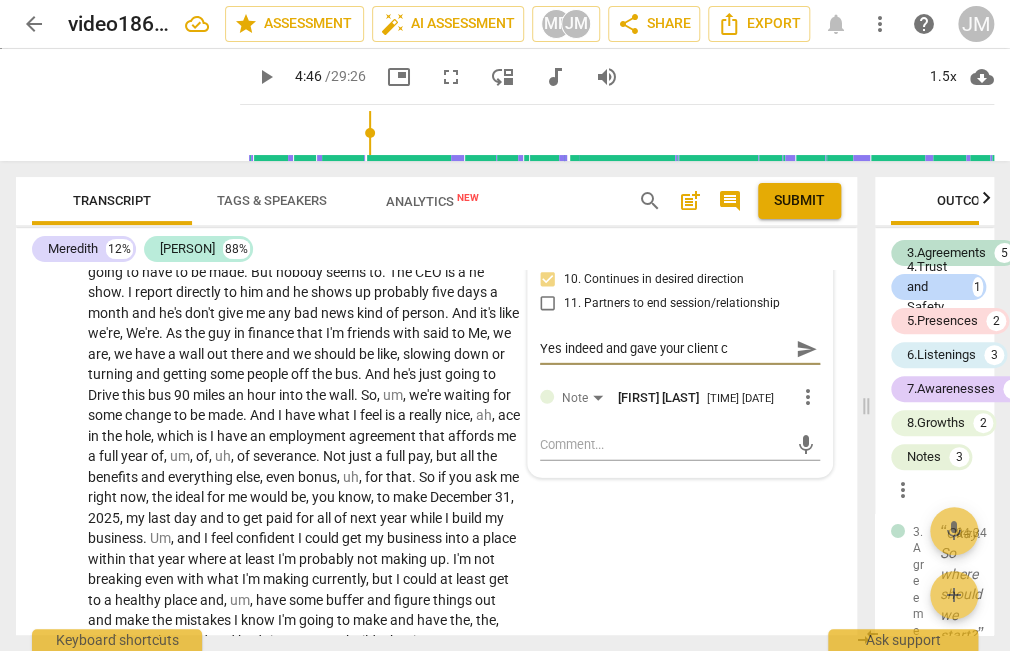 type on "Yes indeed and gave your client ch" 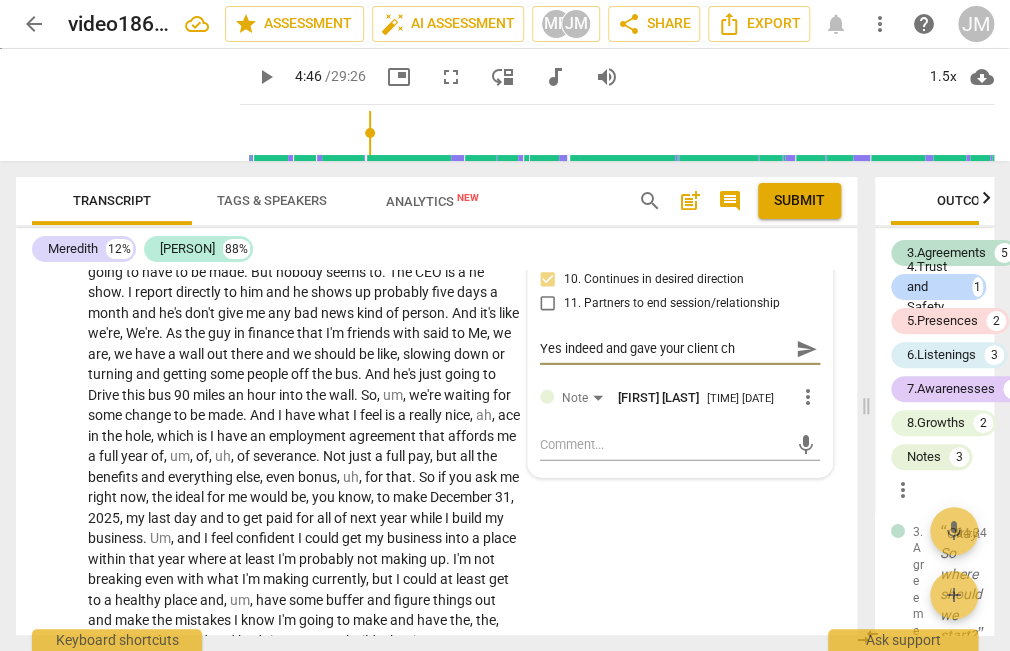 type on "Yes indeed and gave your client cho" 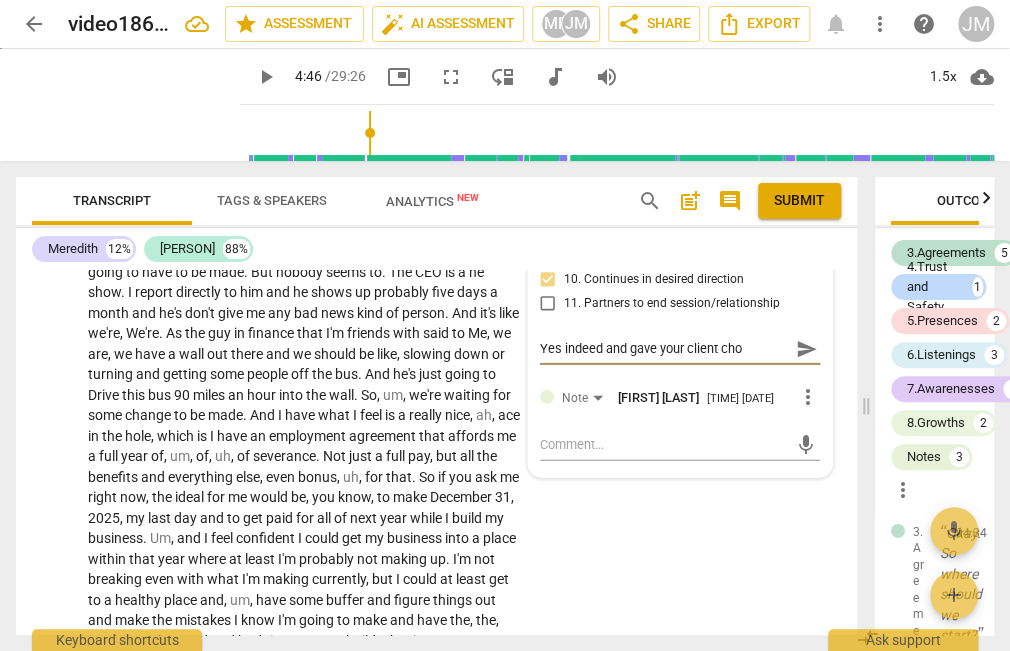 type on "Yes indeed and gave your client chos" 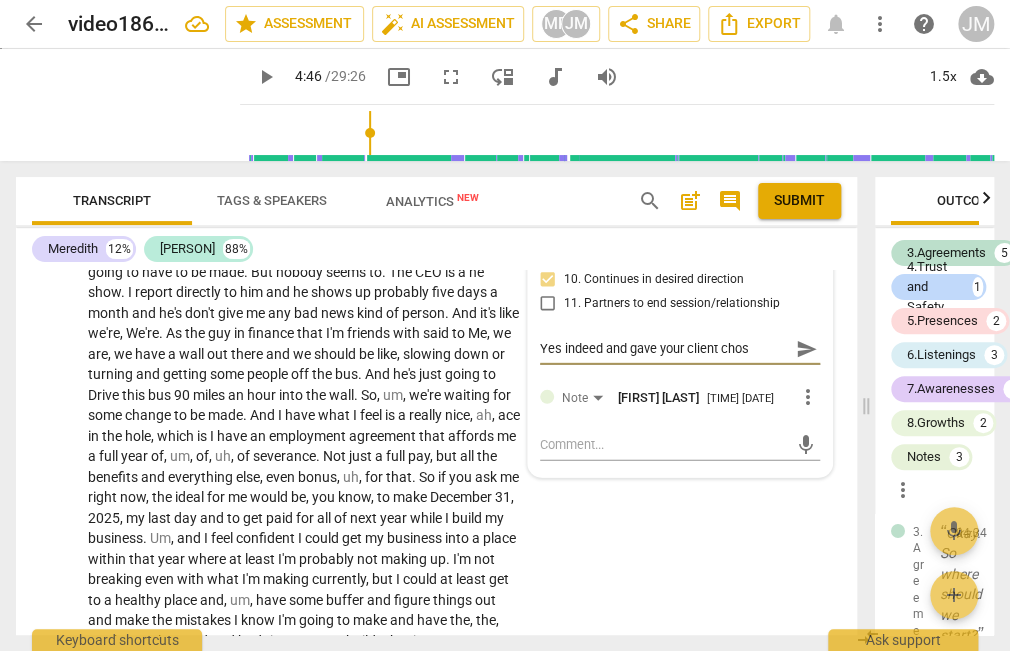 type on "Yes indeed and gave your client chose" 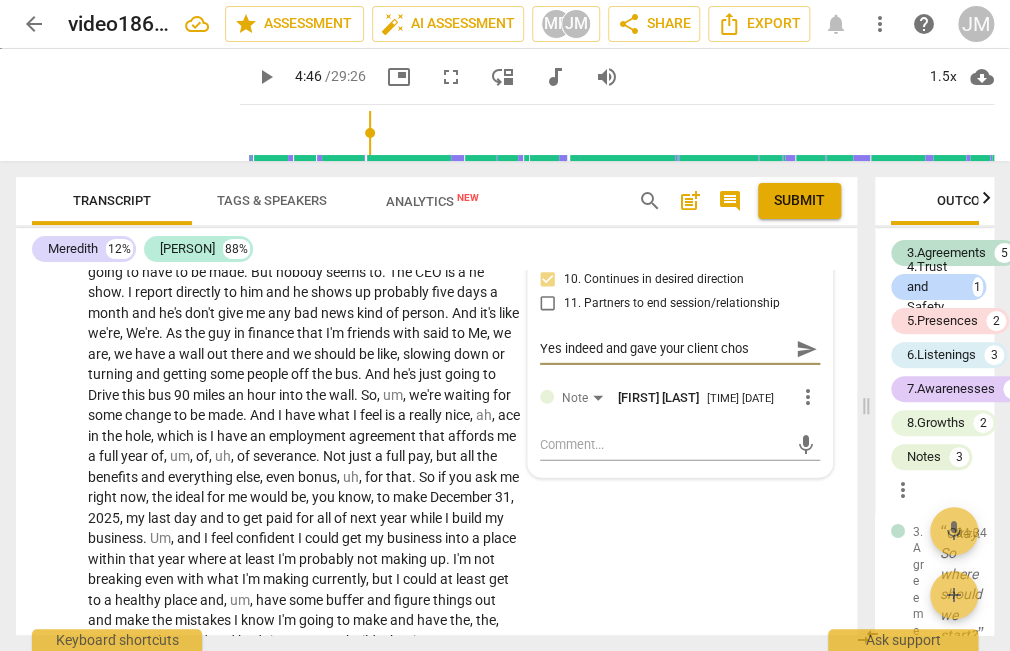type on "Yes indeed and gave your client chose" 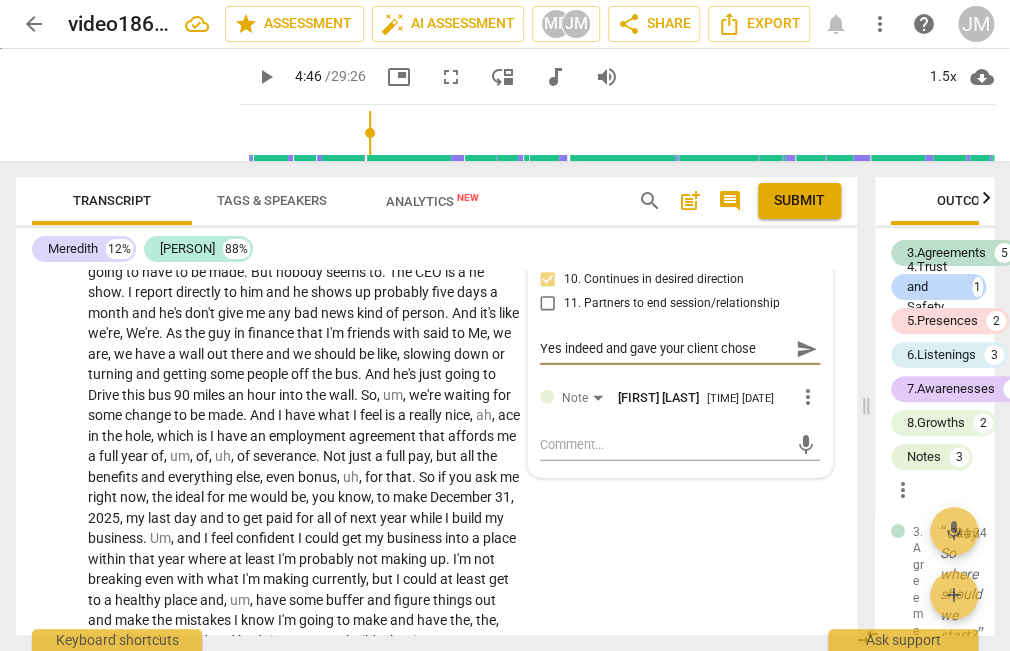 type on "Yes indeed and gave your client chose." 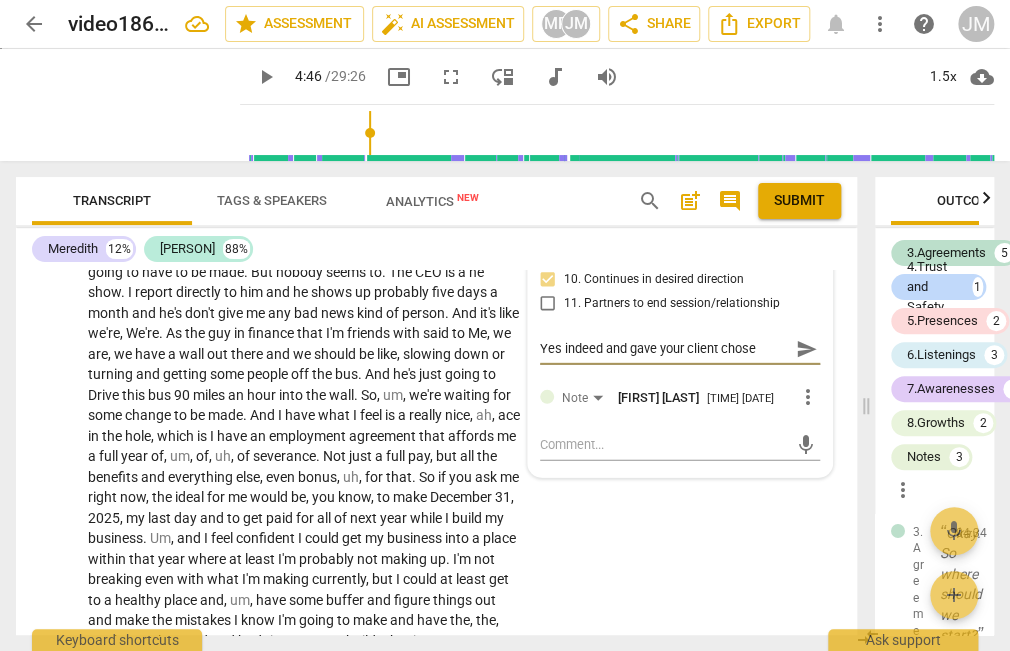 type on "Yes indeed and gave your client chose." 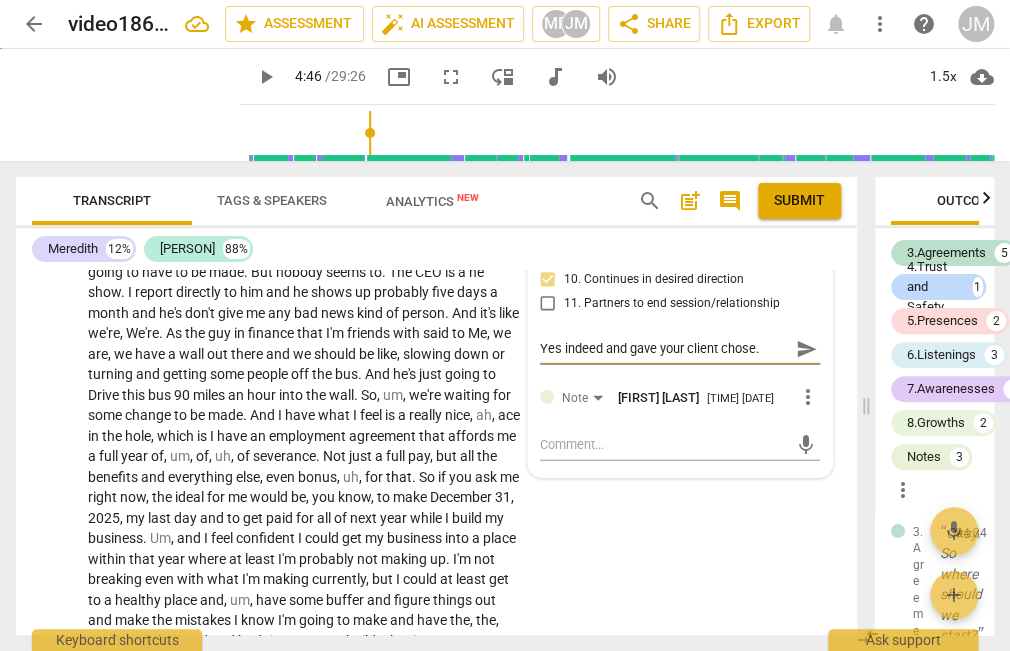 type on "Yes indeed and gave your client chose.." 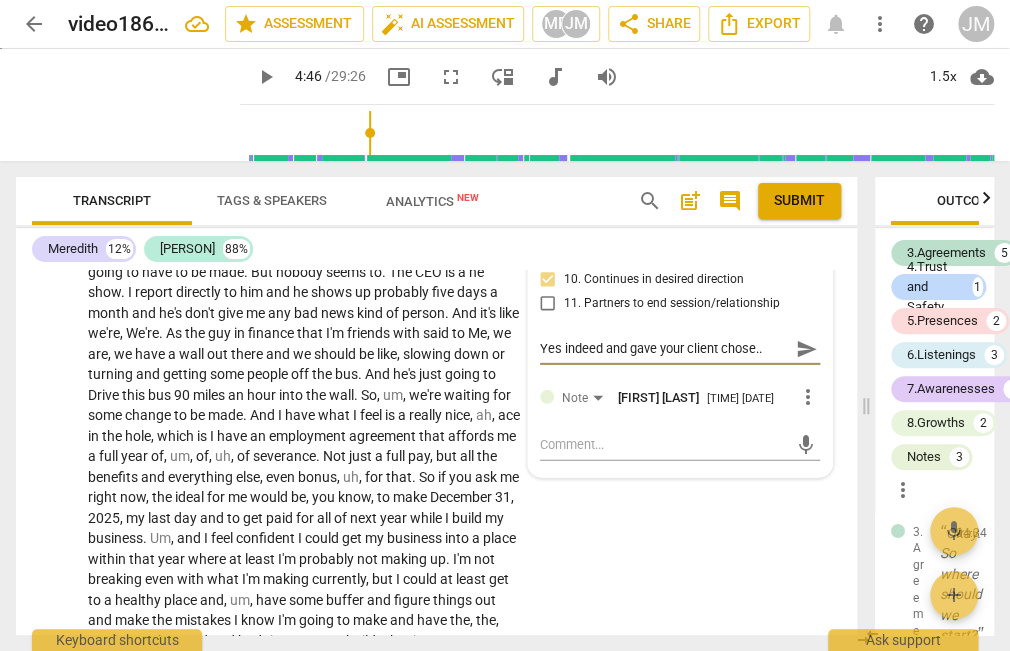 type on "Yes indeed and gave your client chose..." 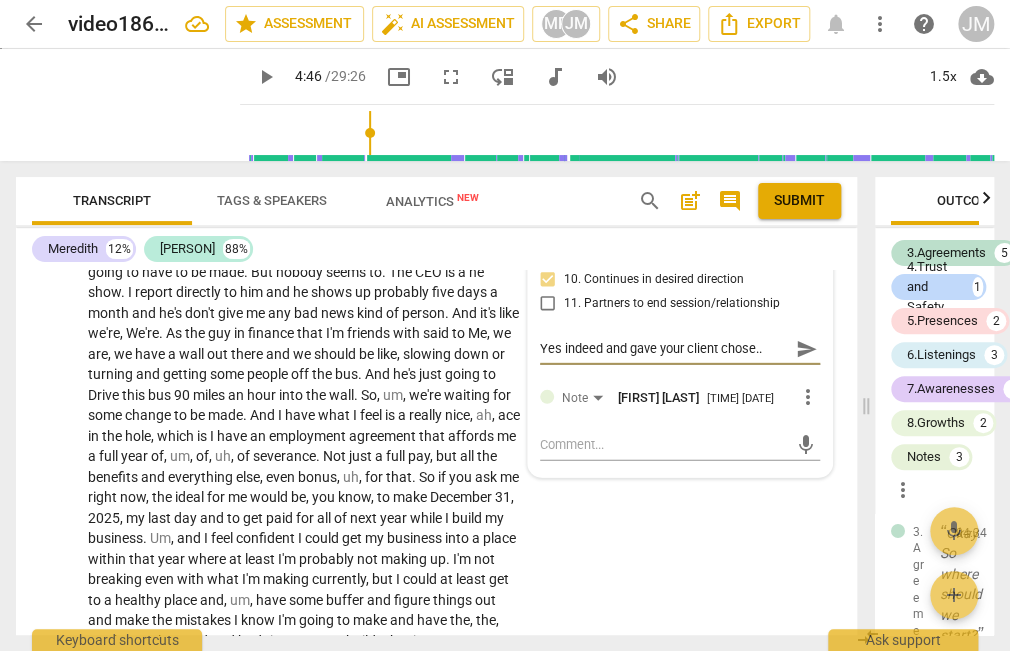 type on "Yes indeed and gave your client chose..." 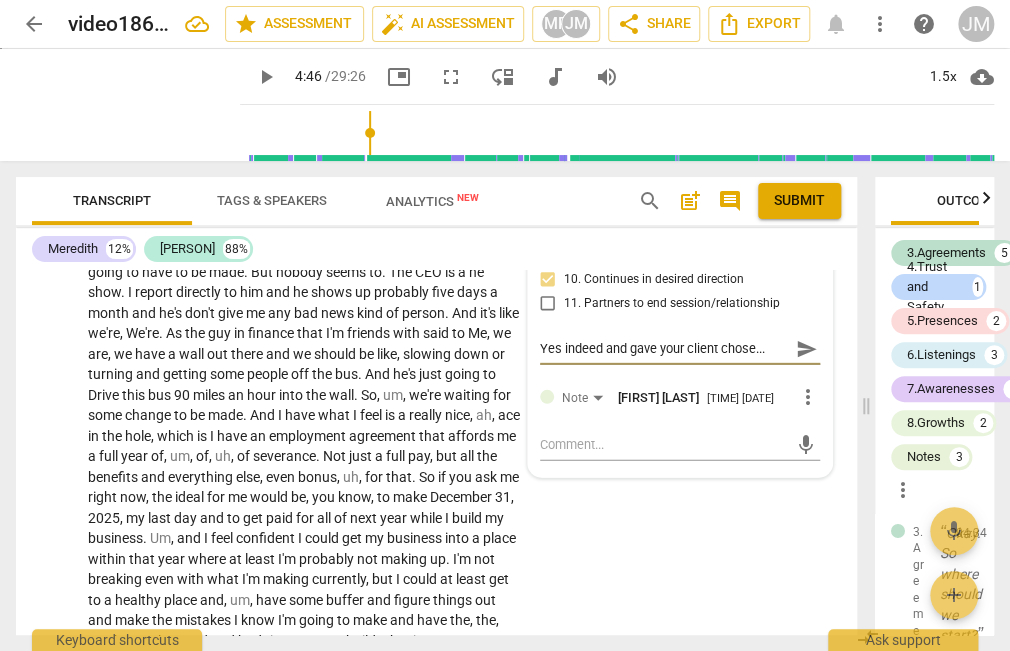 type on "Yes indeed and gave your client chose.." 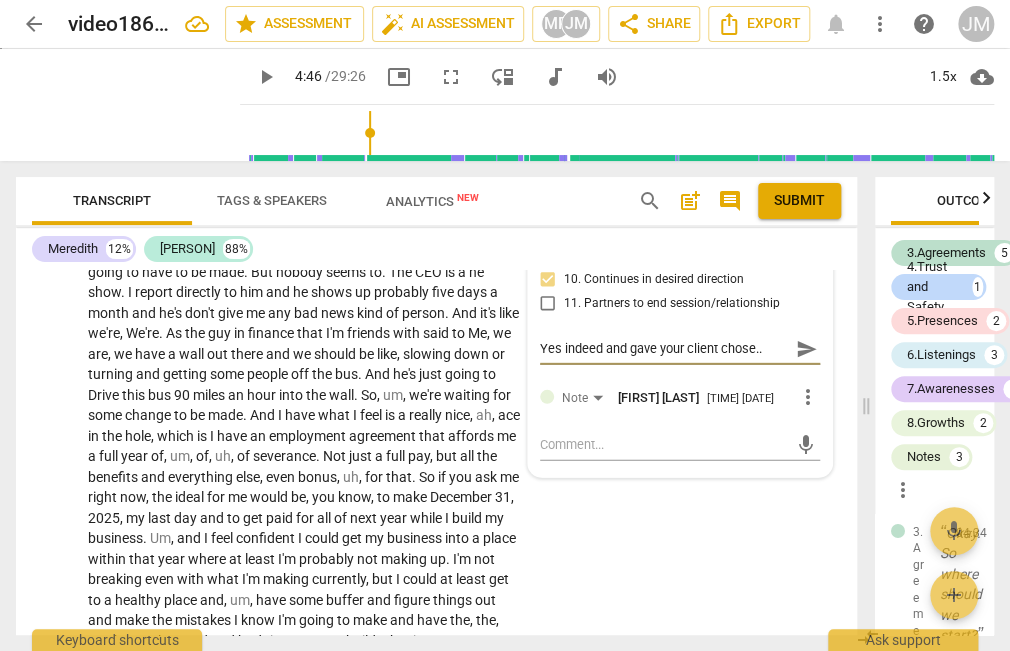 type on "Yes indeed and gave your client chose." 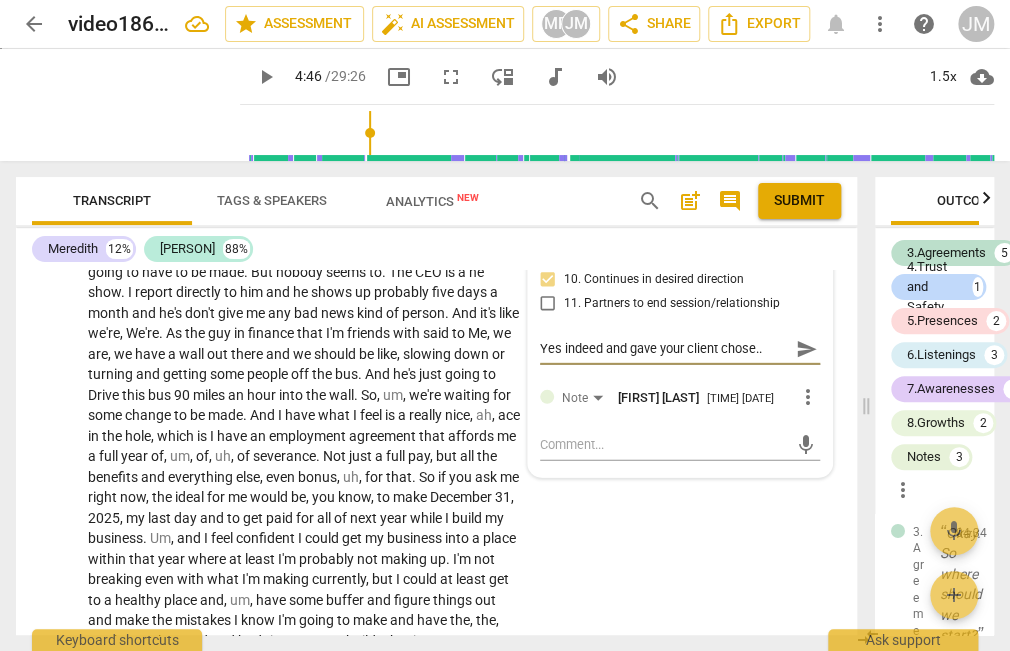 type on "Yes indeed and gave your client chose." 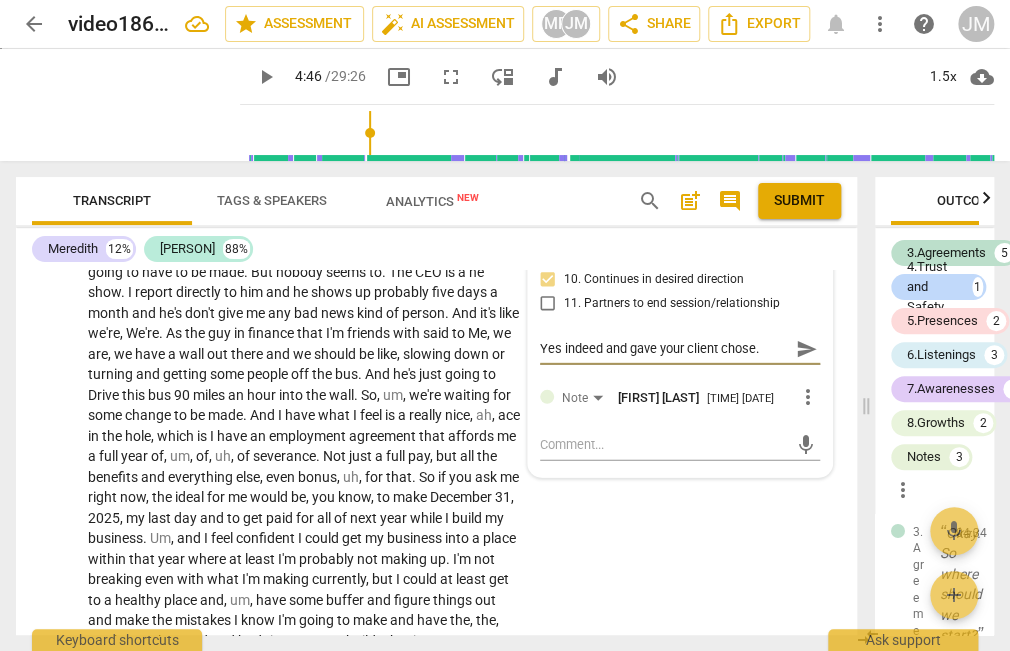 type on "Yes indeed and gave your client chose" 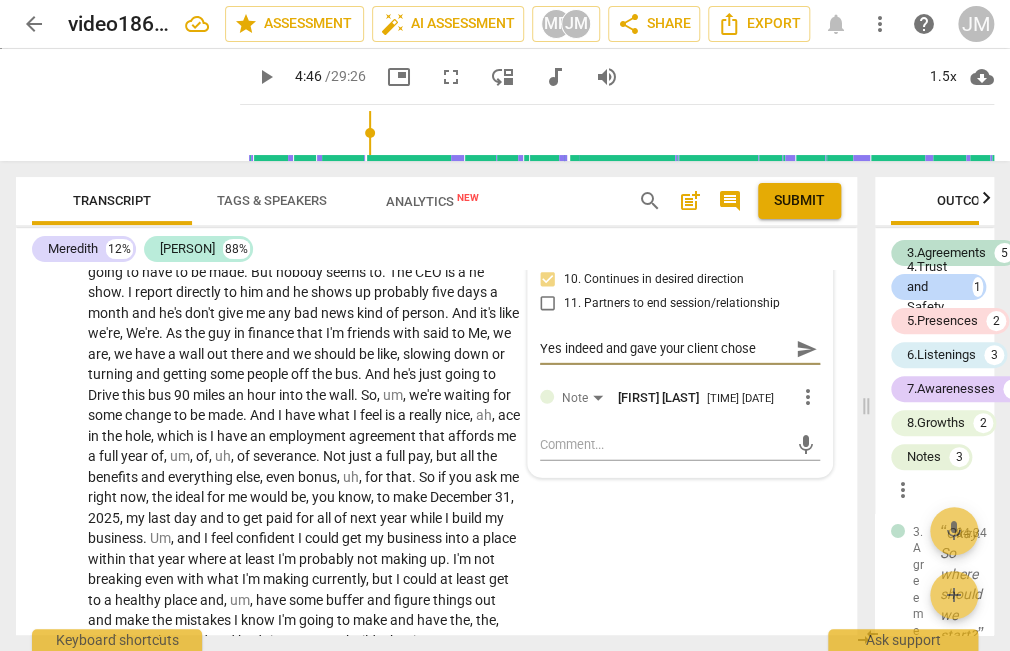 type on "Yes indeed and gave your client chos" 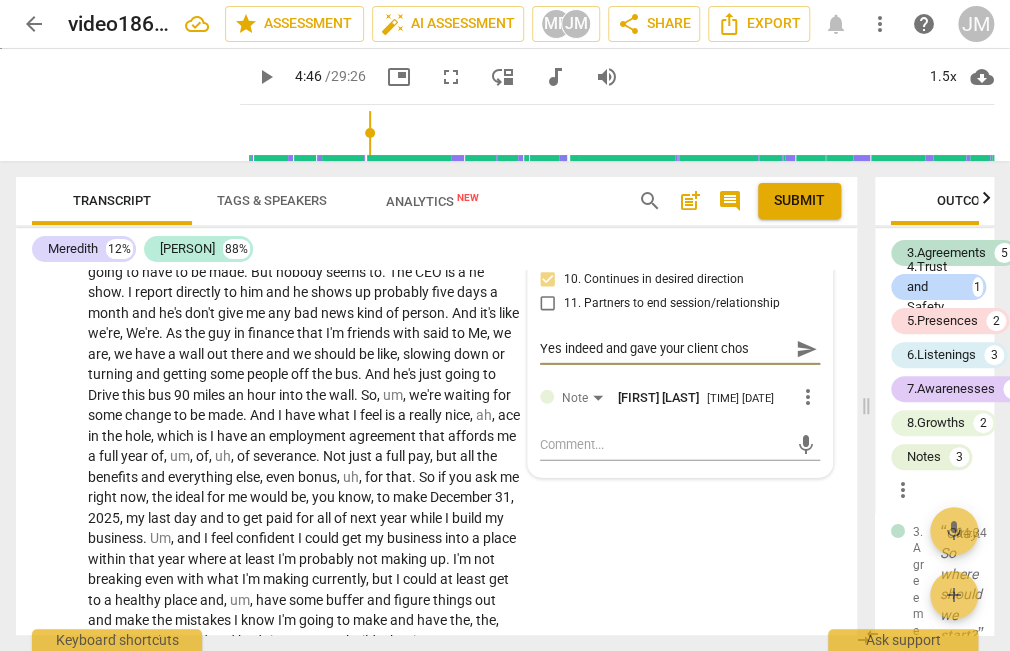 type on "Yes indeed and gave your client cho" 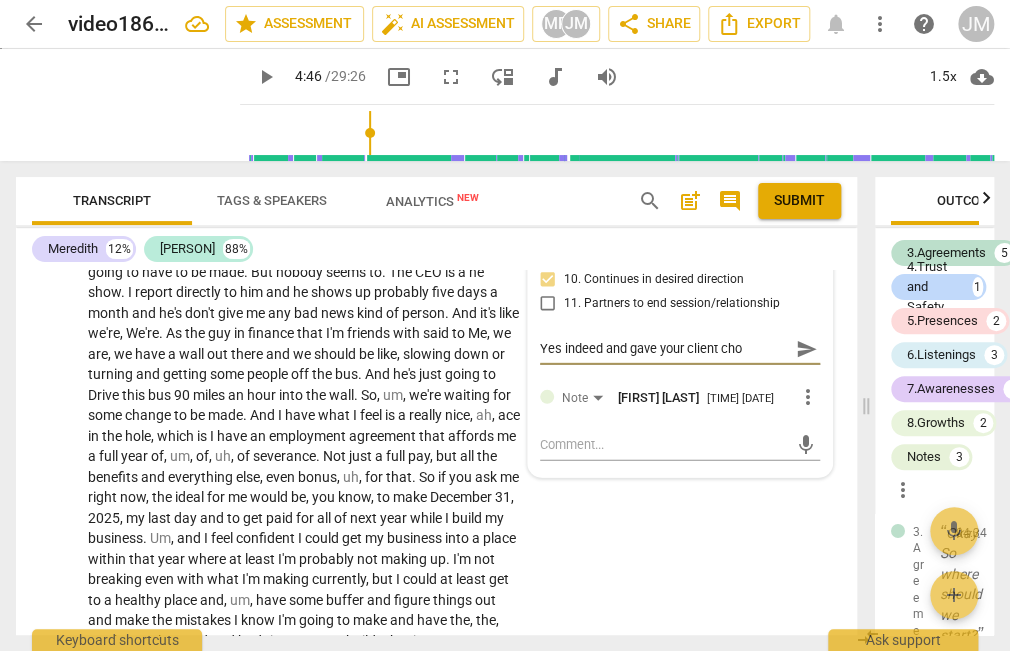 type on "Yes indeed and gave your client choi" 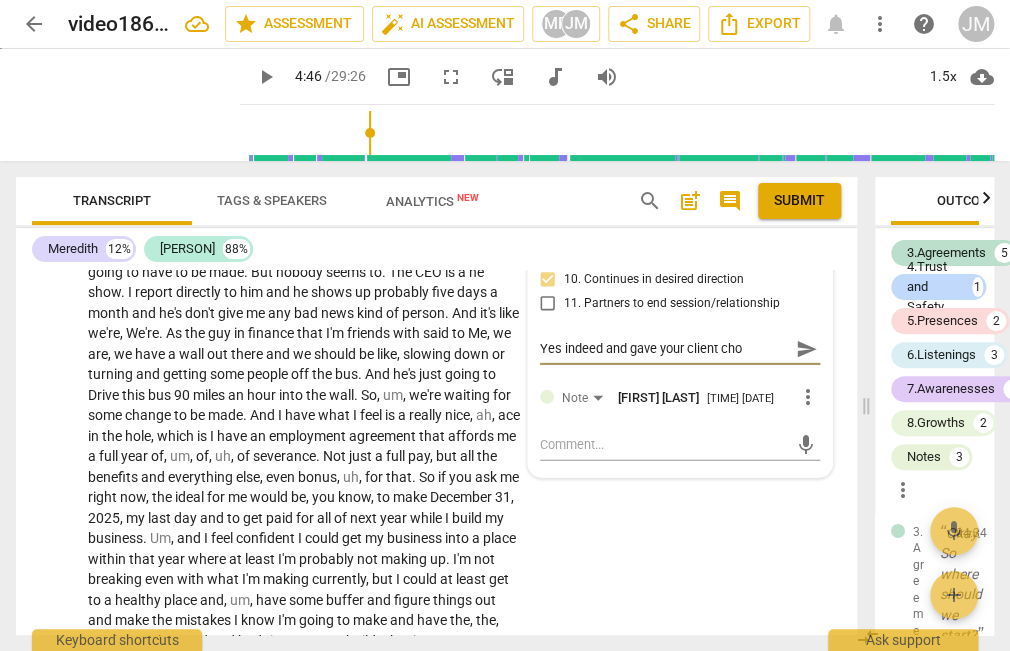 type on "Yes indeed and gave your client choi" 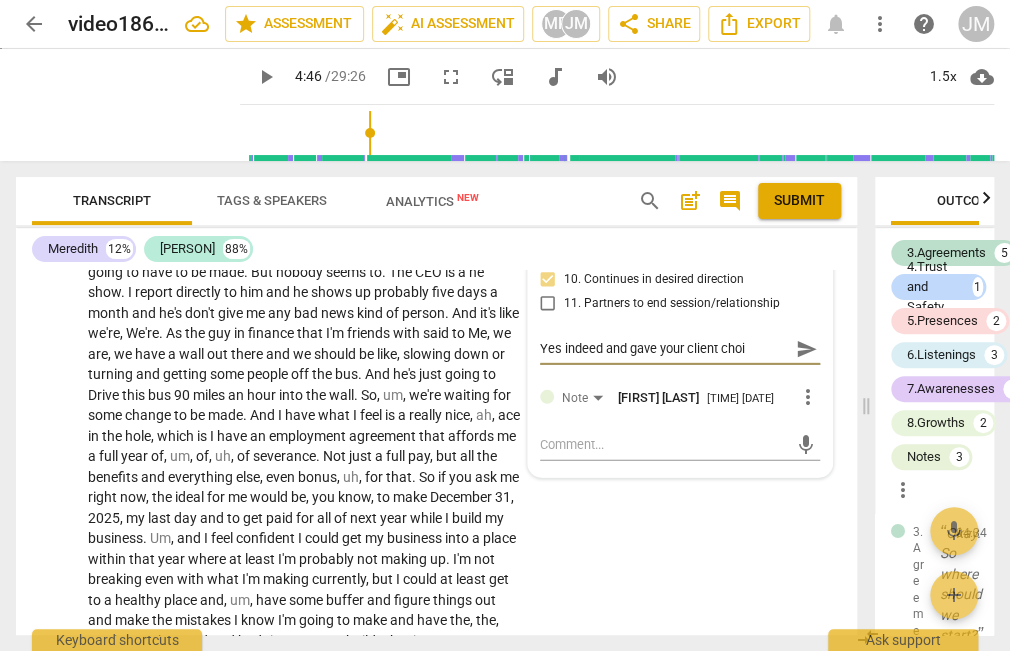 type on "Yes indeed and gave your client choic" 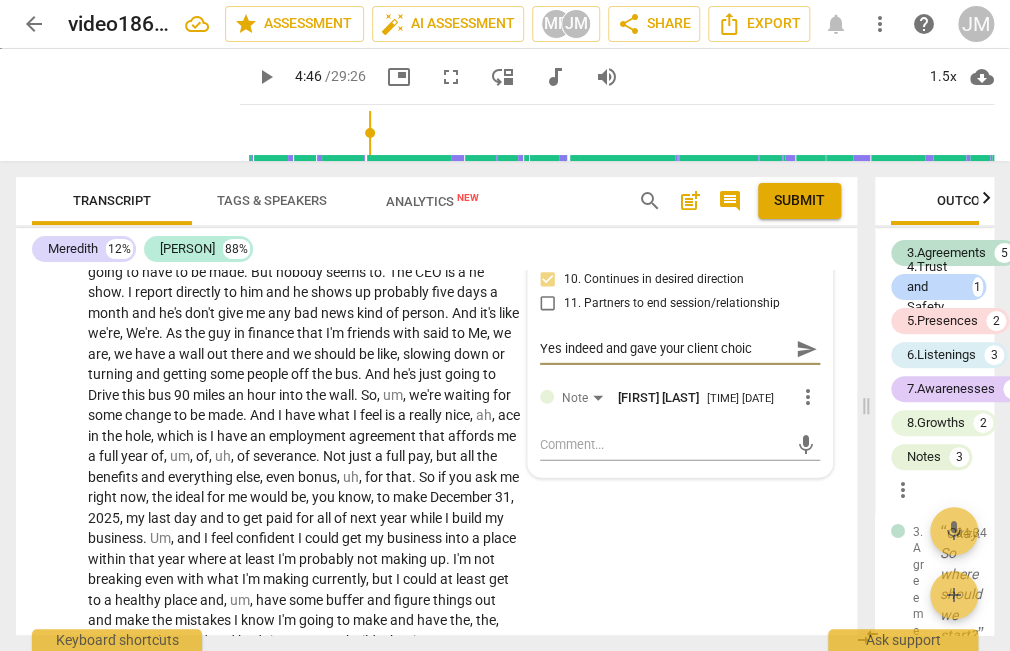 type on "Yes indeed and gave your client choice" 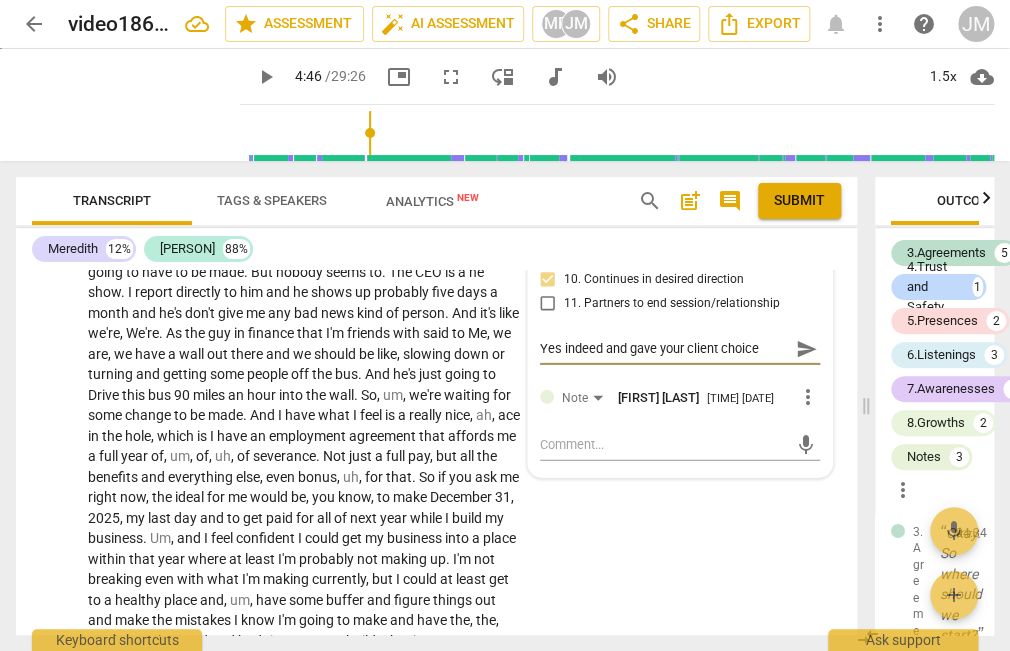type on "Yes indeed and gave your client choice." 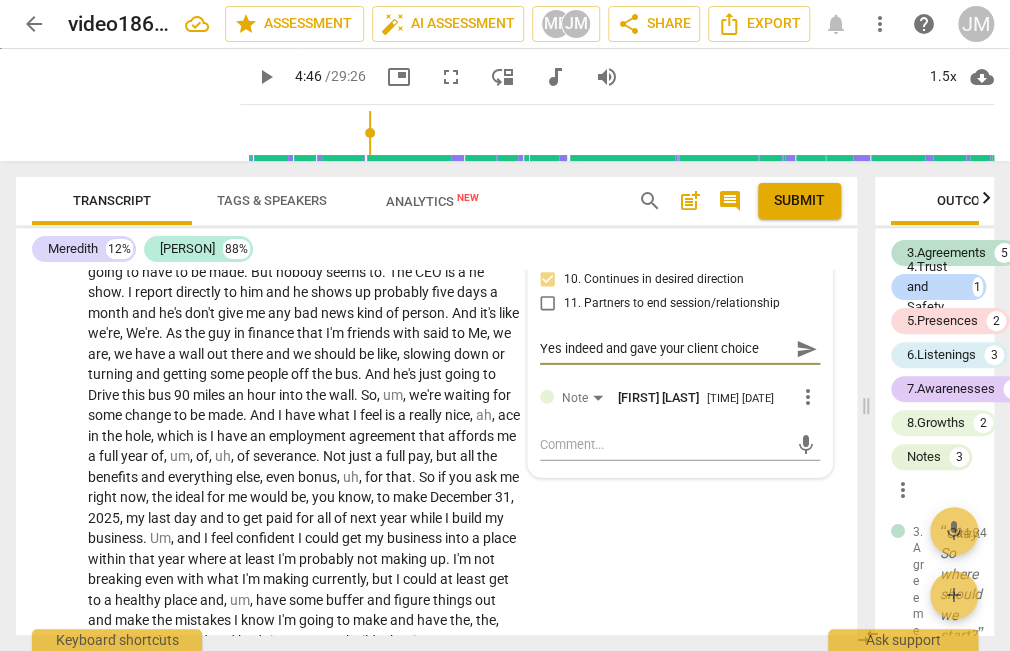 type on "Yes indeed and gave your client choice." 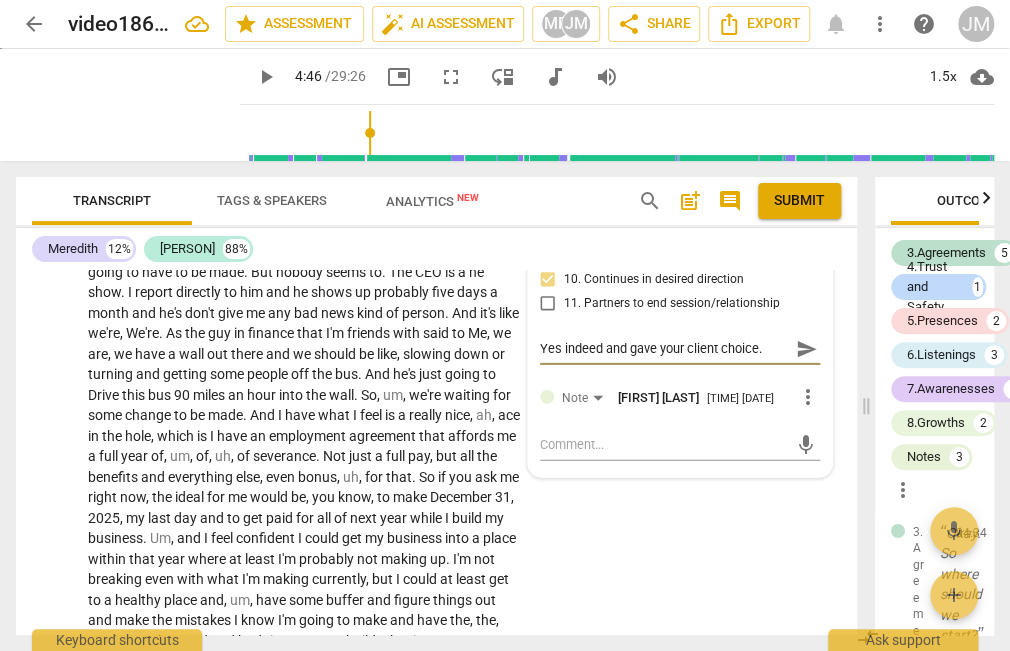 type on "Yes indeed and gave your client choice.." 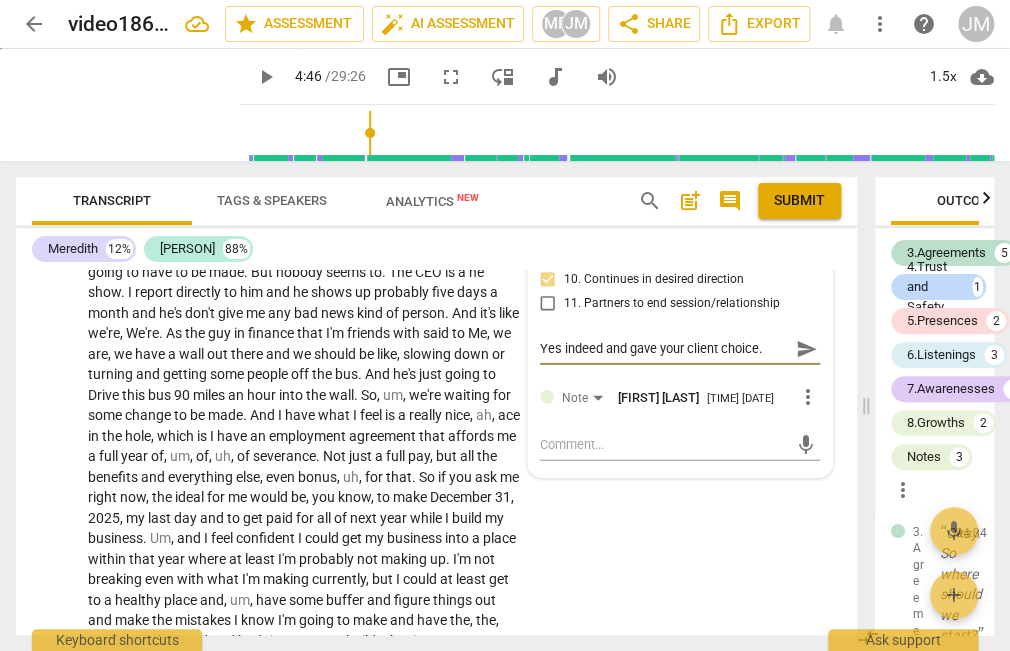 type on "Yes indeed and gave your client choice.." 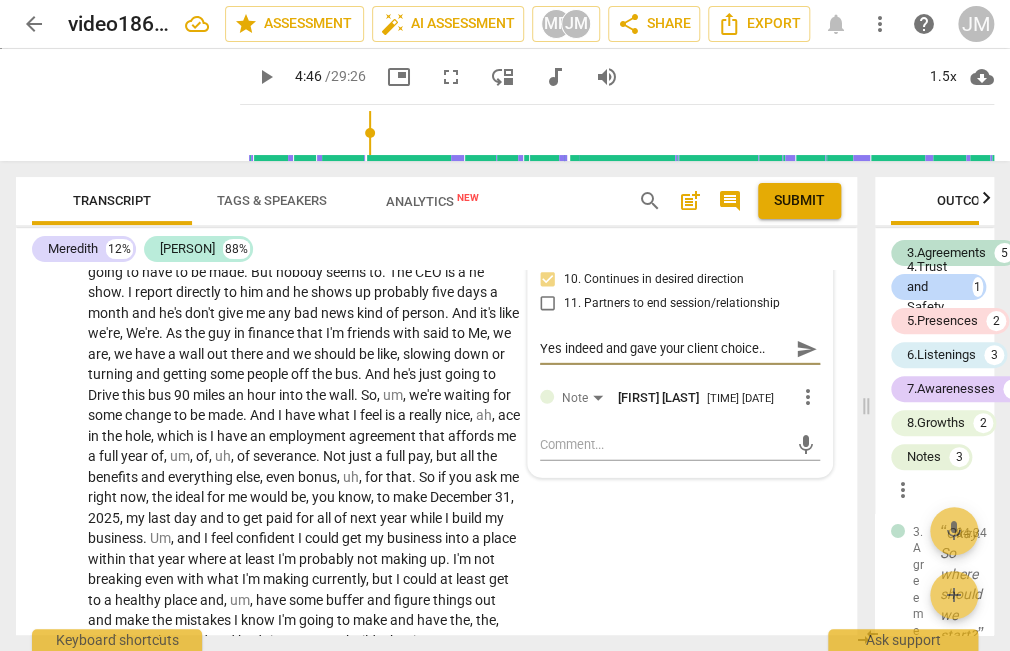 type on "Yes indeed and gave your client choice..." 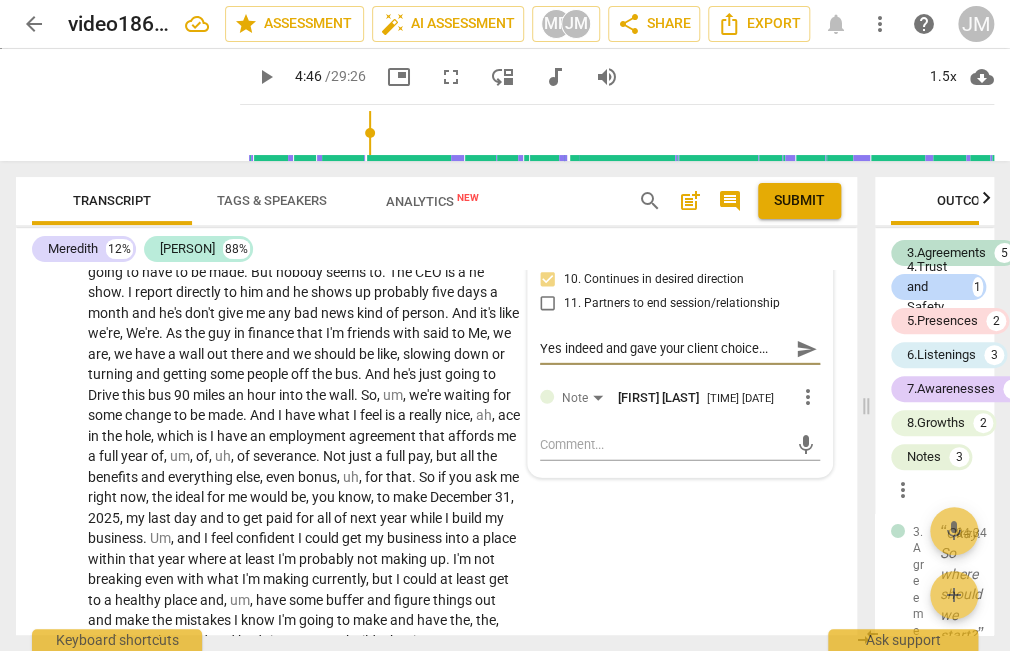 type on "Yes indeed and gave your client choice.." 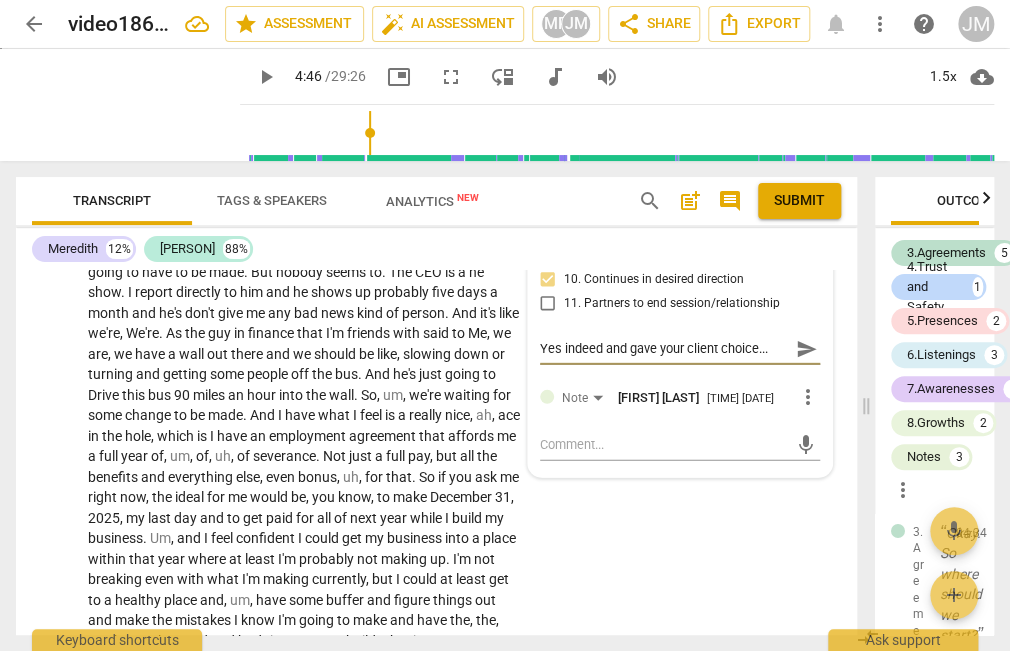 type on "Yes indeed and gave your client choice.." 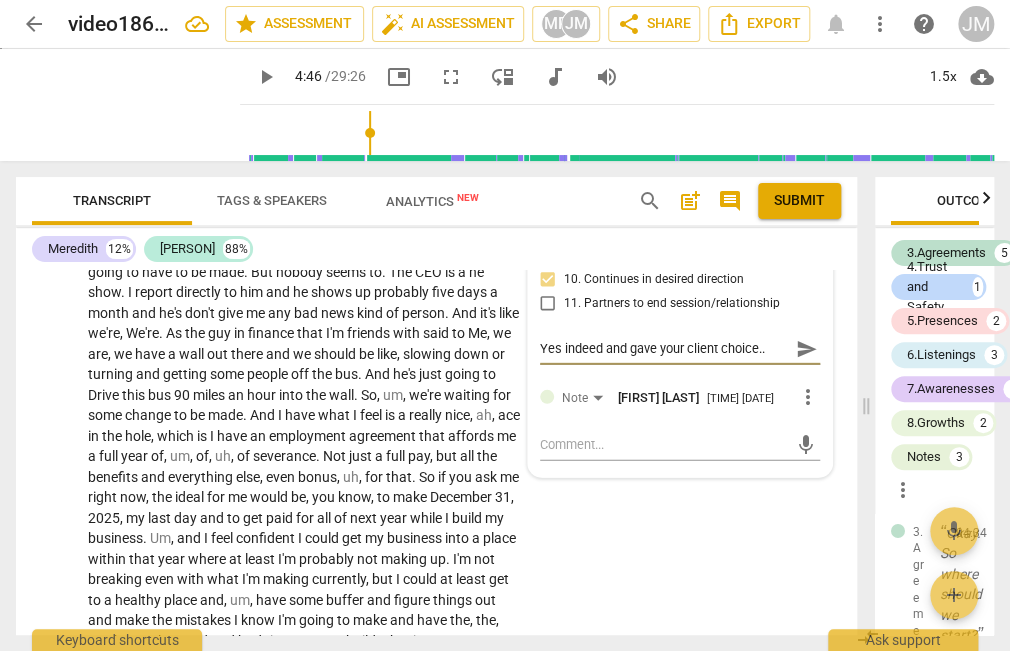 type on "Yes indeed and gave your client choice." 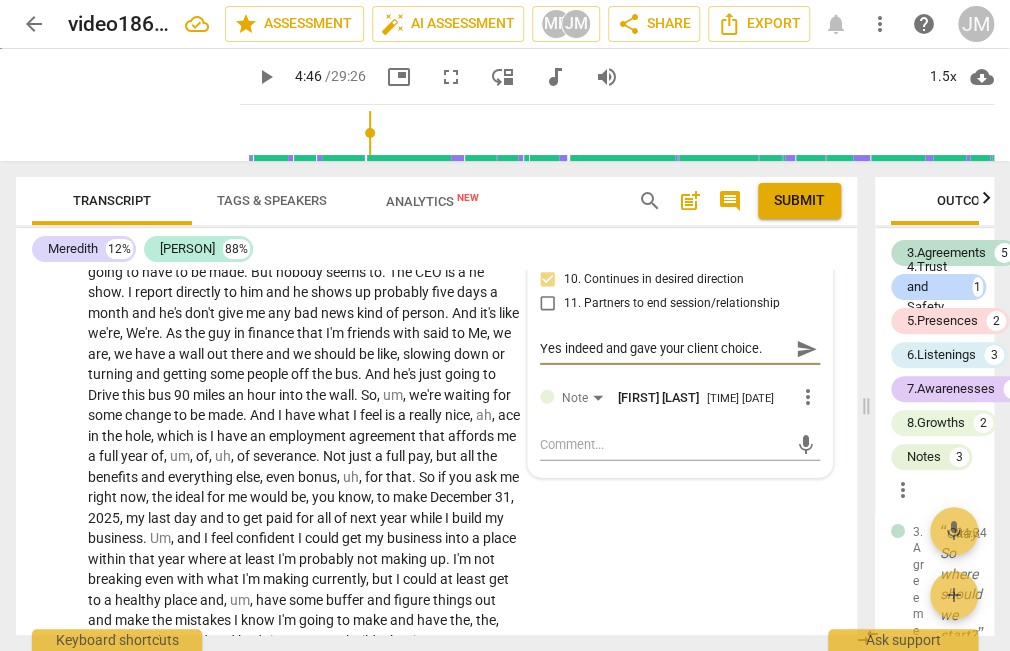 type on "Yes indeed and gave your client choice" 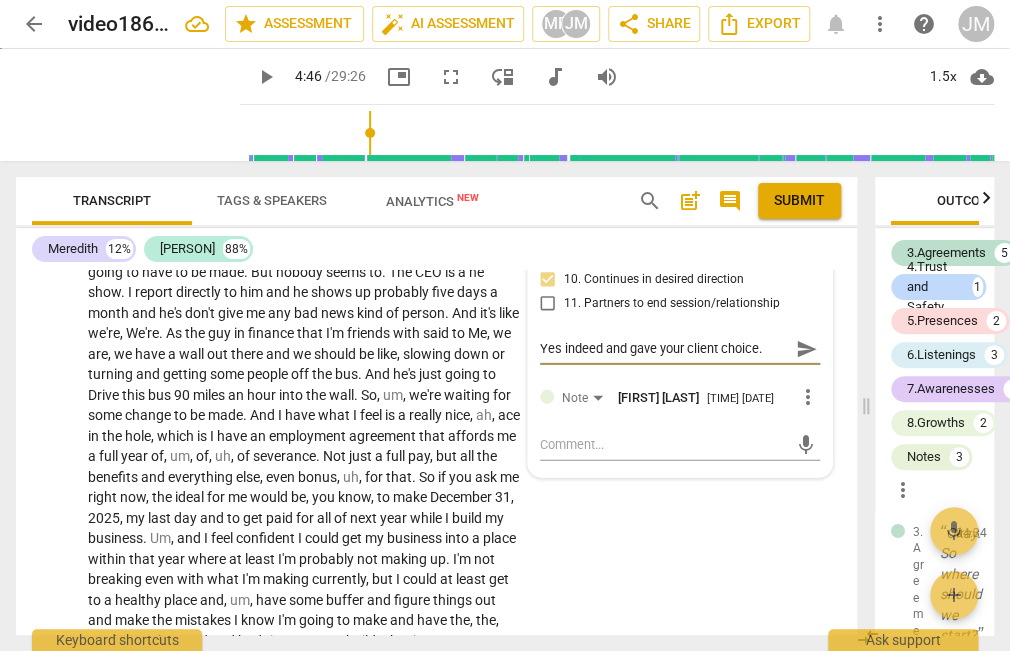 type on "Yes indeed and gave your client choice" 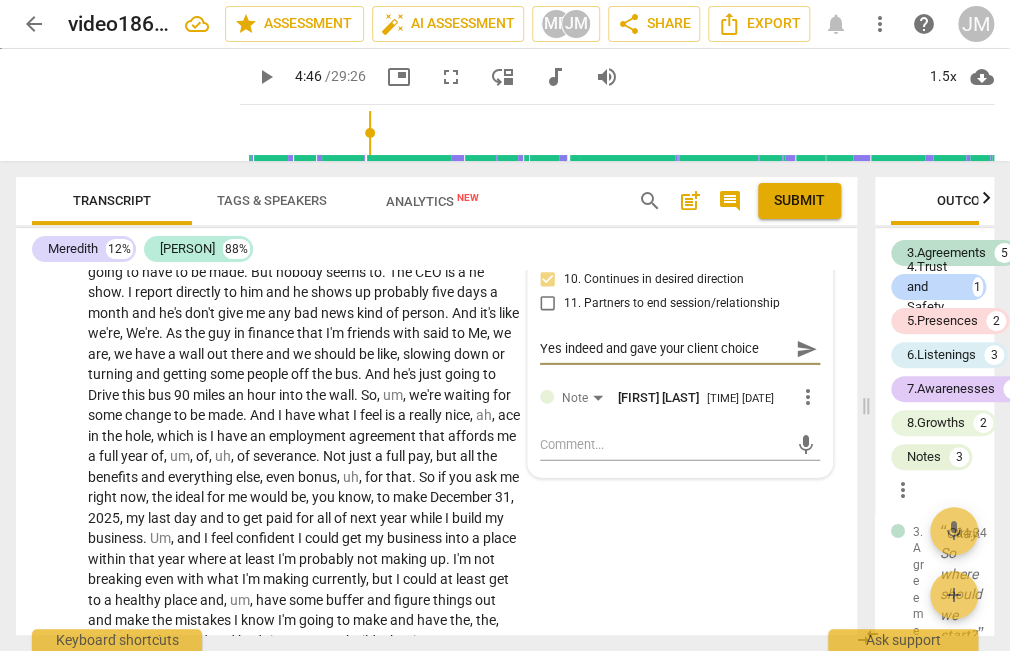 type on "Yes indeed and gave your client choice" 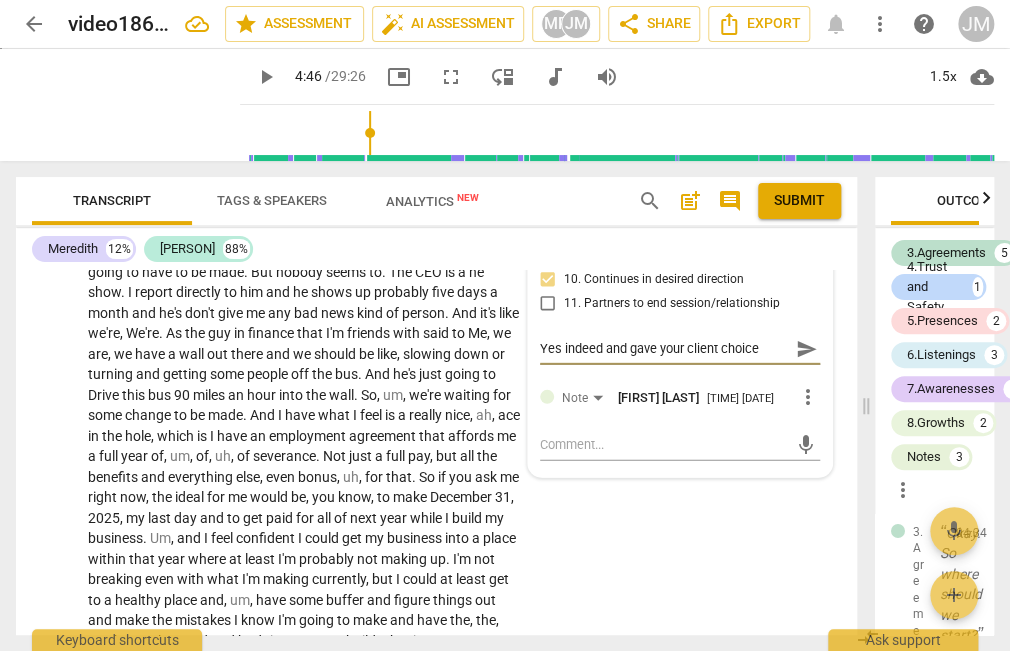 type on "Yes indeed and gave your client choice" 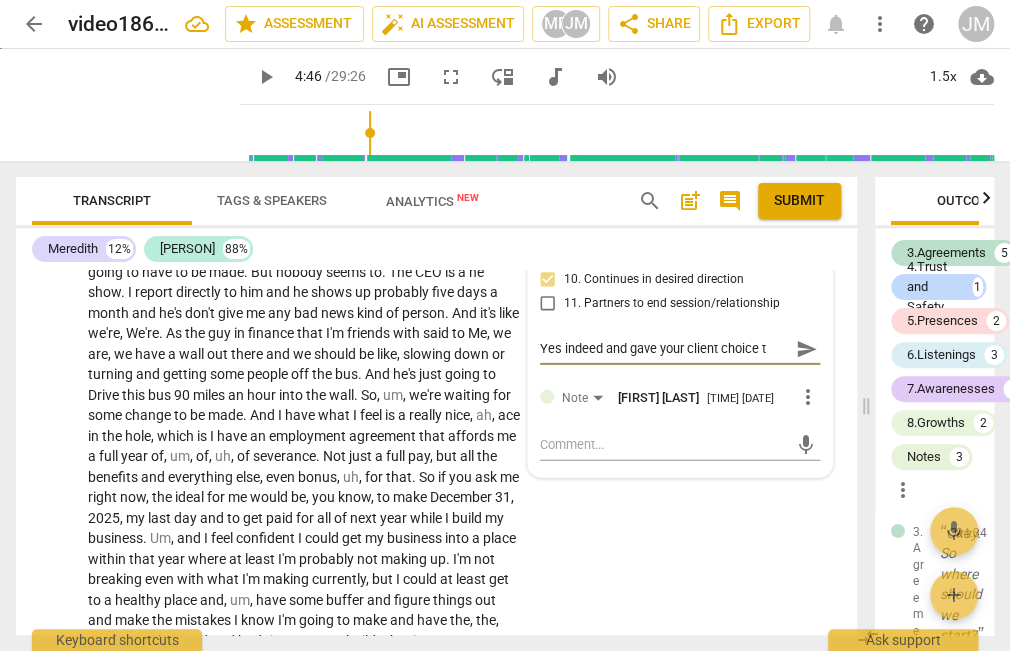type on "Yes indeed and gave your client choice to" 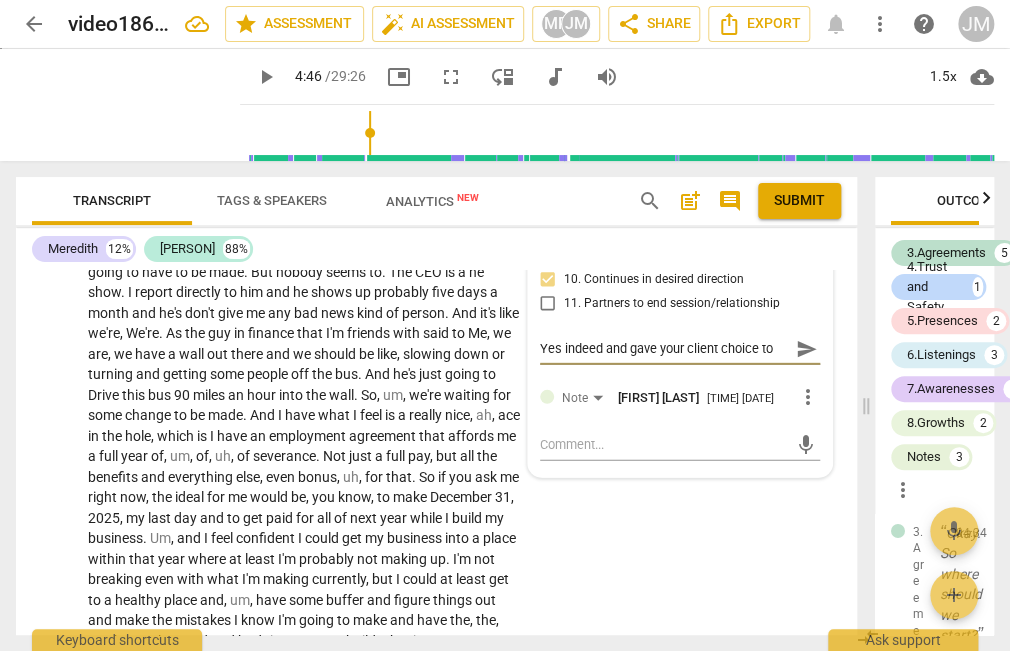 type on "Yes indeed and gave your client choice to" 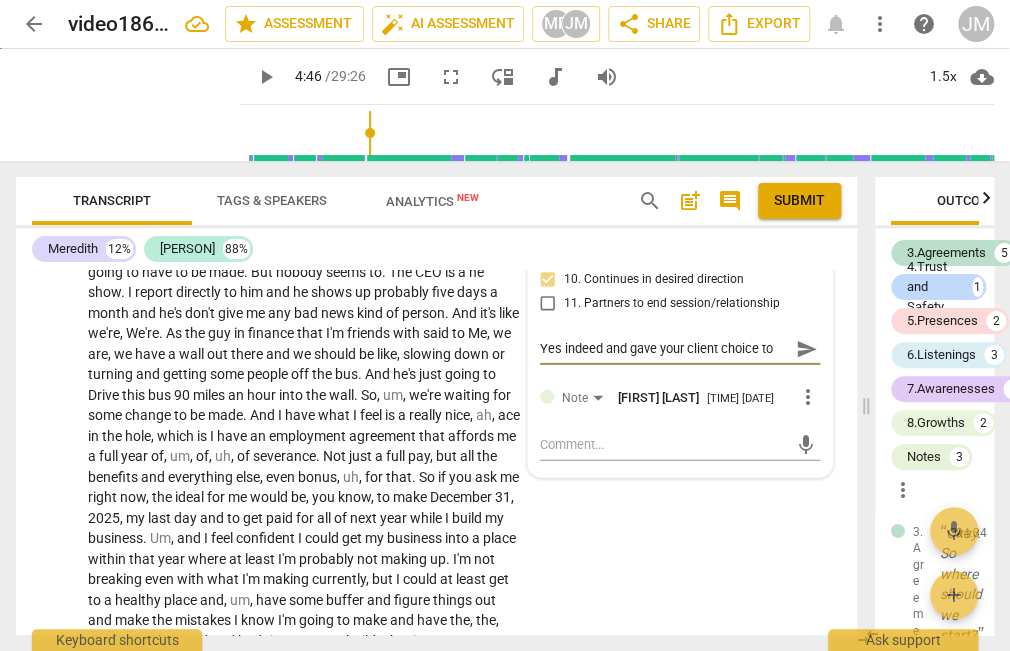 type on "Yes indeed and gave your client choice to" 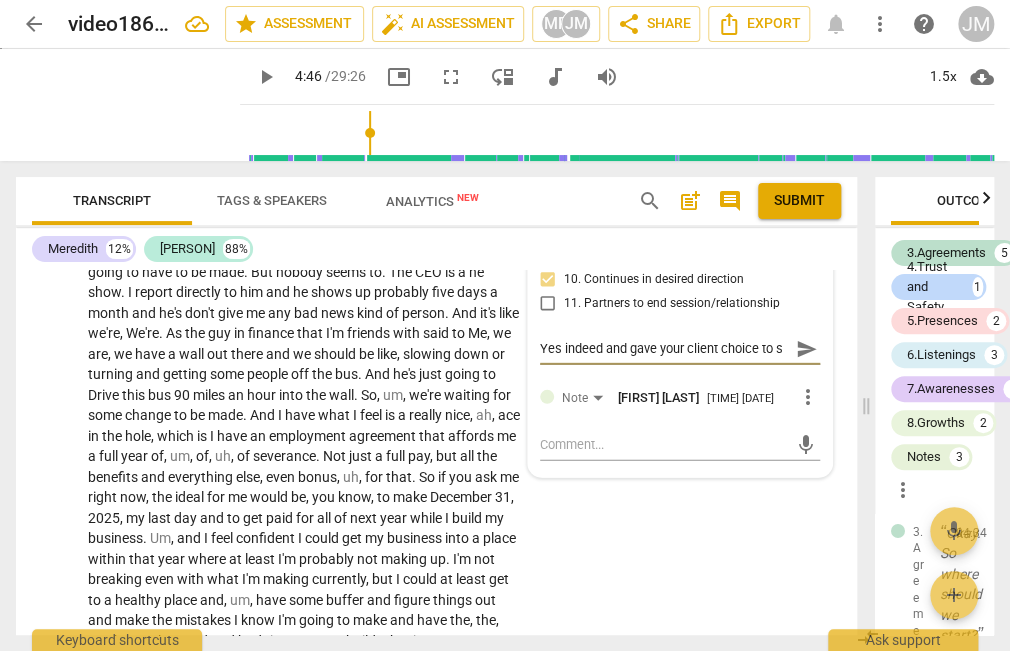 type on "Yes indeed and gave your client choice to se" 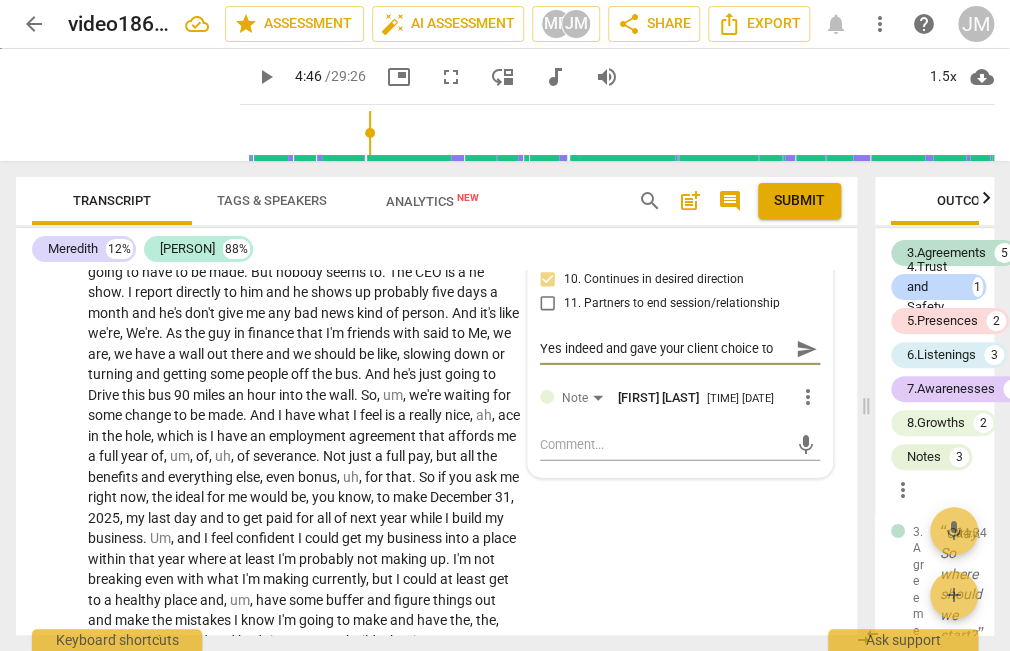 scroll, scrollTop: 17, scrollLeft: 0, axis: vertical 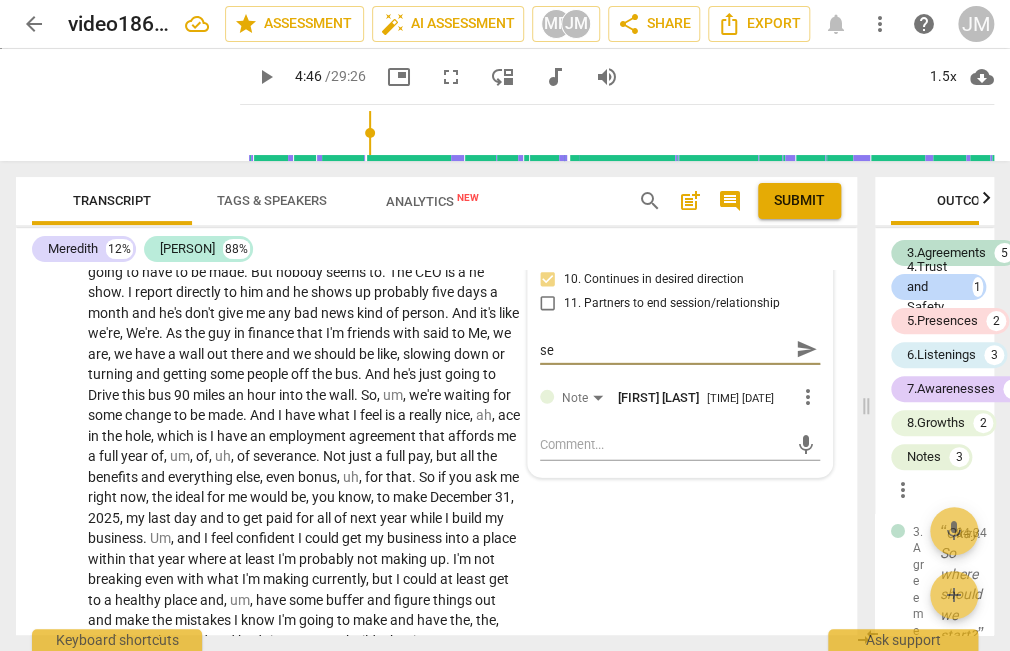 type on "Yes indeed and gave your client choice to set" 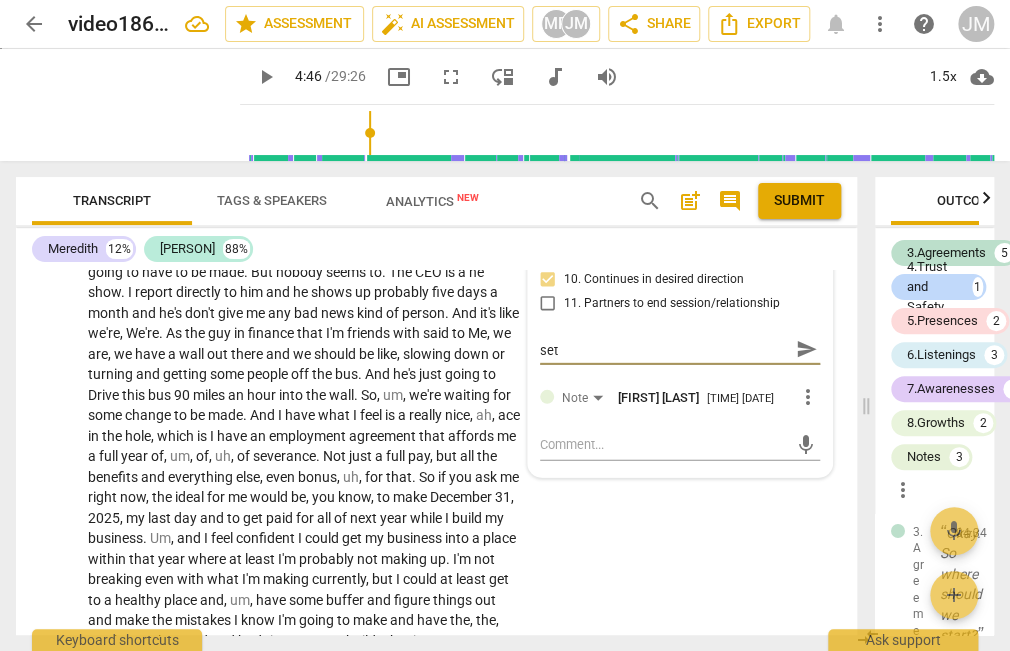 type on "Yes indeed and gave your client choice to set" 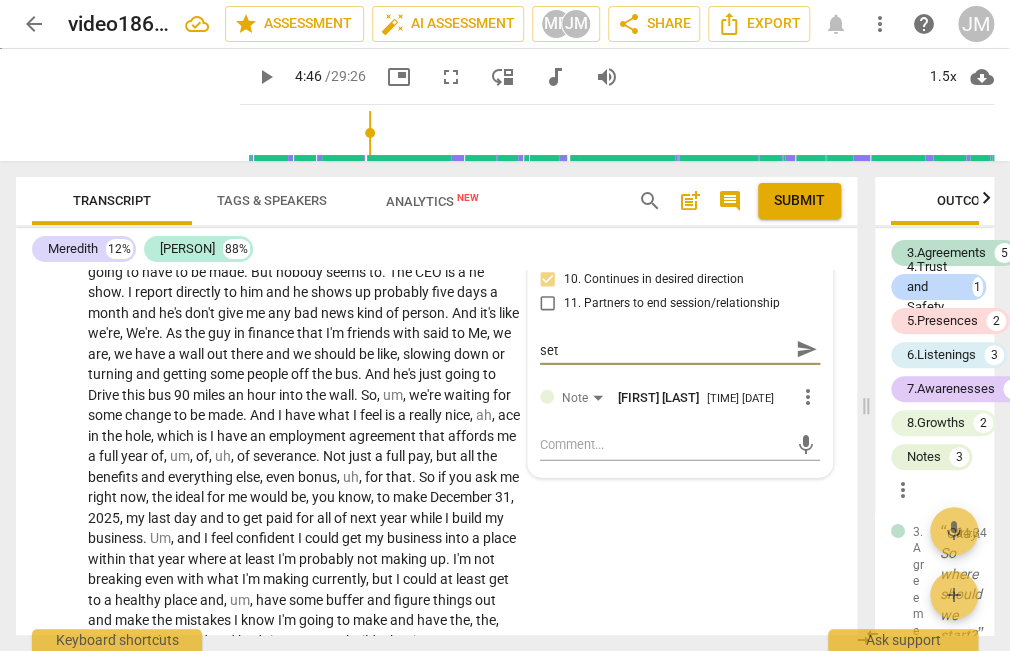 type on "Yes indeed and gave your client choice to set" 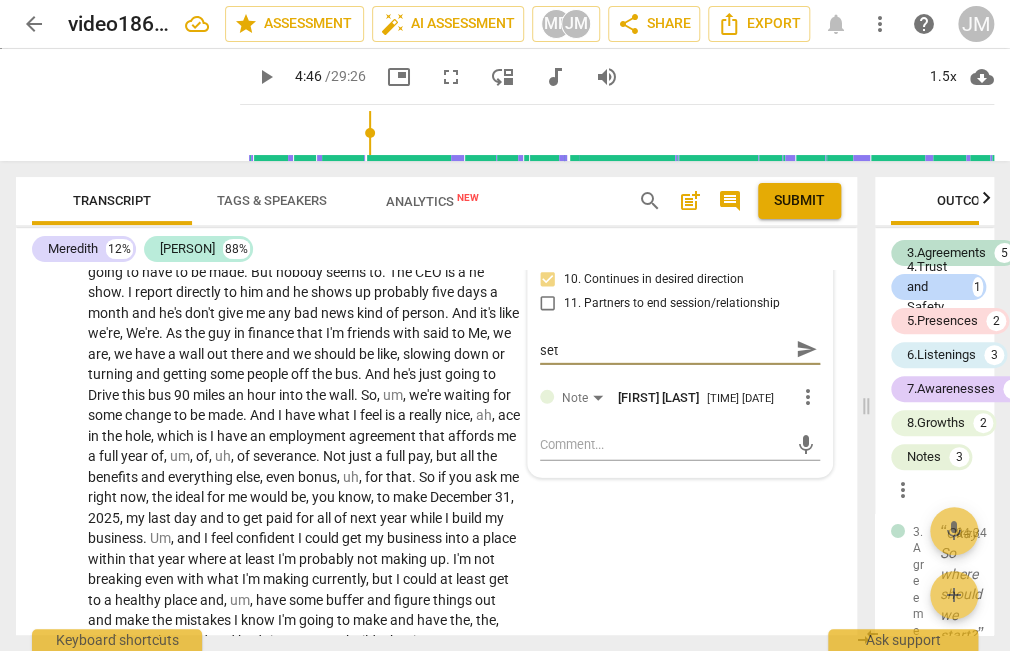type on "Yes indeed and gave your client choice to set t" 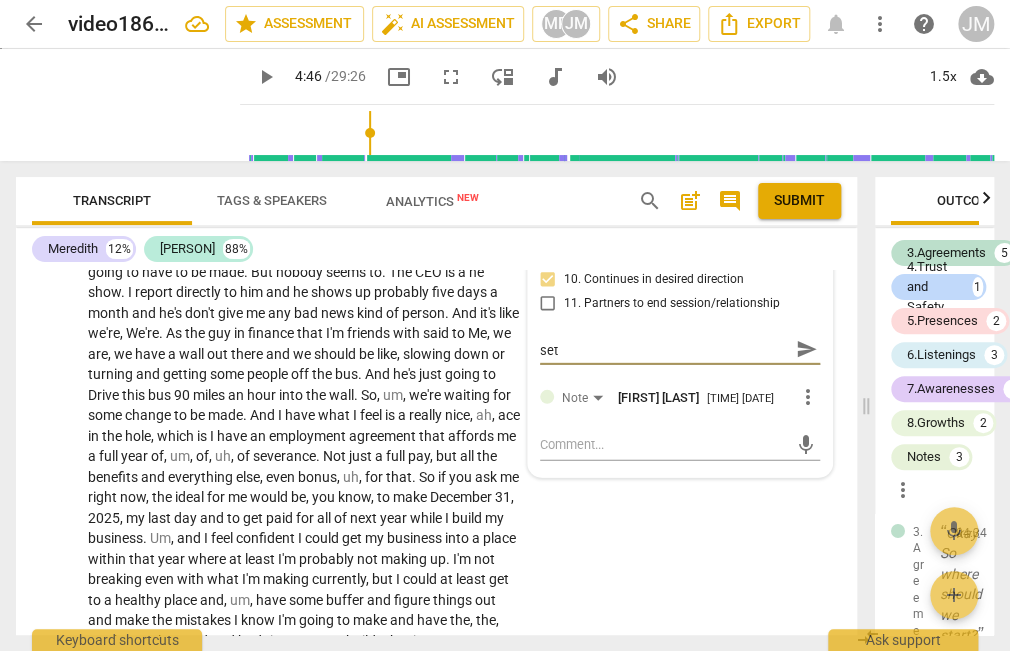 type on "Yes indeed and gave your client choice to set t" 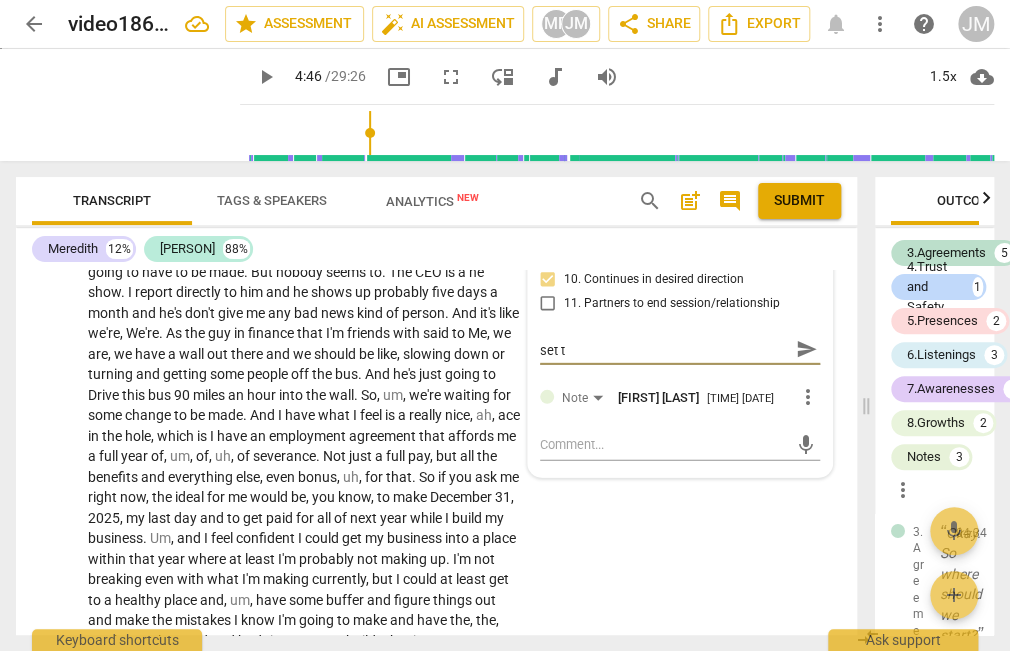 type on "Yes indeed and gave your client choice to set th" 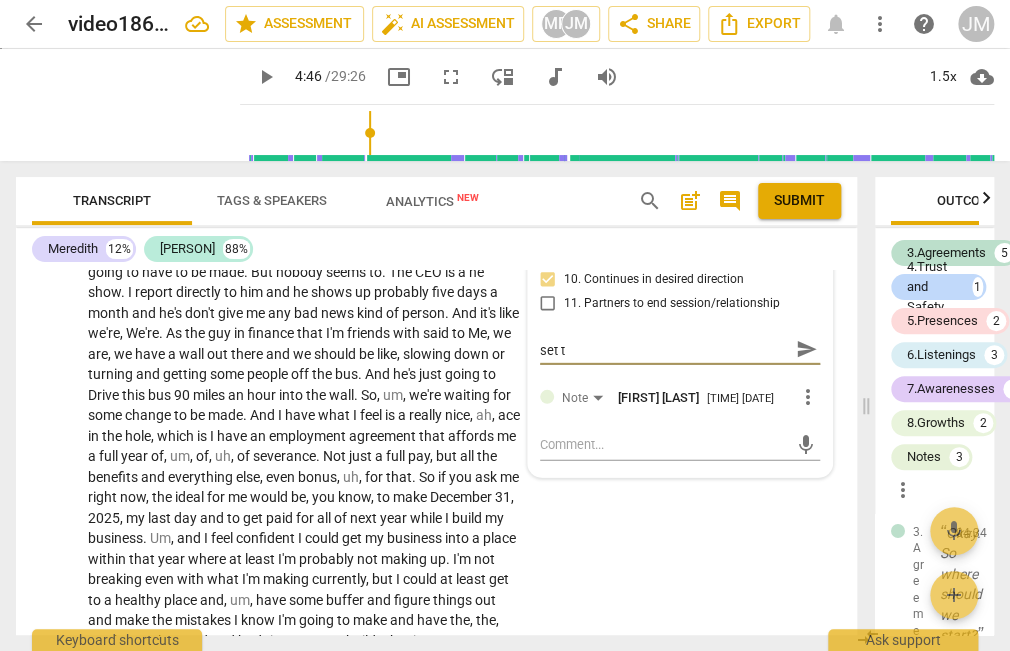 type on "Yes indeed and gave your client choice to set th" 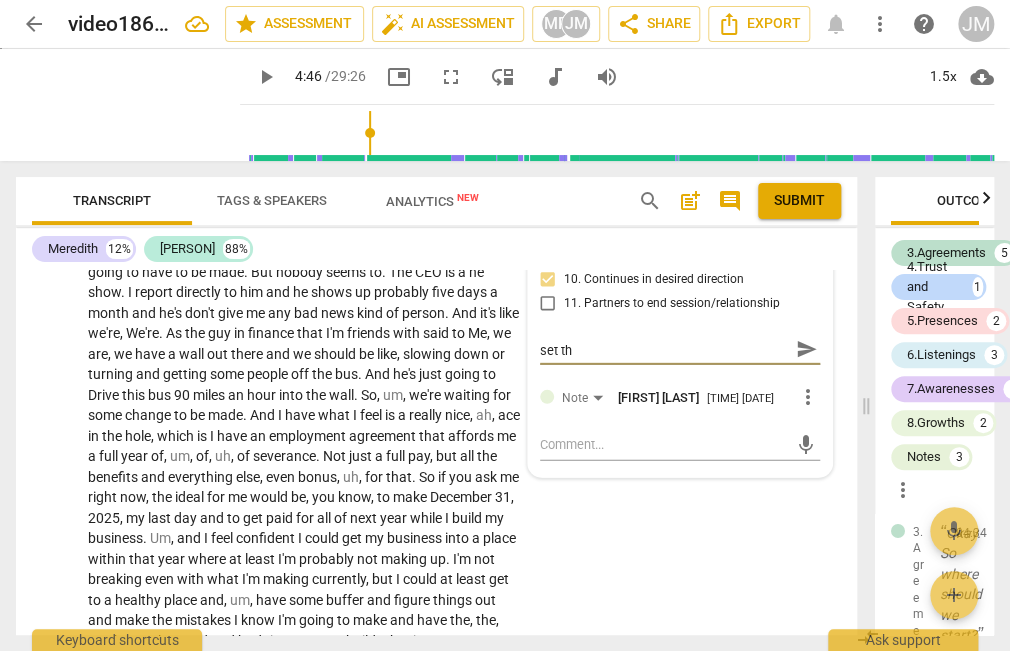 type on "Yes indeed and gave your client choice to set the" 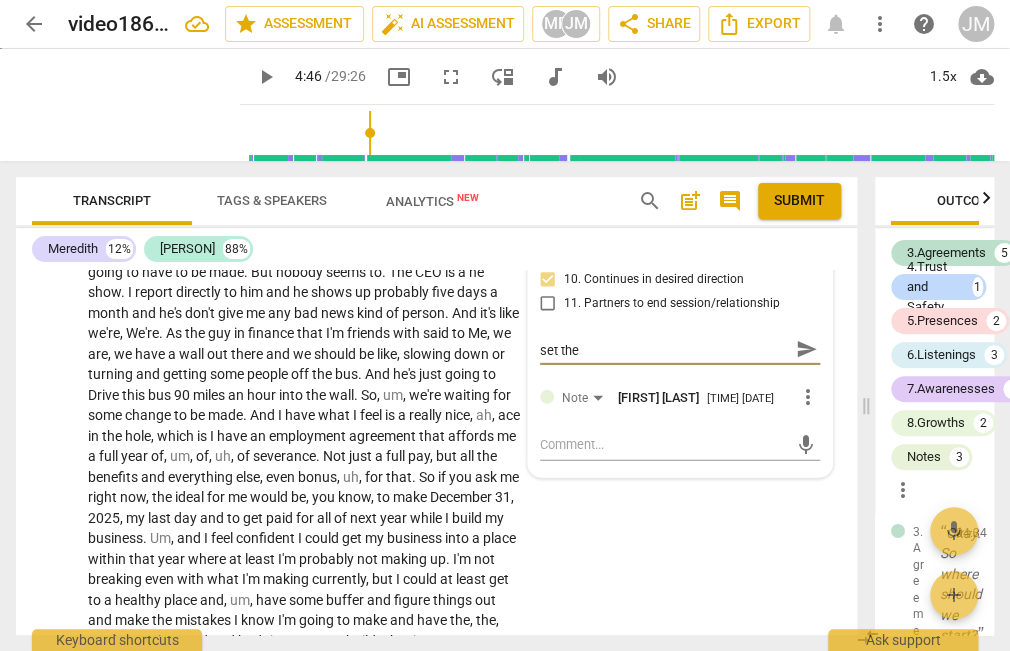 type on "Yes indeed and gave your client choice to set the" 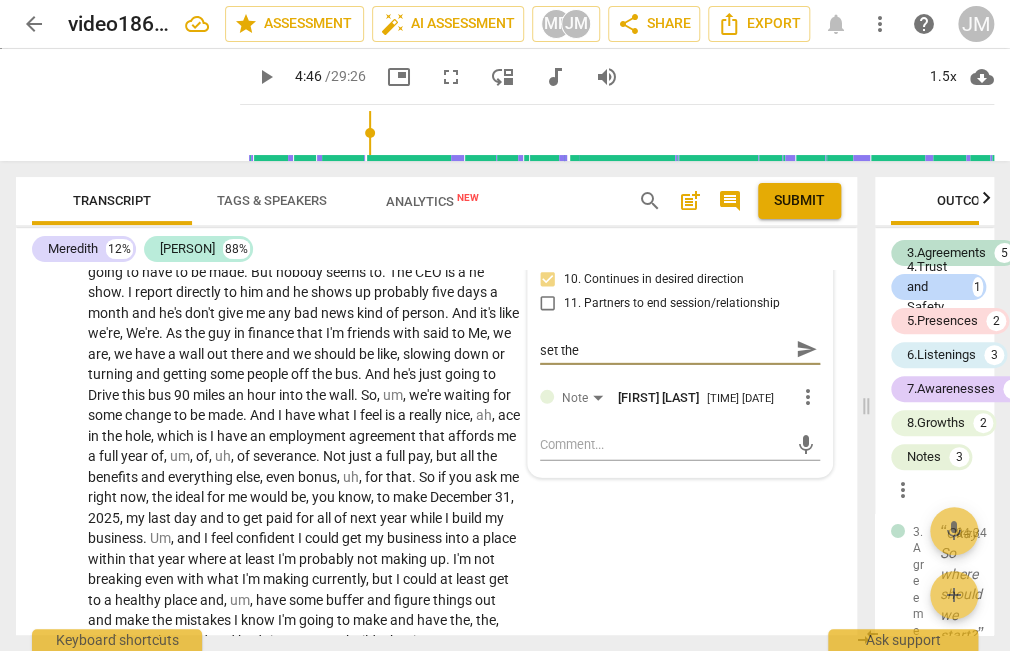 type on "Yes indeed and gave your client choice to set the d" 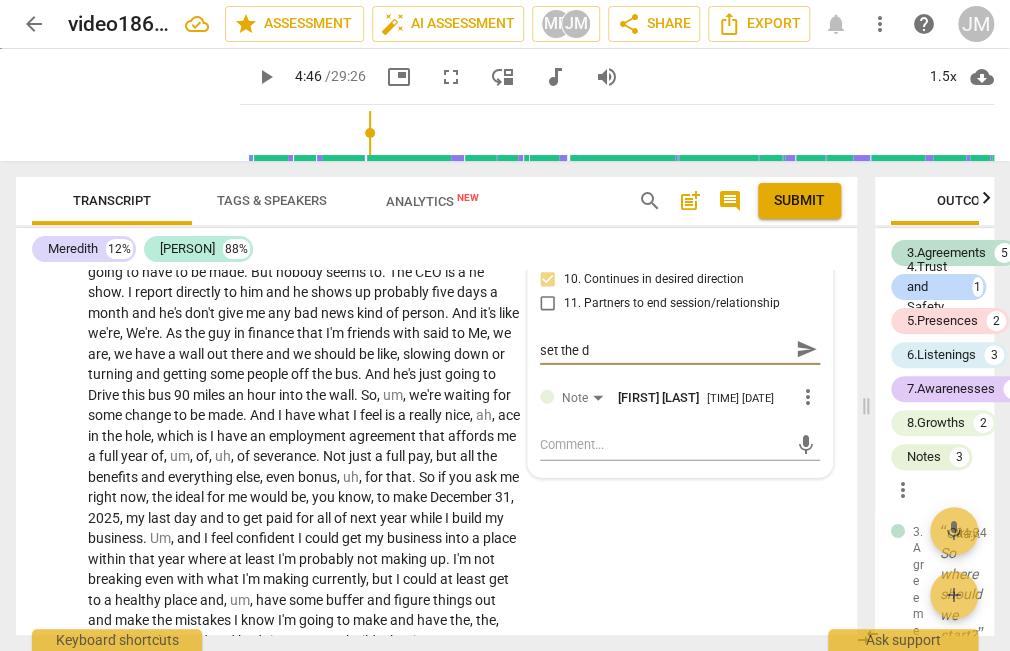scroll, scrollTop: 0, scrollLeft: 0, axis: both 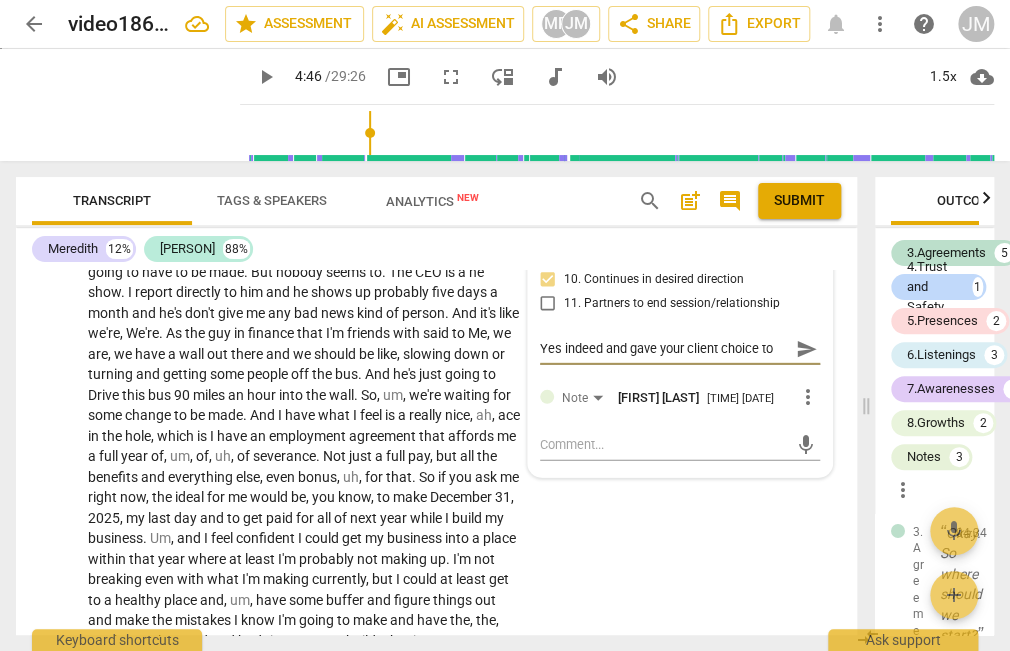 type on "Yes indeed and gave your client choice to set the di" 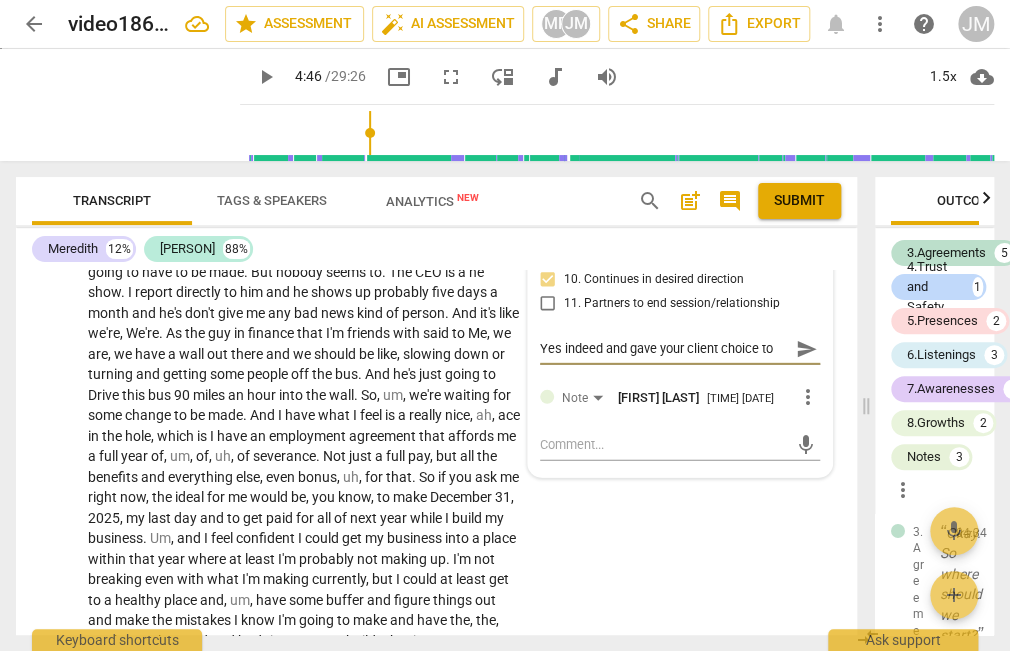 type on "Yes indeed and gave your client choice to set the di" 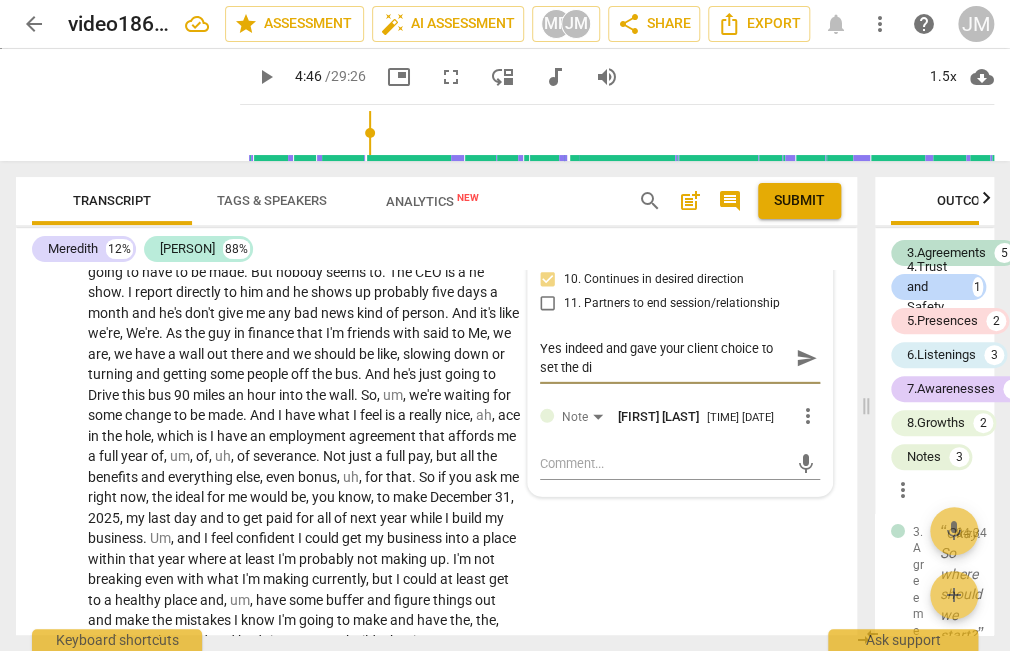 type on "Yes indeed and gave your client choice to set the dir" 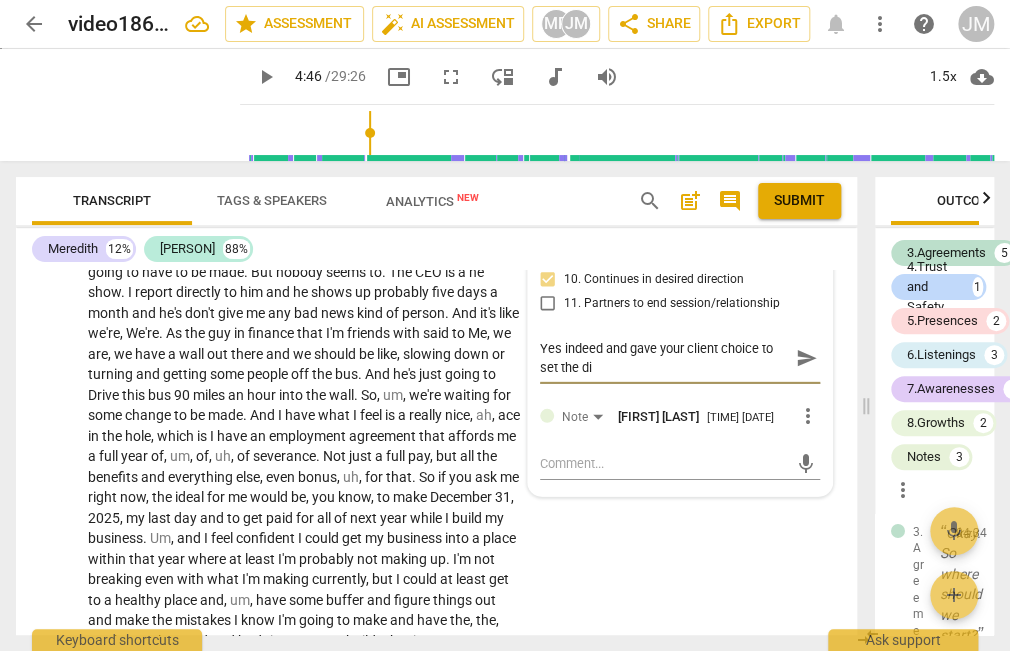 type on "Yes indeed and gave your client choice to set the dir" 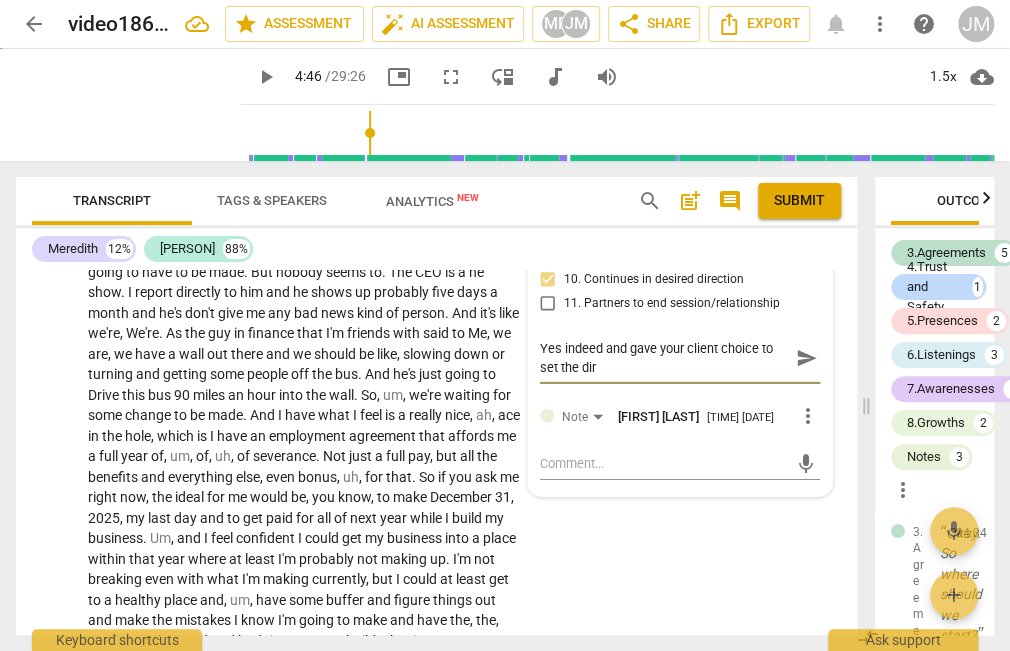 type on "Yes indeed and gave your client choice to set the dire" 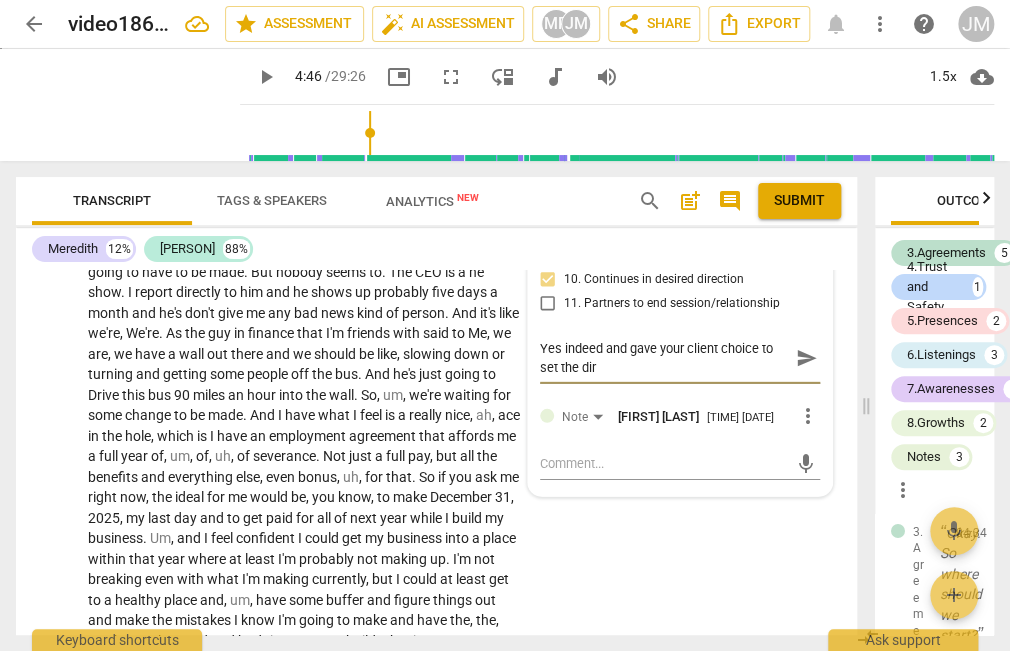 type on "Yes indeed and gave your client choice to set the dire" 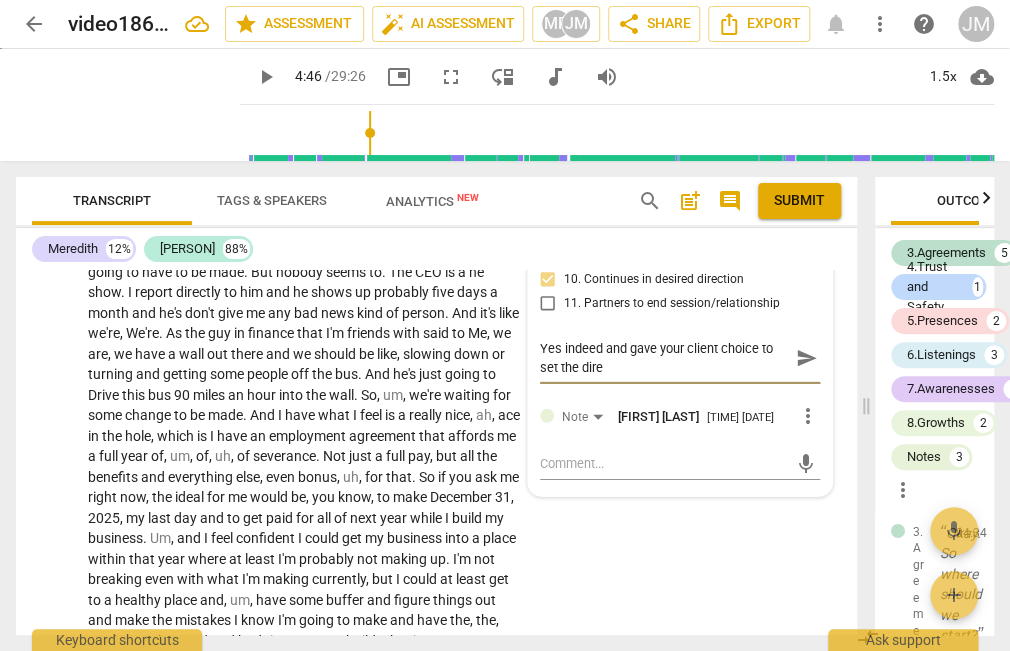 type on "Yes indeed and gave your client choice to set the direc" 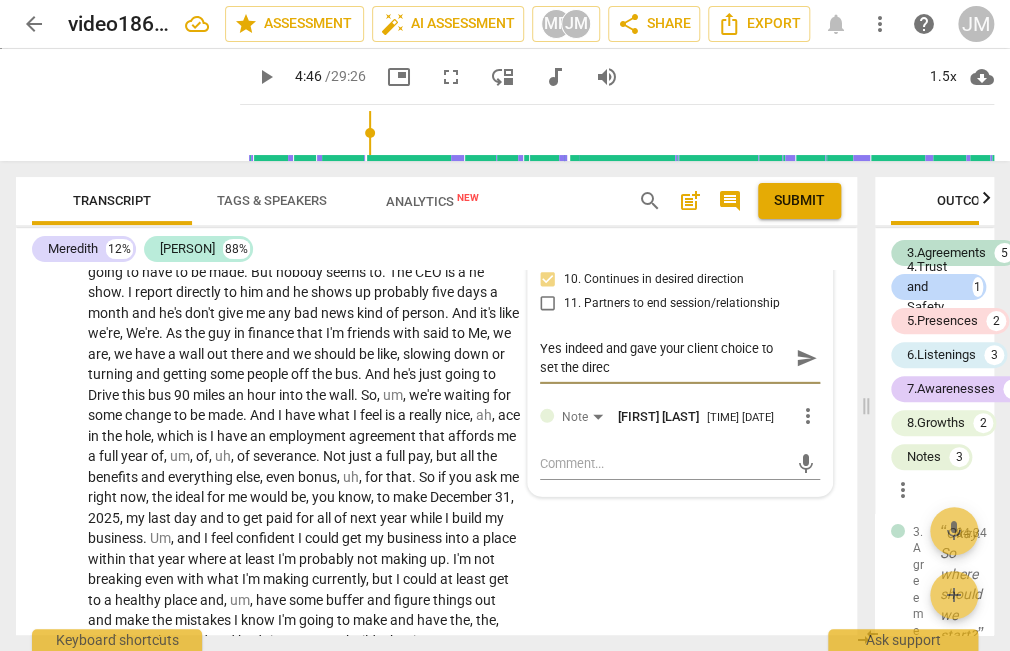 type on "Yes indeed and gave your client choice to set the direct" 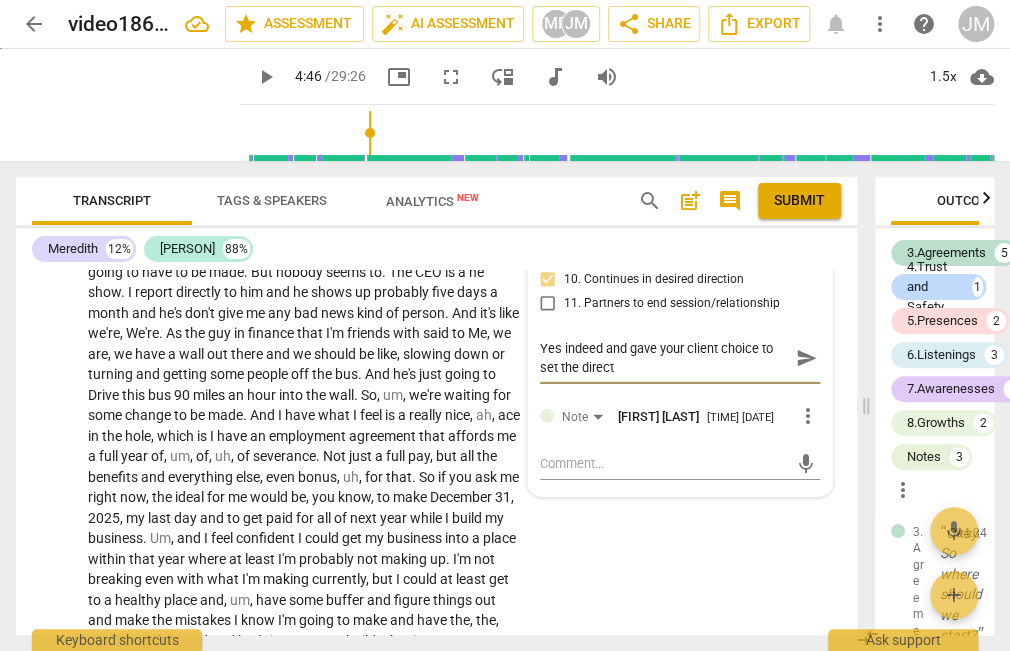 type on "Yes indeed and gave your client choice to set the directi" 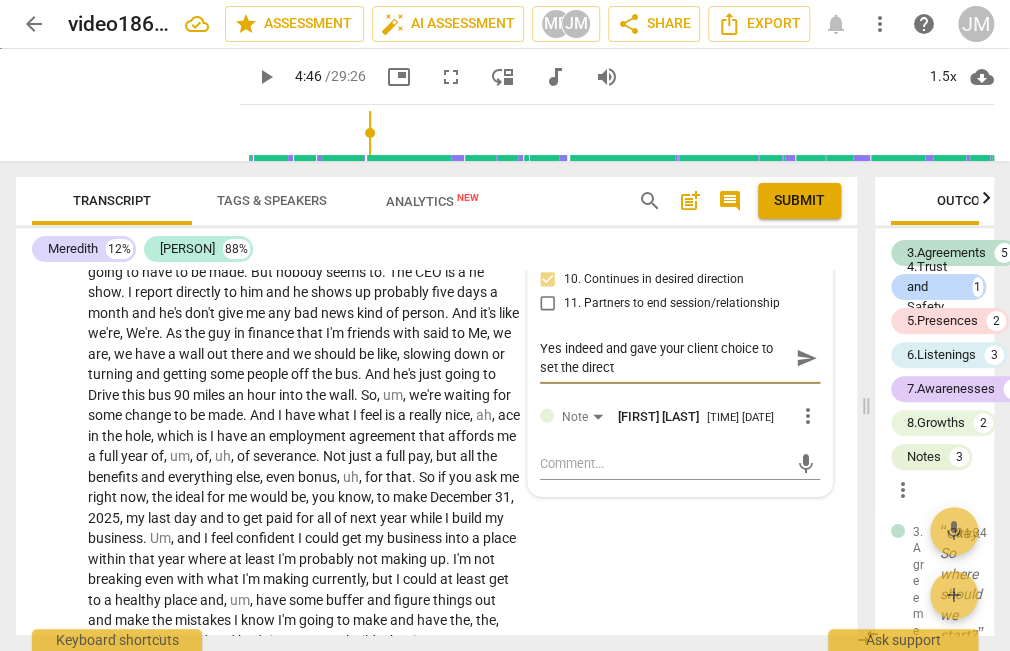 type on "Yes indeed and gave your client choice to set the directi" 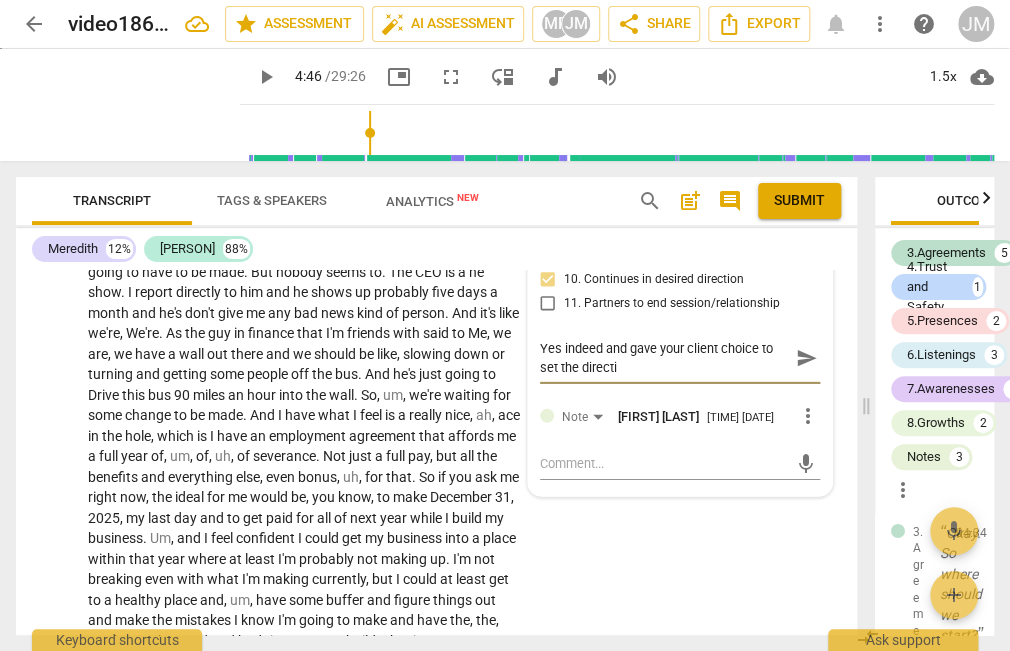 type on "Yes indeed and gave your client choice to set the directio" 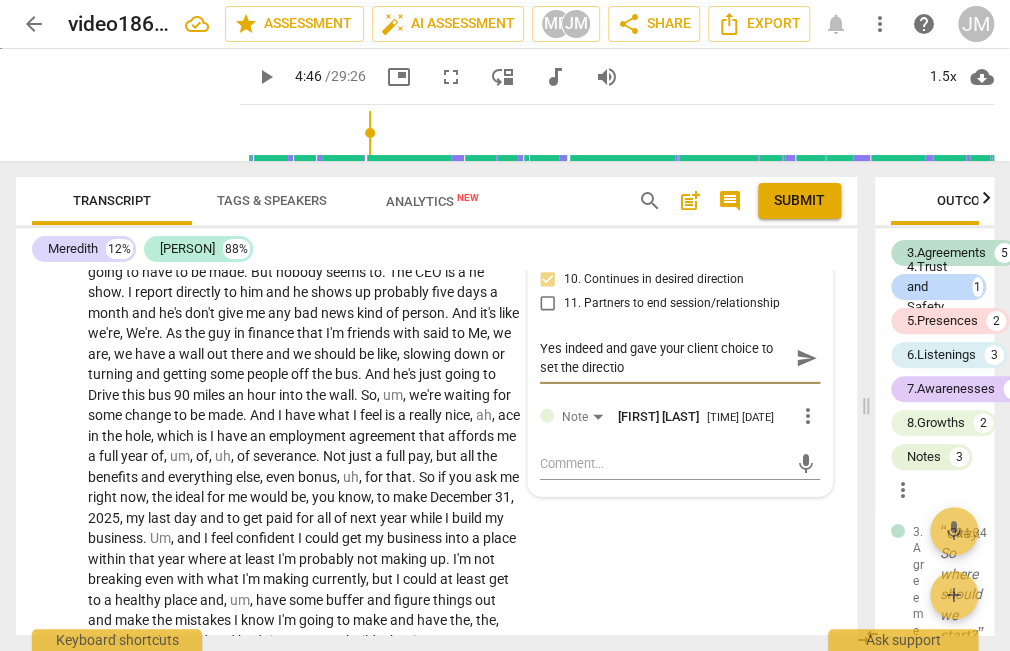 type on "Yes indeed and gave your client choice to set the direction" 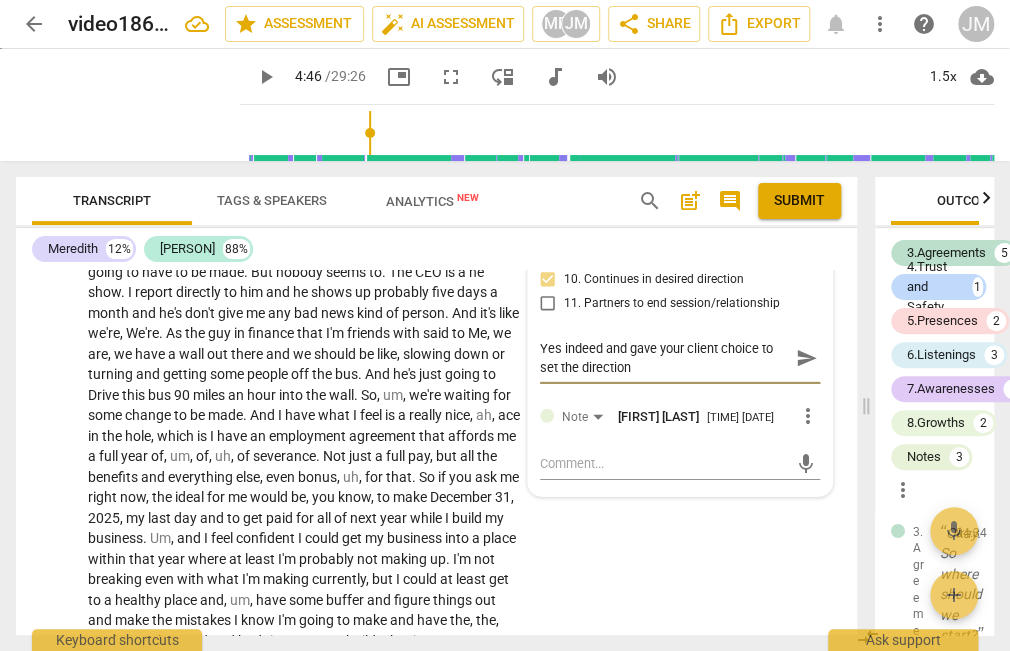 type on "Yes indeed and gave your client choice to set the direction." 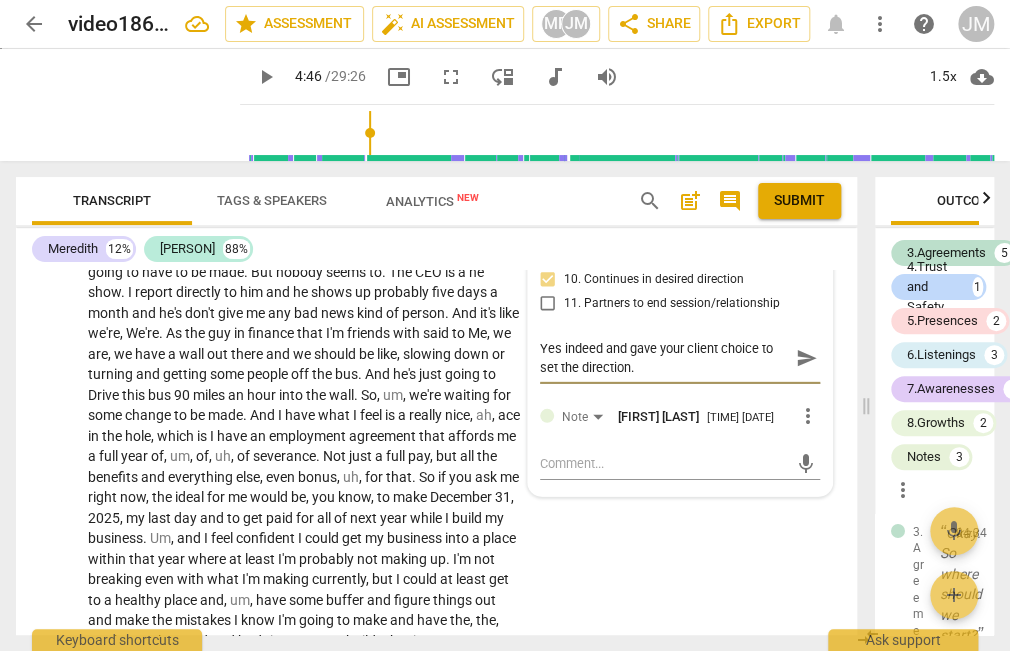 type on "Yes indeed and gave your client choice to set the direction.." 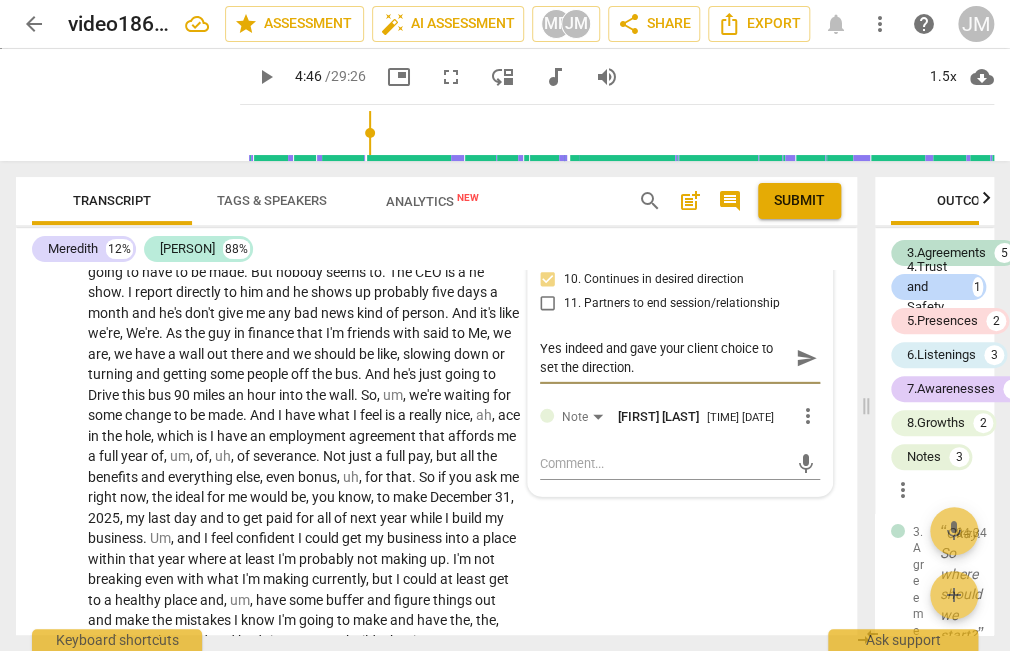 type on "Yes indeed and gave your client choice to set the direction.." 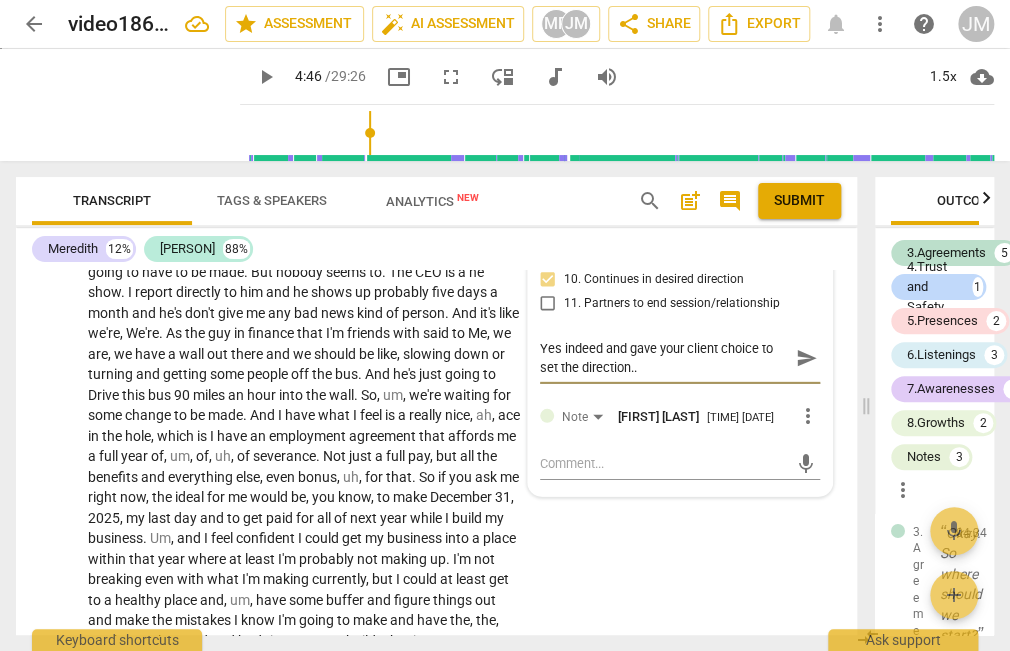 type on "Yes indeed and gave your client choice to set the direction..." 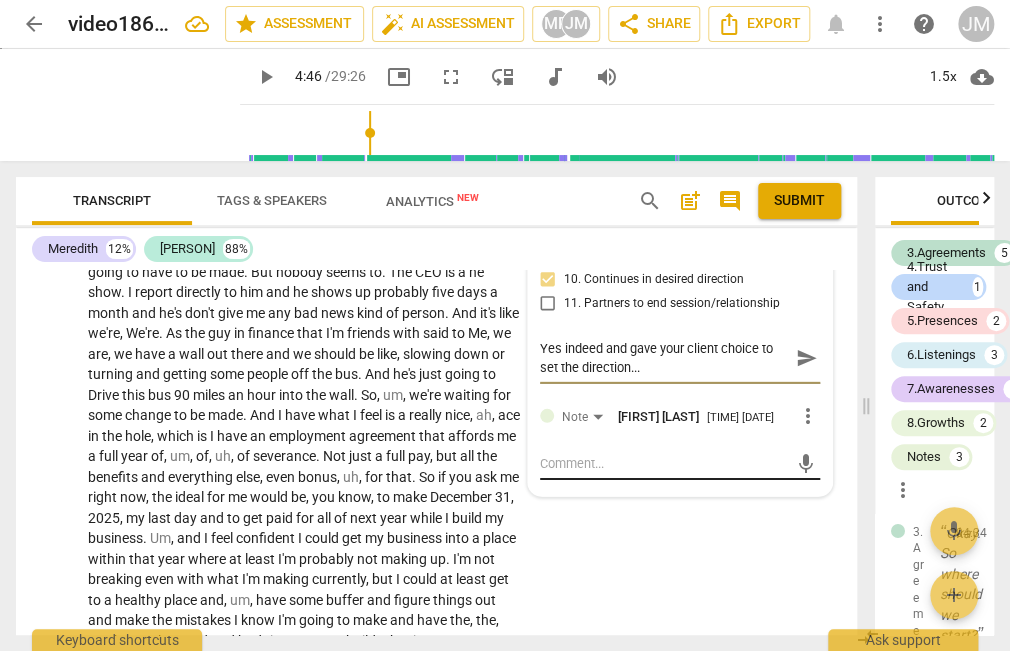 type on "Yes indeed and gave your client choice to set the direction..." 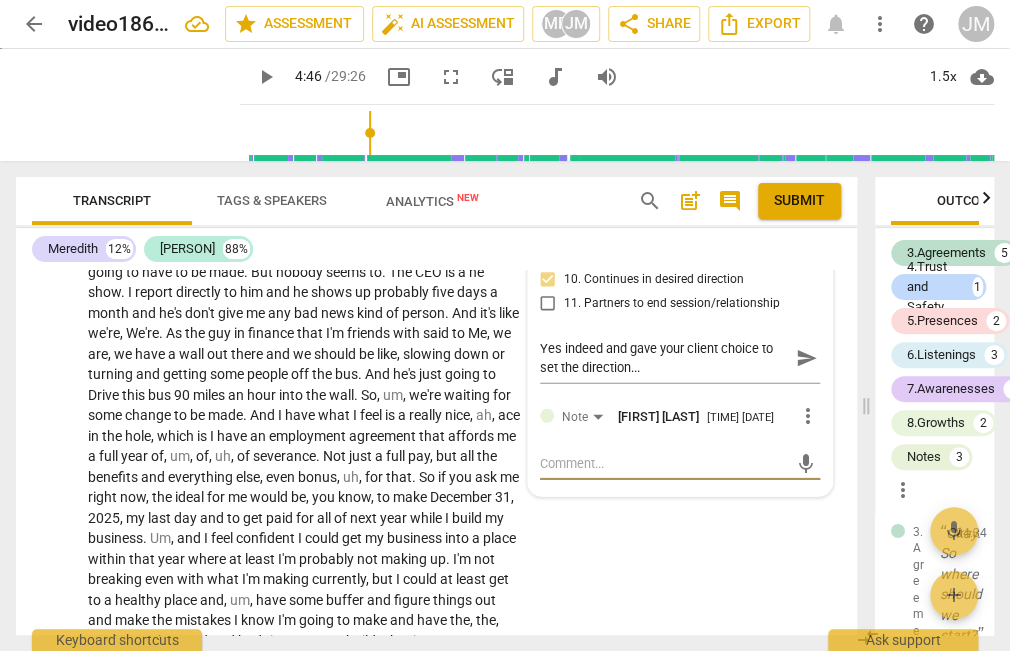 click at bounding box center (664, 463) 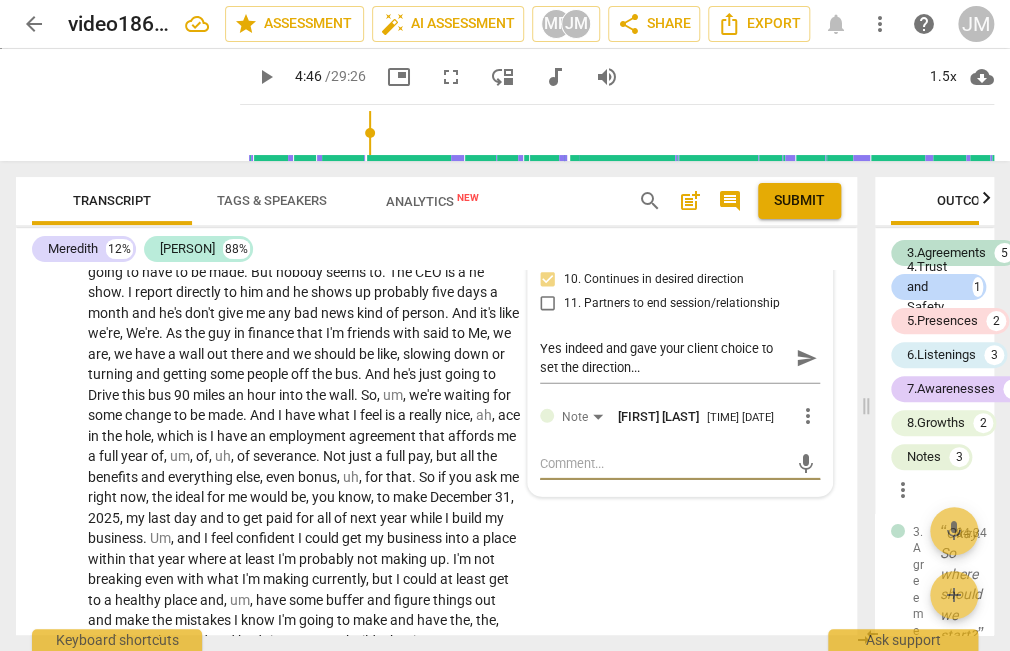 type 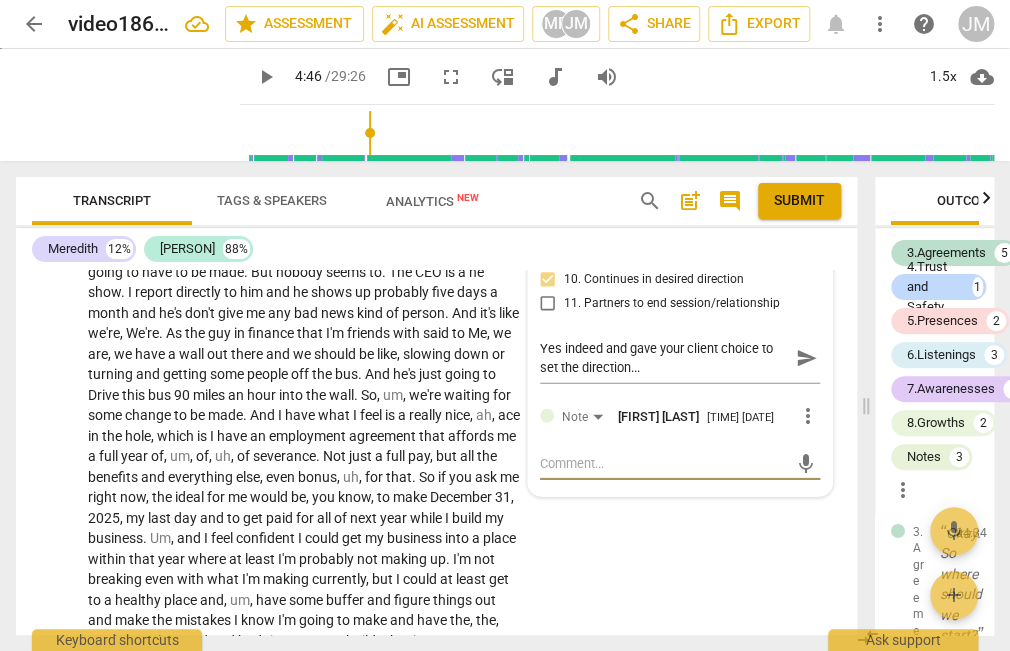 type 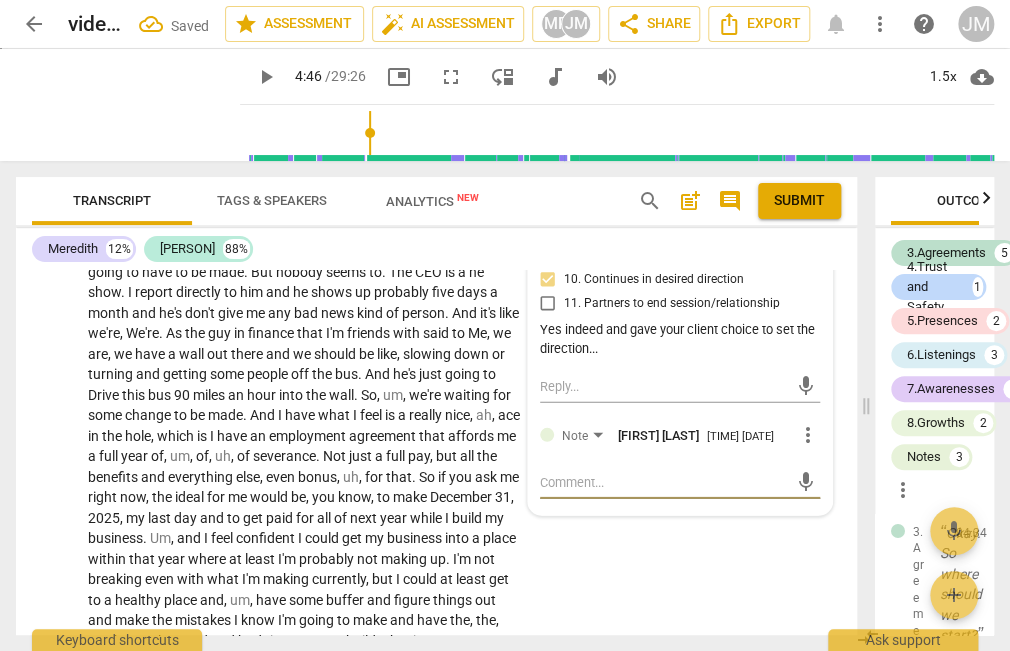 scroll, scrollTop: 71544, scrollLeft: 0, axis: vertical 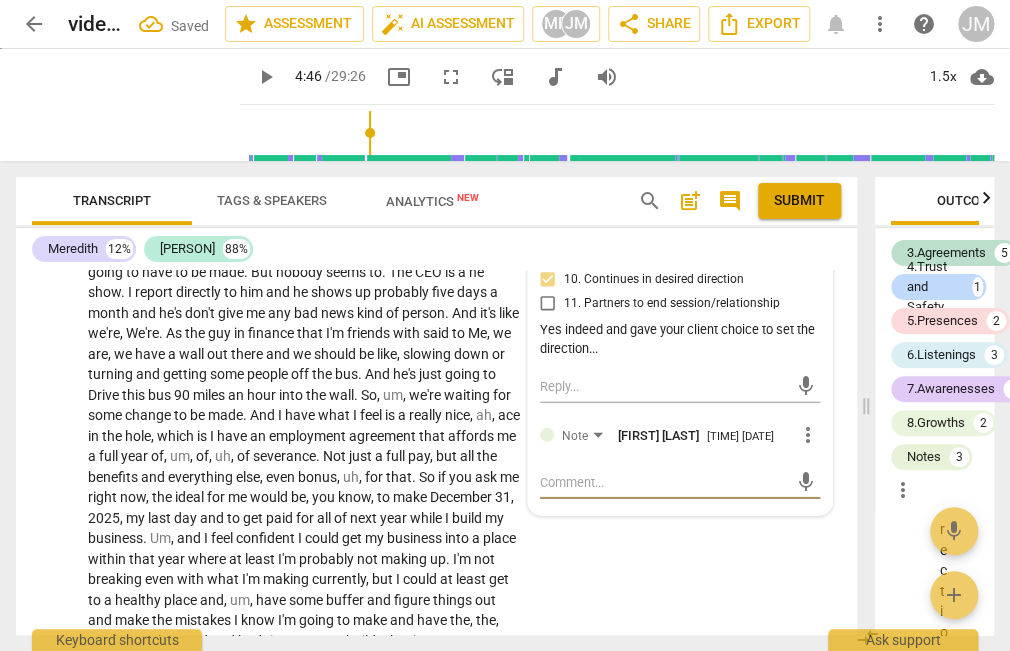 type on "A" 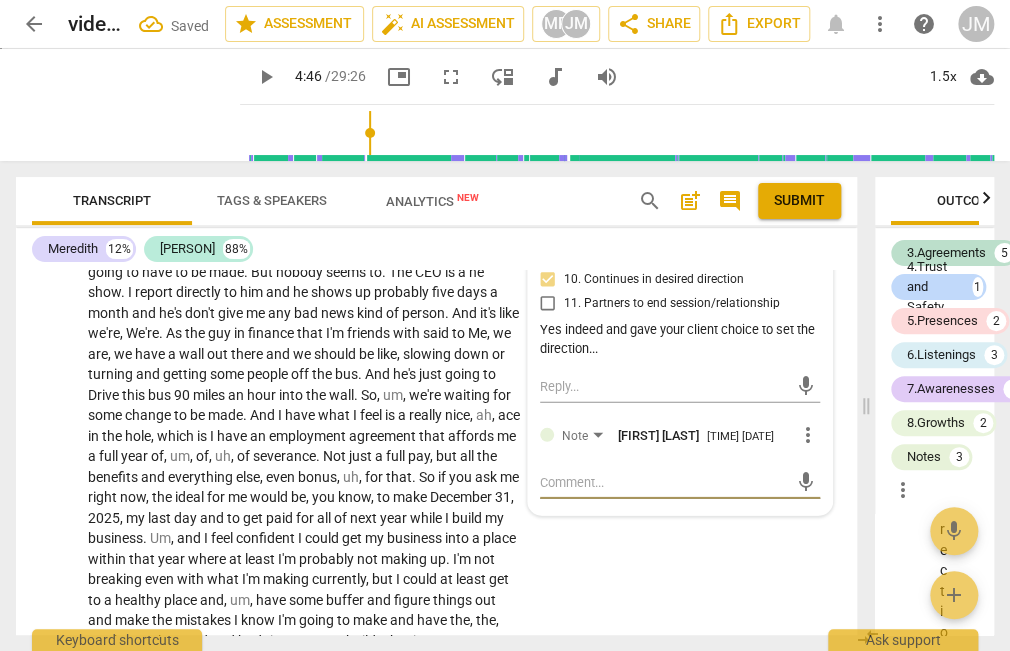 type on "A" 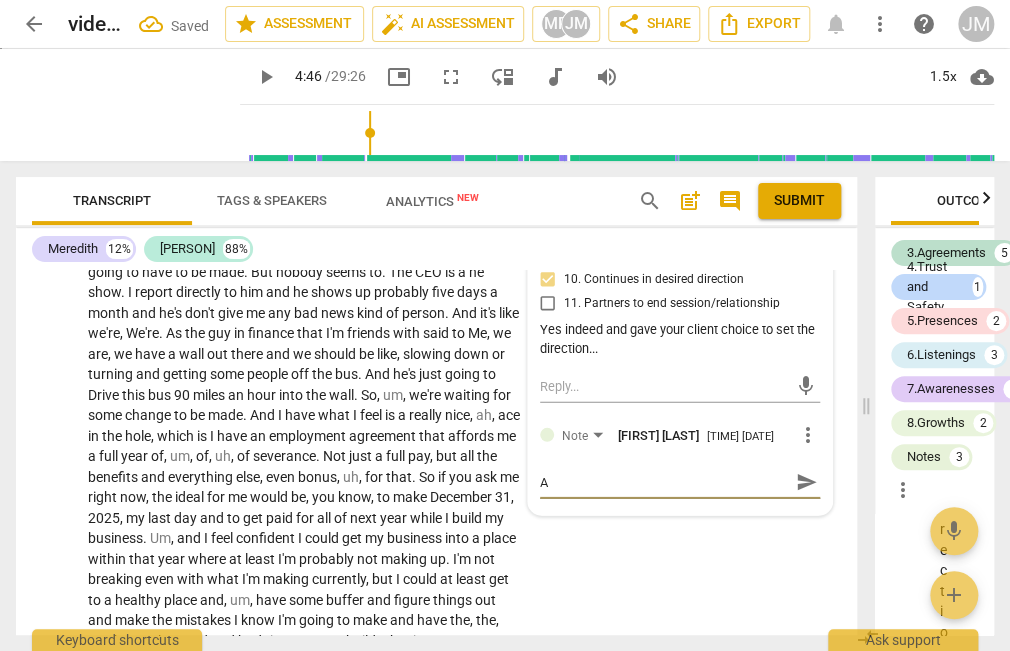 type on "An" 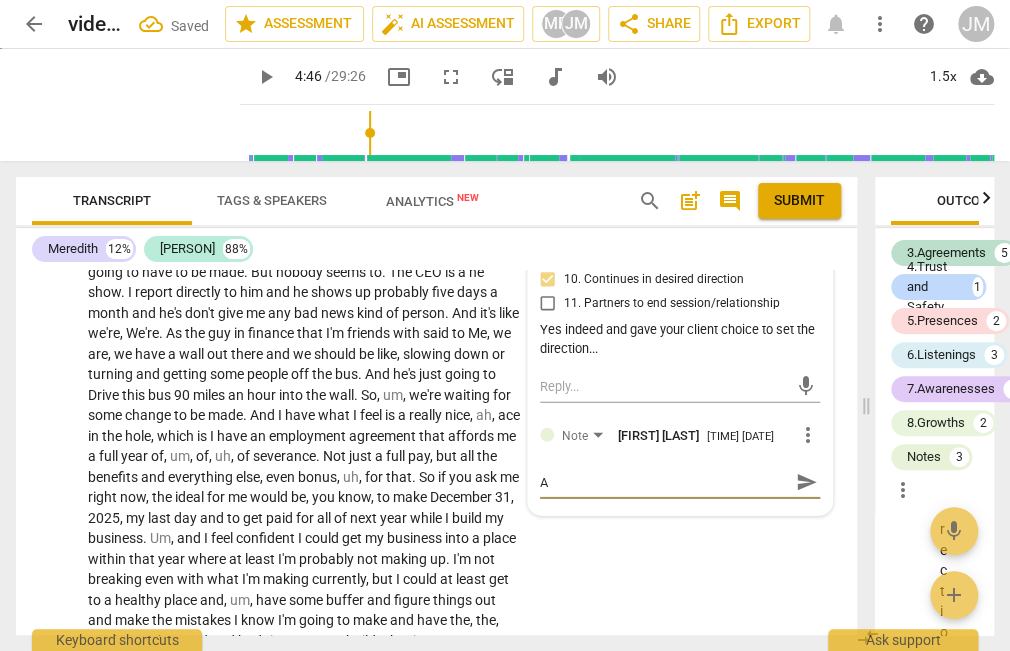 type on "An" 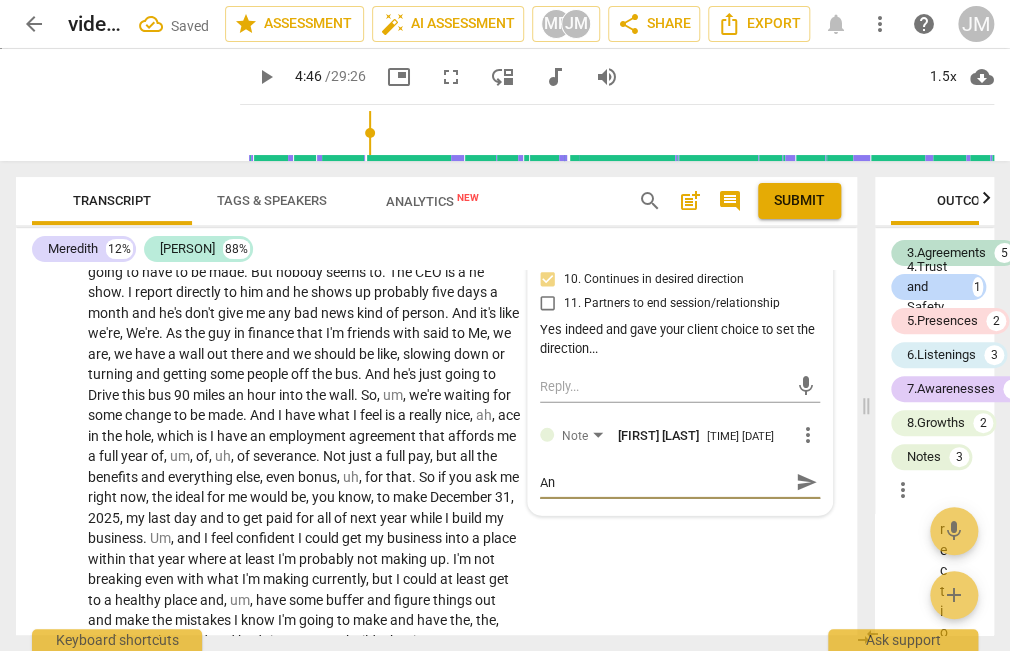 type on "And" 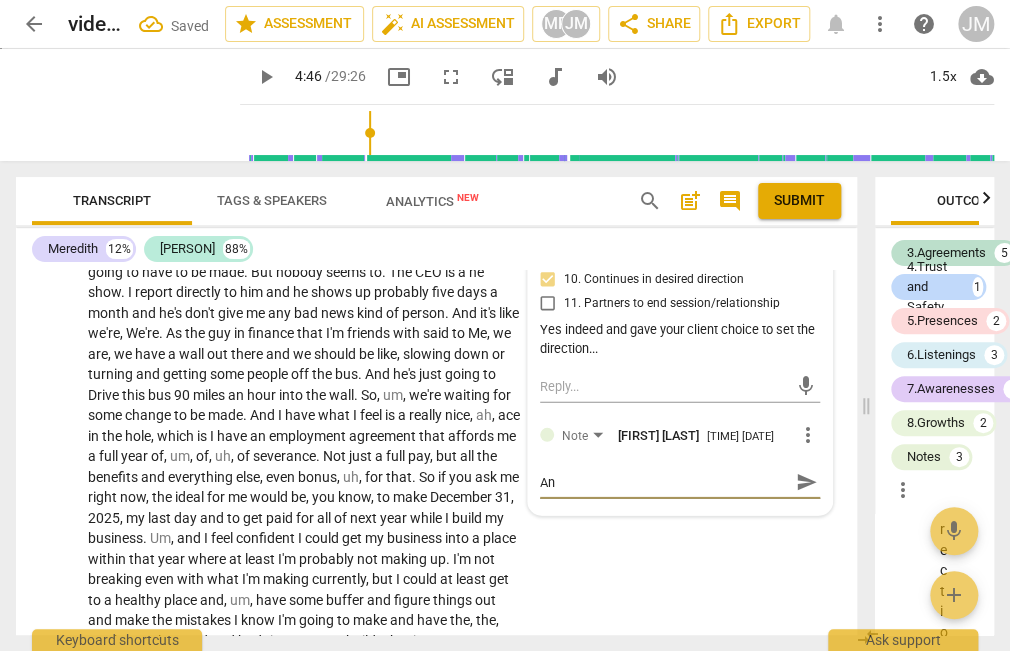 type on "And" 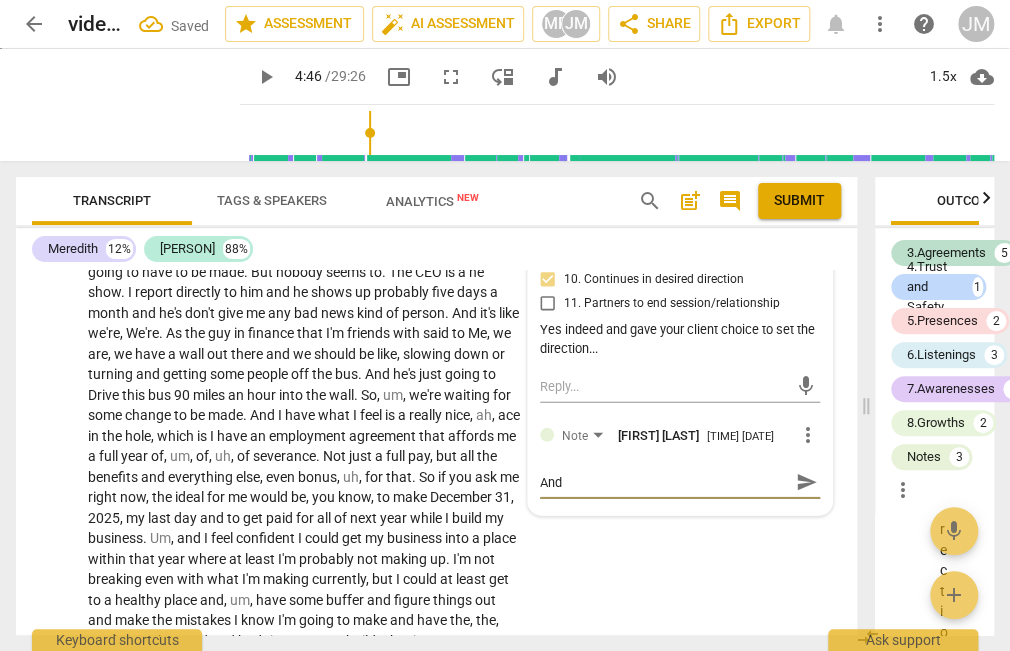 type on "And," 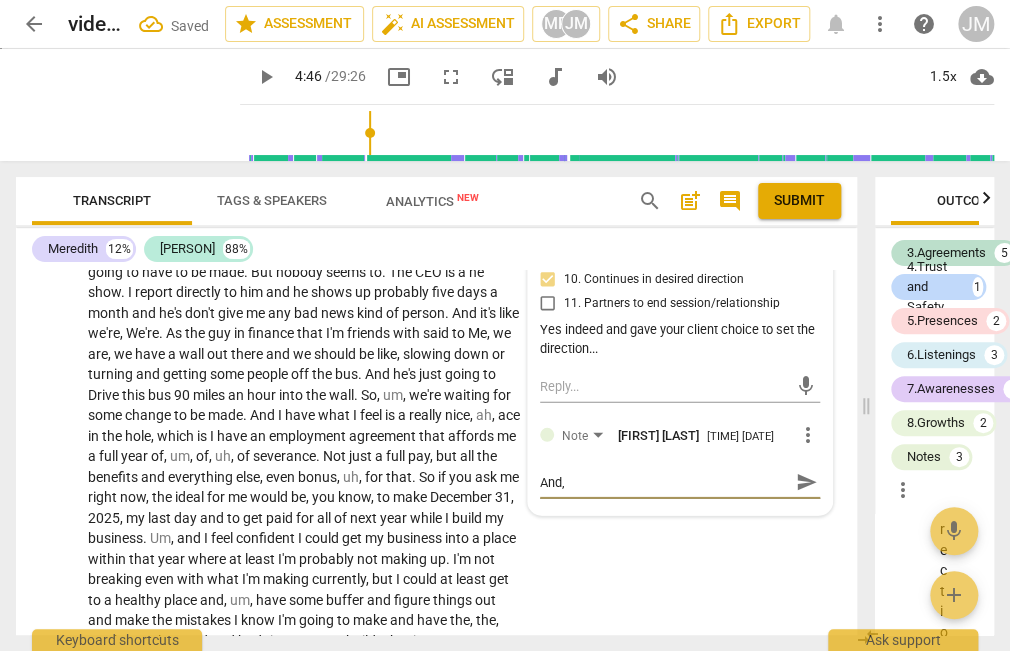 type on "And," 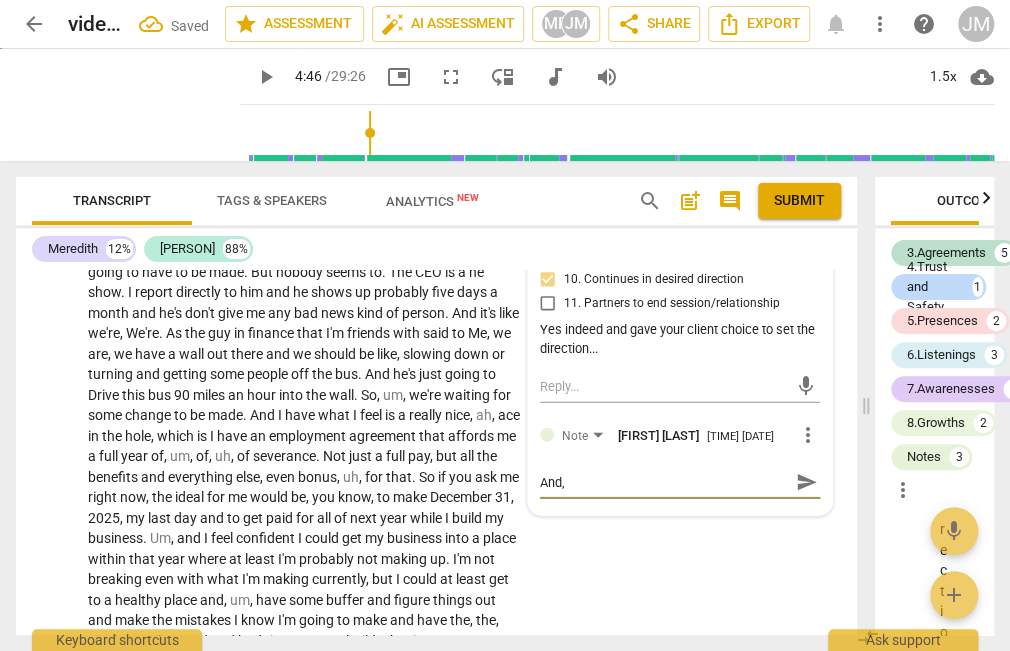 type on "And," 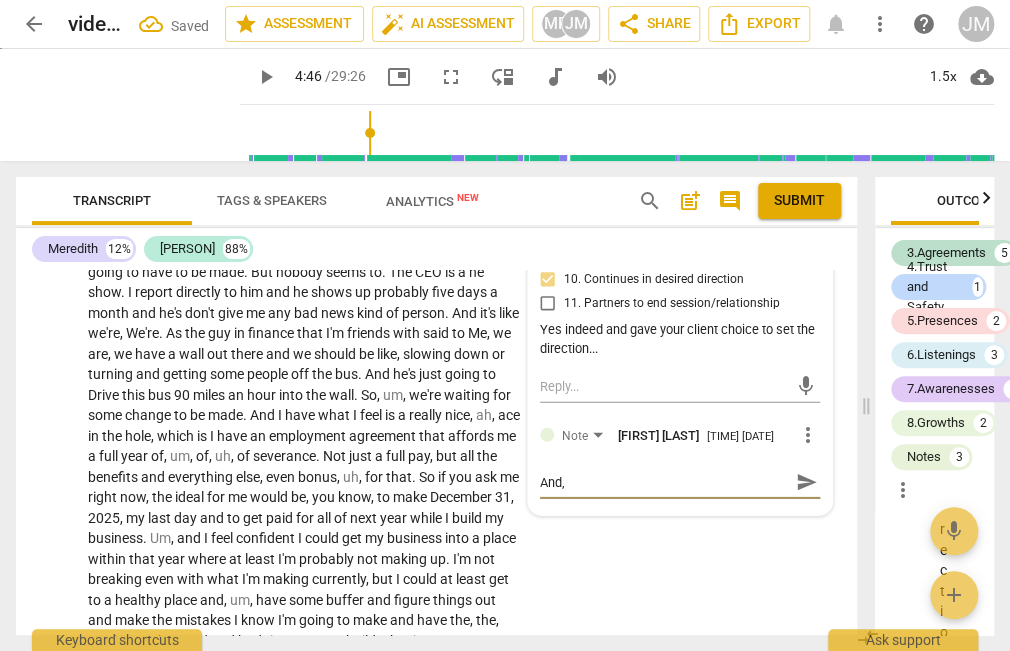 type on "And, t" 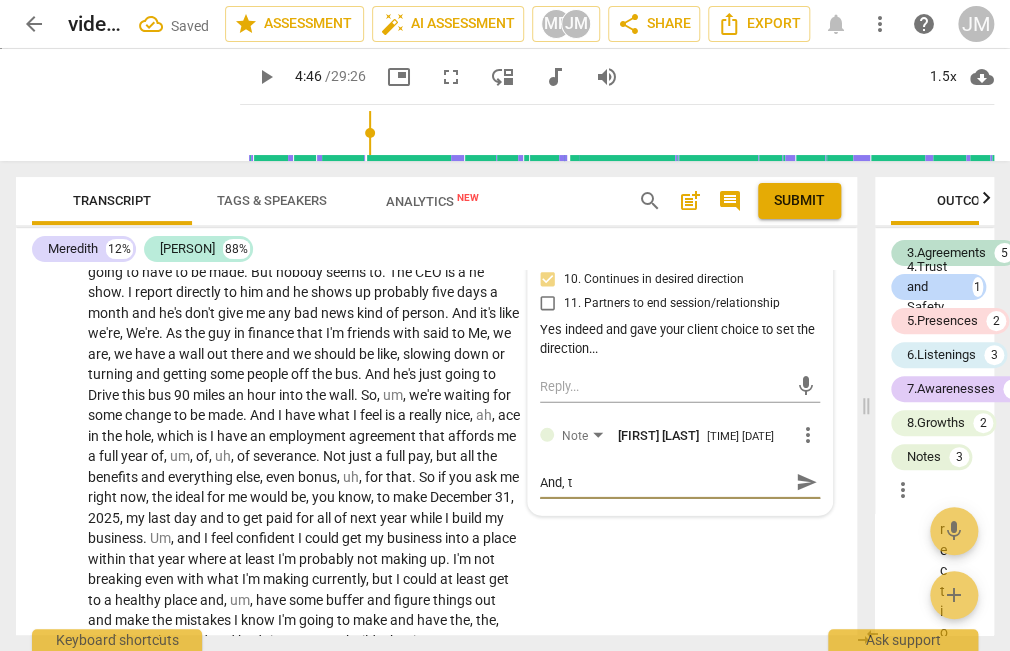 type on "And, th" 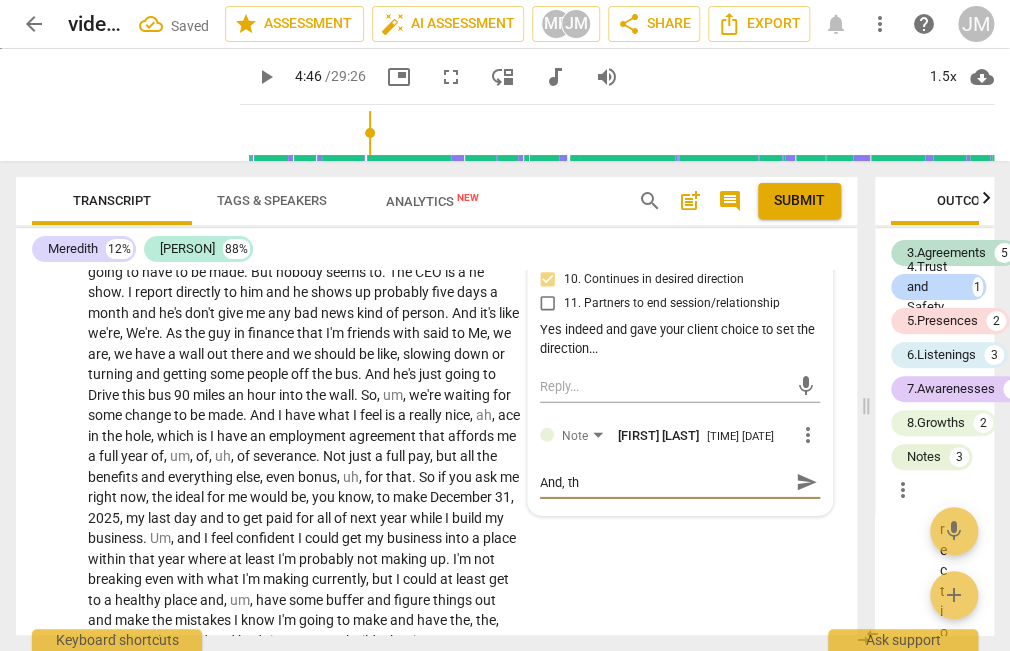 type on "And, the" 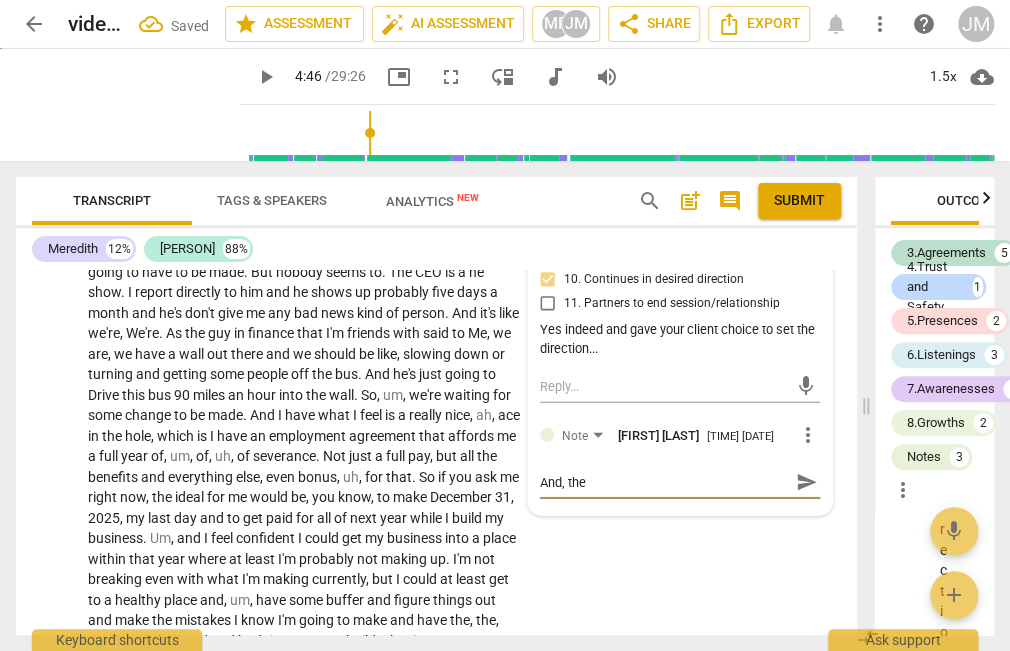 type on "And, the" 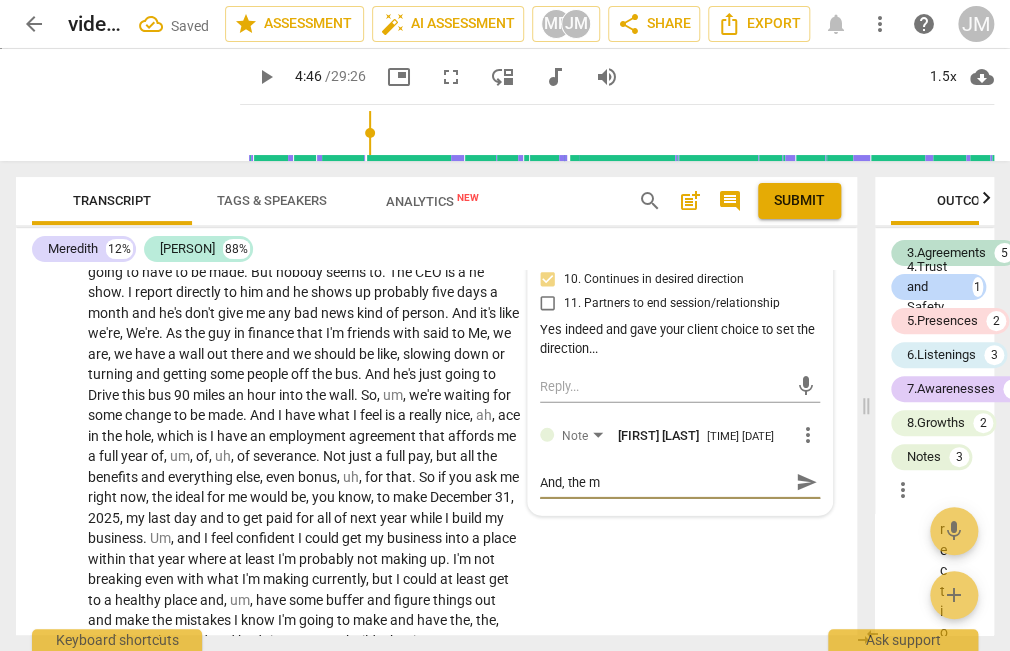 type on "And, the mi" 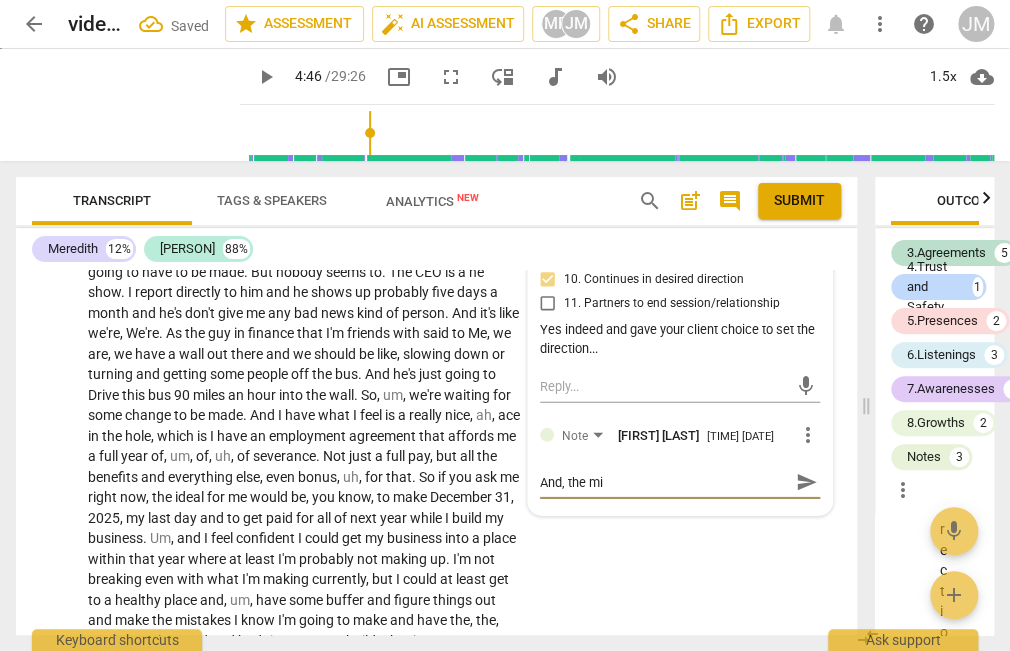 type on "And, the mis" 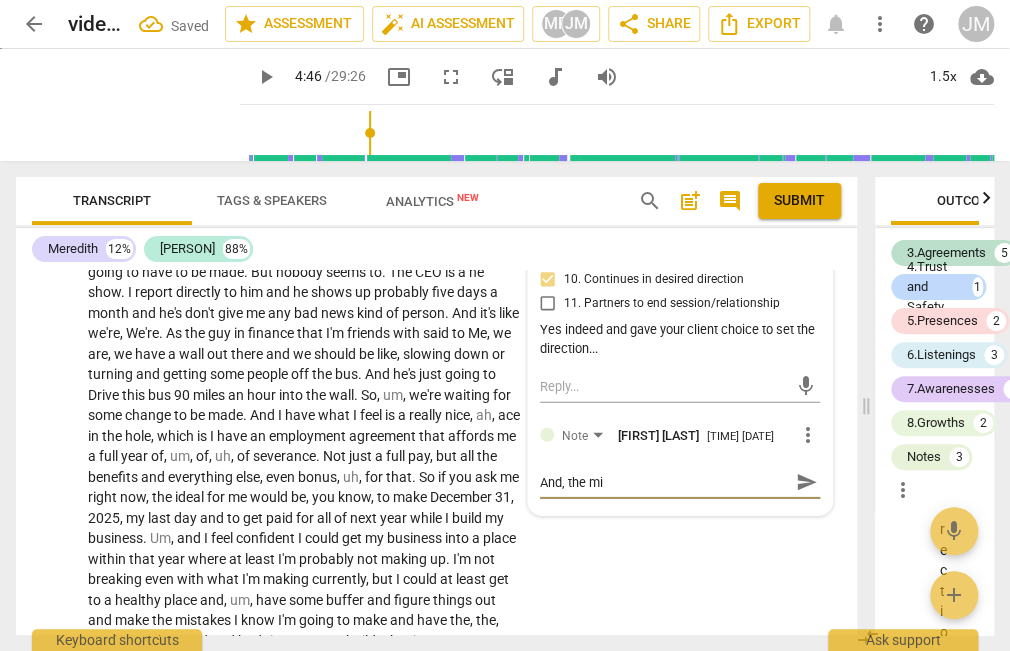type on "And, the mis" 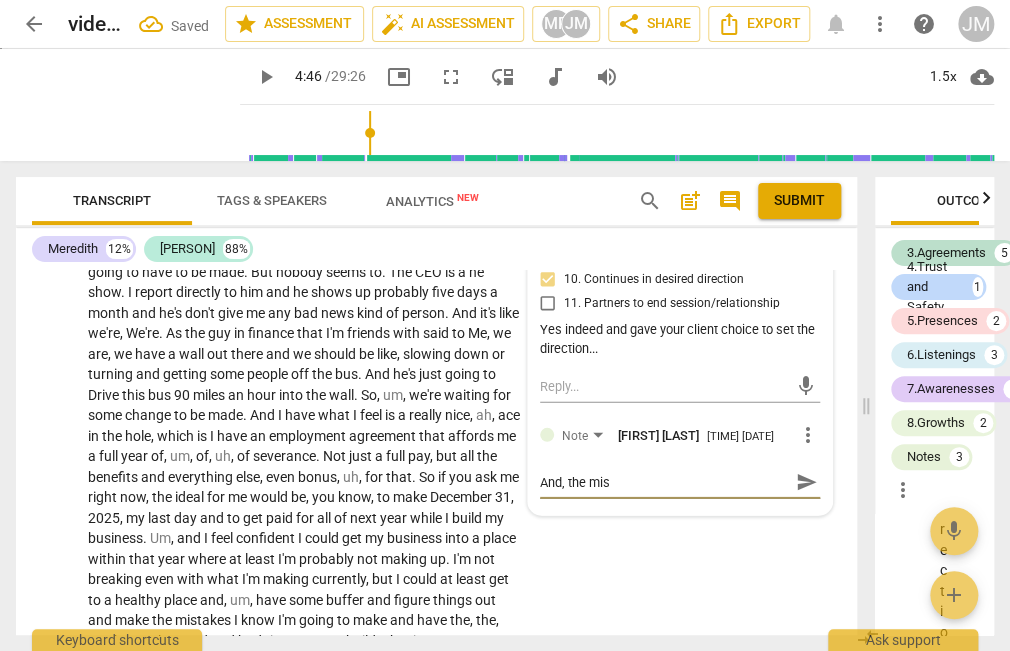 type on "And, the miss" 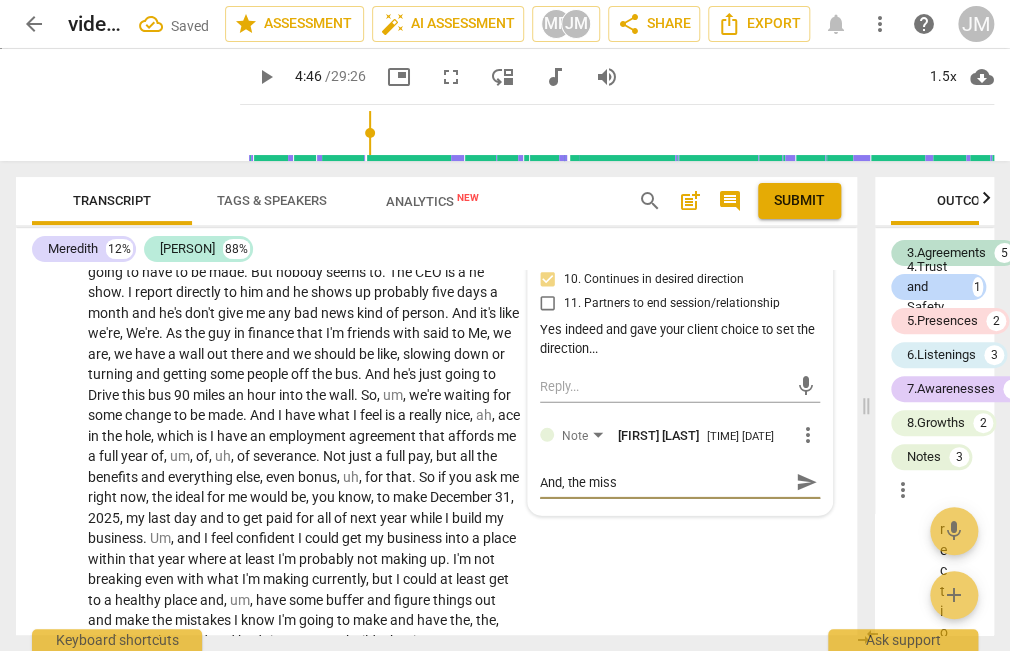 type on "And, the misse" 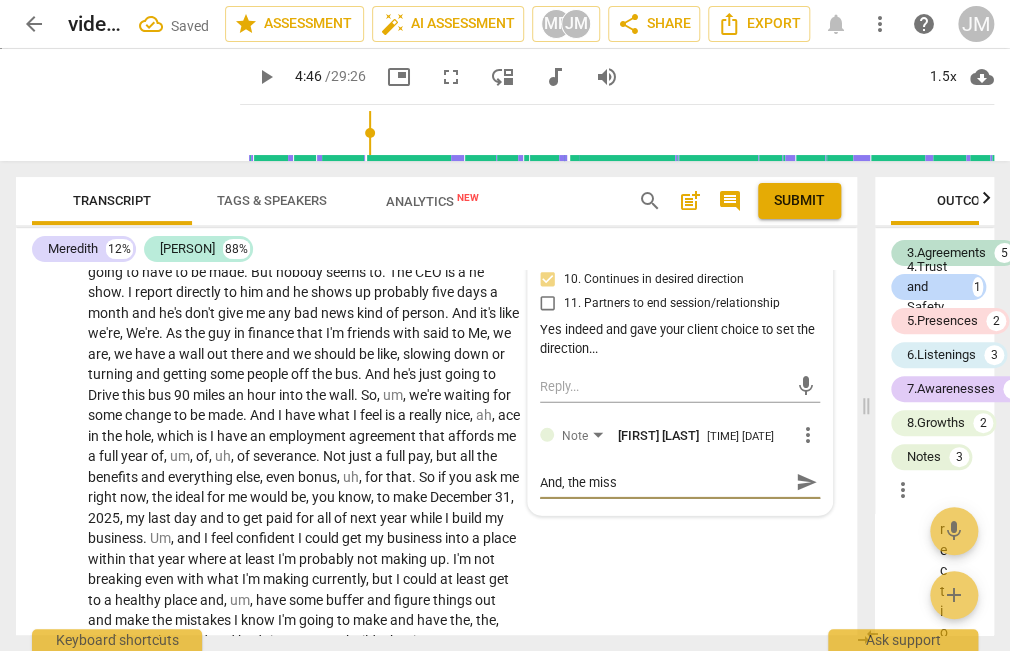 type on "And, the misse" 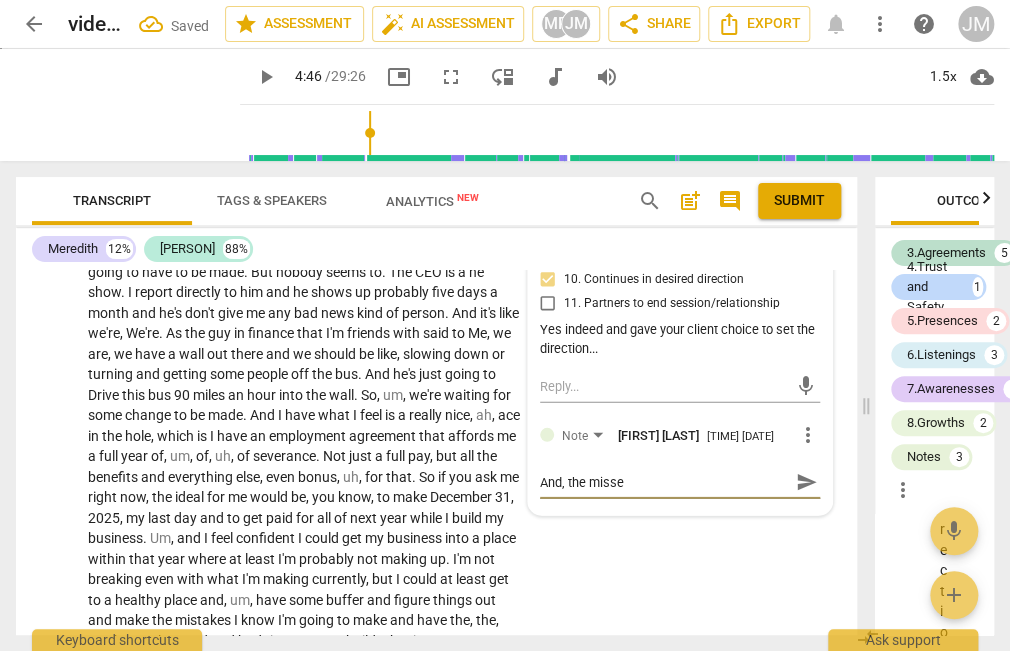 type on "And, the missed" 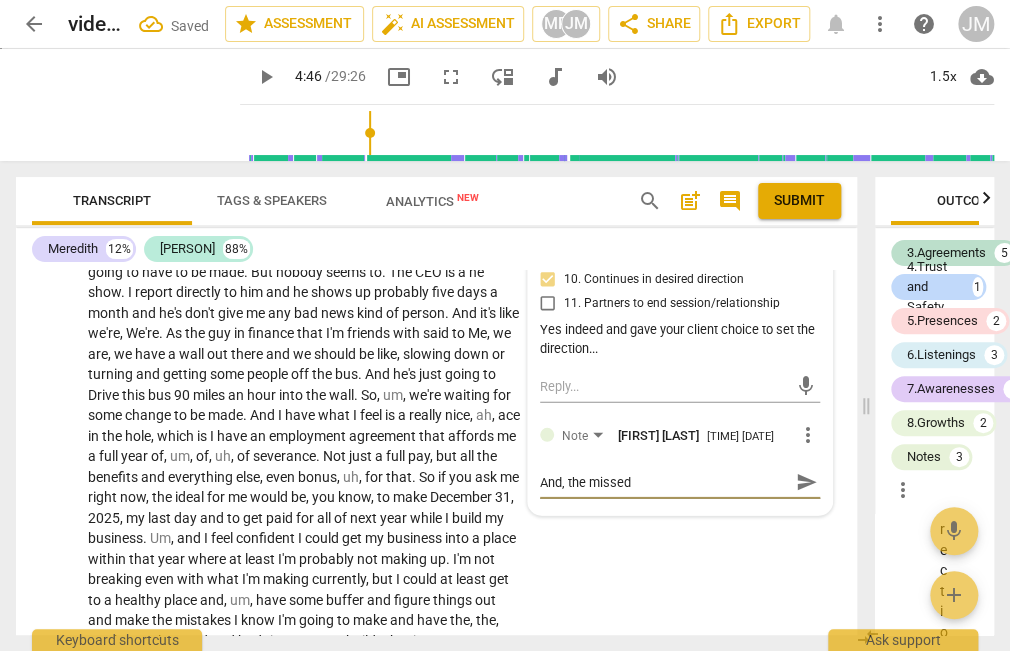 type on "And, the missed" 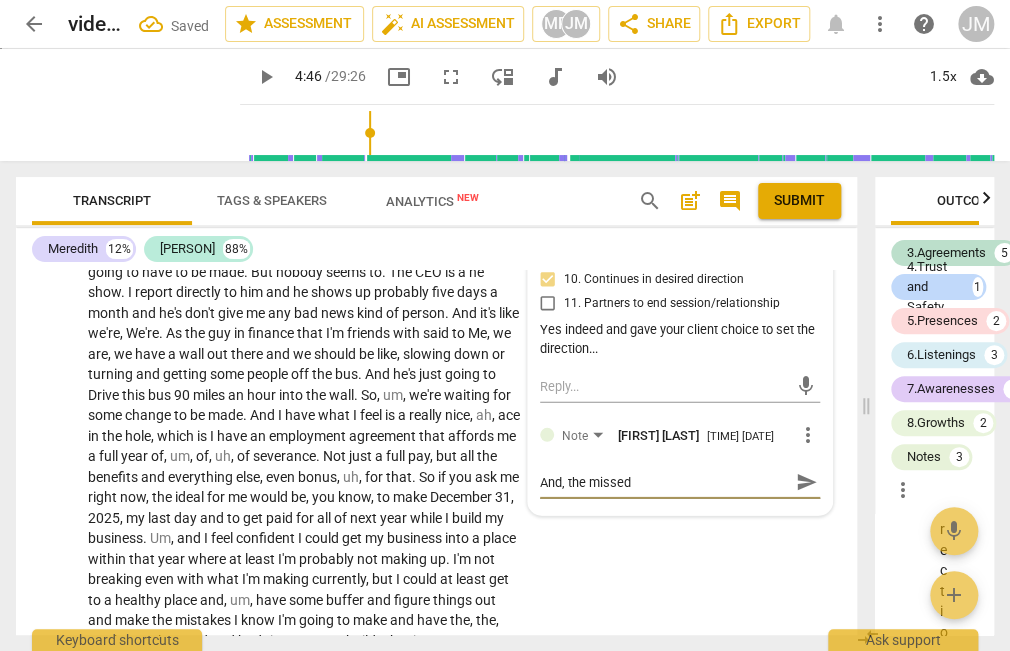 type on "And, the missed o" 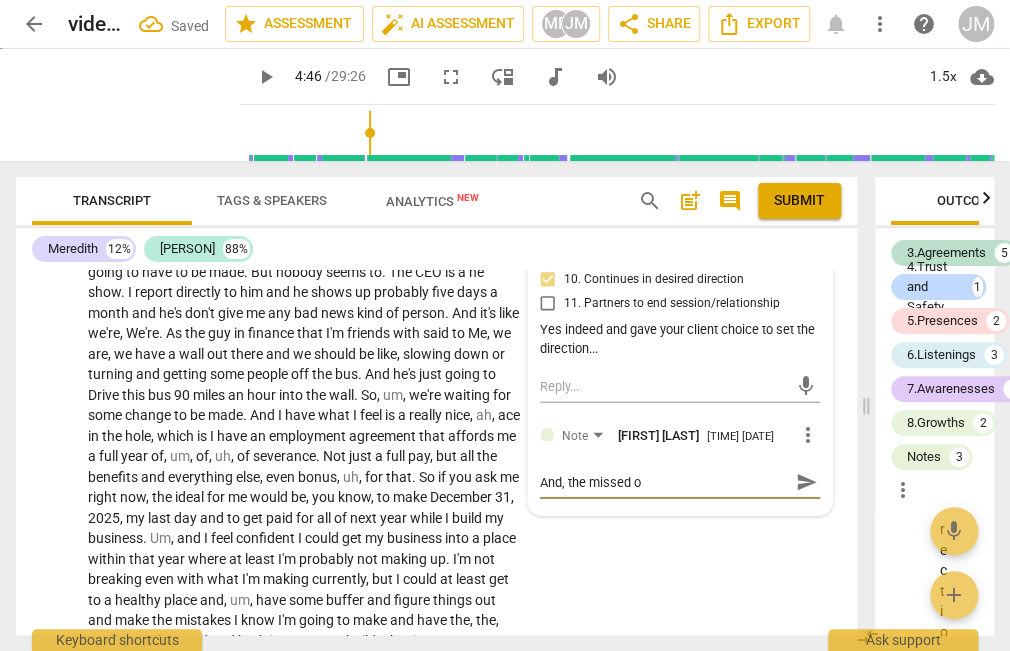 type on "And, the missed op" 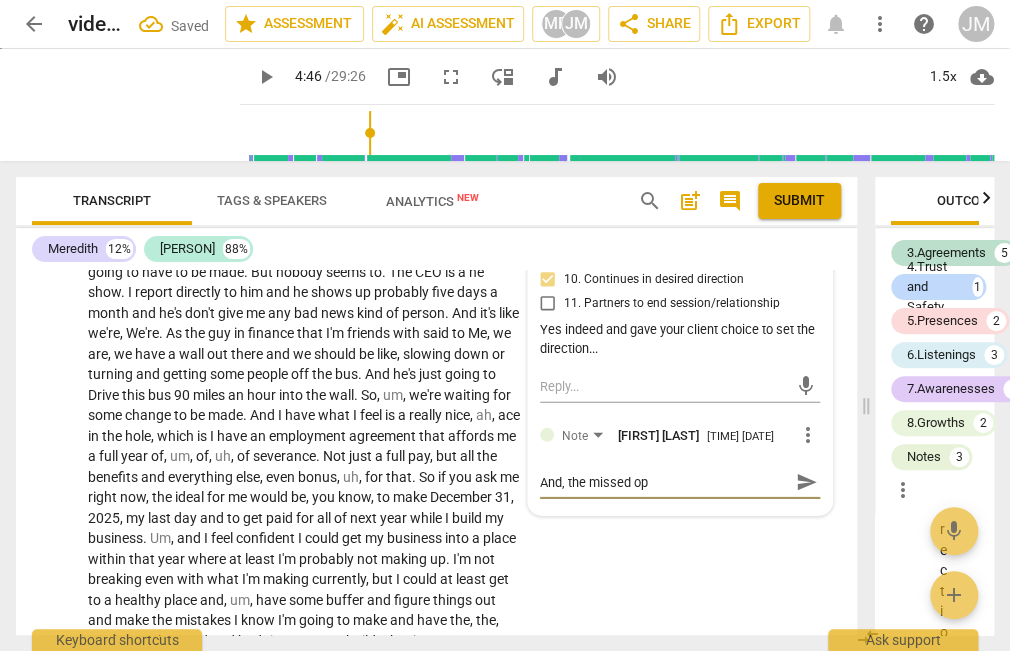 type on "And, the missed opp" 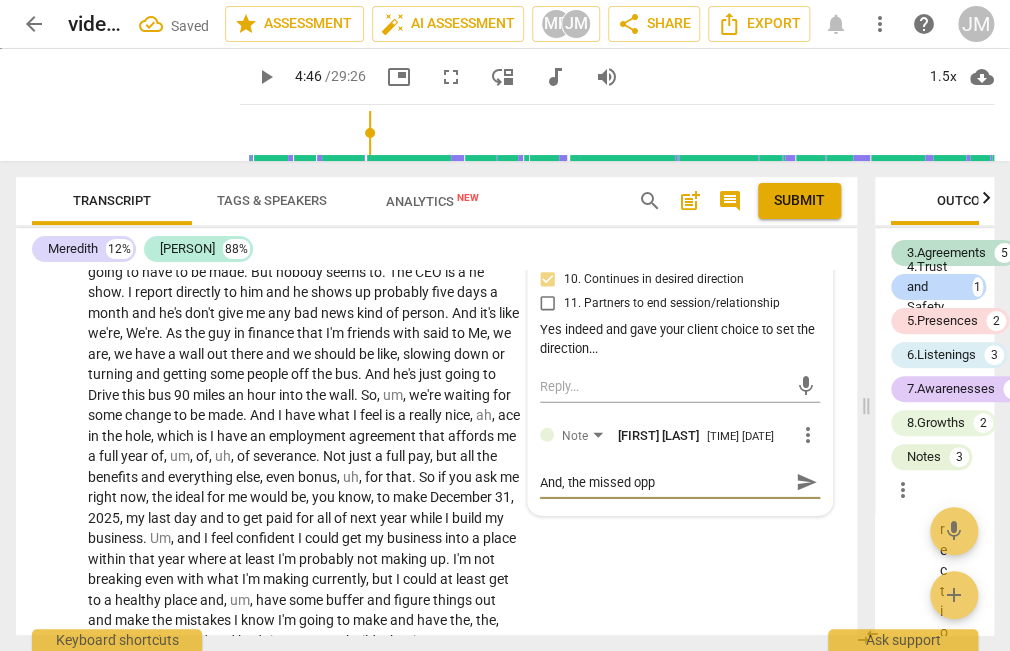 type on "And, the missed oppo" 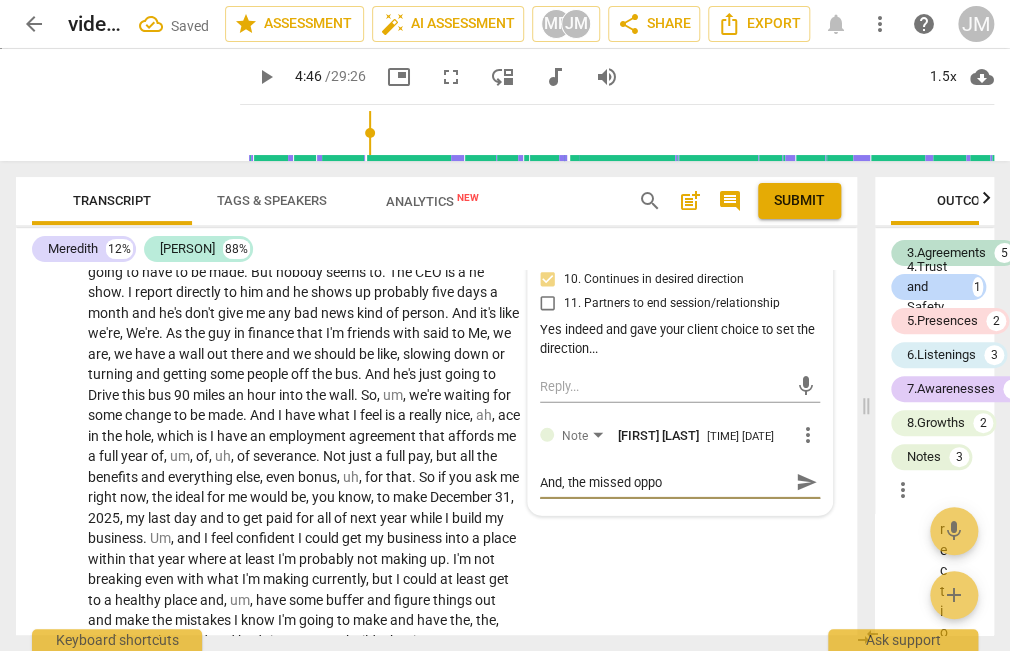 type on "And, the missed oppor" 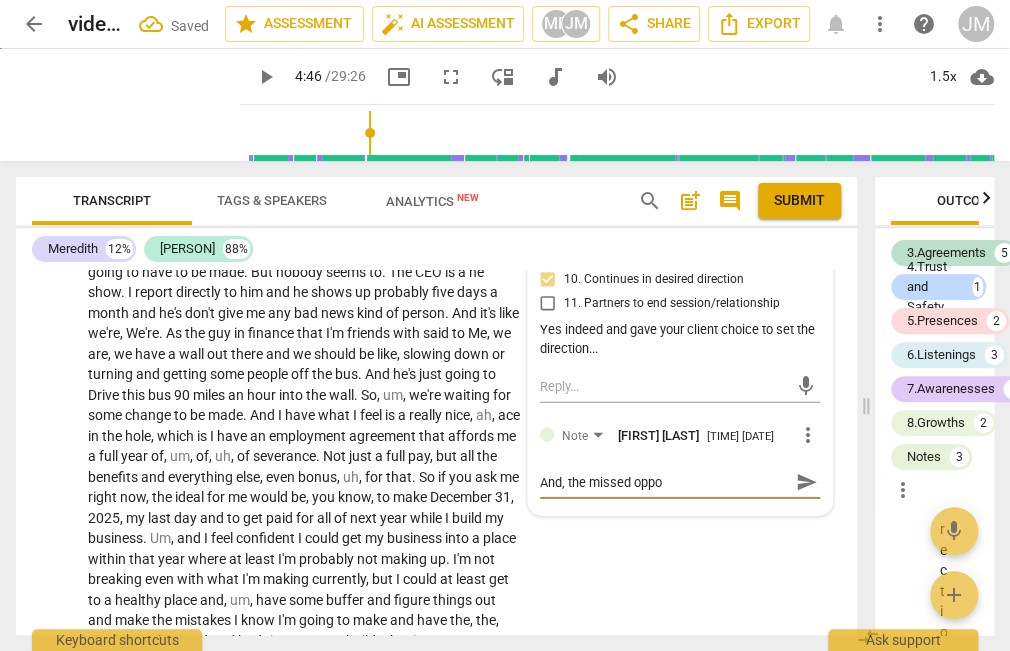 type on "And, the missed oppor" 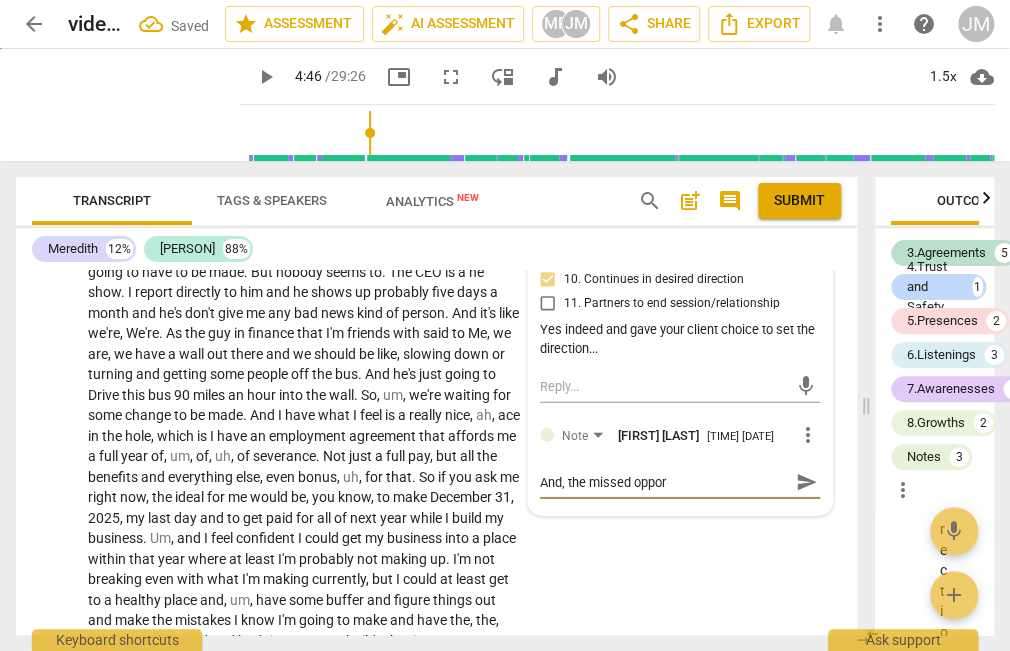 type on "And, the missed opport" 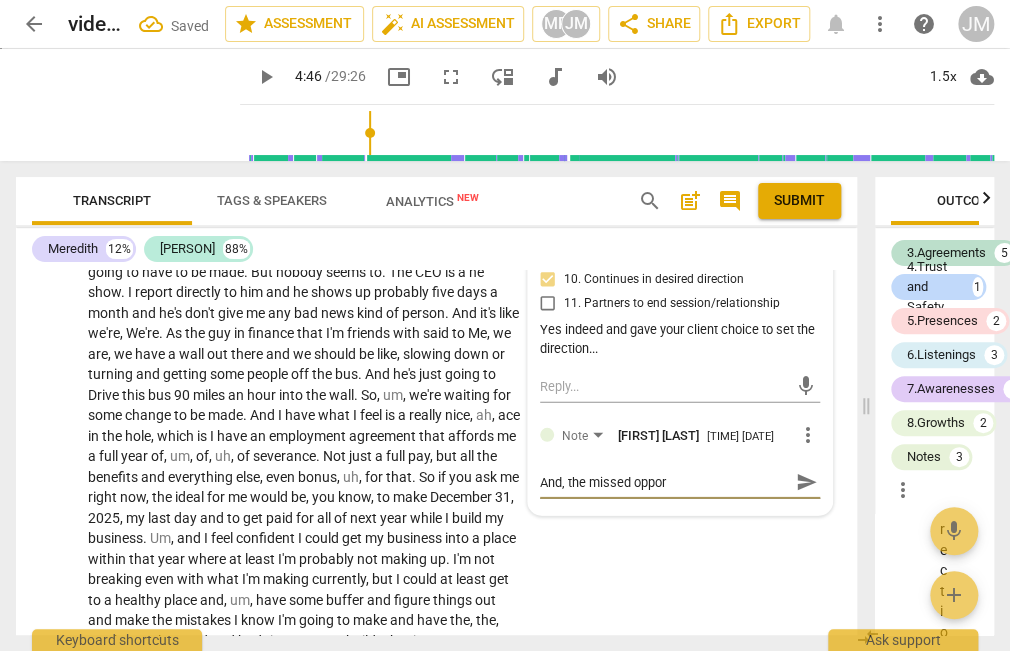 type on "And, the missed opport" 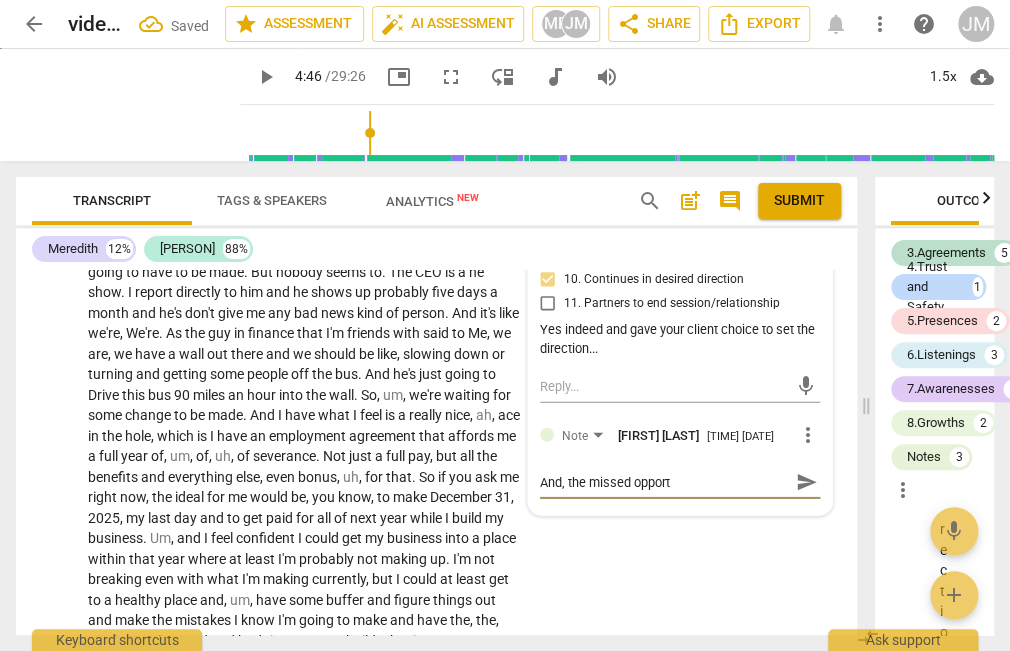 type on "And, the missed opportu" 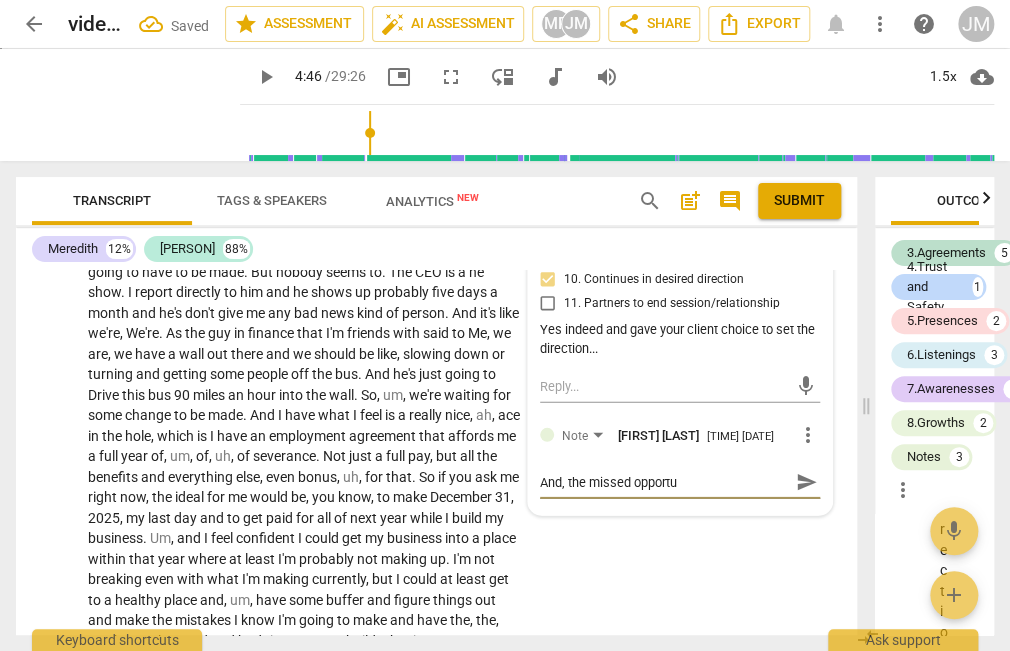 type on "And, the missed opportun" 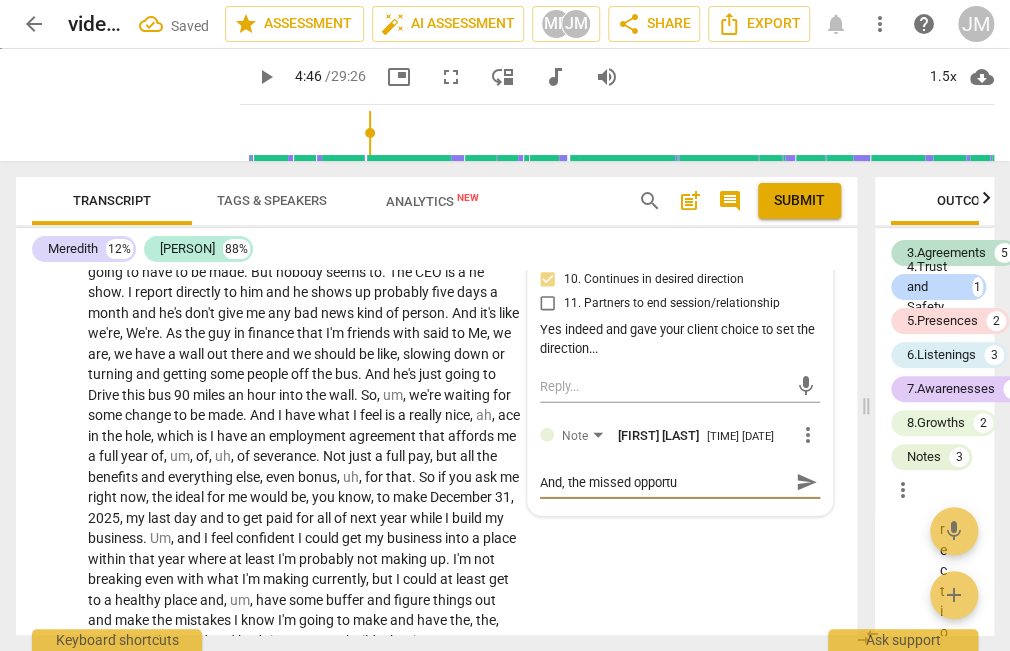 type on "And, the missed opportun" 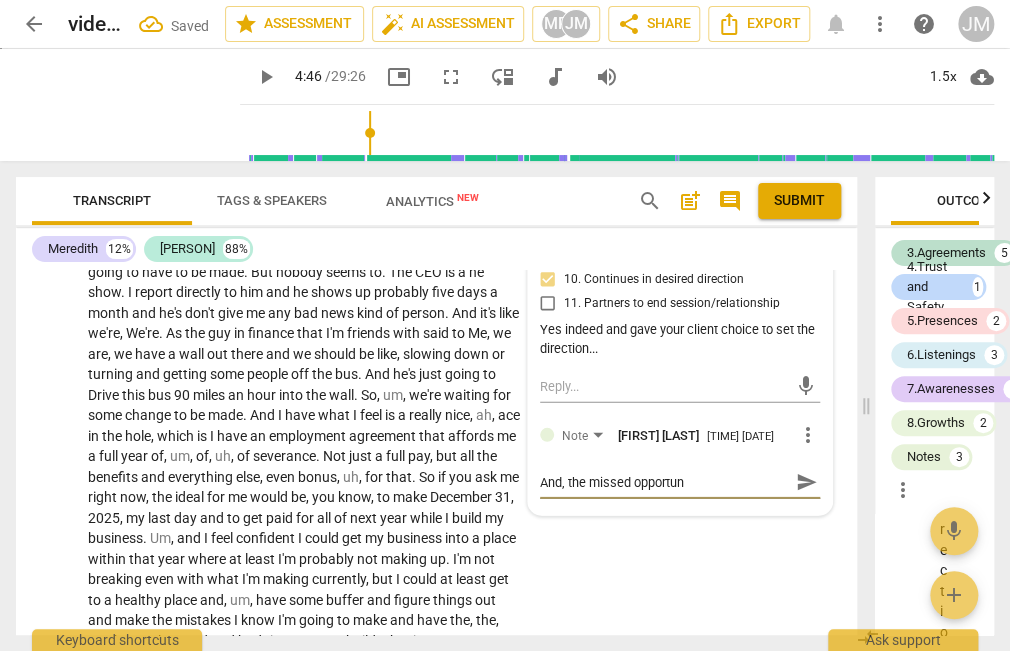 type on "And, the missed opportuni" 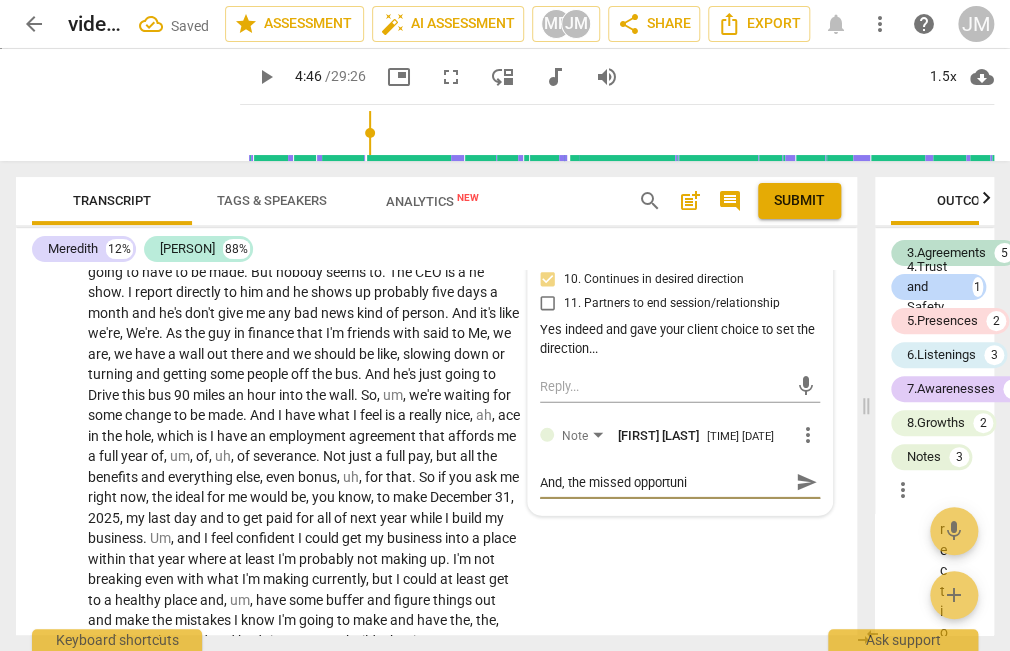 type on "And, the missed opportunit" 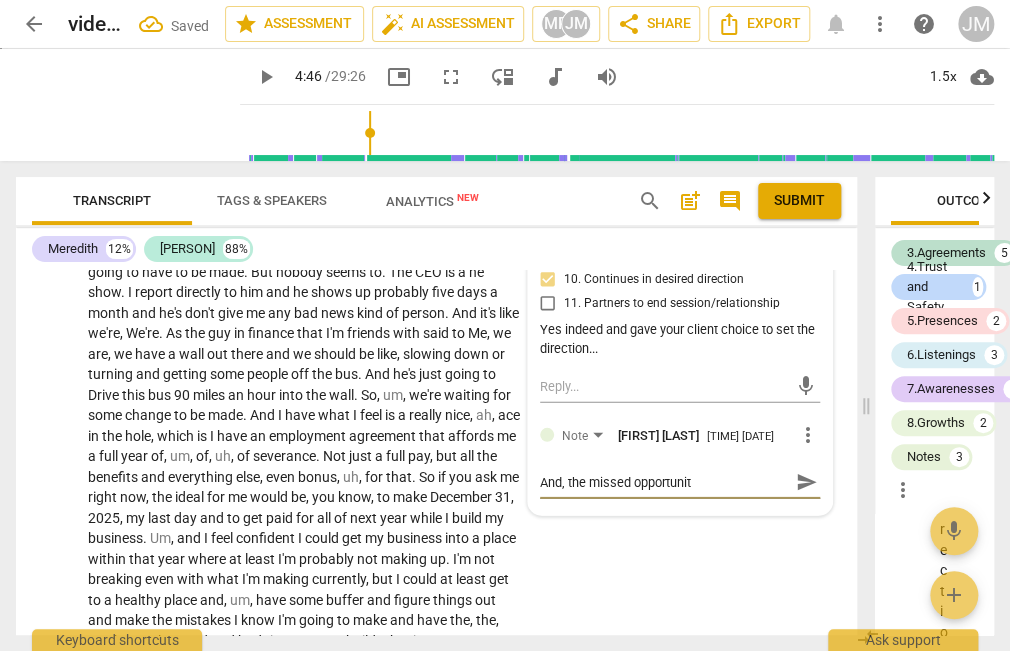 type on "And, the missed opportunity" 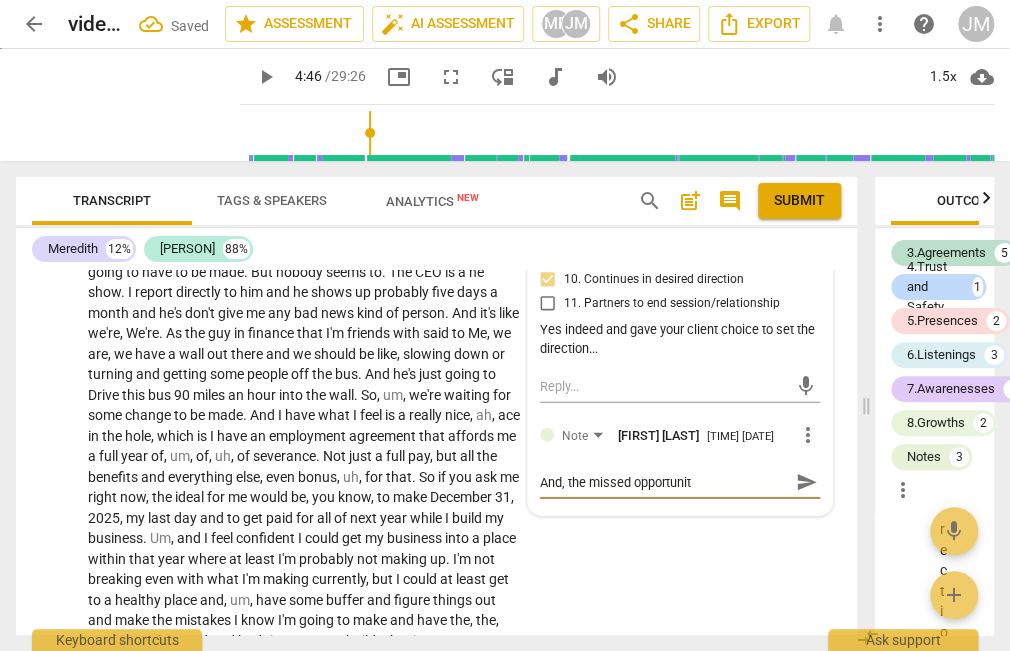 type on "And, the missed opportunity" 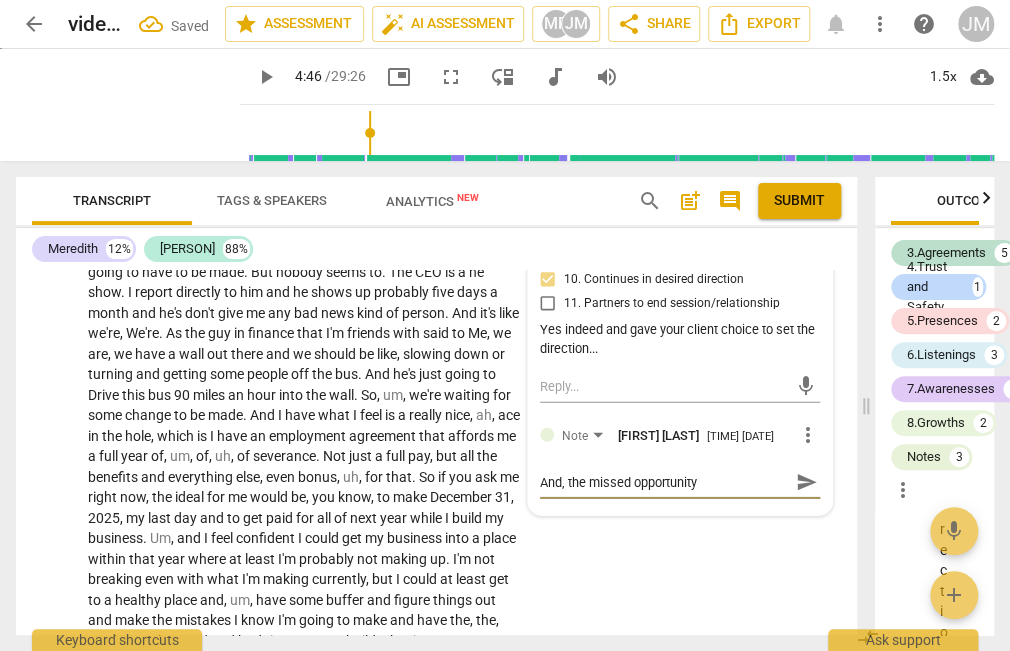type on "And, the missed opportunity" 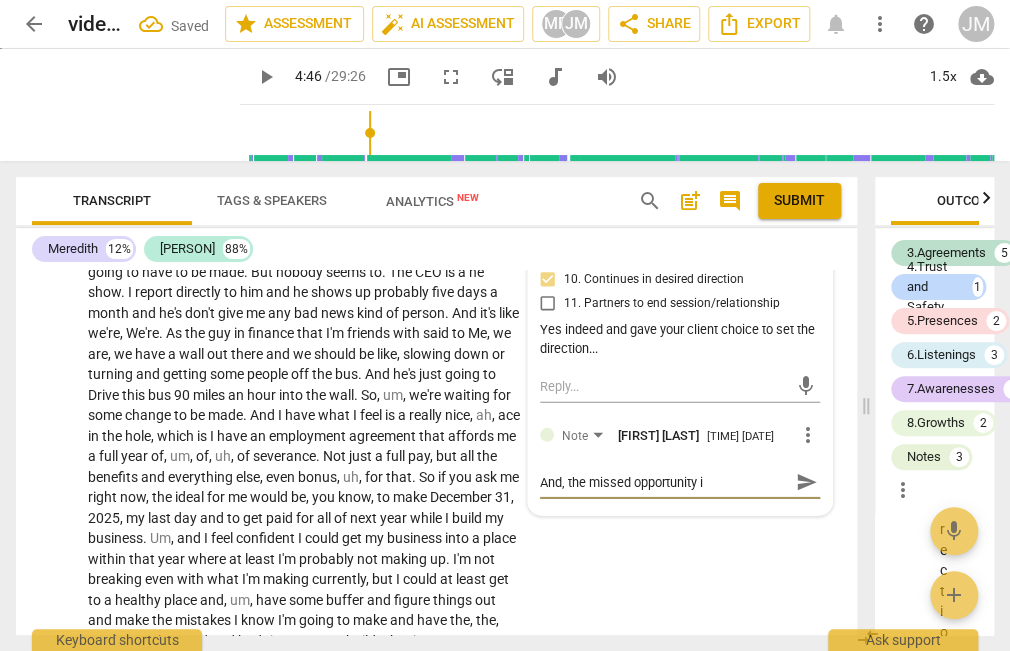 type 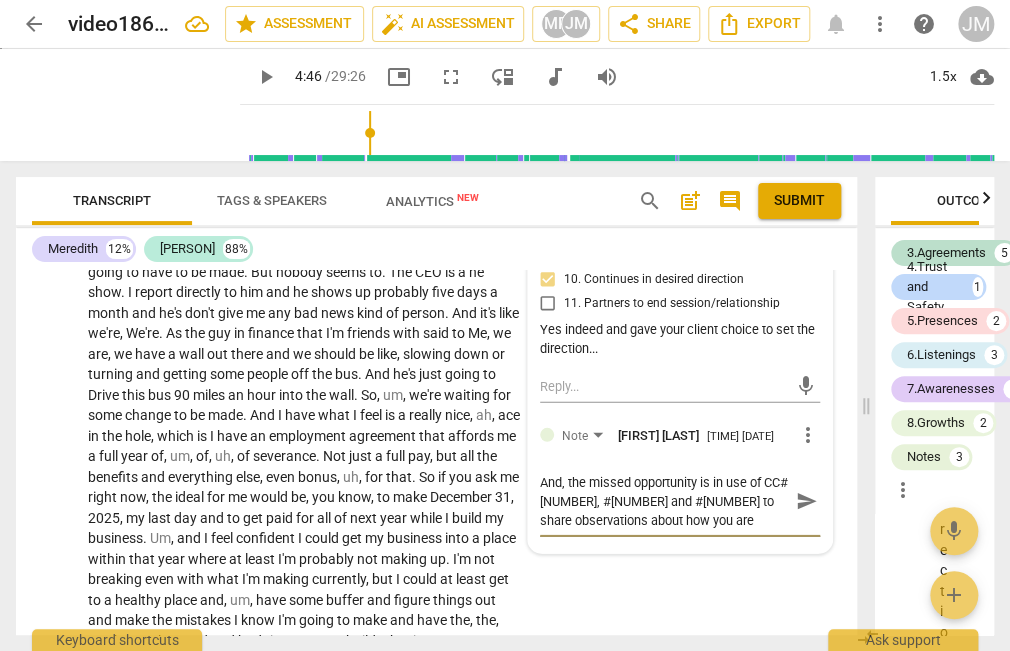 scroll, scrollTop: 17, scrollLeft: 0, axis: vertical 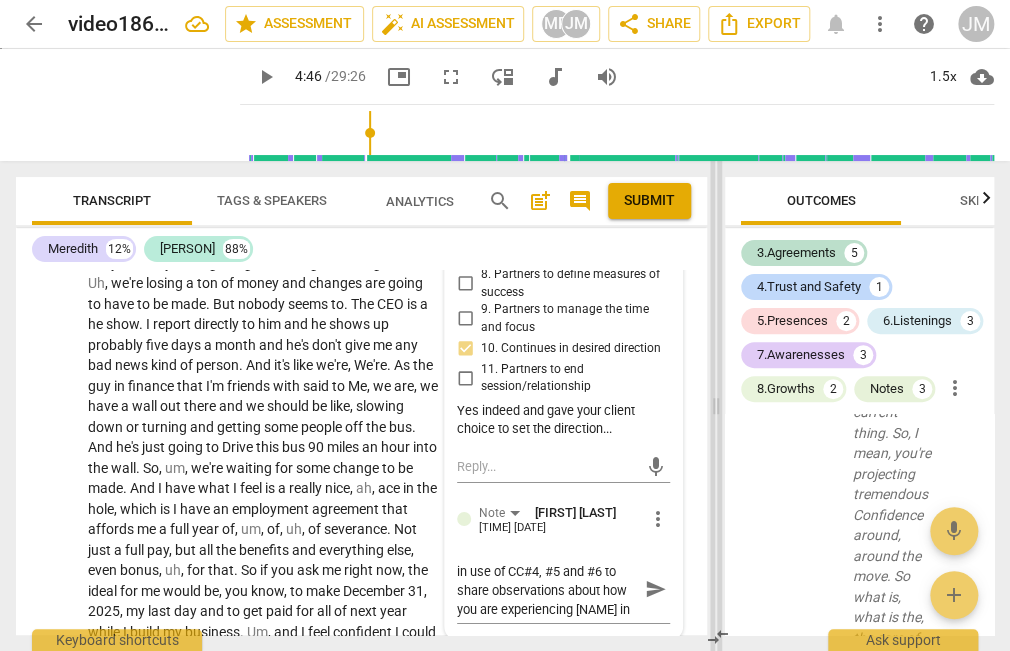 drag, startPoint x: 867, startPoint y: 405, endPoint x: 714, endPoint y: 408, distance: 153.0294 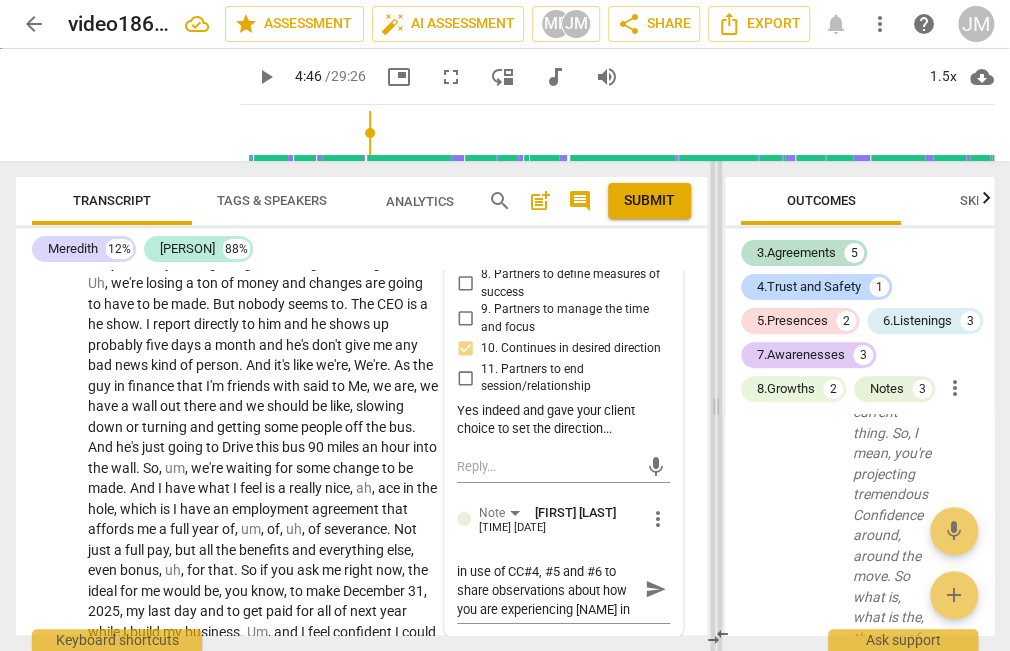 click at bounding box center (716, 406) 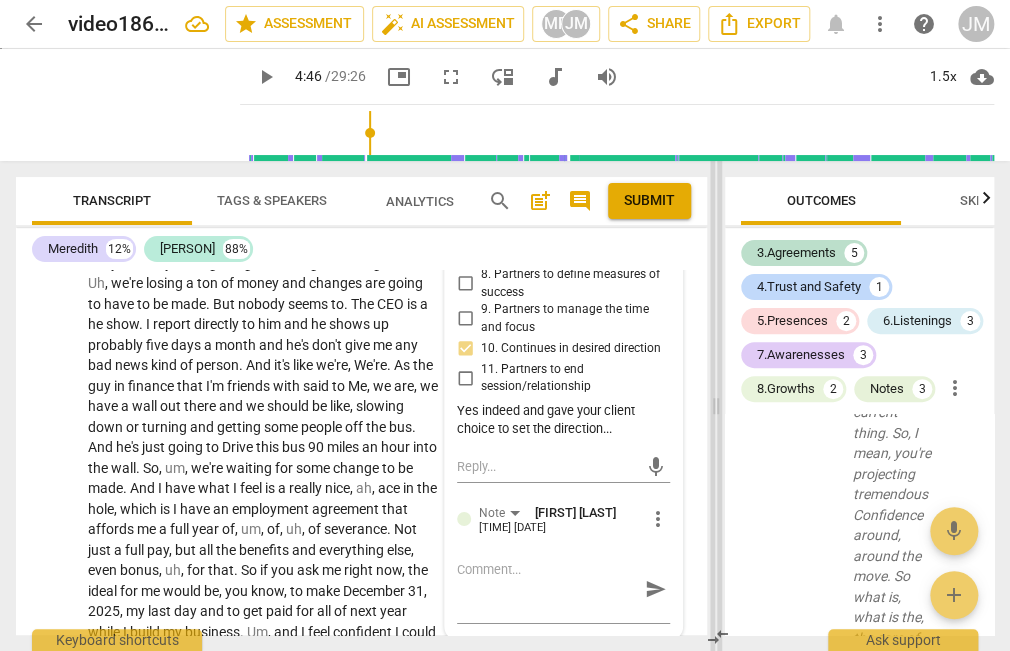 scroll, scrollTop: 12545, scrollLeft: 0, axis: vertical 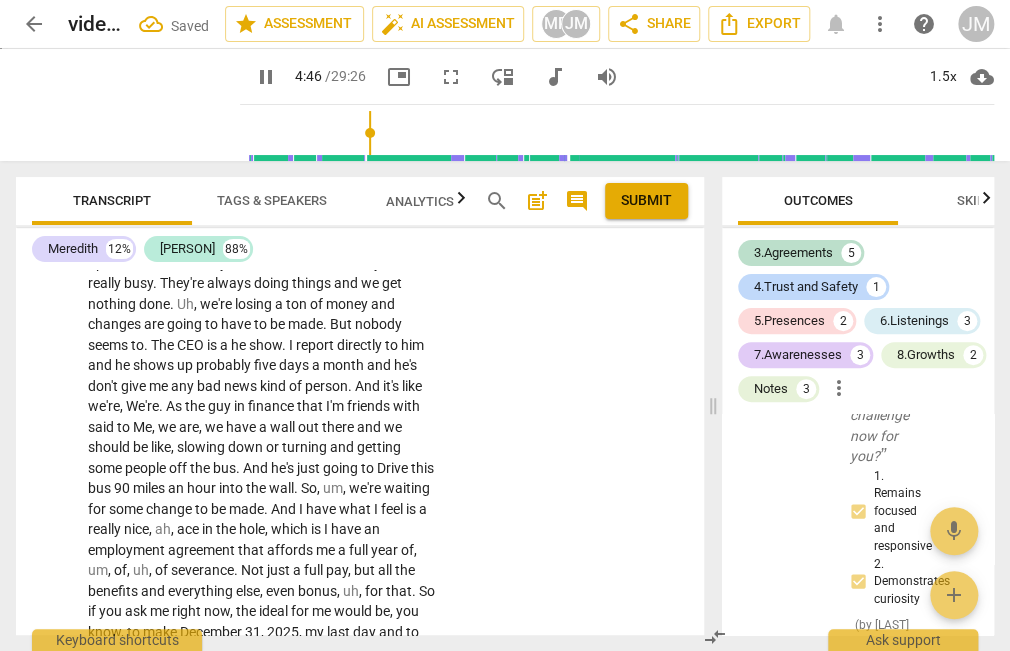 click on "Skills" at bounding box center (978, 200) 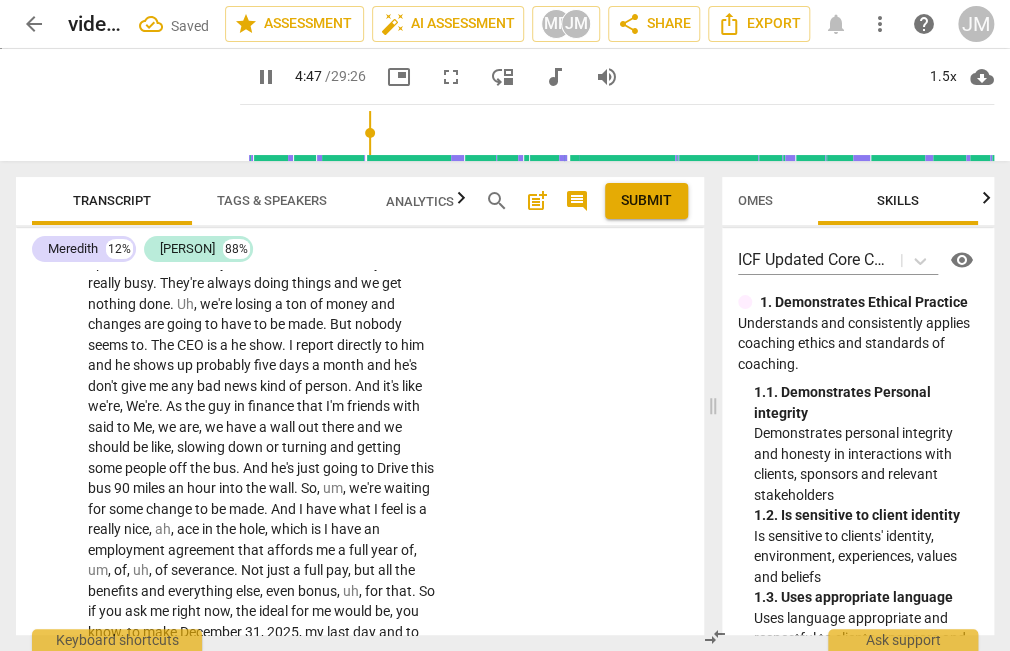 scroll, scrollTop: 0, scrollLeft: 80, axis: horizontal 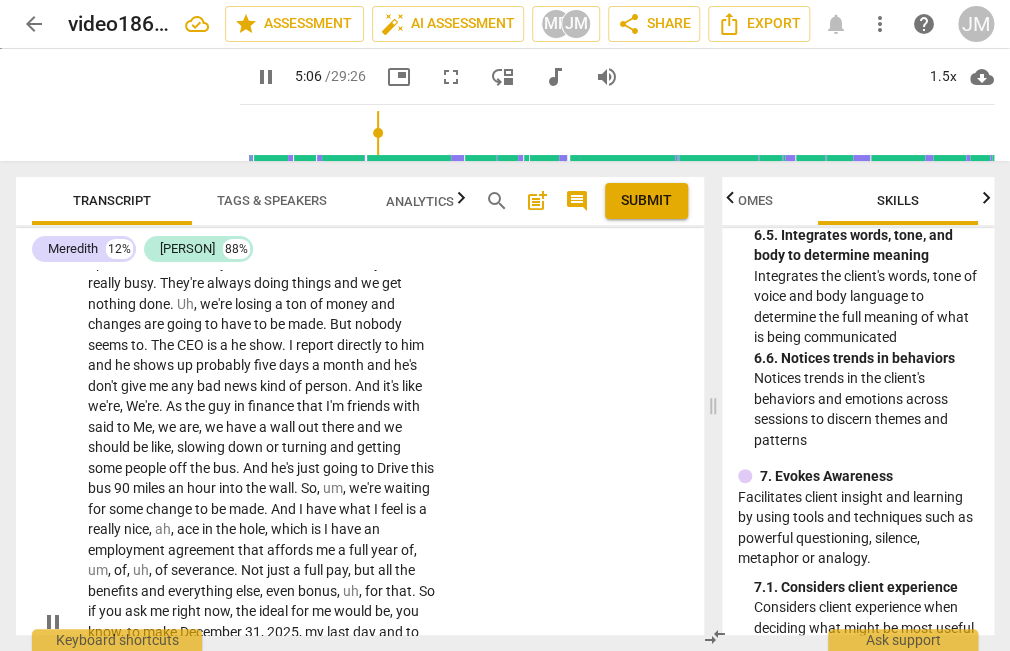 click on "made" at bounding box center (305, 324) 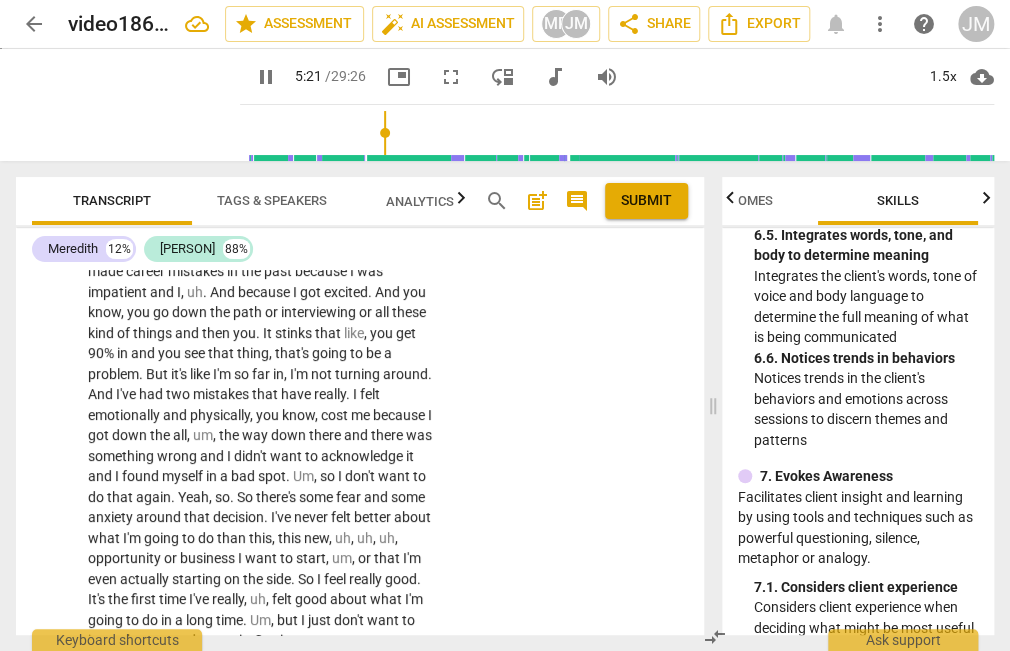 scroll, scrollTop: 1823, scrollLeft: 0, axis: vertical 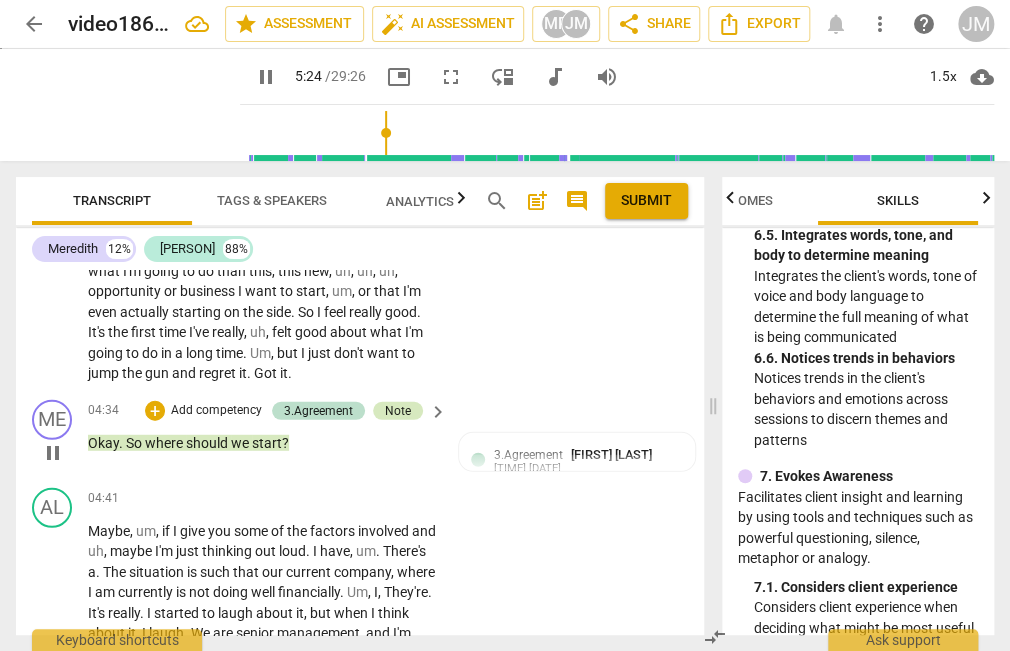 click on "Note" at bounding box center (398, 411) 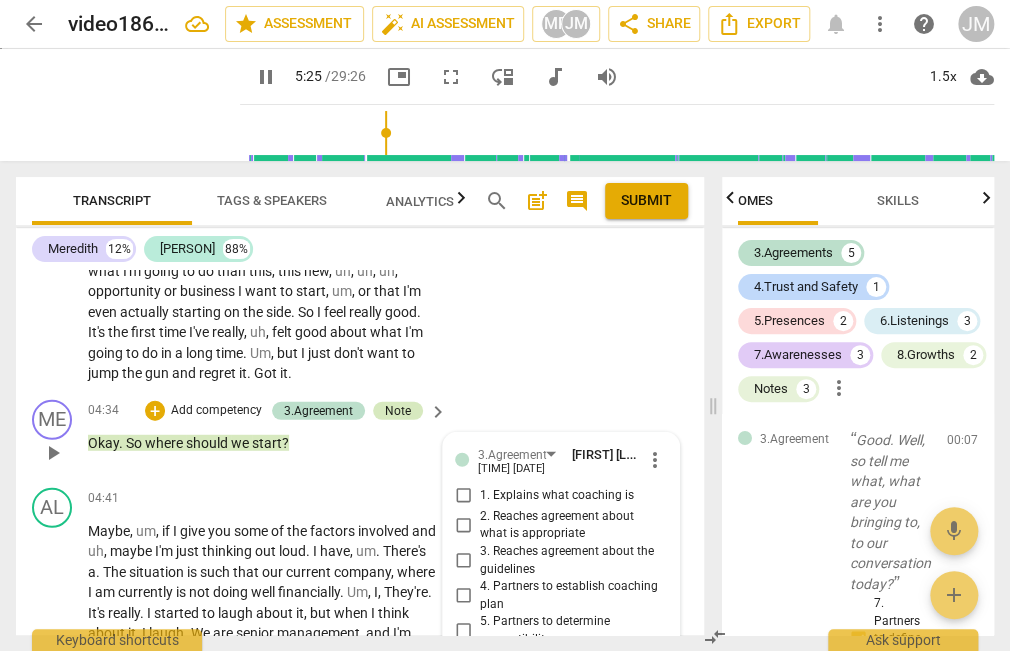 scroll, scrollTop: 0, scrollLeft: 32, axis: horizontal 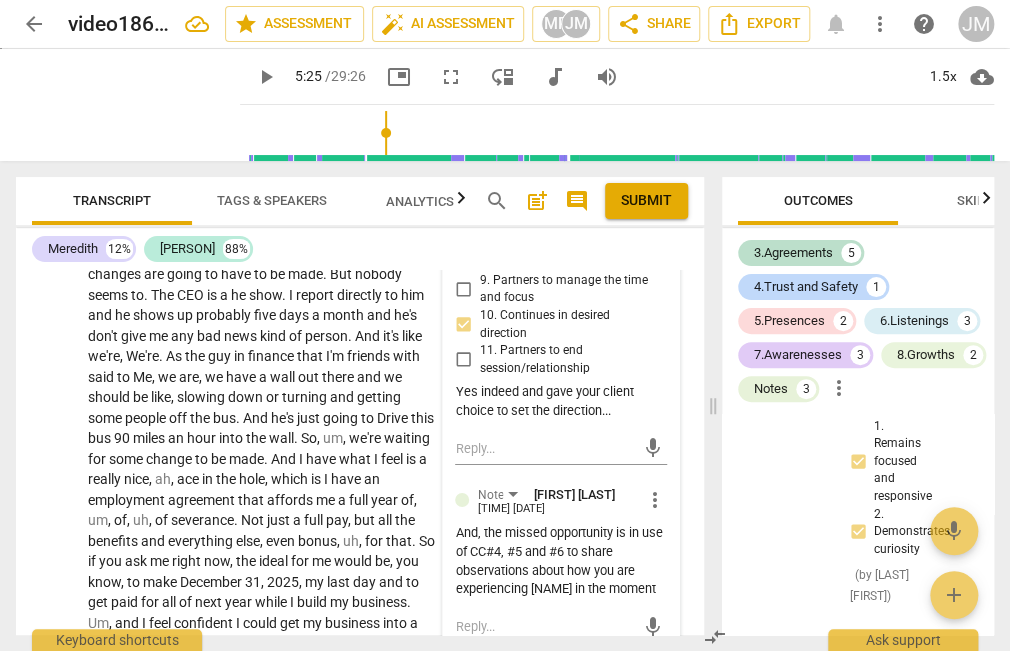 click on "And, the missed opportunity is in use of CC#4, #5 and #6 to share observations about how you are experiencing Alec in the moment" at bounding box center (561, 561) 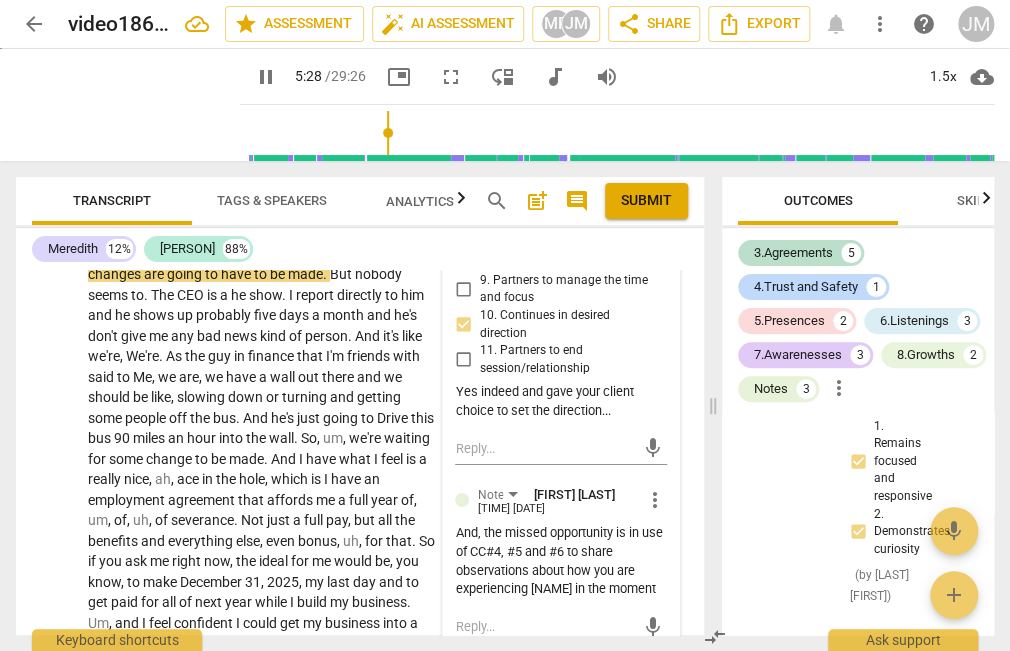 click on "more_vert" at bounding box center (655, 500) 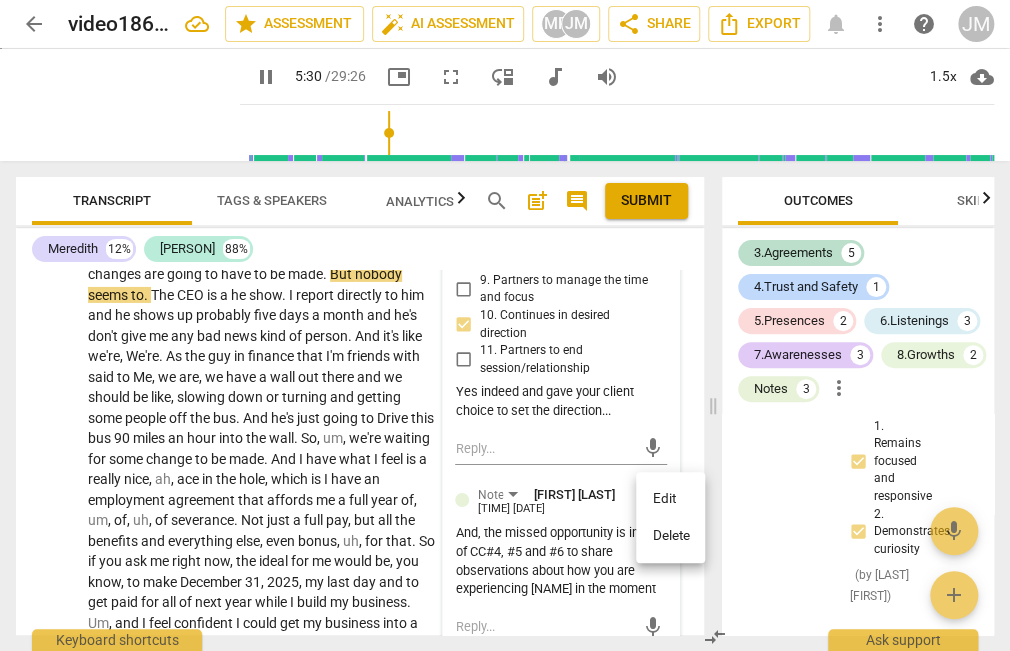 click on "Edit" at bounding box center [670, 499] 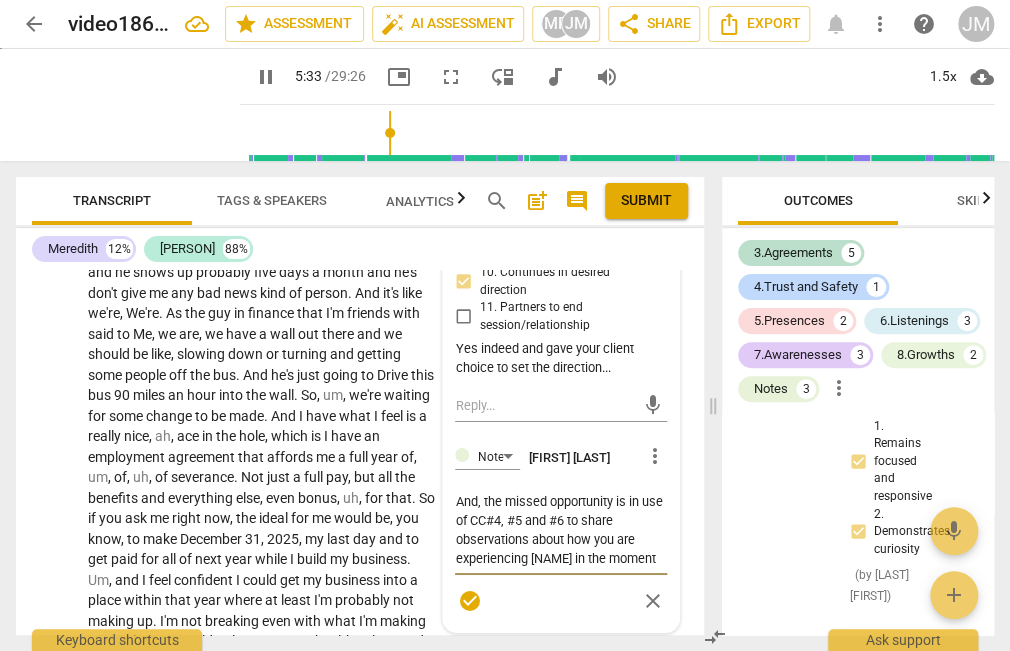 scroll, scrollTop: 2356, scrollLeft: 0, axis: vertical 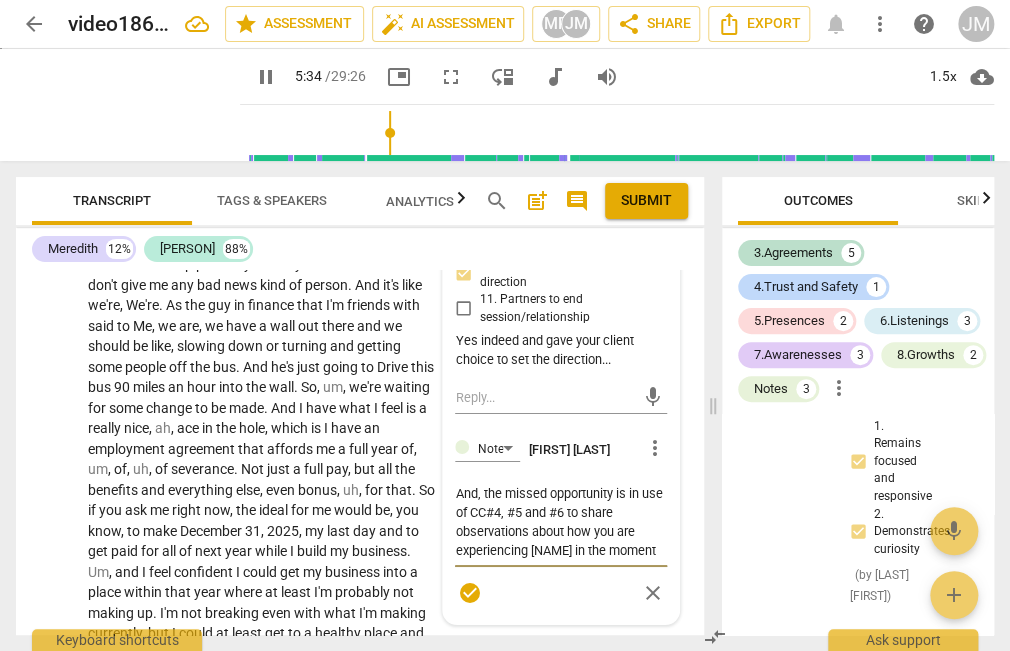 click on "And, the missed opportunity is in use of CC#4, #5 and #6 to share observations about how you are experiencing Alec in the moment" at bounding box center (561, 522) 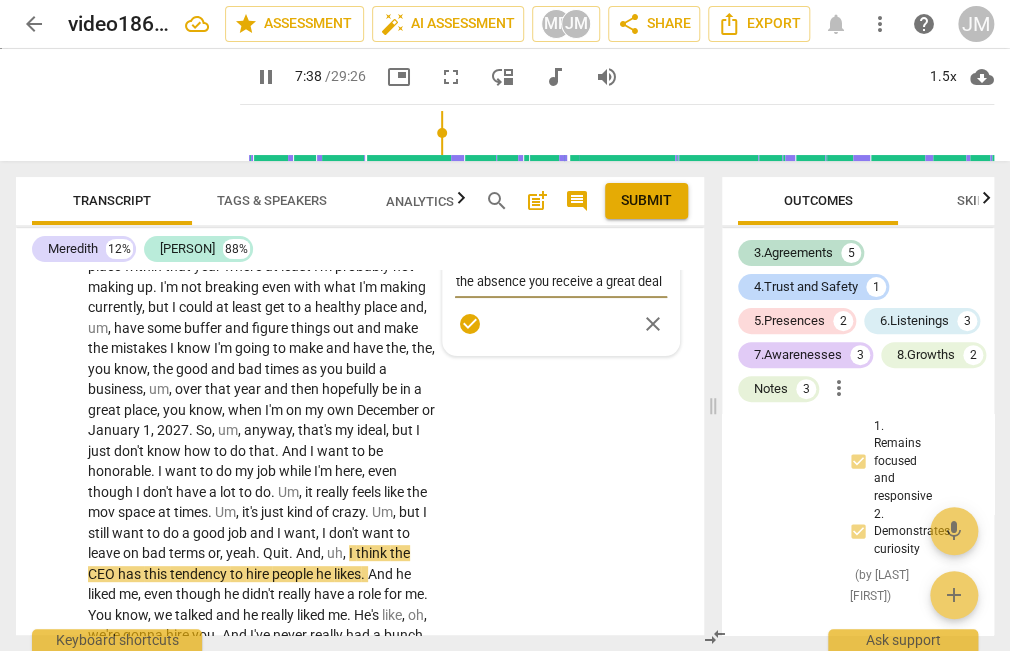 scroll, scrollTop: 2701, scrollLeft: 0, axis: vertical 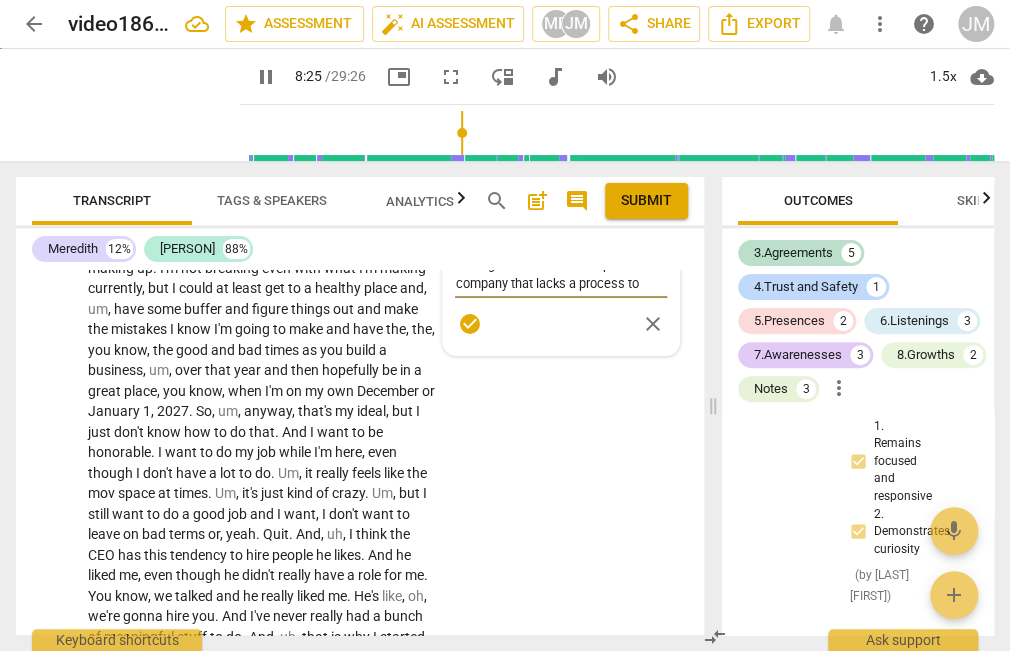 click on "check_circle" at bounding box center [470, 324] 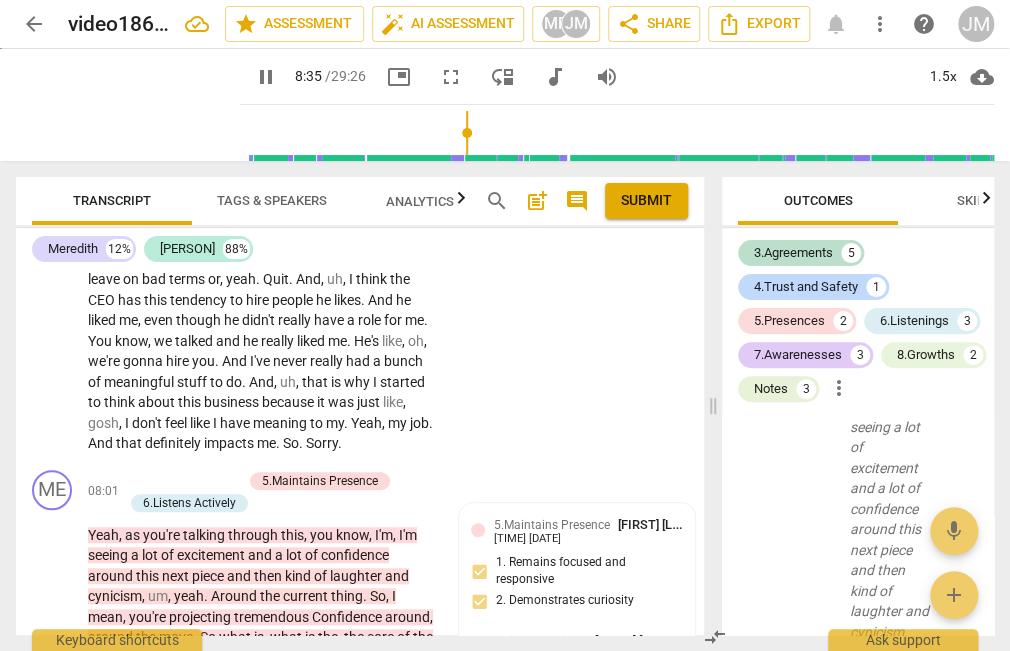 scroll, scrollTop: 3188, scrollLeft: 0, axis: vertical 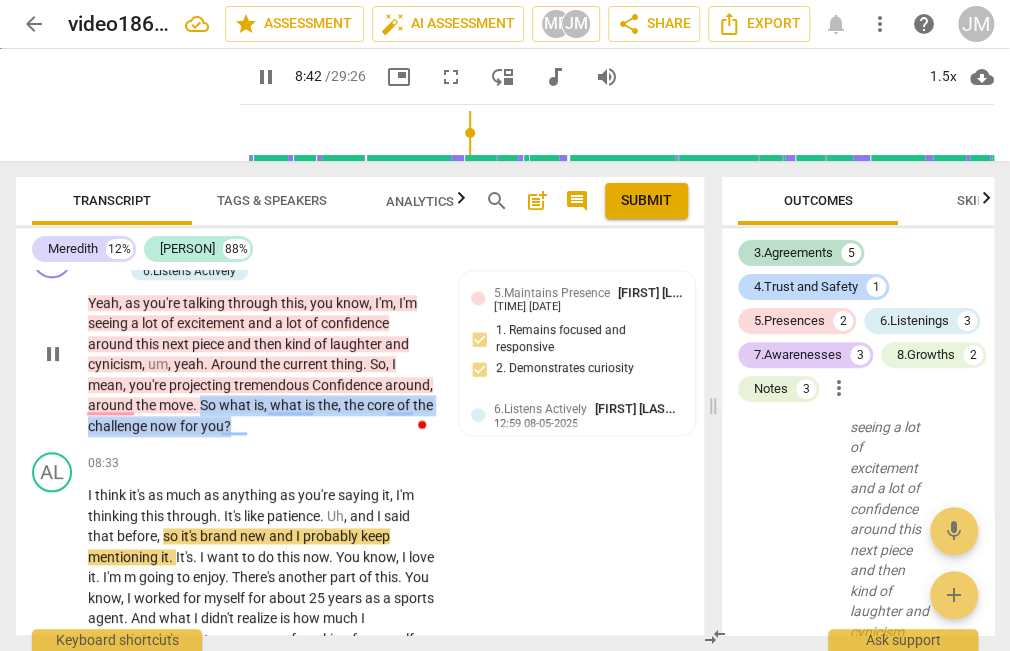 drag, startPoint x: 308, startPoint y: 441, endPoint x: 248, endPoint y: 419, distance: 63.90618 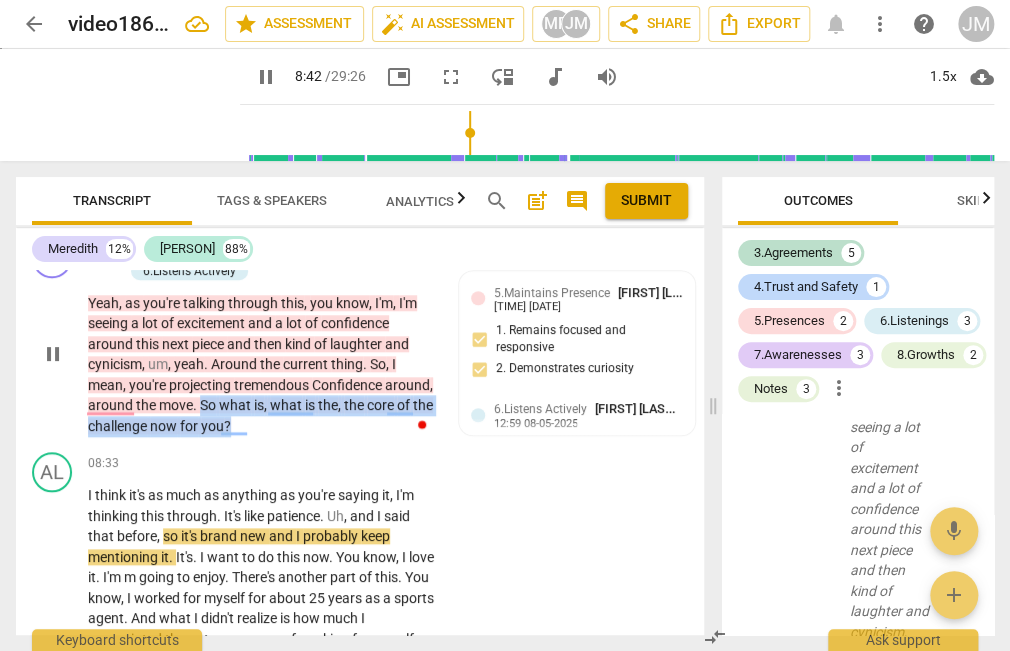 click on "Yeah ,   as   you're   talking   through   this ,   you   know ,   I'm ,   I'm   seeing   a   lot   of   excitement   and   a   lot   of   confidence   around   this   next   piece   and   then   kind   of   laughter   and   cynicism ,   um ,   yeah .   Around   the   current   thing .   So ,   I   mean ,   you're   projecting   tremendous   Confidence   around ,   around   the   move .   So   what   is ,   what   is   the ,   the   core   of   the   challenge   now   for   you ?" at bounding box center [262, 365] 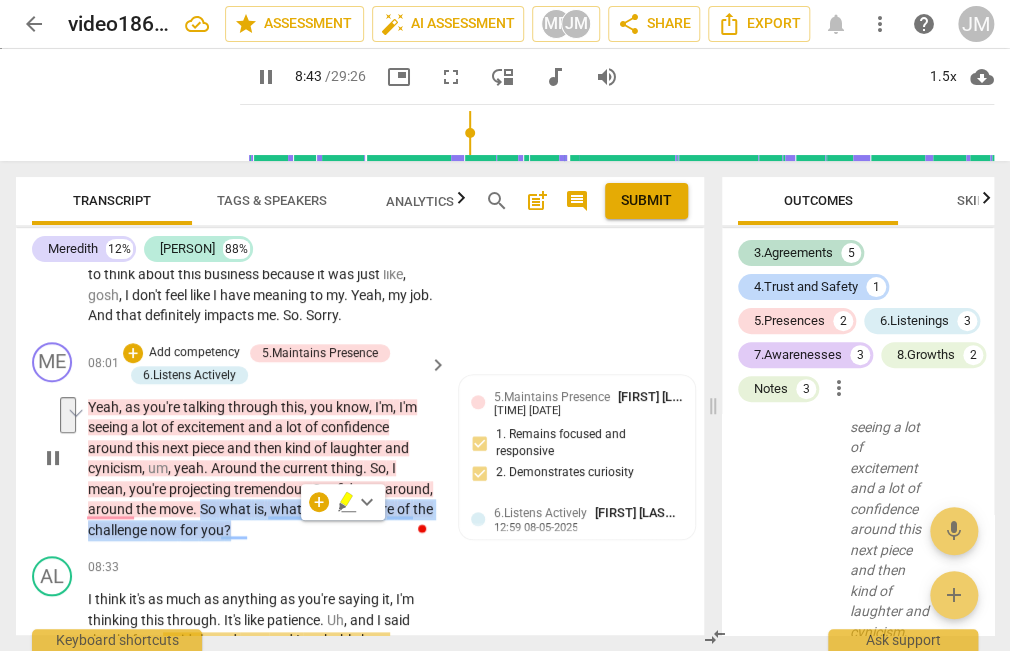 scroll, scrollTop: 3068, scrollLeft: 0, axis: vertical 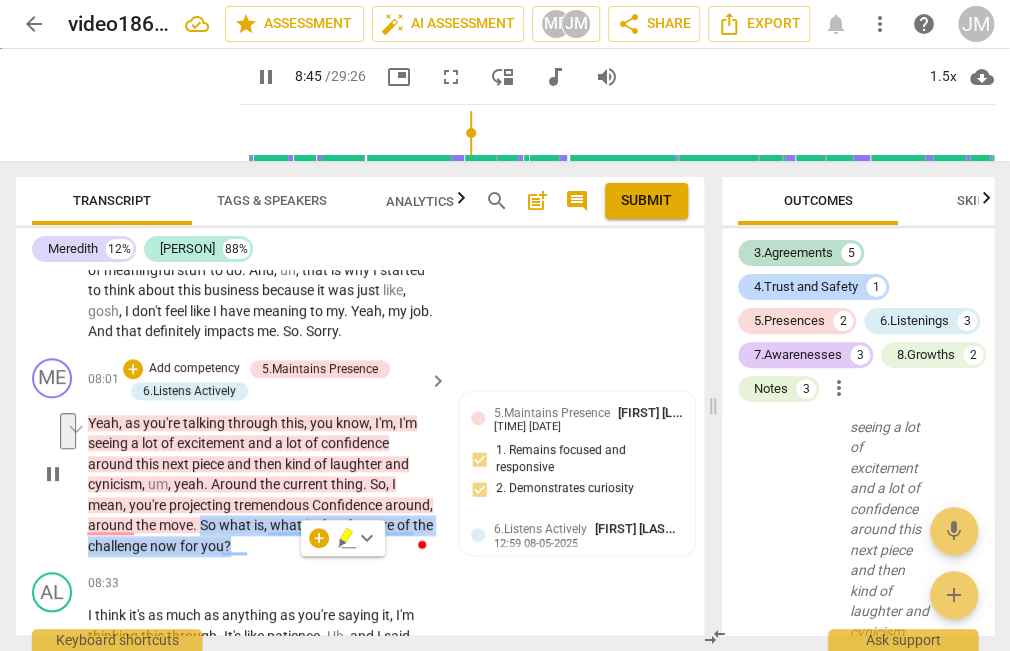 click on "Add competency" at bounding box center (194, 369) 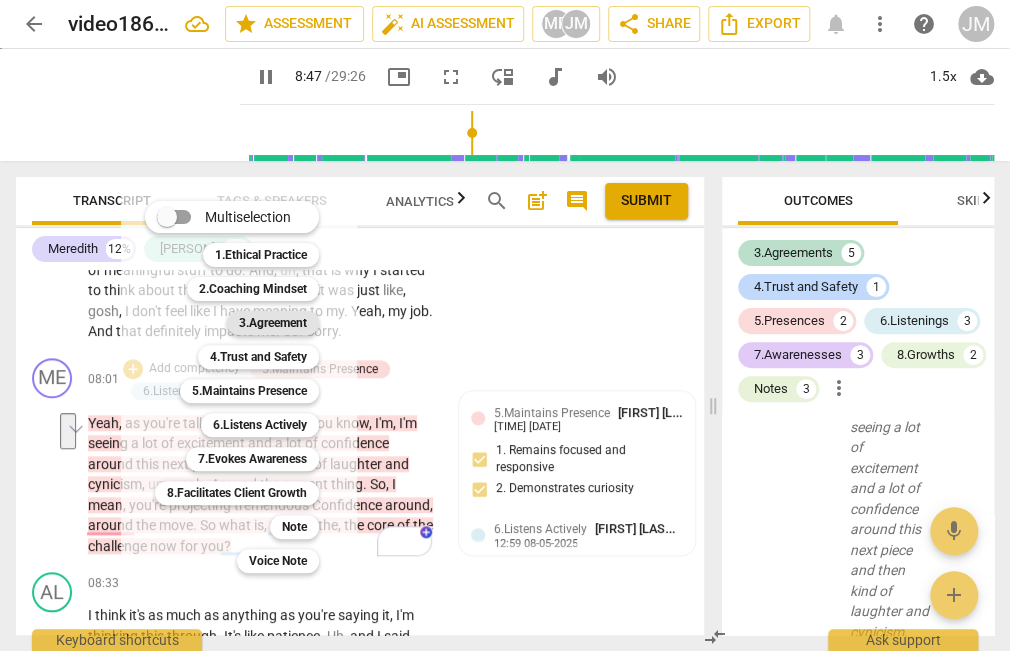 click on "3.Agreement" at bounding box center (273, 323) 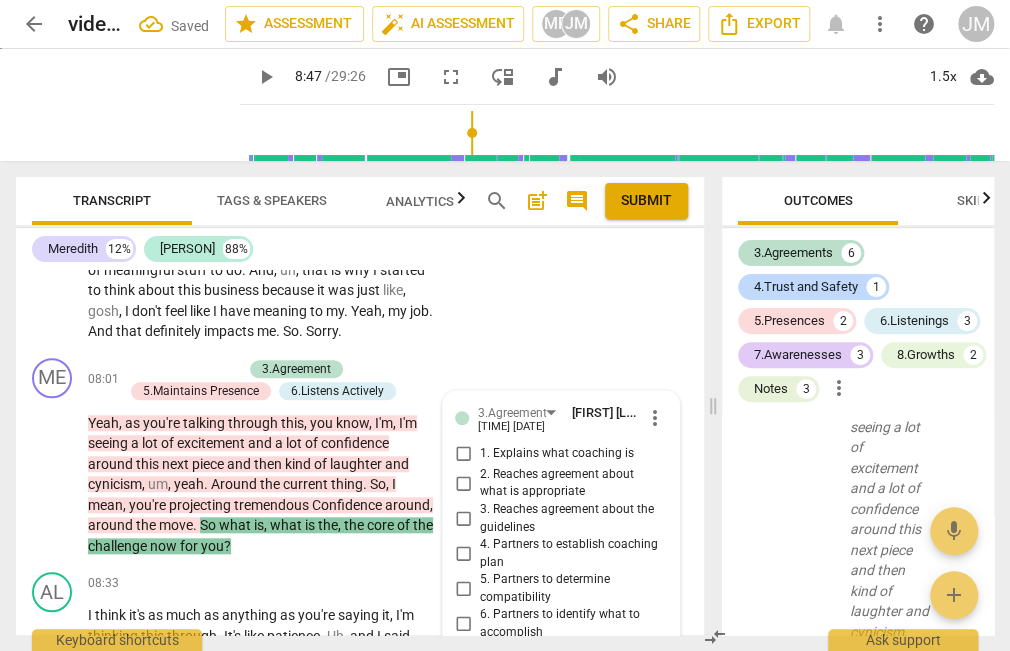 scroll, scrollTop: 3484, scrollLeft: 0, axis: vertical 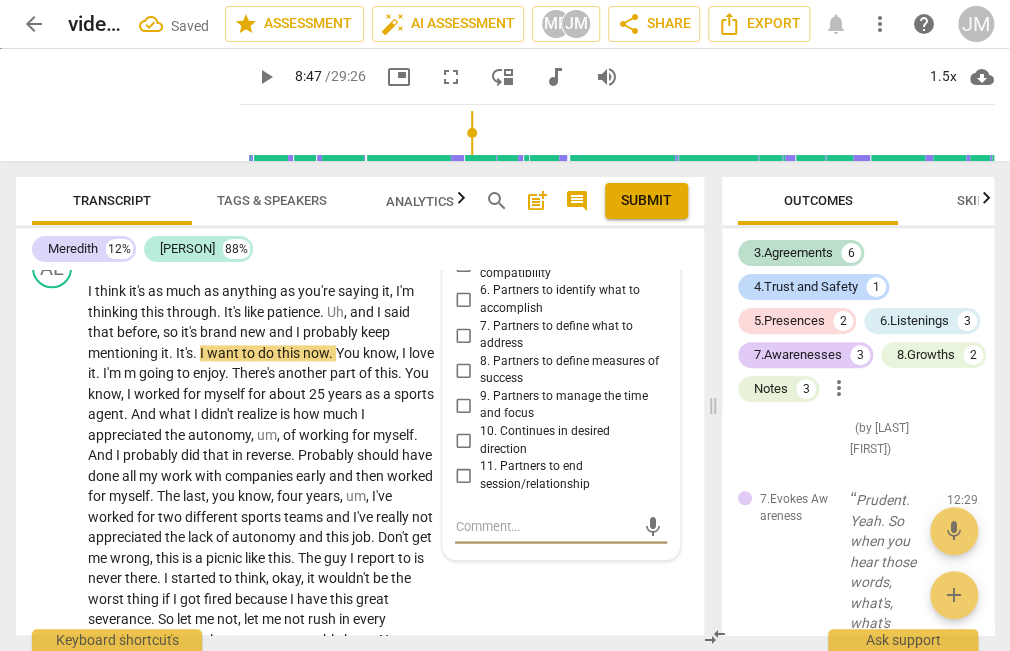 click on "7. Partners to define what to address" at bounding box center [463, 335] 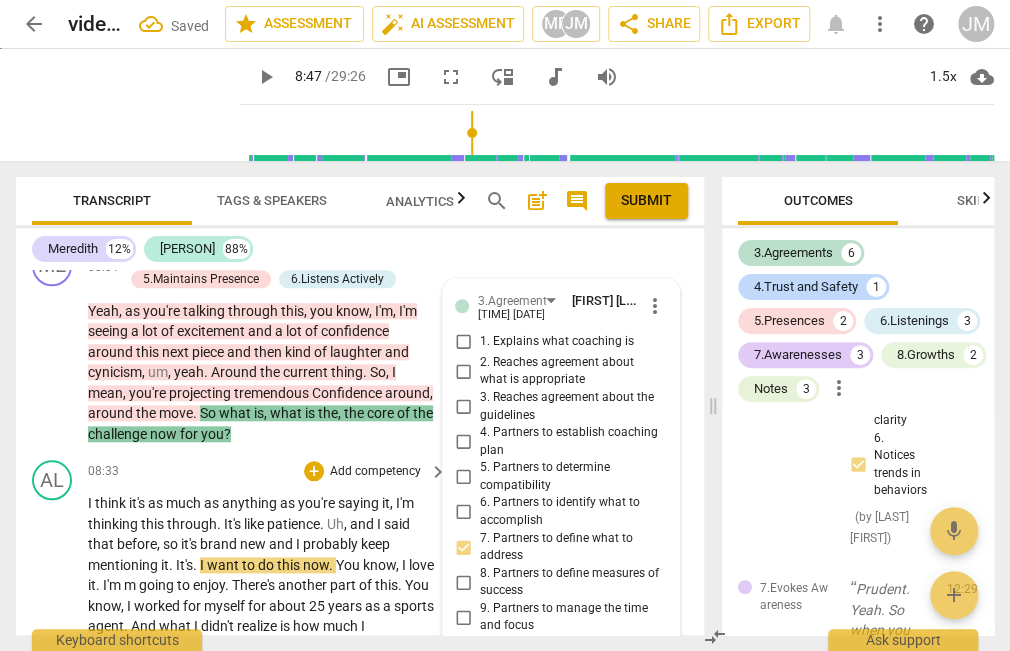 scroll, scrollTop: 3173, scrollLeft: 0, axis: vertical 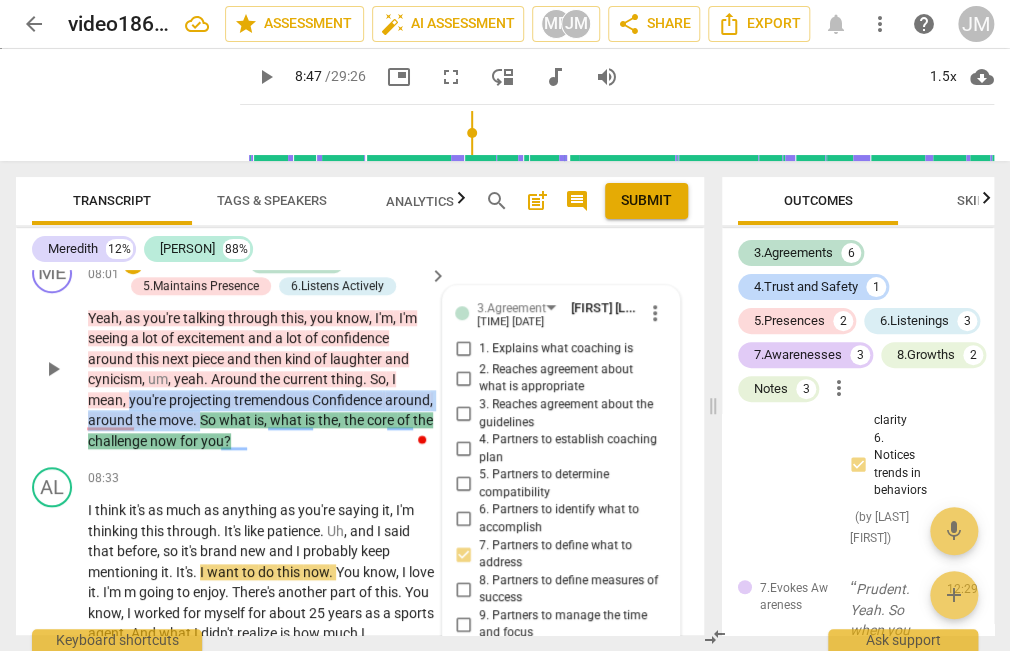 drag, startPoint x: 130, startPoint y: 414, endPoint x: 248, endPoint y: 436, distance: 120.033325 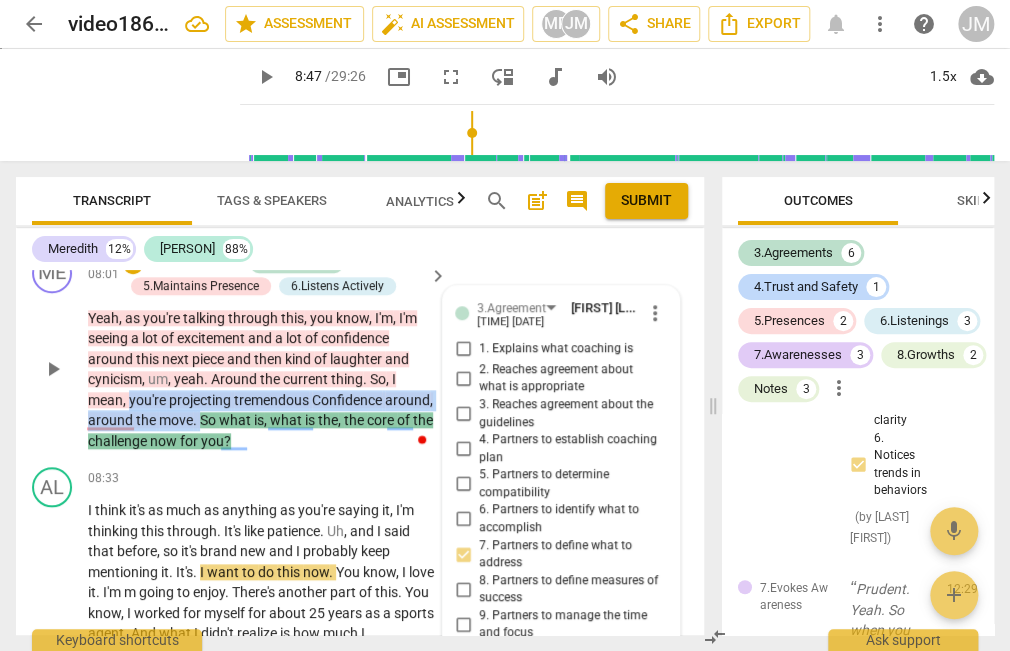 click on "Yeah ,   as   you're   talking   through   this ,   you   know ,   I'm ,   I'm   seeing   a   lot   of   excitement   and   a   lot   of   confidence   around   this   next   piece   and   then   kind   of   laughter   and   cynicism ,   um ,   yeah .   Around   the   current   thing .   So ,   I   mean ,   you're   projecting   tremendous   Confidence   around ,   around   the   move .   So   what   is ,   what   is   the ,   the   core   of   the   challenge   now   for   you ?" at bounding box center (262, 380) 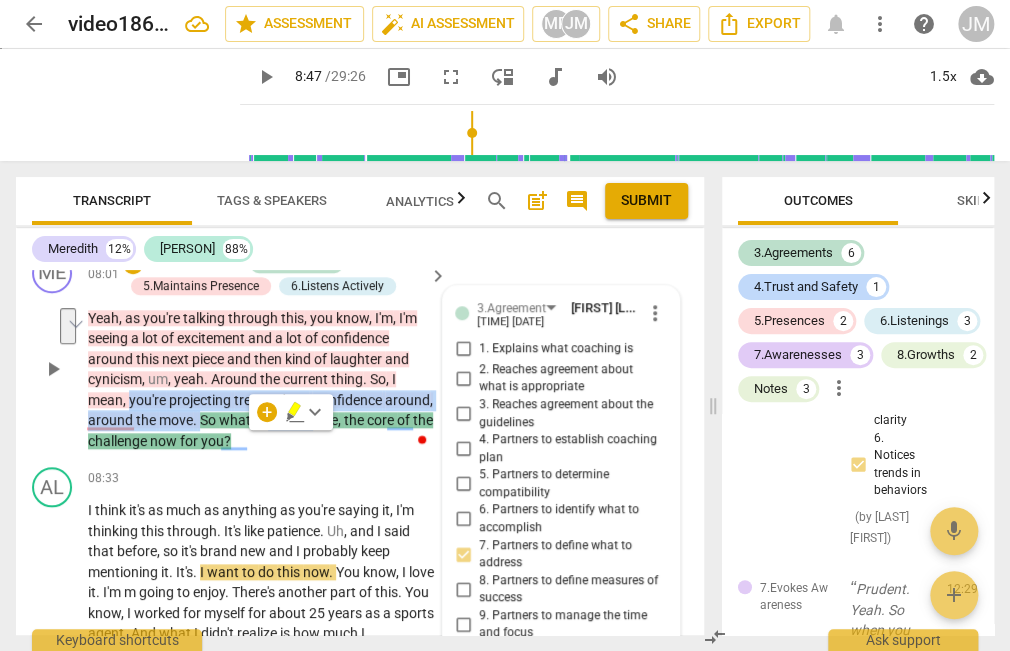 click on "+ Add competency" at bounding box center [182, 264] 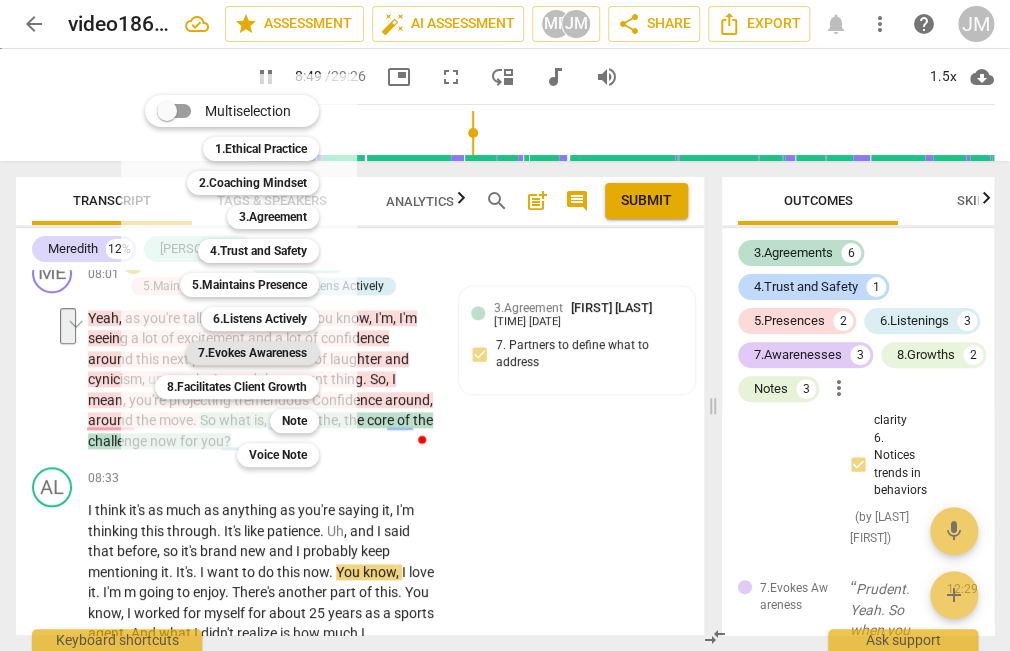 click on "7.Evokes Awareness" at bounding box center [252, 353] 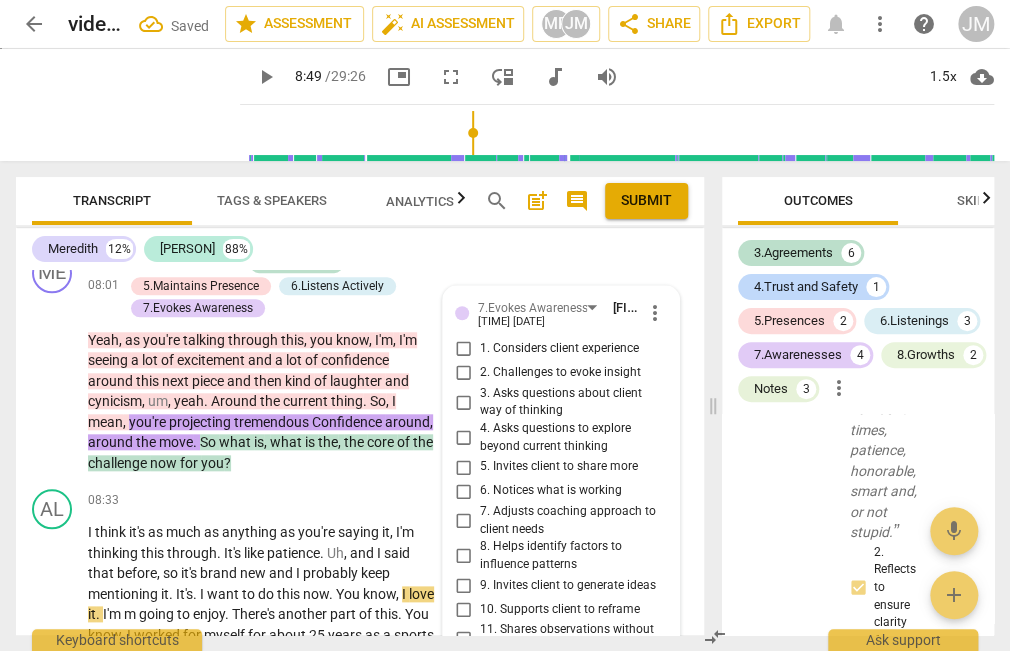 scroll, scrollTop: 3428, scrollLeft: 0, axis: vertical 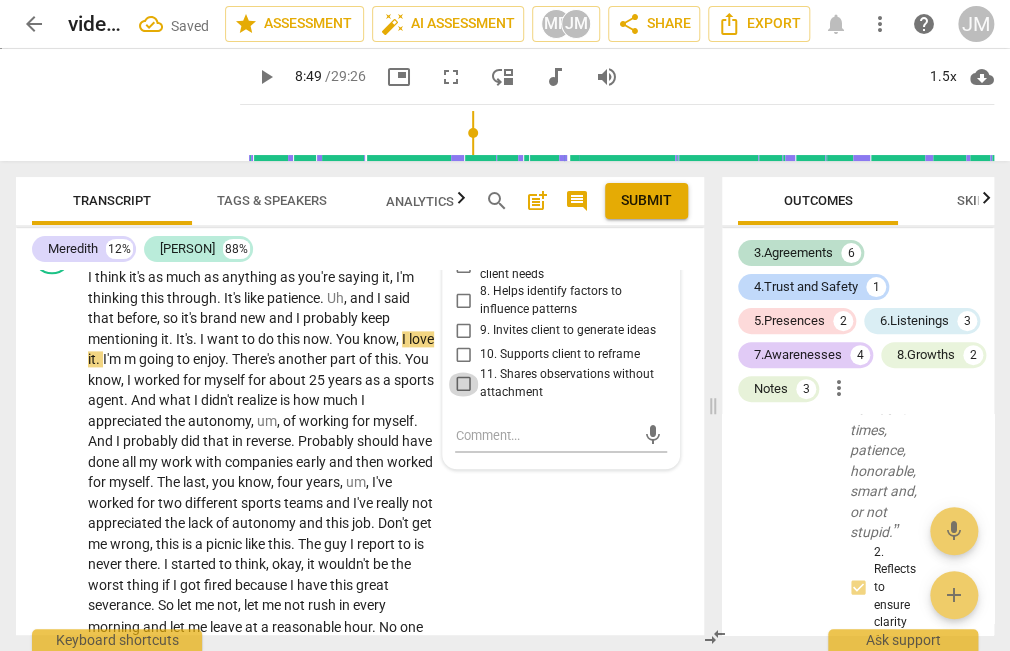 click on "11. Shares observations without attachment" at bounding box center [463, 384] 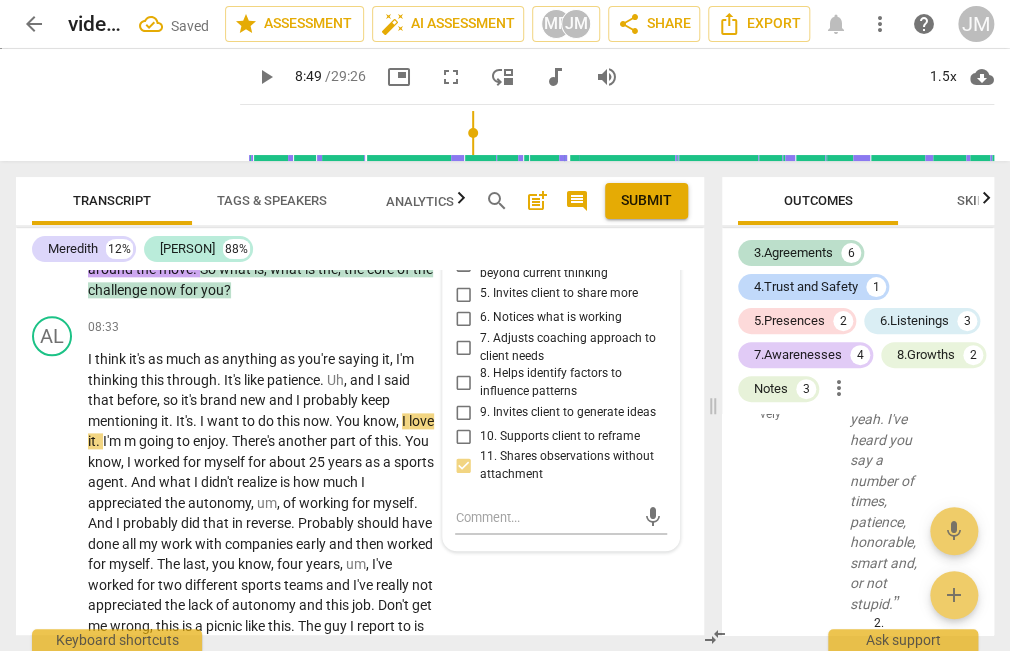 scroll, scrollTop: 3335, scrollLeft: 0, axis: vertical 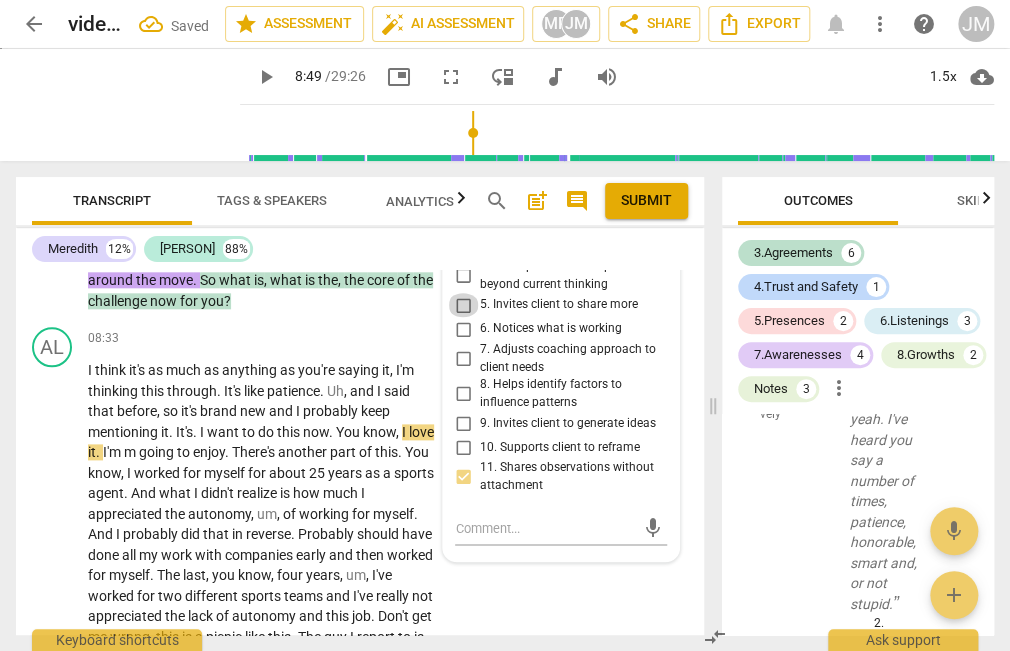 click on "5. Invites client to share more" at bounding box center [463, 305] 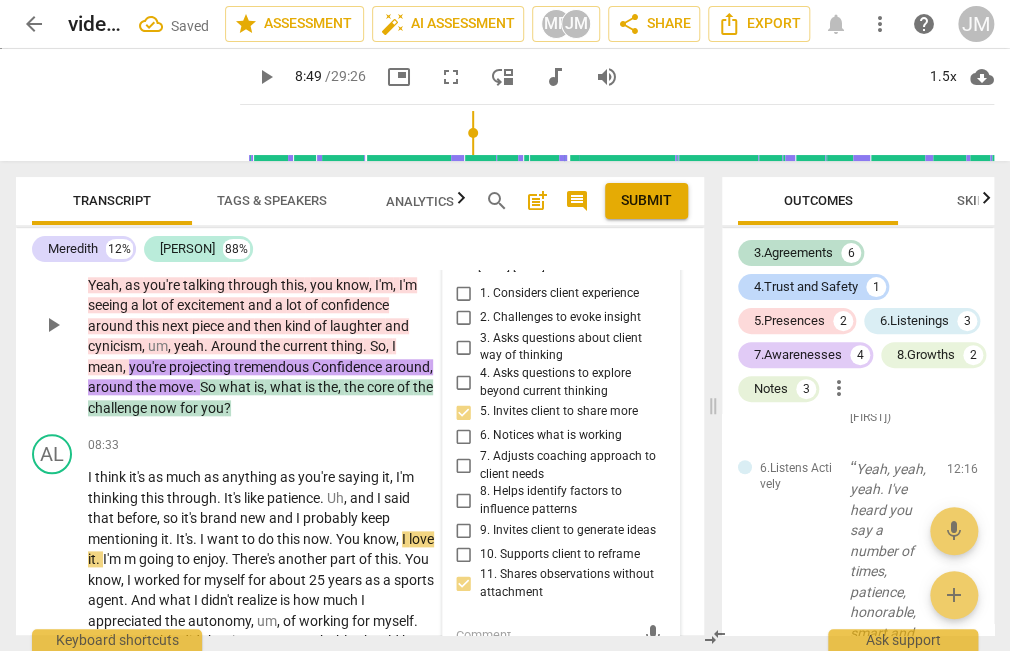 scroll, scrollTop: 3151, scrollLeft: 0, axis: vertical 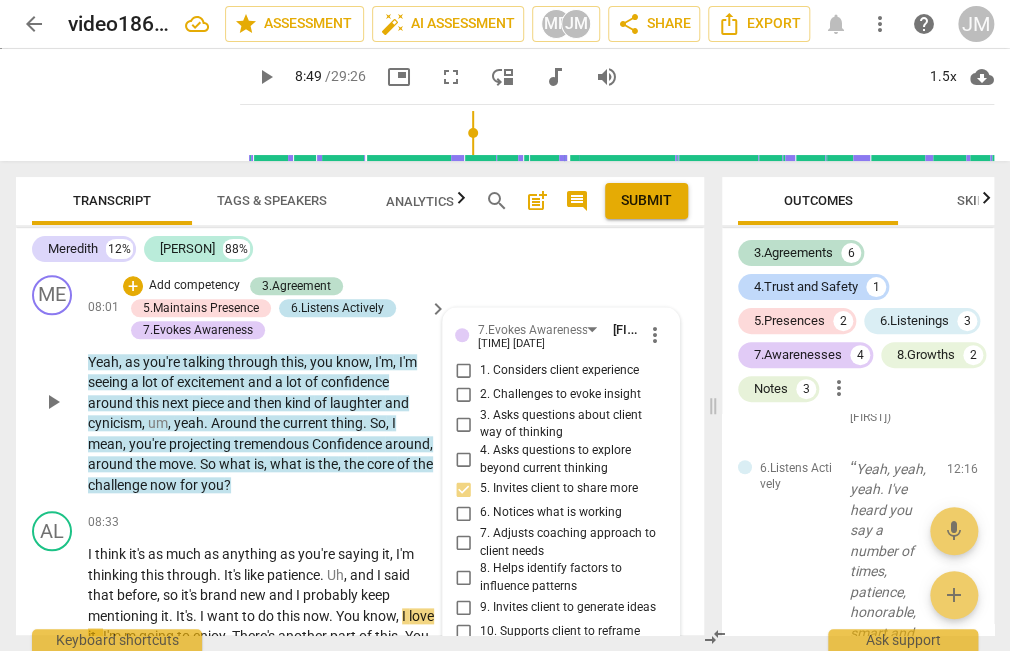 click on "6.Listens Actively" at bounding box center [337, 308] 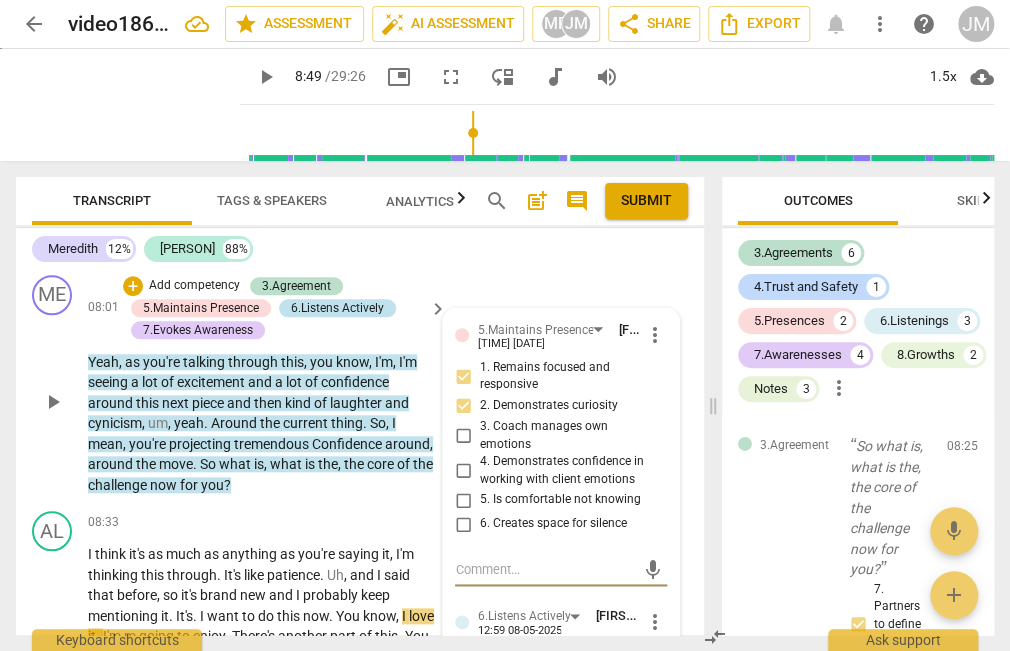 scroll, scrollTop: 14844, scrollLeft: 0, axis: vertical 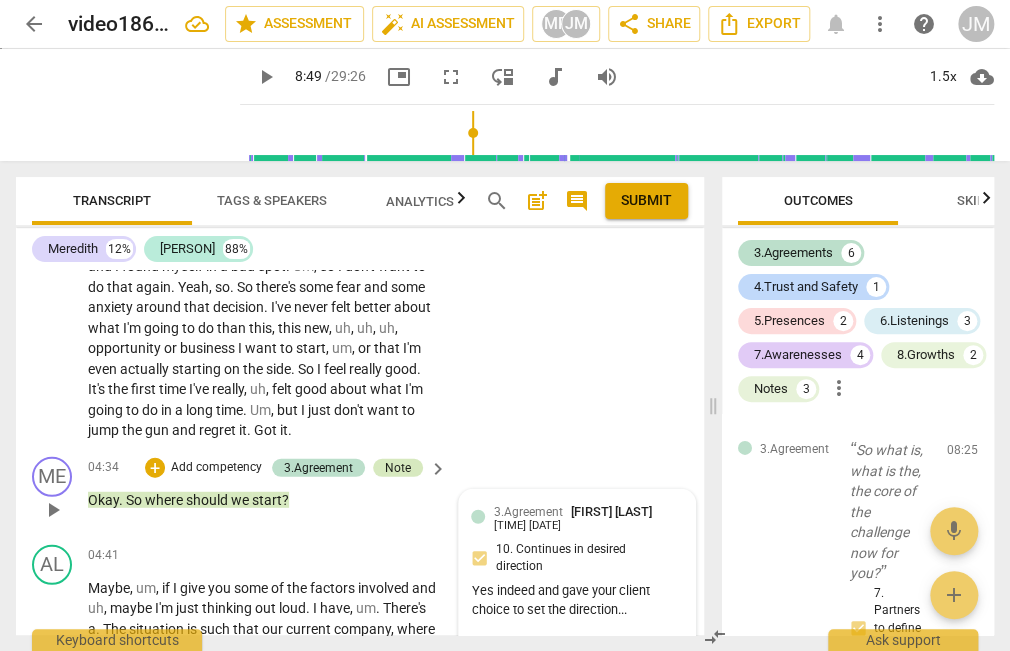 click on "Note" at bounding box center [398, 468] 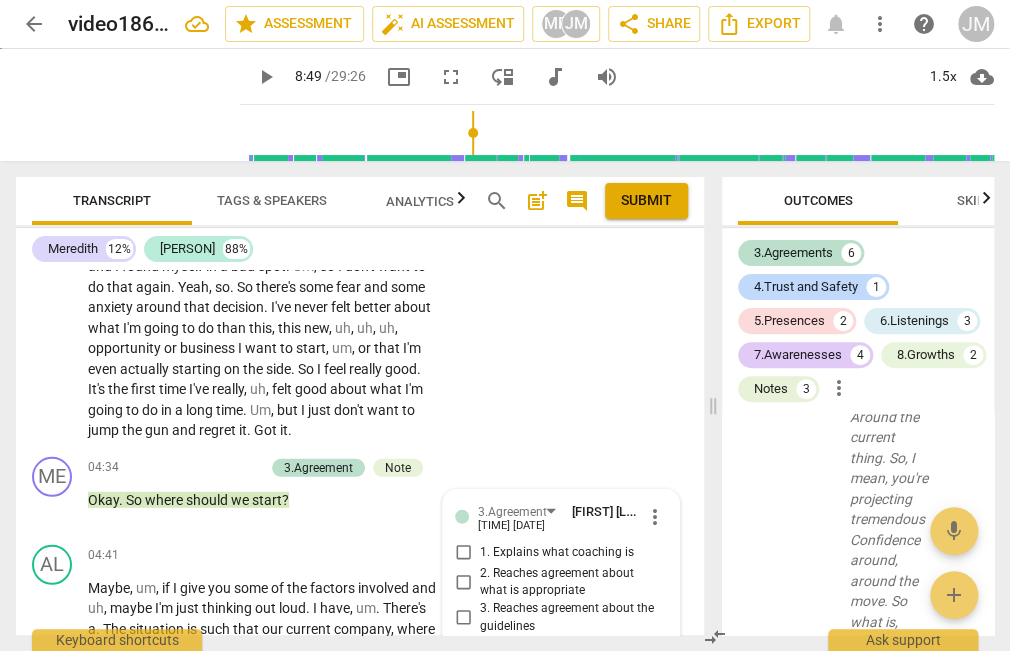 scroll, scrollTop: 12831, scrollLeft: 0, axis: vertical 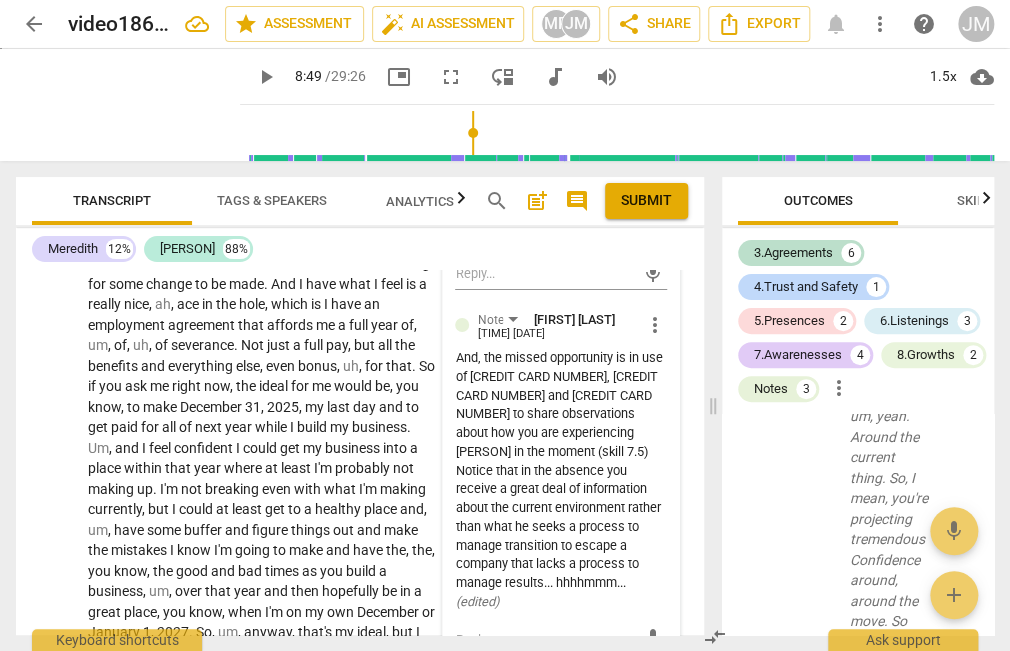 click on "more_vert" at bounding box center (655, 325) 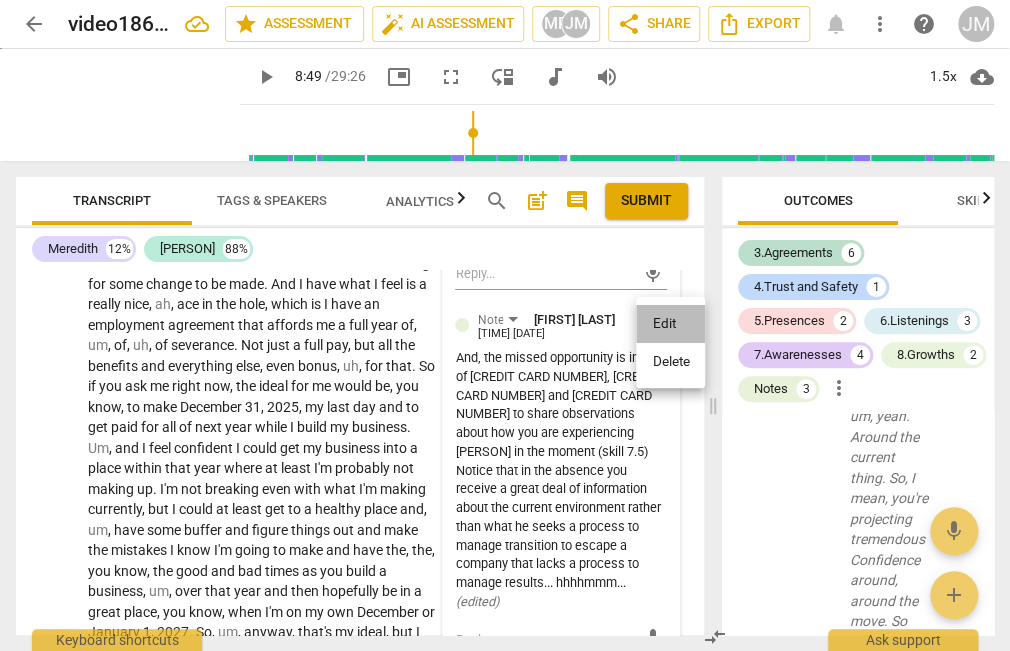 click on "Edit" at bounding box center [670, 324] 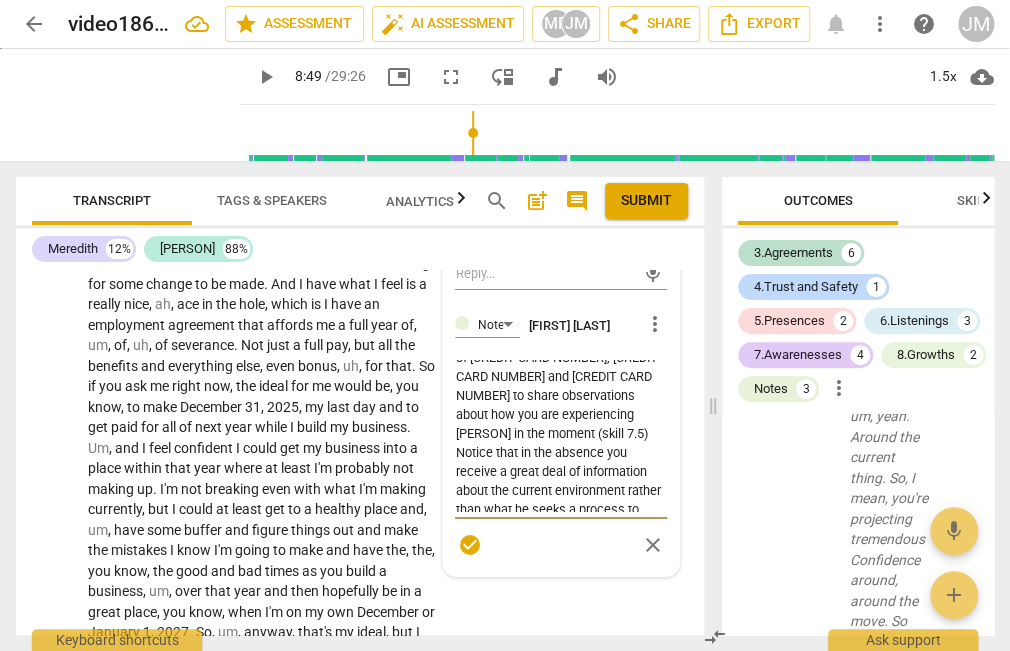 scroll, scrollTop: 76, scrollLeft: 0, axis: vertical 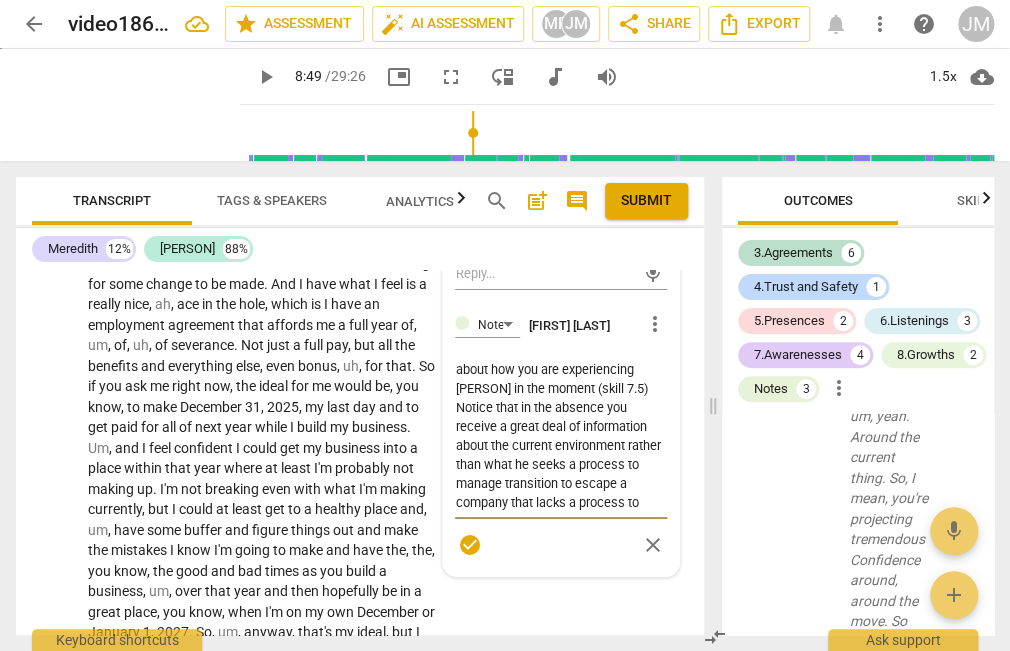 click on "And, the missed opportunity is in use of CC#4, #5 and #6 to share observations about how you are experiencing Alec in the moment (skill 7.5) Notice that in the absence you receive a great deal of information about the current environment rather than what he seeks a process to manage transition to escape a company that lacks a process to manage results... hhhhmmm..." at bounding box center [561, 436] 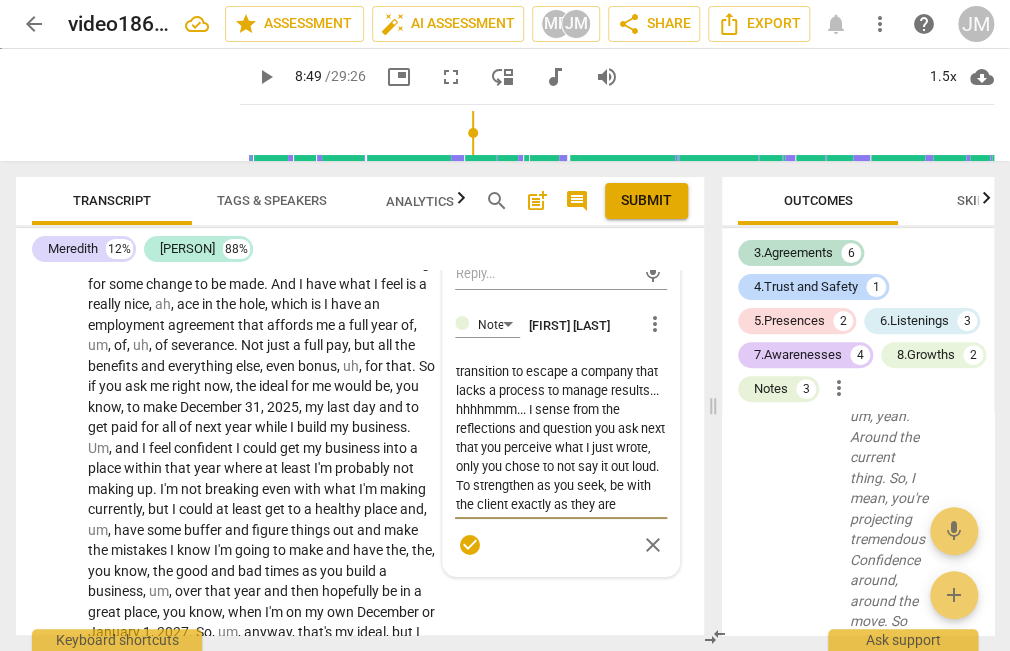 scroll, scrollTop: 207, scrollLeft: 0, axis: vertical 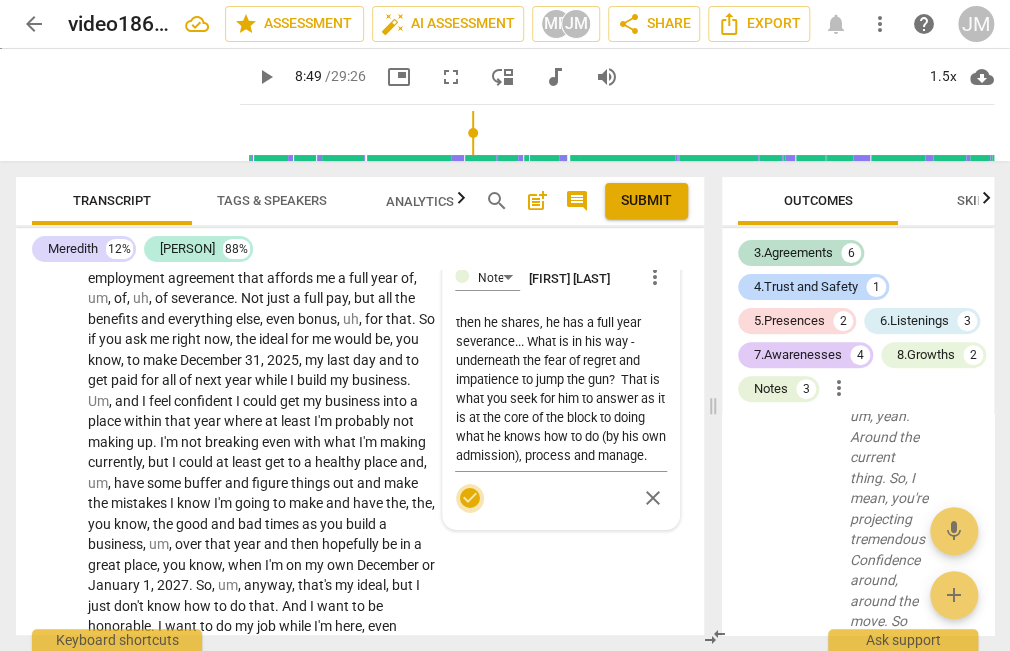 click on "check_circle" at bounding box center (470, 498) 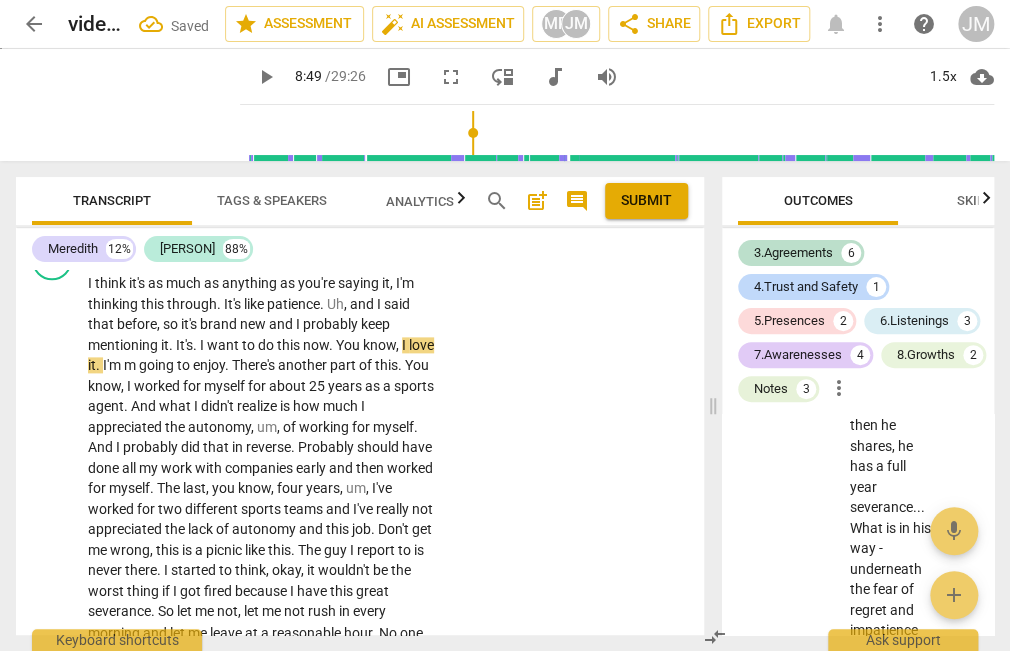 scroll, scrollTop: 3436, scrollLeft: 0, axis: vertical 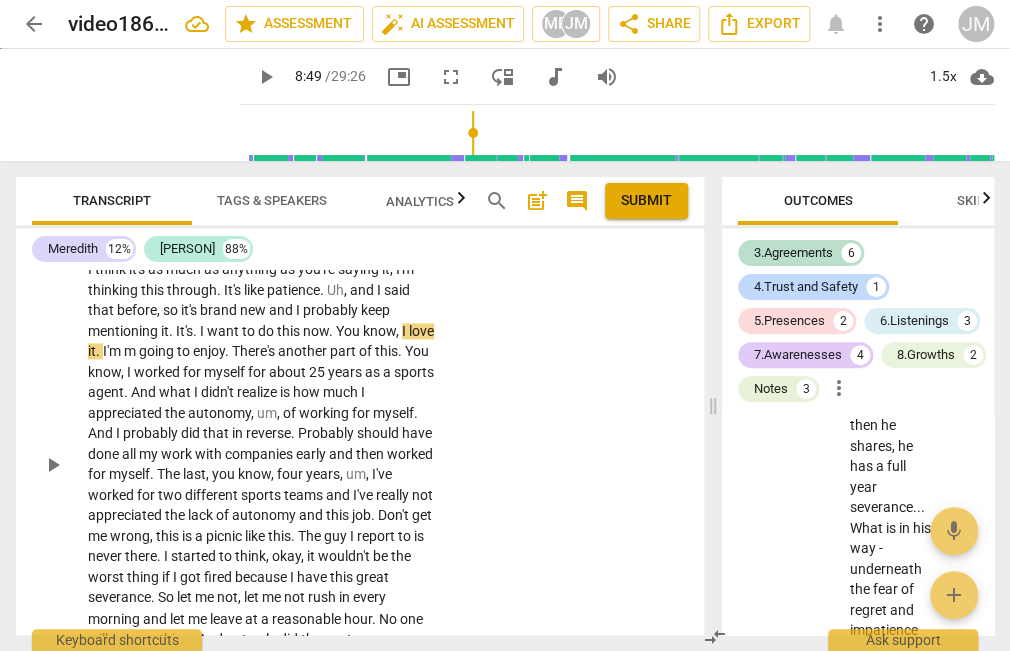 click on "play_arrow" at bounding box center [53, 465] 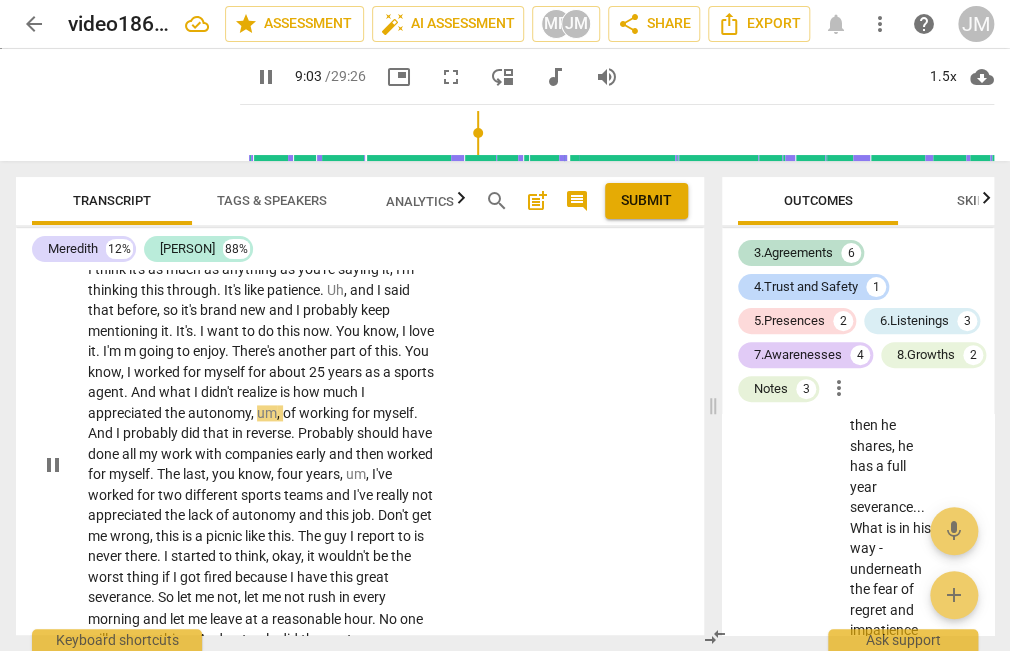 click on "pause" at bounding box center (53, 465) 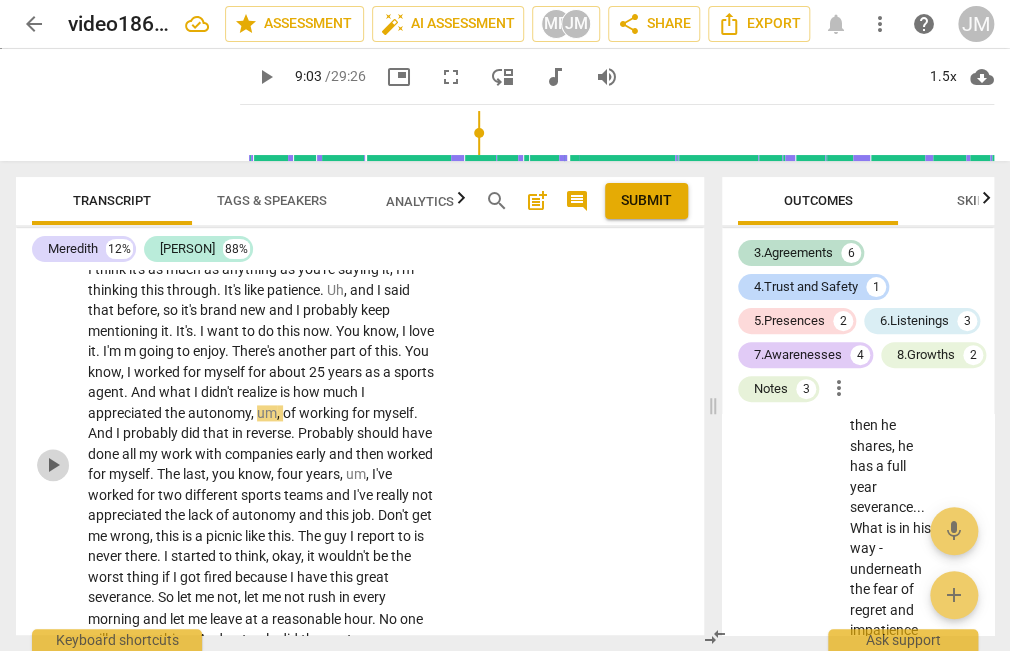 click on "play_arrow" at bounding box center [53, 465] 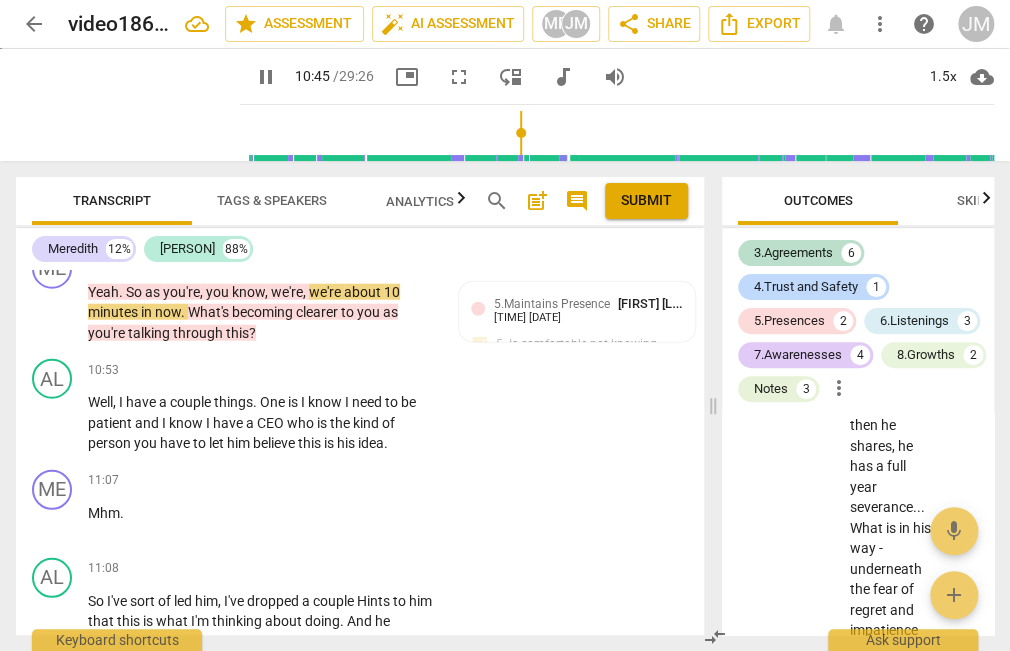 scroll, scrollTop: 4240, scrollLeft: 0, axis: vertical 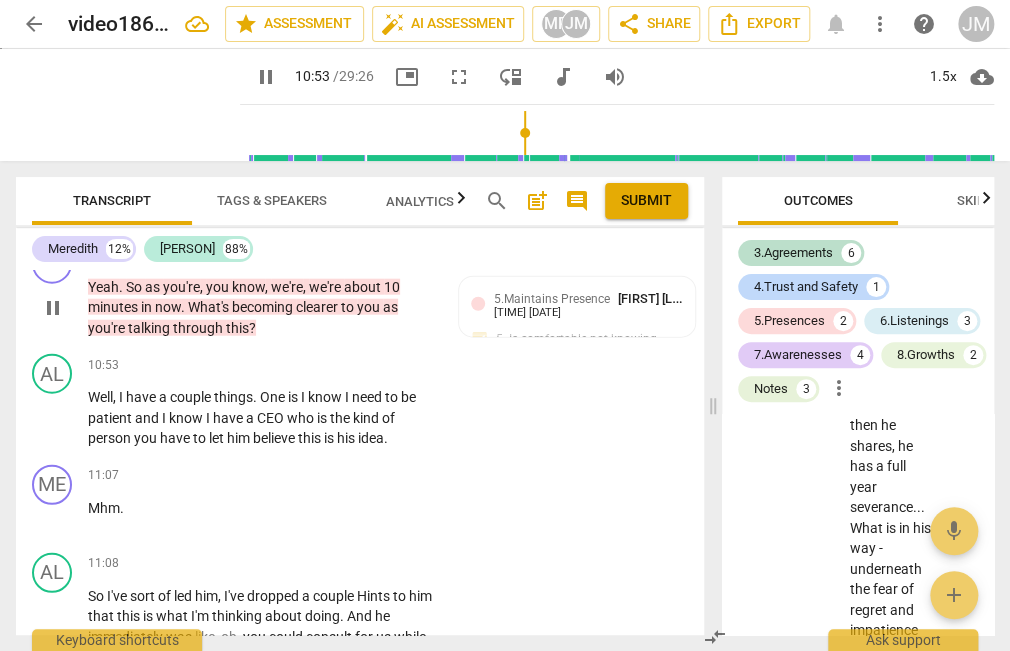 click on "Add competency" at bounding box center [227, 255] 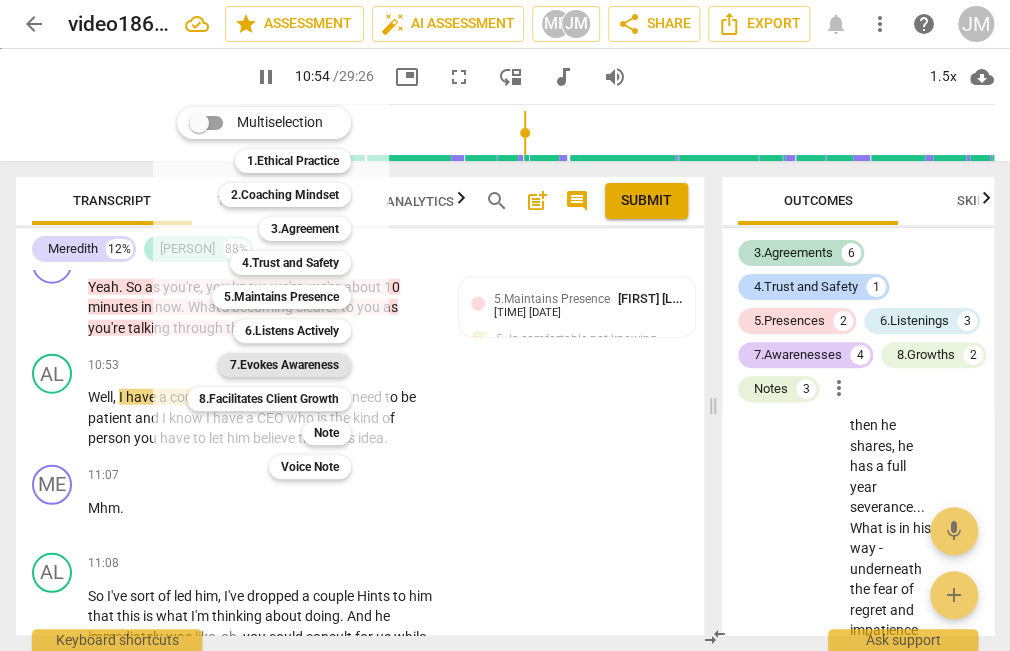 click on "7.Evokes Awareness" at bounding box center (284, 365) 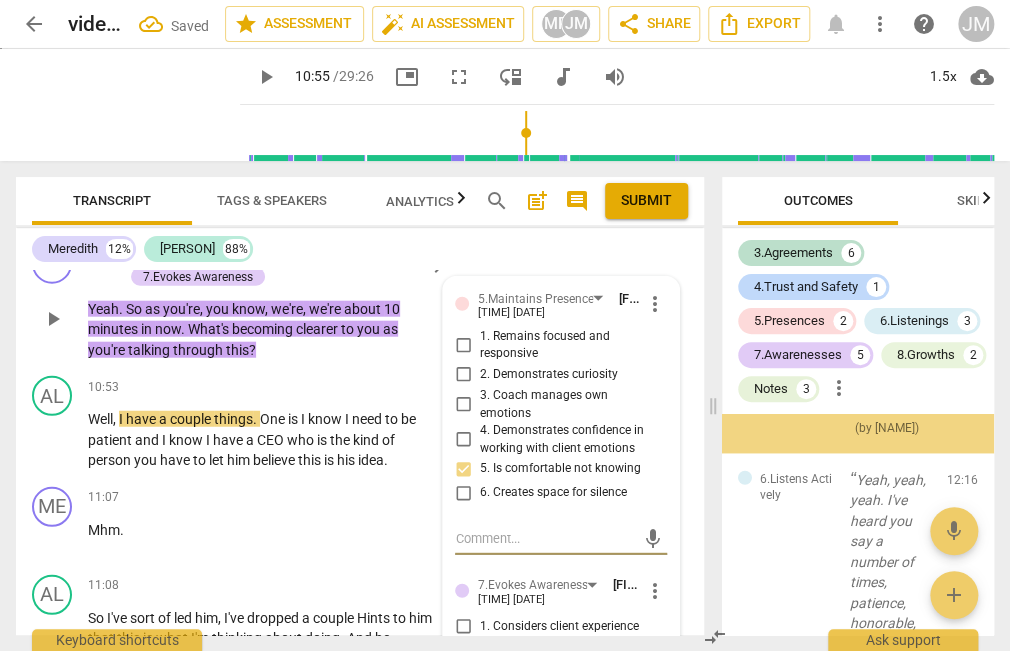 scroll, scrollTop: 17985, scrollLeft: 0, axis: vertical 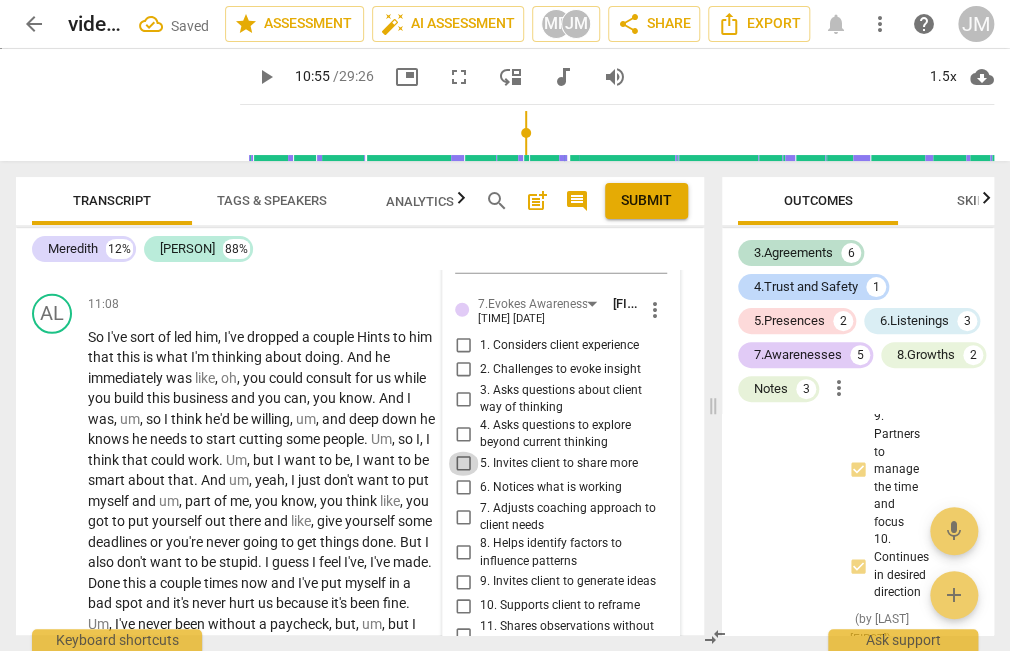 click on "5. Invites client to share more" at bounding box center (463, 464) 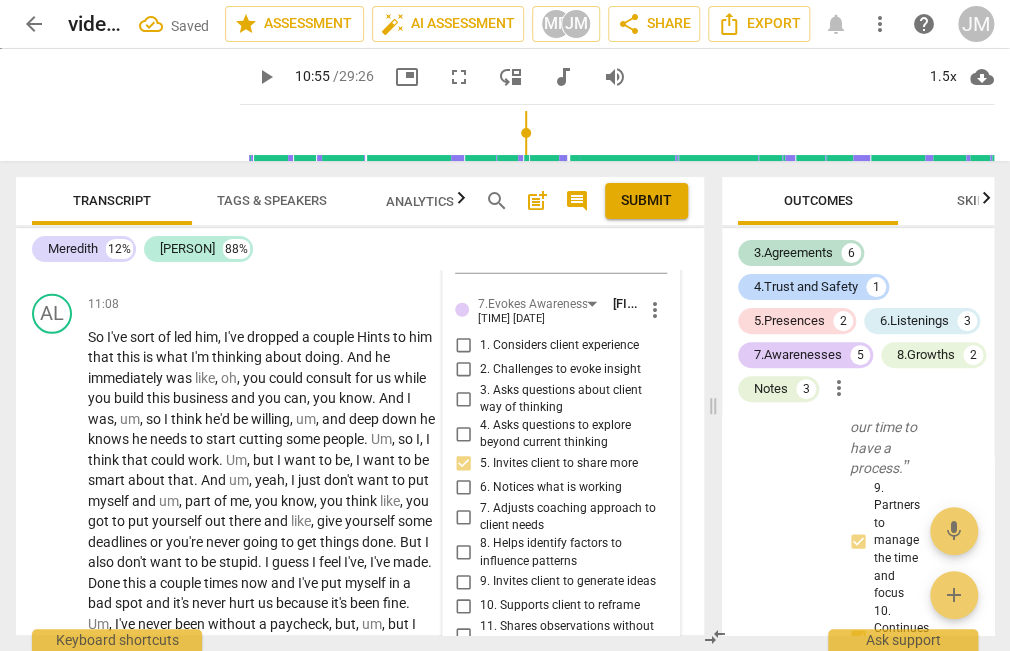 click on "3. Asks questions about client way of thinking" at bounding box center (463, 399) 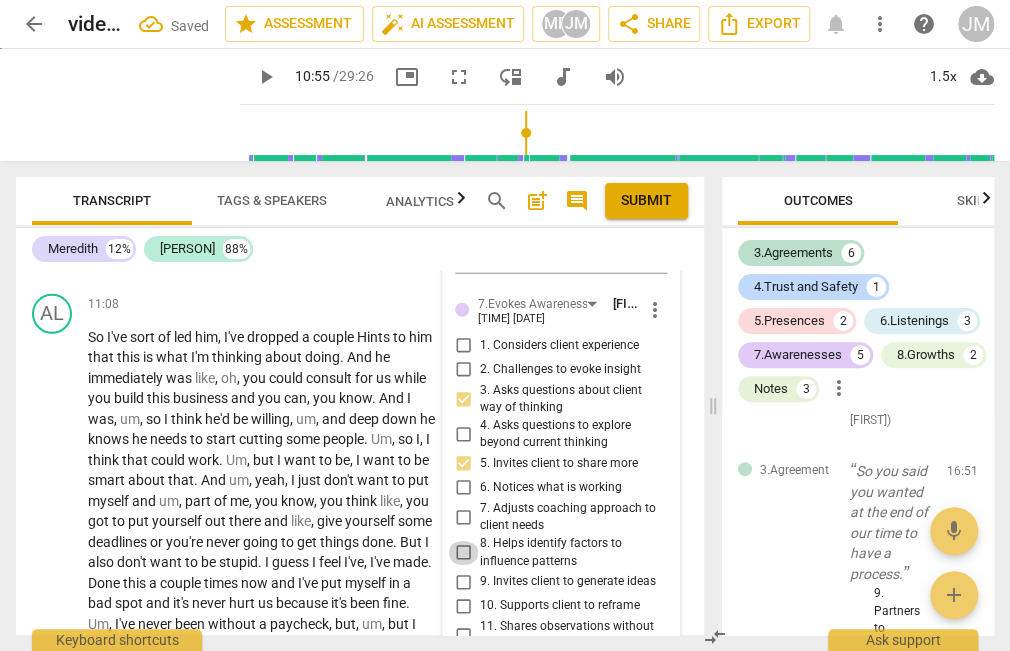 click on "8. Helps identify factors to influence patterns" at bounding box center [463, 553] 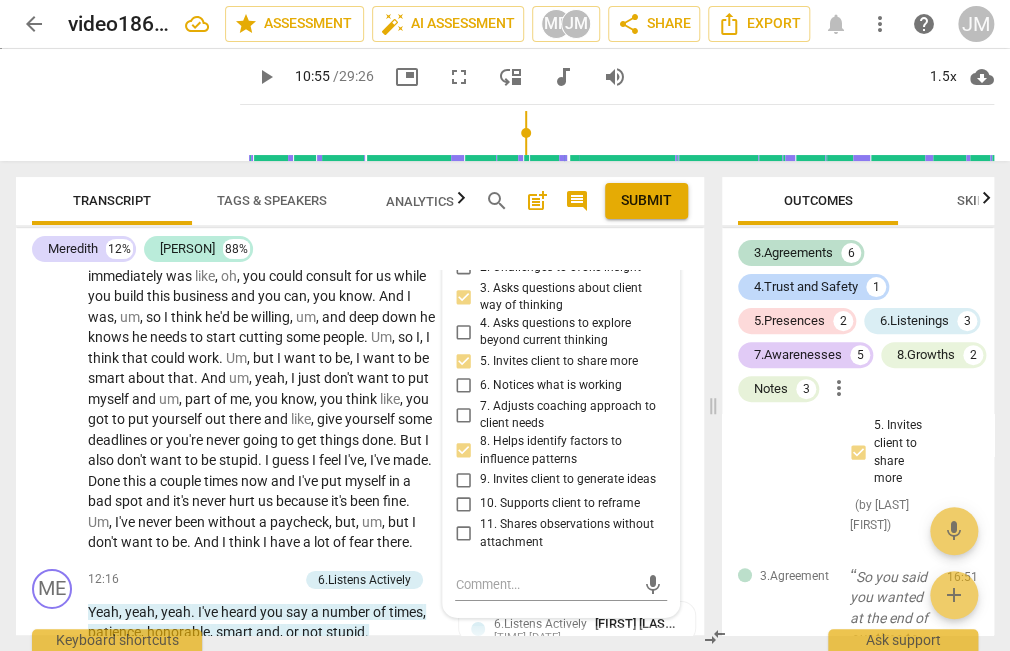 scroll, scrollTop: 4568, scrollLeft: 0, axis: vertical 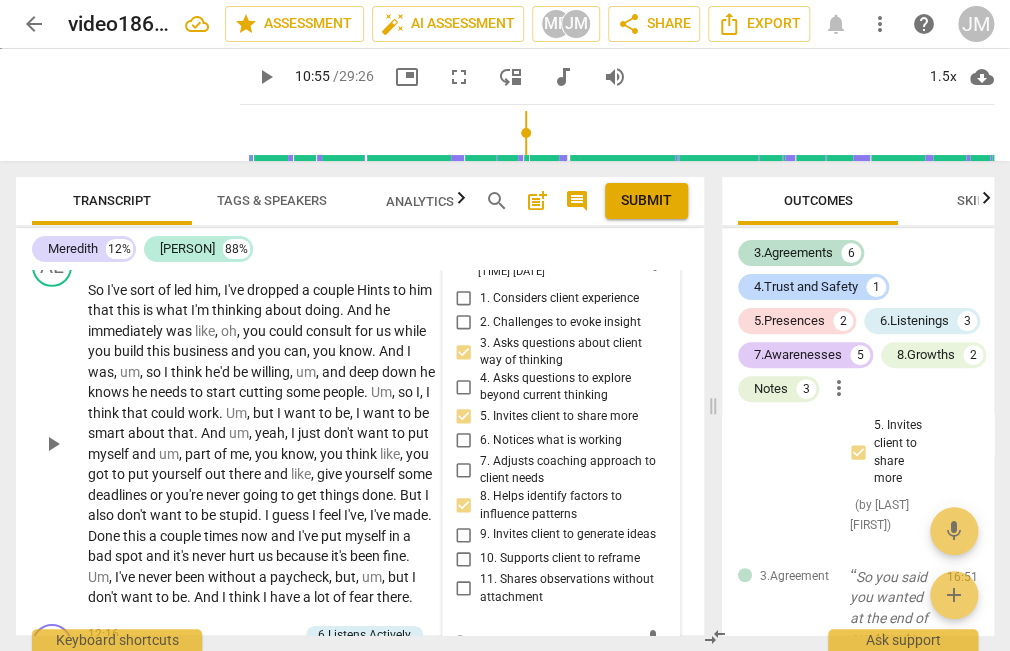 click on "play_arrow" at bounding box center (53, 444) 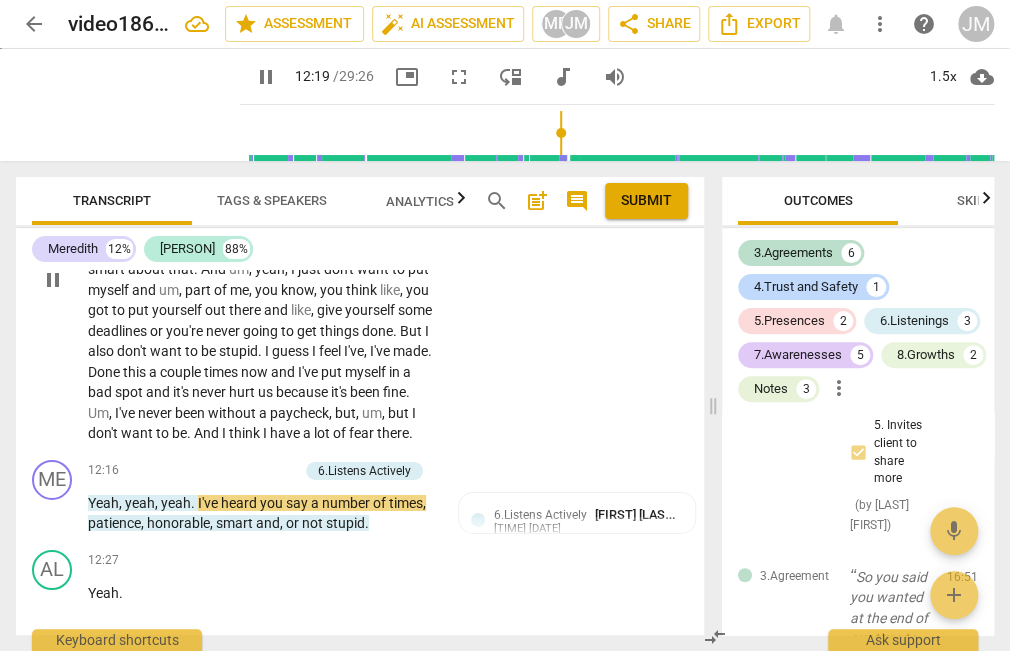 scroll, scrollTop: 4752, scrollLeft: 0, axis: vertical 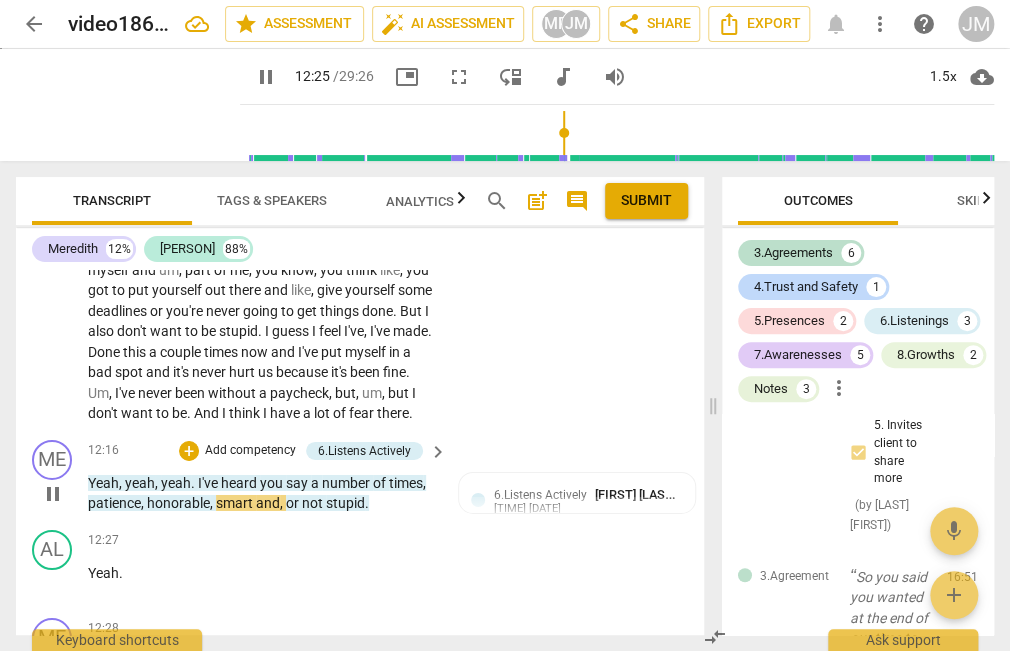 click on "Add competency" at bounding box center (250, 451) 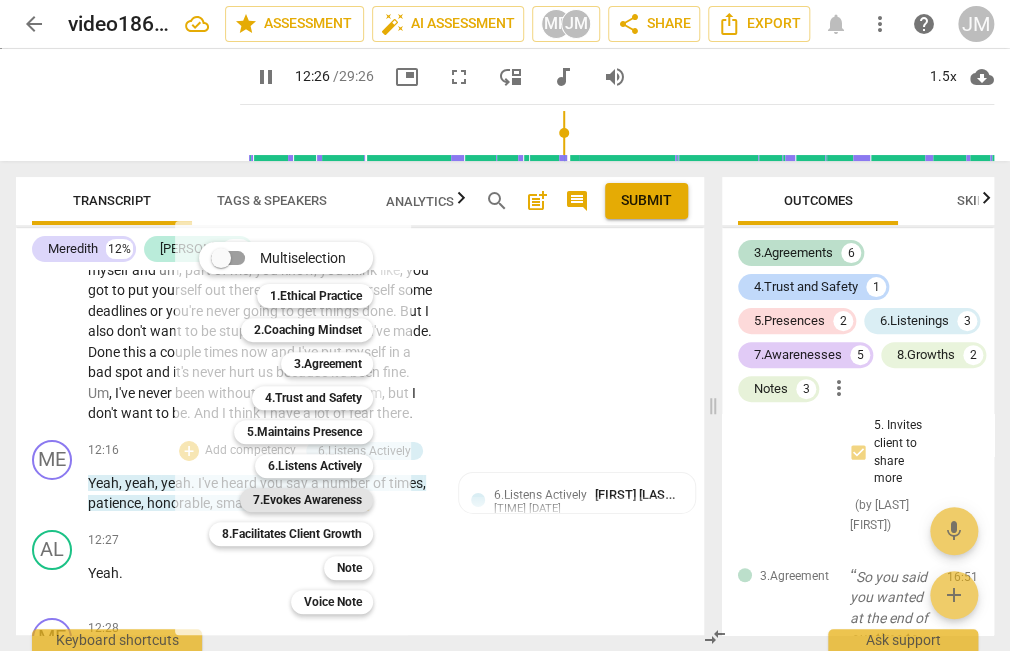 click on "7.Evokes Awareness" at bounding box center (306, 500) 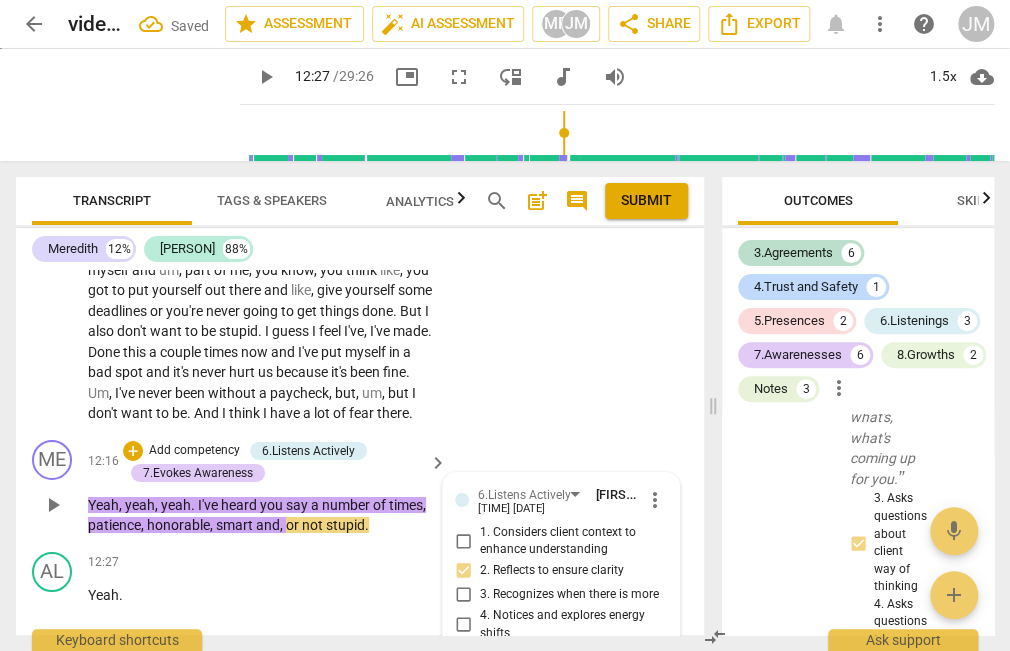 scroll, scrollTop: 5103, scrollLeft: 0, axis: vertical 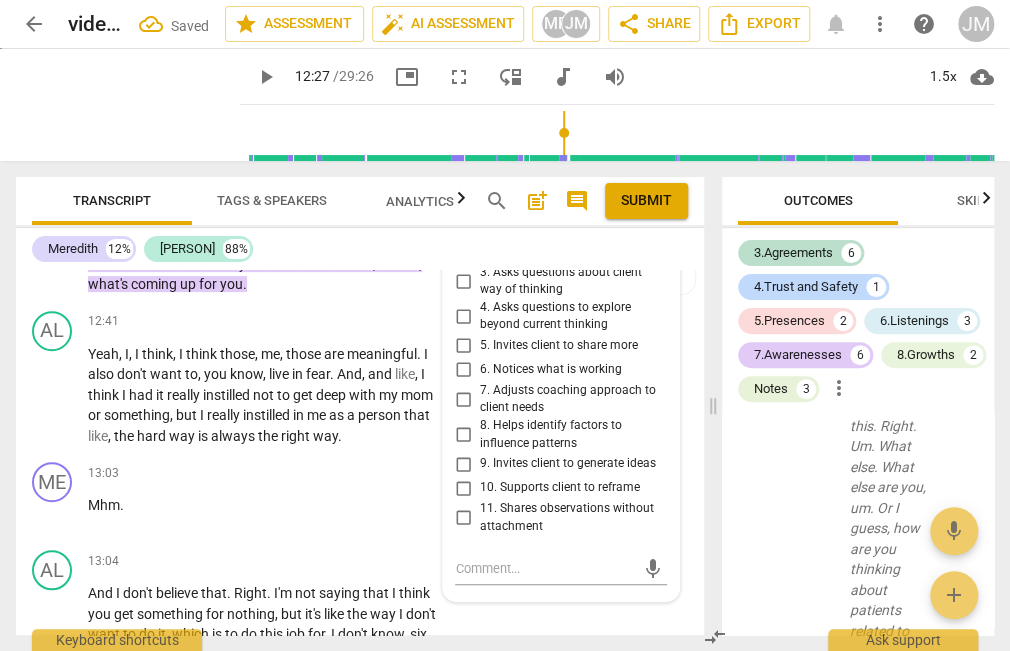 click on "11. Shares observations without attachment" at bounding box center [463, 518] 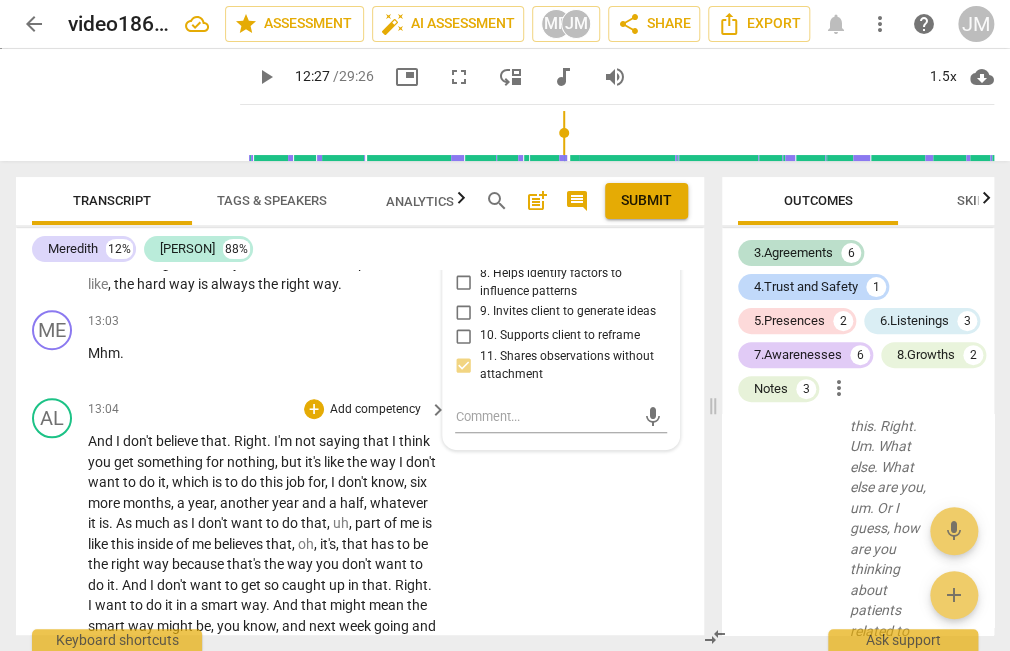 scroll, scrollTop: 5511, scrollLeft: 0, axis: vertical 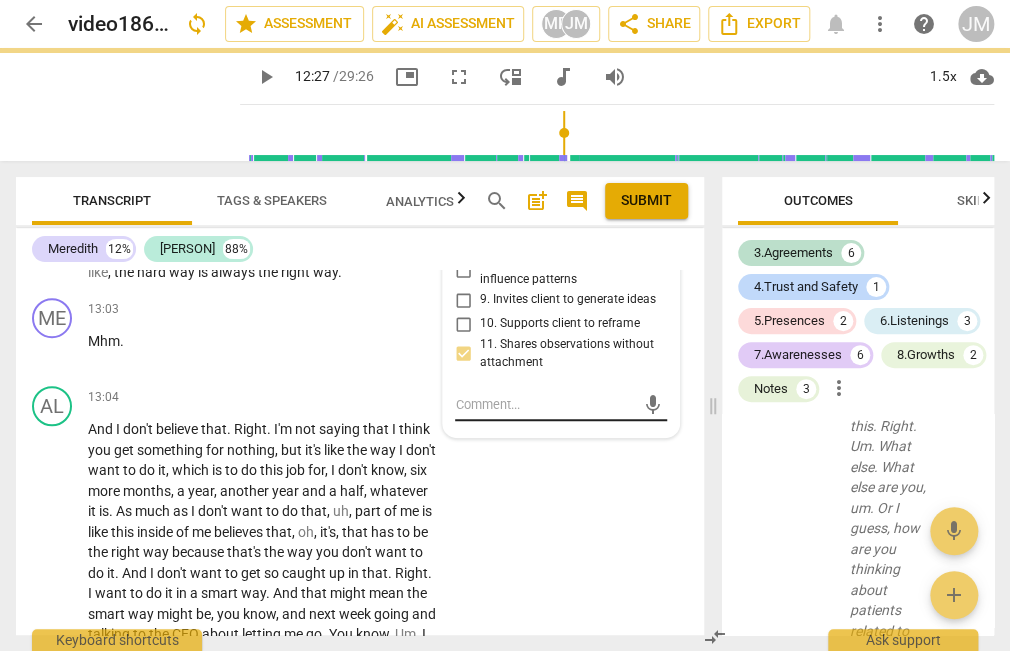 click at bounding box center [545, 404] 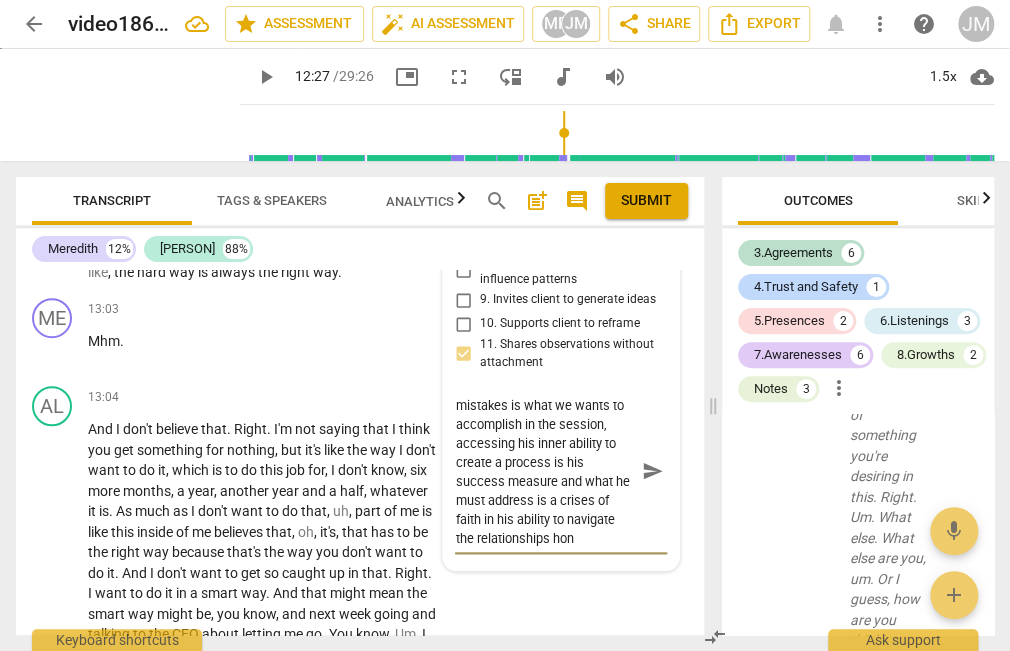 scroll, scrollTop: 302, scrollLeft: 0, axis: vertical 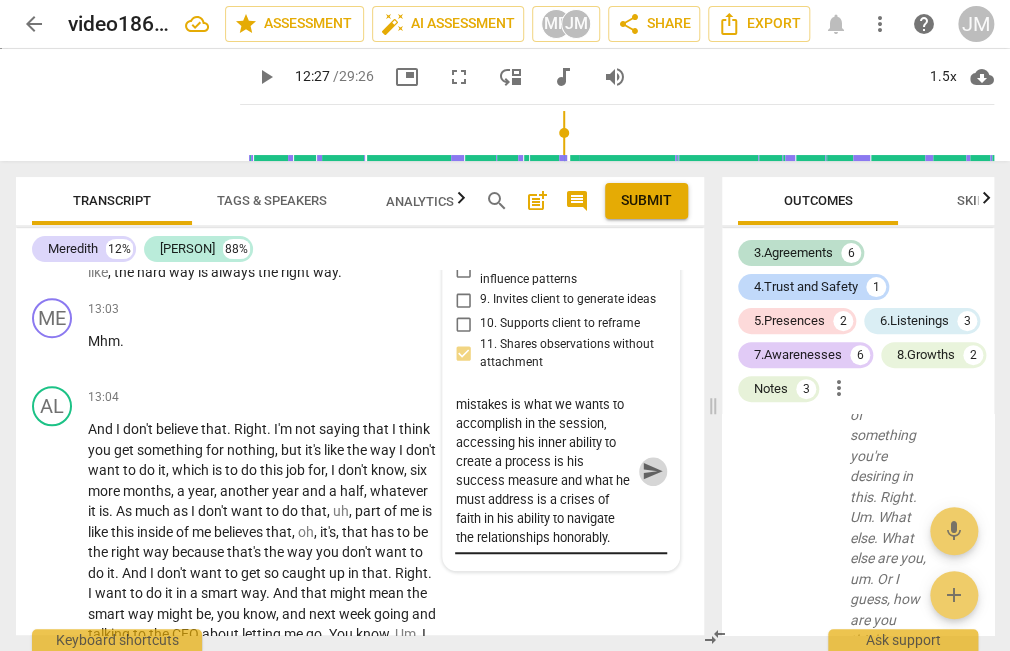 click on "send" at bounding box center (653, 471) 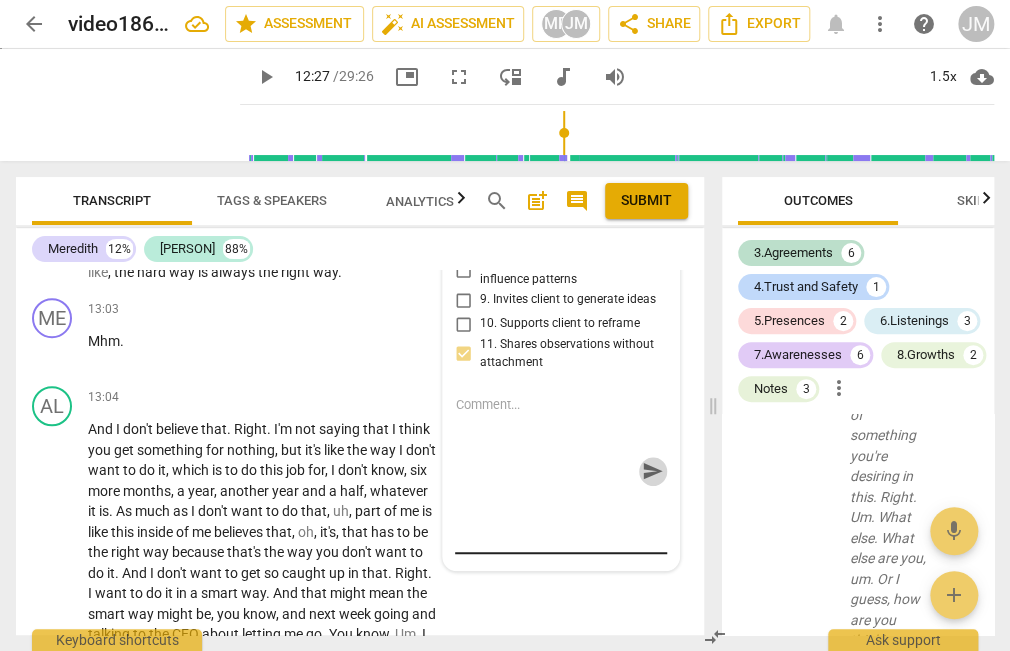 scroll, scrollTop: 0, scrollLeft: 0, axis: both 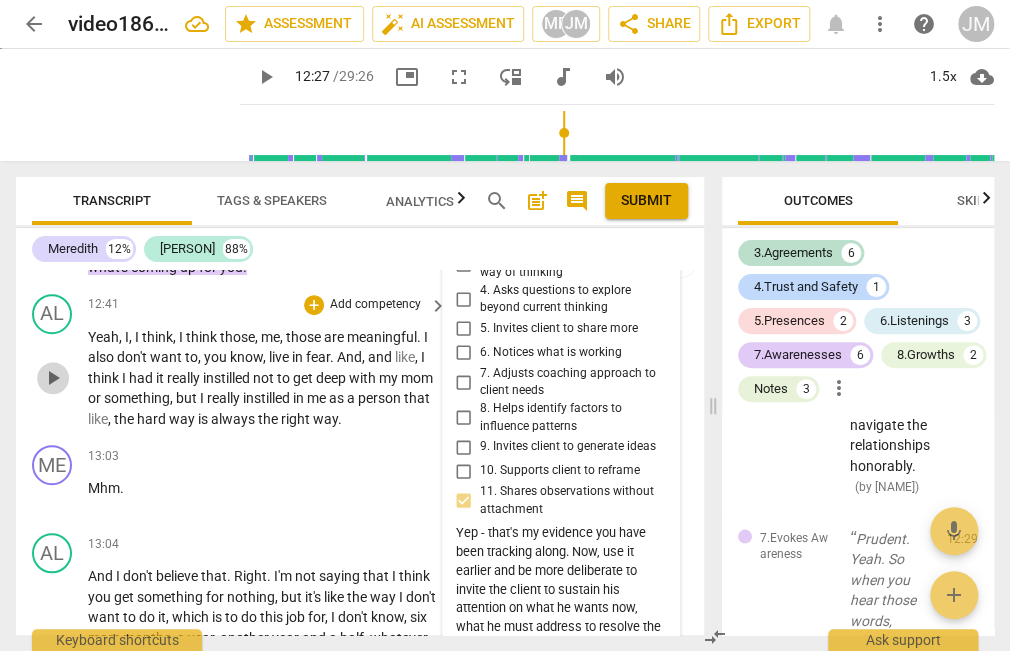 click on "play_arrow" at bounding box center [53, 378] 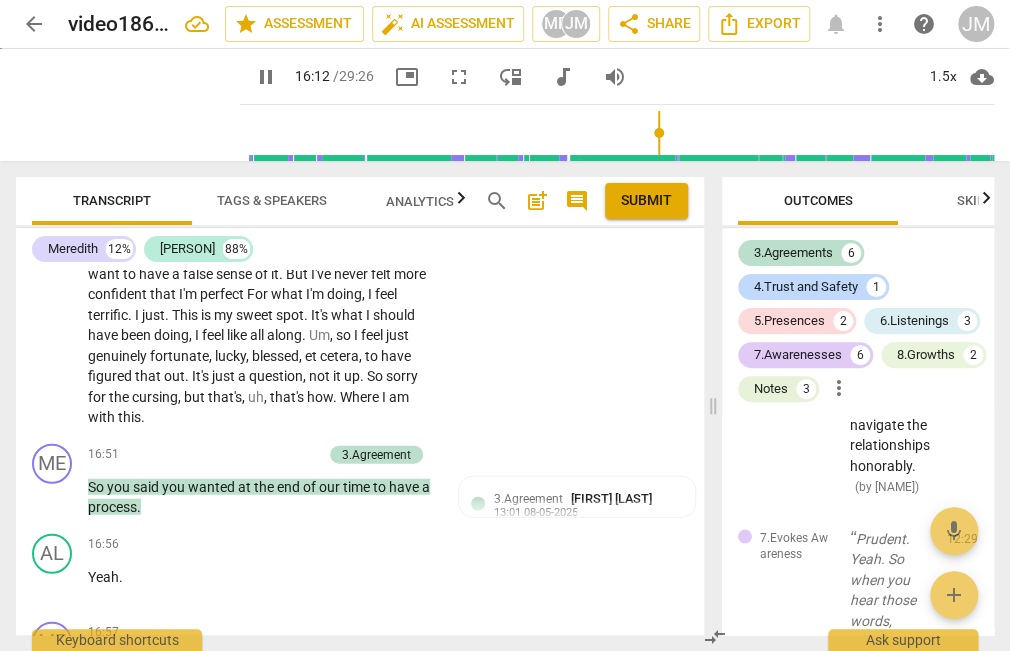 scroll, scrollTop: 6724, scrollLeft: 0, axis: vertical 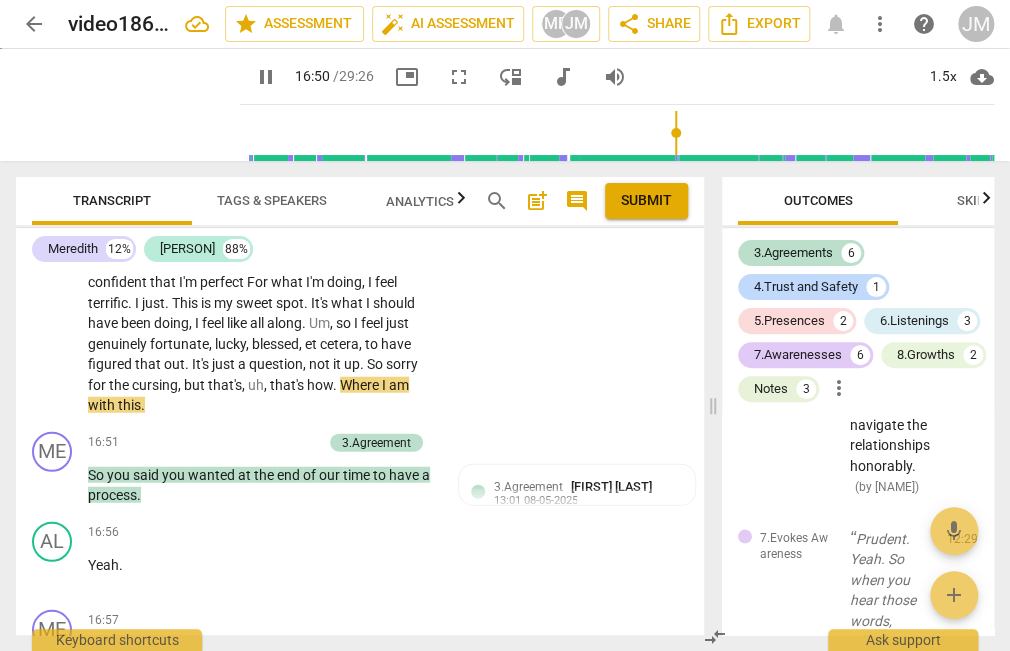 click on "it" at bounding box center [338, 364] 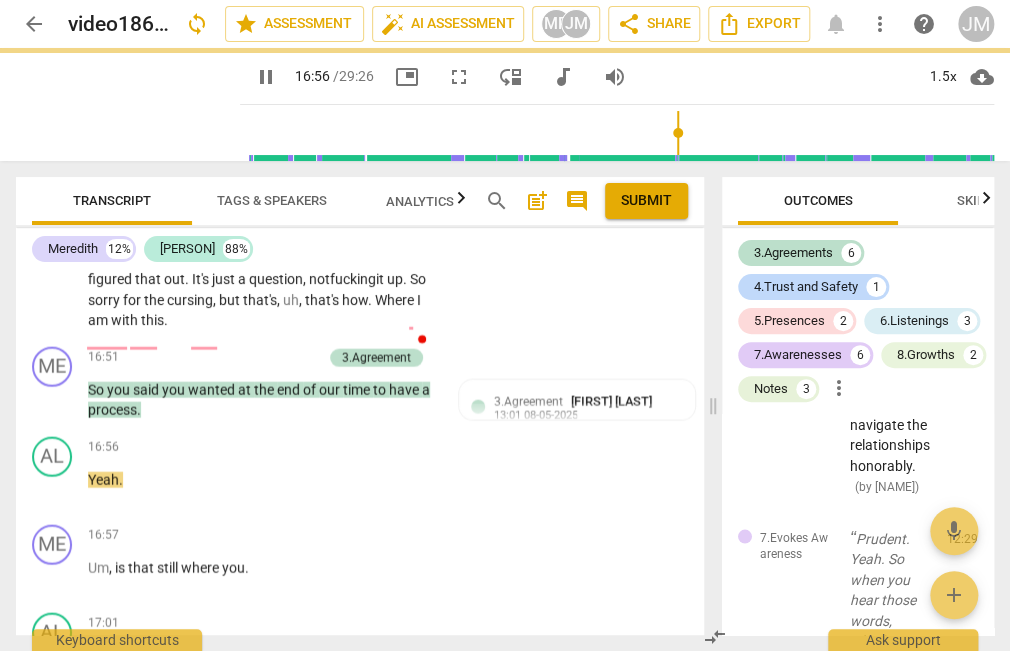 scroll, scrollTop: 6927, scrollLeft: 0, axis: vertical 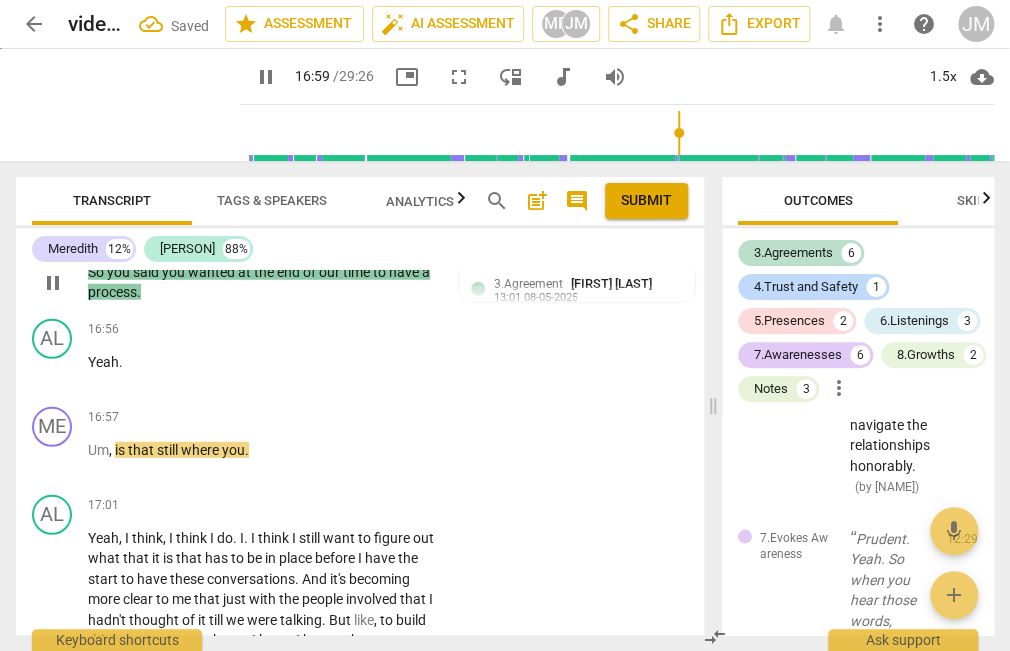 click on "3.Agreement" at bounding box center (376, 240) 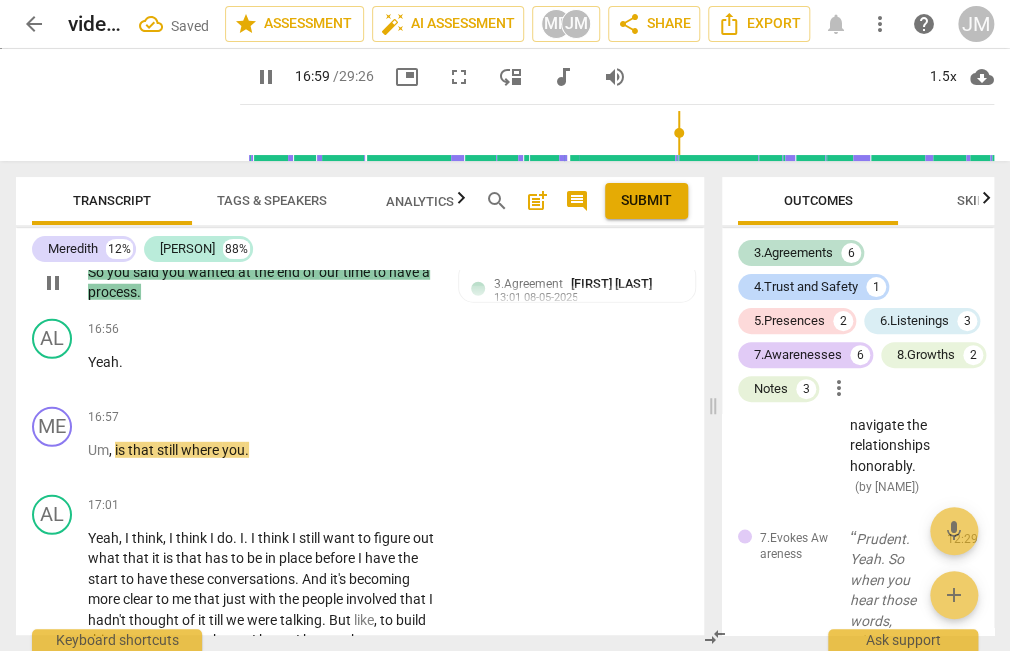 scroll, scrollTop: 7264, scrollLeft: 0, axis: vertical 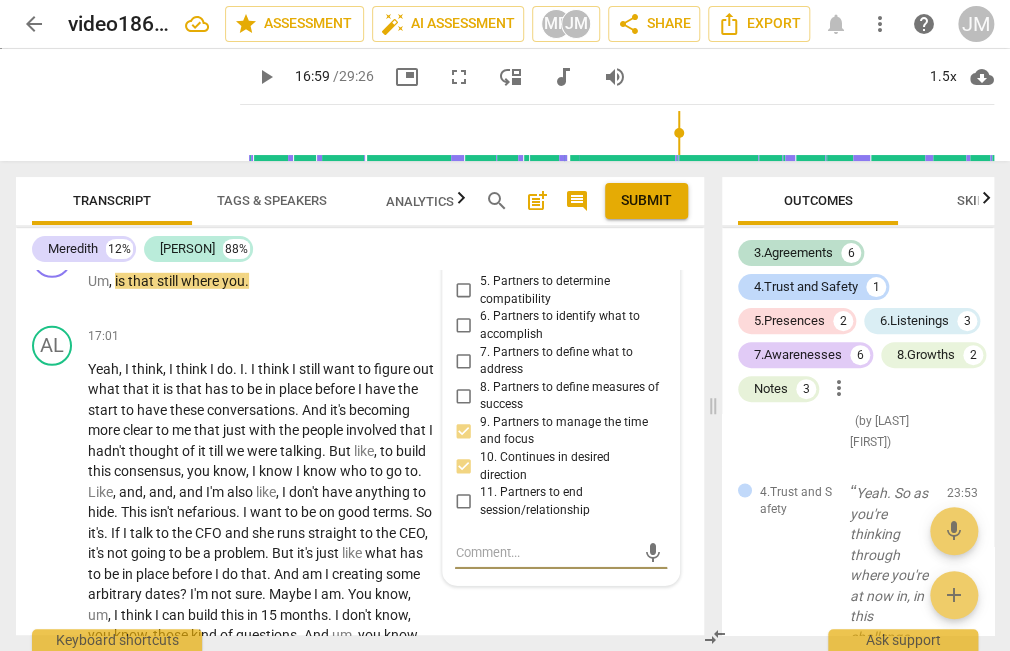 click on "6. Partners to identify what to accomplish" at bounding box center (463, 326) 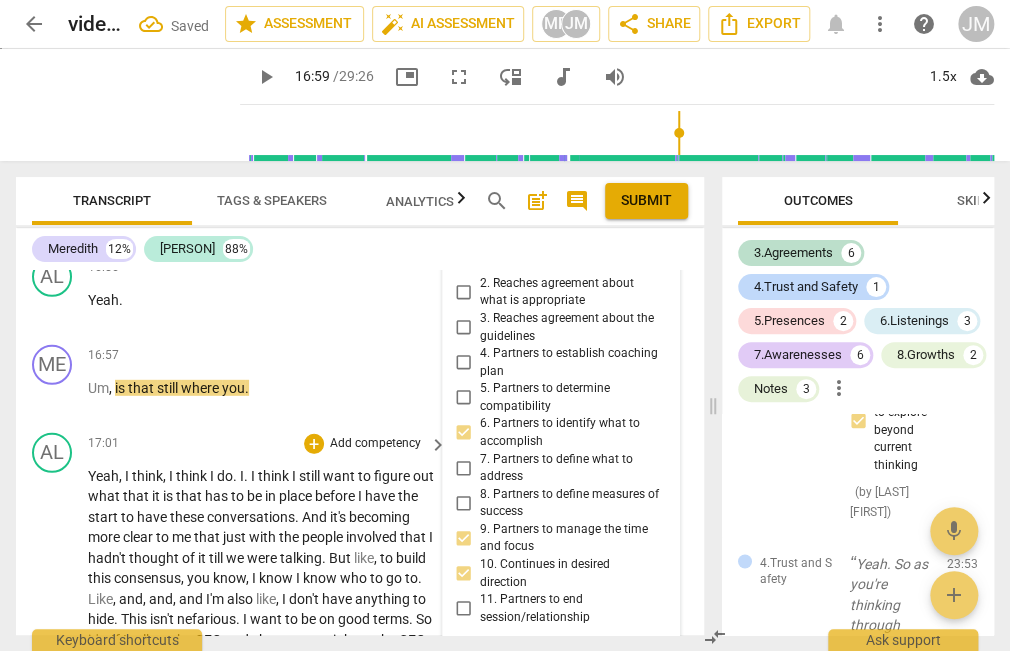 scroll, scrollTop: 7005, scrollLeft: 0, axis: vertical 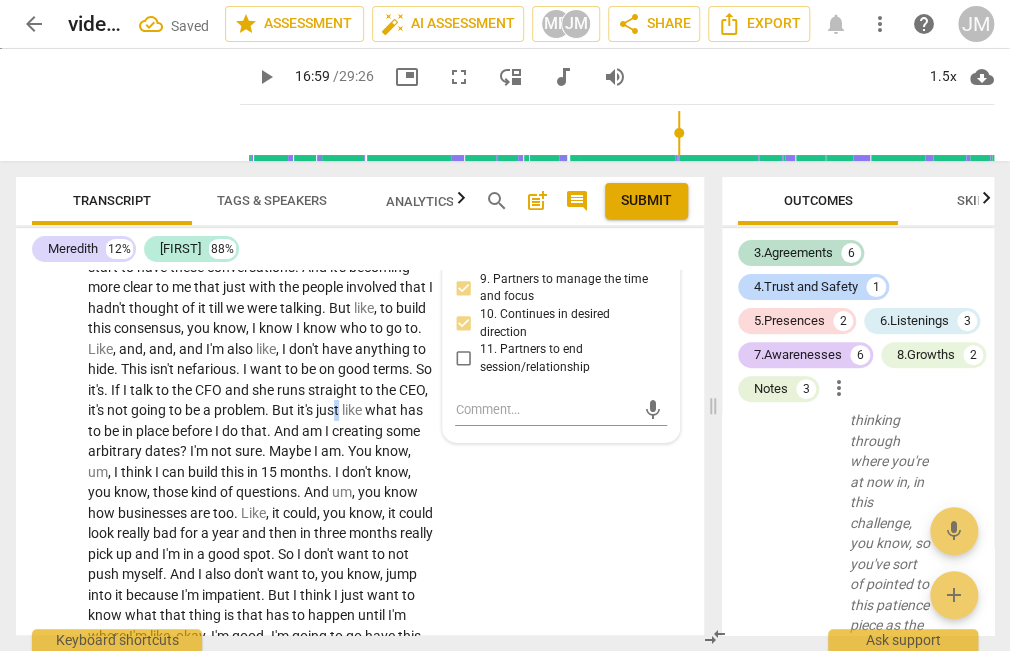 click on "just" at bounding box center (329, 410) 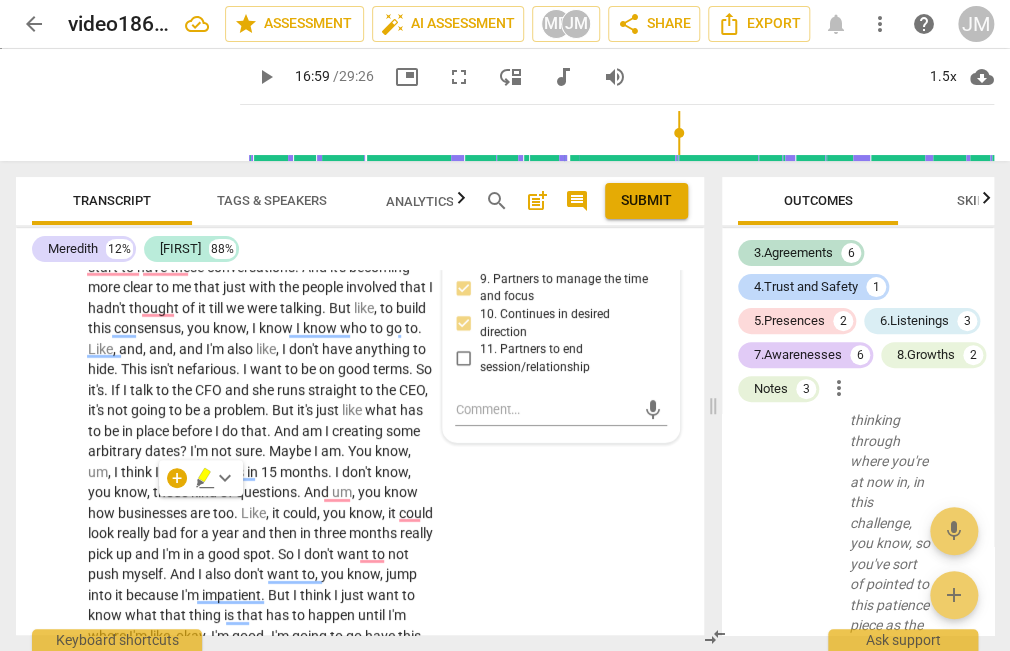 click on "play_arrow pause" at bounding box center [62, 719] 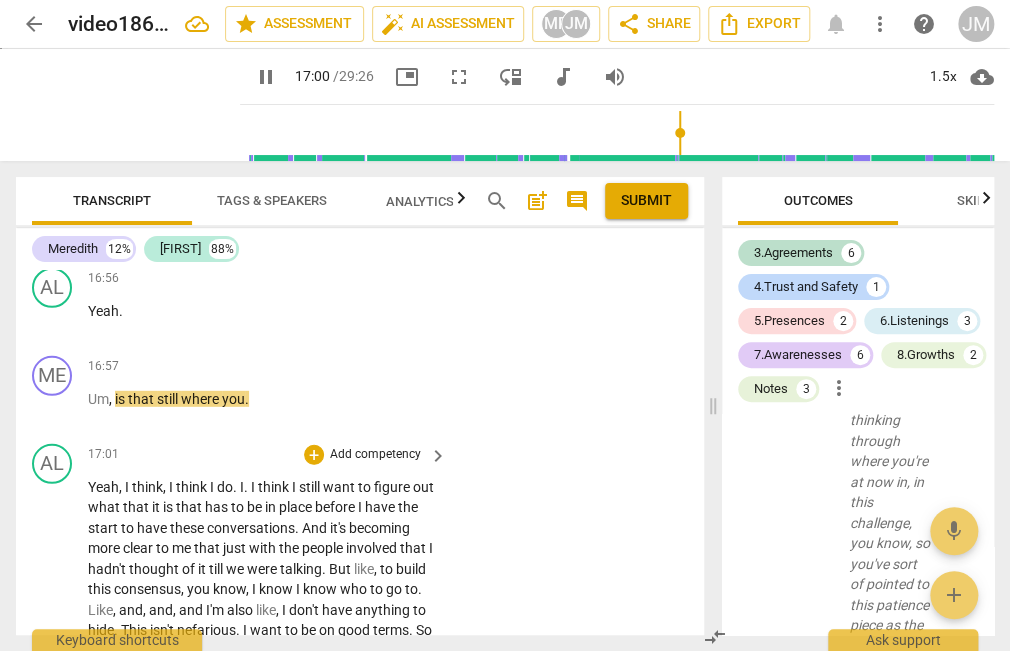 scroll, scrollTop: 6974, scrollLeft: 0, axis: vertical 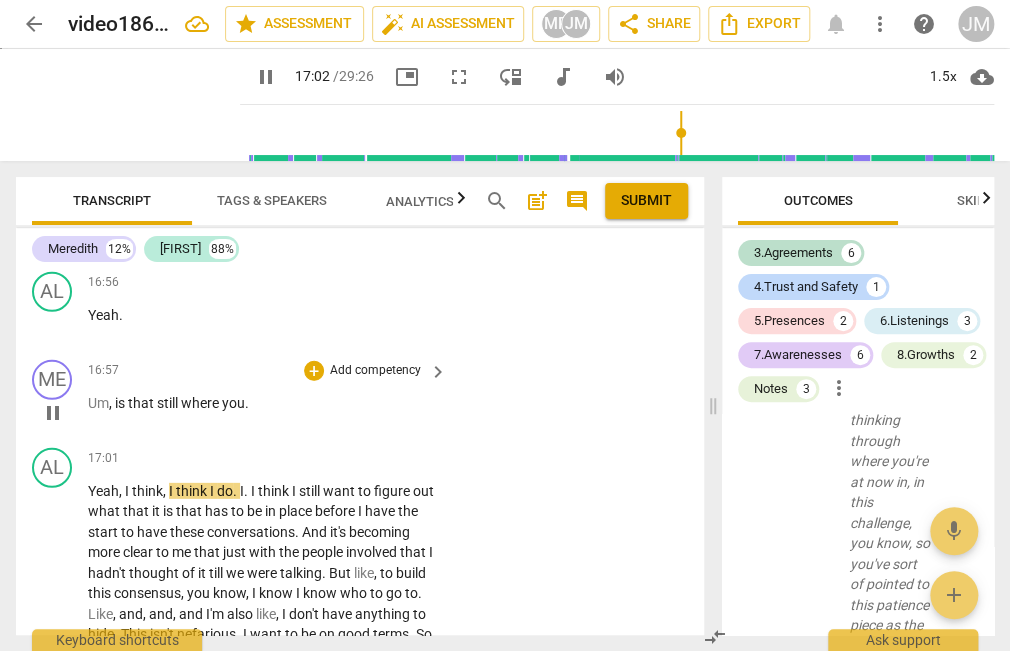 click on "Add competency" at bounding box center (375, 371) 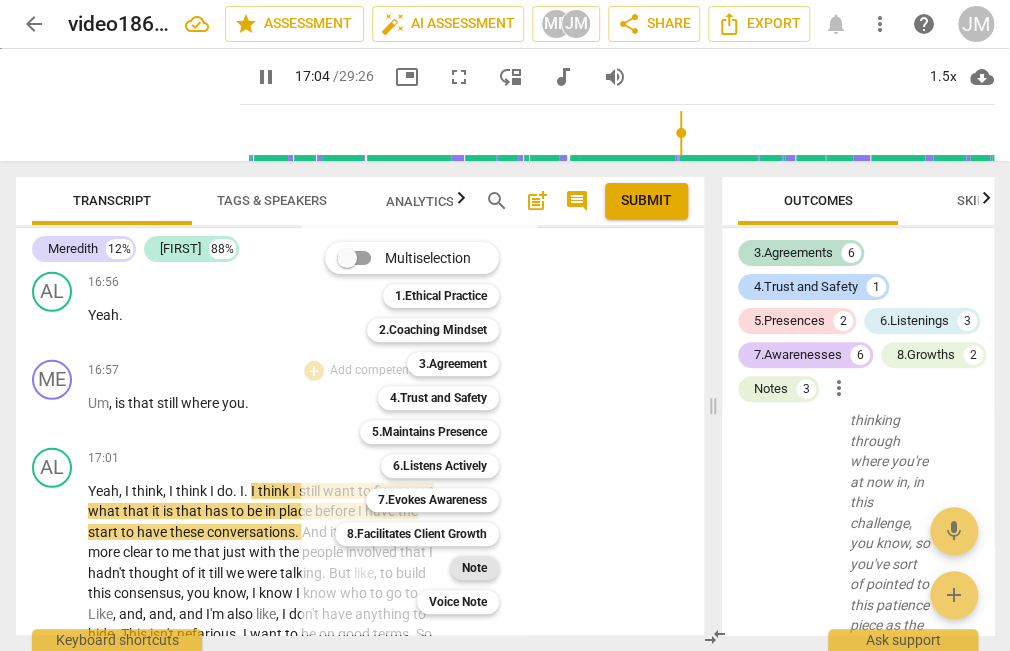 click on "Note" at bounding box center (474, 568) 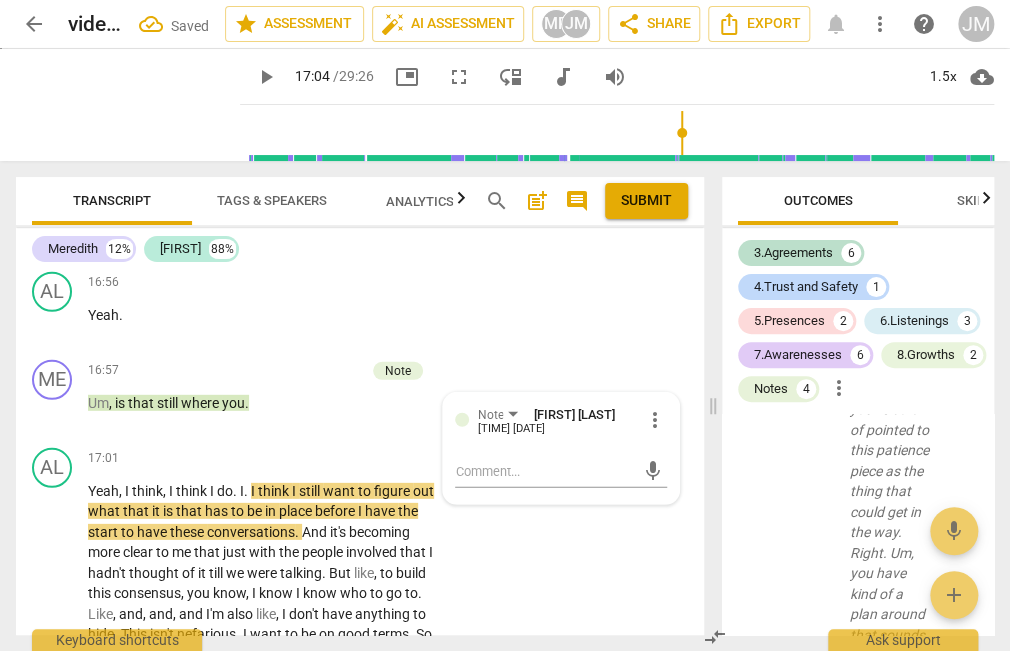 scroll, scrollTop: 21796, scrollLeft: 0, axis: vertical 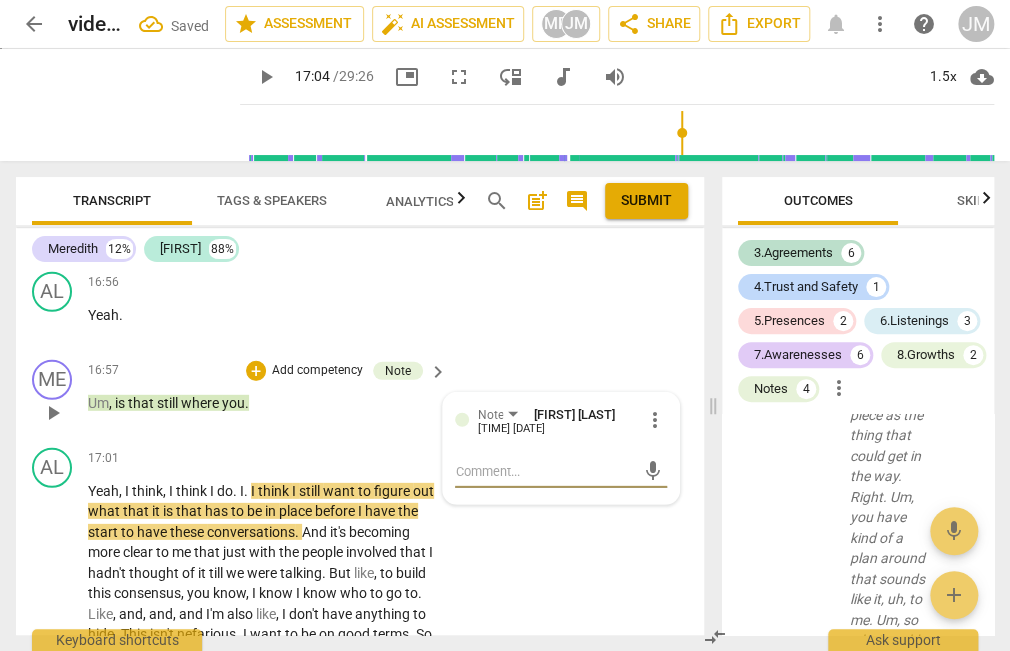 type on "A" 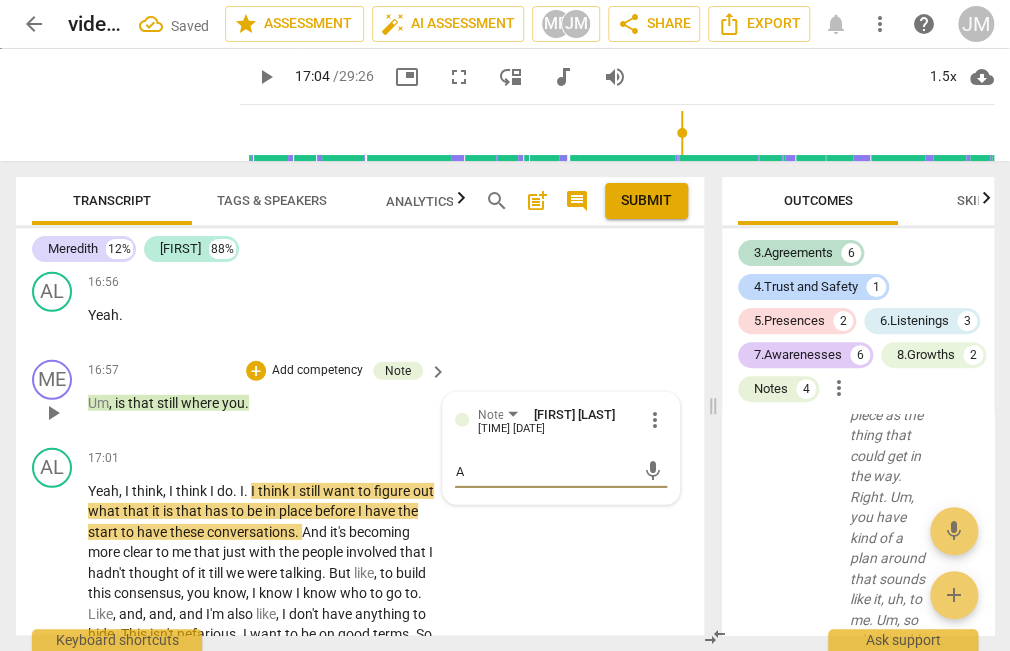 type on "An" 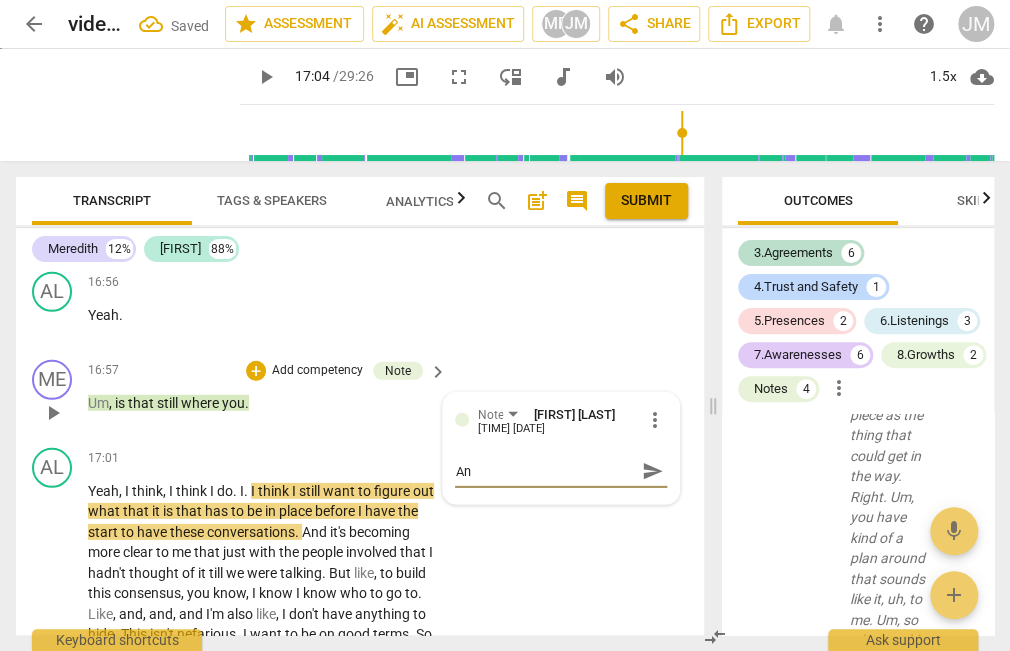 type on "And" 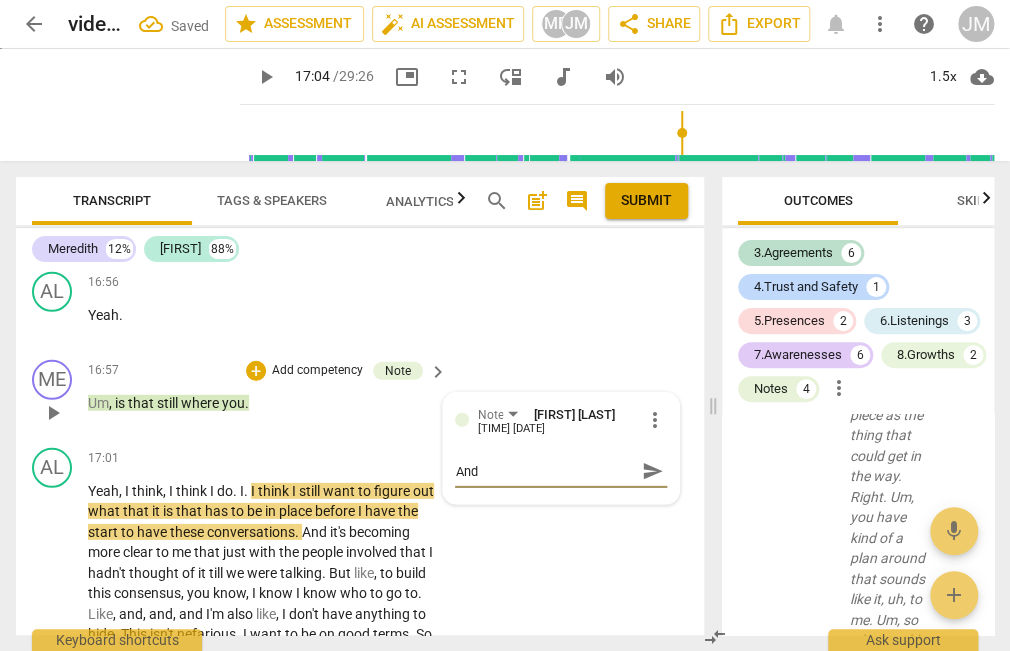 type on "And," 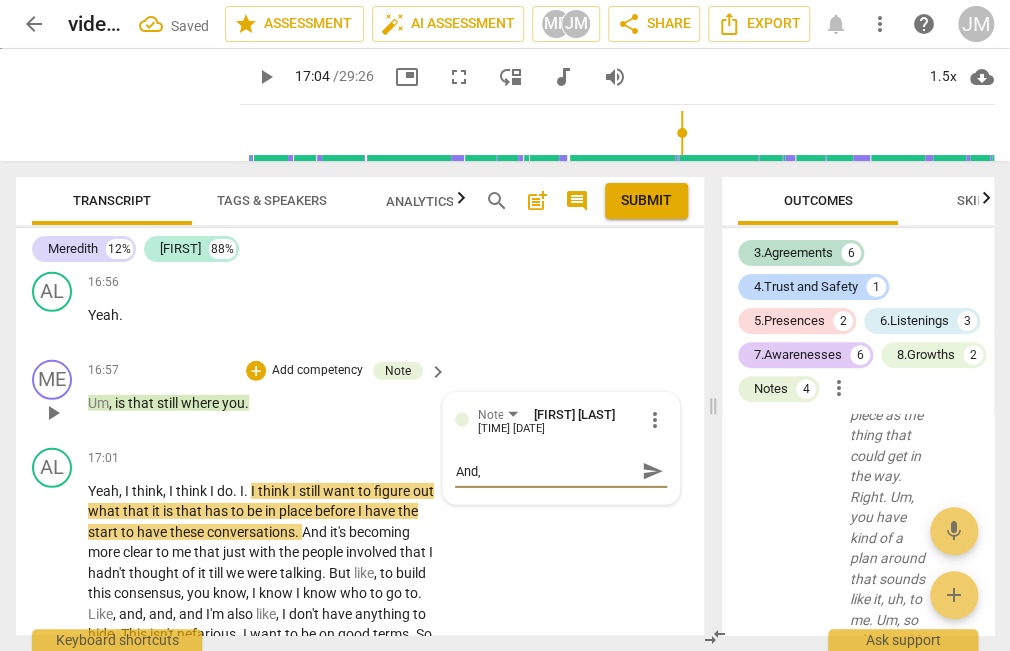 type on "And," 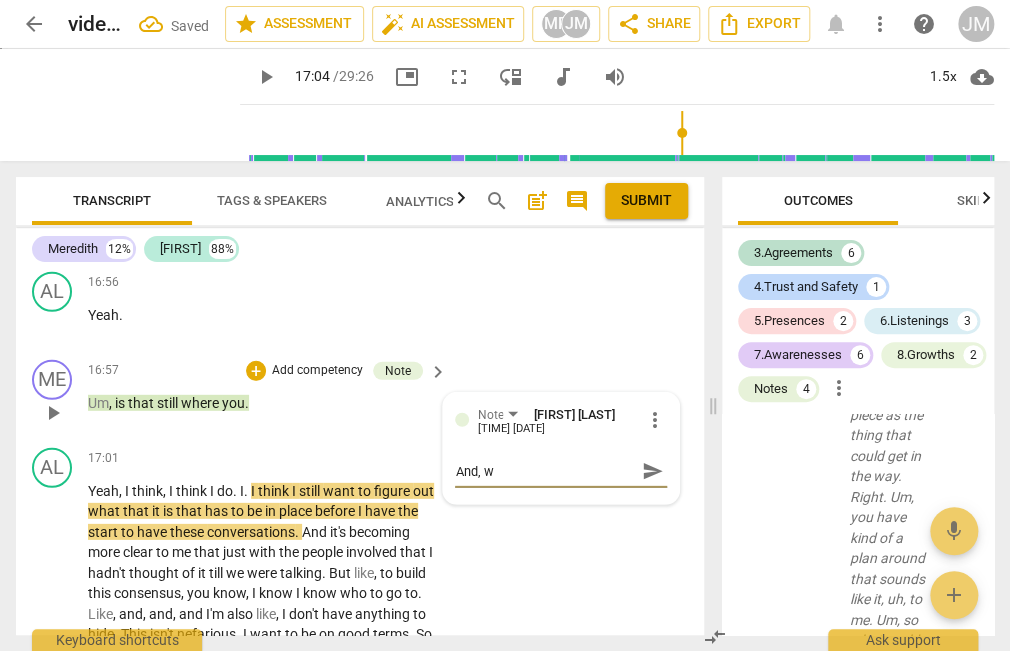 type on "And, wh" 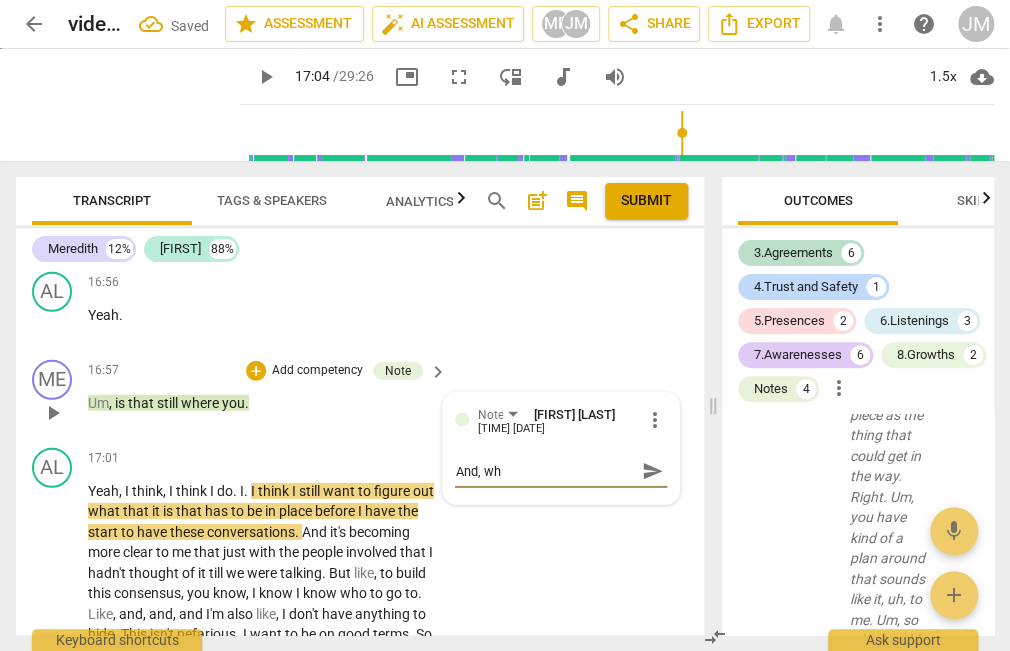 type on "And, wha" 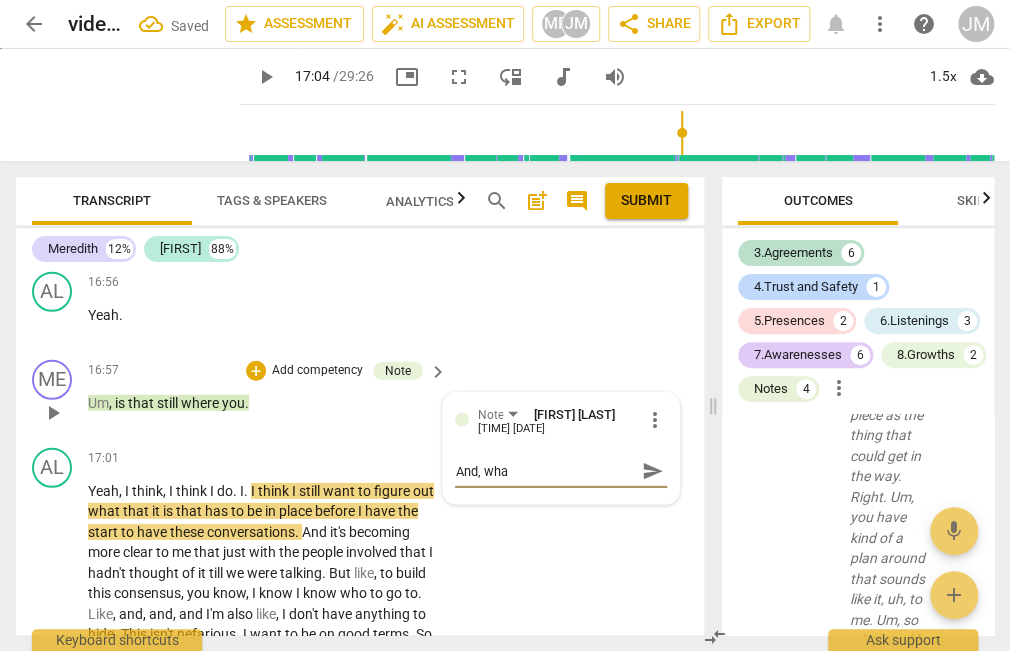 type on "And, what" 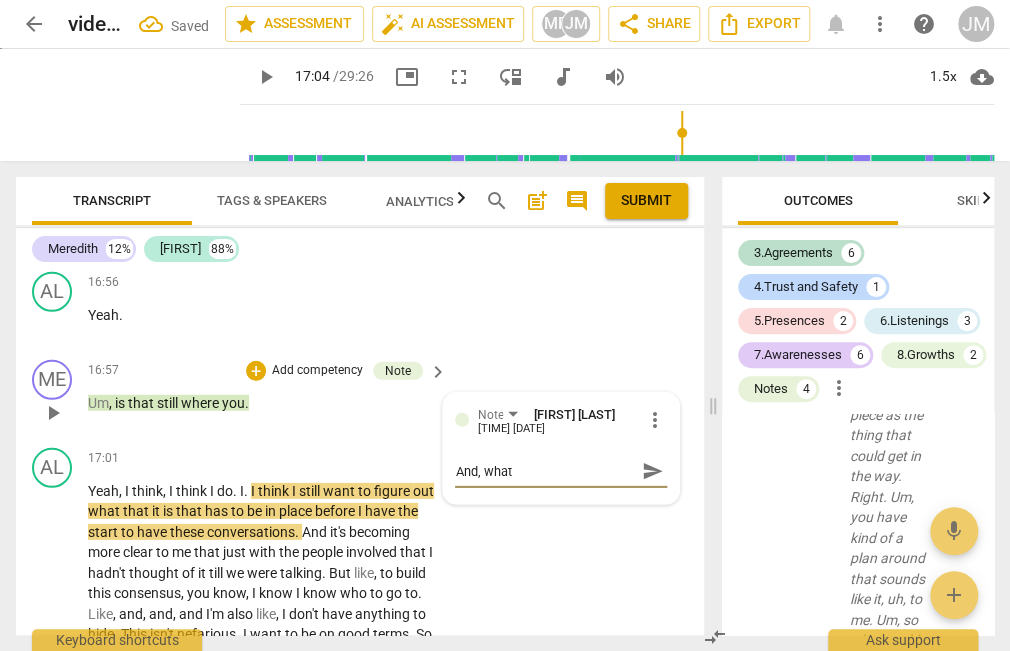 type on "And, what" 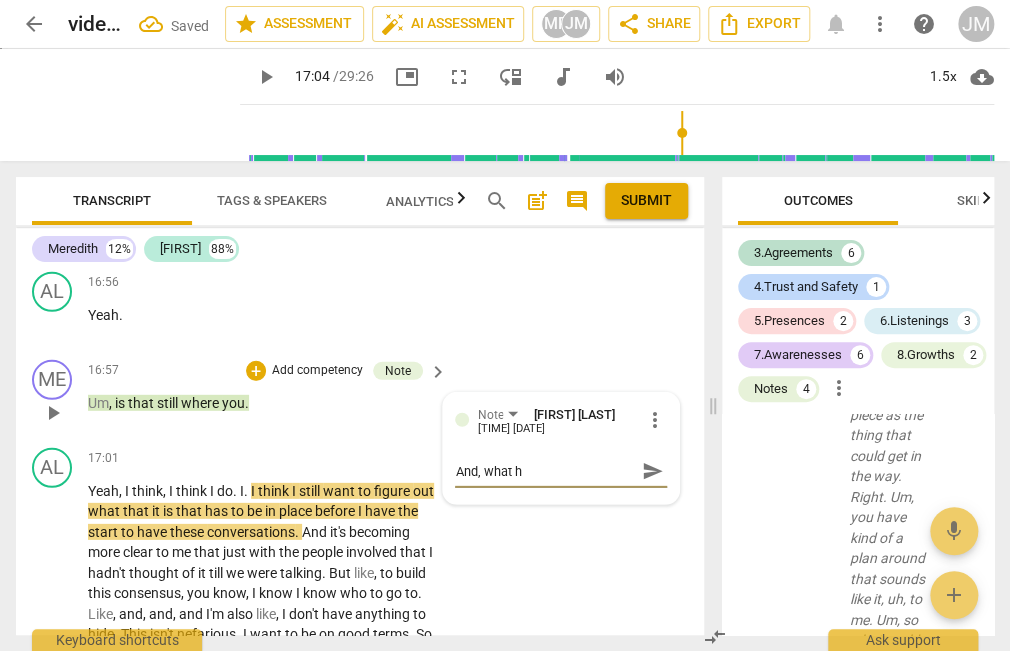 type on "And, what ha" 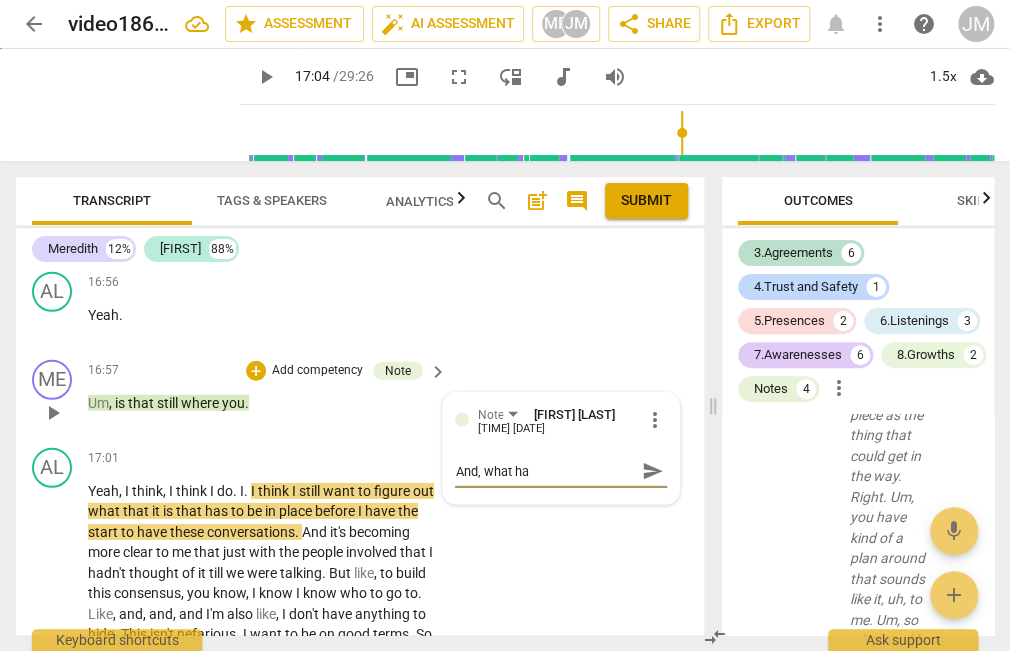 type on "And, what has" 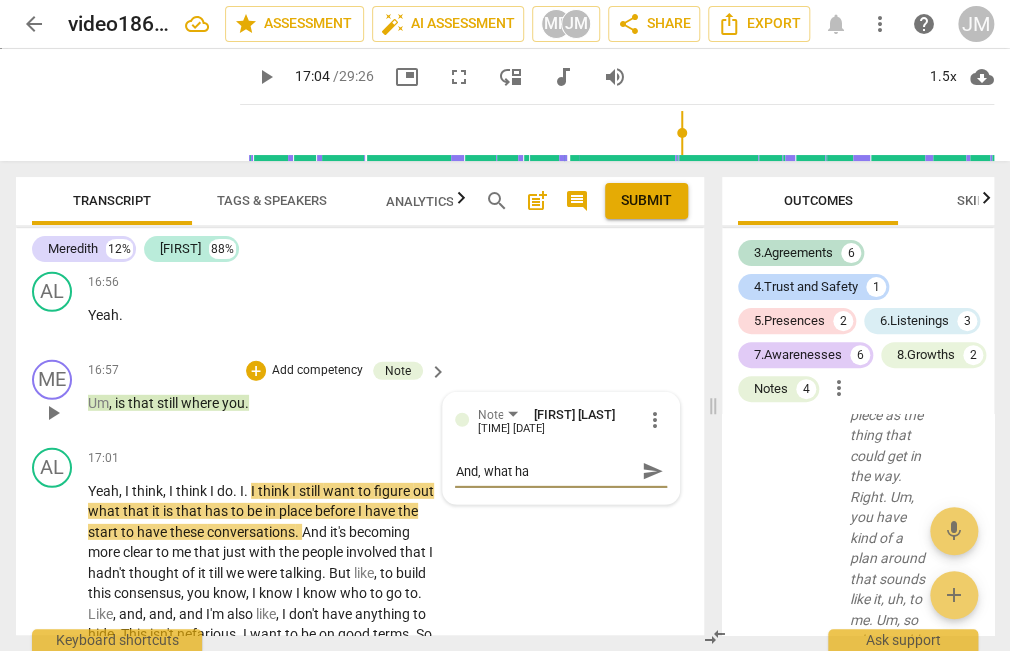 type on "And, what has" 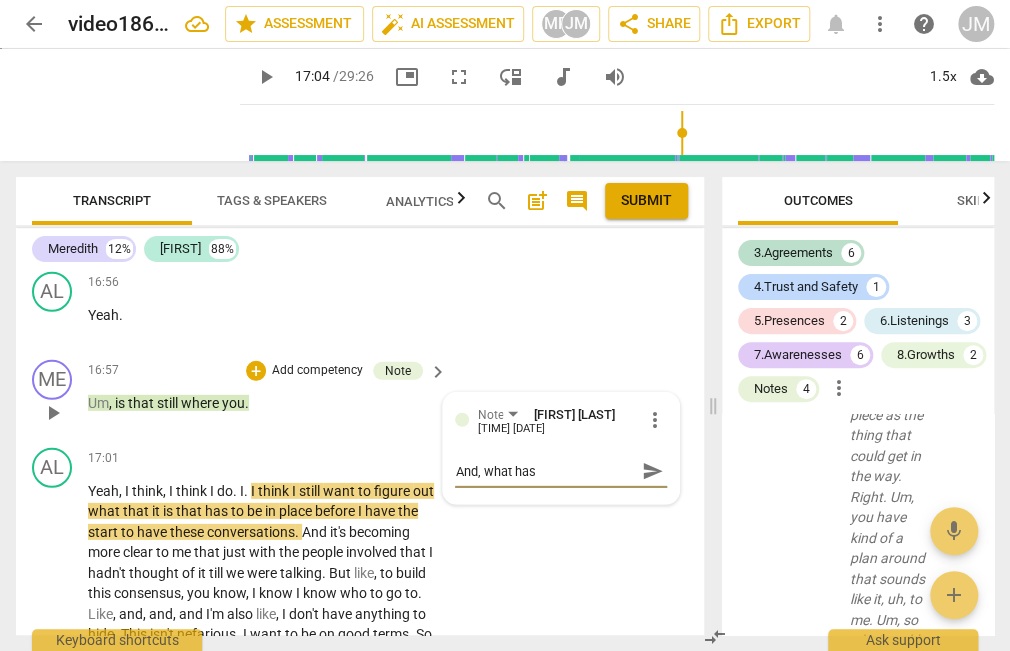 type on "And, what has" 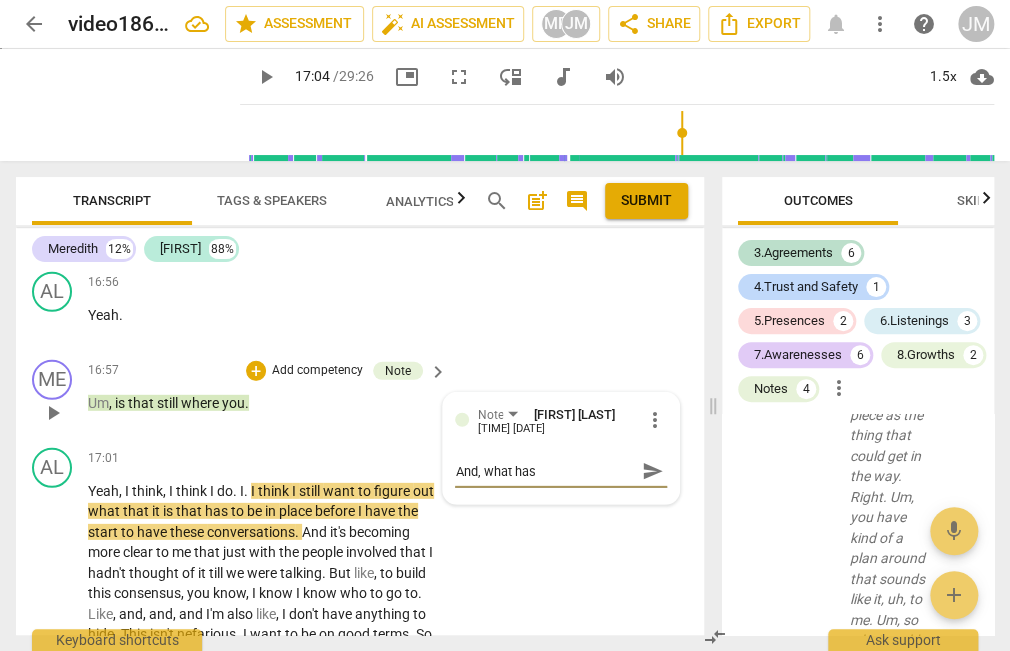 type on "And, what has h" 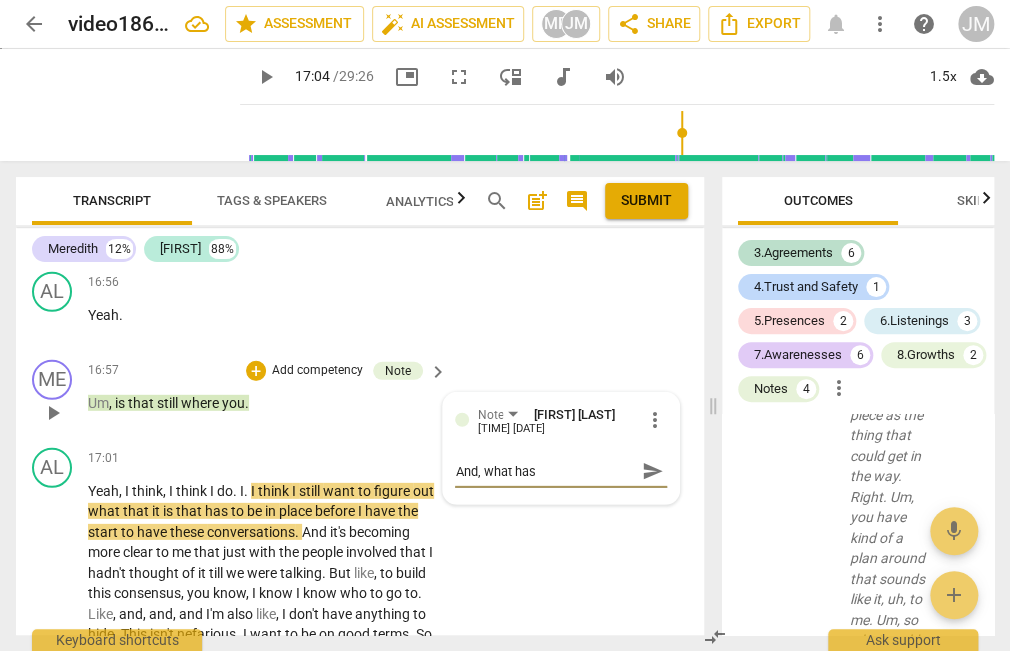 type on "And, what has h" 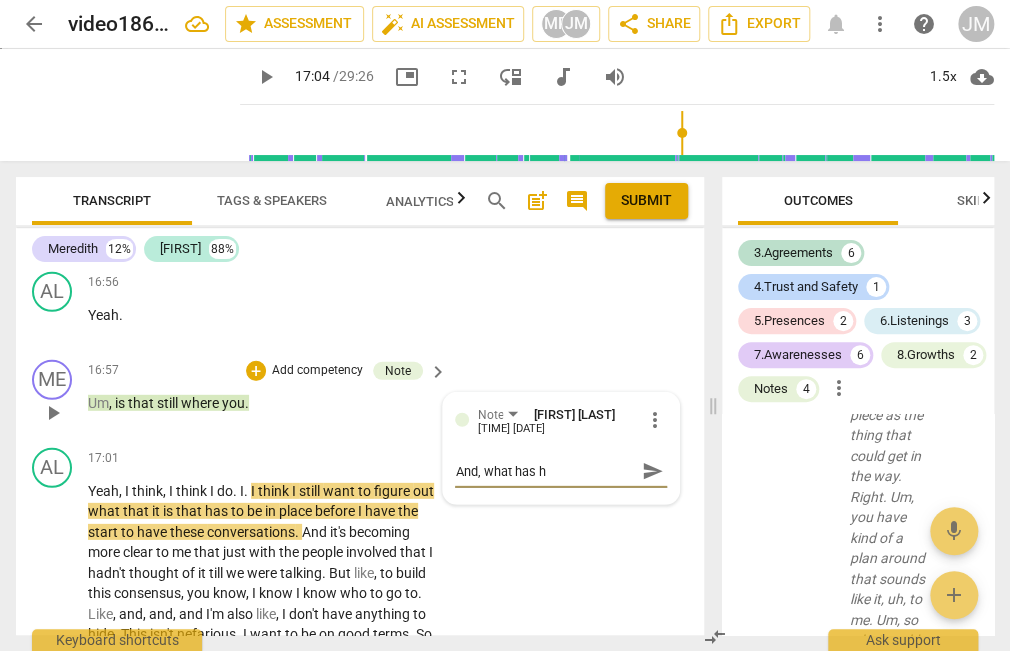 type on "And, what has he" 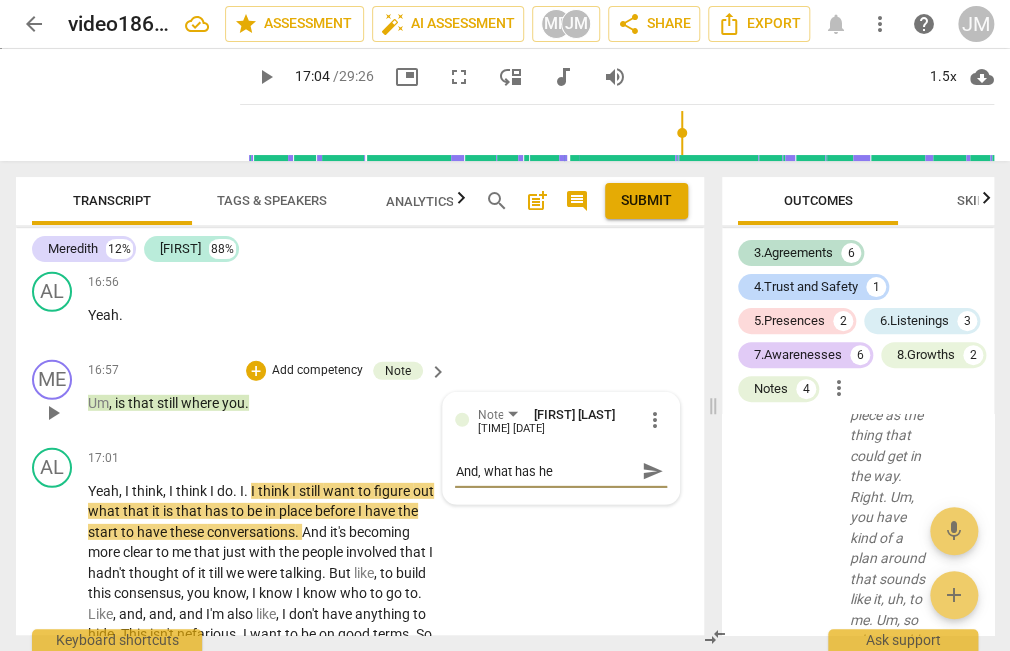 type on "And, what has he" 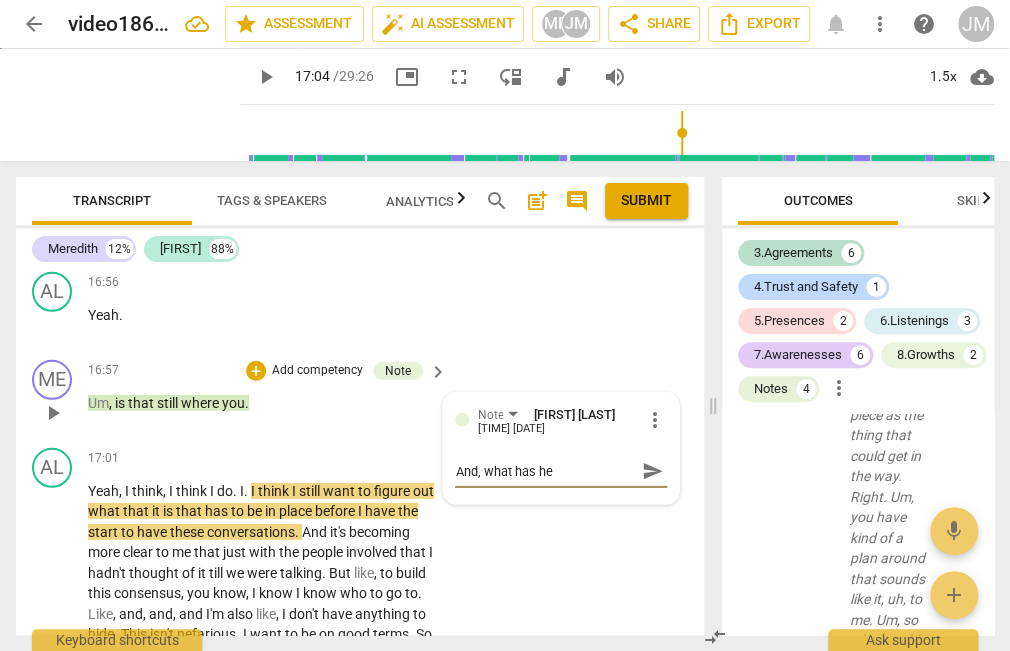 type on "And, what has he b" 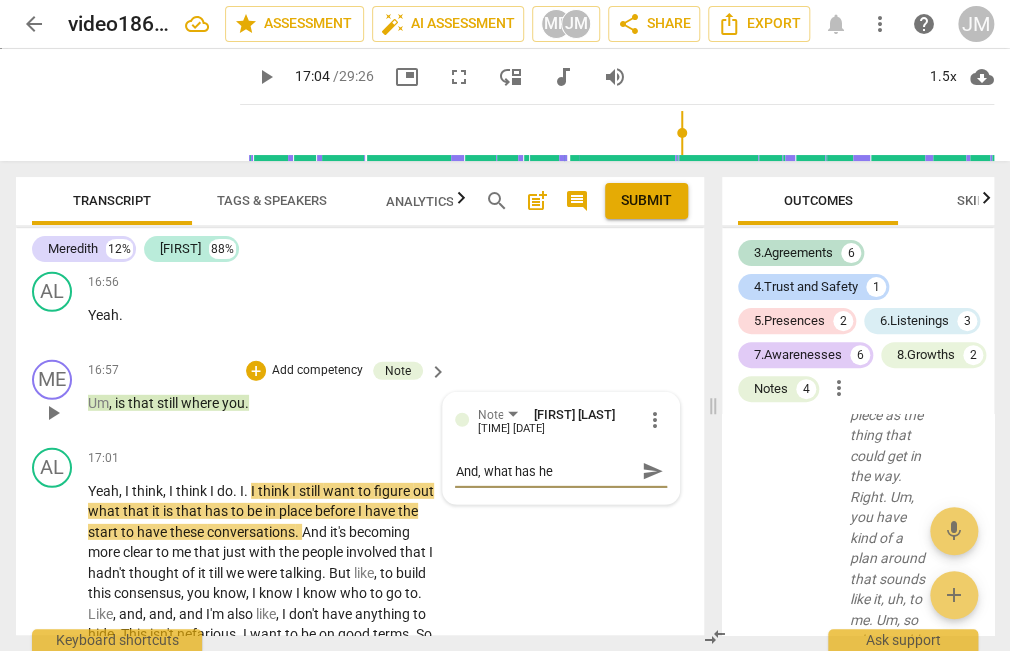 type on "And, what has he b" 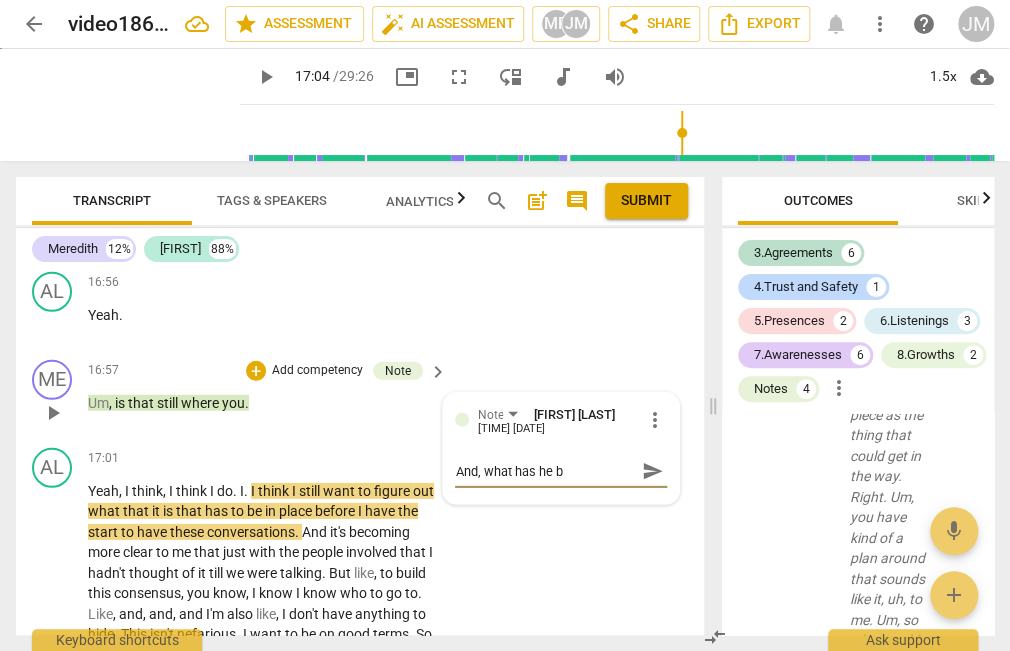 type on "And, what has he be" 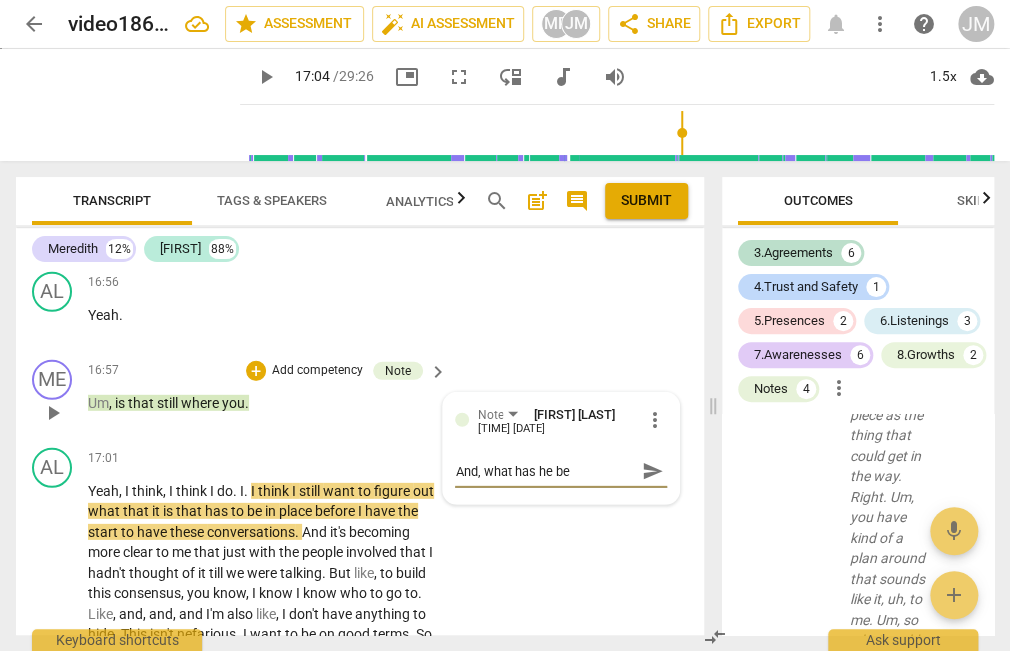 type on "And, what has he bee" 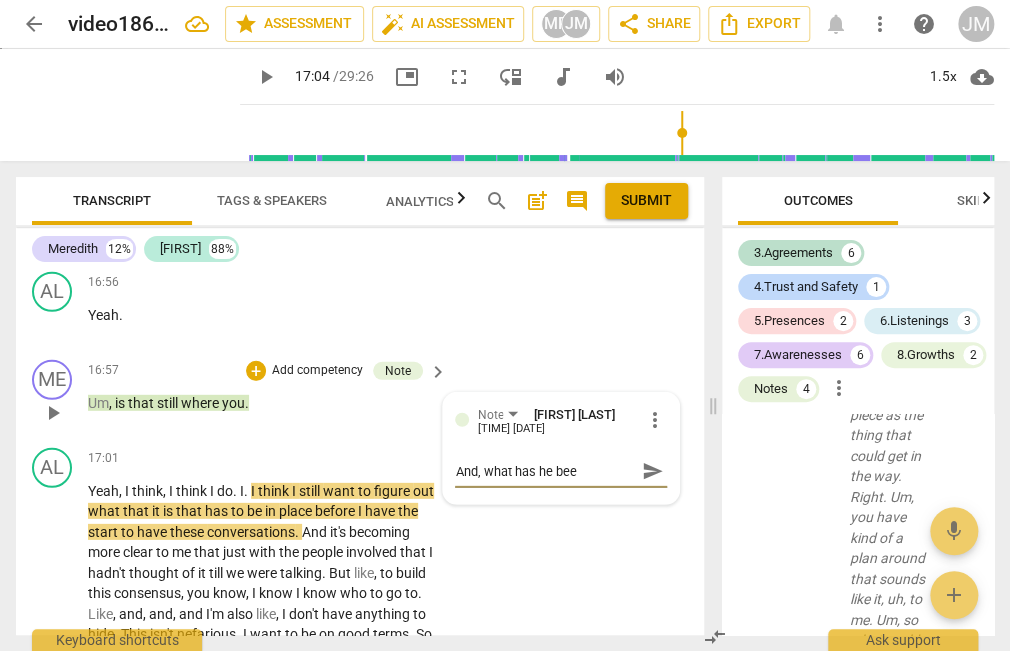 type on "And, what has he been" 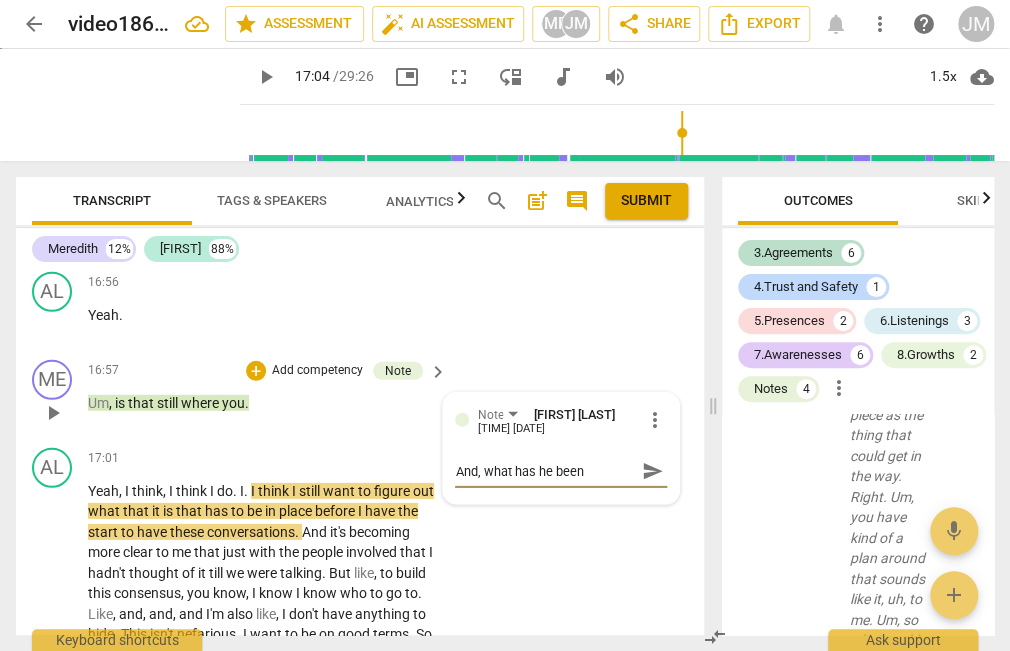 type on "And, what has he been" 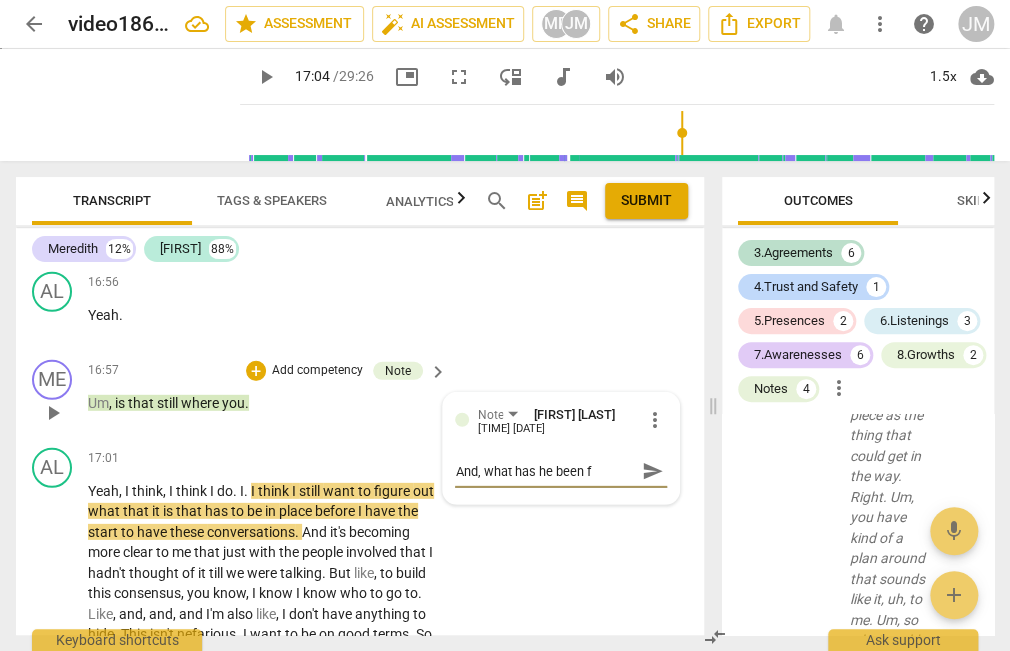 type on "And, what has he been fo" 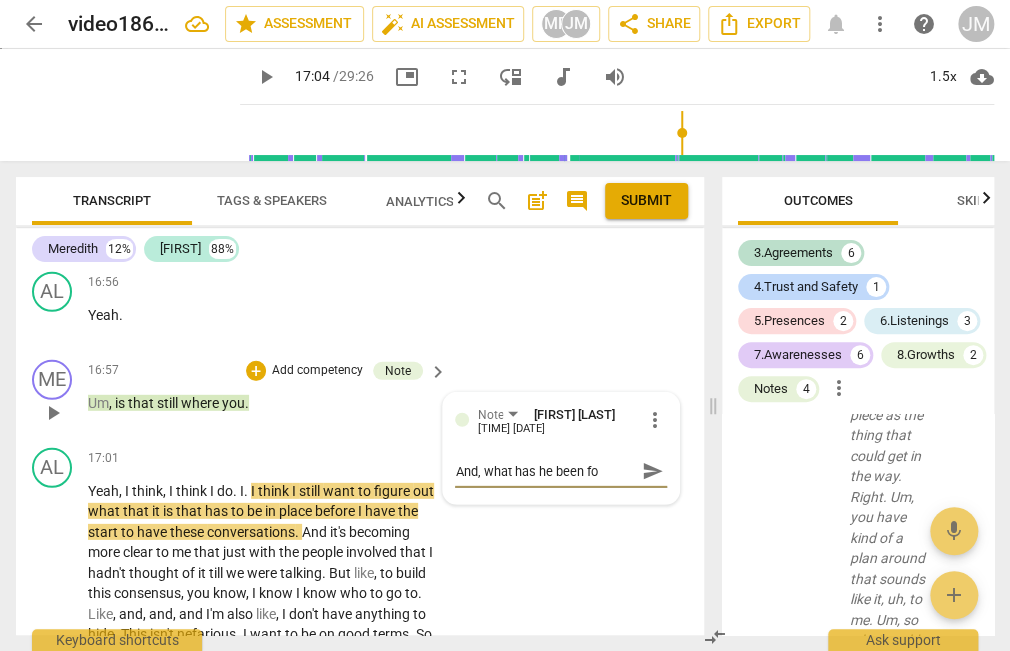 type on "And, what has he been foc" 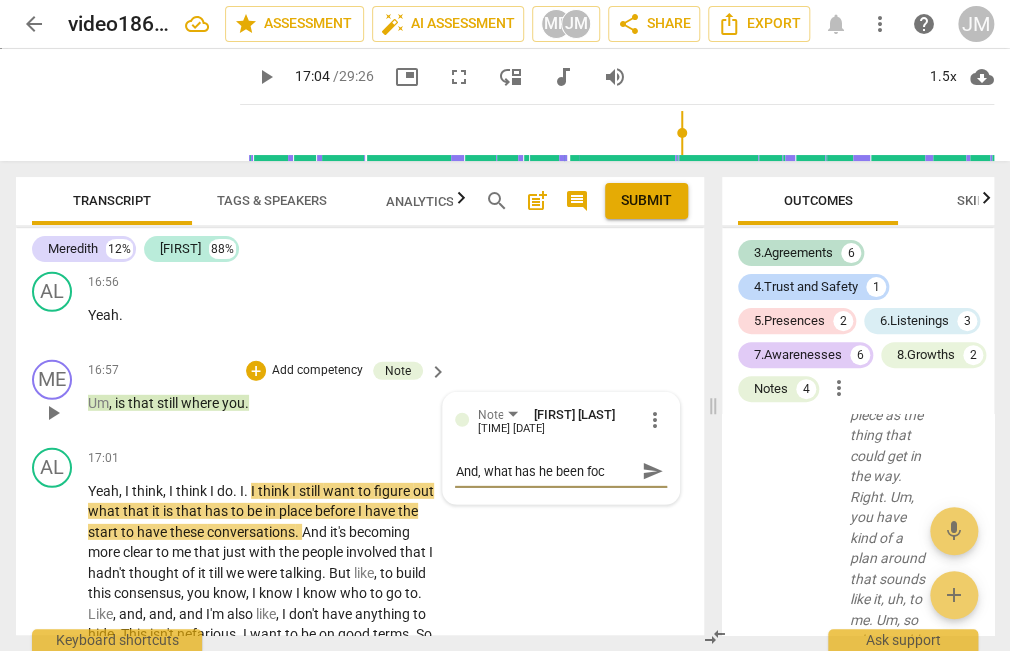 type on "And, what has he been focu" 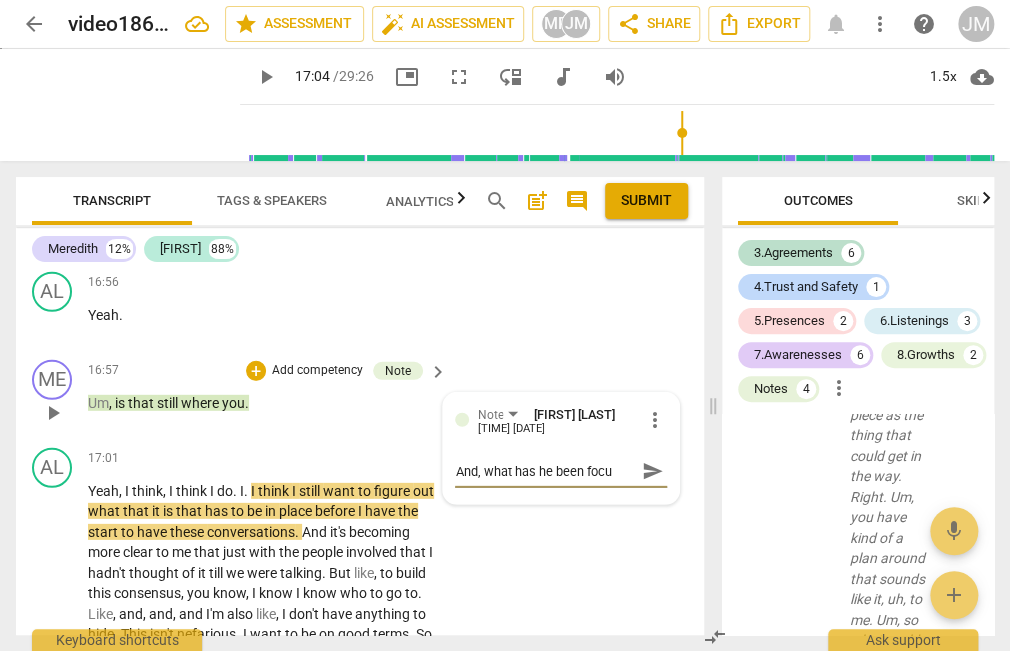 type on "And, what has he been focus" 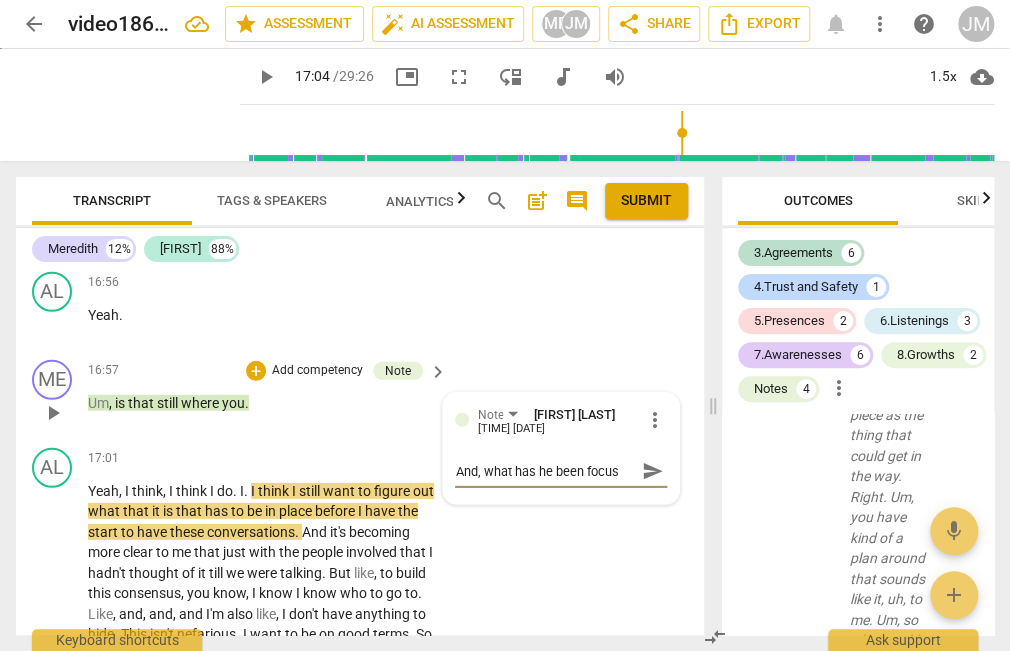 type on "And, what has he been focuse" 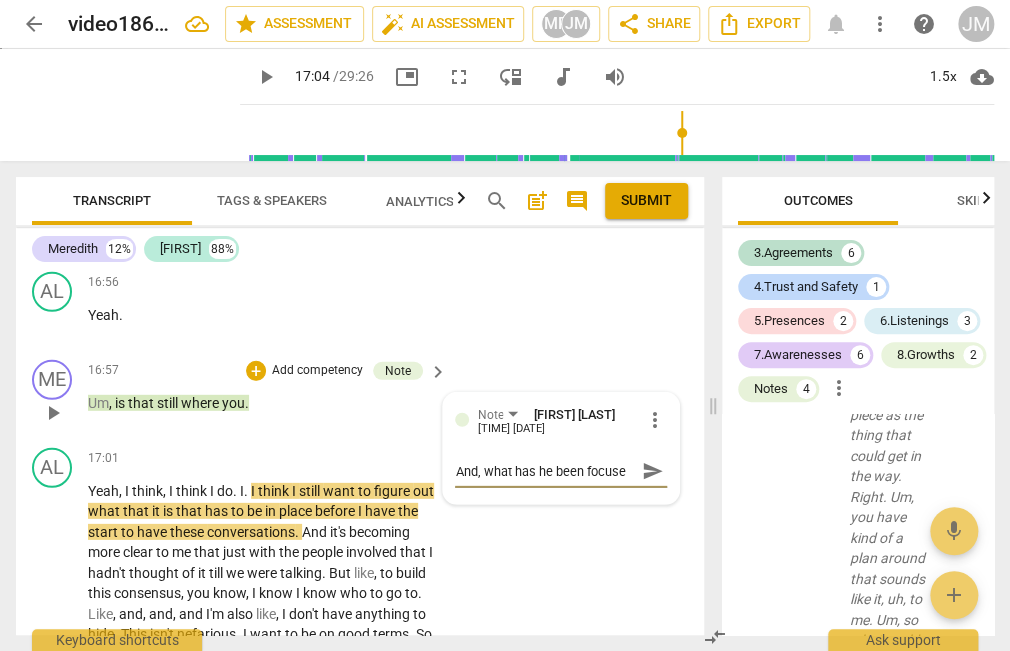 type on "And, what has he been focused" 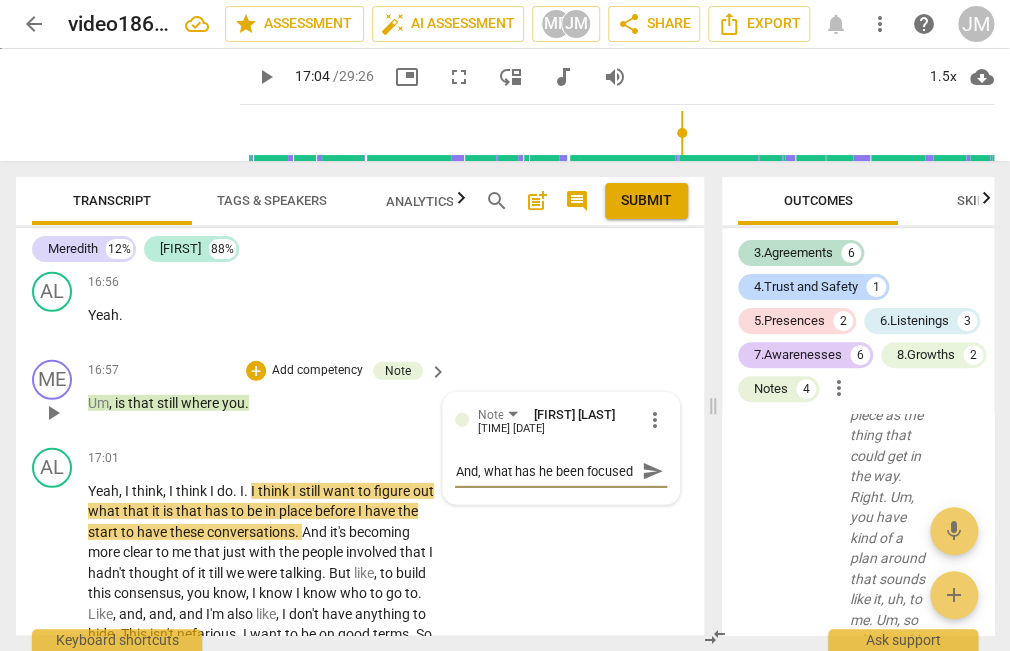 scroll, scrollTop: 17, scrollLeft: 0, axis: vertical 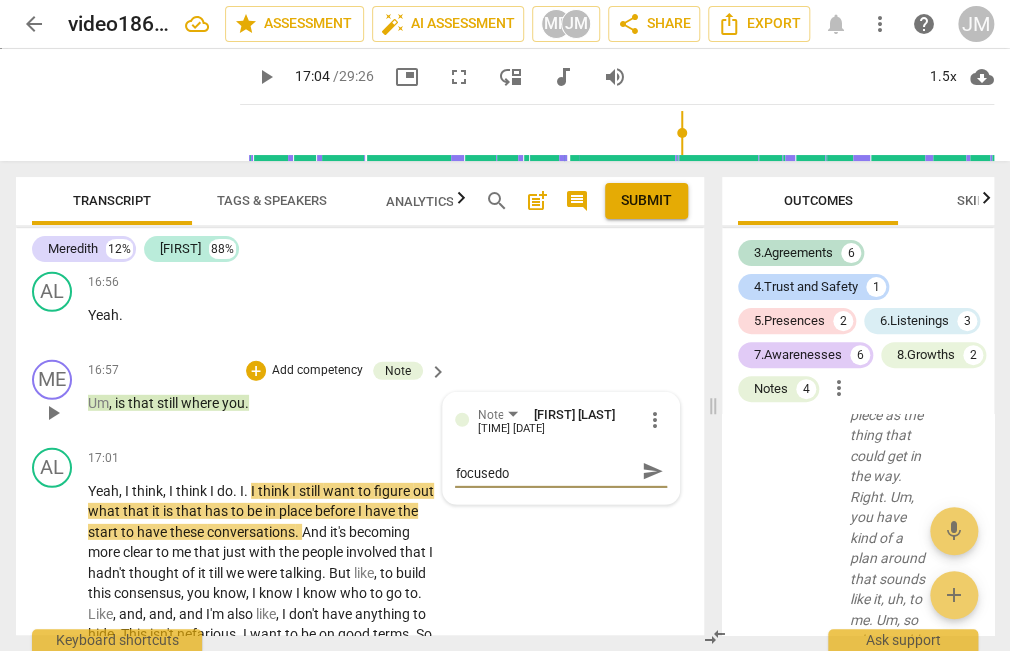 type on "And, what has he been focusedo" 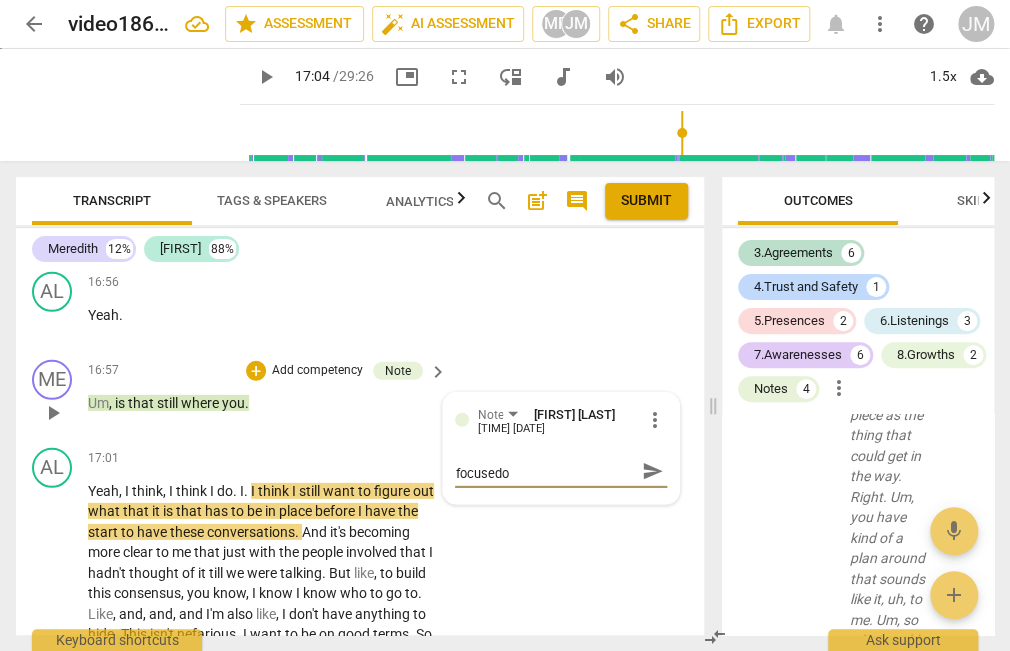 type on "And, what has he been focusedo" 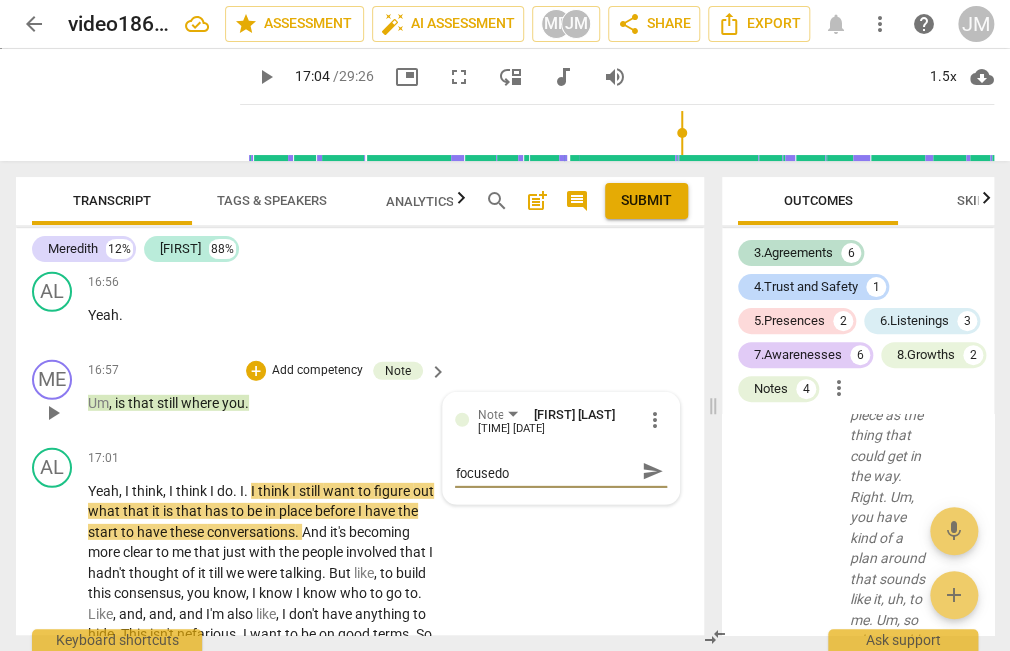 type on "And, what has he been focusedo" 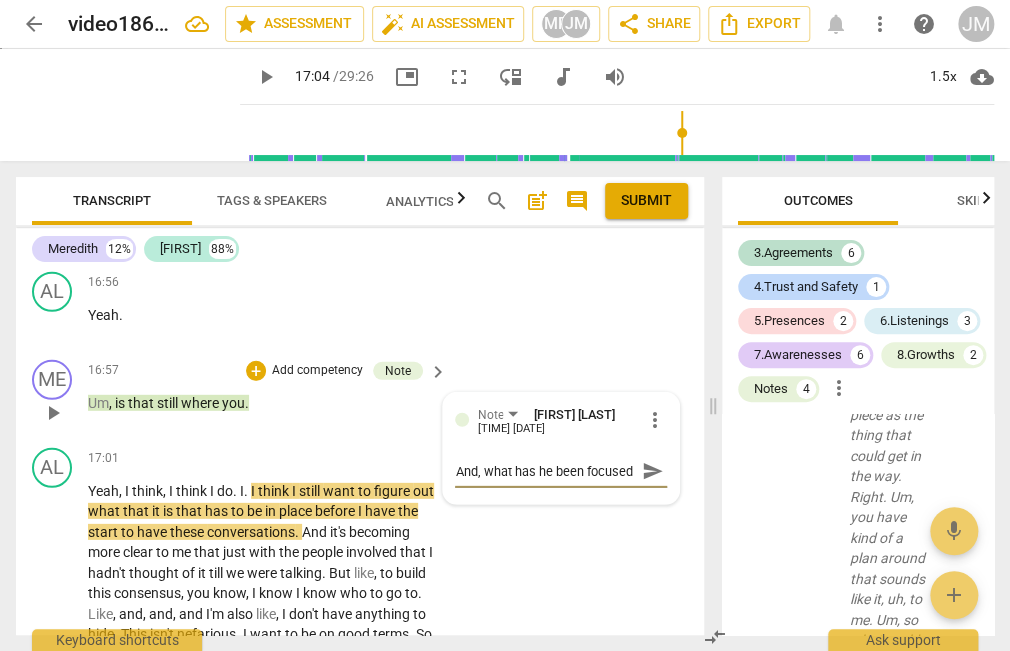 type on "And, what has he been focused" 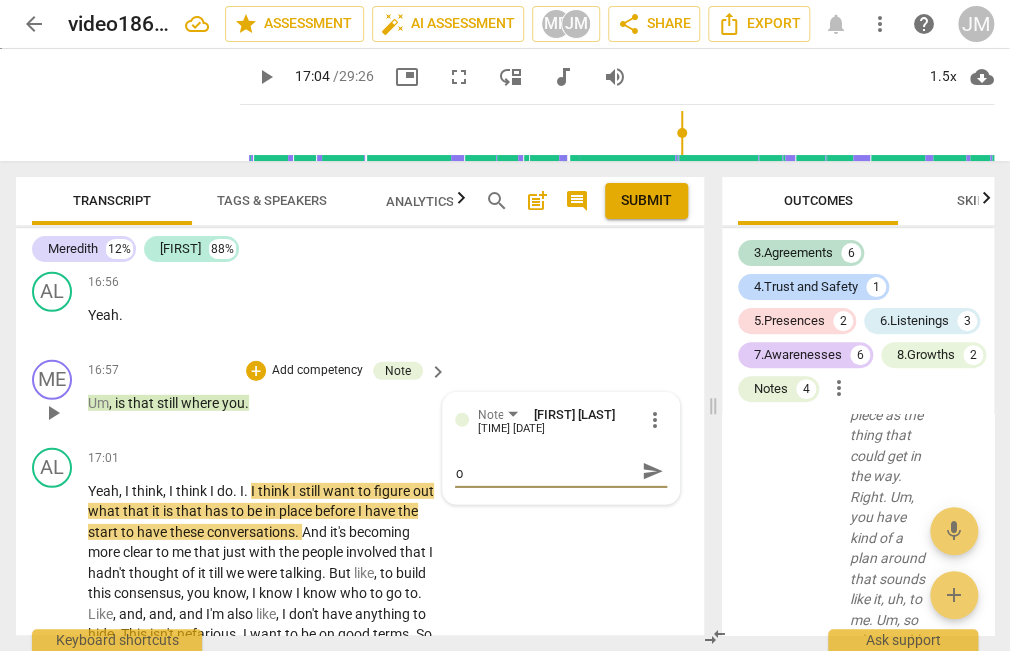 type on "And, what has he been focused on" 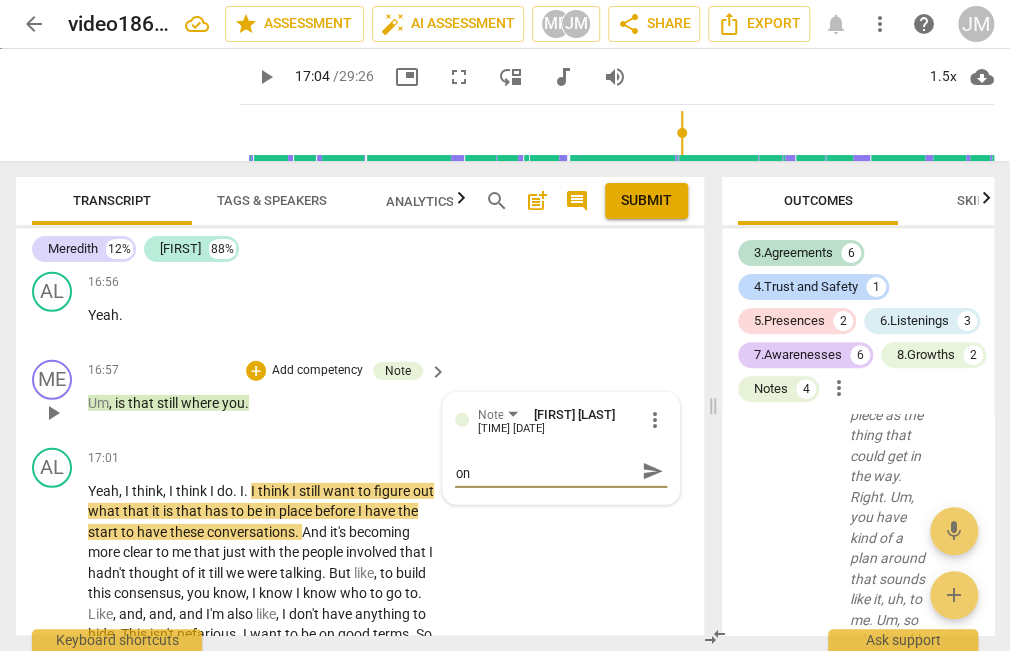 type on "And, what has he been focused on?" 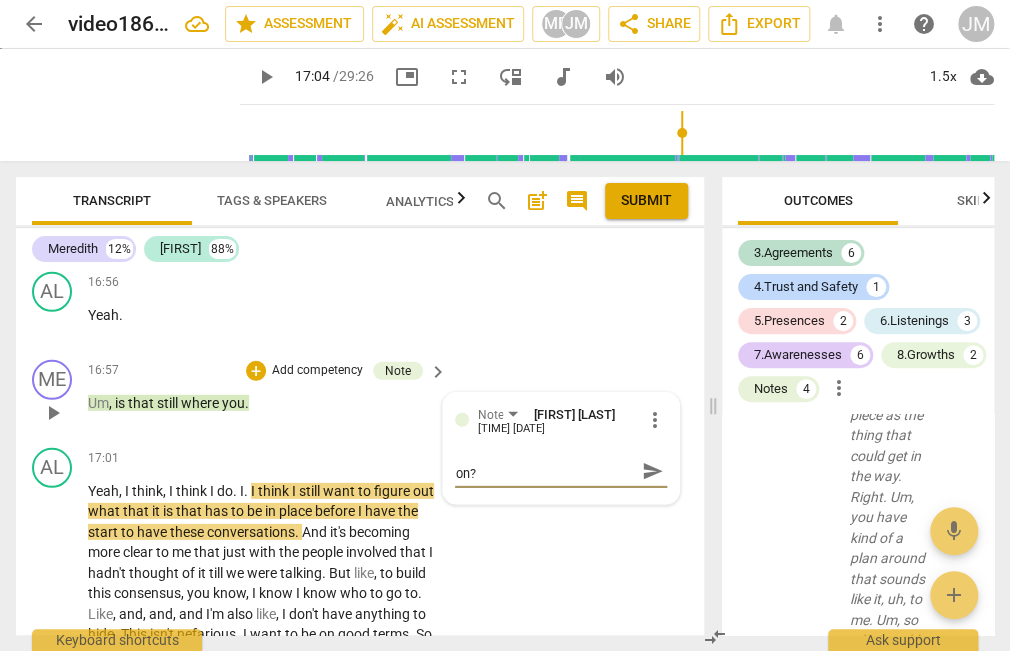 type on "And, what has he been focused on?" 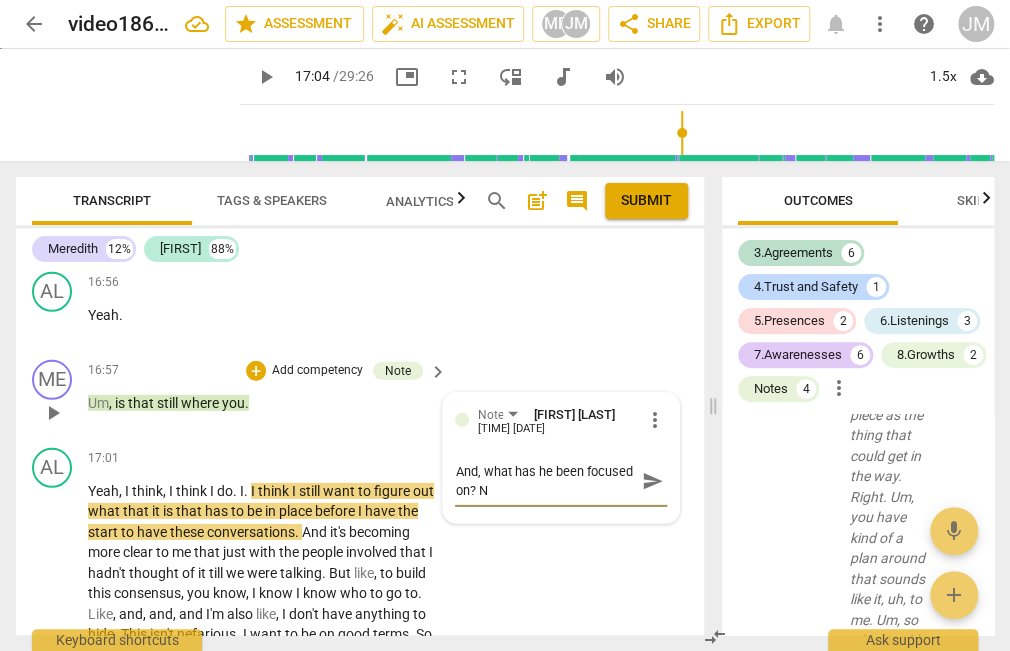 scroll, scrollTop: 0, scrollLeft: 0, axis: both 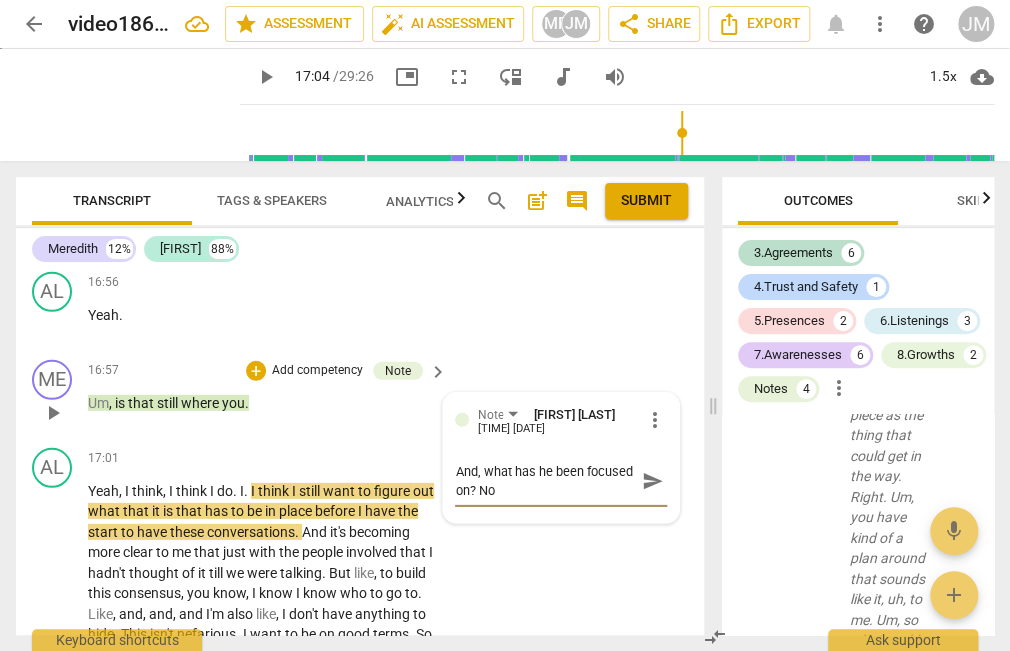 type on "And, what has he been focused on? Not" 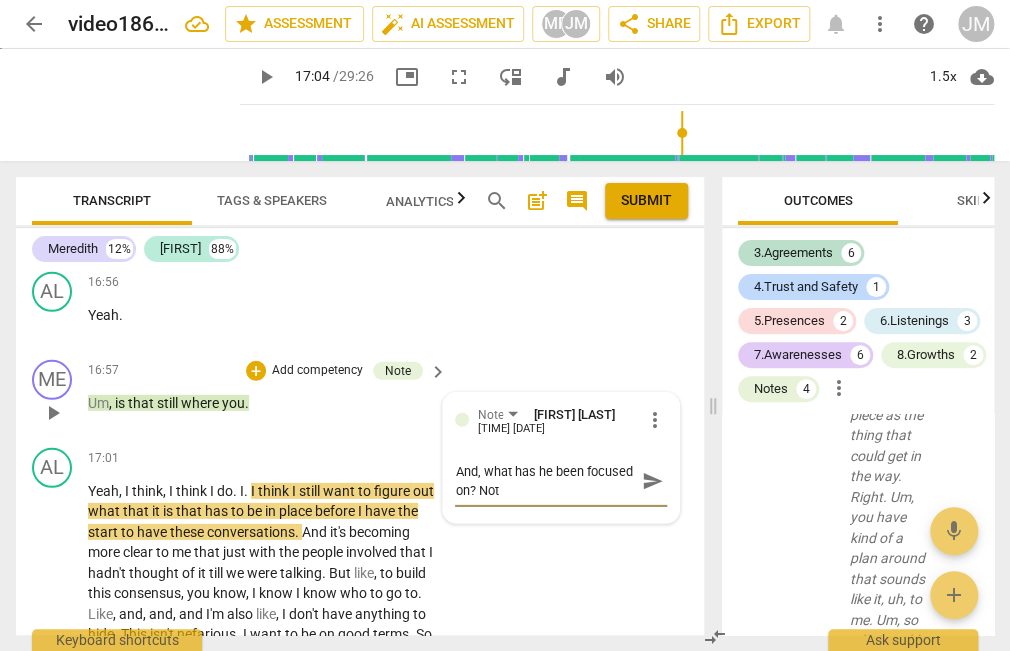 type on "And, what has he been focused on? Not" 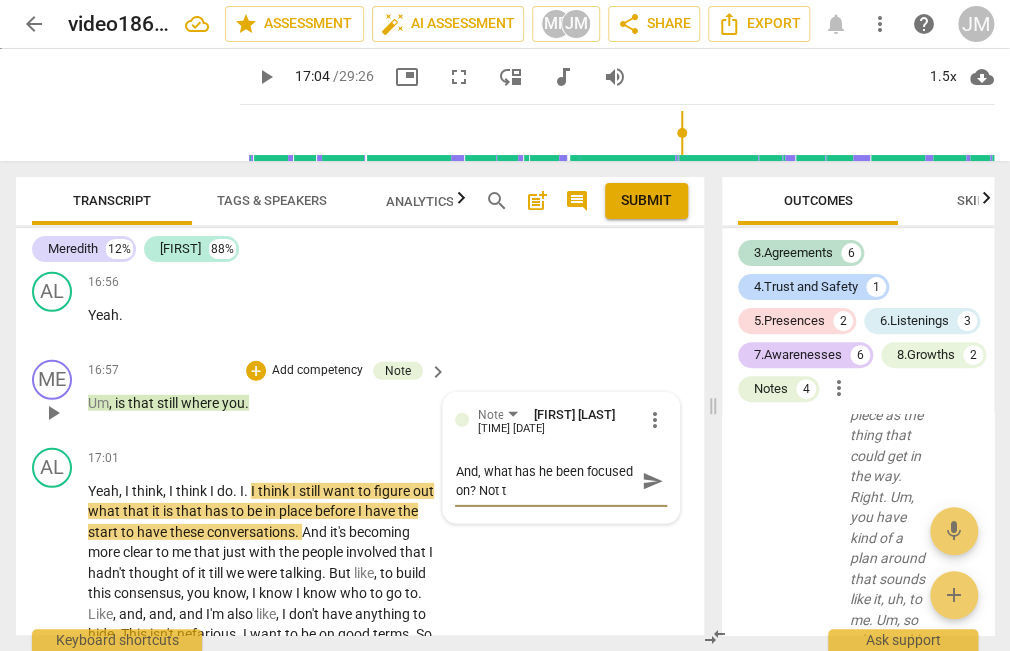 type on "And, what has he been focused on? Not th" 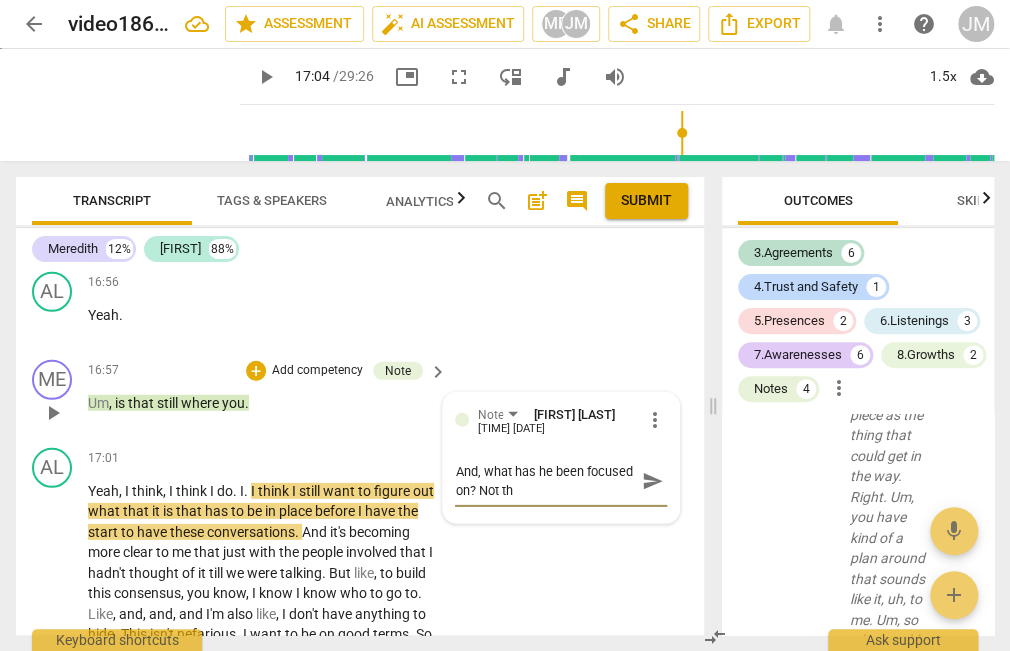 type on "And, what has he been focused on? Not the" 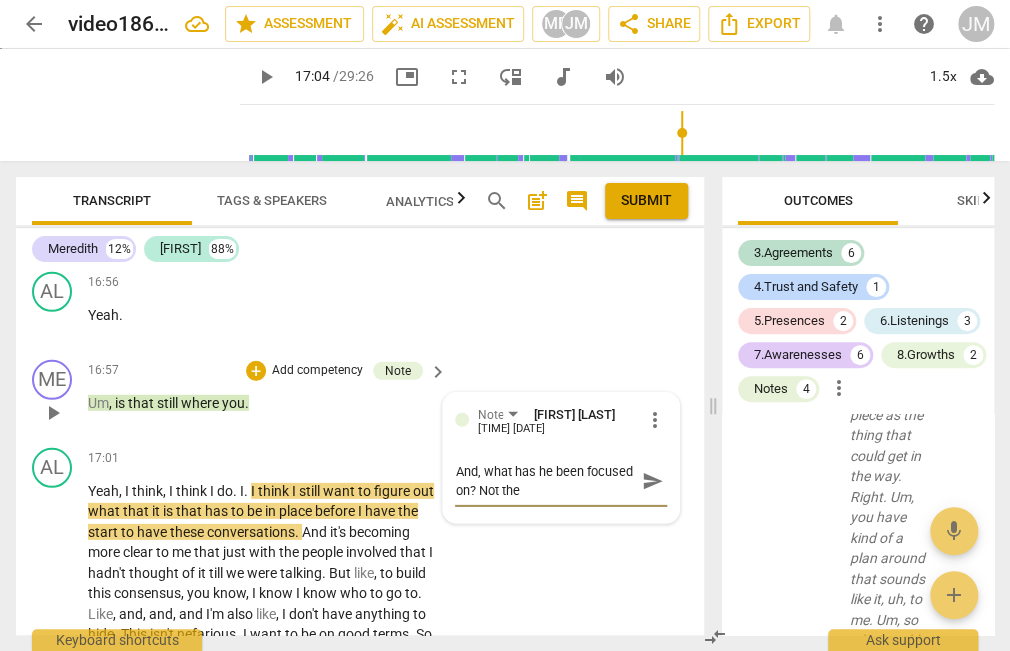 type on "And, what has he been focused on? Not the" 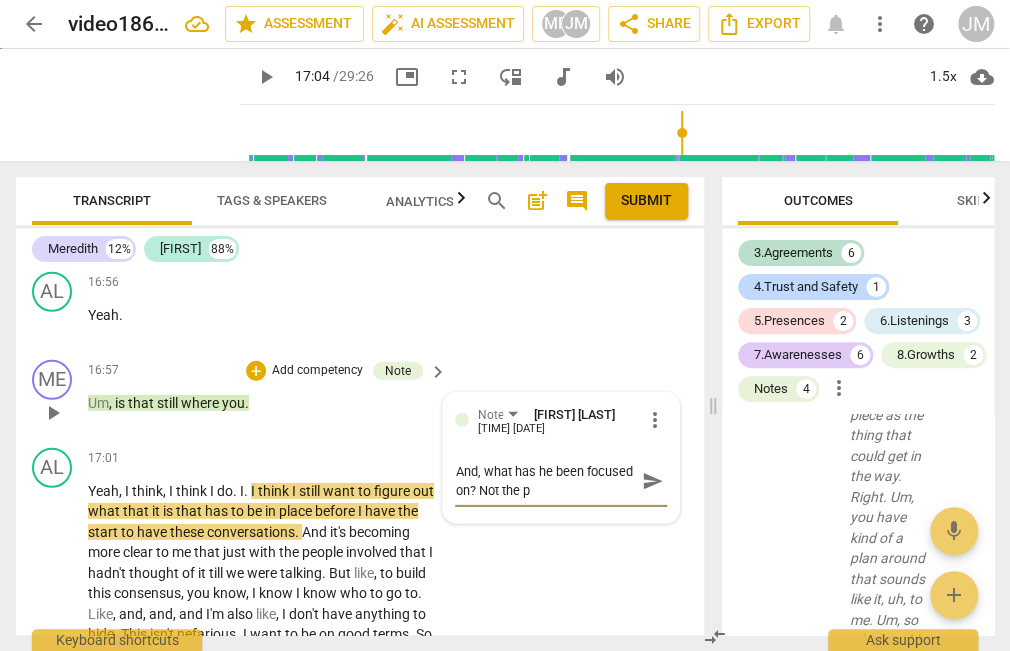 type on "And, what has he been focused on? Not the pr" 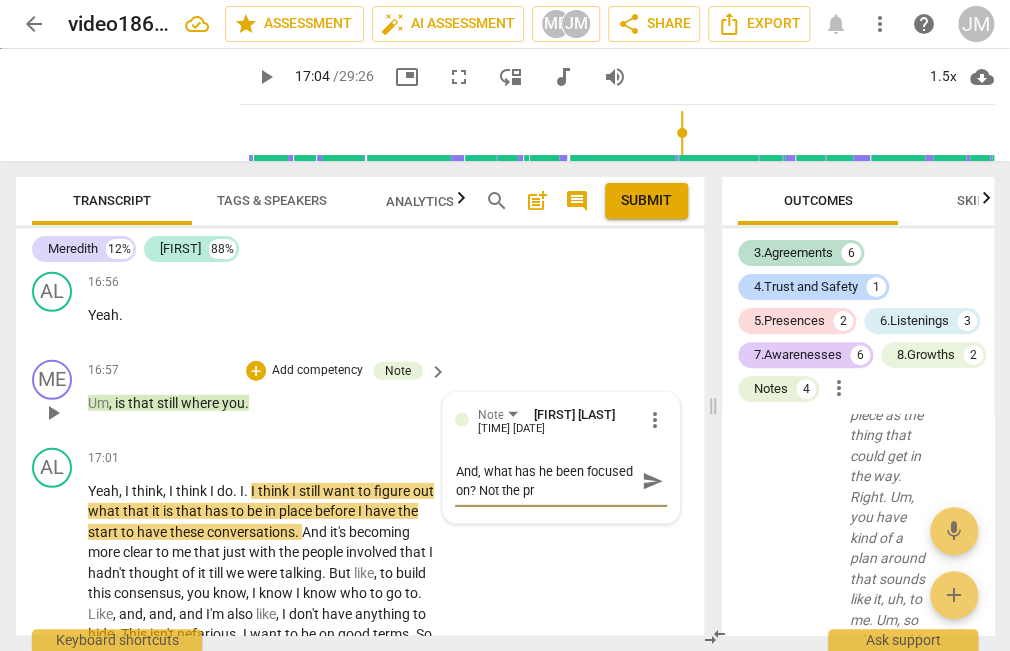type on "And, what has he been focused on? Not the pro" 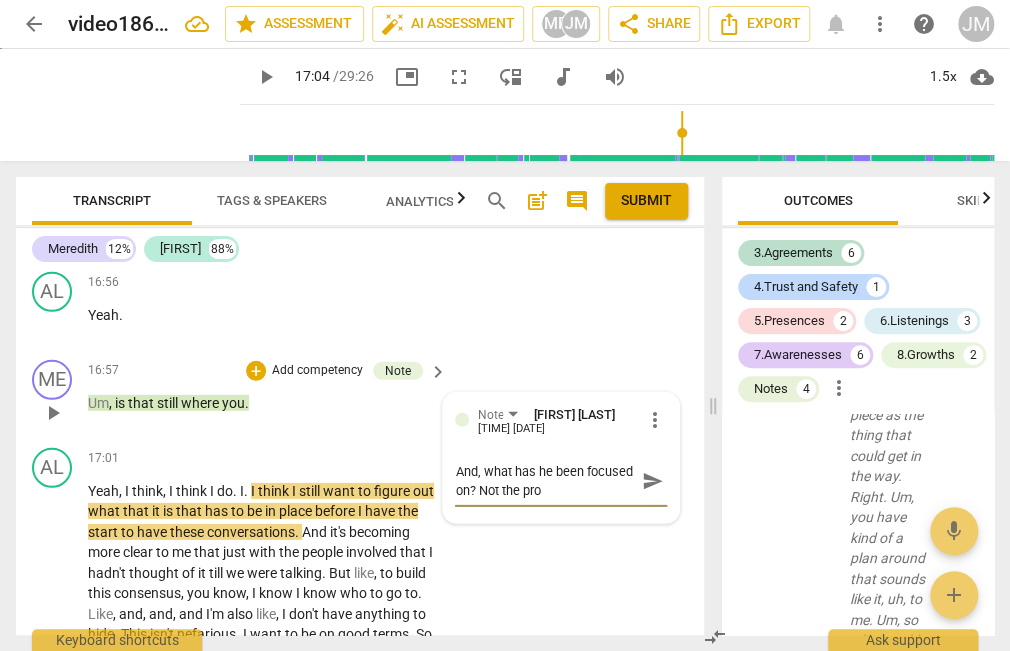 type on "And, what has he been focused on? Not the proc" 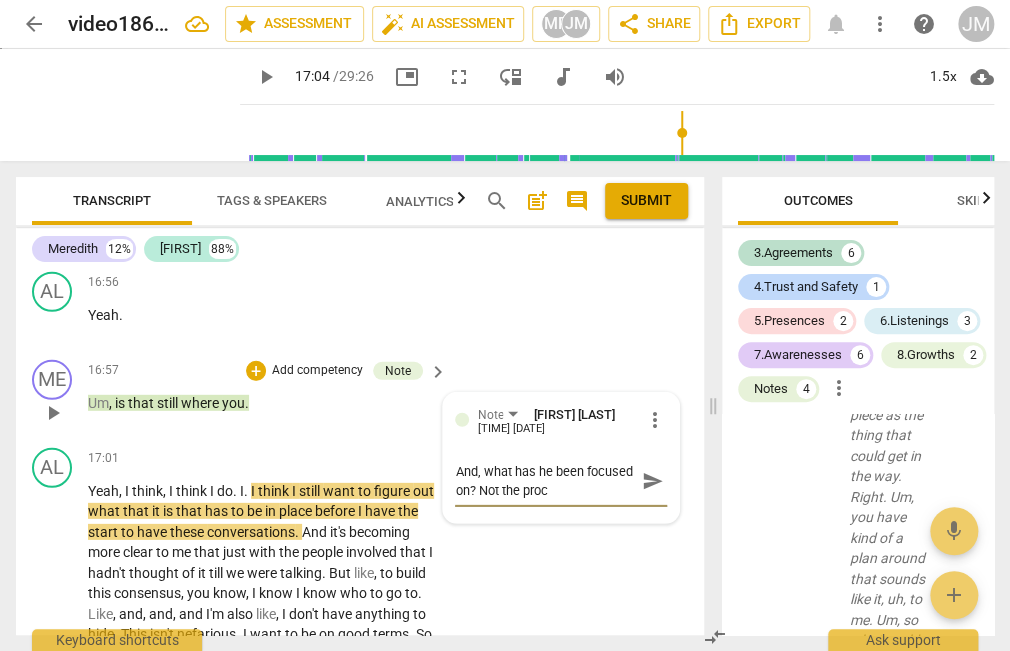 type on "And, what has he been focused on? Not the proce" 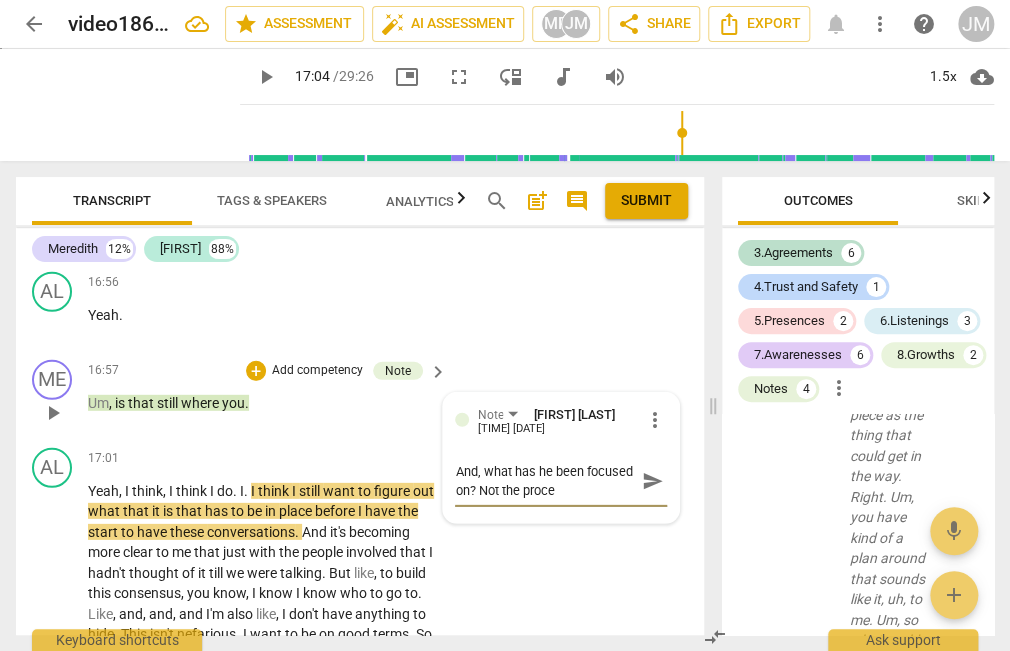 type on "And, what has he been focused on? Not the proces" 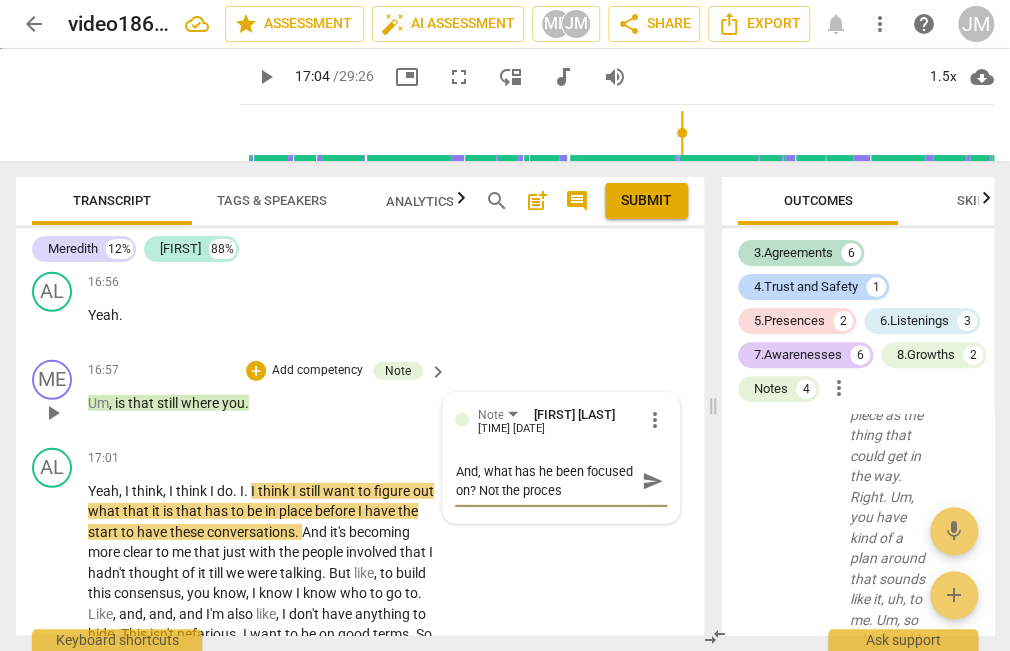 type on "And, what has he been focused on? Not the process" 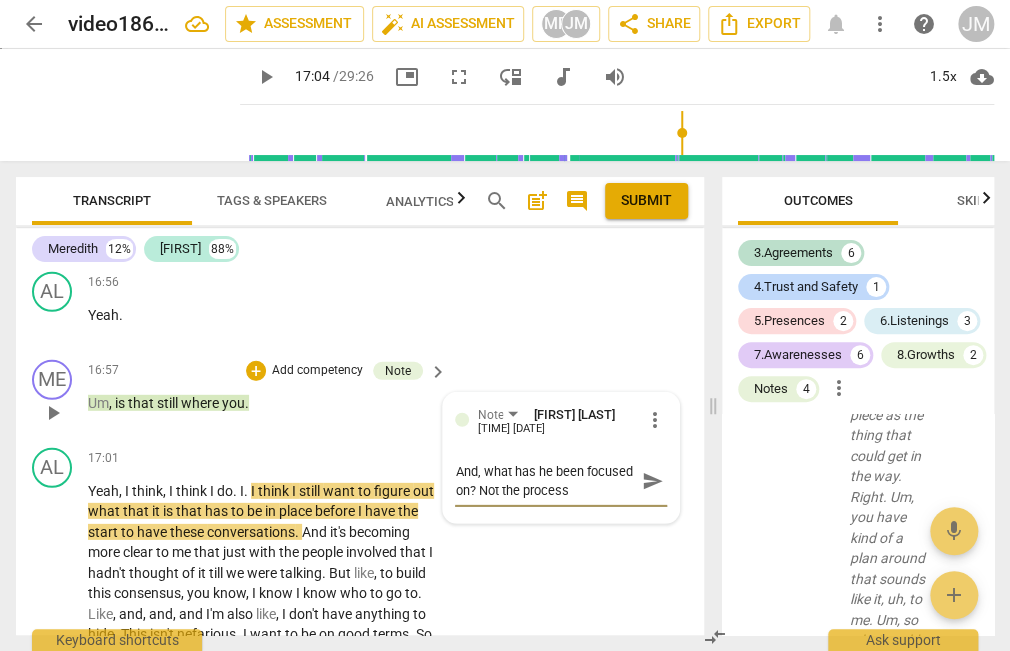 type on "And, what has he been focused on? Not the process." 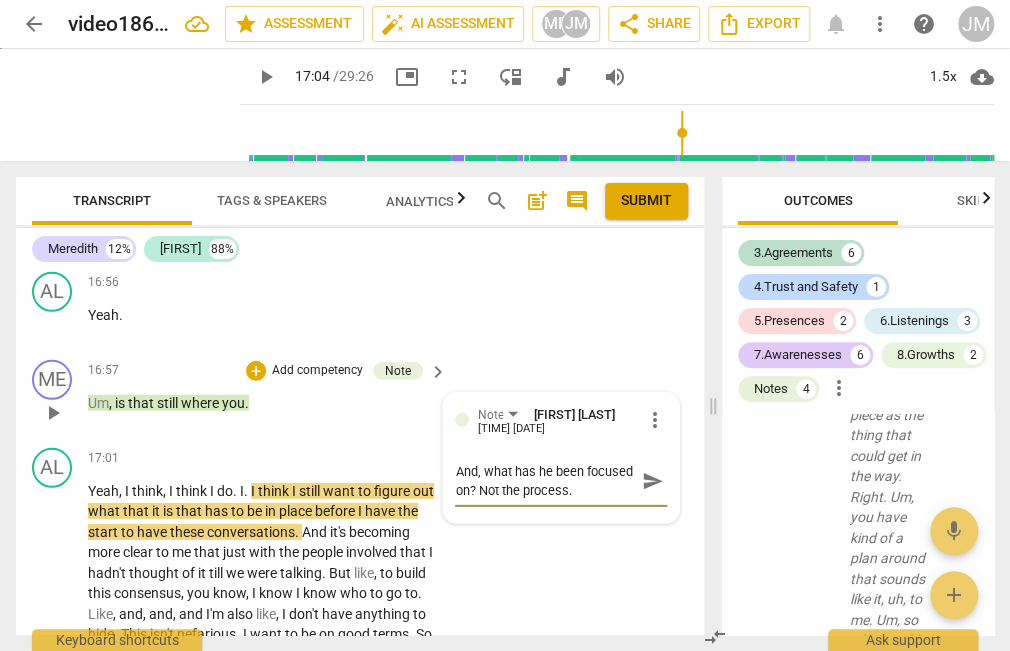 type on "And, what has he been focused on? Not the process." 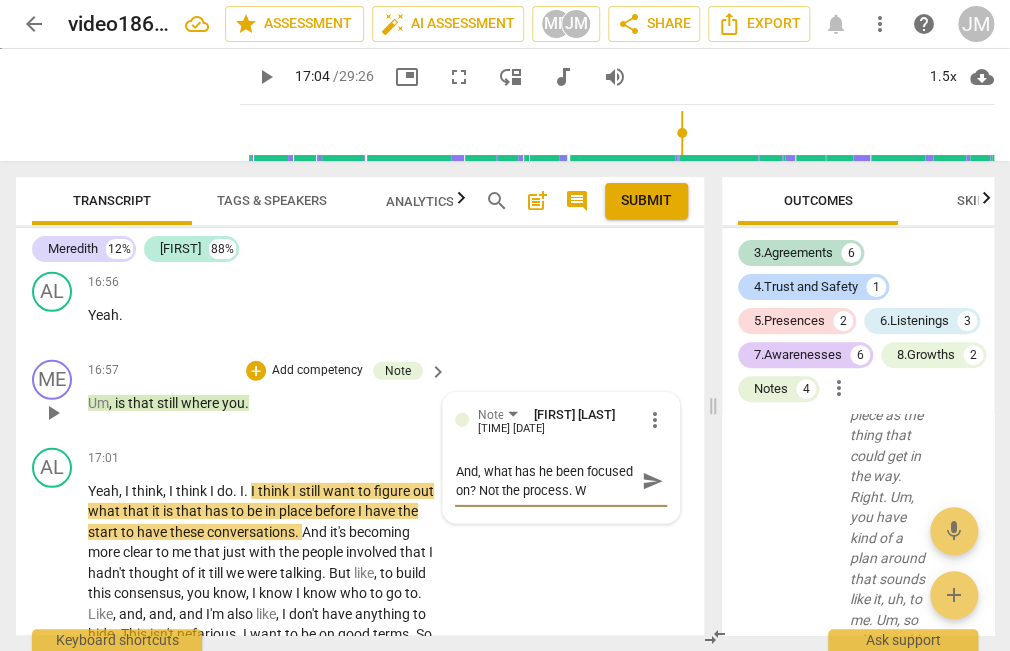 scroll, scrollTop: 17, scrollLeft: 0, axis: vertical 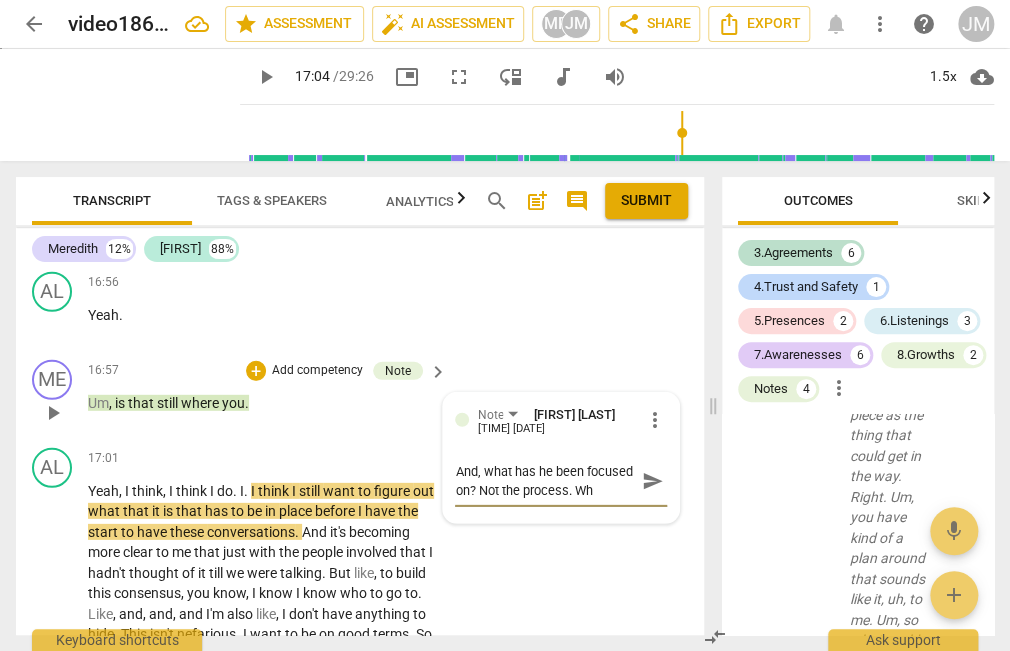 type on "And, what has he been focused on? Not the process. Wha" 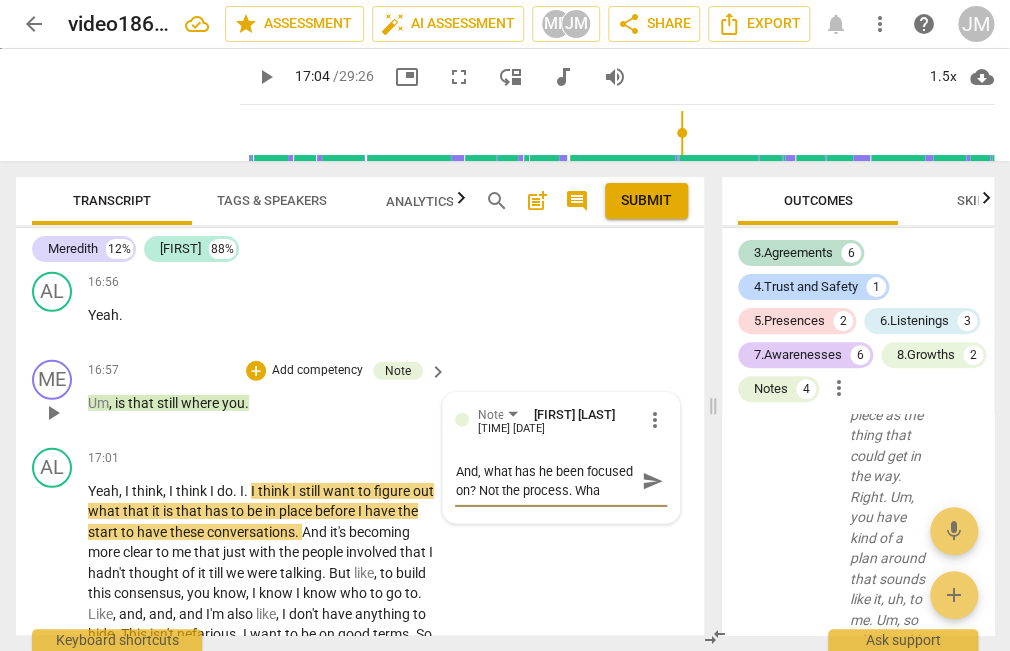 type on "And, what has he been focused on? Not the process. What" 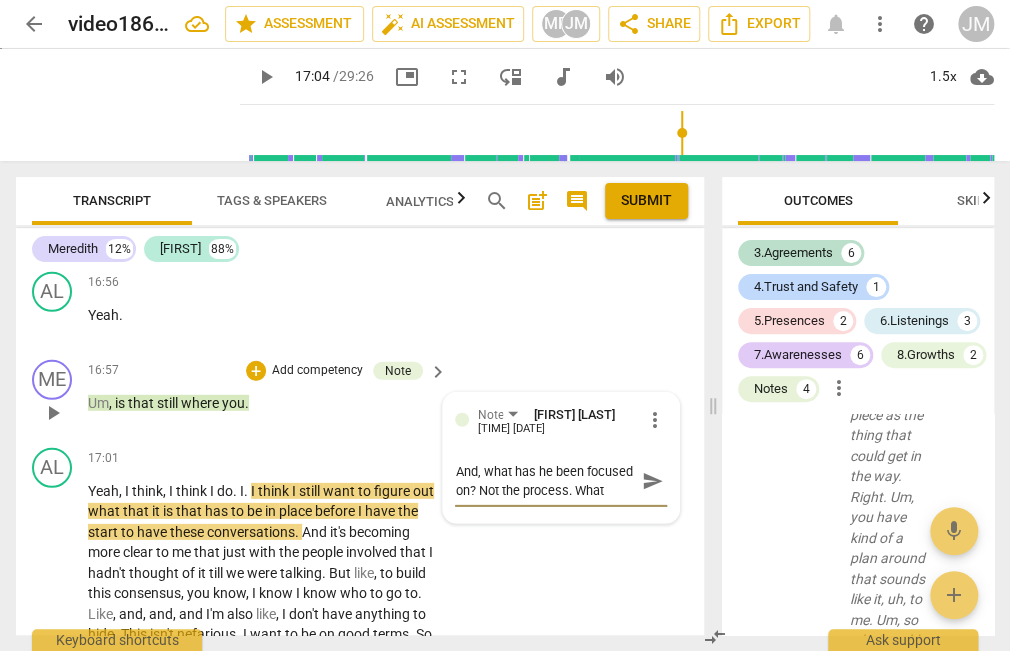 type on "And, what has he been focused on? Not the process. What" 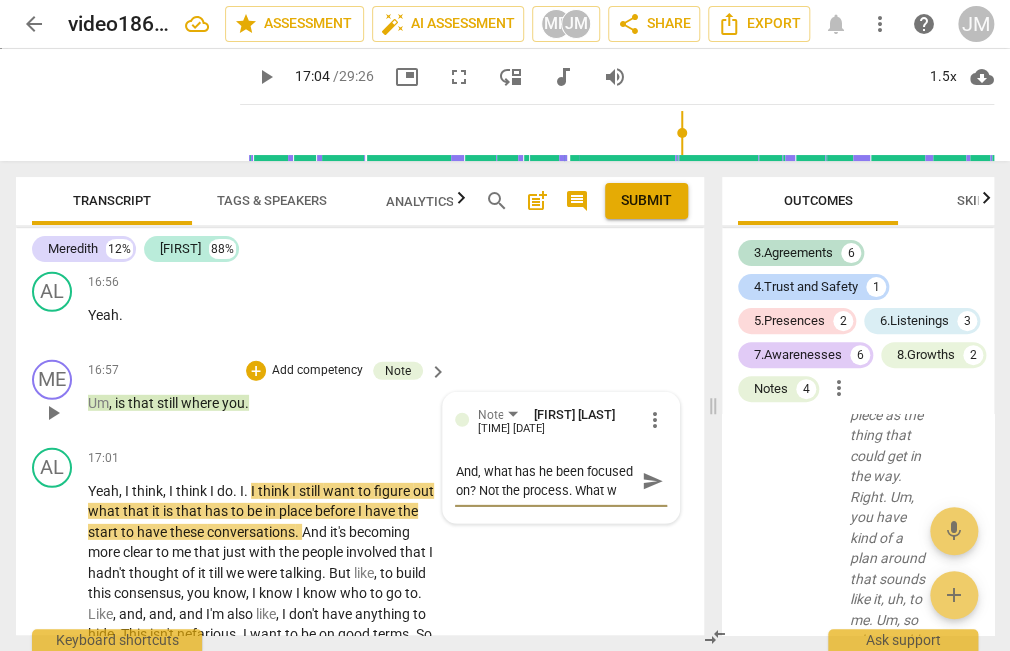 type on "And, what has he been focused on? Not the process. What wa" 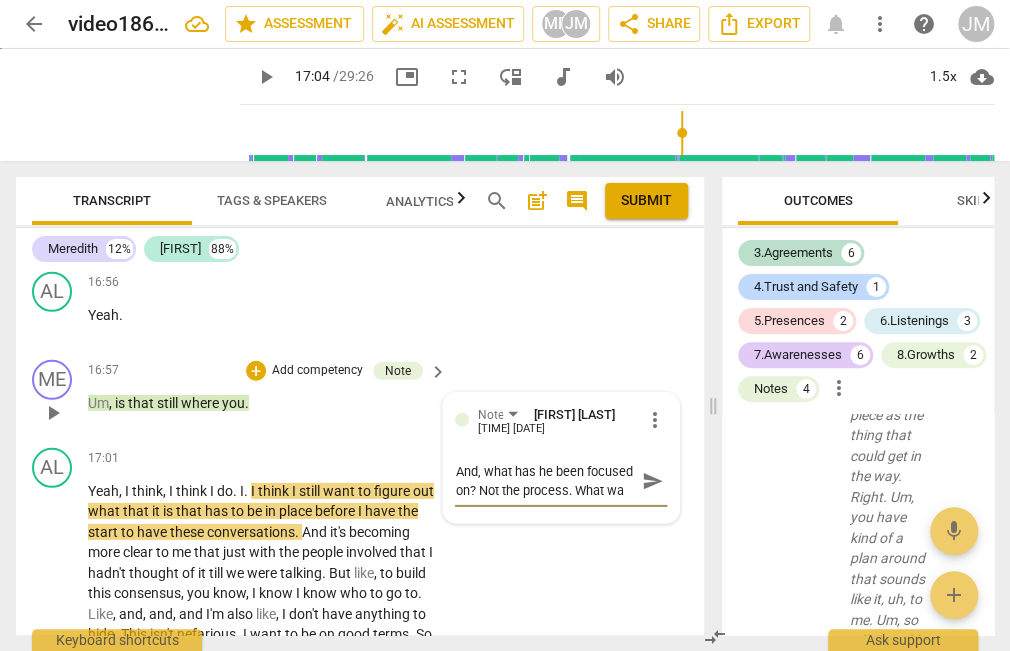 type on "And, what has he been focused on? Not the process. What was" 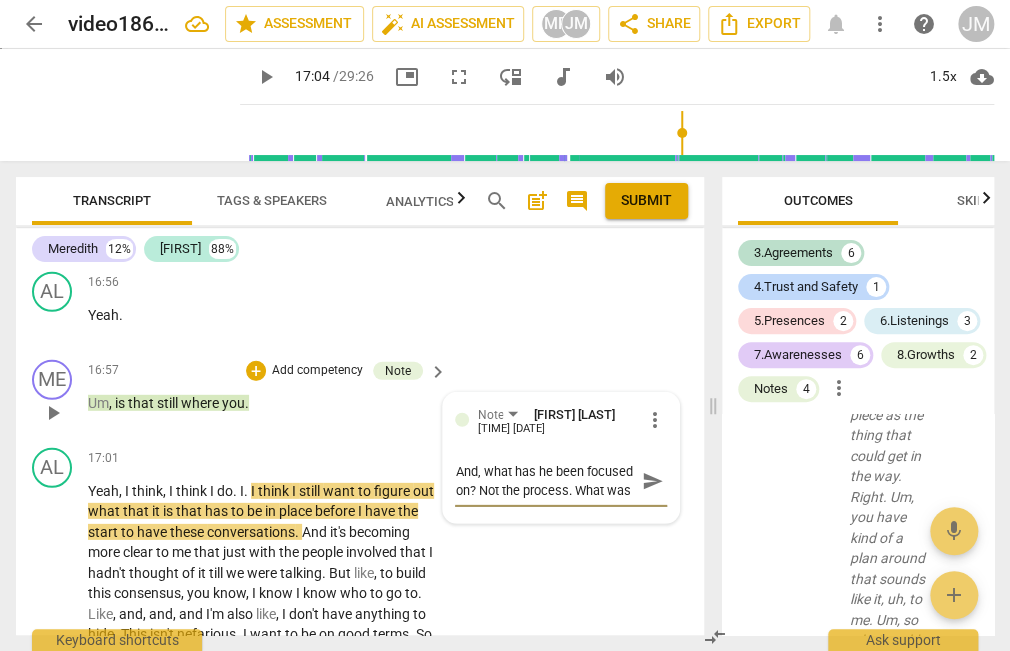 type on "And, what has he been focused on? Not the process. What was" 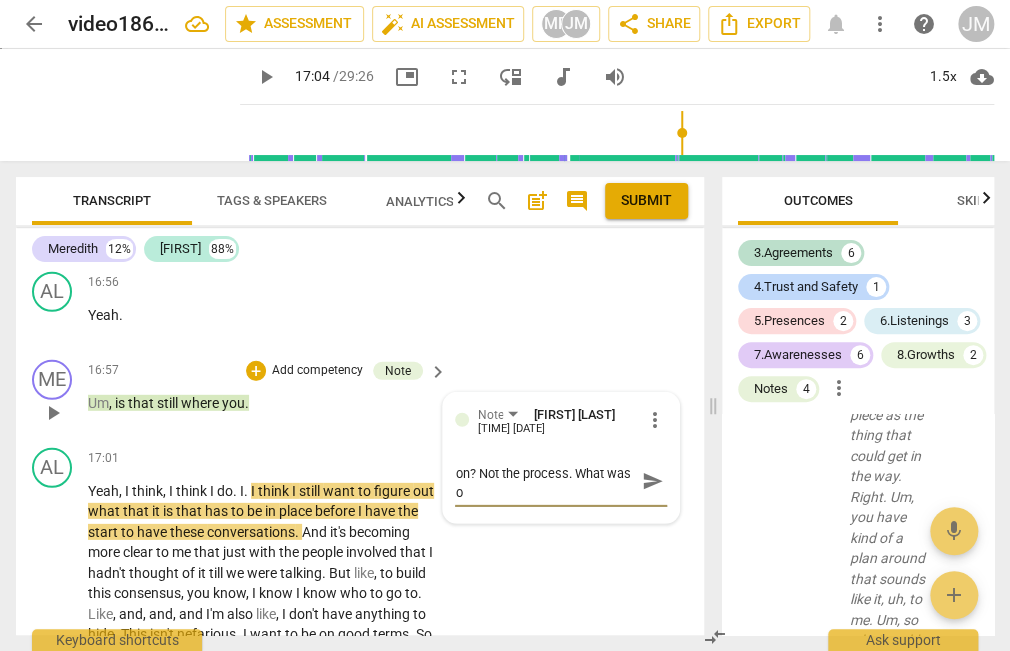 type on "And, what has he been focused on? Not the process. What was oc" 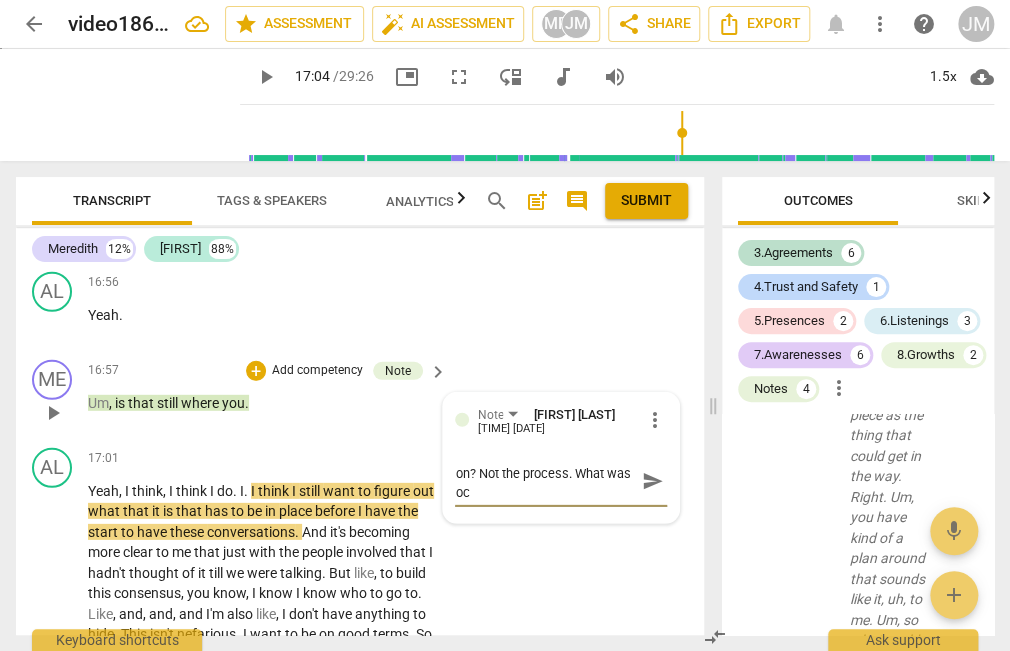 type on "And, what has he been focused on? Not the process. What was occ" 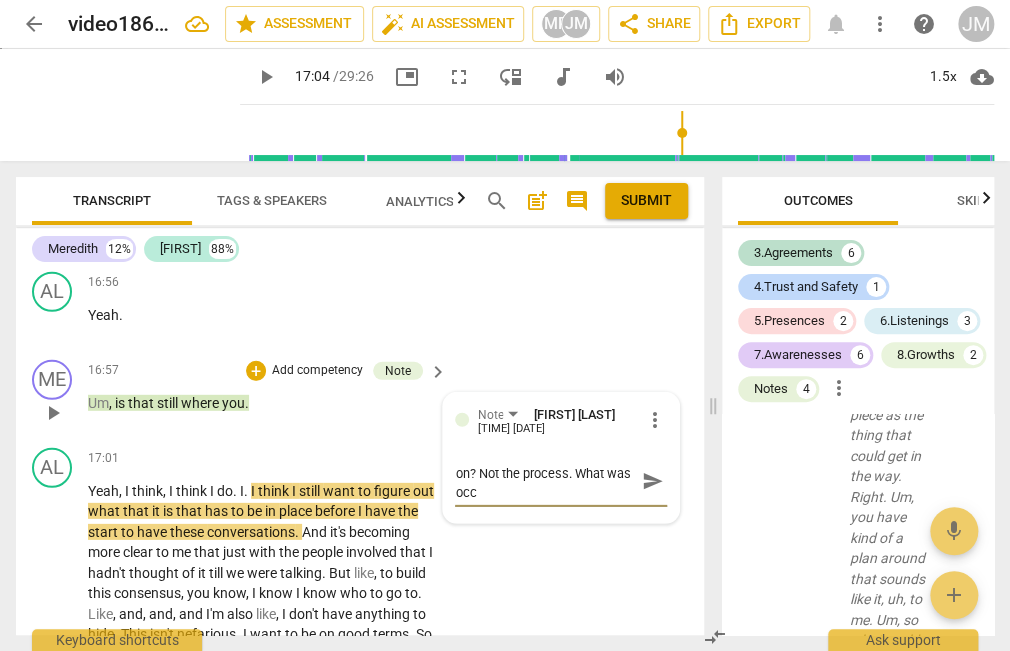 type on "And, what has he been focused on? Not the process. What was occu" 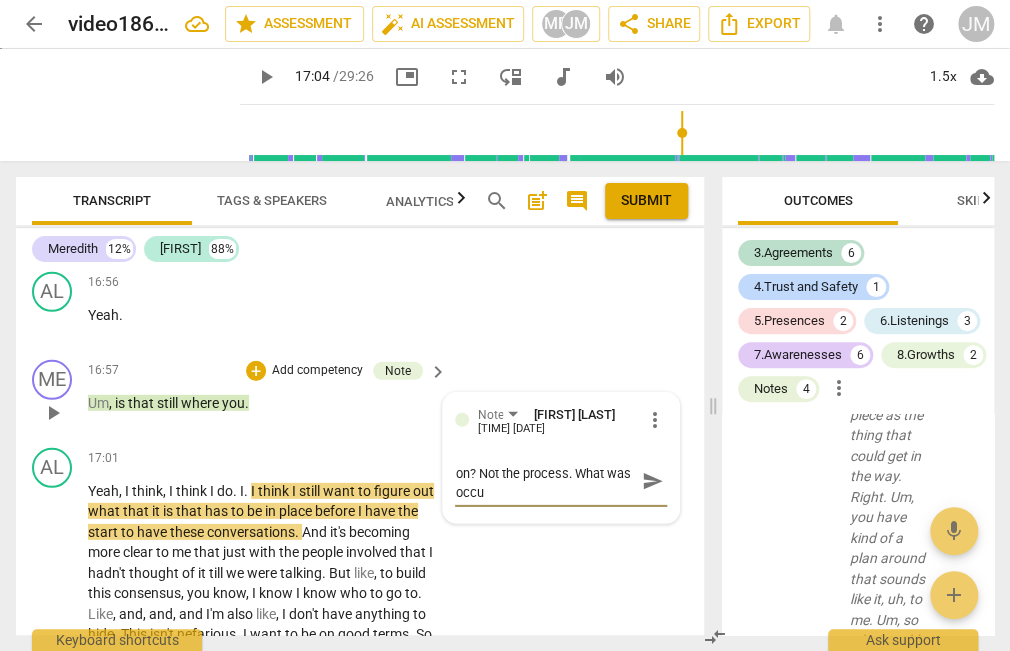 type on "And, what has he been focused on? Not the process. What was occur" 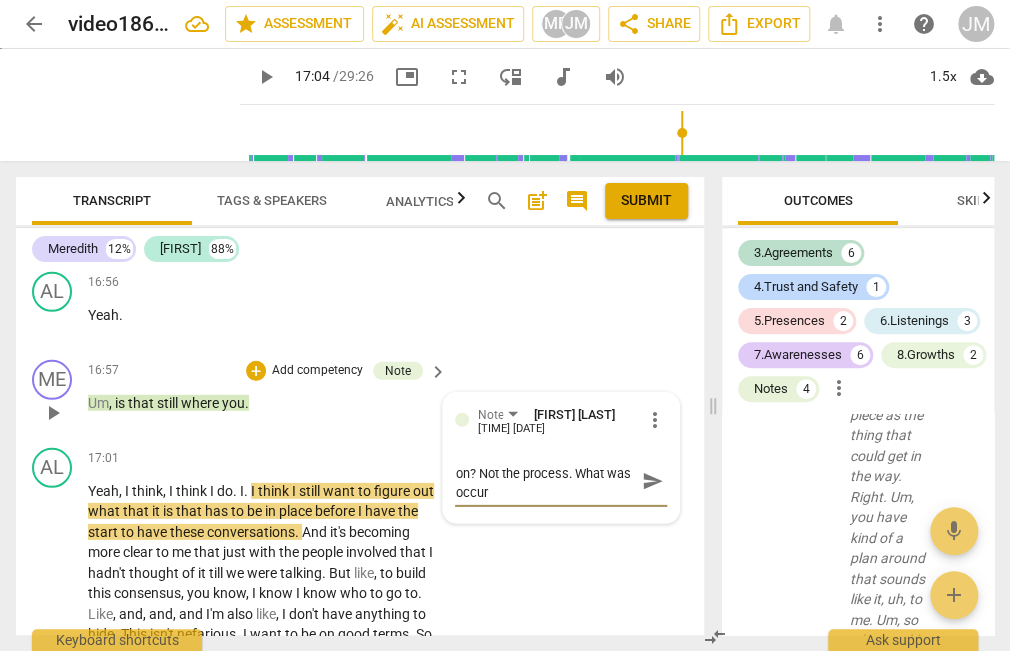 type on "And, what has he been focused on? Not the process. What was occurr" 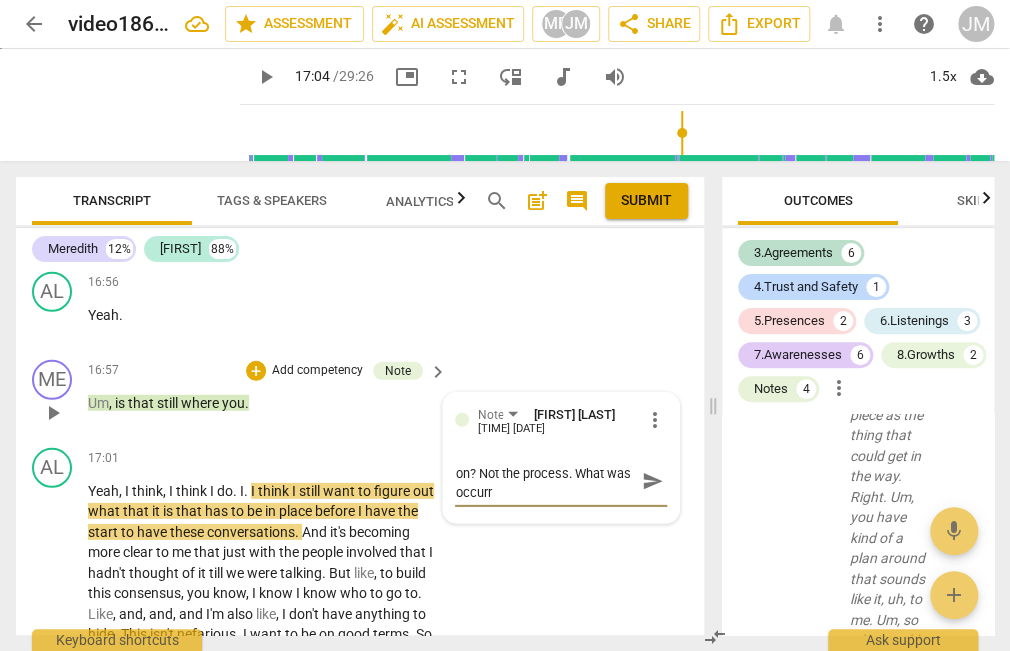 type on "And, what has he been focused on? Not the process. What was occurri" 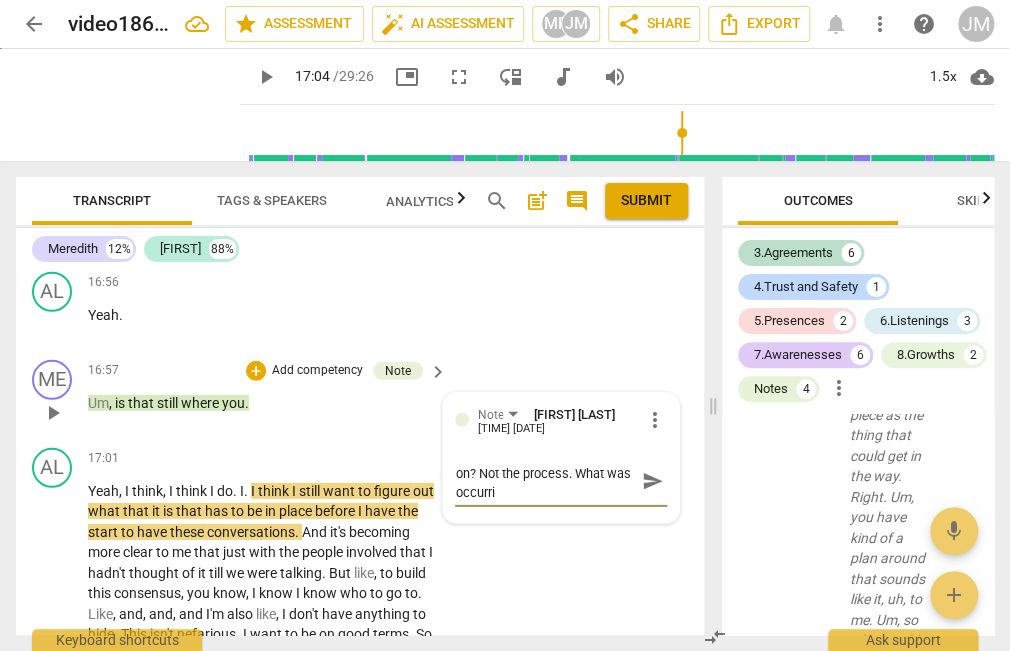 type on "And, what has he been focused on? Not the process. What was occurrin" 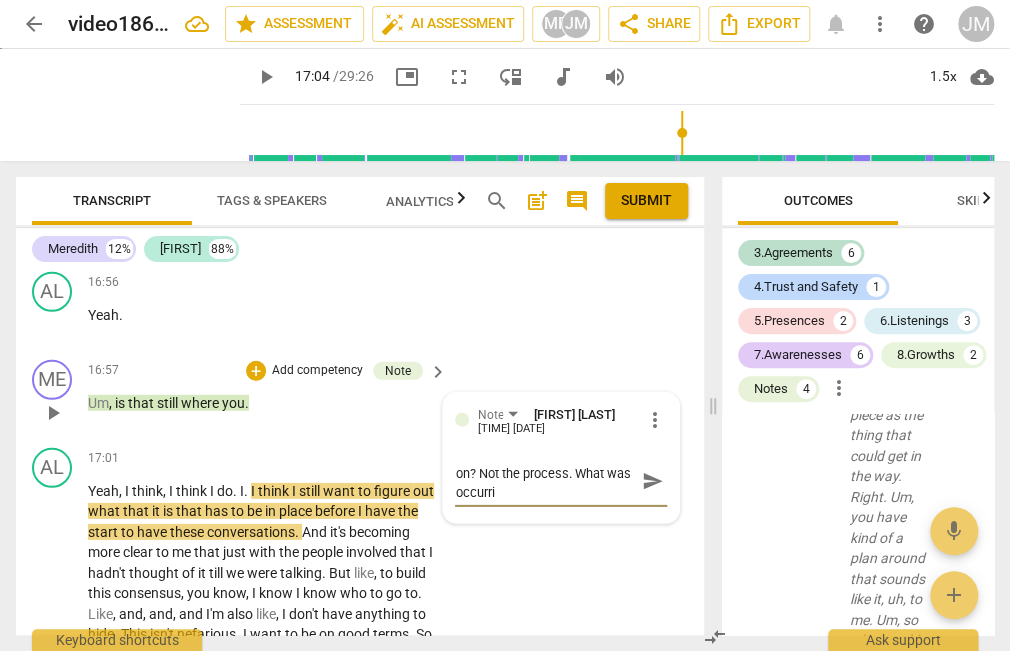 type on "And, what has he been focused on? Not the process. What was occurrin" 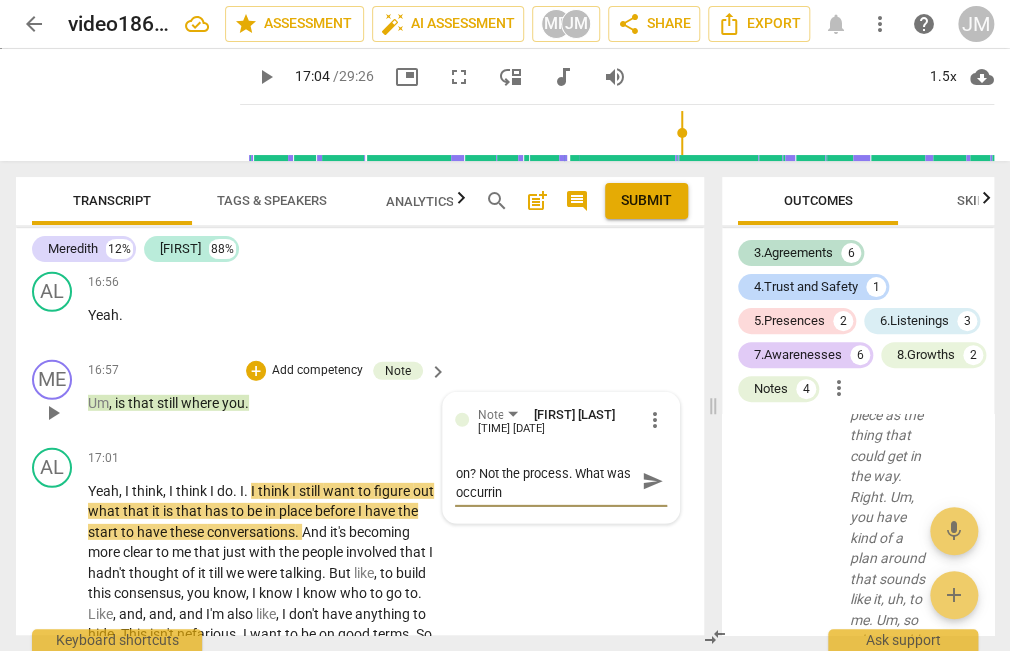 type on "And, what has he been focused on? Not the process. What was occurring" 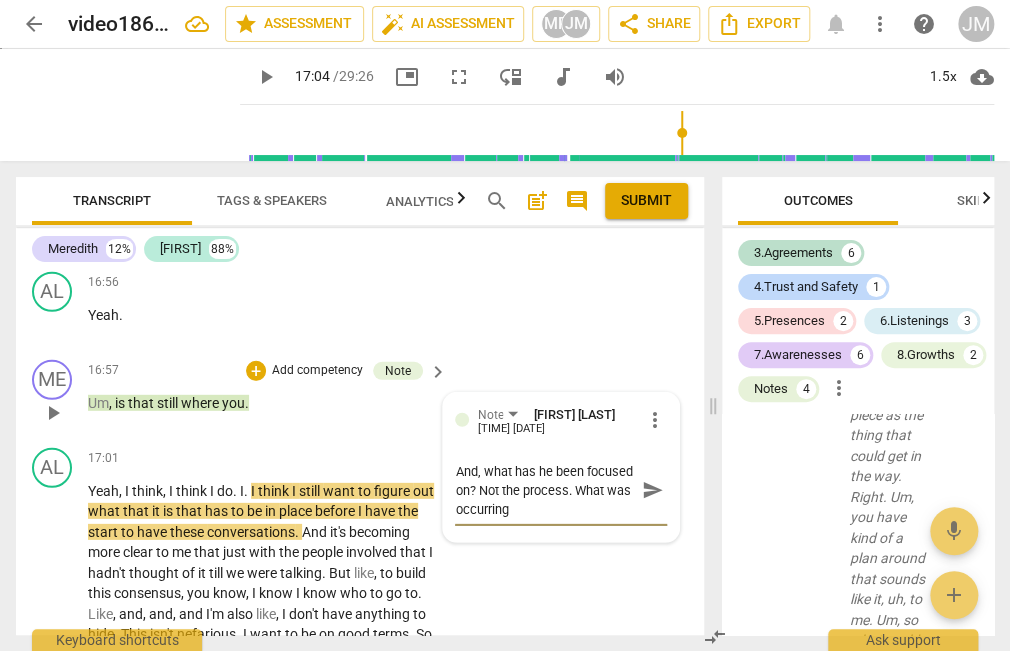 type on "And, what has he been focused on? Not the process. What was occurring" 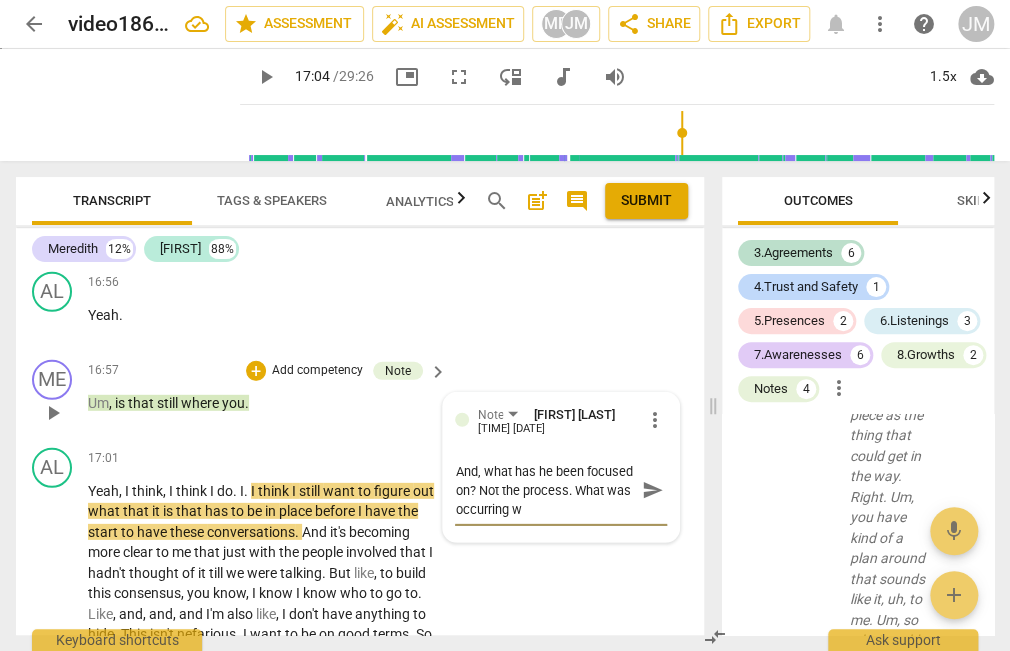 type on "And, what has he been focused on? Not the process. What was occurring wi" 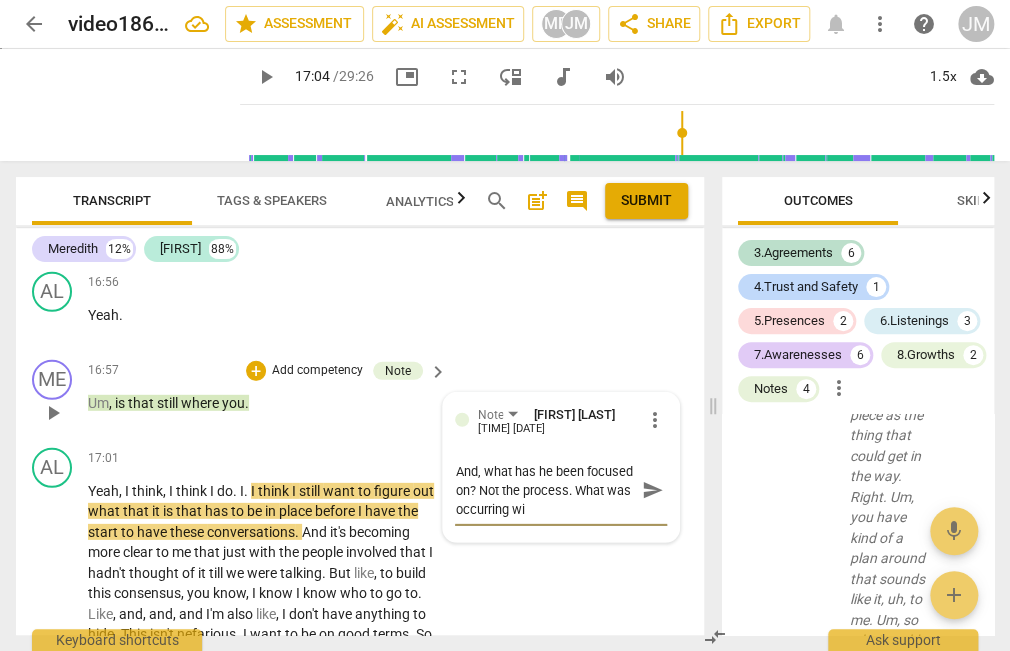 type on "And, what has he been focused on? Not the process. What was occurring wit" 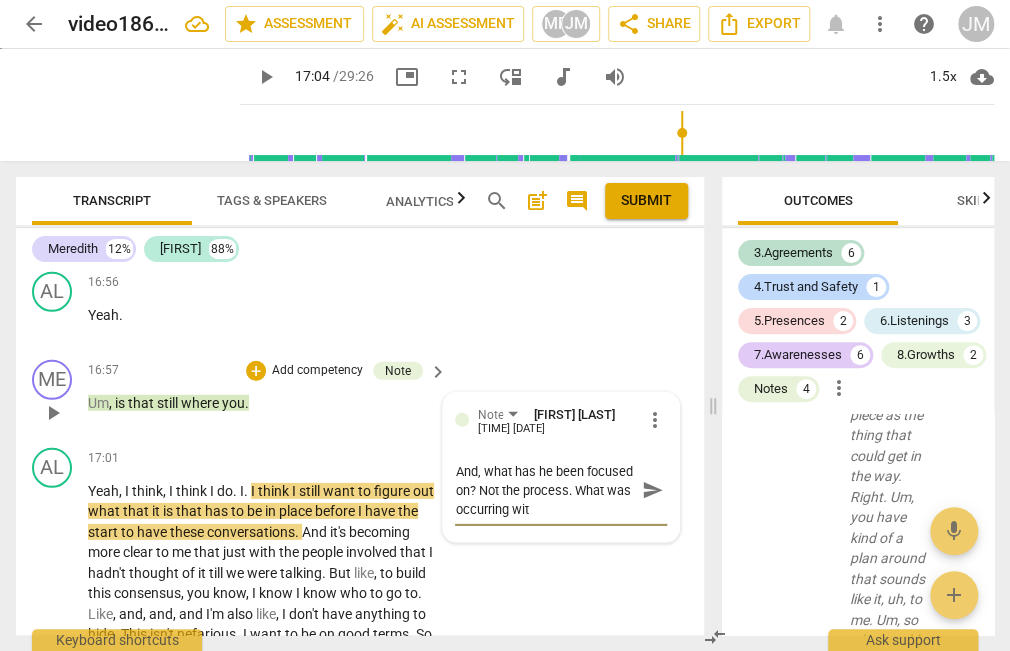 type on "And, what has he been focused on? Not the process. What was occurring with" 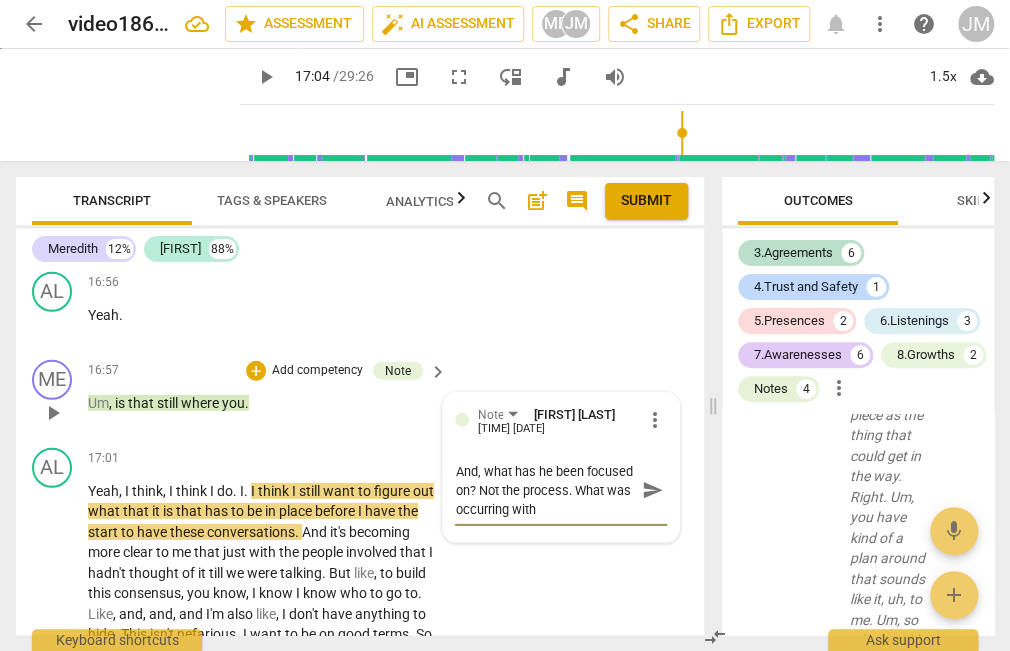 type on "And, what has he been focused on? Not the process. What was occurring with" 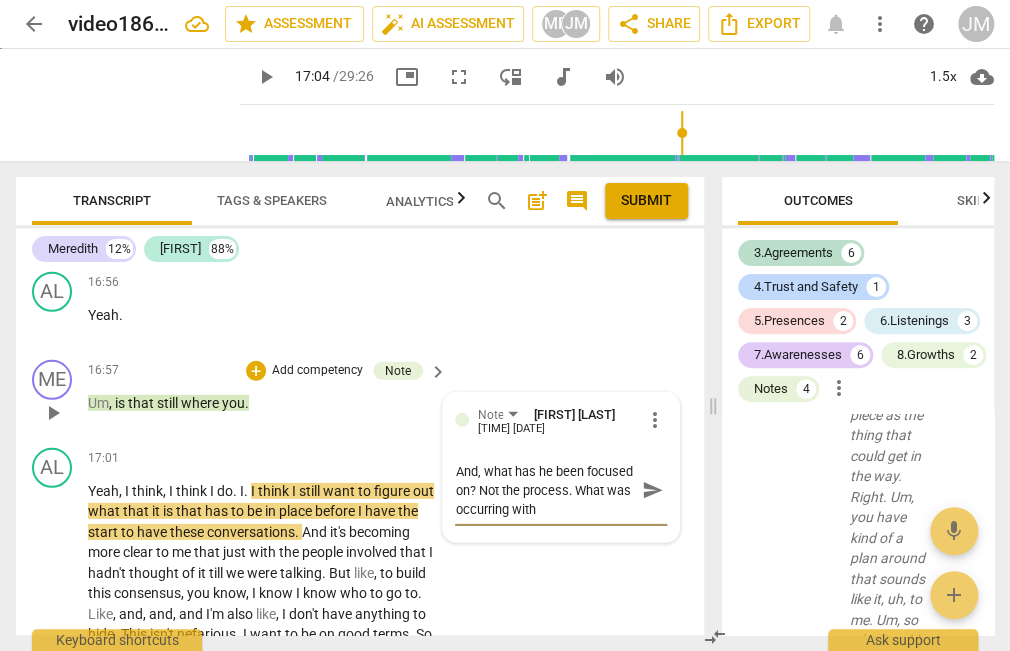 type on "And, what has he been focused on? Not the process. What was occurring withi" 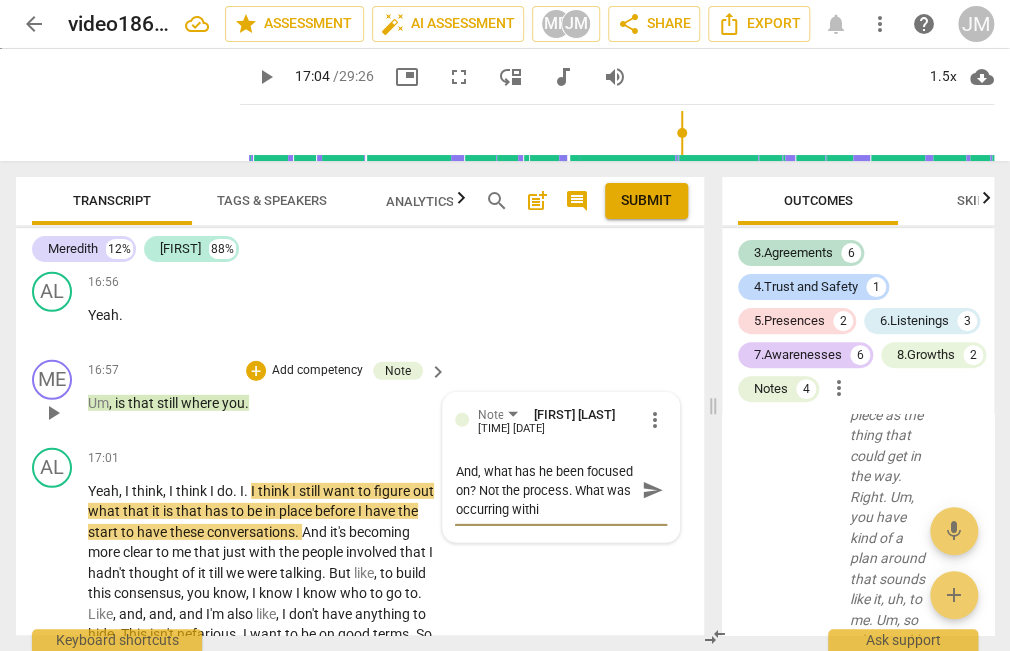 type on "And, what has he been focused on? Not the process. What was occurring within" 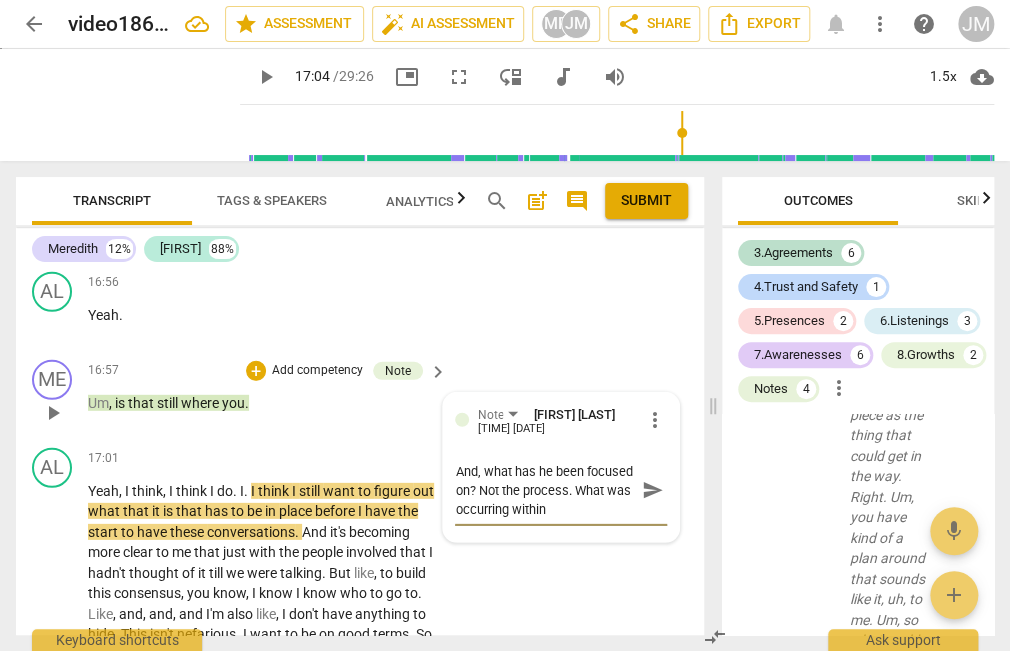 type on "And, what has he been focused on? Not the process. What was occurring within" 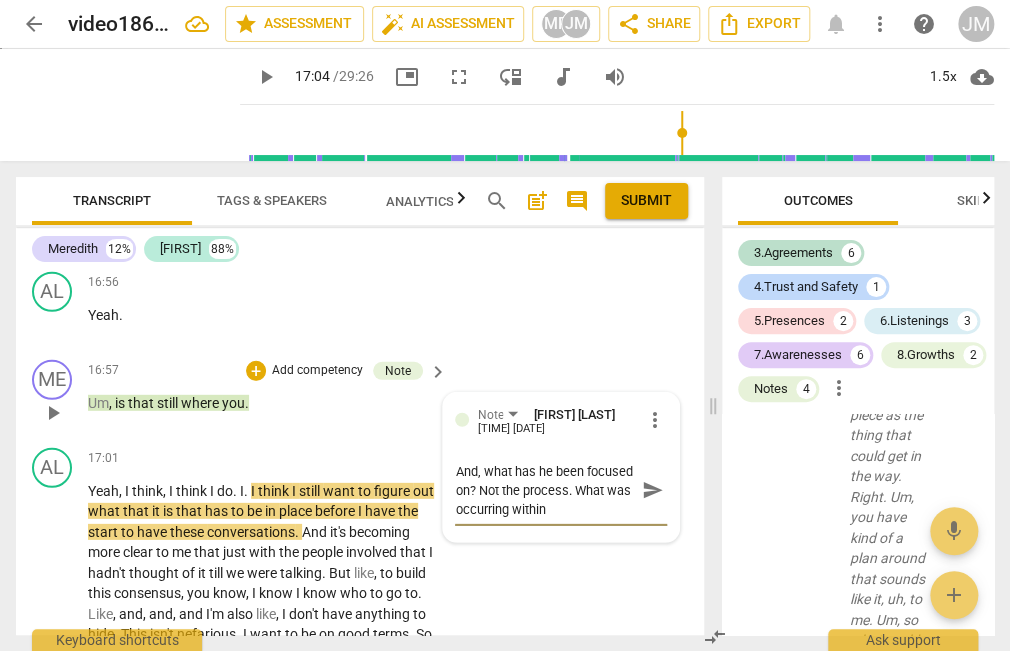type on "And, what has he been focused on? Not the process. What was occurring within y" 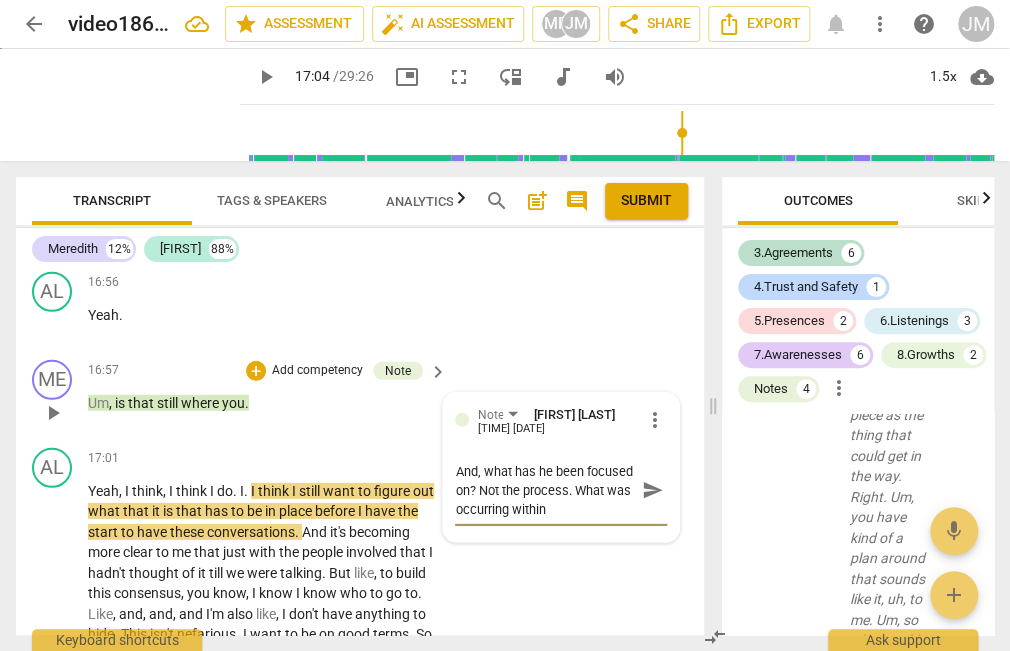 type on "And, what has he been focused on? Not the process. What was occurring within y" 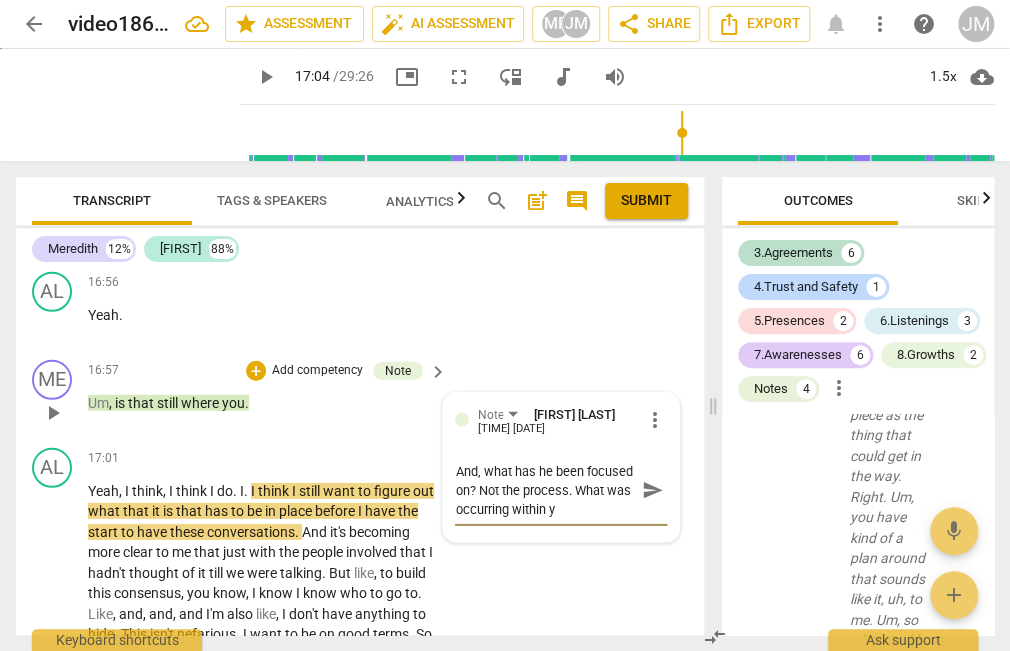 type on "And, what has he been focused on? Not the process. What was occurring within yo" 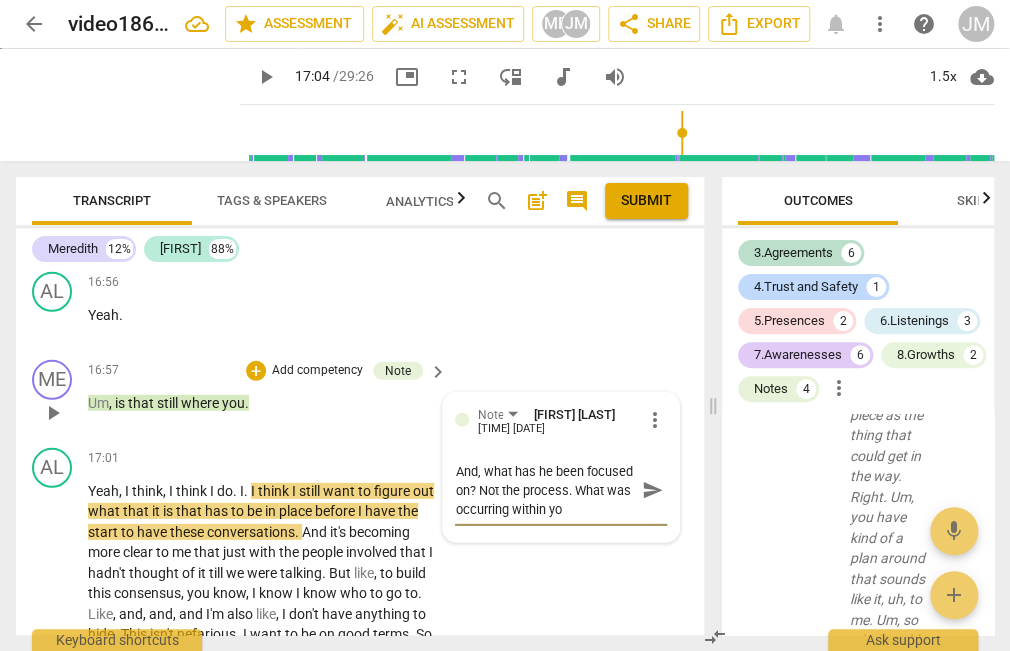 type on "And, what has he been focused on? Not the process. What was occurring within you" 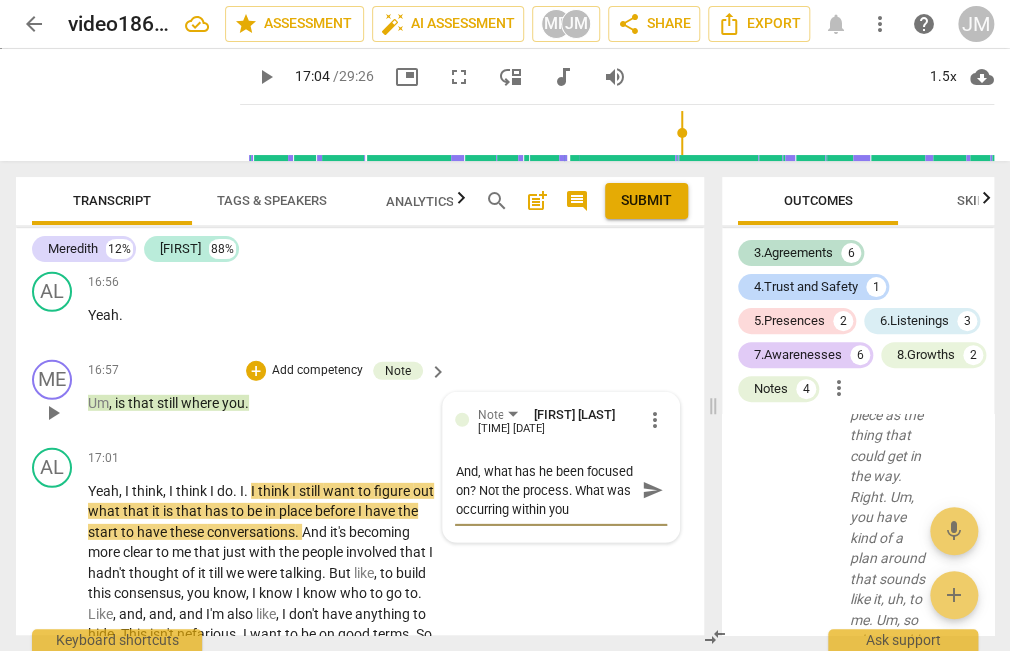 type on "And, what has he been focused on? Not the process. What was occurring within you" 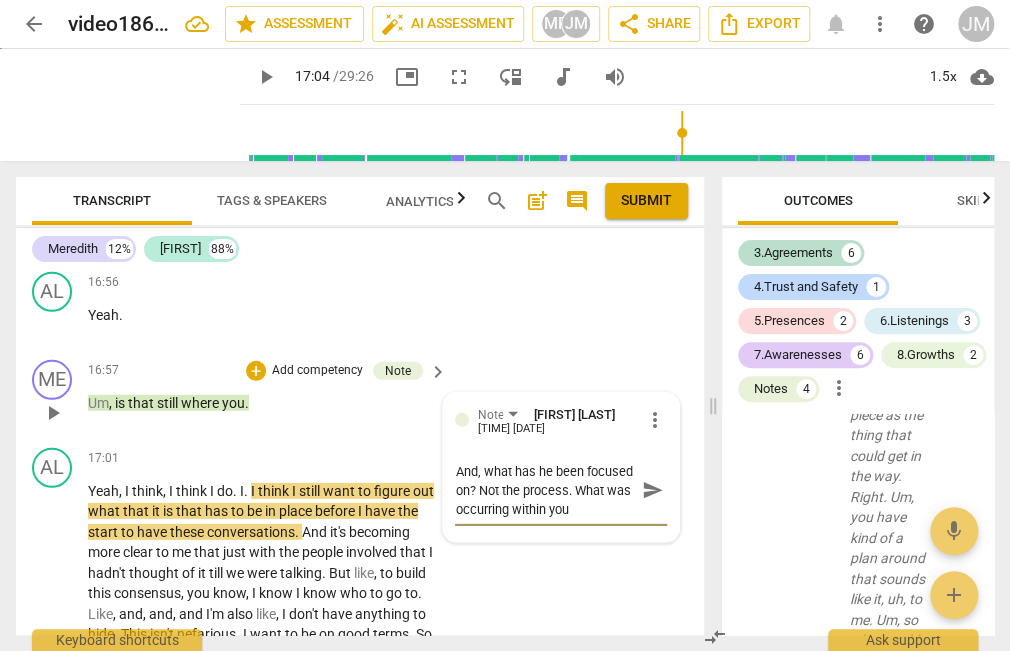 type on "And, what has he been focused on? Not the process. What was occurring within you a" 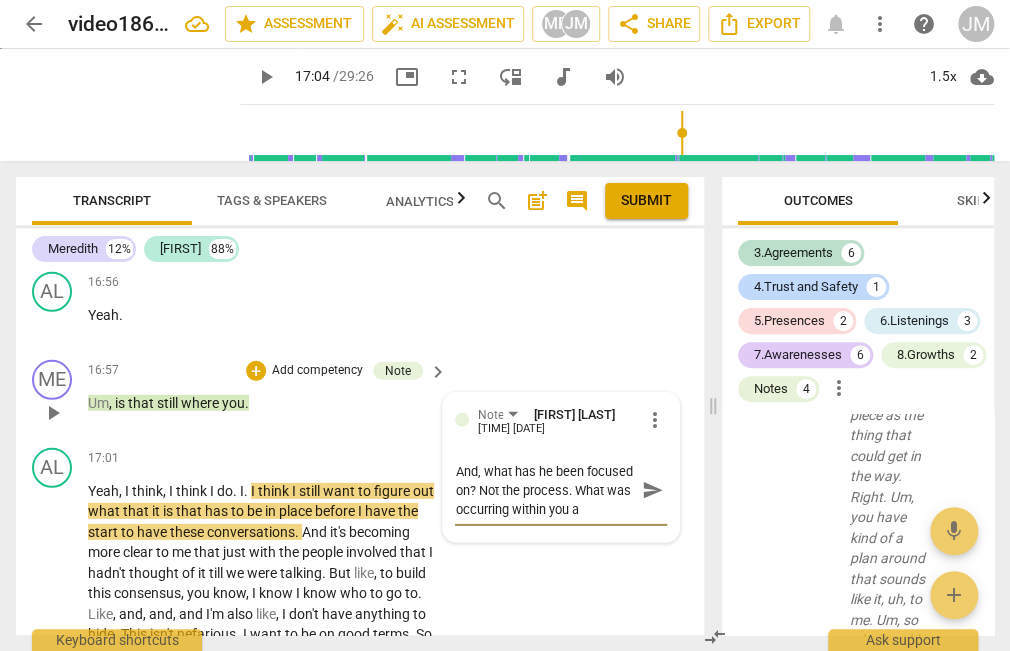 type on "And, what has he been focused on? Not the process. What was occurring within you ab" 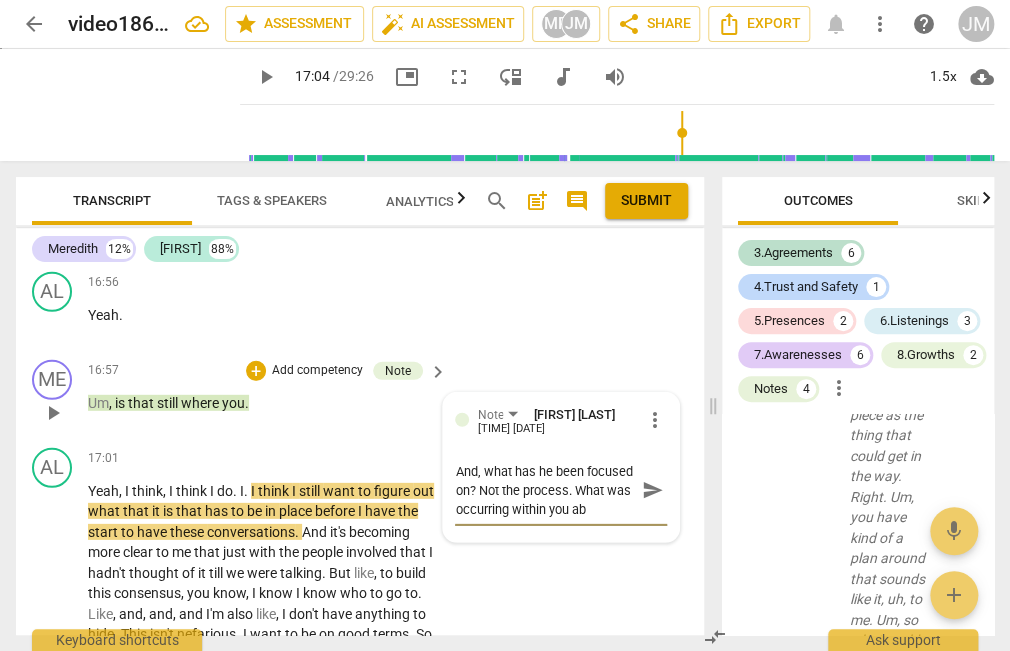 scroll, scrollTop: 16, scrollLeft: 0, axis: vertical 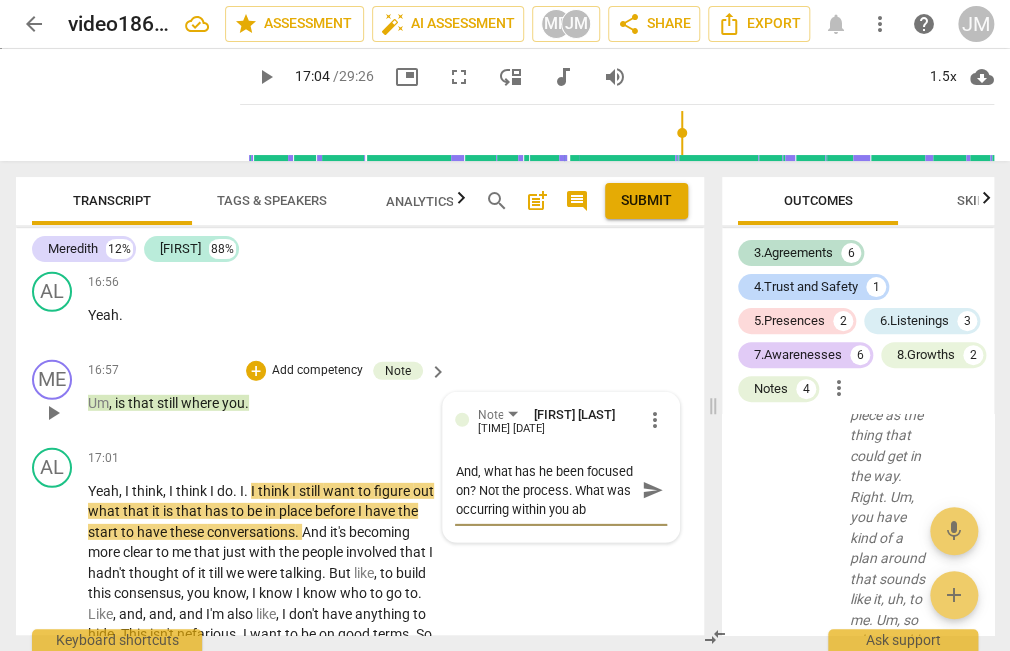 type on "And, what has he been focused on? Not the process. What was occurring within you abo" 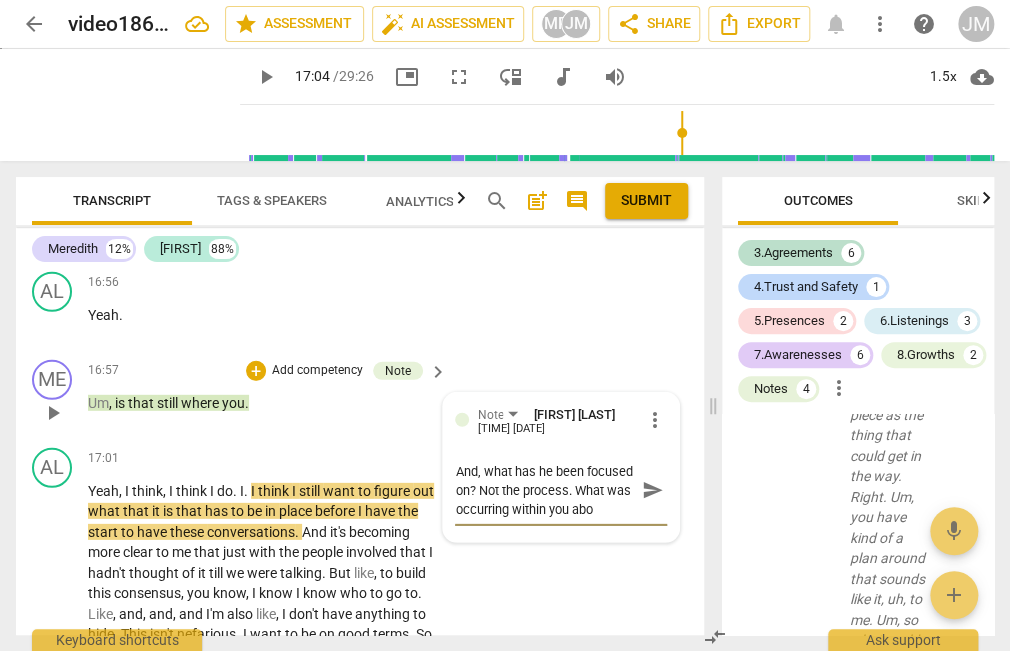 type on "And, what has he been focused on? Not the process. What was occurring within you abou" 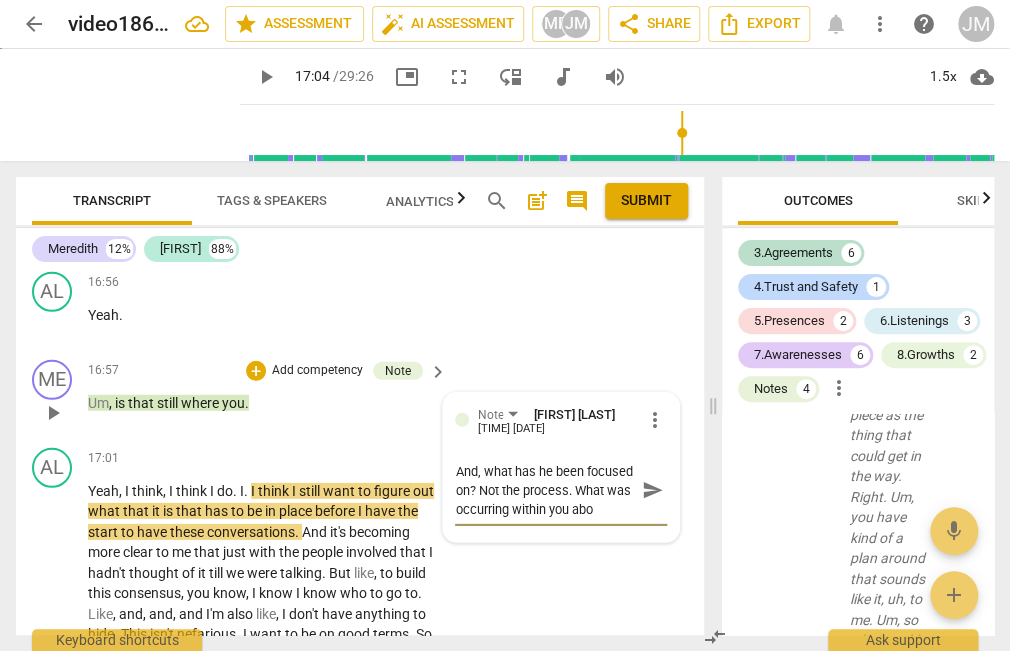 type on "And, what has he been focused on? Not the process. What was occurring within you abou" 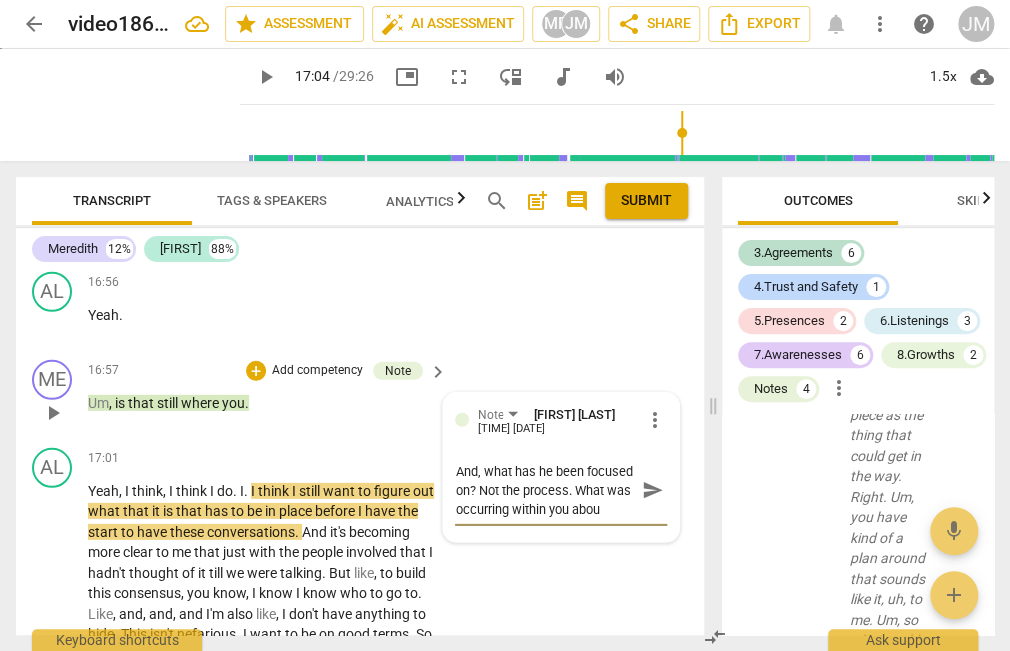type on "And, what has he been focused on? Not the process. What was occurring within you about" 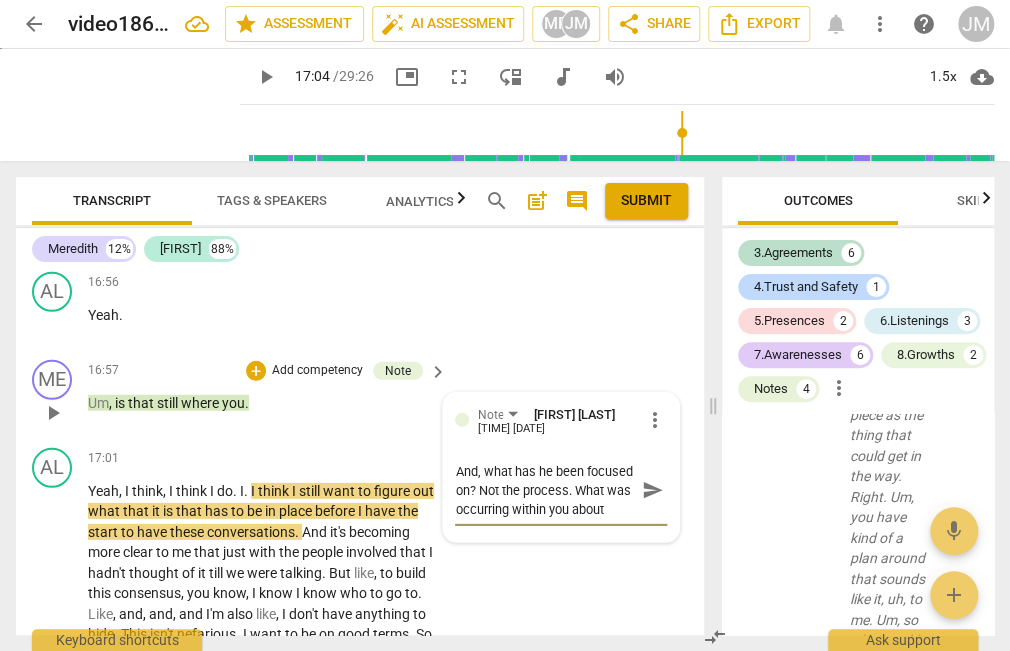 type on "And, what has he been focused on? Not the process. What was occurring within you about" 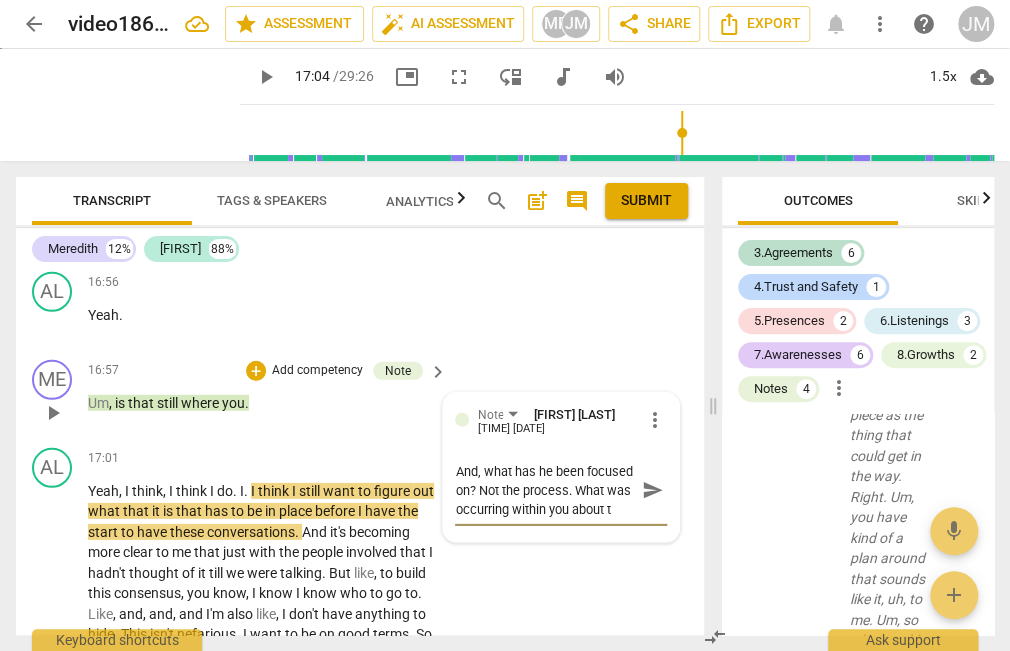 type on "And, what has he been focused on? Not the process. What was occurring within you about th" 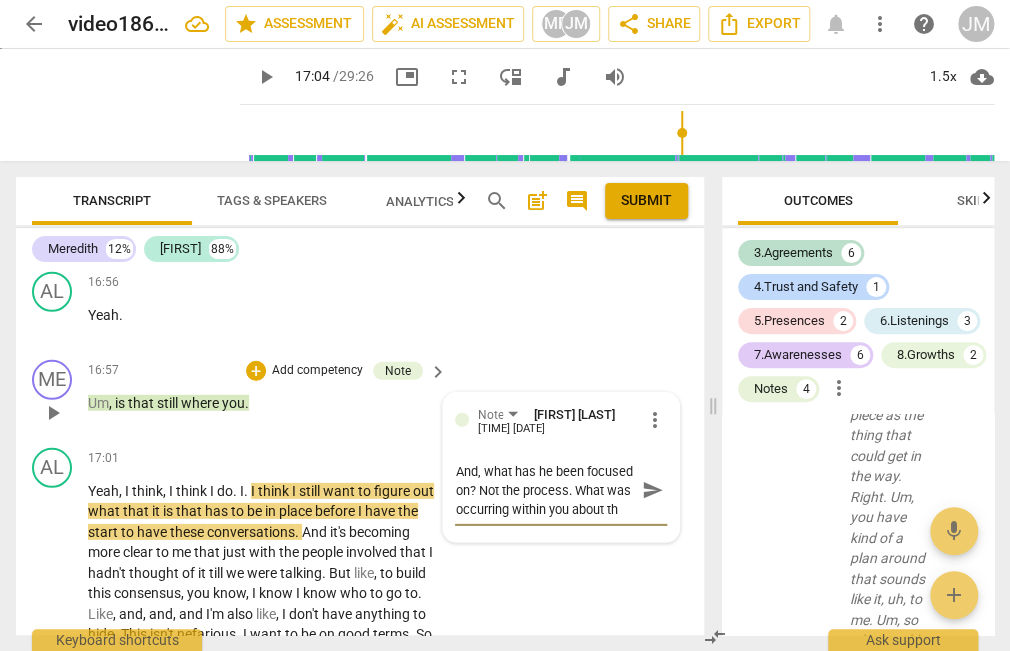 type on "And, what has he been focused on? Not the process. What was occurring within you about the" 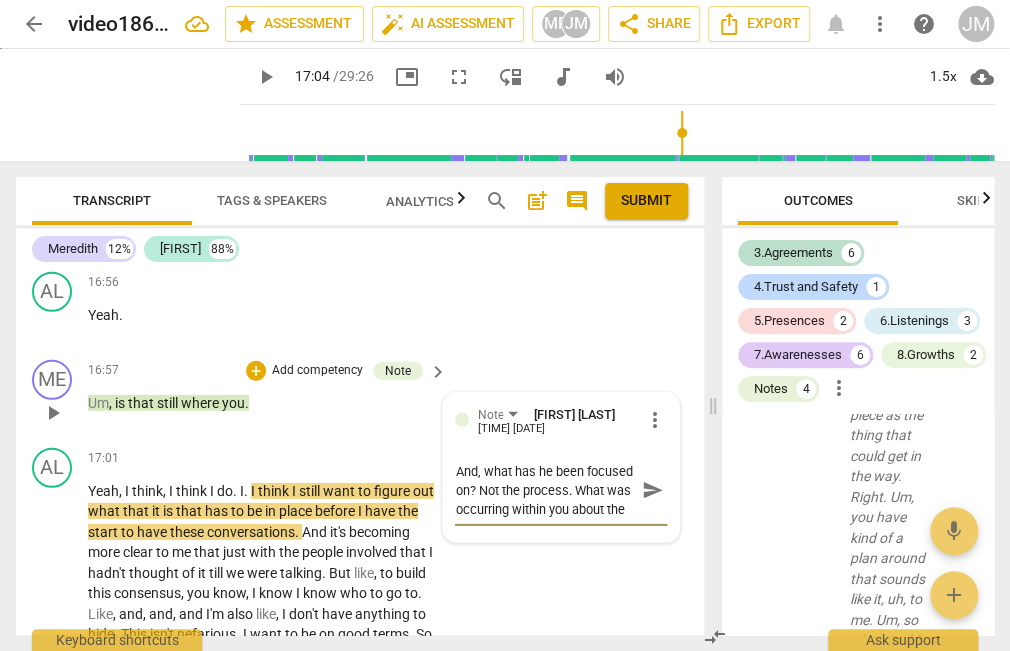 type on "And, what has he been focused on? Not the process. What was occurring within you about the" 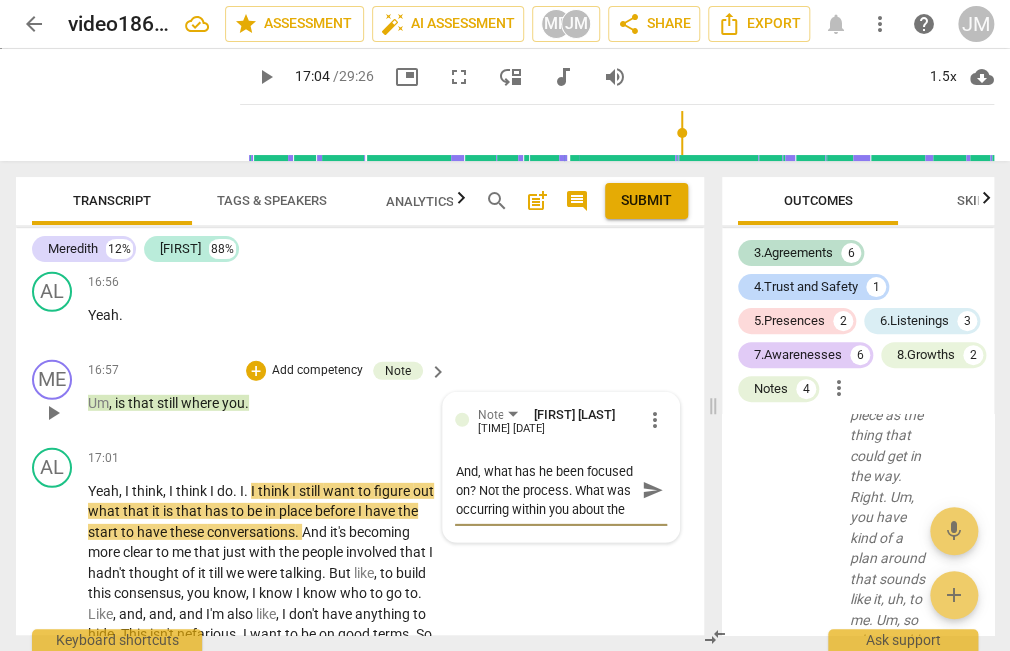 type on "And, what has he been focused on? Not the process. What was occurring within you about the w" 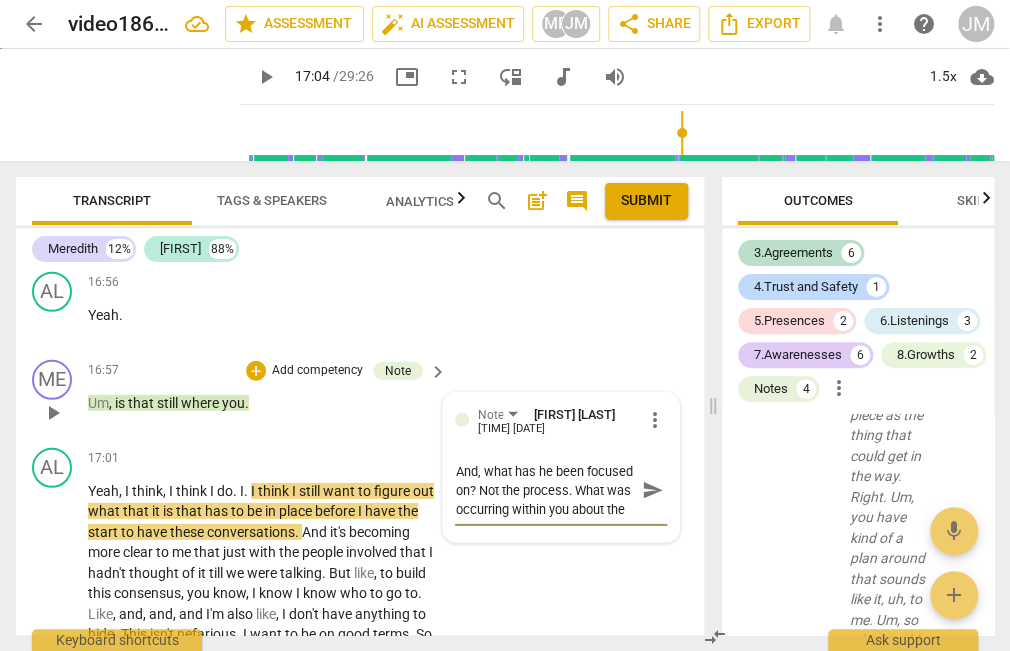 type on "And, what has he been focused on? Not the process. What was occurring within you about the w" 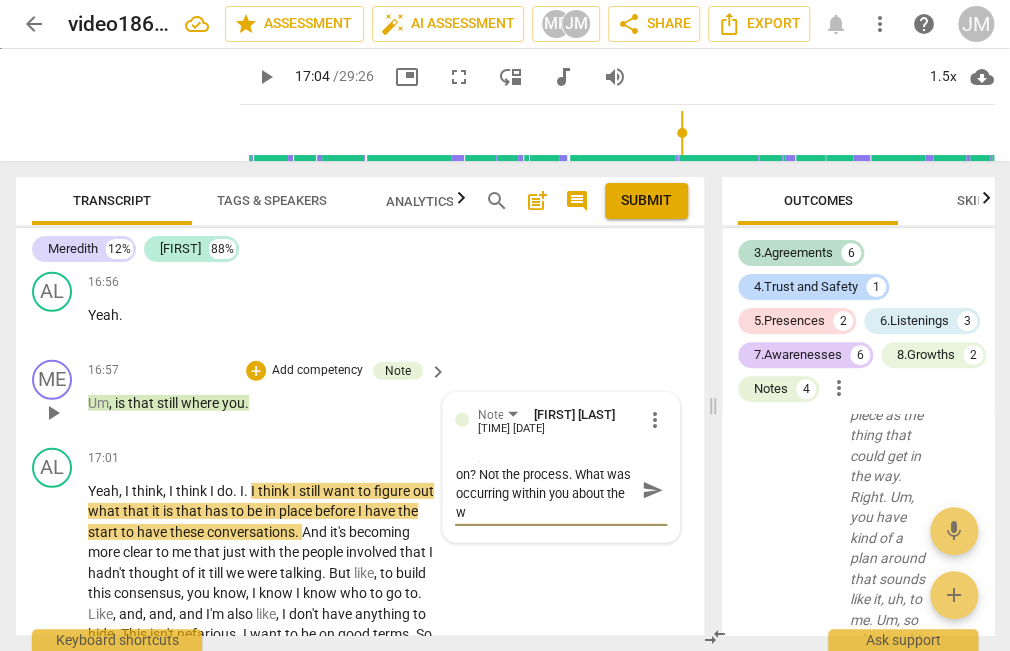 type on "And, what has he been focused on? Not the process. What was occurring within you about the wl" 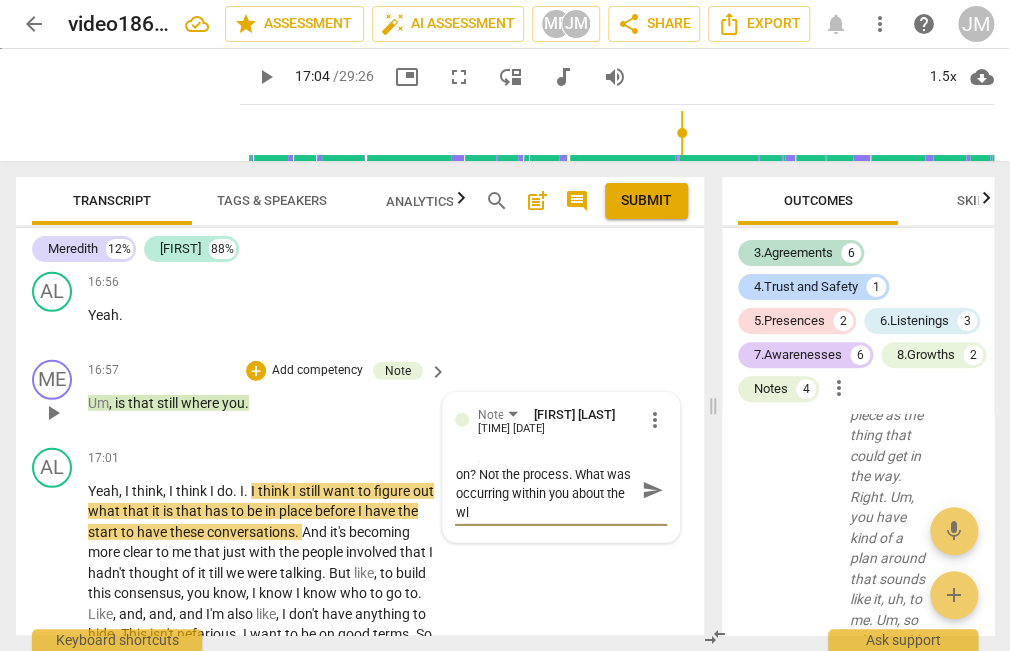 type on "And, what has he been focused on? Not the process. What was occurring within you about the wla" 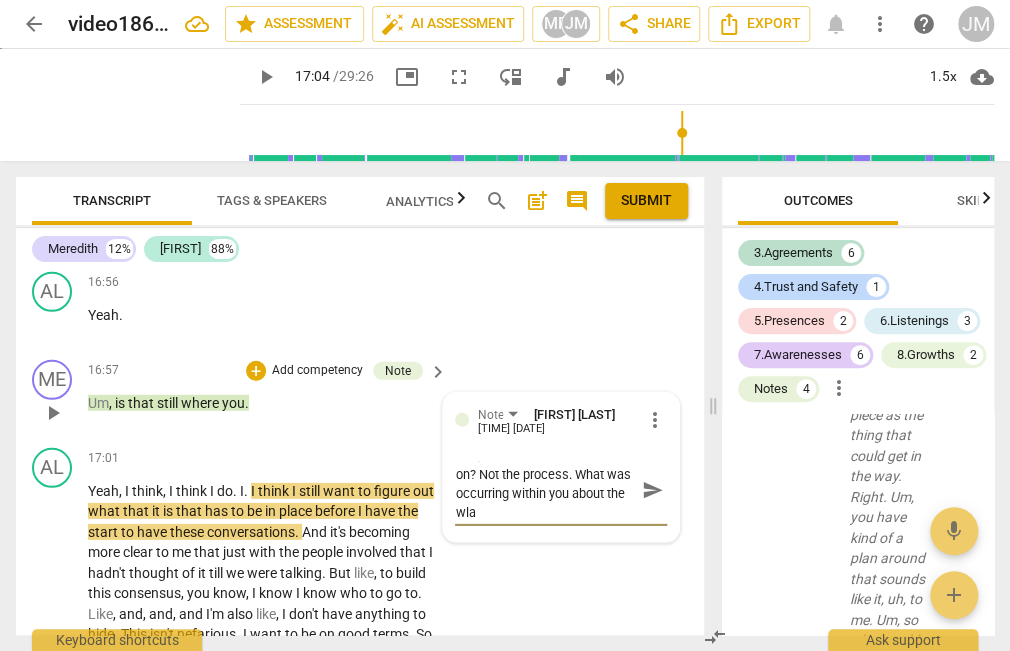 type on "And, what has he been focused on? Not the process. What was occurring within you about the wl" 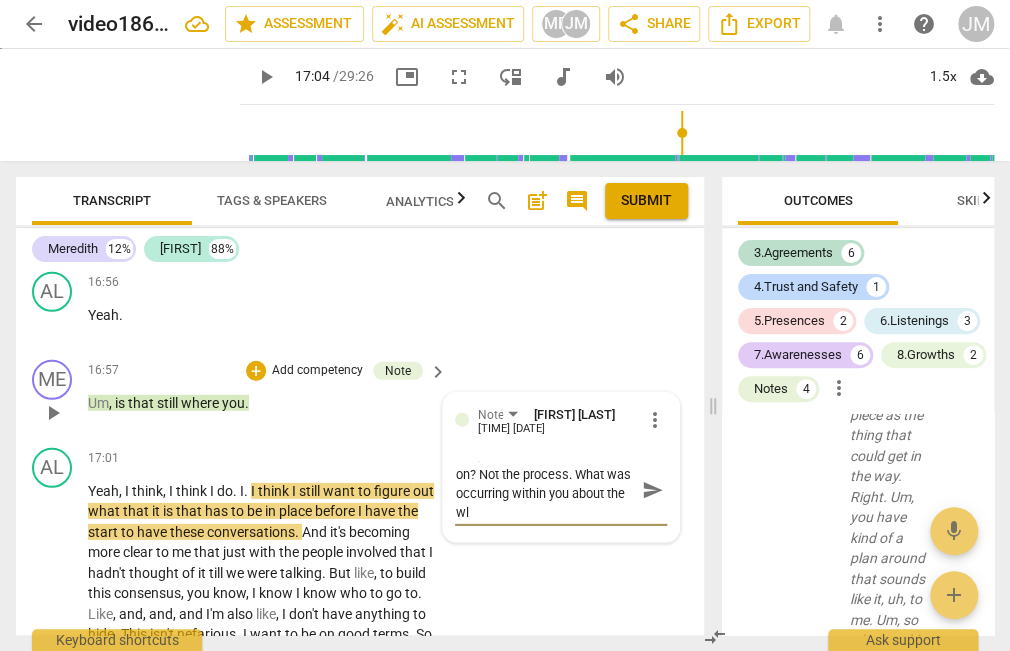 type on "And, what has he been focused on? Not the process. What was occurring within you about the w" 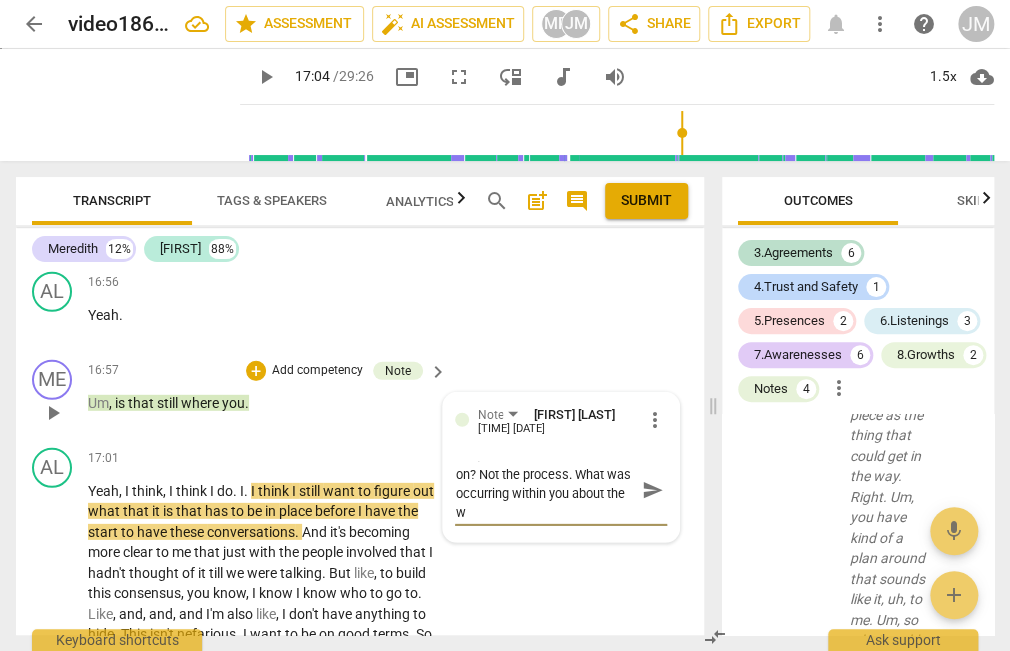 type on "And, what has he been focused on? Not the process. What was occurring within you about the wa" 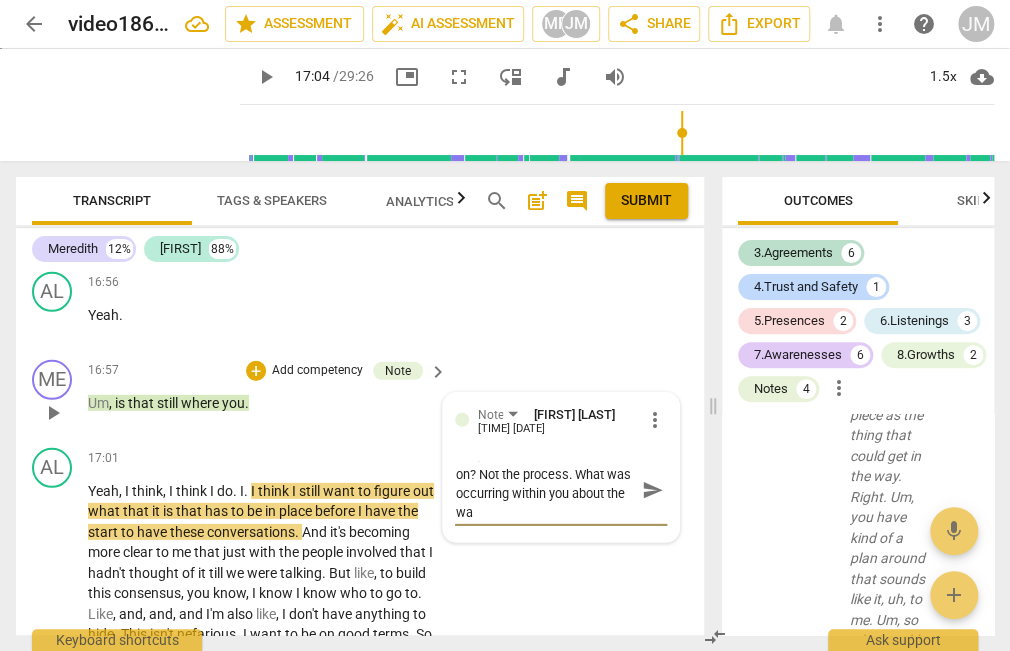 type on "And, what has he been focused on? Not the process. What was occurring within you about the wal" 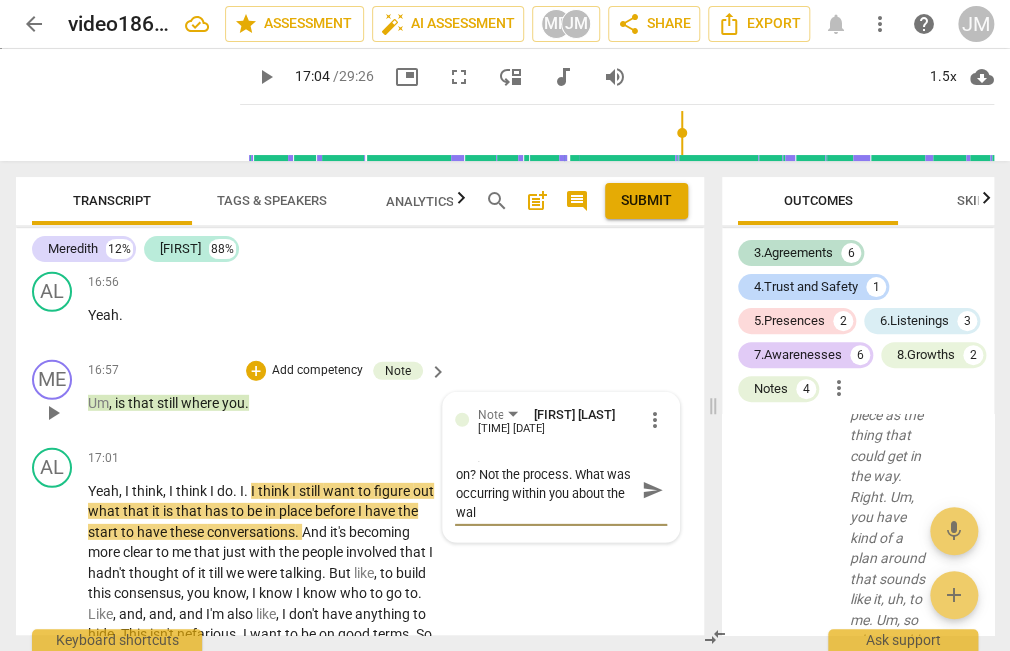 type on "And, what has he been focused on? Not the process. What was occurring within you about the walk" 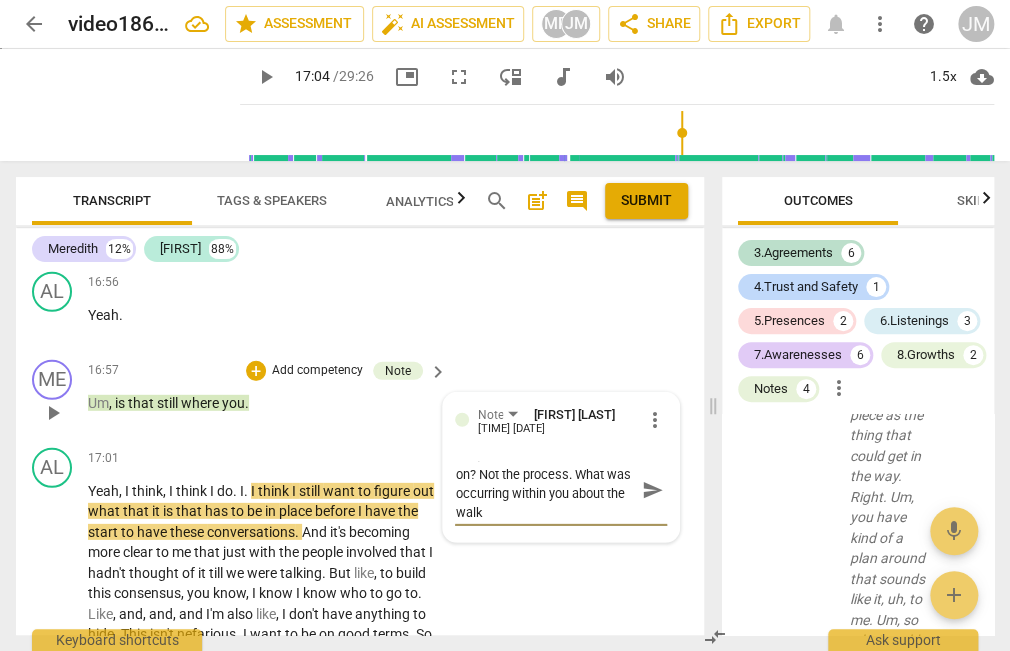 type on "And, what has he been focused on? Not the process. What was occurring within you about the walki" 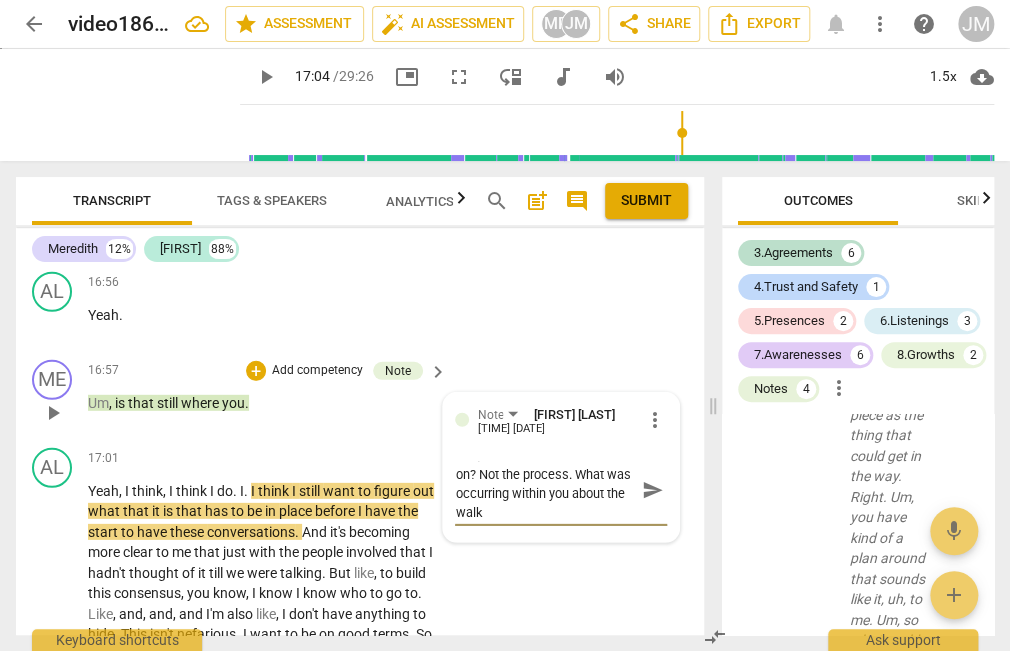 type on "And, what has he been focused on? Not the process. What was occurring within you about the walki" 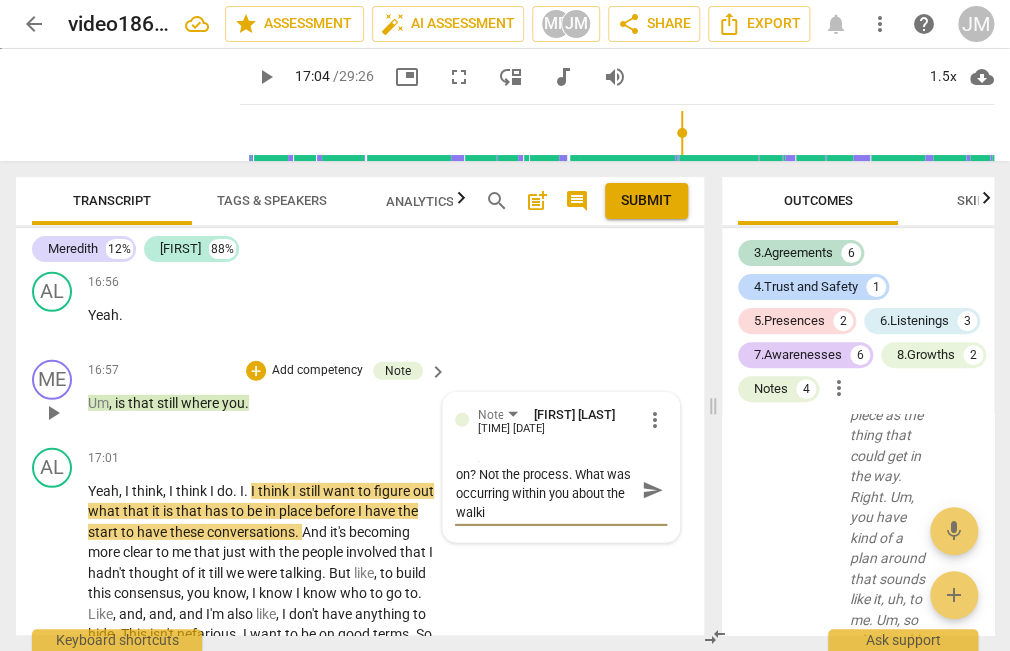 type on "And, what has he been focused on? Not the process. What was occurring within you about the walkin" 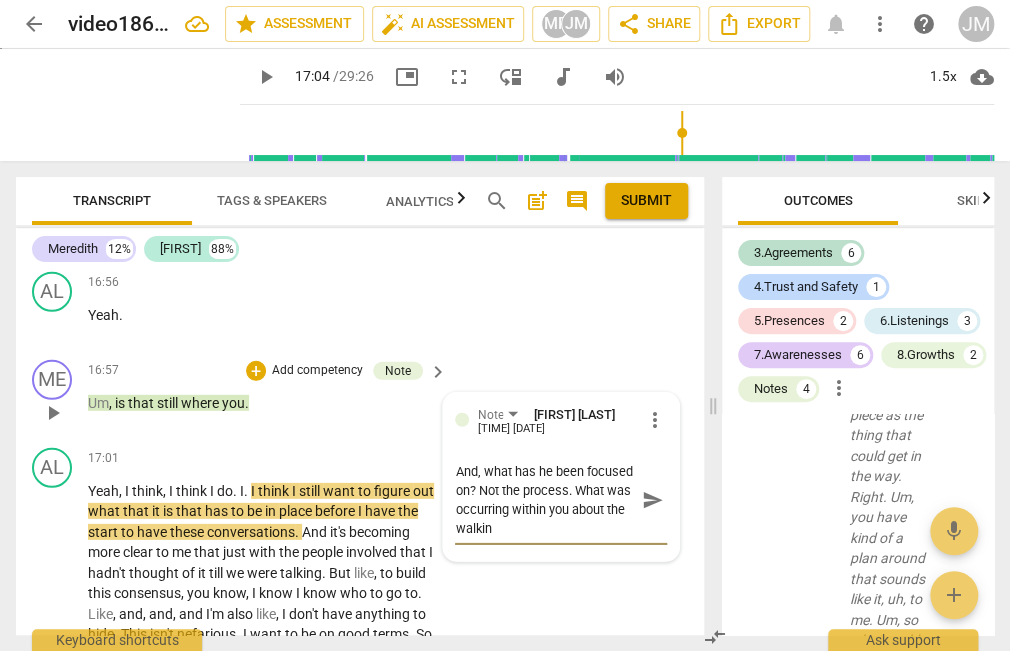 scroll, scrollTop: 0, scrollLeft: 0, axis: both 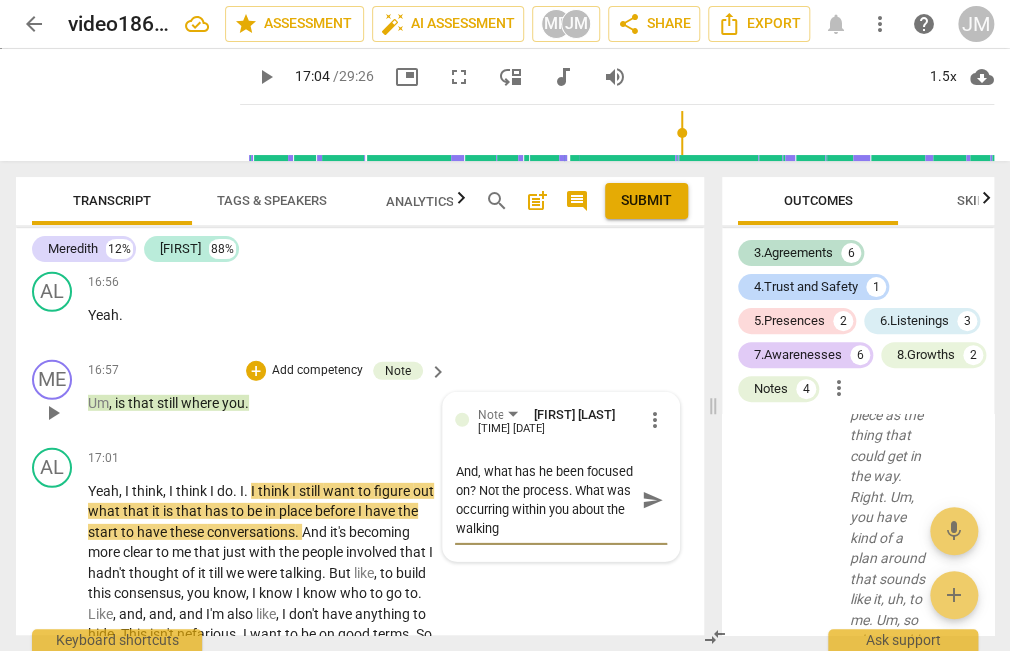 type on "And, what has he been focused on? Not the process. What was occurring within you about the walking" 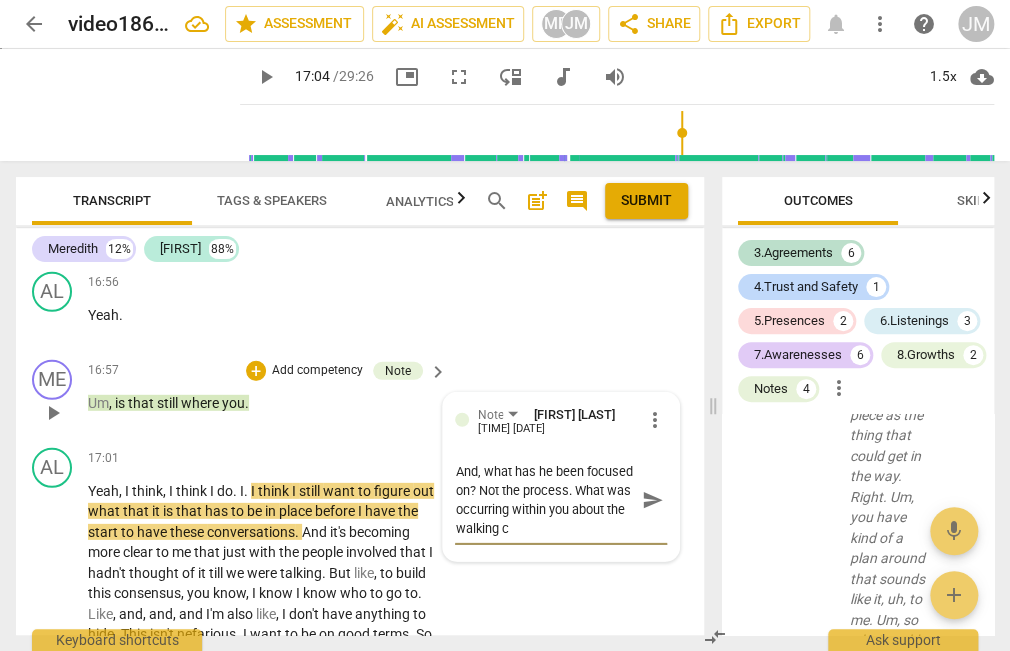 type 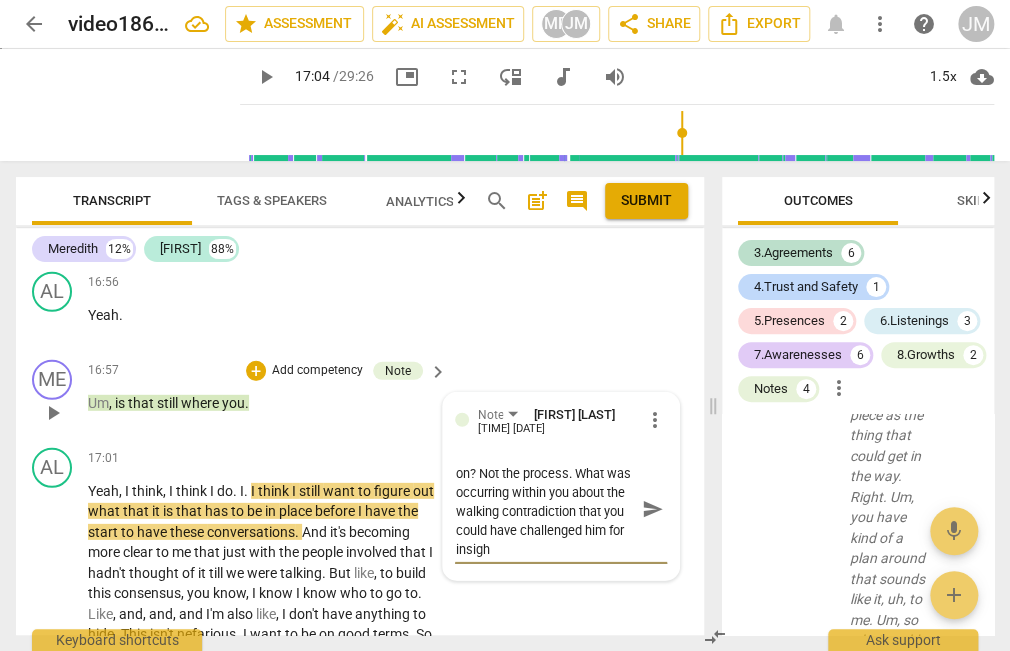 scroll, scrollTop: 36, scrollLeft: 0, axis: vertical 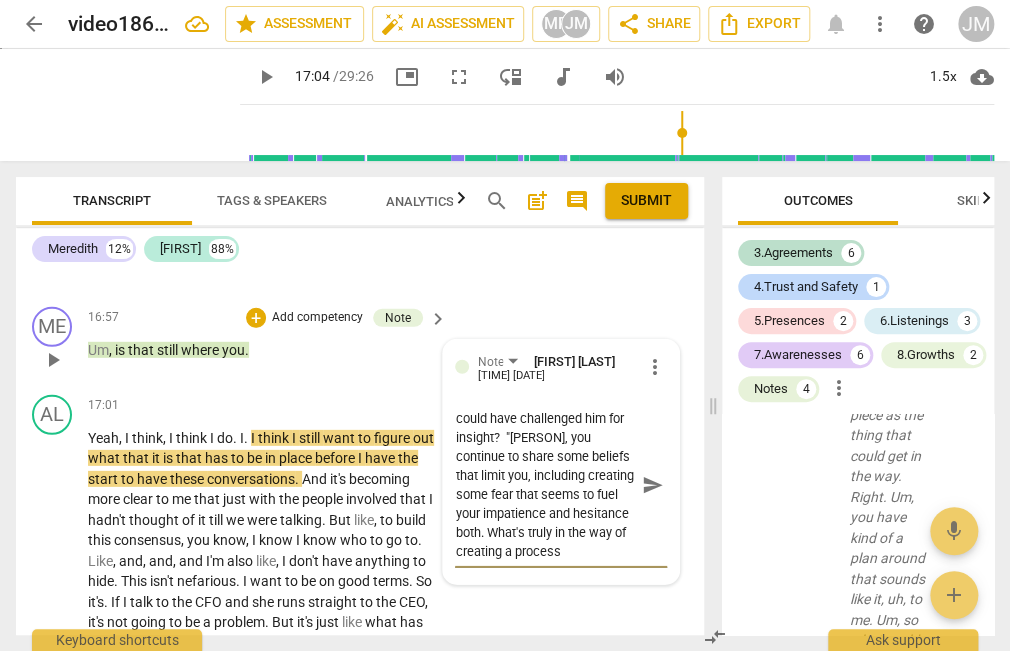 click on "And, what has he been focused on? Not the process. What was occurring within you about the walking contradiction that you could have challenged him for insight?  "Alex, you continue to share some beliefs that limit you, including creating some fear that seems to fuel your impatience and hesitance both. What's truly in the way of creating a process" at bounding box center (545, 485) 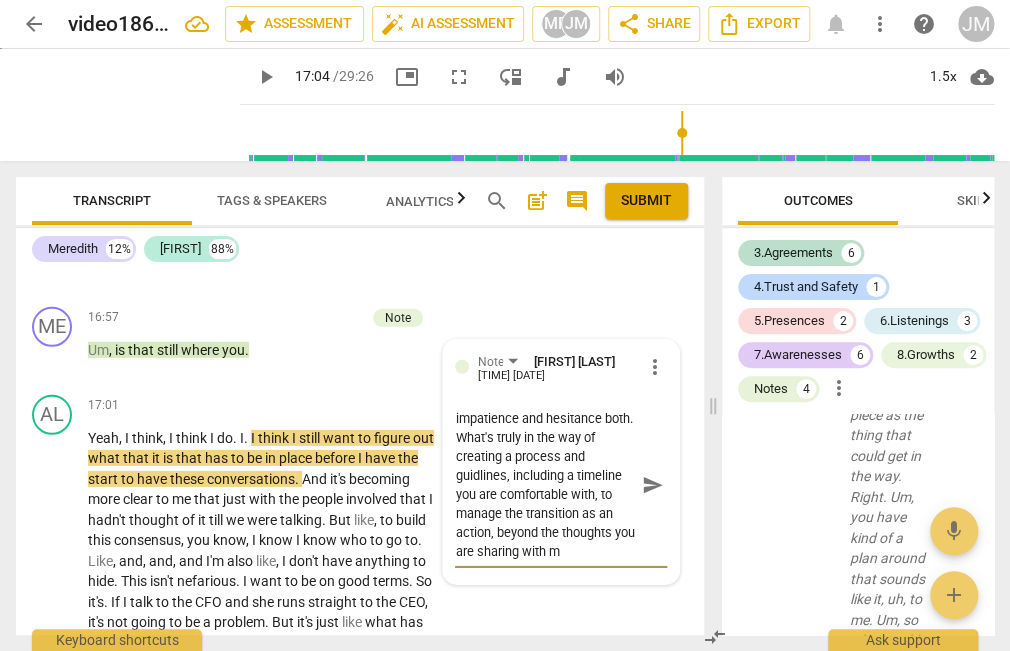 scroll, scrollTop: 207, scrollLeft: 0, axis: vertical 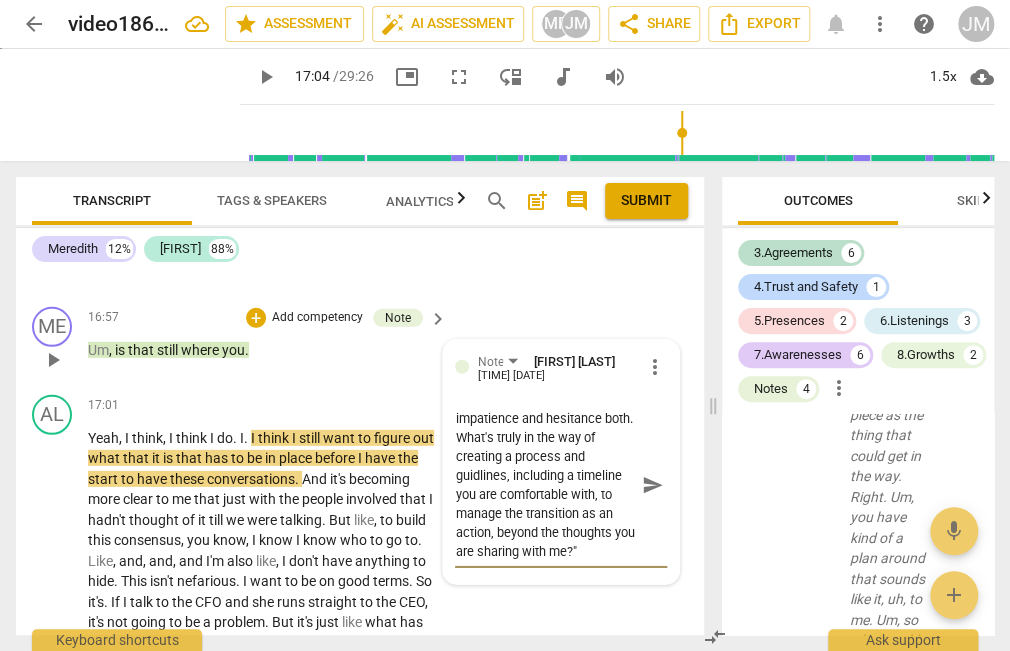 click on "And, what has he been focused on? Not the process. What was occurring within you about the walking contradiction that you could have challenged him for insight?  "Alex, you continue to share some beliefs that limit you, including creating some fear that seems to fuel your impatience and hesitance both. What's truly in the way of creating a process and guidlines, including a timeline you are comfortable with, to manage the transition as an action, beyond the thoughts you are sharing with me?"" at bounding box center [545, 485] 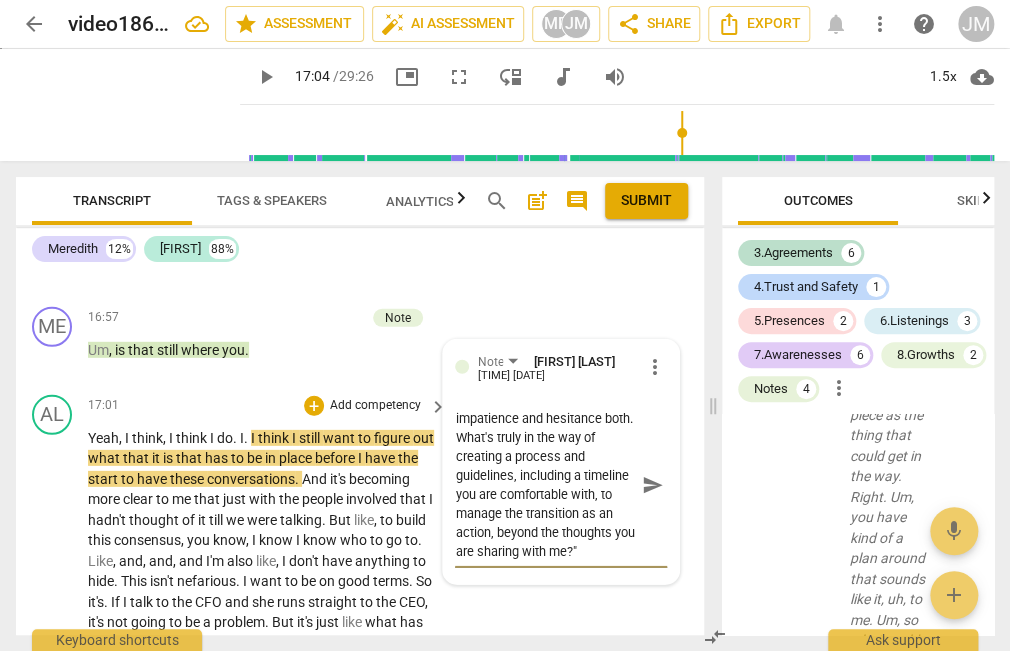 click on "send" at bounding box center [653, 485] 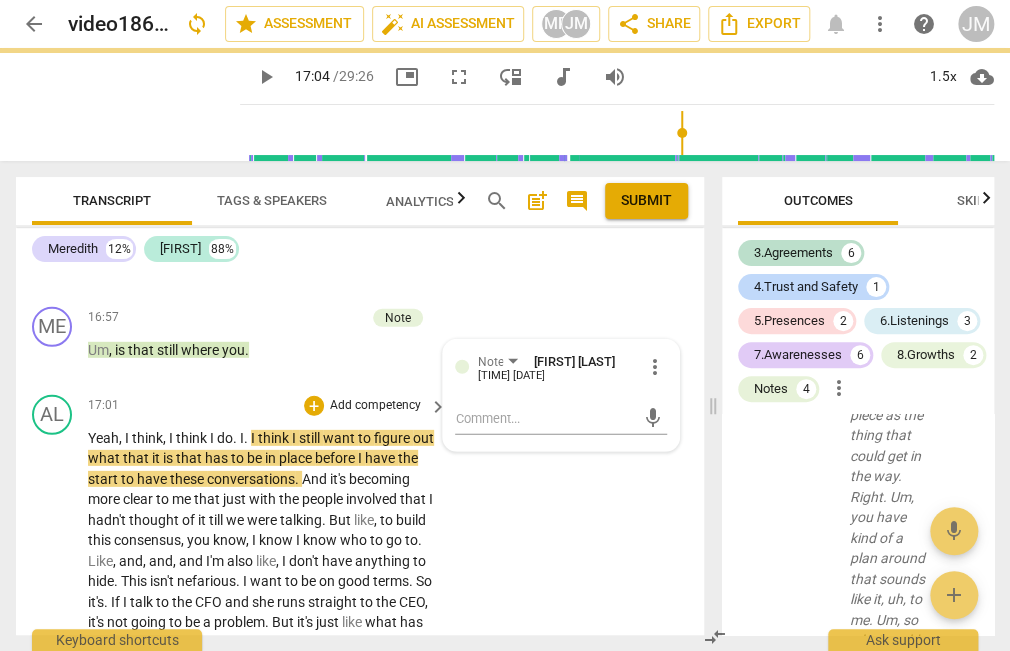 scroll, scrollTop: 0, scrollLeft: 0, axis: both 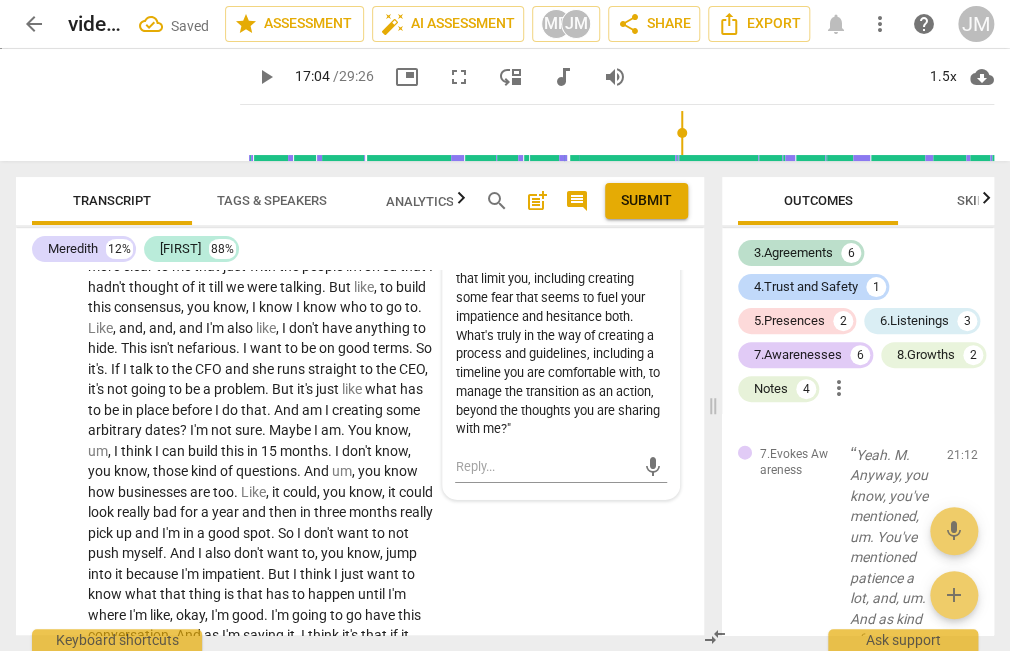 click on "good" at bounding box center (355, 348) 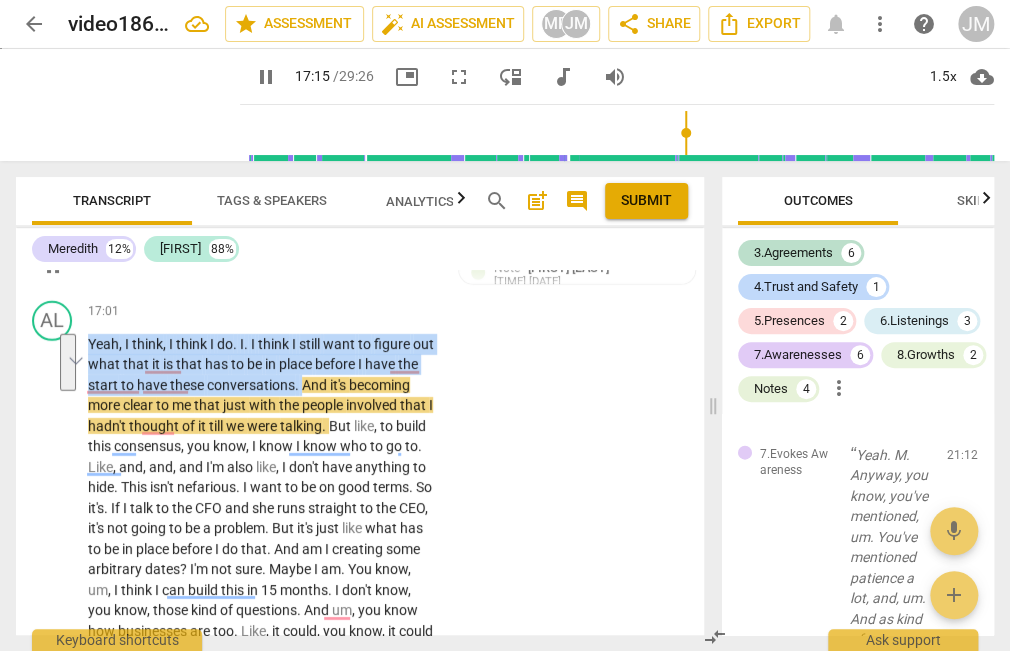 scroll, scrollTop: 7096, scrollLeft: 0, axis: vertical 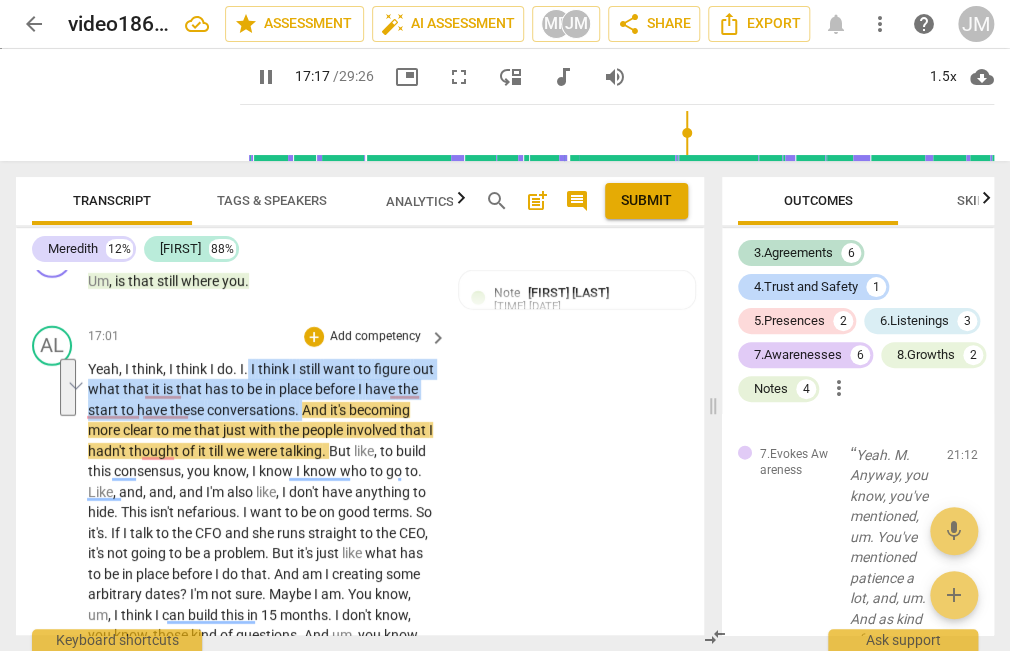 drag, startPoint x: 325, startPoint y: 316, endPoint x: 248, endPoint y: 439, distance: 145.11375 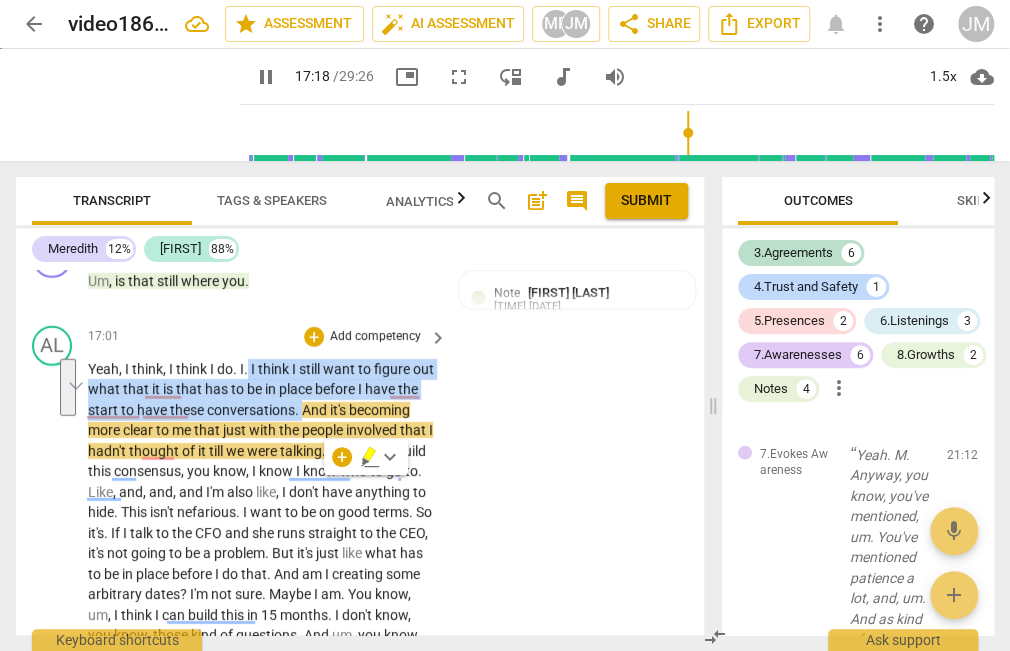click on "Add competency" at bounding box center (375, 337) 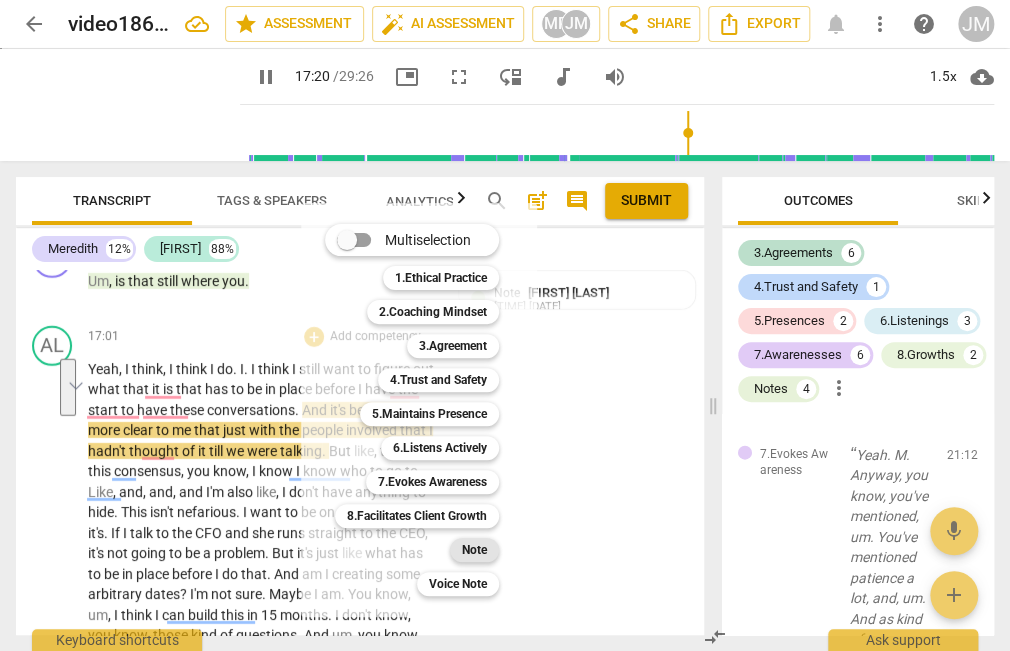 click on "Note" at bounding box center (474, 550) 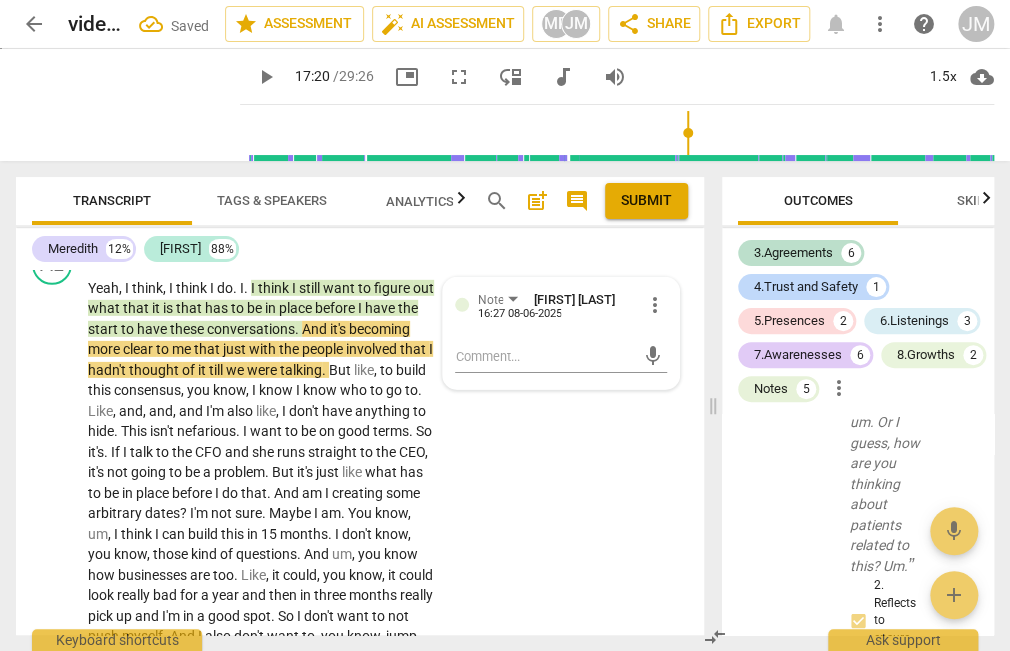 scroll, scrollTop: 7552, scrollLeft: 0, axis: vertical 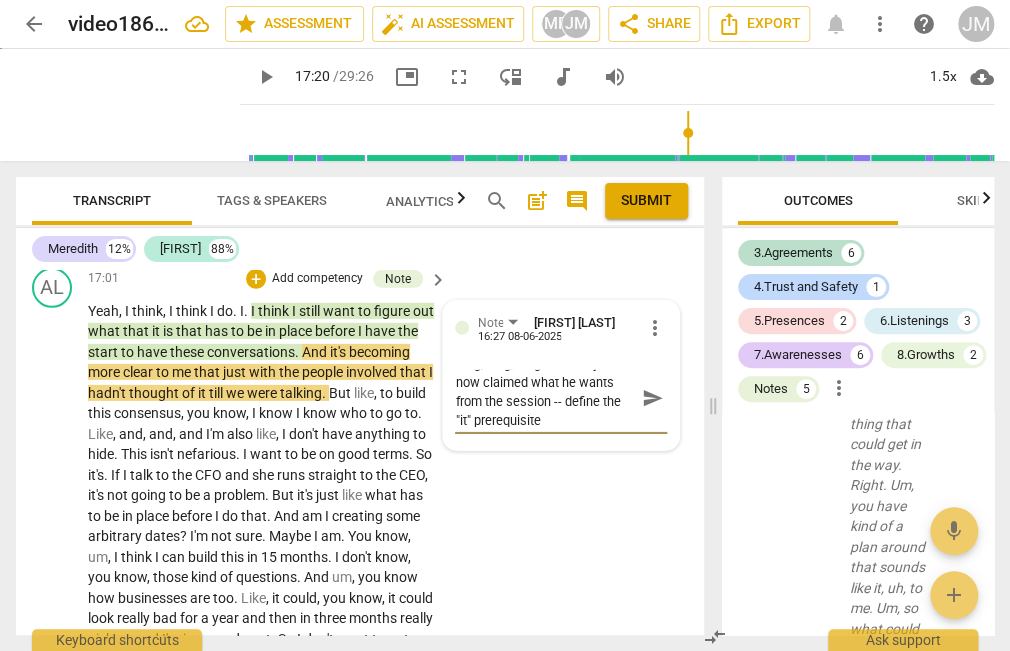 click on "send" at bounding box center [653, 398] 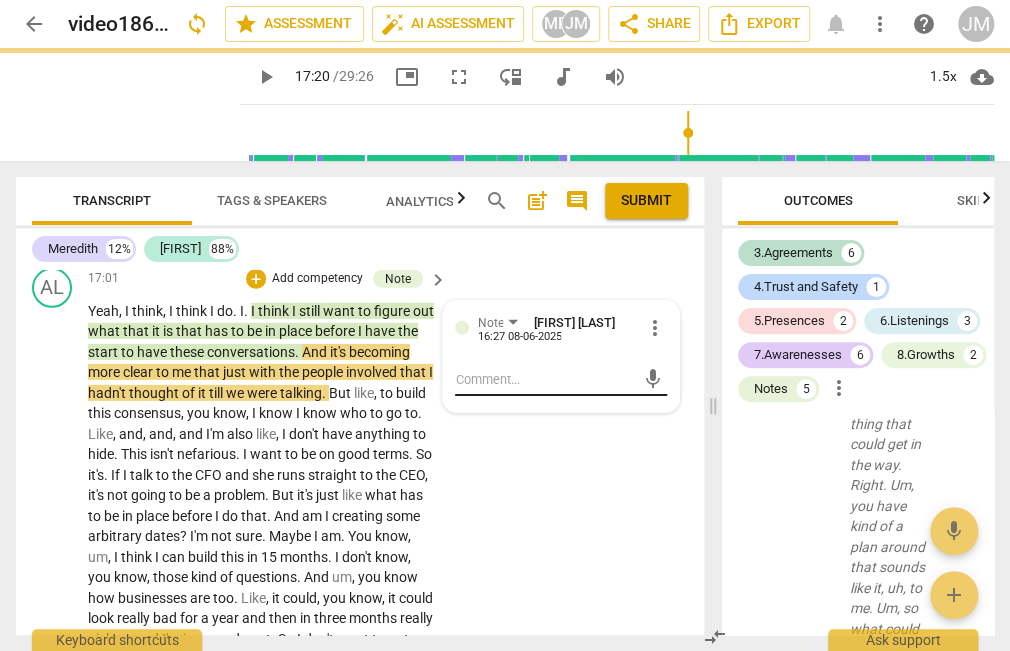 scroll, scrollTop: 0, scrollLeft: 0, axis: both 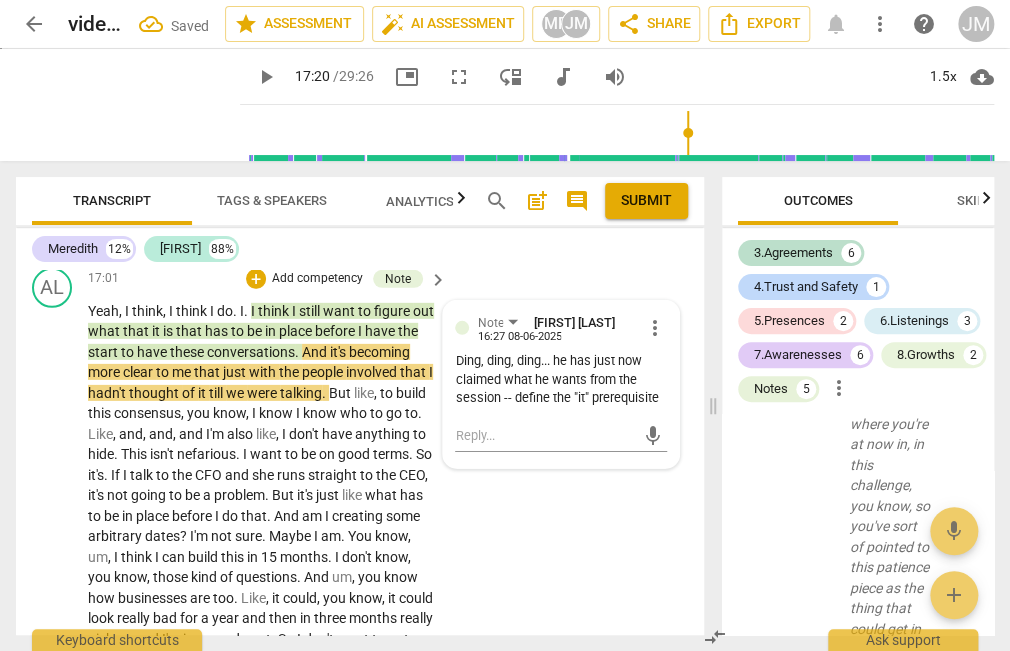 click on "good" at bounding box center [355, 454] 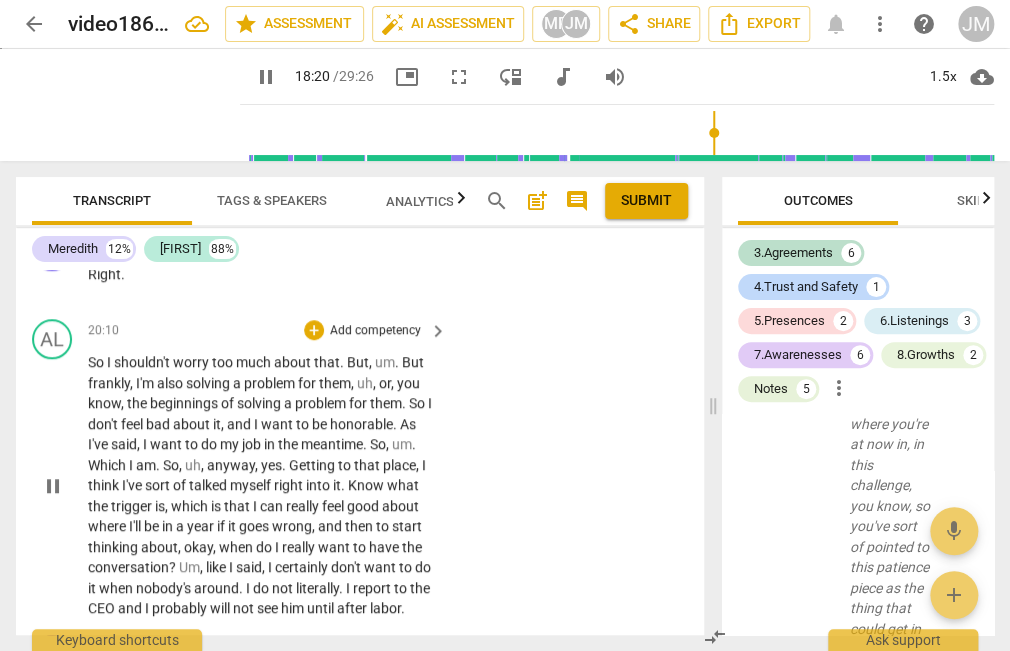 scroll, scrollTop: 8246, scrollLeft: 0, axis: vertical 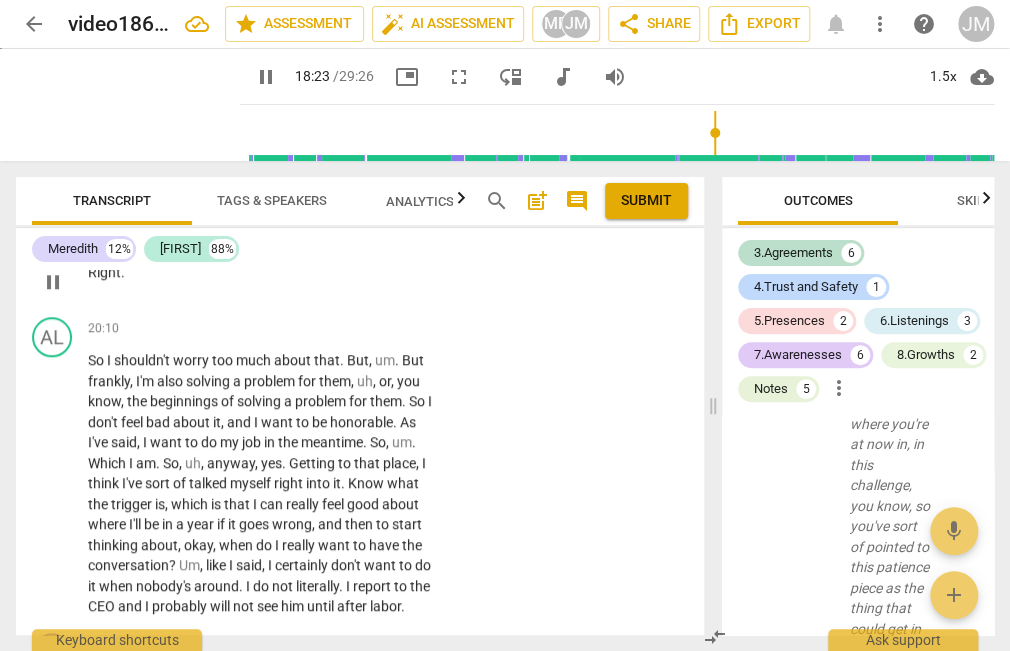 click on "Add competency" at bounding box center [375, 241] 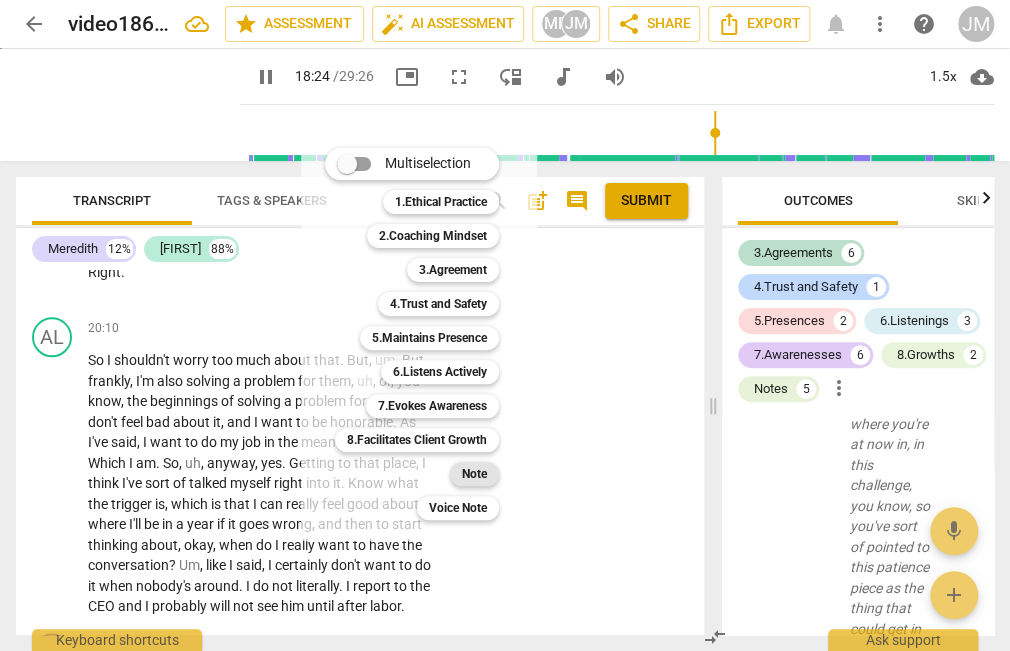 click on "Note" at bounding box center [474, 474] 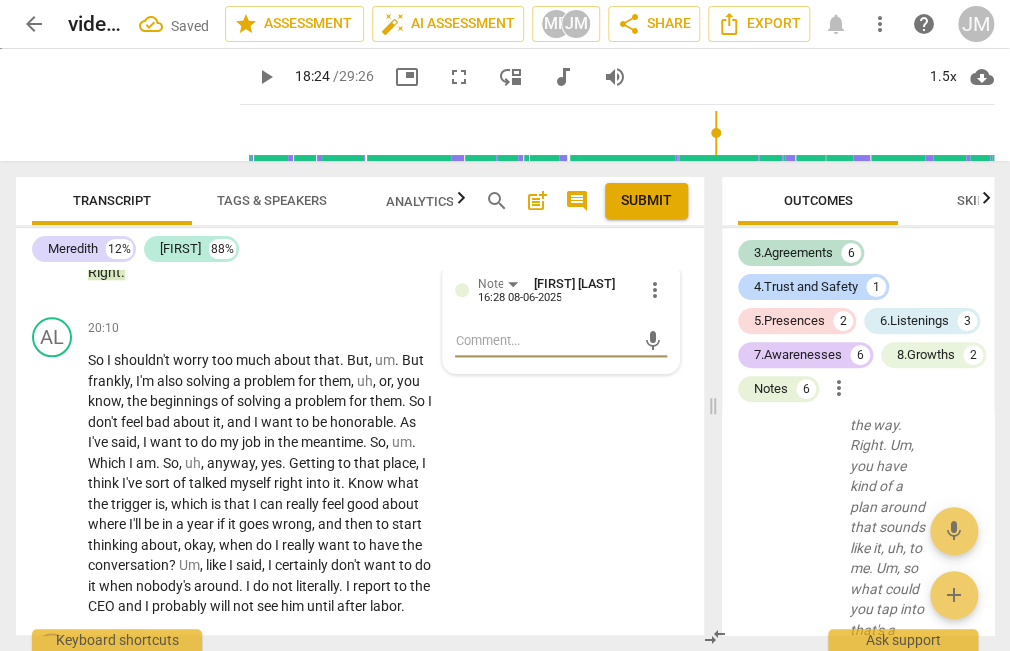 scroll, scrollTop: 23482, scrollLeft: 0, axis: vertical 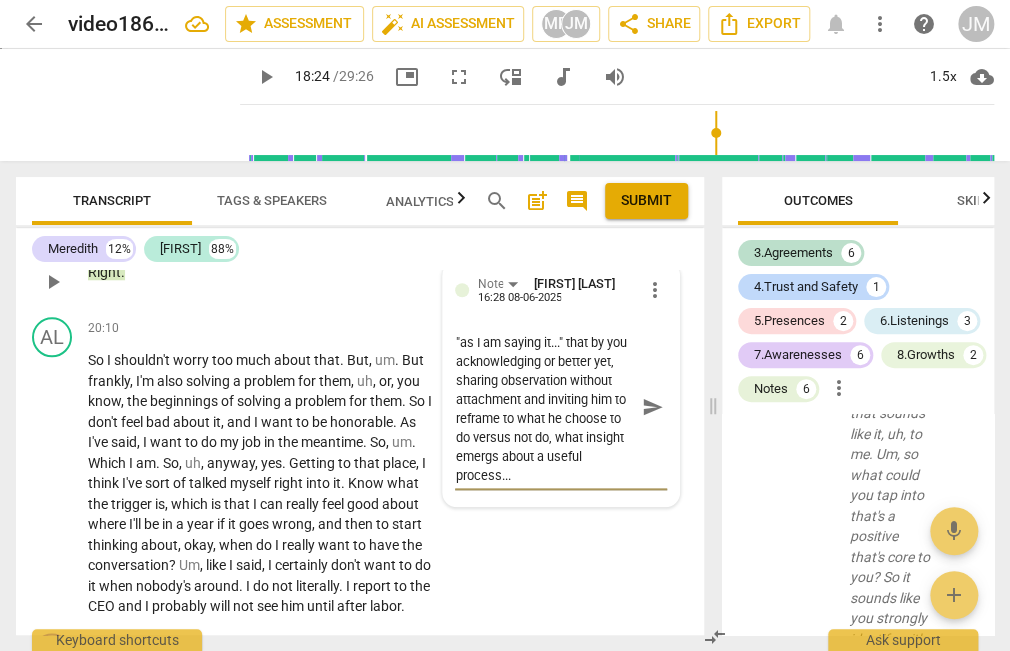 click on "What is occurring in the moment ... even his language, "as I am saying it..." that by you acknowledging or better yet, sharing observation without attachment and inviting him to reframe to what he choose to do versus not do, what insight emergs about a useful process..." at bounding box center (545, 407) 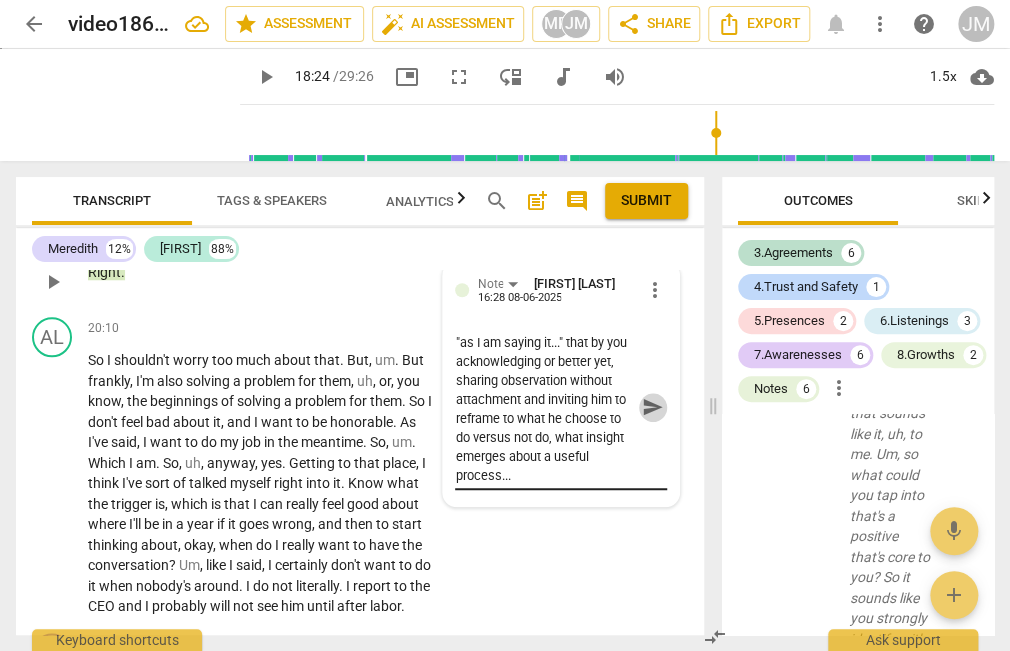 click on "send" at bounding box center (653, 407) 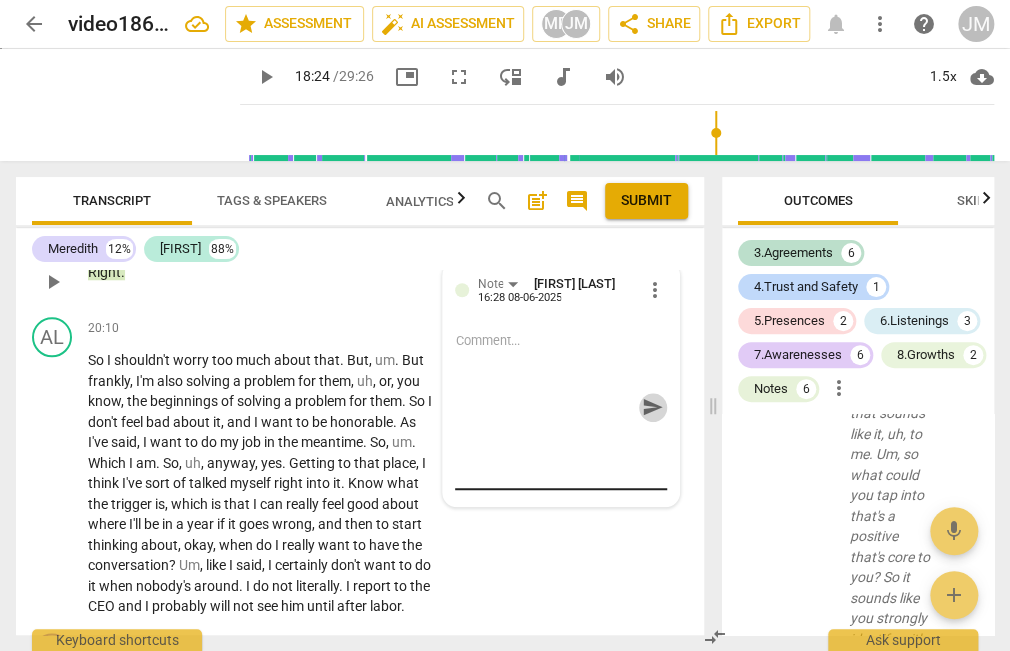 scroll, scrollTop: 0, scrollLeft: 0, axis: both 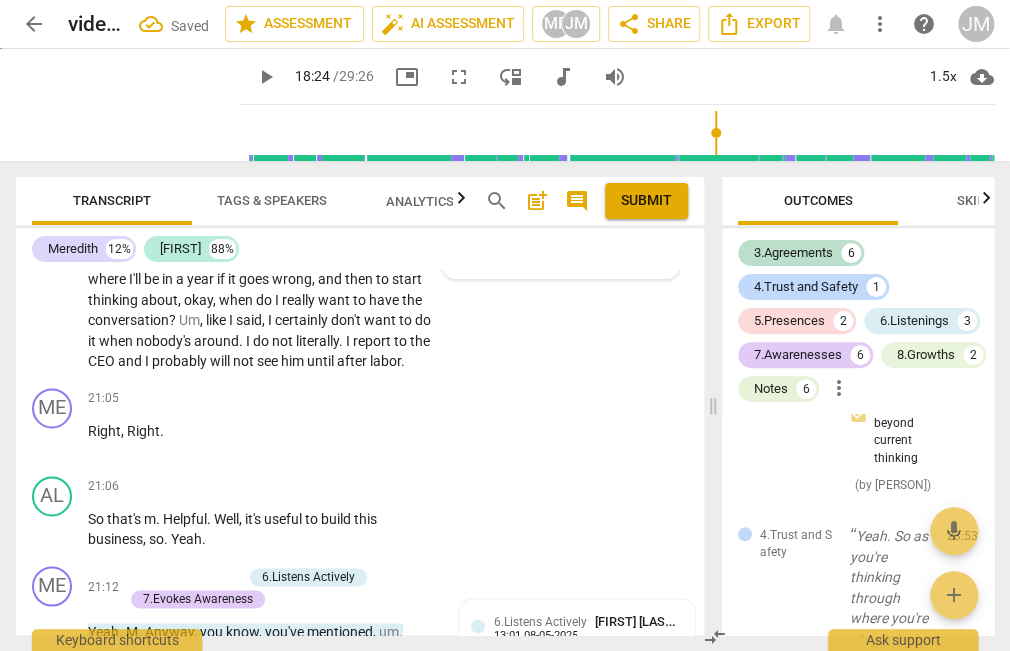click on "play_arrow" at bounding box center (53, 239) 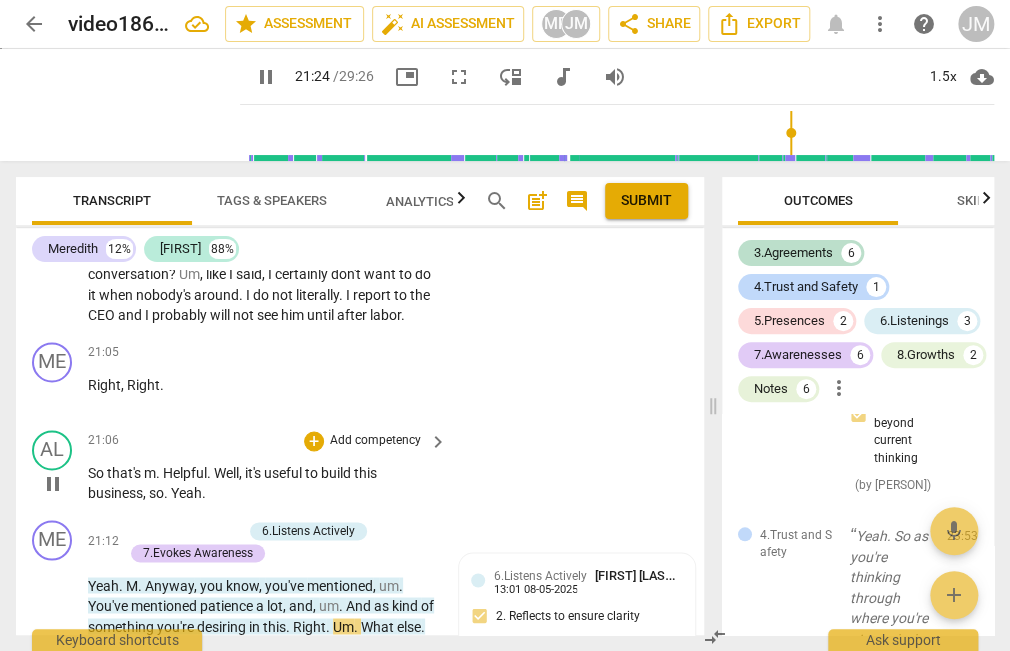 scroll, scrollTop: 8860, scrollLeft: 0, axis: vertical 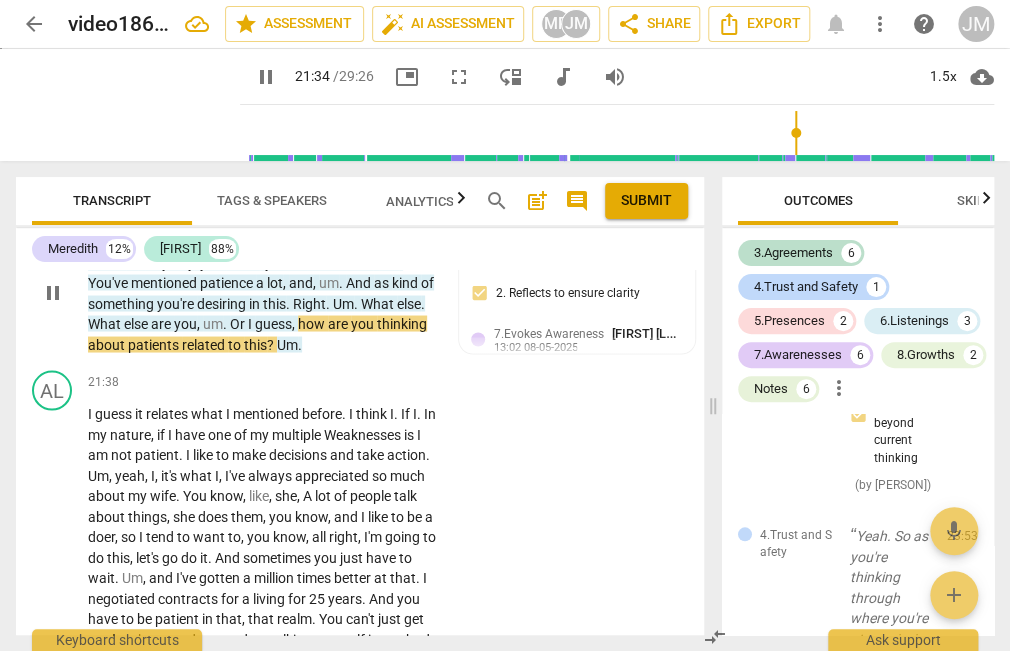 click on "patients" at bounding box center [155, 344] 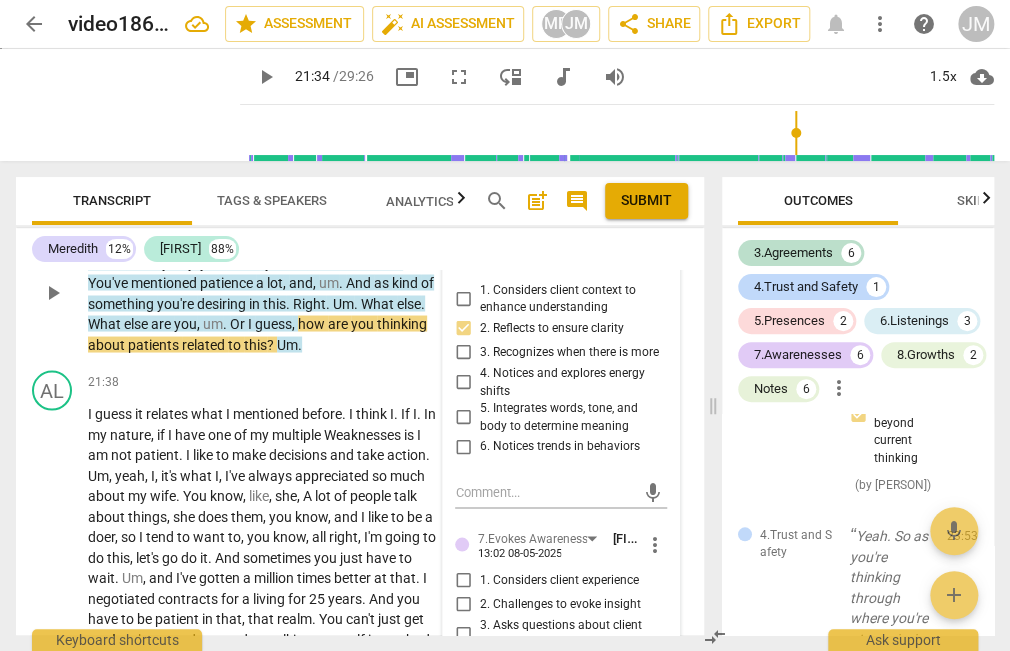 click on "patients" at bounding box center [155, 344] 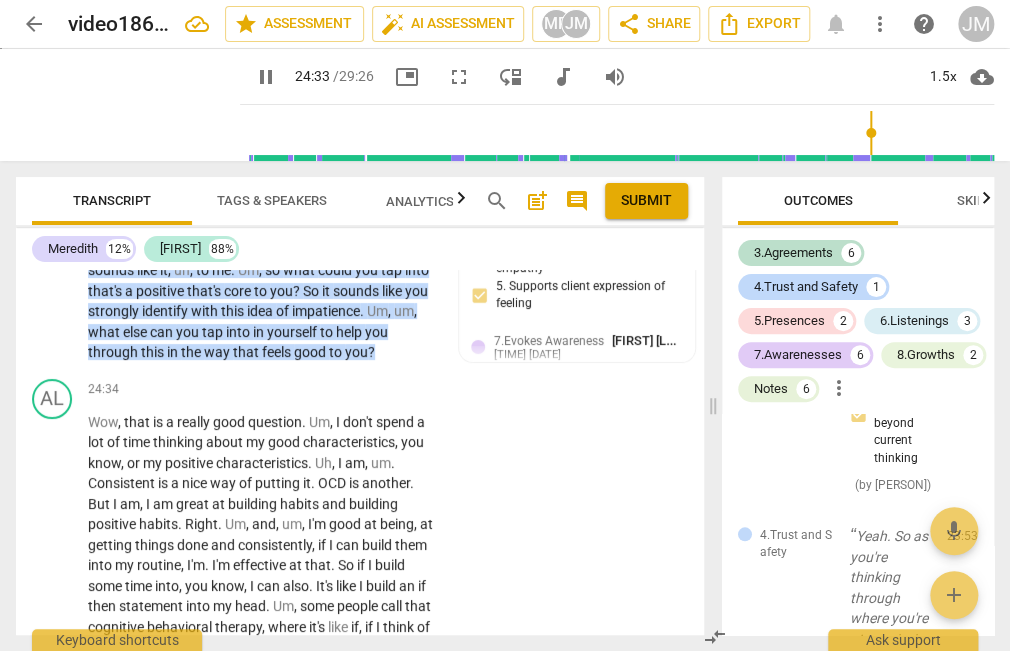 scroll, scrollTop: 10123, scrollLeft: 0, axis: vertical 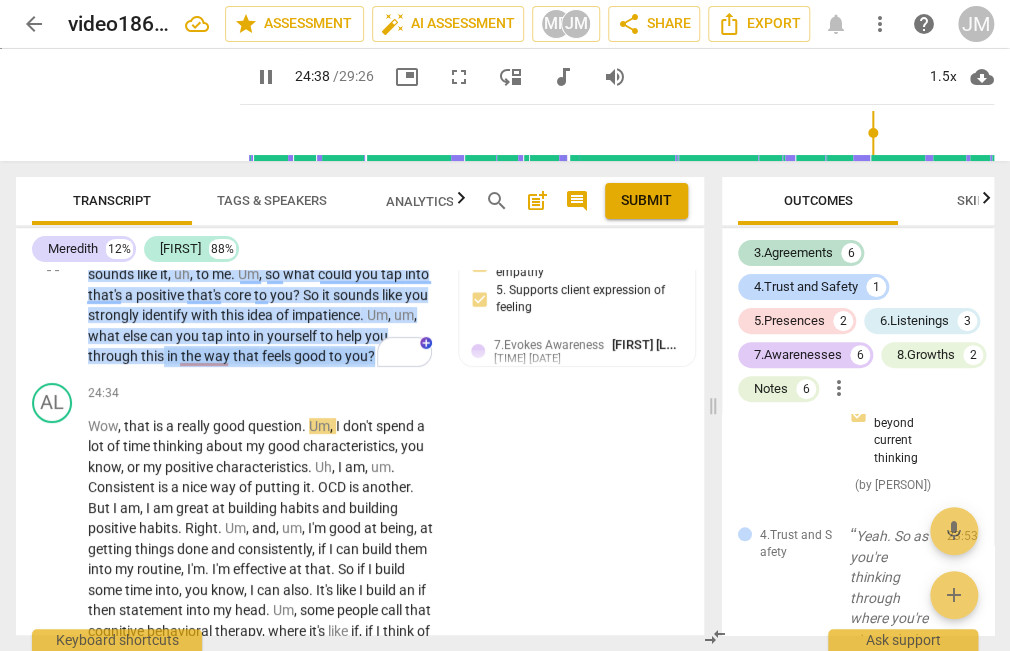 drag, startPoint x: 381, startPoint y: 465, endPoint x: 163, endPoint y: 471, distance: 218.08255 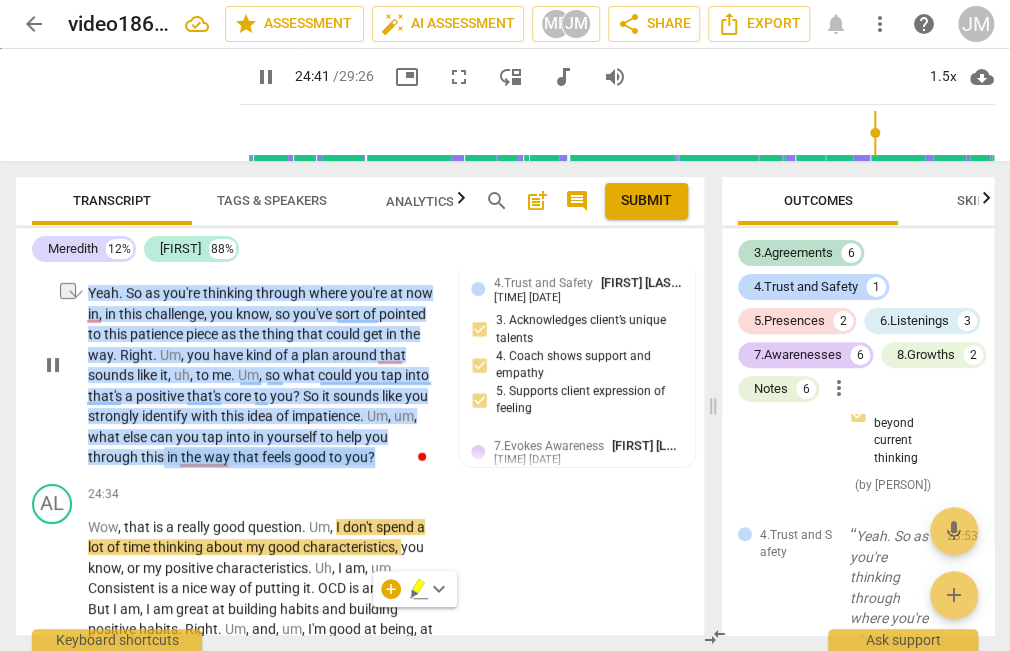 scroll, scrollTop: 9971, scrollLeft: 0, axis: vertical 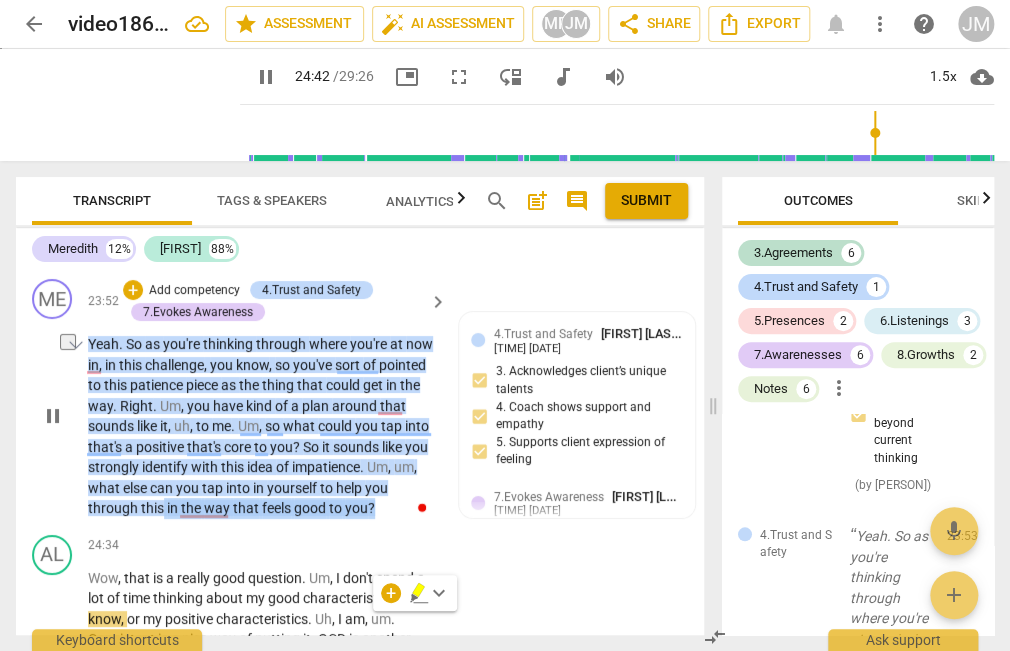 click on "Add competency" at bounding box center (194, 291) 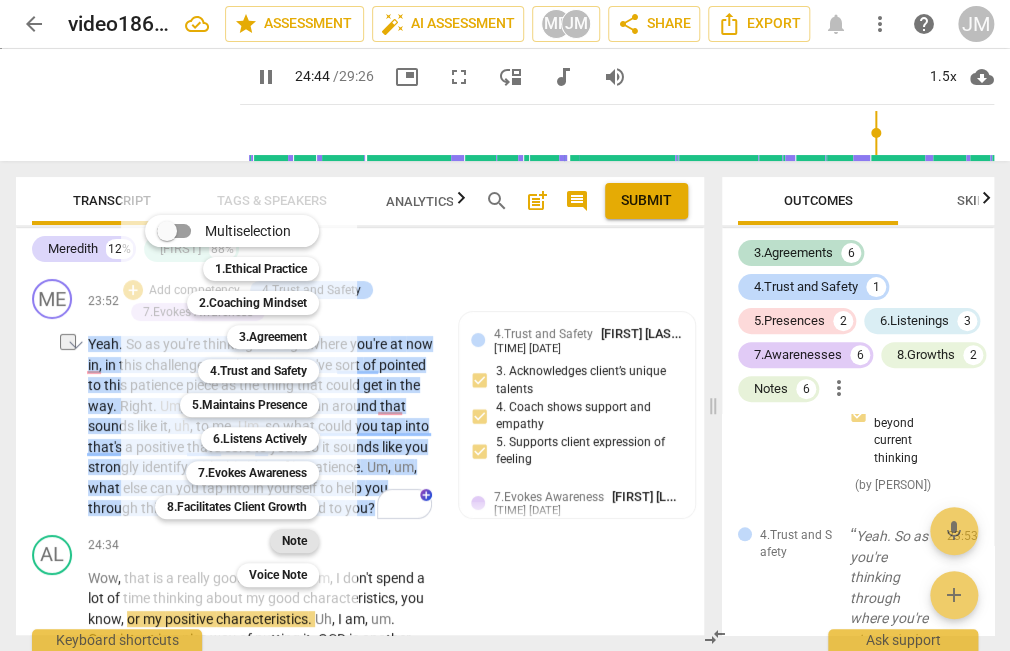 click on "Note" at bounding box center (294, 541) 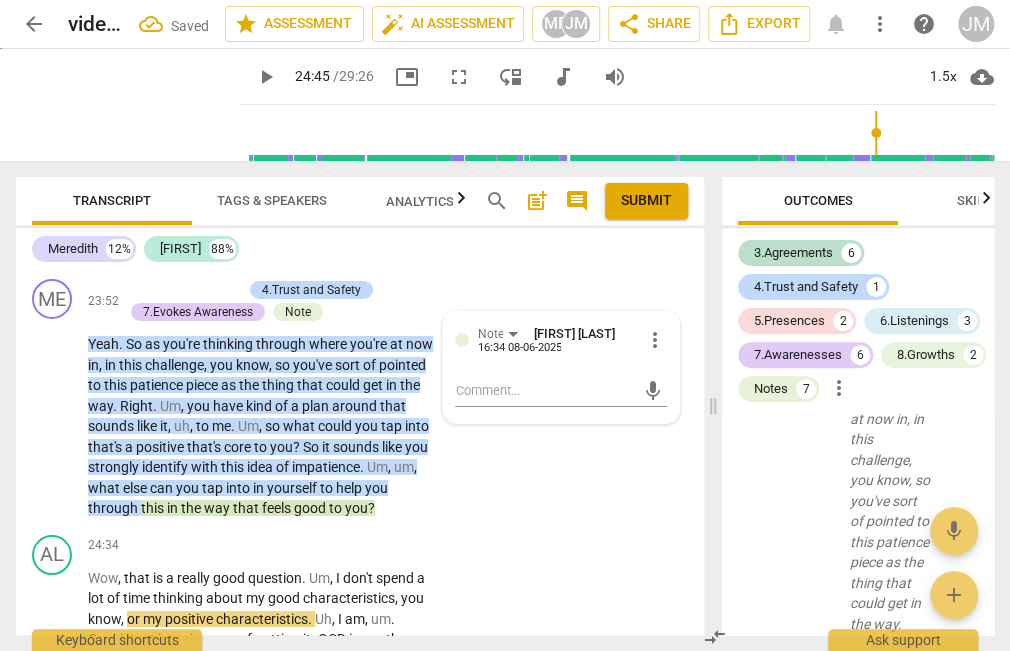 scroll, scrollTop: 27463, scrollLeft: 0, axis: vertical 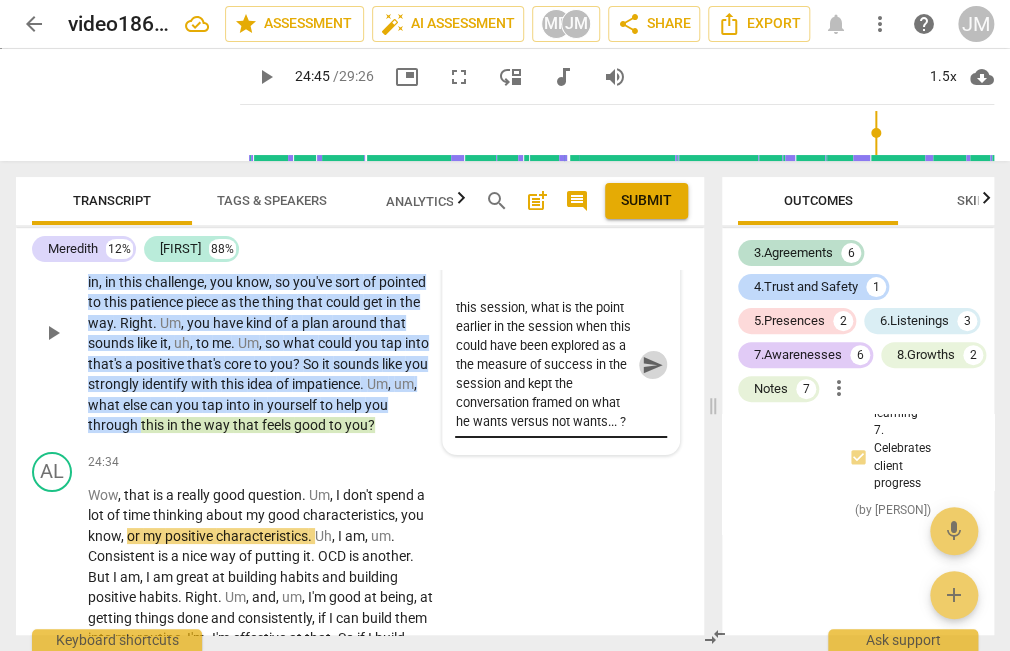 click on "send" at bounding box center (653, 365) 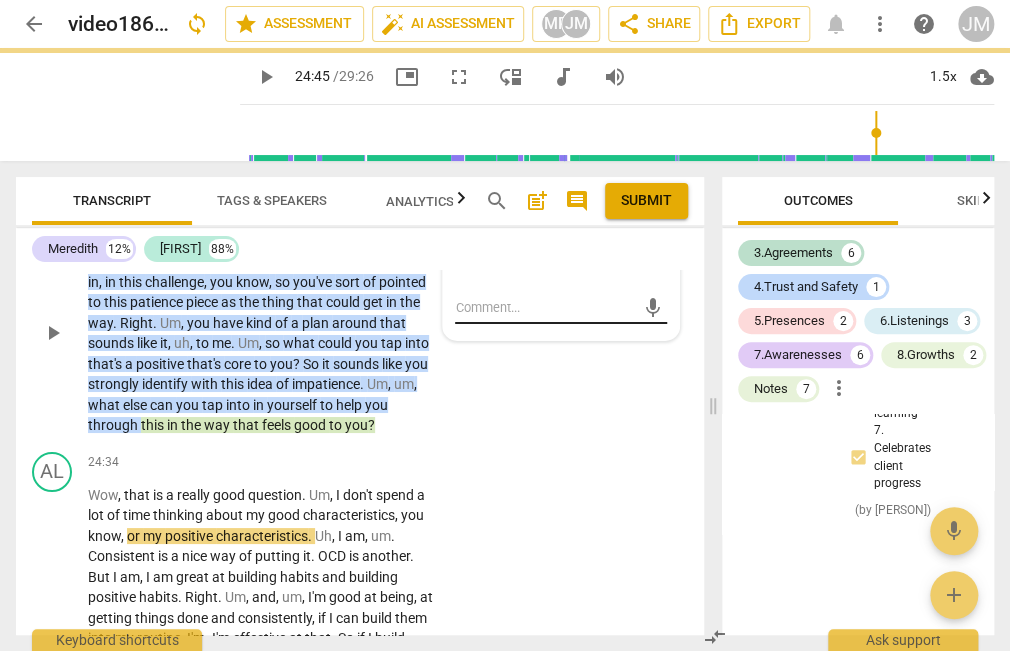 scroll, scrollTop: 0, scrollLeft: 0, axis: both 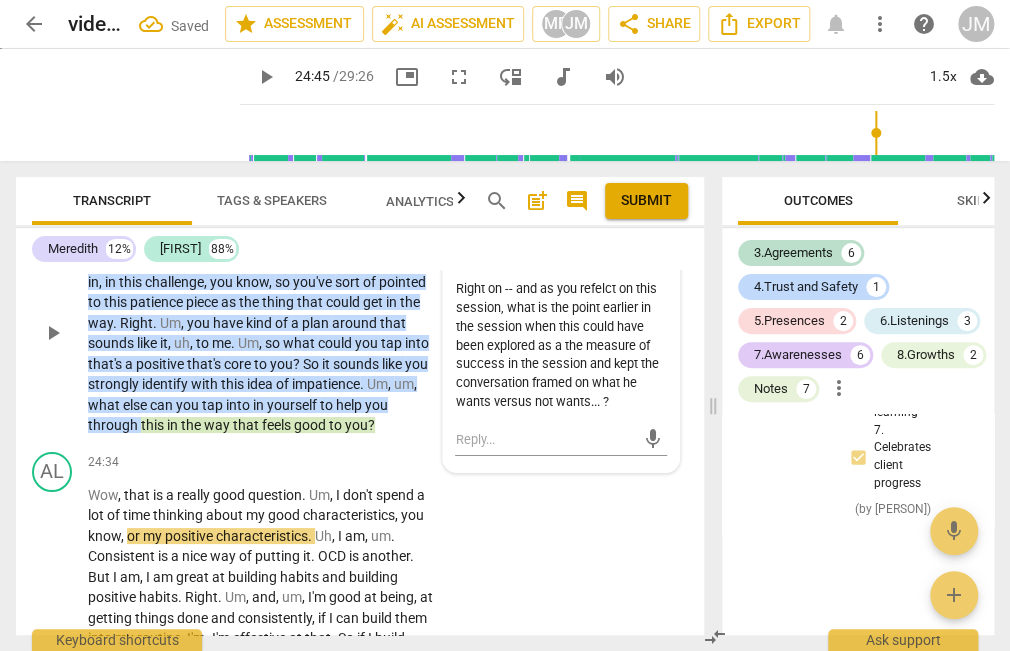click on "more_vert" at bounding box center [655, 257] 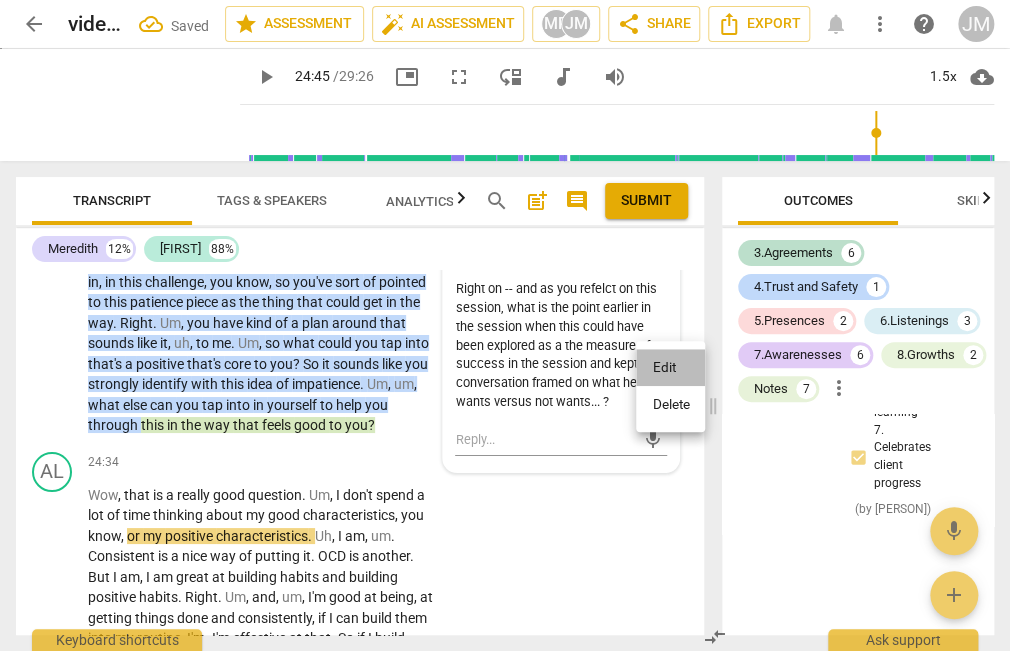click on "Edit" at bounding box center (670, 368) 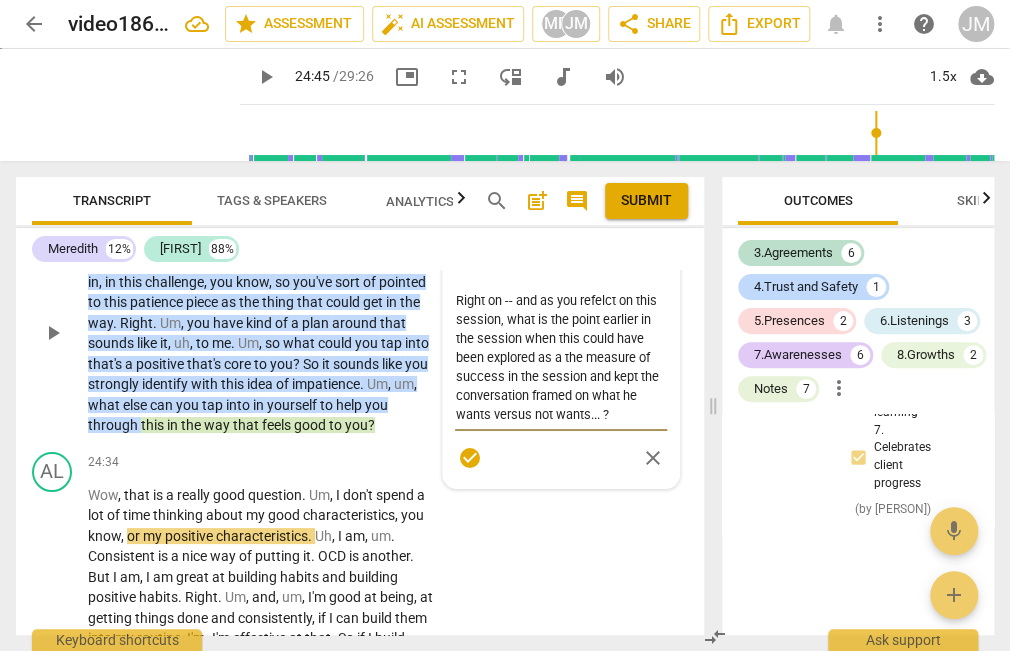 scroll, scrollTop: 18, scrollLeft: 0, axis: vertical 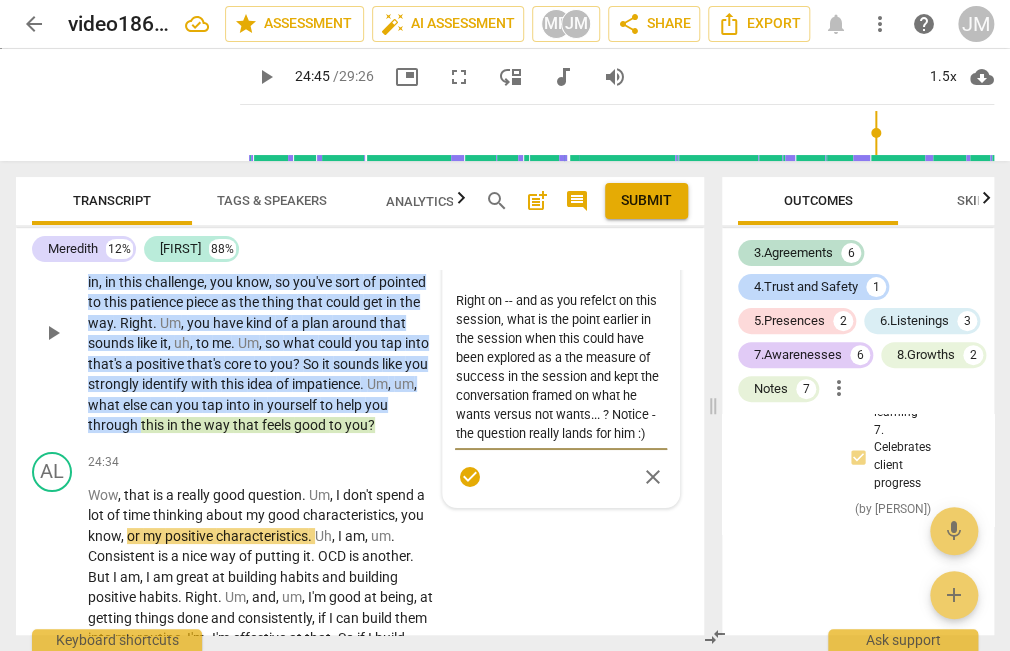 click on "Right on -- and as you refelct on this session, what is the point earlier in the session when this could have been explored as a the measure of success in the session and kept the conversation framed on what he wants versus not wants... ? Notice - the question really lands for him :)" at bounding box center [561, 367] 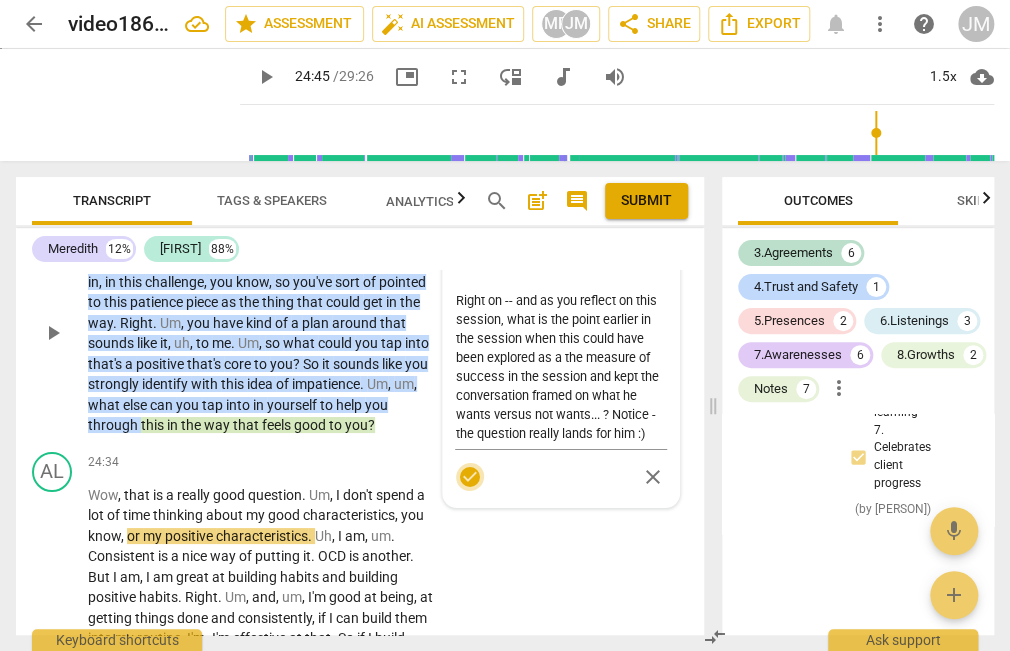 click on "check_circle" at bounding box center [470, 477] 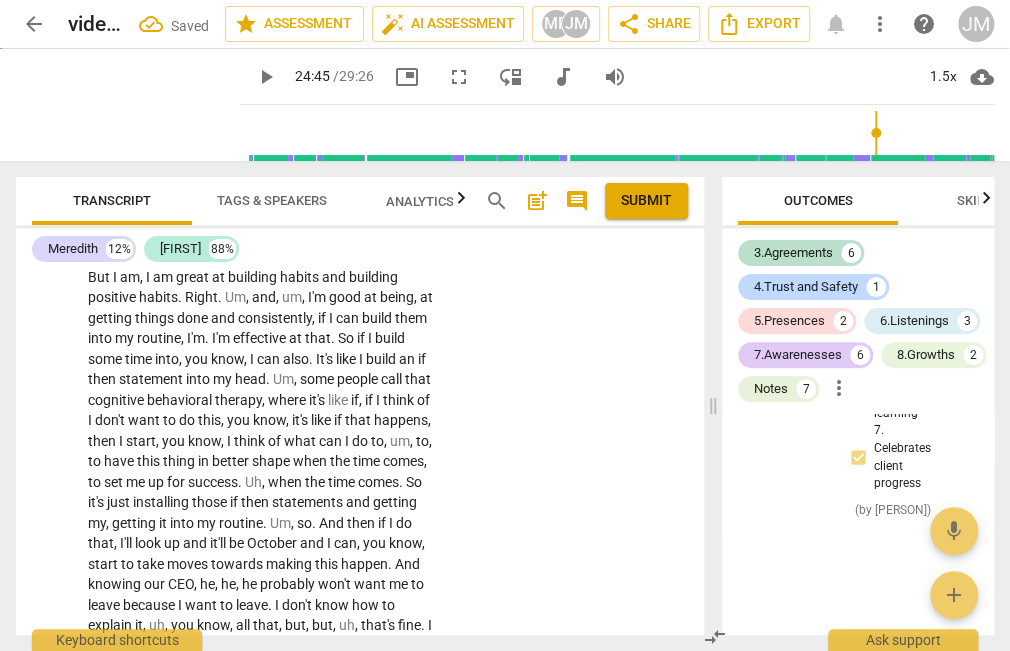 scroll, scrollTop: 10355, scrollLeft: 0, axis: vertical 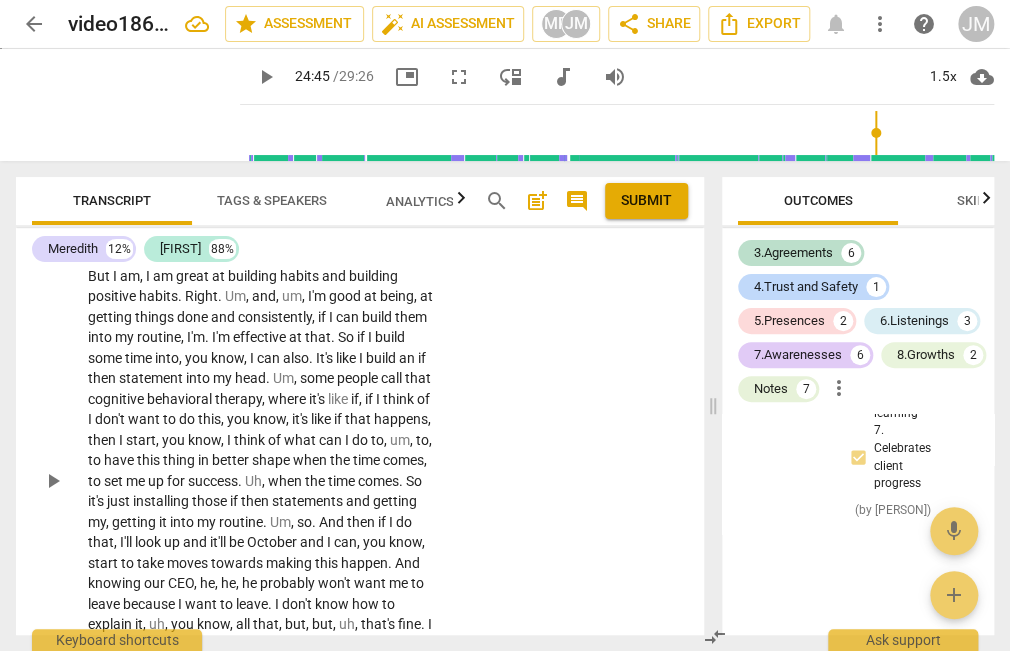 click on "play_arrow" at bounding box center [53, 481] 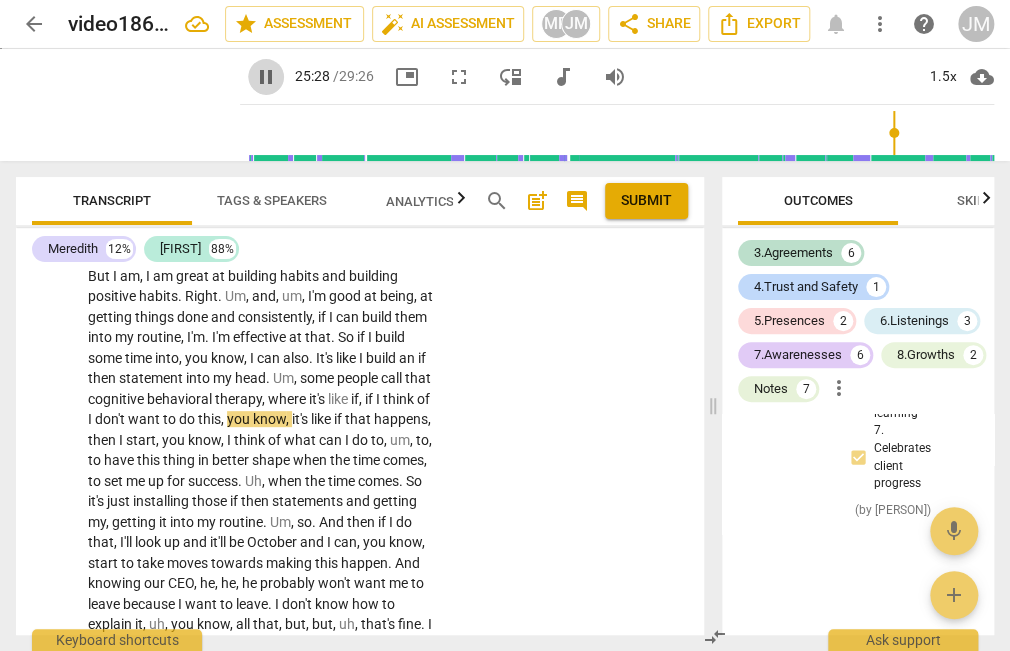 click on "pause" at bounding box center (266, 77) 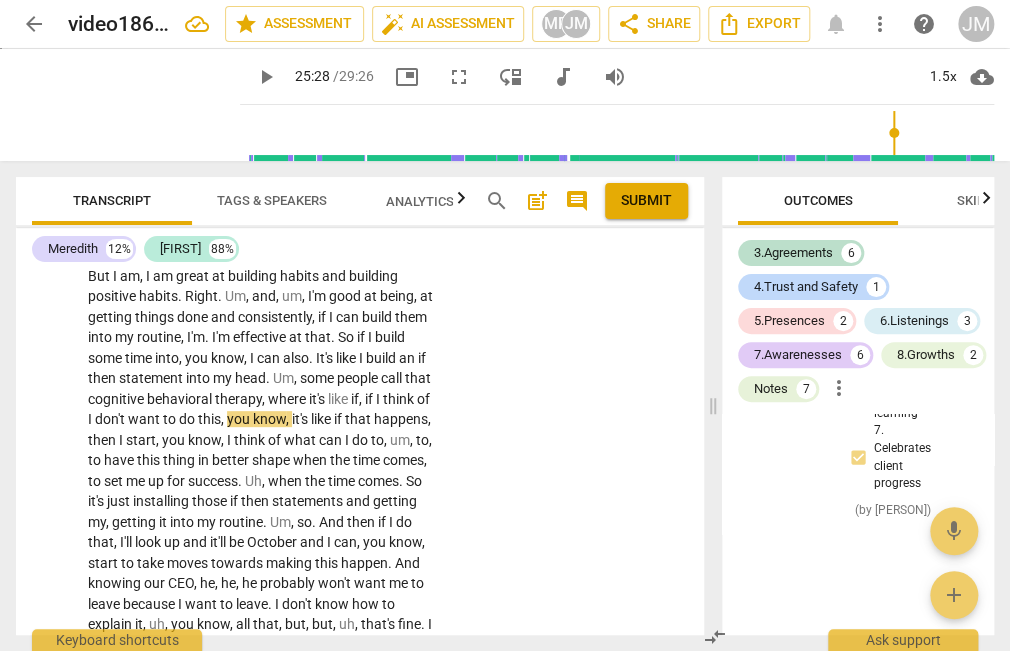 click on "play_arrow" at bounding box center [266, 77] 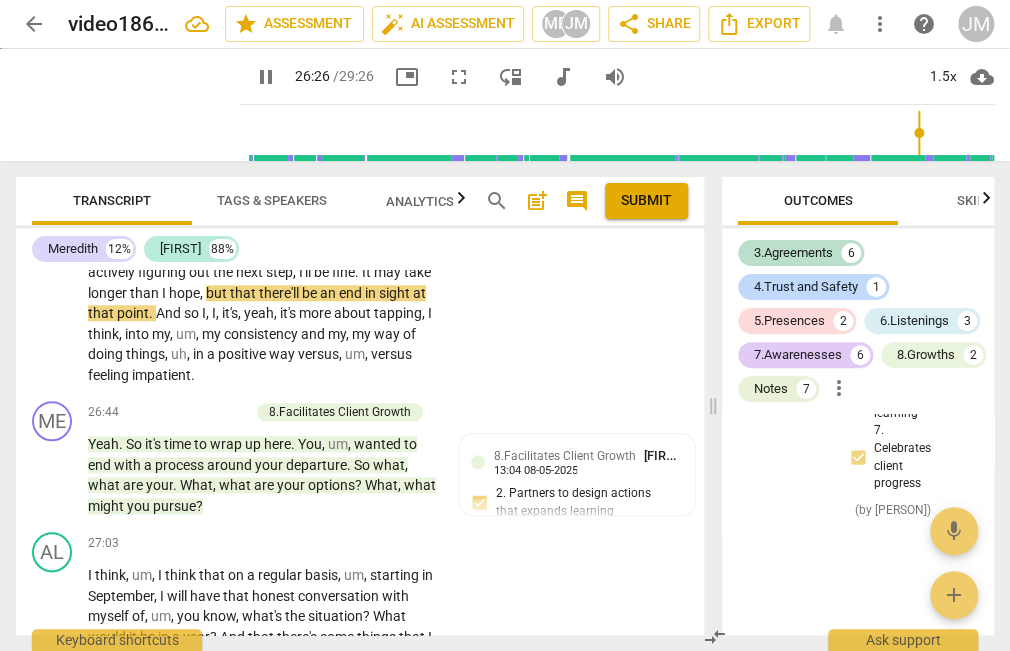 scroll, scrollTop: 10756, scrollLeft: 0, axis: vertical 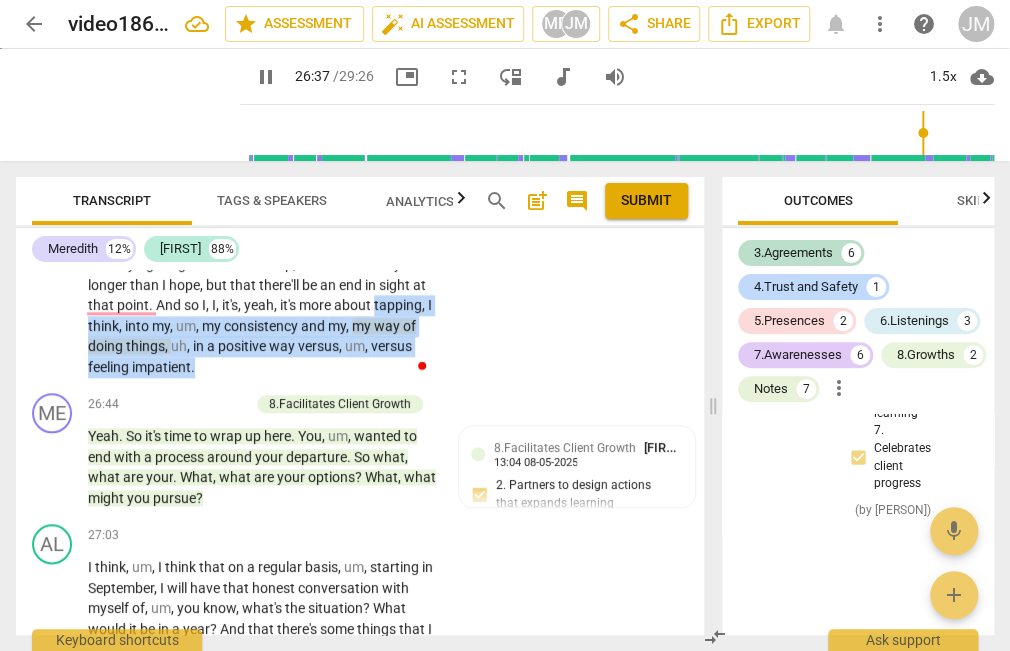 drag, startPoint x: 240, startPoint y: 438, endPoint x: 405, endPoint y: 472, distance: 168.46661 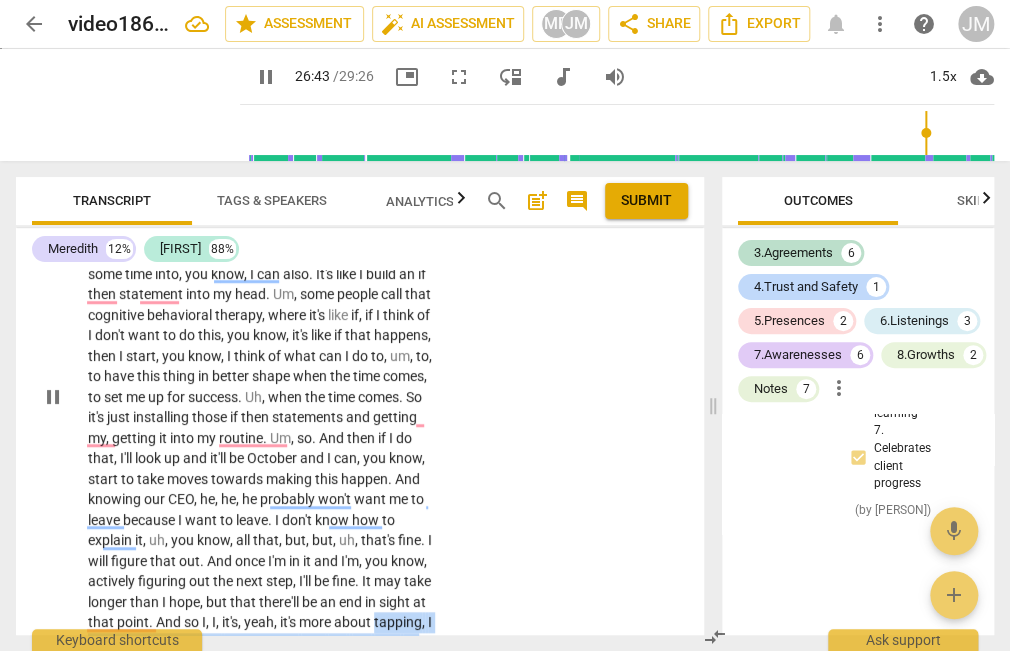 scroll, scrollTop: 10406, scrollLeft: 0, axis: vertical 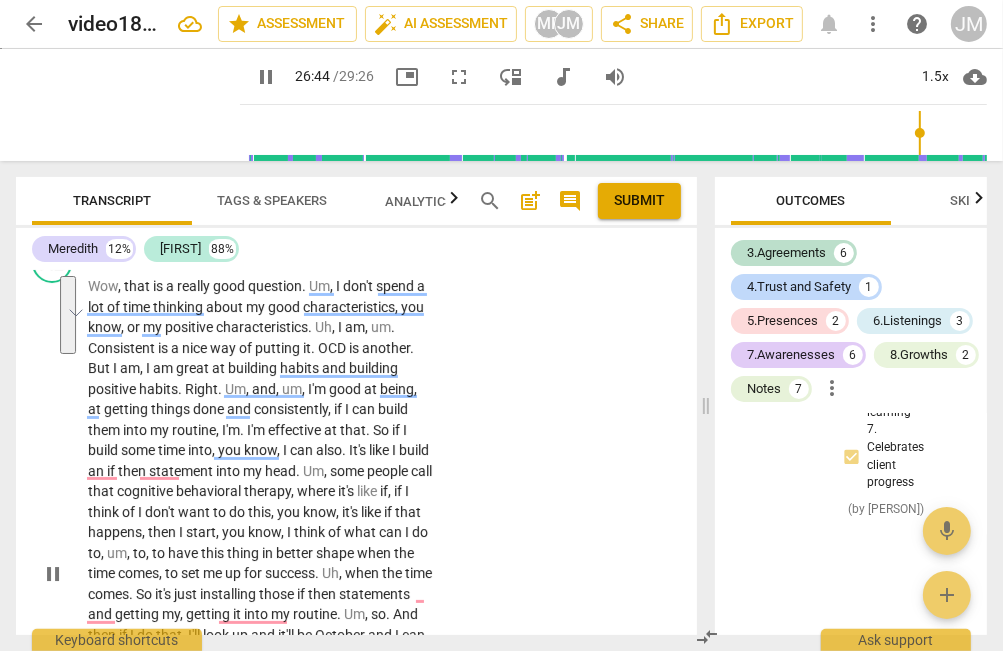 click on "Add competency" at bounding box center (371, 255) 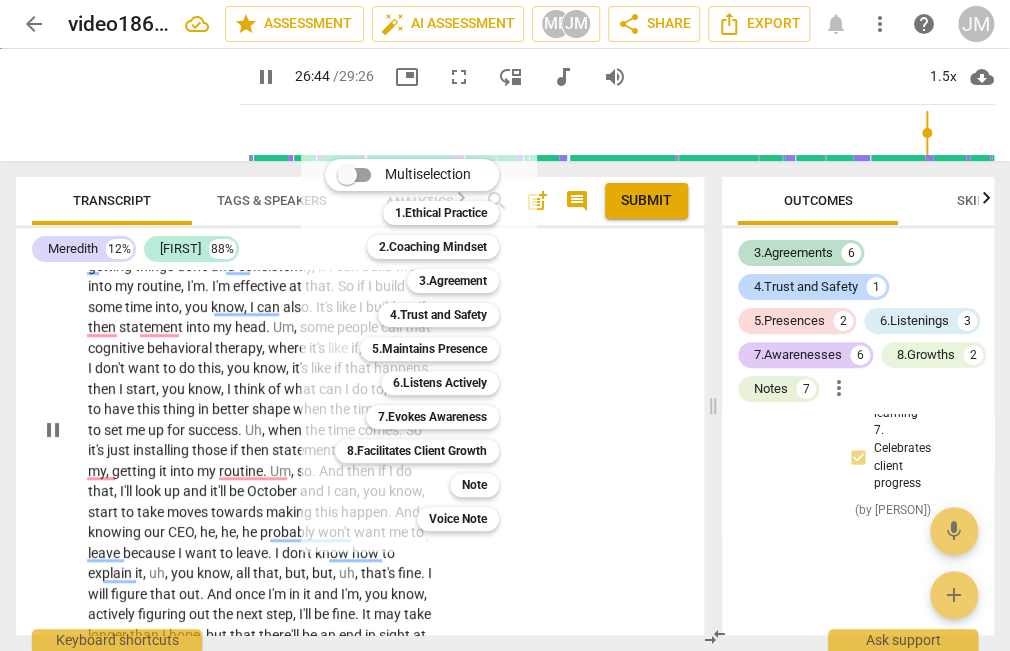 scroll, scrollTop: 10283, scrollLeft: 0, axis: vertical 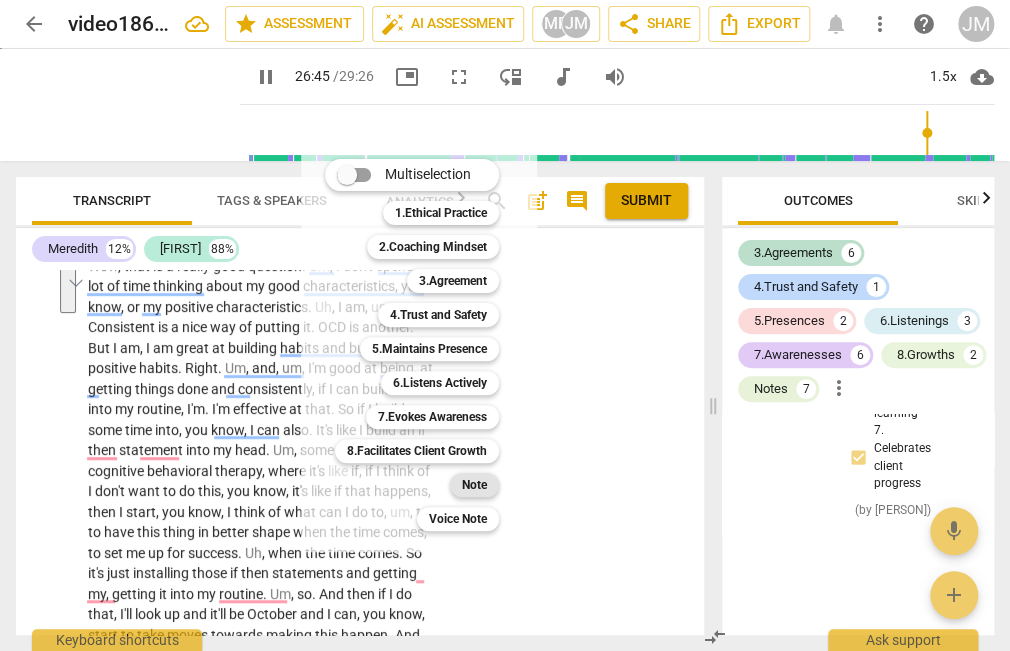 click on "Note" at bounding box center [474, 485] 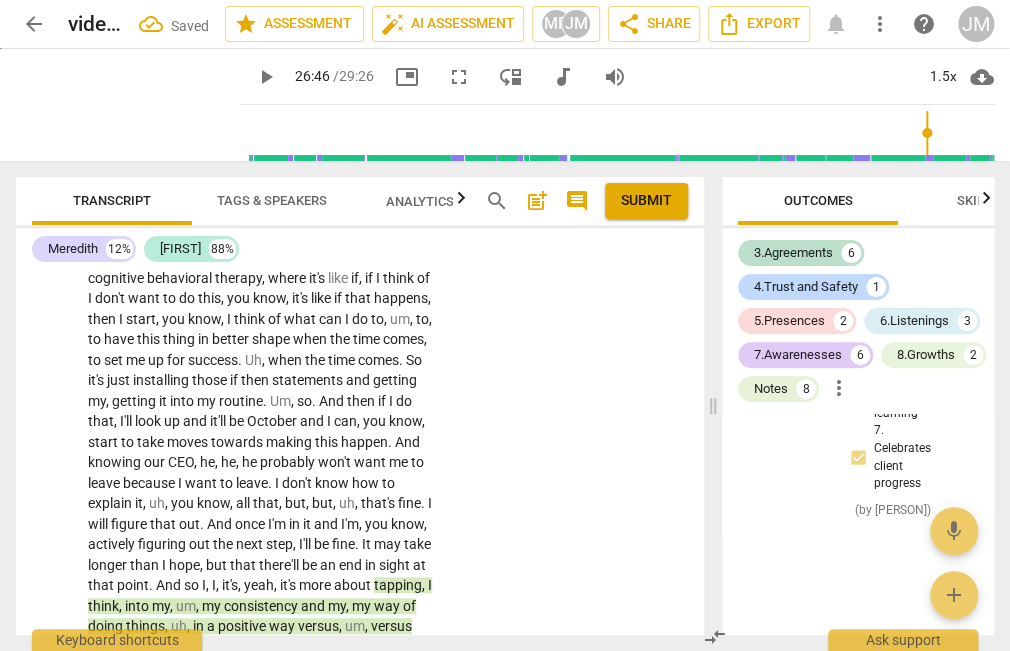 scroll, scrollTop: 10276, scrollLeft: 0, axis: vertical 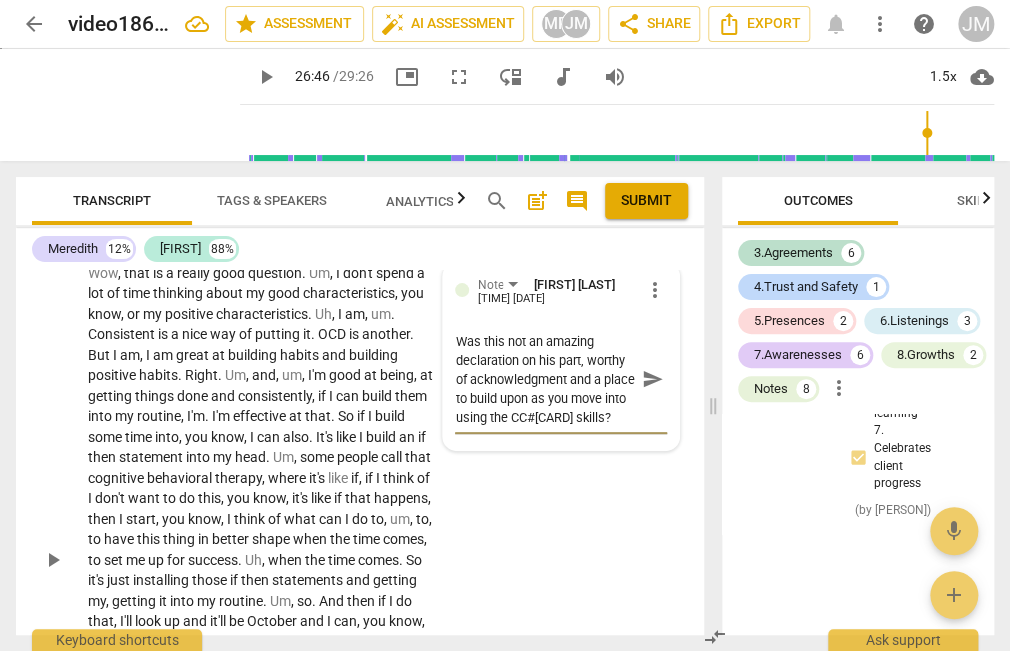 click on "send" at bounding box center (653, 379) 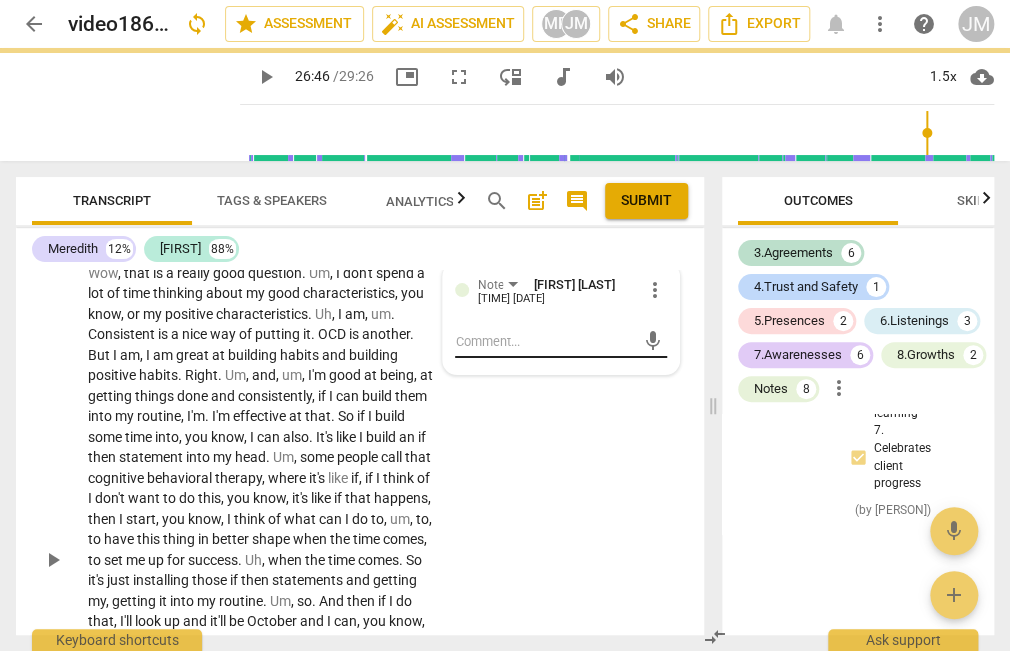 scroll, scrollTop: 0, scrollLeft: 0, axis: both 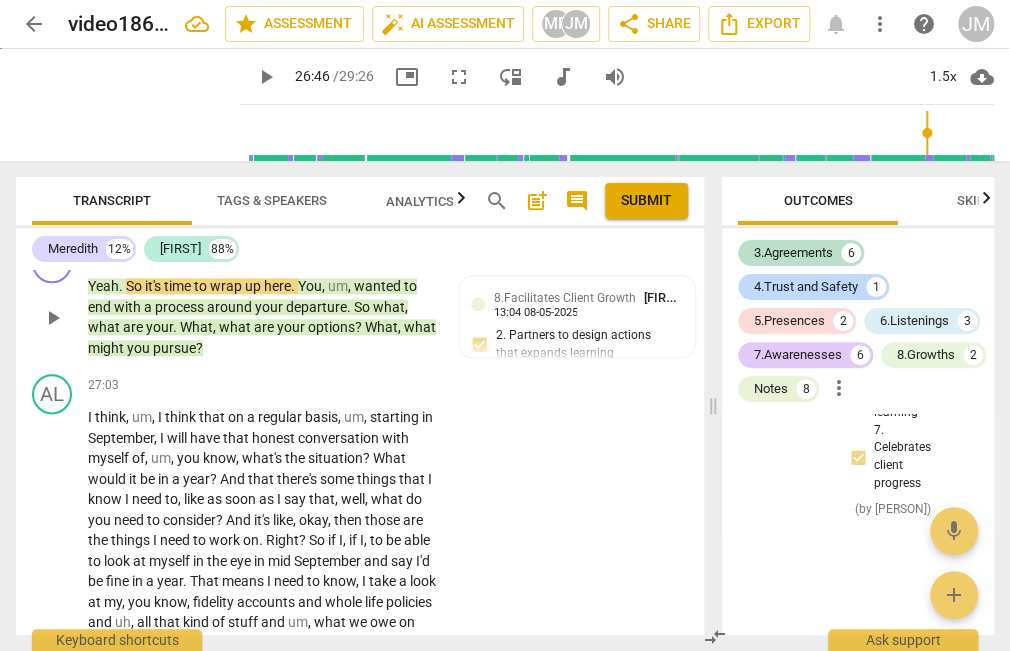 click on "8.Facilitates Client Growth" at bounding box center (340, 254) 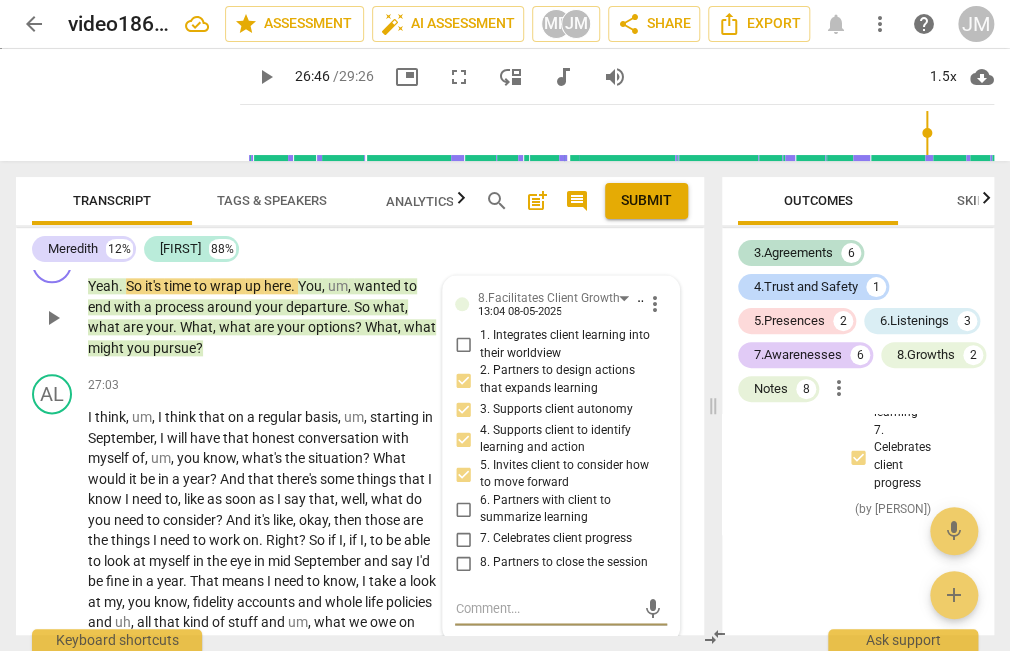 scroll, scrollTop: 11172, scrollLeft: 0, axis: vertical 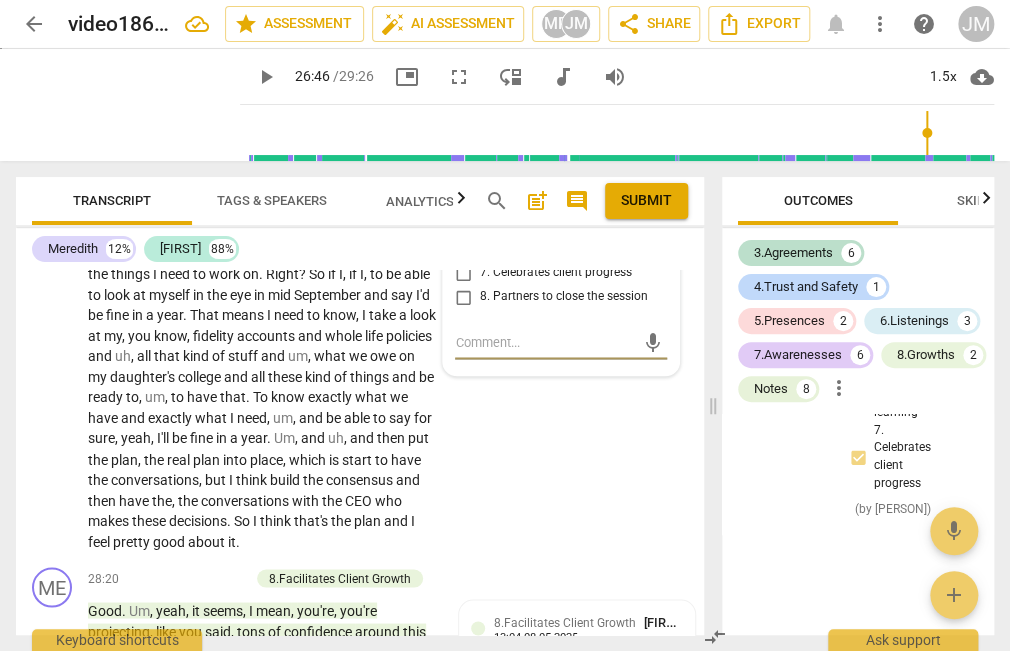 click on "8. Partners to close the session" at bounding box center (463, 297) 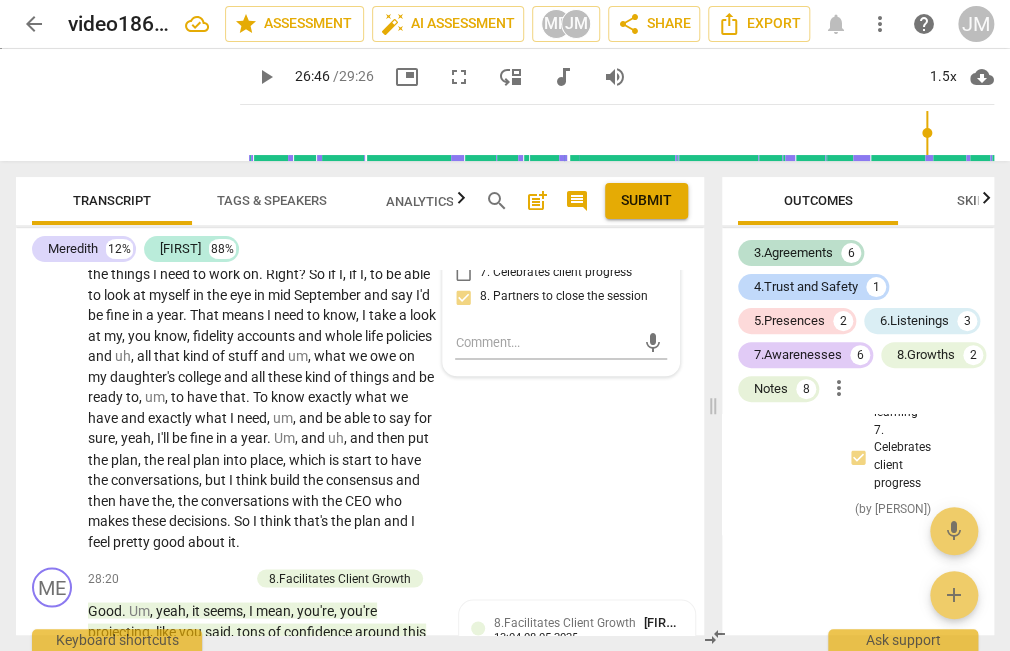 click on "8. Partners to close the session" at bounding box center [463, 297] 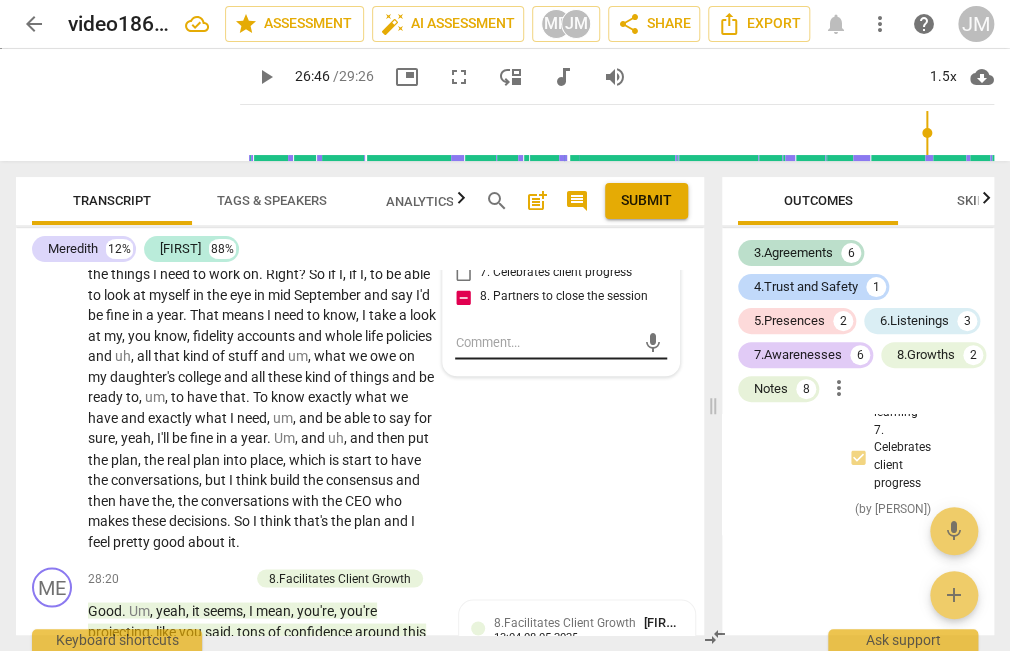 click at bounding box center (545, 342) 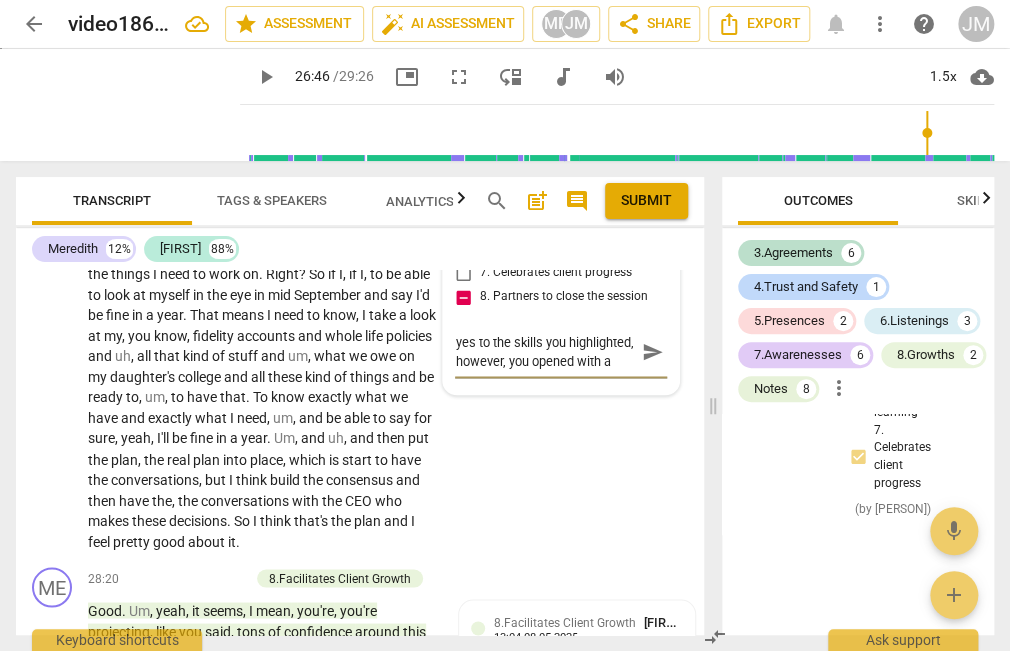 scroll, scrollTop: 17, scrollLeft: 0, axis: vertical 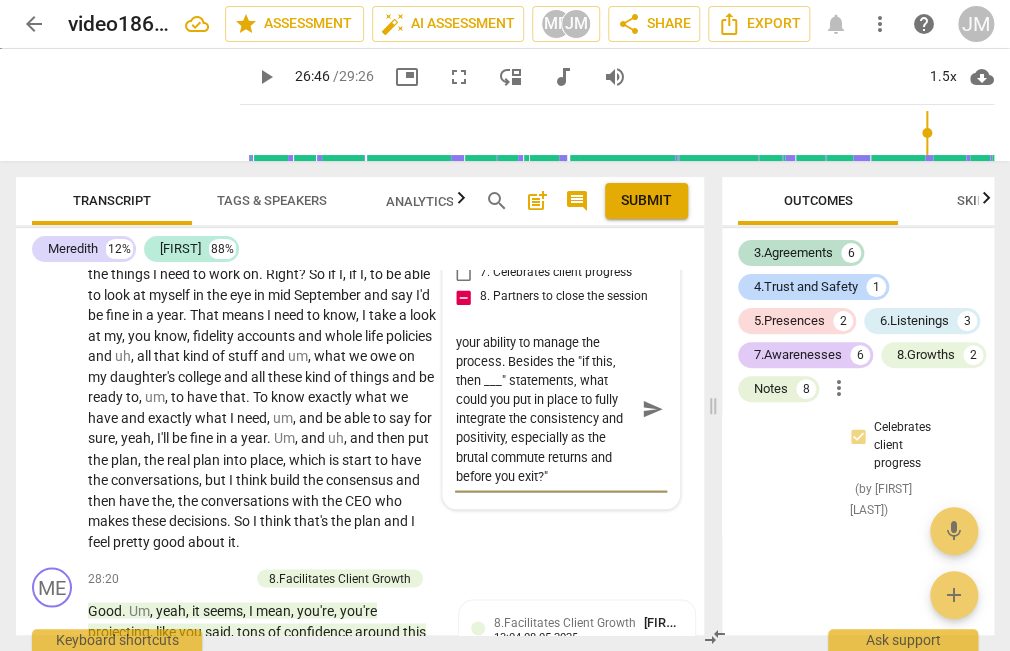 type on "yes to the skills you highlighted, however, you opened with a directive statement. Of course the session will wrap up. Use that to inspire him, e.g., "Alec you just claimed your antidote to impatience and your energy continues to shift from fear to  what seems like confidence in your ability to manage the process. Besides the "if this, then ___" statements, what could you put in place to fully integrate the consistency and positivity, especially as the brutal commute returns and before you exit?"" 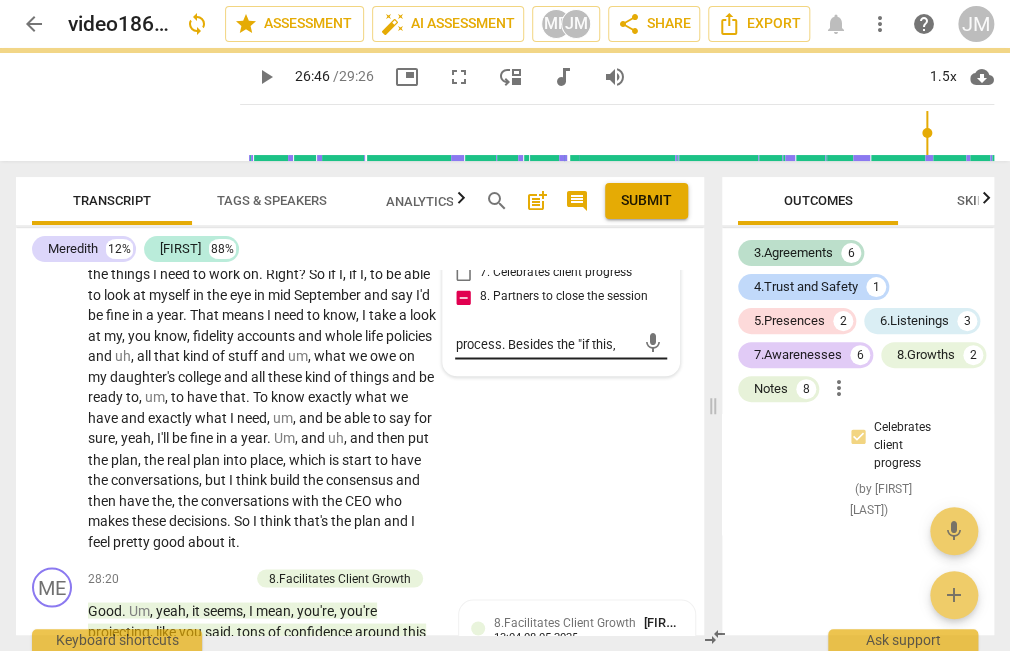 scroll, scrollTop: 0, scrollLeft: 0, axis: both 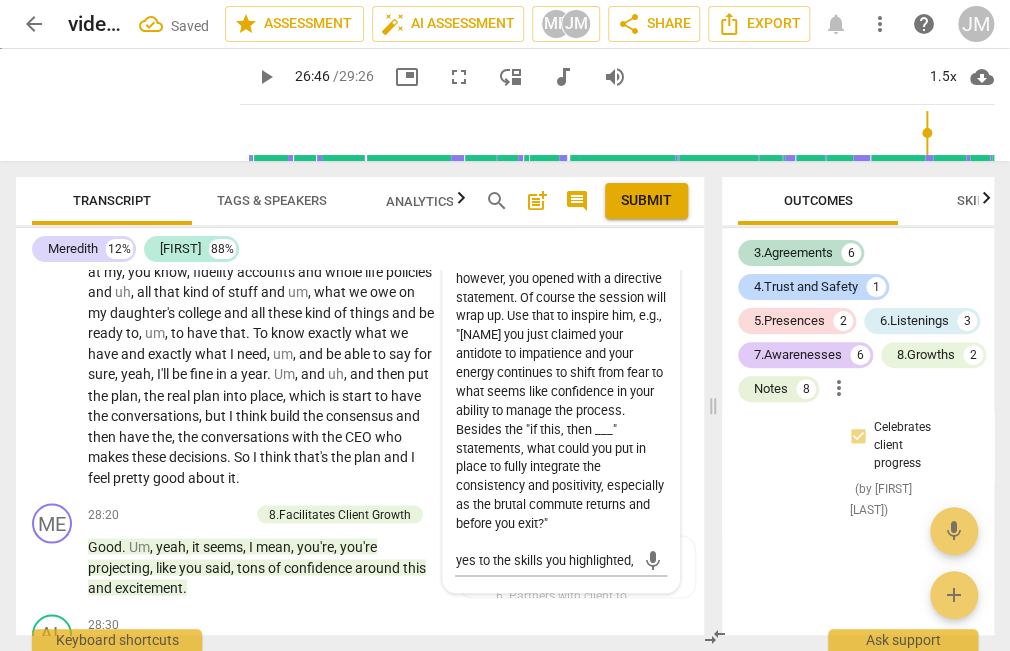 click on "yes to the skills you highlighted, however, you opened with a directive statement. Of course the session will wrap up. Use that to inspire him, e.g., "Alec you just claimed your antidote to impatience and your energy continues to shift from fear to  what seems like confidence in your ability to manage the process. Besides the "if this, then ___" statements, what could you put in place to fully integrate the consistency and positivity, especially as the brutal commute returns and before you exit?"" at bounding box center (561, 391) 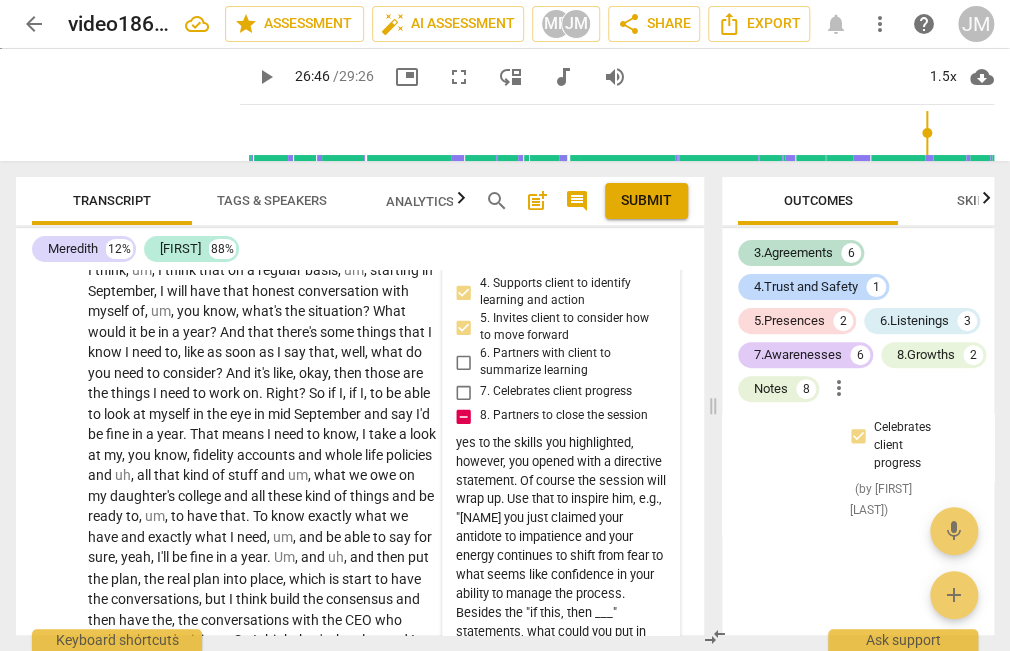 scroll, scrollTop: 10920, scrollLeft: 0, axis: vertical 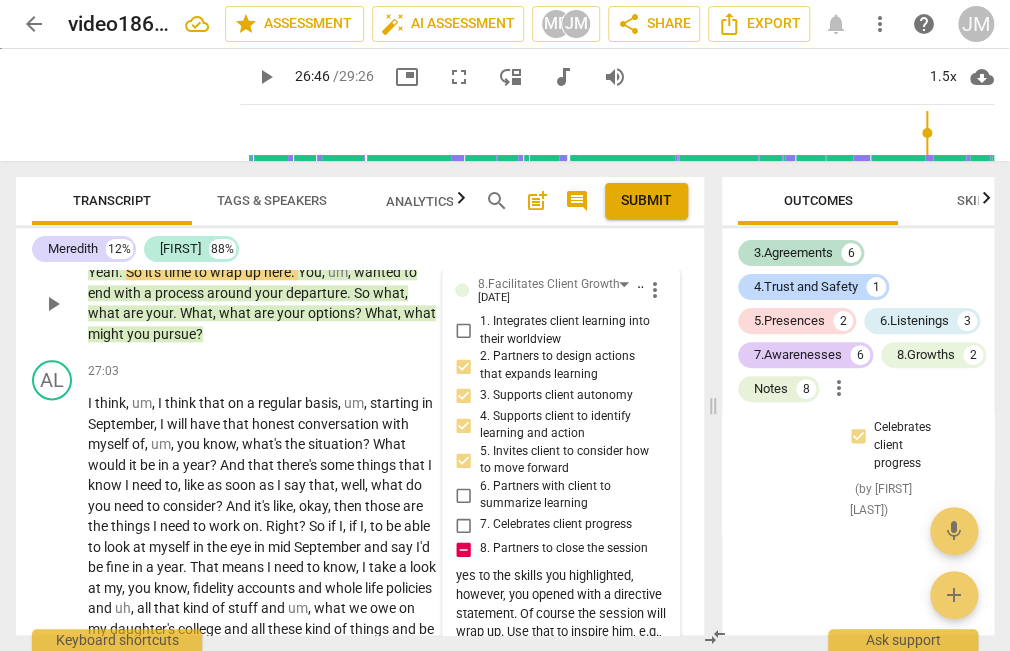click on "more_vert" at bounding box center (655, 290) 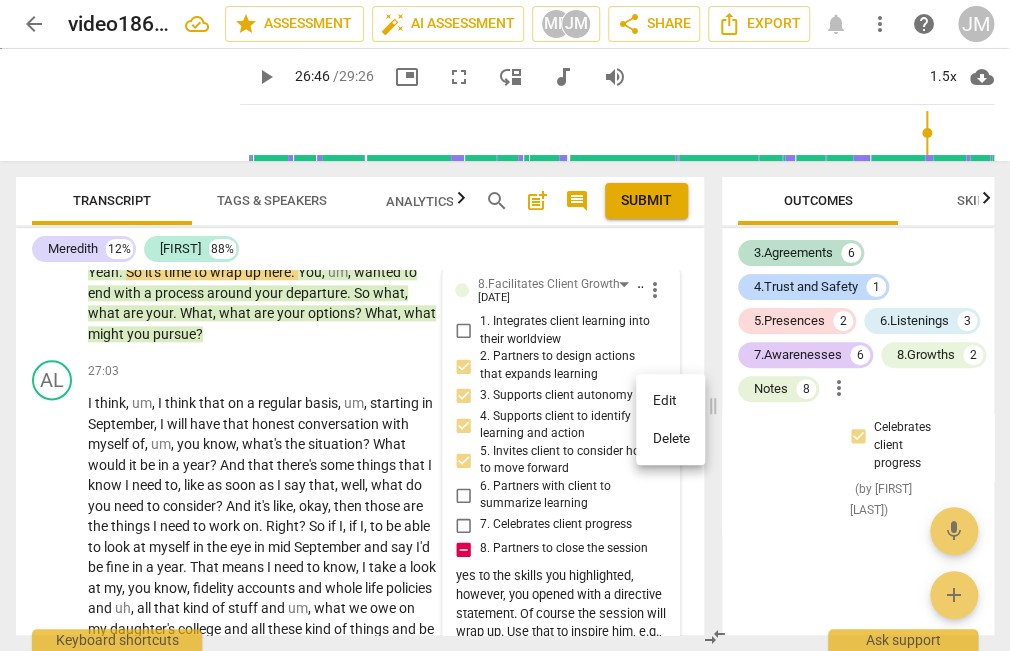 click on "Edit" at bounding box center [670, 401] 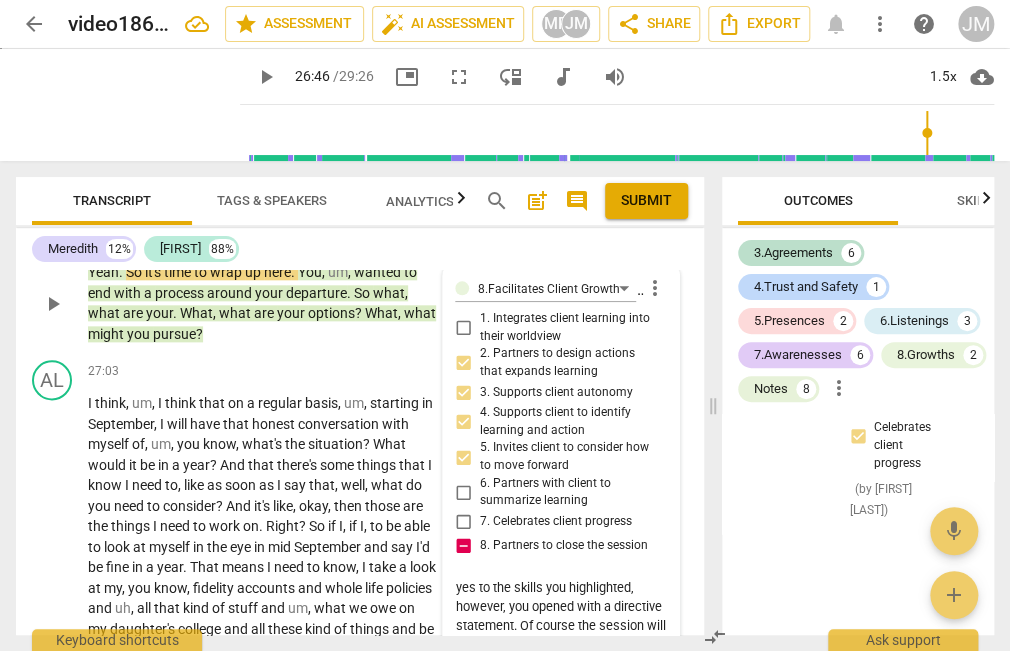 scroll, scrollTop: 11165, scrollLeft: 0, axis: vertical 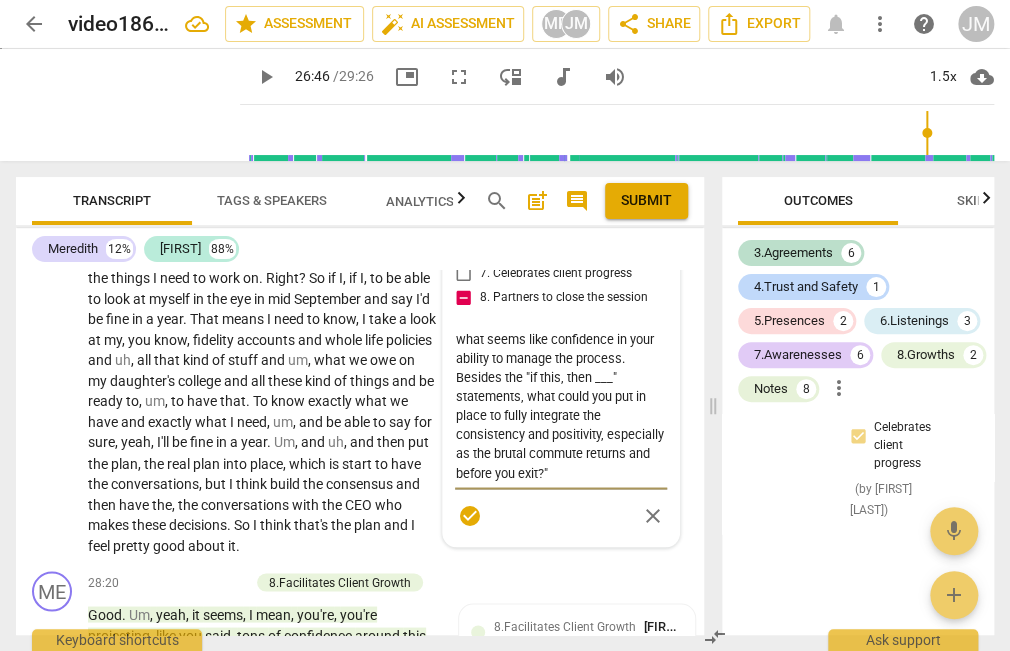 drag, startPoint x: 554, startPoint y: 508, endPoint x: 589, endPoint y: 506, distance: 35.057095 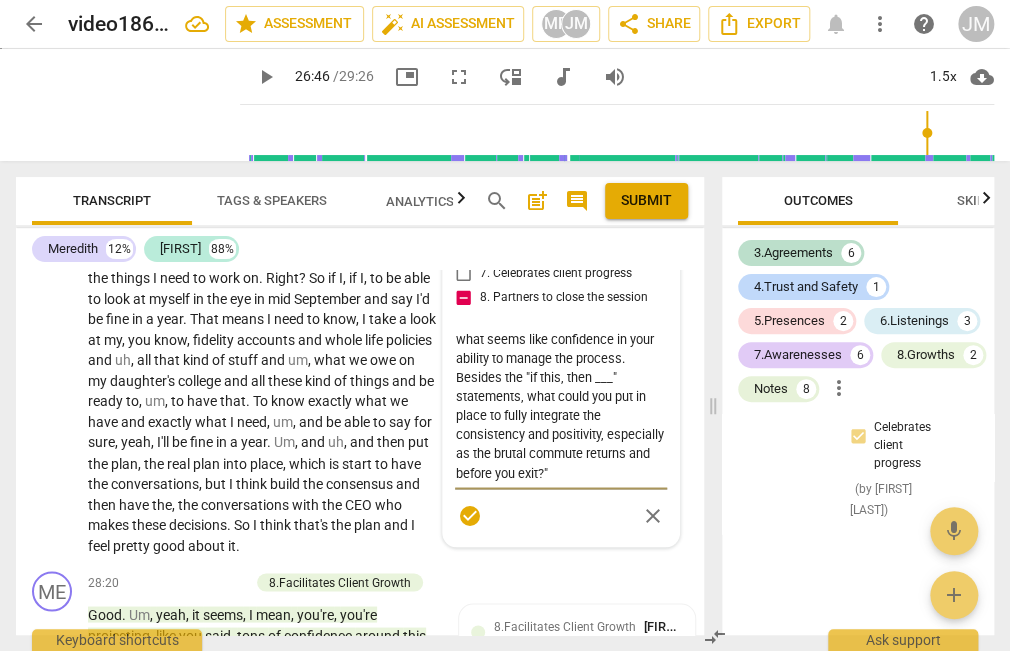 click on "yes to the skills you highlighted, however, you opened with a directive statement. Of course the session will wrap up. Use that to inspire him, e.g., "Alec you just claimed your antidote to impatience and your energy continues to shift from fear to  what seems like confidence in your ability to manage the process. Besides the "if this, then ___" statements, what could you put in place to fully integrate the consistency and positivity, especially as the brutal commute returns and before you exit?"" at bounding box center [561, 406] 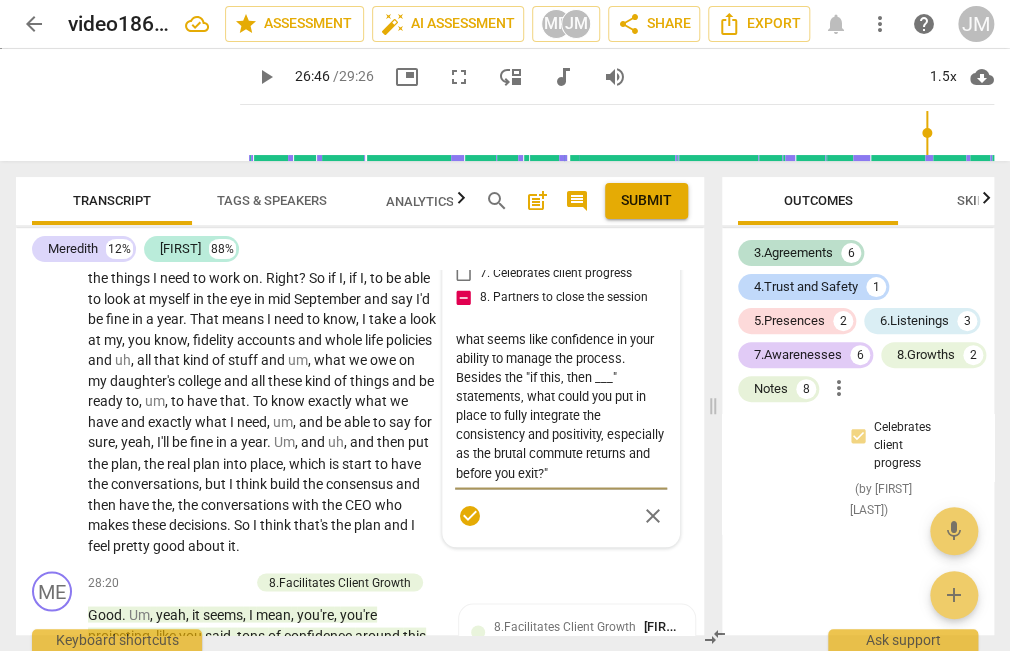 type on "yes to the skills you highlighted, however, you opened with a directive statement. Of course the session will wrap up. Use that to inspire him, e.g., "Alec you just claimed your antidote to impatience and your energy continues to shift from fear to  what seems like confidence in your ability to manage the process. Besides the "if this, then ___" statements, what wyou put in place to fully integrate the consistency and positivity, especially as the brutal commute returns and before you exit?"" 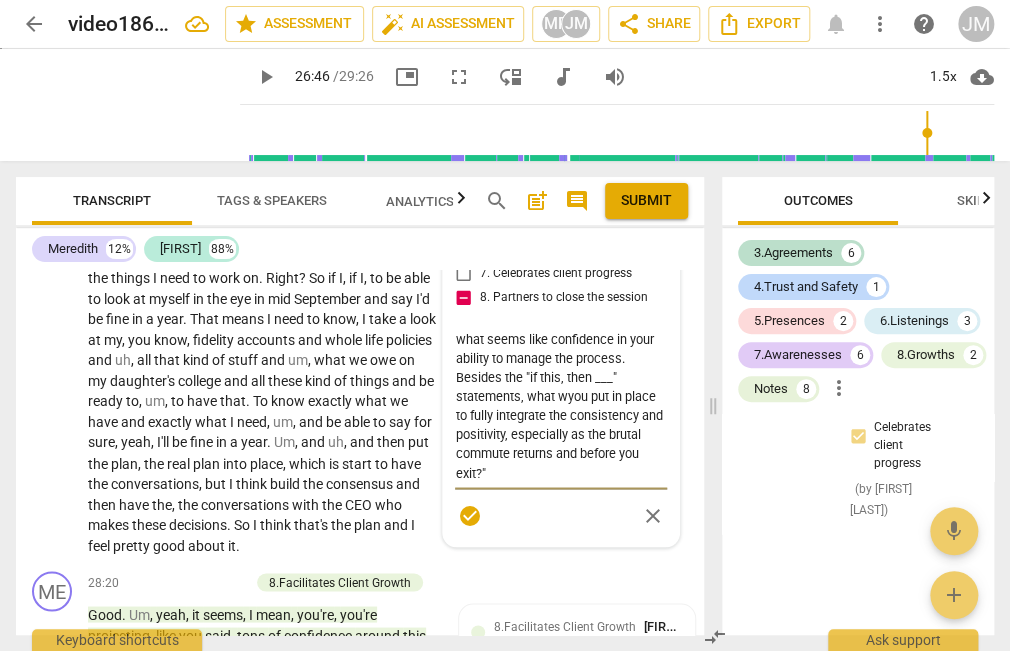 type on "yes to the skills you highlighted, however, you opened with a directive statement. Of course the session will wrap up. Use that to inspire him, e.g., "Alec you just claimed your antidote to impatience and your energy continues to shift from fear to  what seems like confidence in your ability to manage the process. Besides the "if this, then ___" statements, what wiyou put in place to fully integrate the consistency and positivity, especially as the brutal commute returns and before you exit?"" 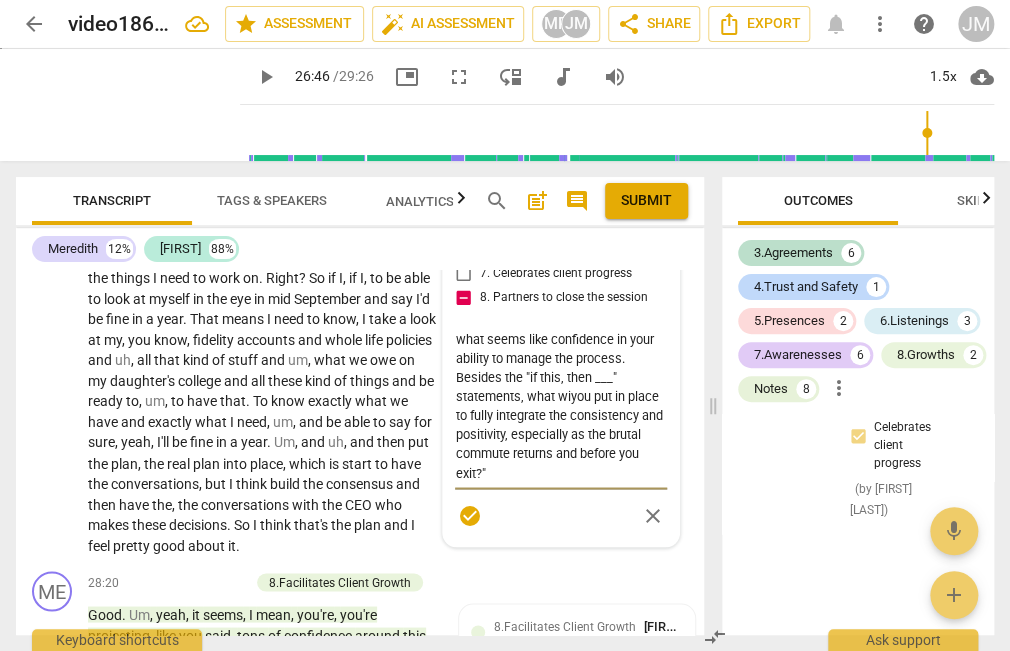type on "yes to the skills you highlighted, however, you opened with a directive statement. Of course the session will wrap up. Use that to inspire him, e.g., "Alec you just claimed your antidote to impatience and your energy continues to shift from fear to  what seems like confidence in your ability to manage the process. Besides the "if this, then ___" statements, what wilyou put in place to fully integrate the consistency and positivity, especially as the brutal commute returns and before you exit?"" 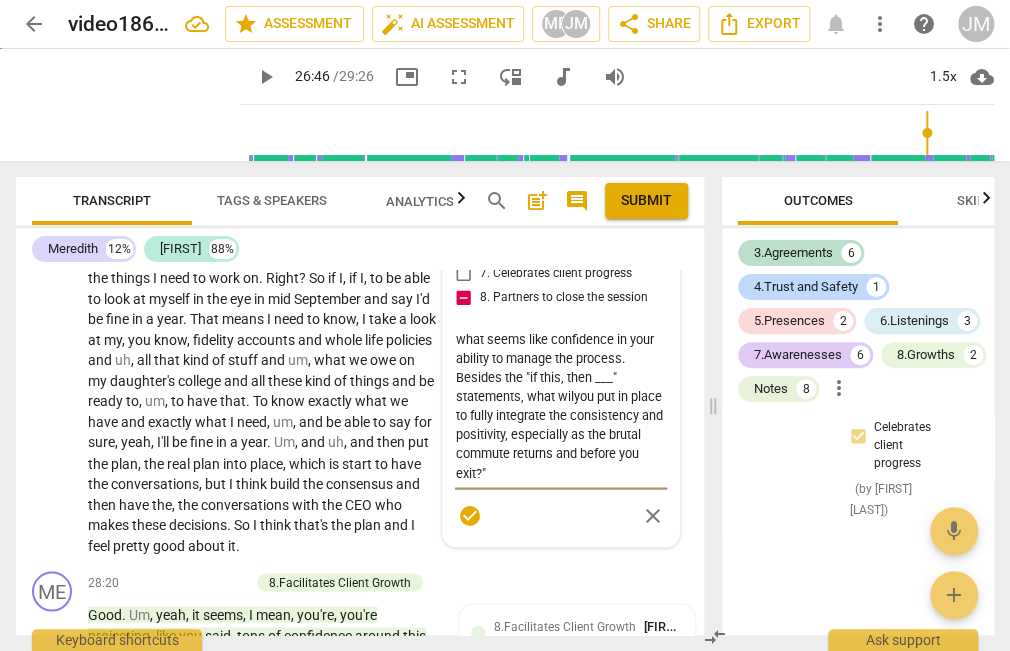 type on "yes to the skills you highlighted, however, you opened with a directive statement. Of course the session will wrap up. Use that to inspire him, e.g., "Alec you just claimed your antidote to impatience and your energy continues to shift from fear to  what seems like confidence in your ability to manage the process. Besides the "if this, then ___" statements, what willyou put in place to fully integrate the consistency and positivity, especially as the brutal commute returns and before you exit?"" 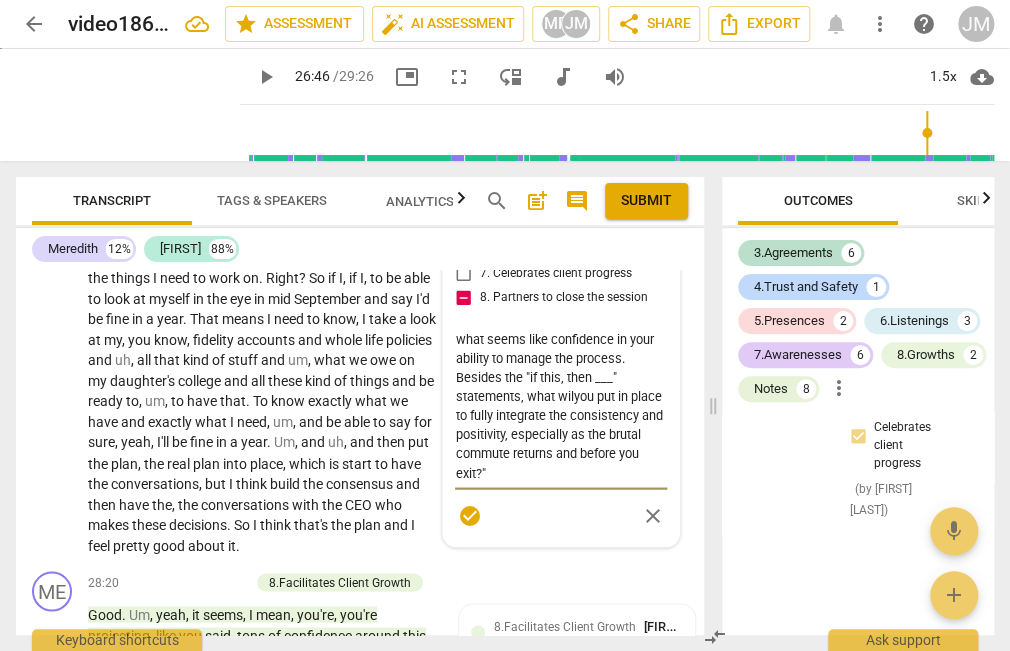 type on "yes to the skills you highlighted, however, you opened with a directive statement. Of course the session will wrap up. Use that to inspire him, e.g., "Alec you just claimed your antidote to impatience and your energy continues to shift from fear to  what seems like confidence in your ability to manage the process. Besides the "if this, then ___" statements, what willyou put in place to fully integrate the consistency and positivity, especially as the brutal commute returns and before you exit?"" 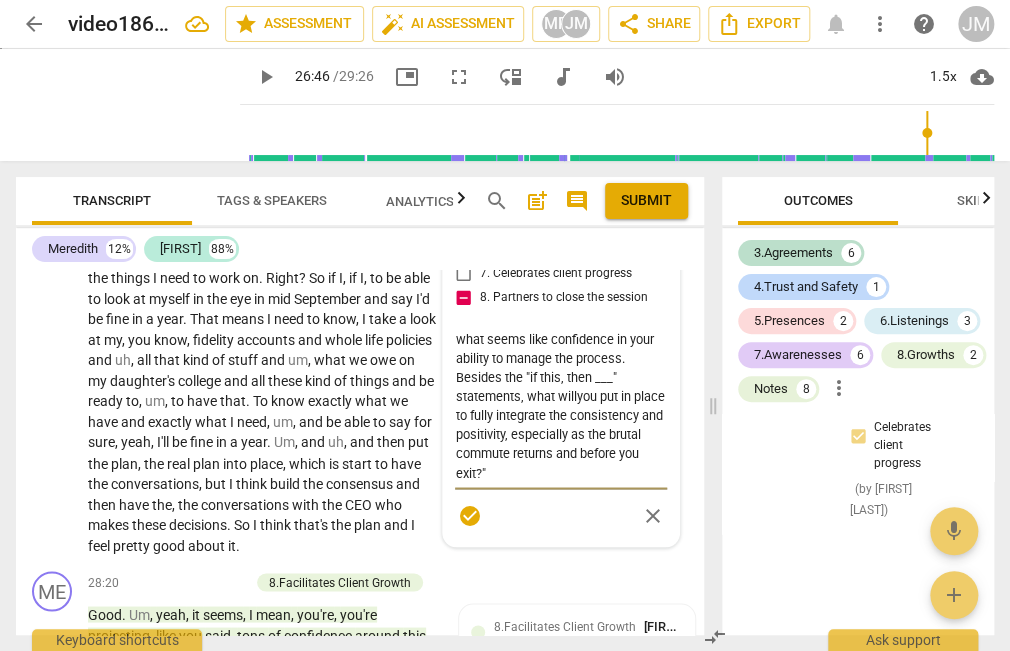 type on "yes to the skills you highlighted, however, you opened with a directive statement. Of course the session will wrap up. Use that to inspire him, e.g., "Alec you just claimed your antidote to impatience and your energy continues to shift from fear to  what seems like confidence in your ability to manage the process. Besides the "if this, then ___" statements, what will you put in place to fully integrate the consistency and positivity, especially as the brutal commute returns and before you exit?"" 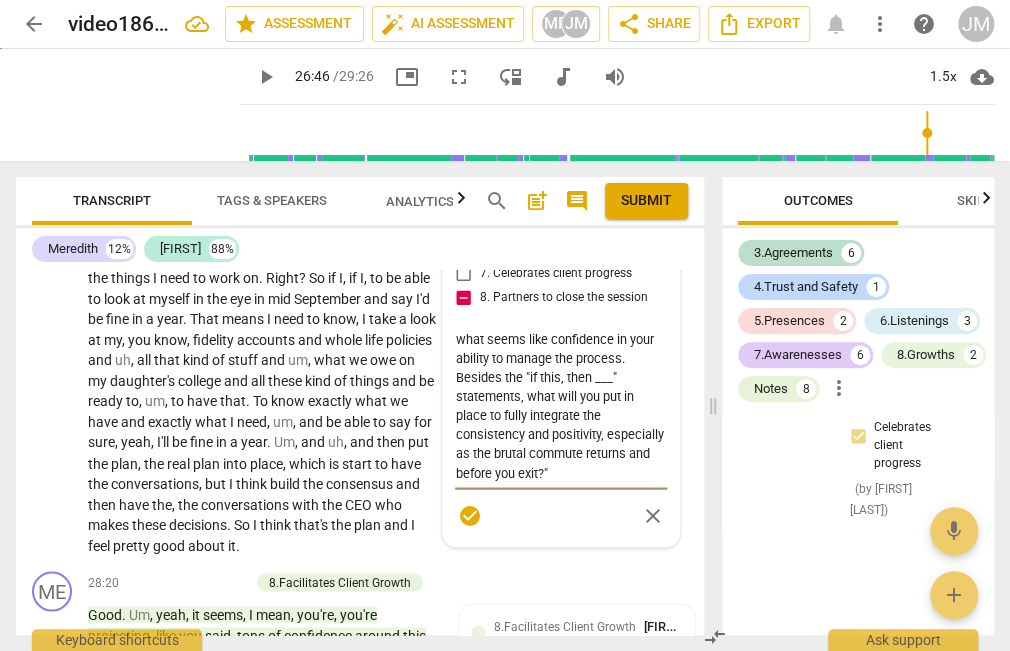 type on "yes to the skills you highlighted, however, you opened with a directive statement. Of course the session will wrap up. Use that to inspire him, e.g., "Alec you just claimed your antidote to impatience and your energy continues to shift from fear to  what seems like confidence in your ability to manage the process. Besides the "if this, then ___" statements, what will oyou put in place to fully integrate the consistency and positivity, especially as the brutal commute returns and before you exit?"" 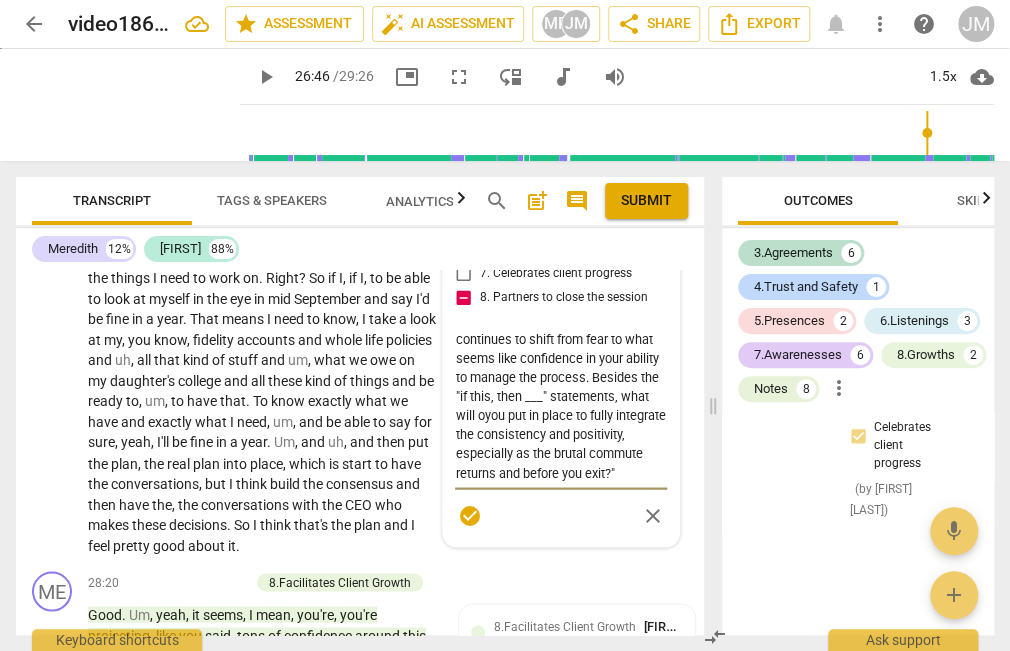 type on "yes to the skills you highlighted, however, you opened with a directive statement. Of course the session will wrap up. Use that to inspire him, e.g., "Alec you just claimed your antidote to impatience and your energy continues to shift from fear to  what seems like confidence in your ability to manage the process. Besides the "if this, then ___" statements, what will you put in place to fully integrate the consistency and positivity, especially as the brutal commute returns and before you exit?"" 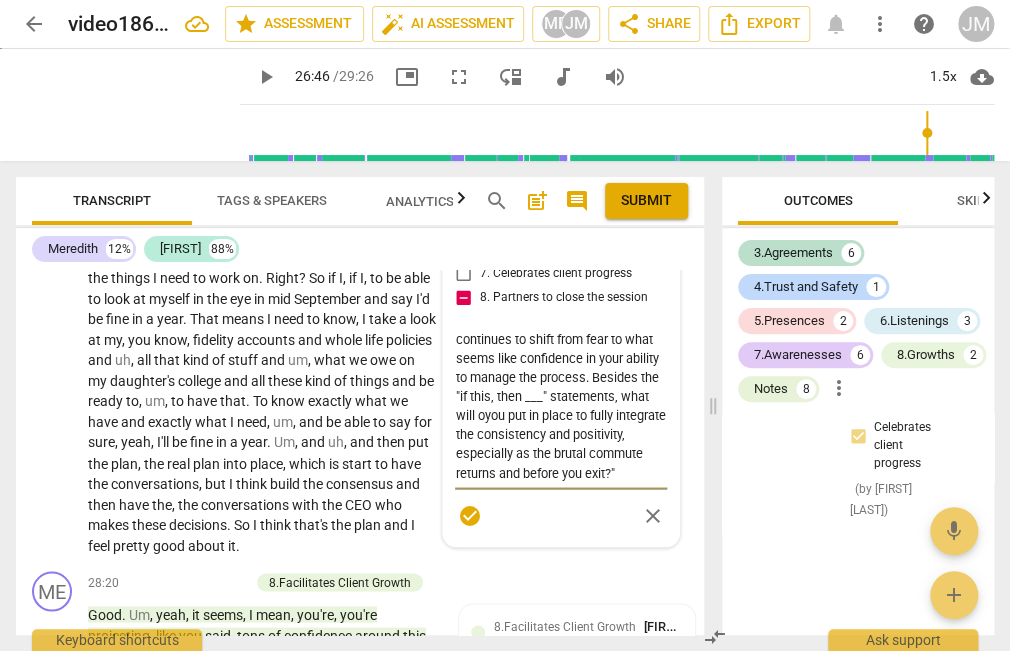 type on "yes to the skills you highlighted, however, you opened with a directive statement. Of course the session will wrap up. Use that to inspire him, e.g., "Alec you just claimed your antidote to impatience and your energy continues to shift from fear to  what seems like confidence in your ability to manage the process. Besides the "if this, then ___" statements, what will you put in place to fully integrate the consistency and positivity, especially as the brutal commute returns and before you exit?"" 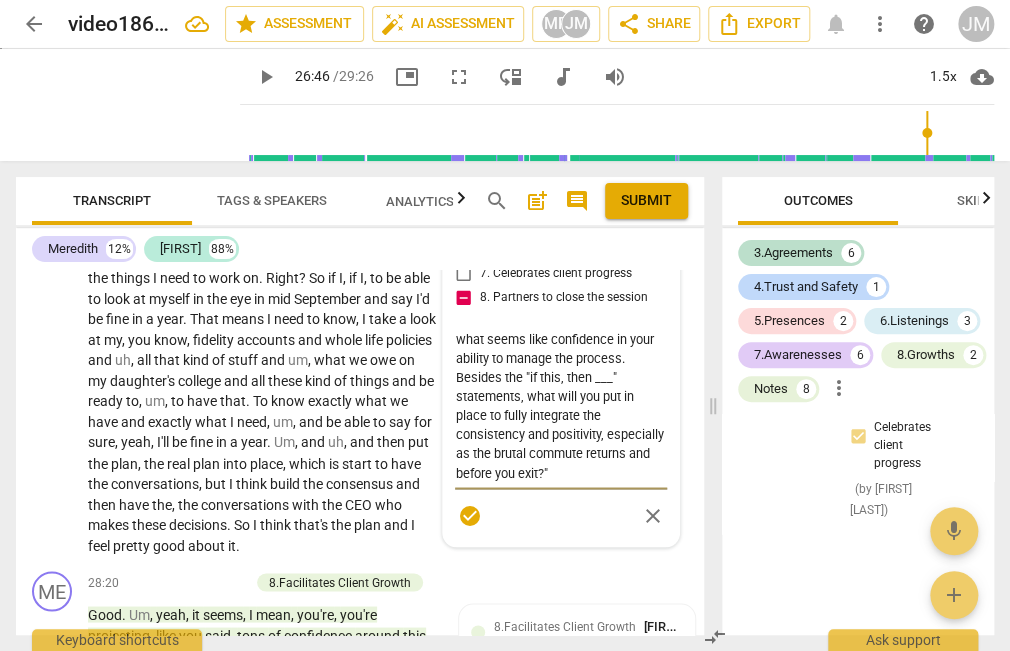 type on "yes to the skills you highlighted, however, you opened with a directive statement. Of course the session will wrap up. Use that to inspire him, e.g., "Alec you just claimed your antidote to impatience and your energy continues to shift from fear to  what seems like confidence in your ability to manage the process. Besides the "if this, then ___" statements, what will you dput in place to fully integrate the consistency and positivity, especially as the brutal commute returns and before you exit?"" 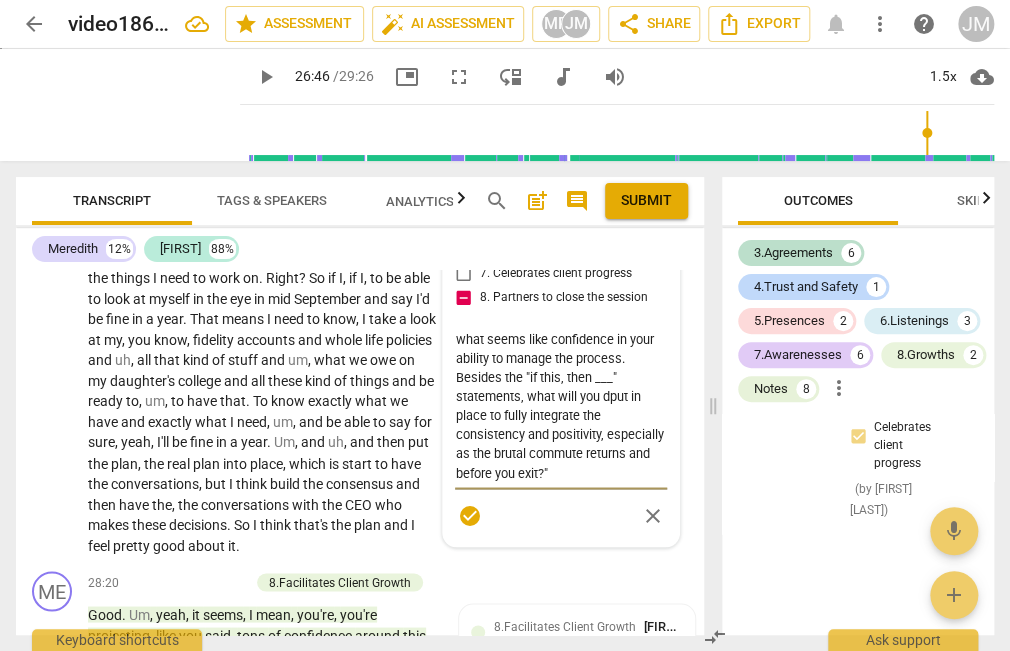 type on "yes to the skills you highlighted, however, you opened with a directive statement. Of course the session will wrap up. Use that to inspire him, e.g., "Alec you just claimed your antidote to impatience and your energy continues to shift from fear to  what seems like confidence in your ability to manage the process. Besides the "if this, then ___" statements, what will you deput in place to fully integrate the consistency and positivity, especially as the brutal commute returns and before you exit?"" 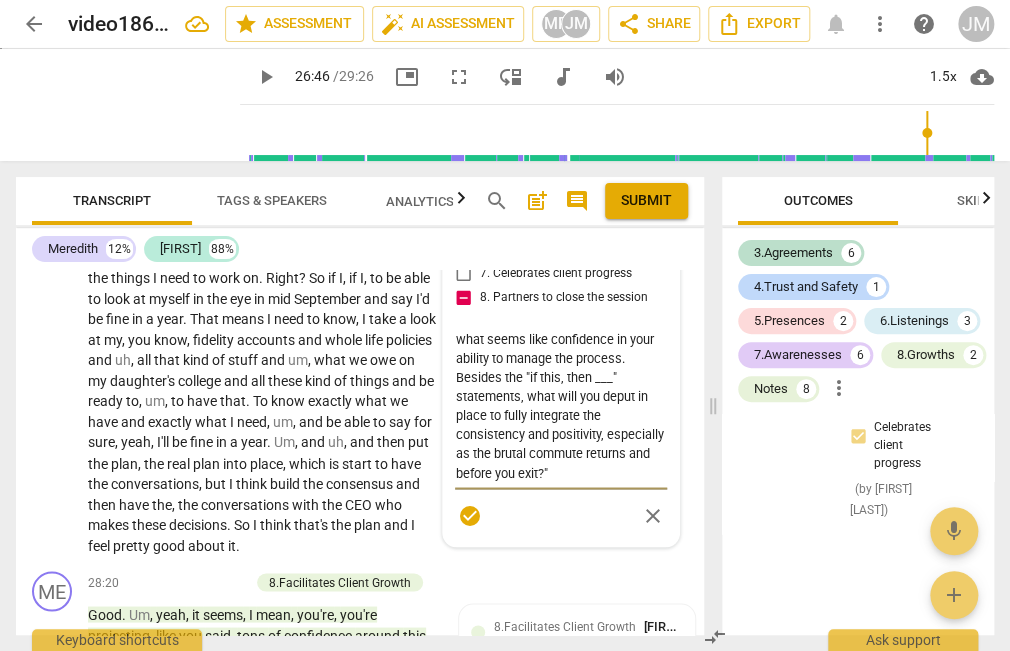 type on "yes to the skills you highlighted, however, you opened with a directive statement. Of course the session will wrap up. Use that to inspire him, e.g., "Alec you just claimed your antidote to impatience and your energy continues to shift from fear to  what seems like confidence in your ability to manage the process. Besides the "if this, then ___" statements, what will you decput in place to fully integrate the consistency and positivity, especially as the brutal commute returns and before you exit?"" 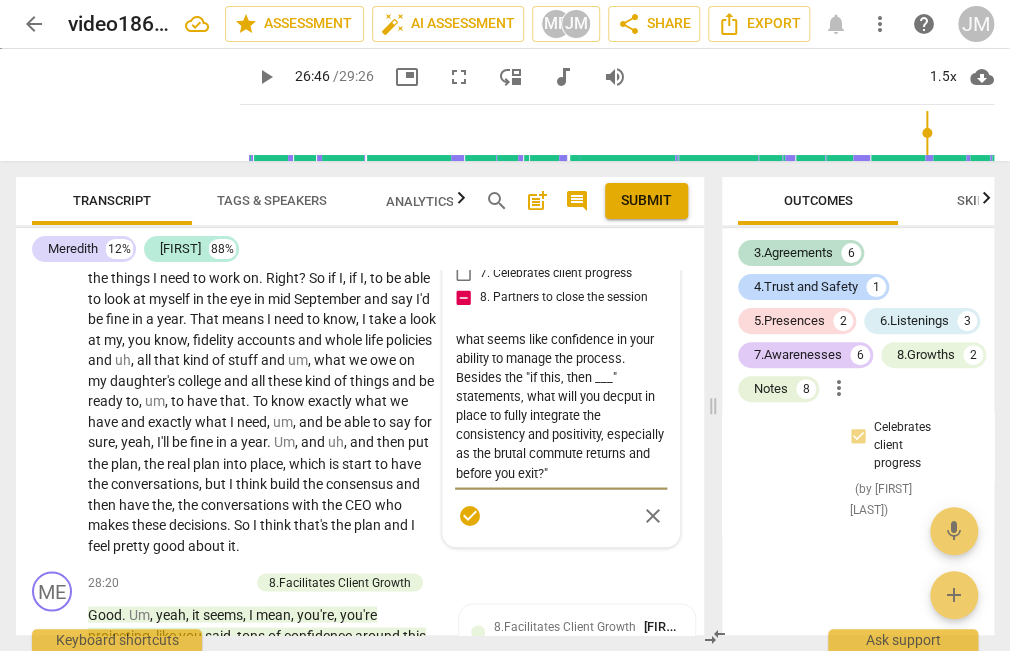 type on "yes to the skills you highlighted, however, you opened with a directive statement. Of course the session will wrap up. Use that to inspire him, e.g., "Alec you just claimed your antidote to impatience and your energy continues to shift from fear to  what seems like confidence in your ability to manage the process. Besides the "if this, then ___" statements, what will you declput in place to fully integrate the consistency and positivity, especially as the brutal commute returns and before you exit?"" 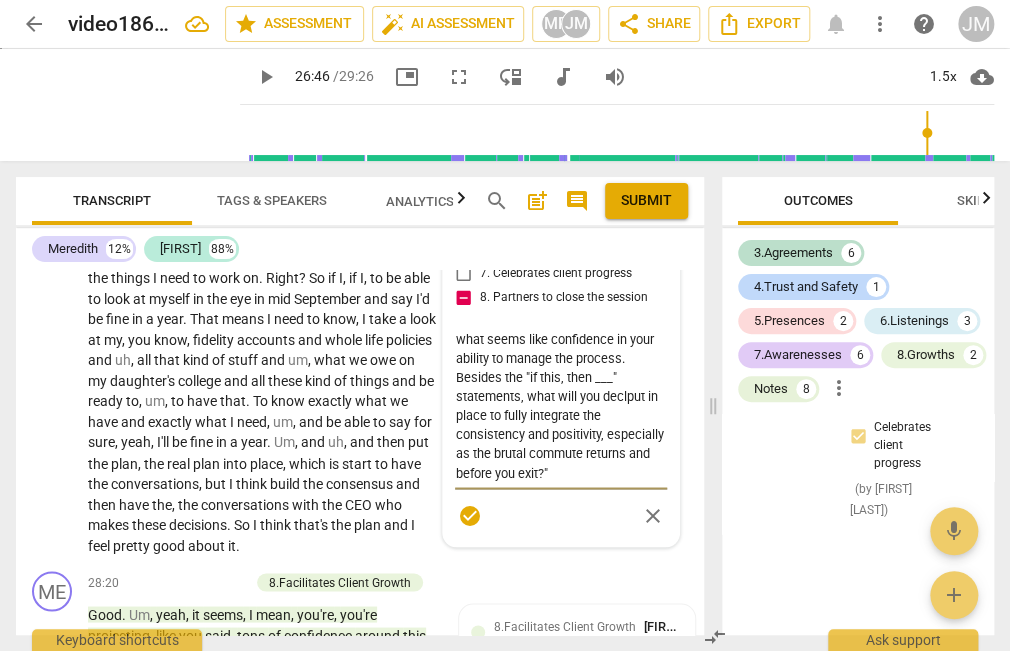 type on "yes to the skills you highlighted, however, you opened with a directive statement. Of course the session will wrap up. Use that to inspire him, e.g., "Alec you just claimed your antidote to impatience and your energy continues to shift from fear to  what seems like confidence in your ability to manage the process. Besides the "if this, then ___" statements, what will you declaput in place to fully integrate the consistency and positivity, especially as the brutal commute returns and before you exit?"" 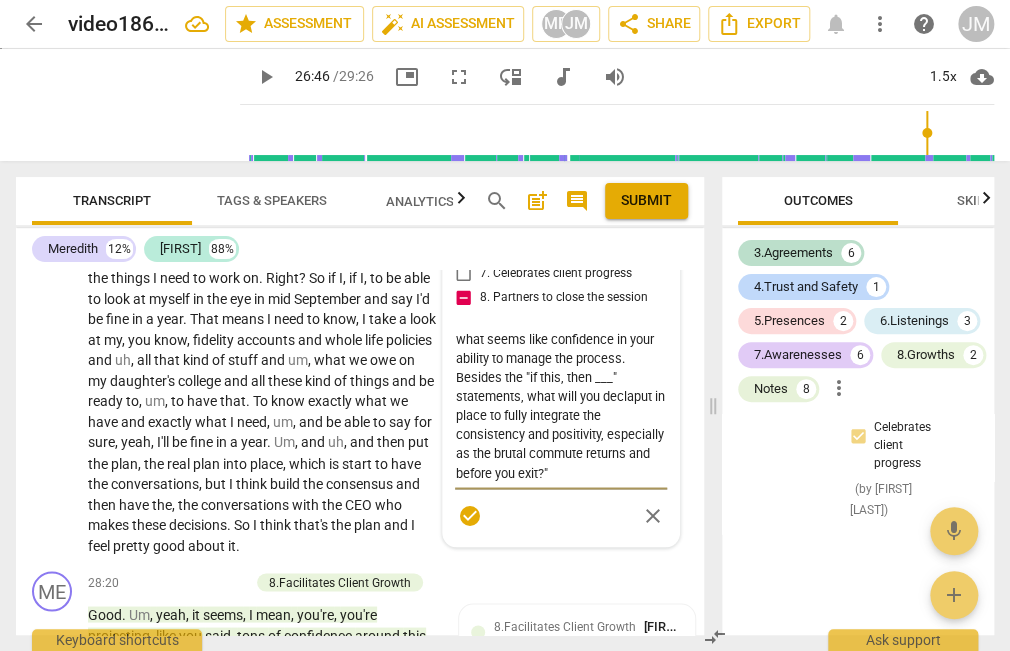 type on "yes to the skills you highlighted, however, you opened with a directive statement. Of course the session will wrap up. Use that to inspire him, e.g., "Alec you just claimed your antidote to impatience and your energy continues to shift from fear to  what seems like confidence in your ability to manage the process. Besides the "if this, then ___" statements, what will you declput in place to fully integrate the consistency and positivity, especially as the brutal commute returns and before you exit?"" 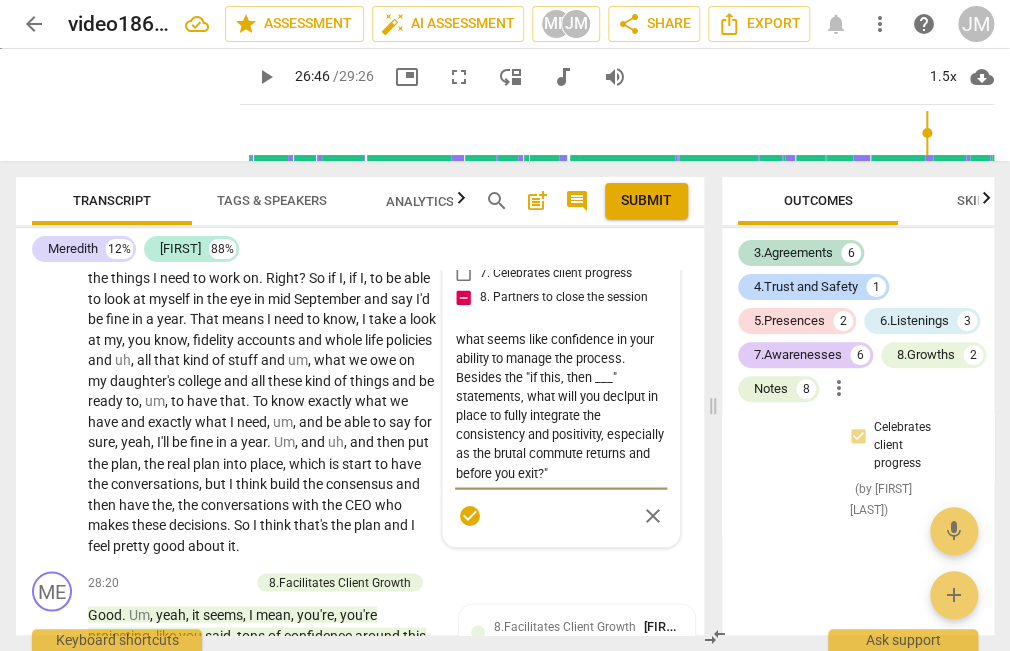 type on "yes to the skills you highlighted, however, you opened with a directive statement. Of course the session will wrap up. Use that to inspire him, e.g., "Alec you just claimed your antidote to impatience and your energy continues to shift from fear to  what seems like confidence in your ability to manage the process. Besides the "if this, then ___" statements, what will you decput in place to fully integrate the consistency and positivity, especially as the brutal commute returns and before you exit?"" 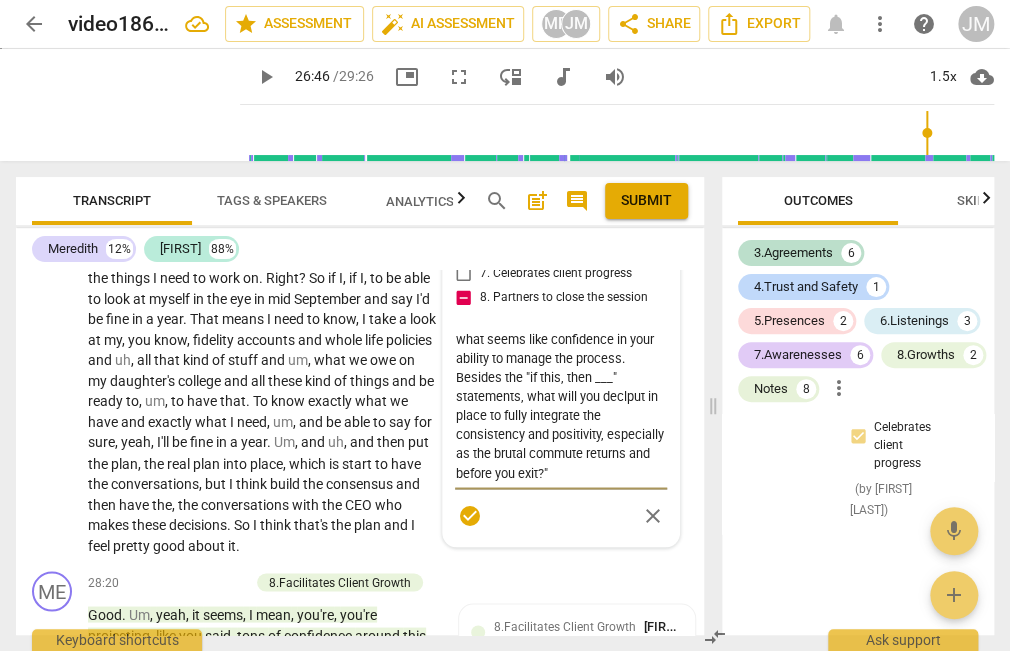 type on "yes to the skills you highlighted, however, you opened with a directive statement. Of course the session will wrap up. Use that to inspire him, e.g., "Alec you just claimed your antidote to impatience and your energy continues to shift from fear to  what seems like confidence in your ability to manage the process. Besides the "if this, then ___" statements, what will you decput in place to fully integrate the consistency and positivity, especially as the brutal commute returns and before you exit?"" 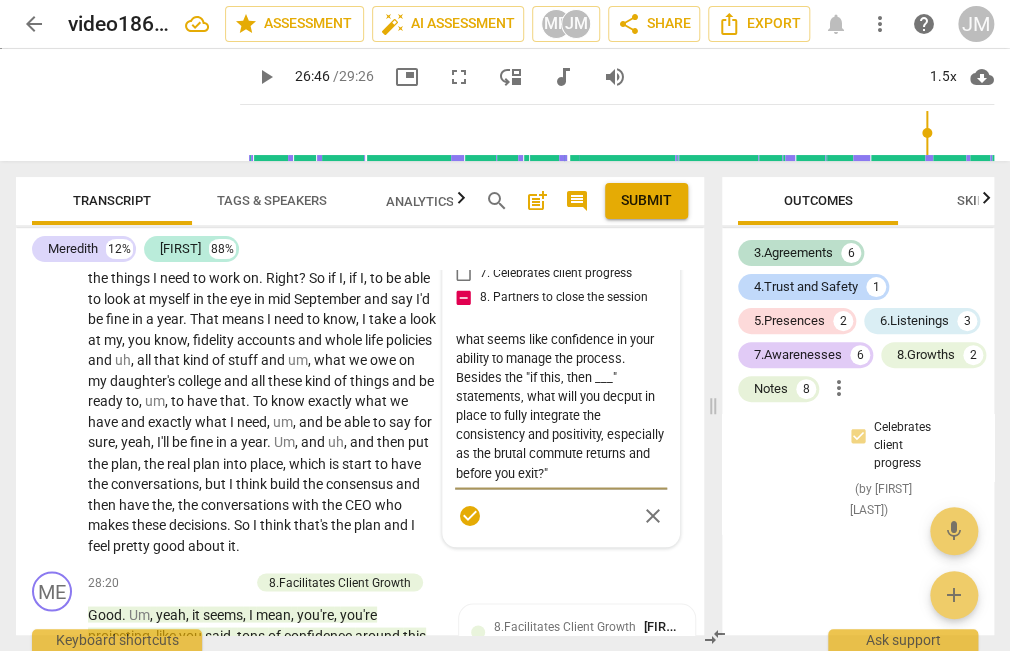 type on "yes to the skills you highlighted, however, you opened with a directive statement. Of course the session will wrap up. Use that to inspire him, e.g., "Alec you just claimed your antidote to impatience and your energy continues to shift from fear to  what seems like confidence in your ability to manage the process. Besides the "if this, then ___" statements, what will you deput in place to fully integrate the consistency and positivity, especially as the brutal commute returns and before you exit?"" 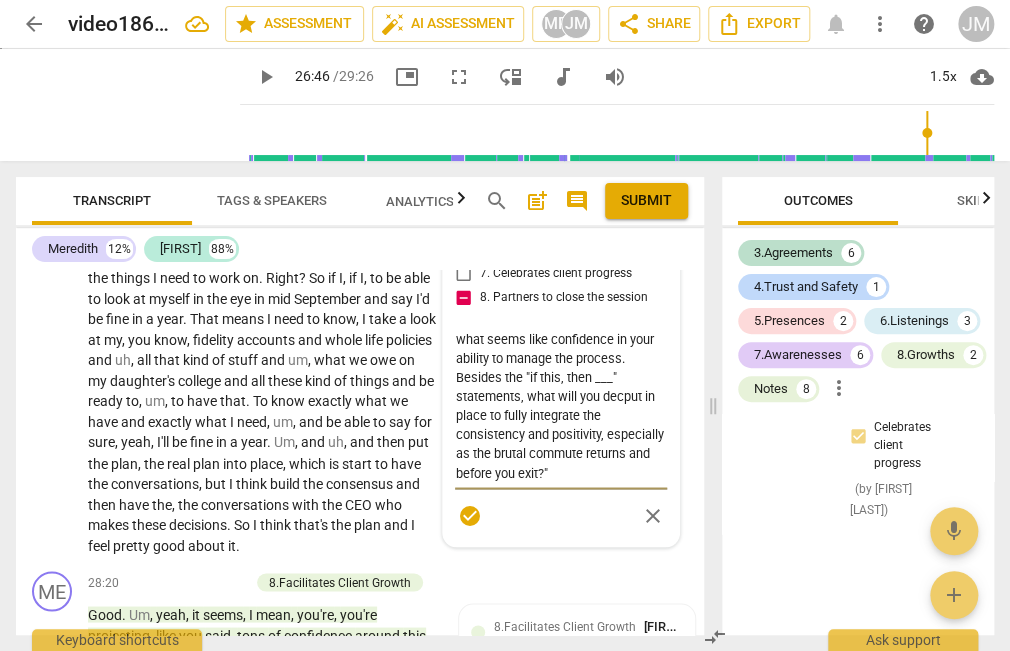 type on "yes to the skills you highlighted, however, you opened with a directive statement. Of course the session will wrap up. Use that to inspire him, e.g., "Alec you just claimed your antidote to impatience and your energy continues to shift from fear to  what seems like confidence in your ability to manage the process. Besides the "if this, then ___" statements, what will you deput in place to fully integrate the consistency and positivity, especially as the brutal commute returns and before you exit?"" 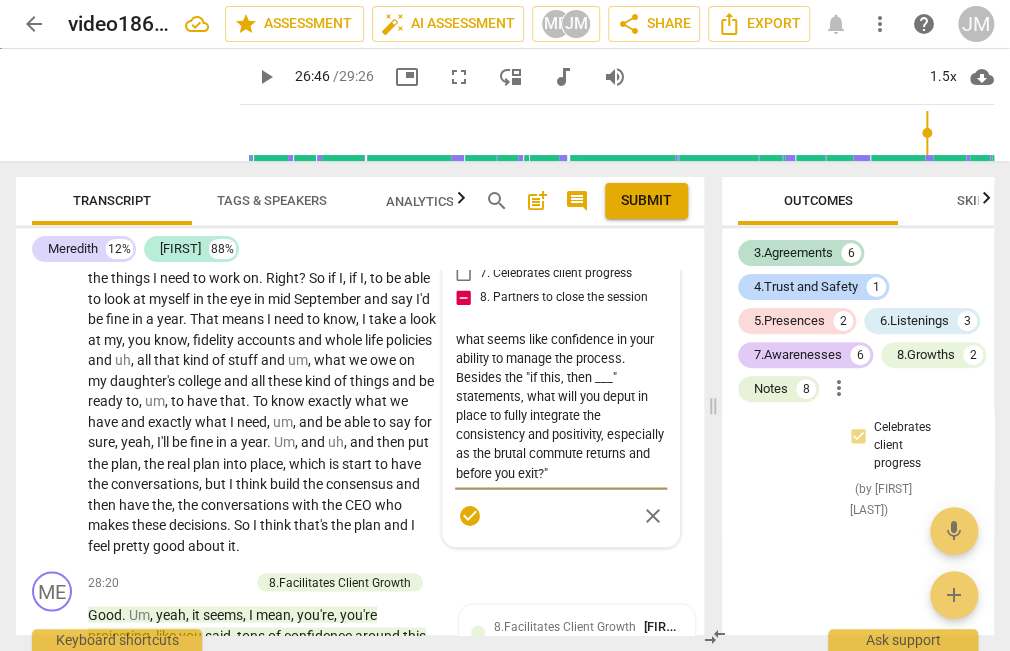 type on "yes to the skills you highlighted, however, you opened with a directive statement. Of course the session will wrap up. Use that to inspire him, e.g., "Alec you just claimed your antidote to impatience and your energy continues to shift from fear to  what seems like confidence in your ability to manage the process. Besides the "if this, then ___" statements, what will you dput in place to fully integrate the consistency and positivity, especially as the brutal commute returns and before you exit?"" 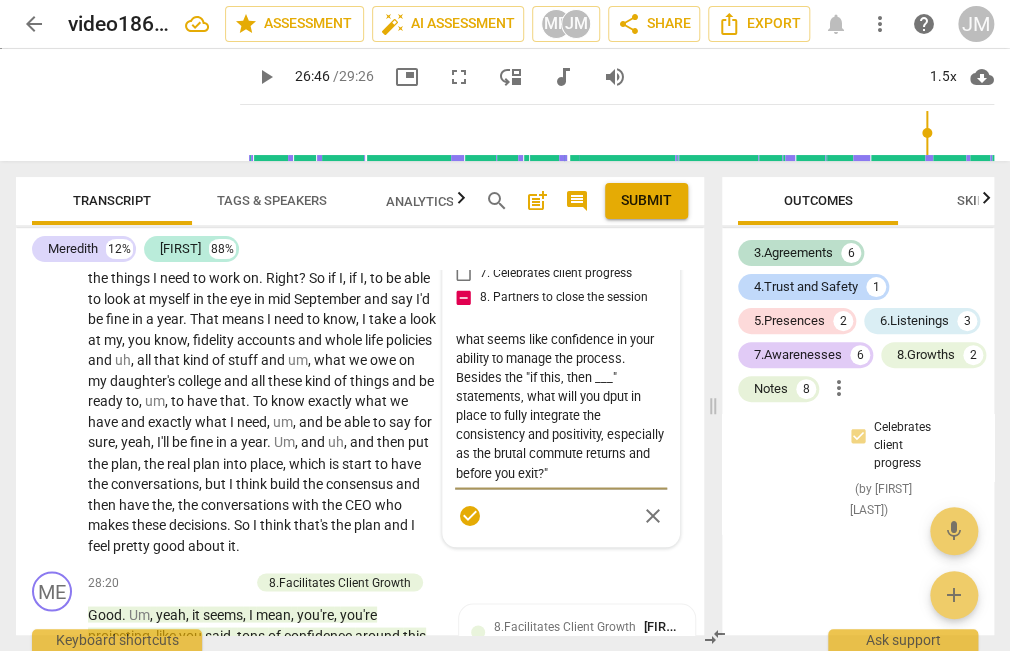 type on "yes to the skills you highlighted, however, you opened with a directive statement. Of course the session will wrap up. Use that to inspire him, e.g., "Alec you just claimed your antidote to impatience and your energy continues to shift from fear to  what seems like confidence in your ability to manage the process. Besides the "if this, then ___" statements, what will you put in place to fully integrate the consistency and positivity, especially as the brutal commute returns and before you exit?"" 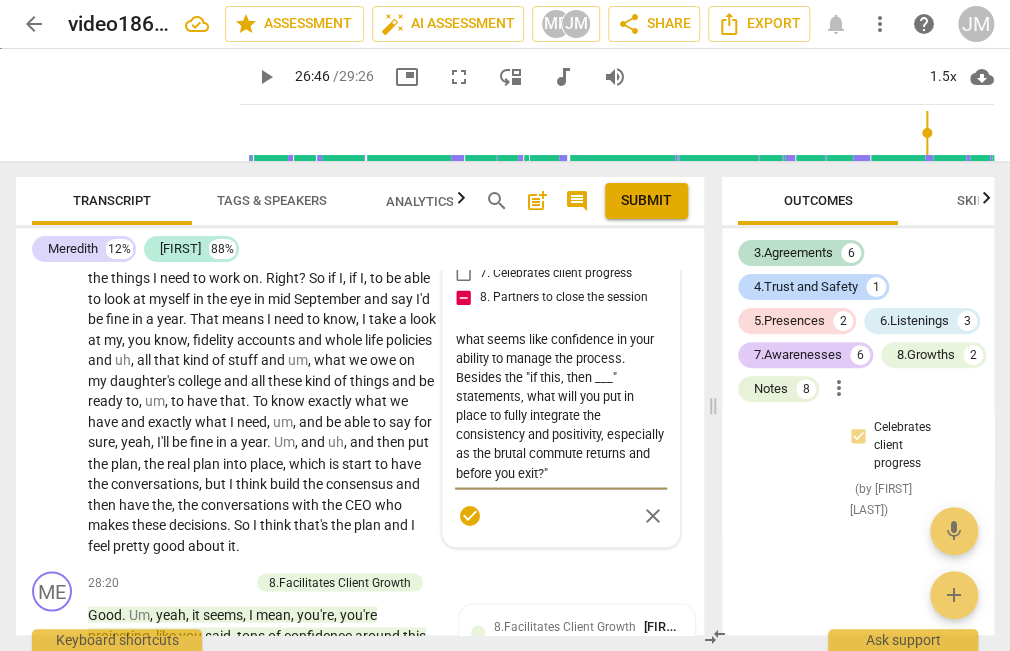 type on "yes to the skills you highlighted, however, you opened with a directive statement. Of course the session will wrap up. Use that to inspire him, e.g., "Alec you just claimed your antidote to impatience and your energy continues to shift from fear to  what seems like confidence in your ability to manage the process. Besides the "if this, then ___" statements, what will you cput in place to fully integrate the consistency and positivity, especially as the brutal commute returns and before you exit?"" 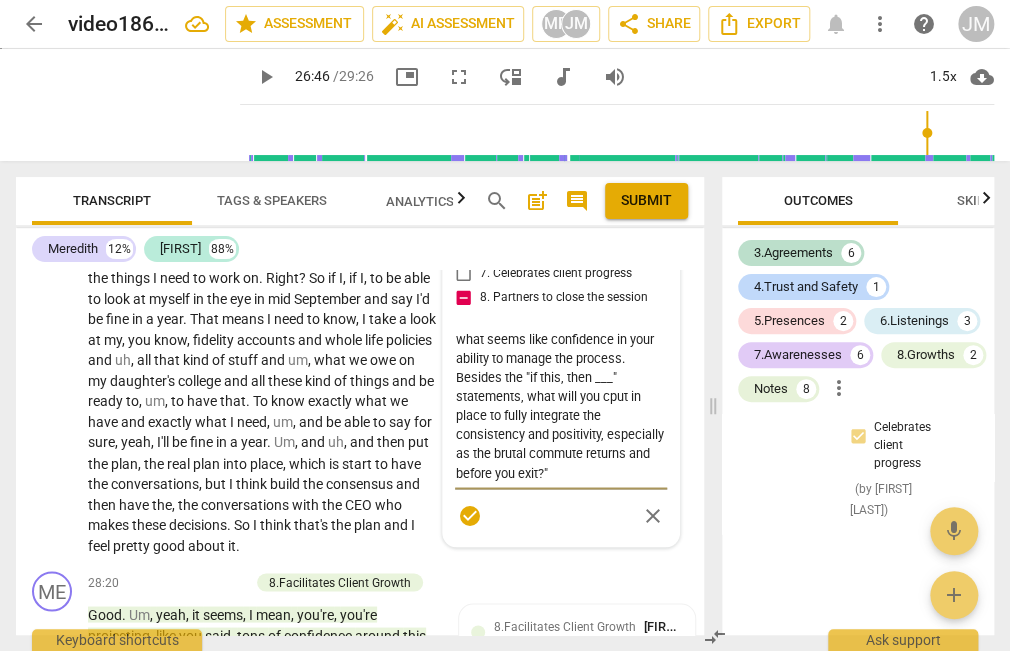 type on "yes to the skills you highlighted, however, you opened with a directive statement. Of course the session will wrap up. Use that to inspire him, e.g., "Alec you just claimed your antidote to impatience and your energy continues to shift from fear to  what seems like confidence in your ability to manage the process. Besides the "if this, then ___" statements, what will you coput in place to fully integrate the consistency and positivity, especially as the brutal commute returns and before you exit?"" 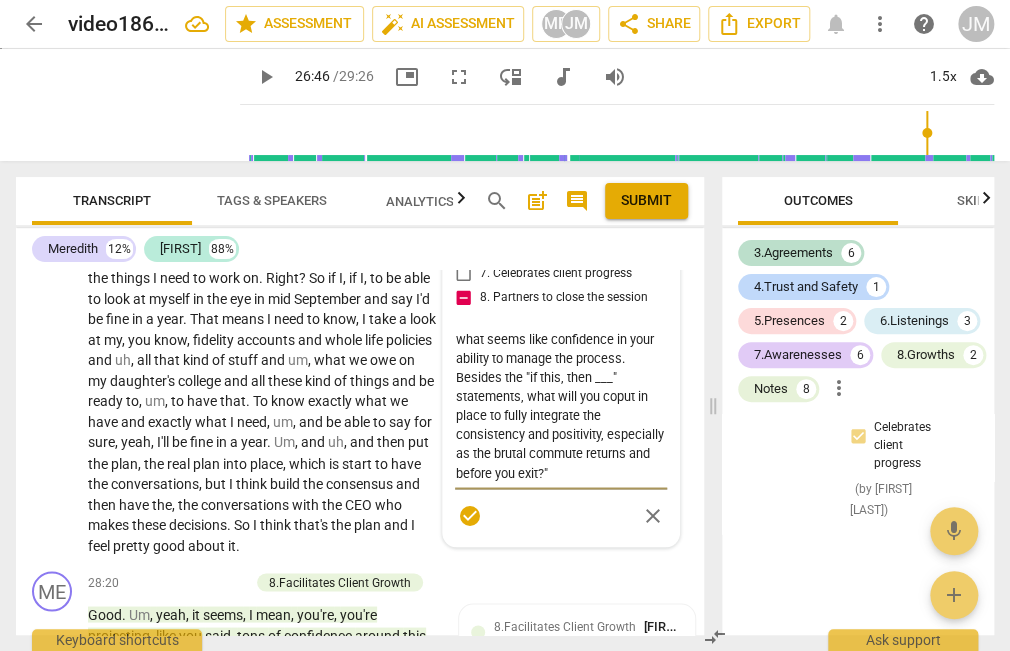 type on "yes to the skills you highlighted, however, you opened with a directive statement. Of course the session will wrap up. Use that to inspire him, e.g., "Alec you just claimed your antidote to impatience and your energy continues to shift from fear to  what seems like confidence in your ability to manage the process. Besides the "if this, then ___" statements, what will you comput in place to fully integrate the consistency and positivity, especially as the brutal commute returns and before you exit?"" 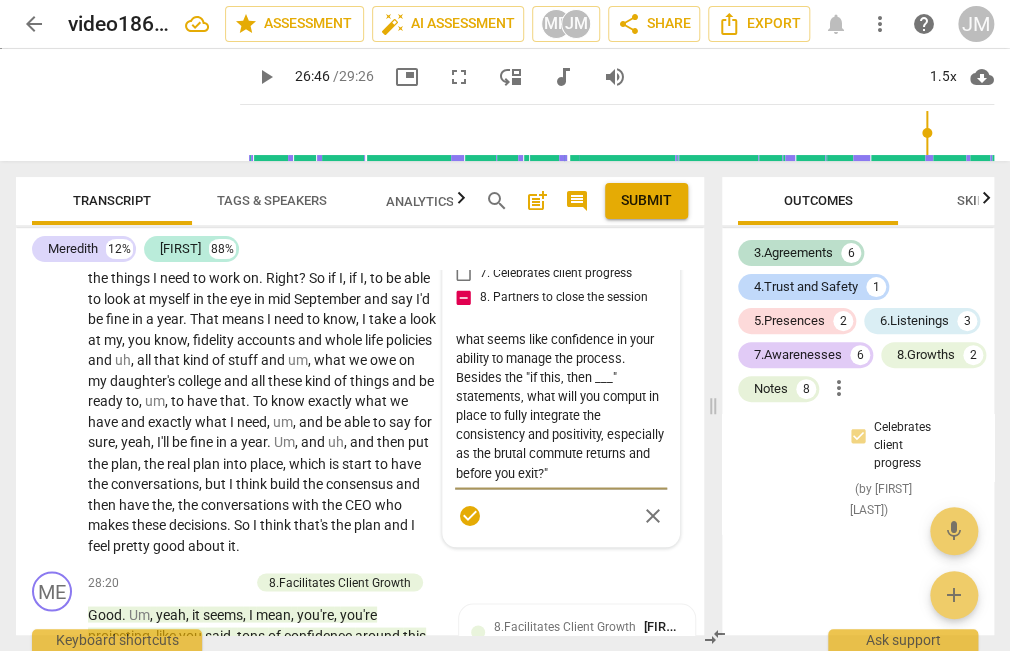 type on "yes to the skills you highlighted, however, you opened with a directive statement. Of course the session will wrap up. Use that to inspire him, e.g., "Alec you just claimed your antidote to impatience and your energy continues to shift from fear to  what seems like confidence in your ability to manage the process. Besides the "if this, then ___" statements, what will you commput in place to fully integrate the consistency and positivity, especially as the brutal commute returns and before you exit?"" 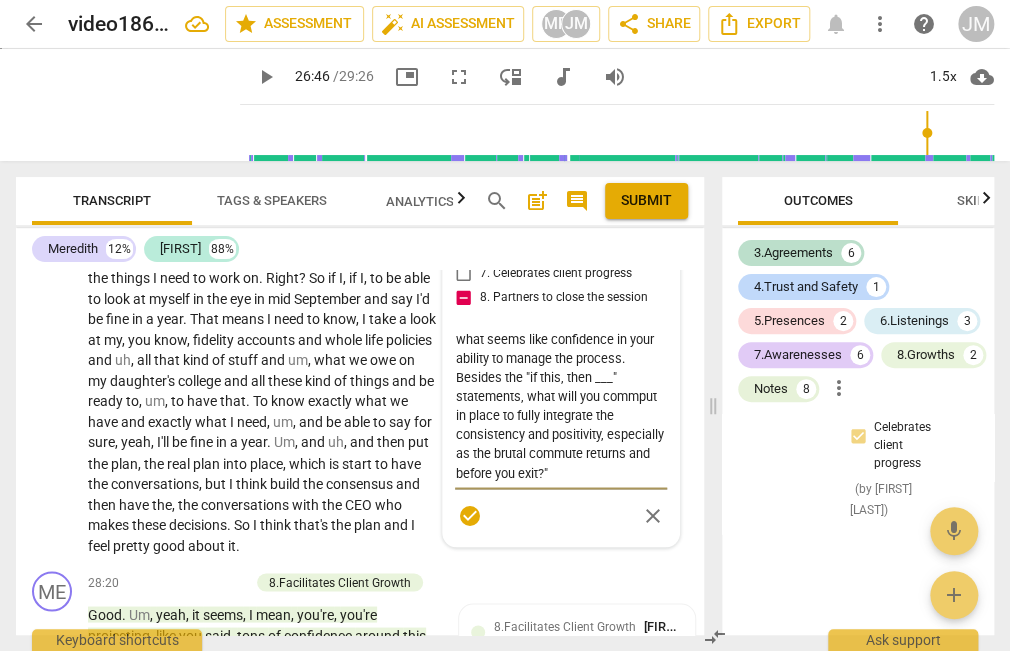 type on "yes to the skills you highlighted, however, you opened with a directive statement. Of course the session will wrap up. Use that to inspire him, e.g., "Alec you just claimed your antidote to impatience and your energy continues to shift from fear to  what seems like confidence in your ability to manage the process. Besides the "if this, then ___" statements, what will you commtput in place to fully integrate the consistency and positivity, especially as the brutal commute returns and before you exit?"" 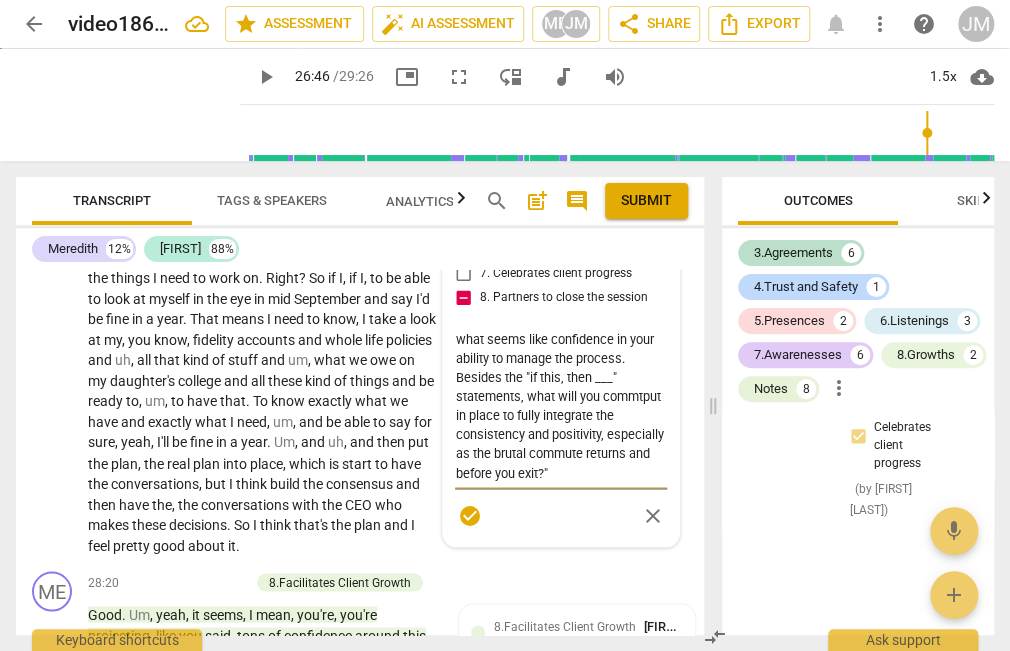 type on "yes to the skills you highlighted, however, you opened with a directive statement. Of course the session will wrap up. Use that to inspire him, e.g., "Alec you just claimed your antidote to impatience and your energy continues to shift from fear to  what seems like confidence in your ability to manage the process. Besides the "if this, then ___" statements, what will you commtiput in place to fully integrate the consistency and positivity, especially as the brutal commute returns and before you exit?"" 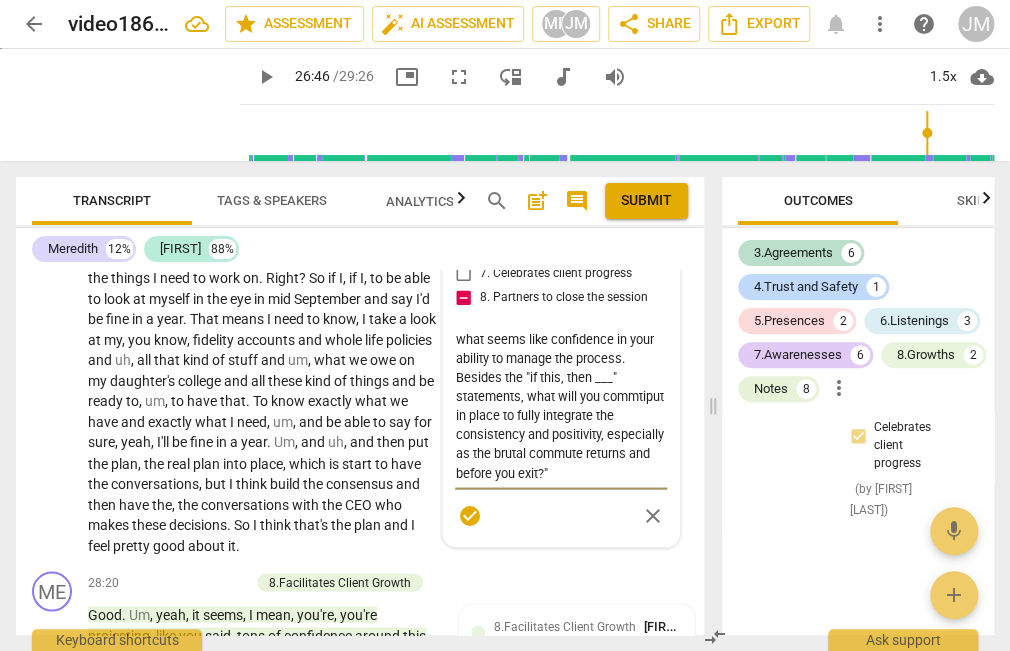 type on "yes to the skills you highlighted, however, you opened with a directive statement. Of course the session will wrap up. Use that to inspire him, e.g., "Alec you just claimed your antidote to impatience and your energy continues to shift from fear to  what seems like confidence in your ability to manage the process. Besides the "if this, then ___" statements, what will you commtput in place to fully integrate the consistency and positivity, especially as the brutal commute returns and before you exit?"" 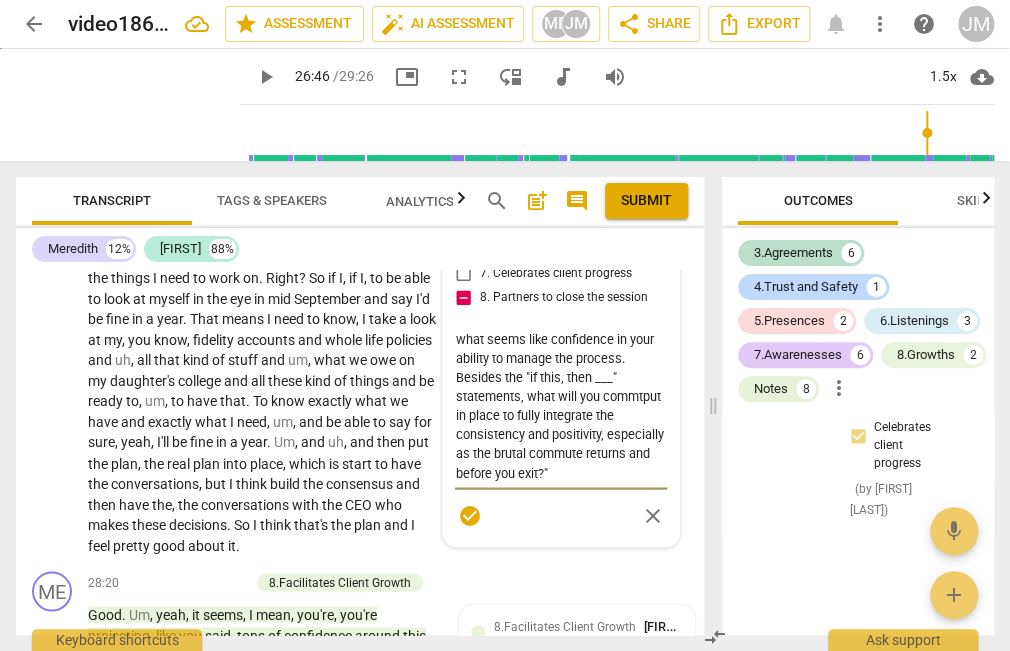 type on "yes to the skills you highlighted, however, you opened with a directive statement. Of course the session will wrap up. Use that to inspire him, e.g., "Alec you just claimed your antidote to impatience and your energy continues to shift from fear to  what seems like confidence in your ability to manage the process. Besides the "if this, then ___" statements, what will you commput in place to fully integrate the consistency and positivity, especially as the brutal commute returns and before you exit?"" 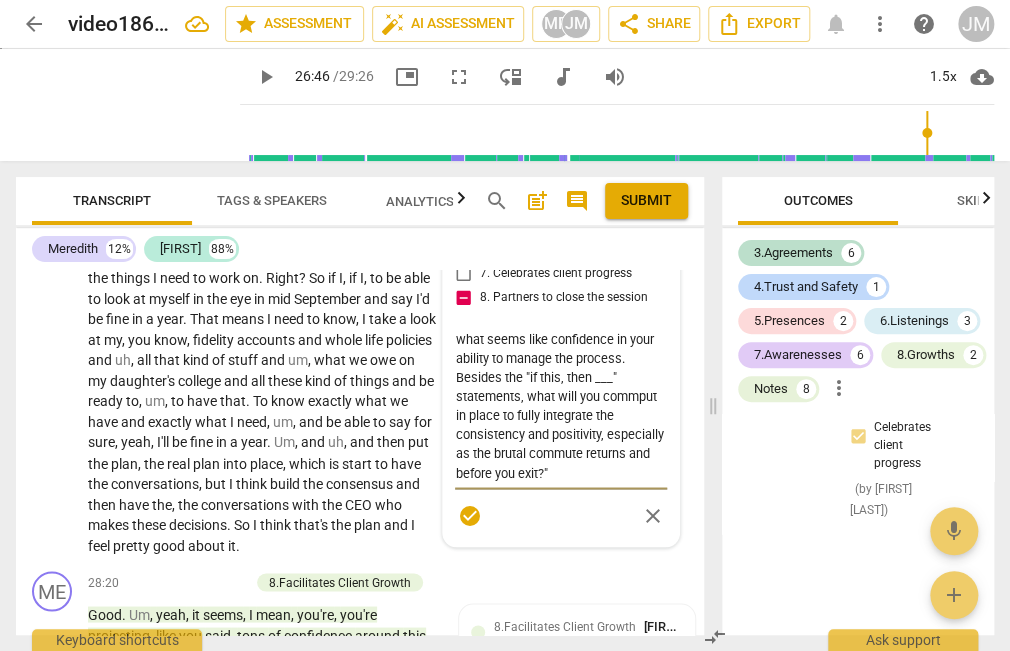 type on "yes to the skills you highlighted, however, you opened with a directive statement. Of course the session will wrap up. Use that to inspire him, e.g., "Alec you just claimed your antidote to impatience and your energy continues to shift from fear to  what seems like confidence in your ability to manage the process. Besides the "if this, then ___" statements, what will you comput in place to fully integrate the consistency and positivity, especially as the brutal commute returns and before you exit?"" 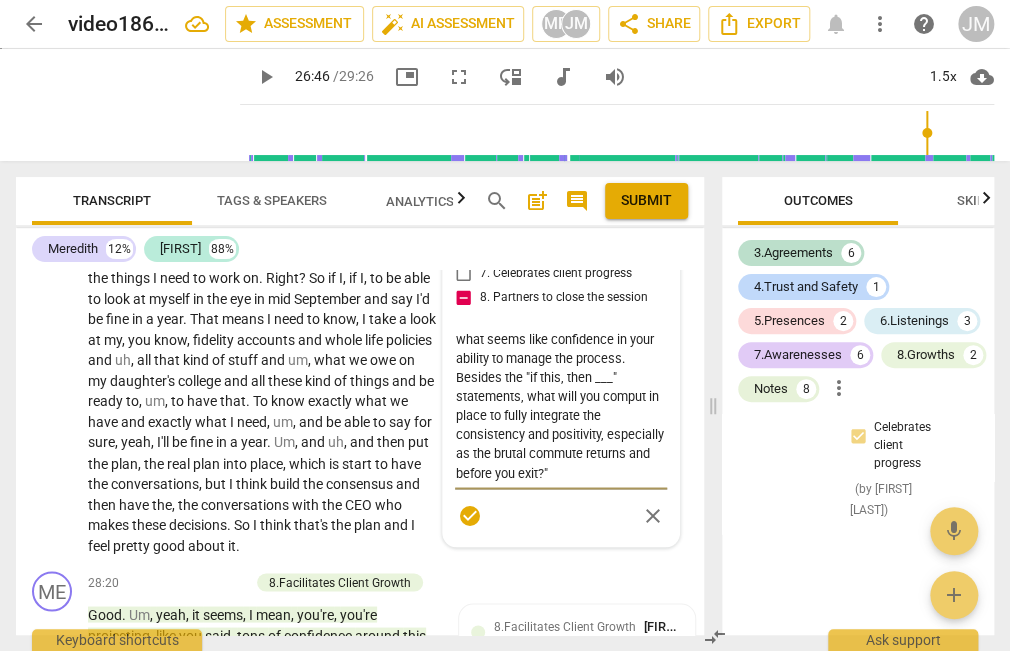 type on "yes to the skills you highlighted, however, you opened with a directive statement. Of course the session will wrap up. Use that to inspire him, e.g., "Alec you just claimed your antidote to impatience and your energy continues to shift from fear to  what seems like confidence in your ability to manage the process. Besides the "if this, then ___" statements, what will you commput in place to fully integrate the consistency and positivity, especially as the brutal commute returns and before you exit?"" 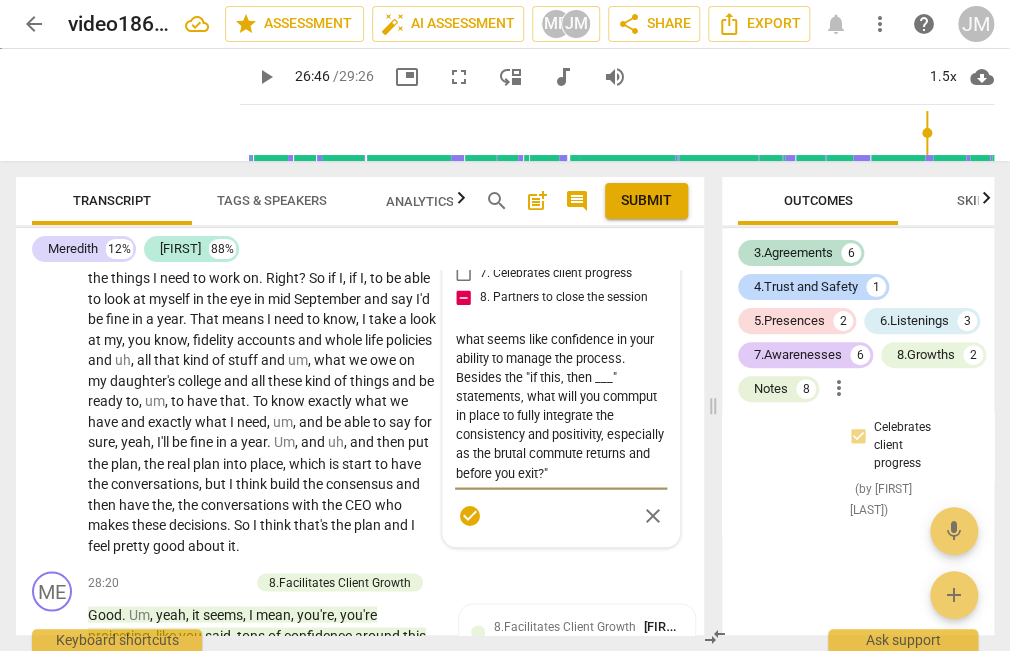 type on "yes to the skills you highlighted, however, you opened with a directive statement. Of course the session will wrap up. Use that to inspire him, e.g., "Alec you just claimed your antidote to impatience and your energy continues to shift from fear to  what seems like confidence in your ability to manage the process. Besides the "if this, then ___" statements, what will you commiput in place to fully integrate the consistency and positivity, especially as the brutal commute returns and before you exit?"" 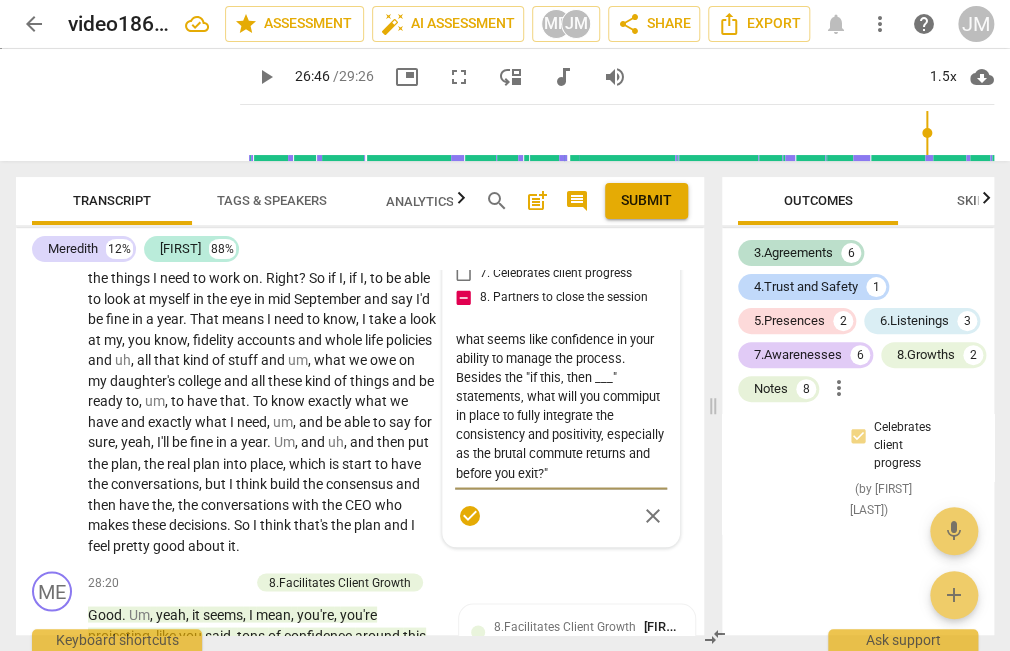 type on "yes to the skills you highlighted, however, you opened with a directive statement. Of course the session will wrap up. Use that to inspire him, e.g., "Alec you just claimed your antidote to impatience and your energy continues to shift from fear to  what seems like confidence in your ability to manage the process. Besides the "if this, then ___" statements, what will you commitput in place to fully integrate the consistency and positivity, especially as the brutal commute returns and before you exit?"" 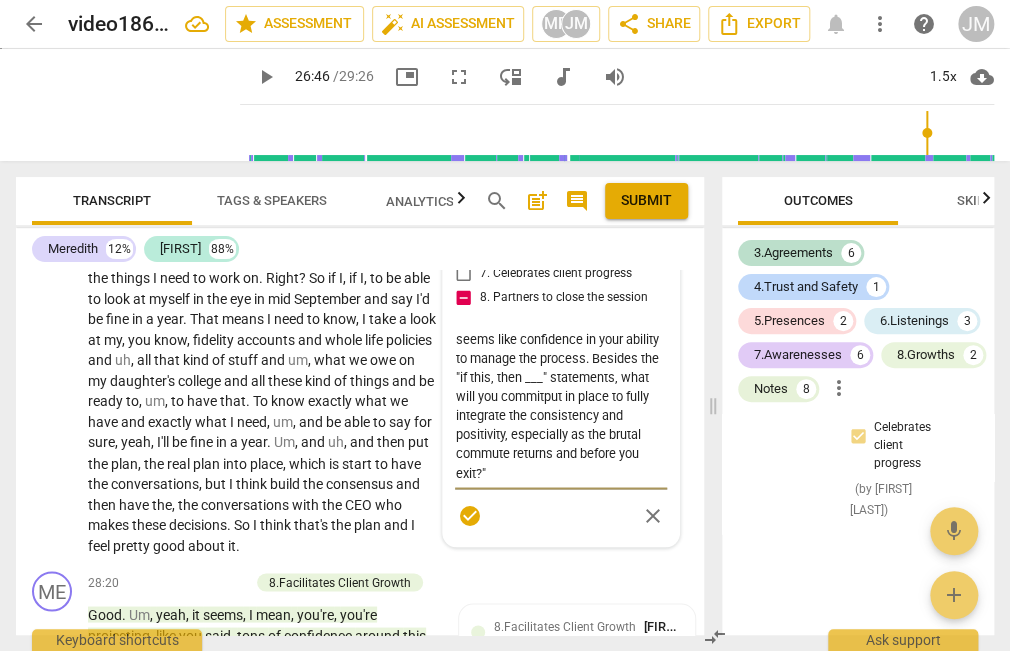 type on "yes to the skills you highlighted, however, you opened with a directive statement. Of course the session will wrap up. Use that to inspire him, e.g., "Alec you just claimed your antidote to impatience and your energy continues to shift from fear to  what seems like confidence in your ability to manage the process. Besides the "if this, then ___" statements, what will you commit put in place to fully integrate the consistency and positivity, especially as the brutal commute returns and before you exit?"" 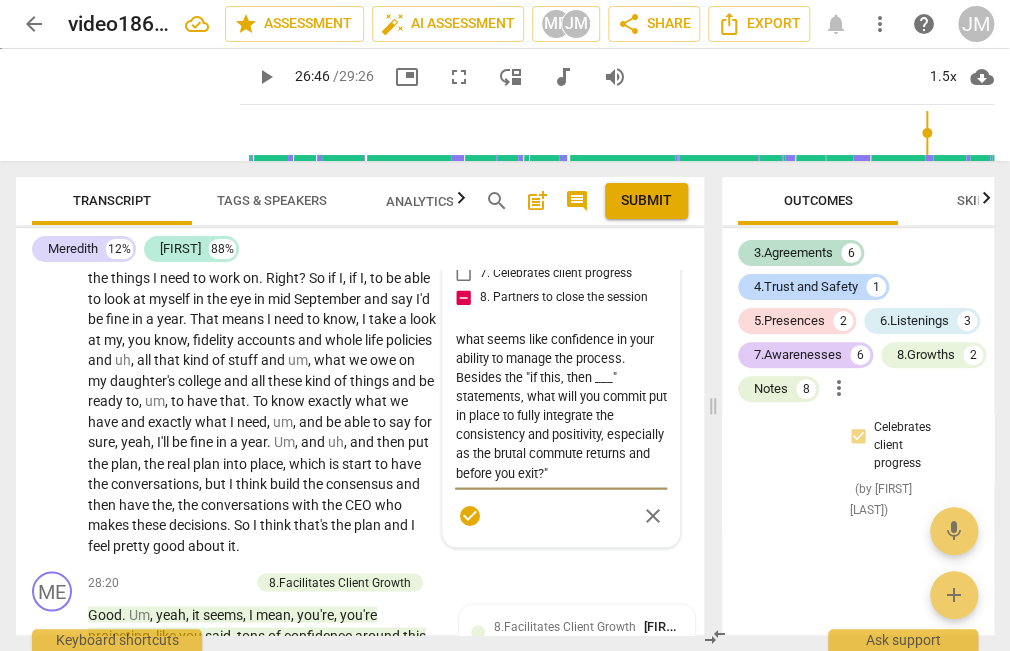 type on "yes to the skills you highlighted, however, you opened with a directive statement. Of course the session will wrap up. Use that to inspire him, e.g., "Alec you just claimed your antidote to impatience and your energy continues to shift from fear to  what seems like confidence in your ability to manage the process. Besides the "if this, then ___" statements, what will you commit tput in place to fully integrate the consistency and positivity, especially as the brutal commute returns and before you exit?"" 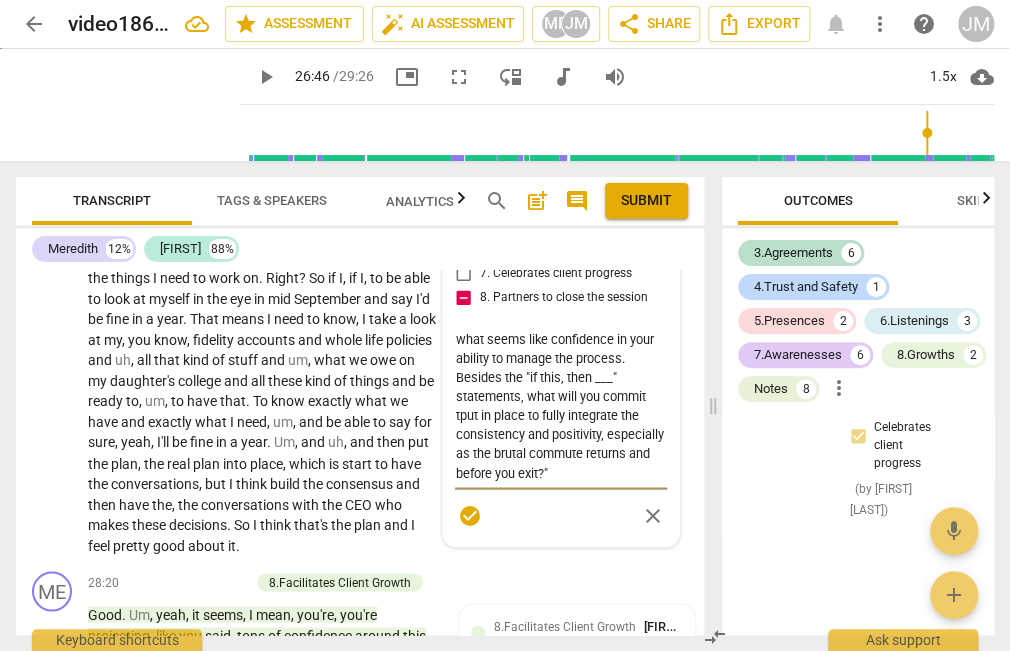 type on "yes to the skills you highlighted, however, you opened with a directive statement. Of course the session will wrap up. Use that to inspire him, e.g., "Alec you just claimed your antidote to impatience and your energy continues to shift from fear to  what seems like confidence in your ability to manage the process. Besides the "if this, then ___" statements, what will you commit toput in place to fully integrate the consistency and positivity, especially as the brutal commute returns and before you exit?"" 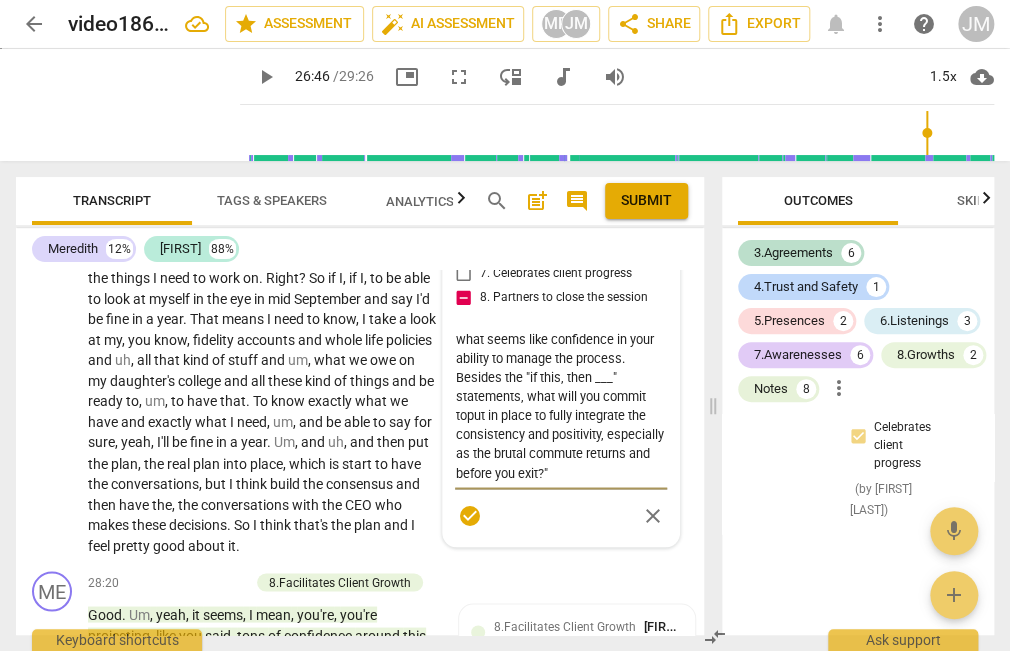 type on "yes to the skills you highlighted, however, you opened with a directive statement. Of course the session will wrap up. Use that to inspire him, e.g., "Alec you just claimed your antidote to impatience and your energy continues to shift from fear to  what seems like confidence in your ability to manage the process. Besides the "if this, then ___" statements, what will you commit to put in place to fully integrate the consistency and positivity, especially as the brutal commute returns and before you exit?"" 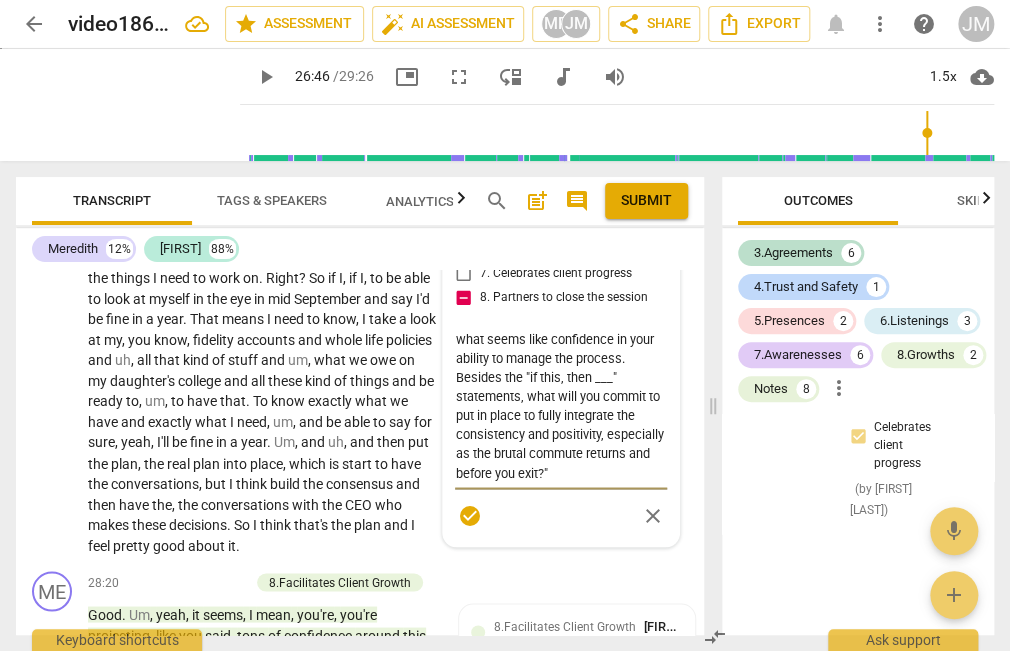 click on "yes to the skills you highlighted, however, you opened with a directive statement. Of course the session will wrap up. Use that to inspire him, e.g., "Alec you just claimed your antidote to impatience and your energy continues to shift from fear to  what seems like confidence in your ability to manage the process. Besides the "if this, then ___" statements, what will you commit to put in place to fully integrate the consistency and positivity, especially as the brutal commute returns and before you exit?"" at bounding box center [561, 406] 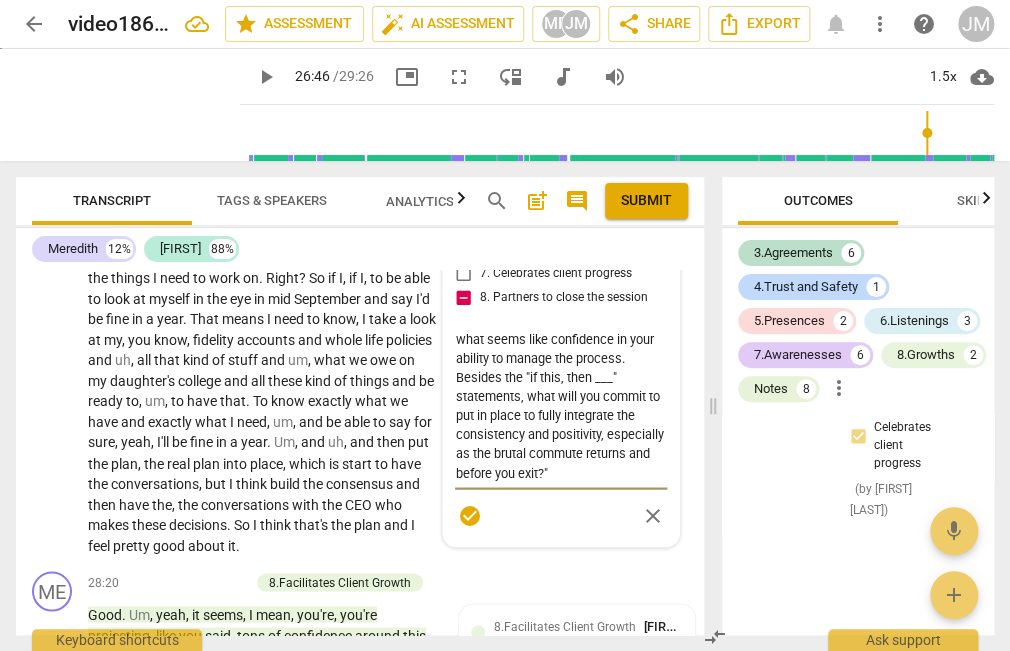 type on "yes to the skills you highlighted, however, you opened with a directive statement. Of course the session will wrap up. Use that to inspire him, e.g., "Alec you just claimed your antidote to impatience and your energy continues to shift from fear to  what seems like confidence in your ability to manage the process. Besides the "if this, then ___" statements, what will you commit to put in place to fully integrate the consistency and positivity, especially as the brutal commute returns and before you exit?"" 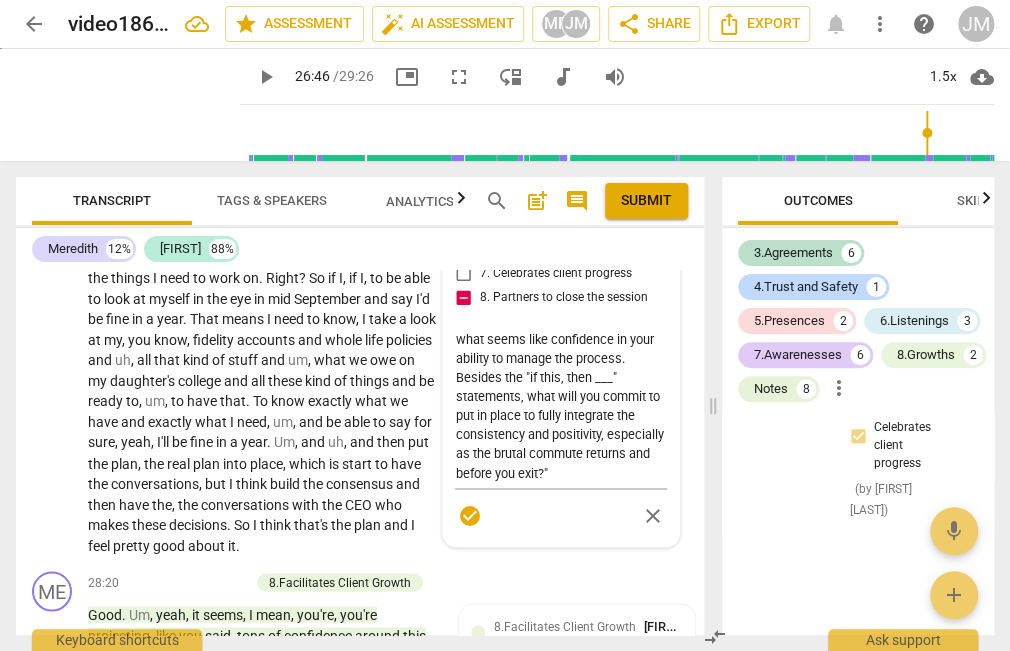 click on "8.Facilitates Client Growth Meredith Persily more_vert 1. Integrates client learning into their worldview 2. Partners to design actions that expands learning 3. Supports client autonomy 4. Supports client to identify learning and action 5. Invites client to consider how to move forward 6. Partners with client to summarize learning 7. Celebrates client progress 8. Partners to close the session yes to the skills you highlighted, however, you opened with a directive statement. Of course the session will wrap up. Use that to inspire him, e.g., "Alec you just claimed your antidote to impatience and your energy continues to shift from fear to  what seems like confidence in your ability to manage the process. Besides the "if this, then ___" statements, what will you commit to put in place to fully integrate the consistency and positivity, especially as the brutal commute returns and before you exit?" check_circle close" at bounding box center (561, 280) 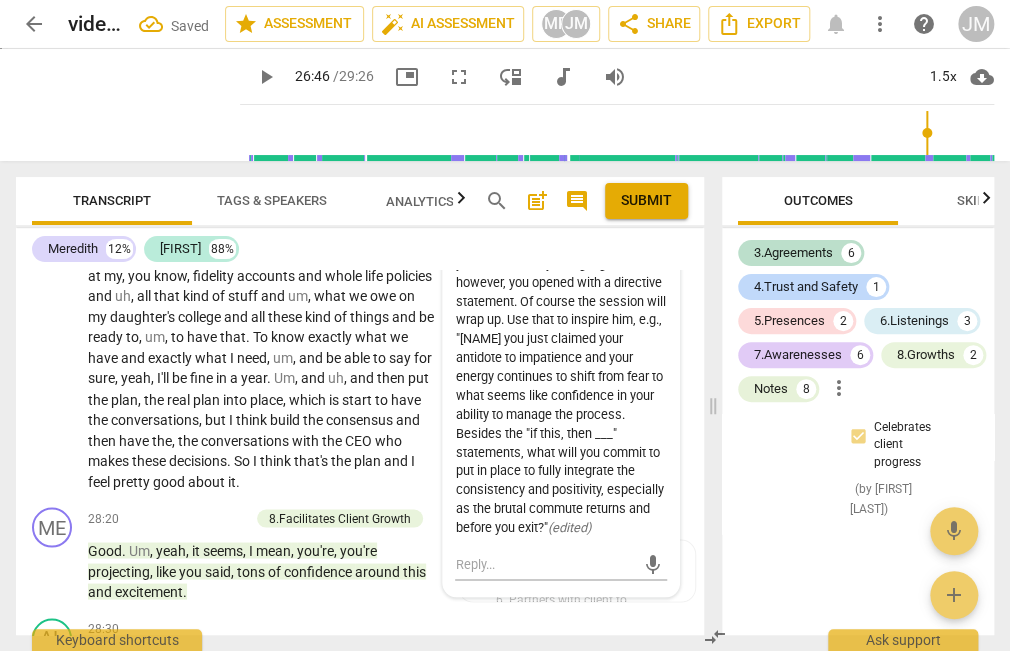 scroll, scrollTop: 11235, scrollLeft: 0, axis: vertical 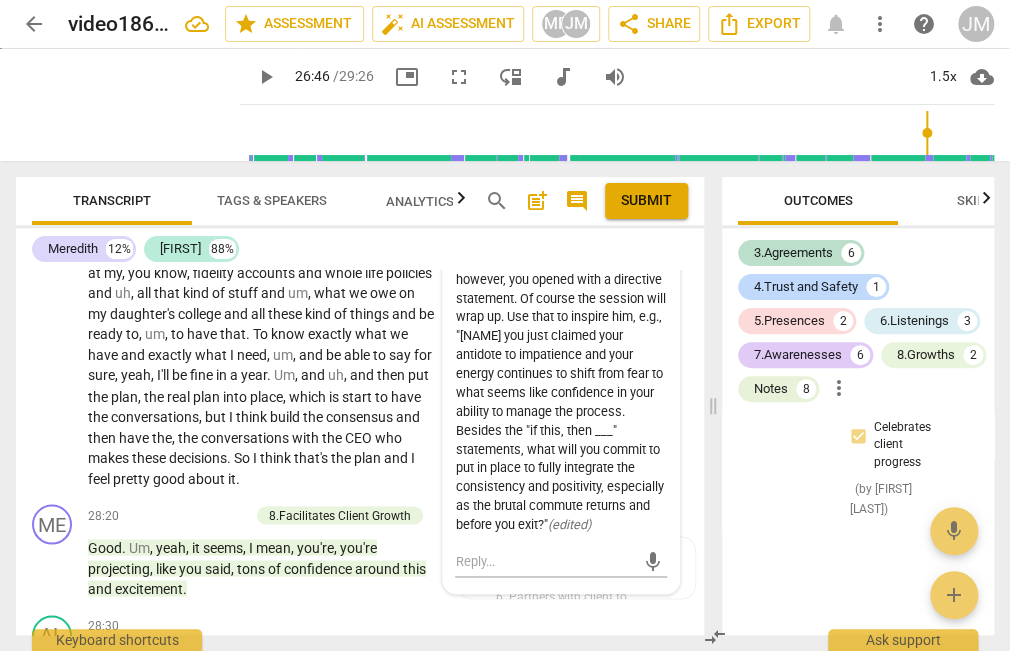 click on "yes to the skills you highlighted, however, you opened with a directive statement. Of course the session will wrap up. Use that to inspire him, e.g., "Alec you just claimed your antidote to impatience and your energy continues to shift from fear to  what seems like confidence in your ability to manage the process. Besides the "if this, then ___" statements, what will you commit to put in place to fully integrate the consistency and positivity, especially as the brutal commute returns and before you exit?"  ( edited )" at bounding box center (561, 392) 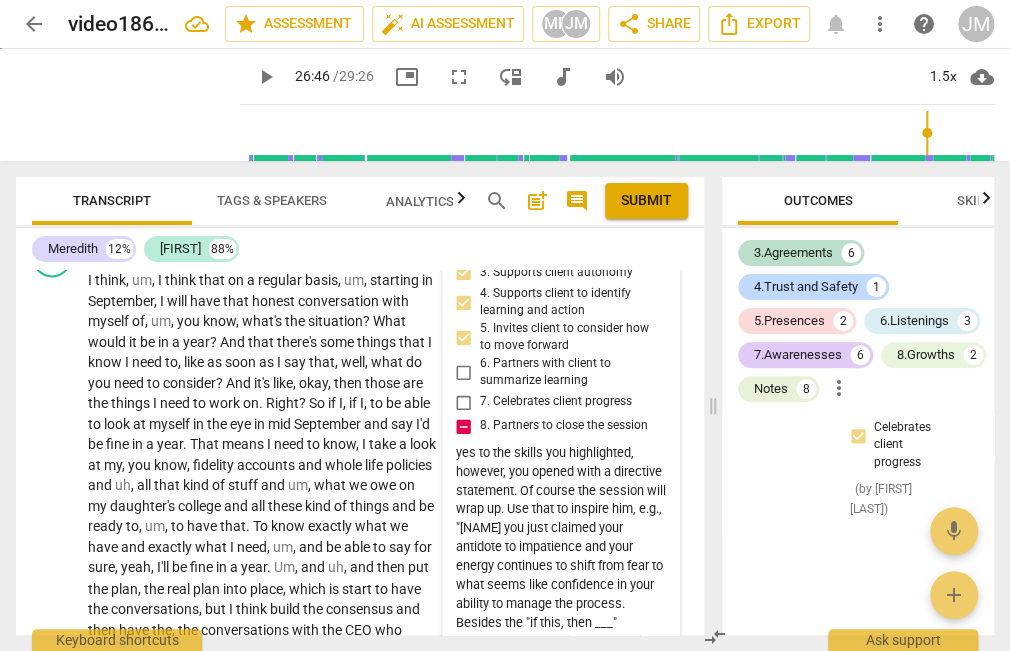 scroll, scrollTop: 10975, scrollLeft: 0, axis: vertical 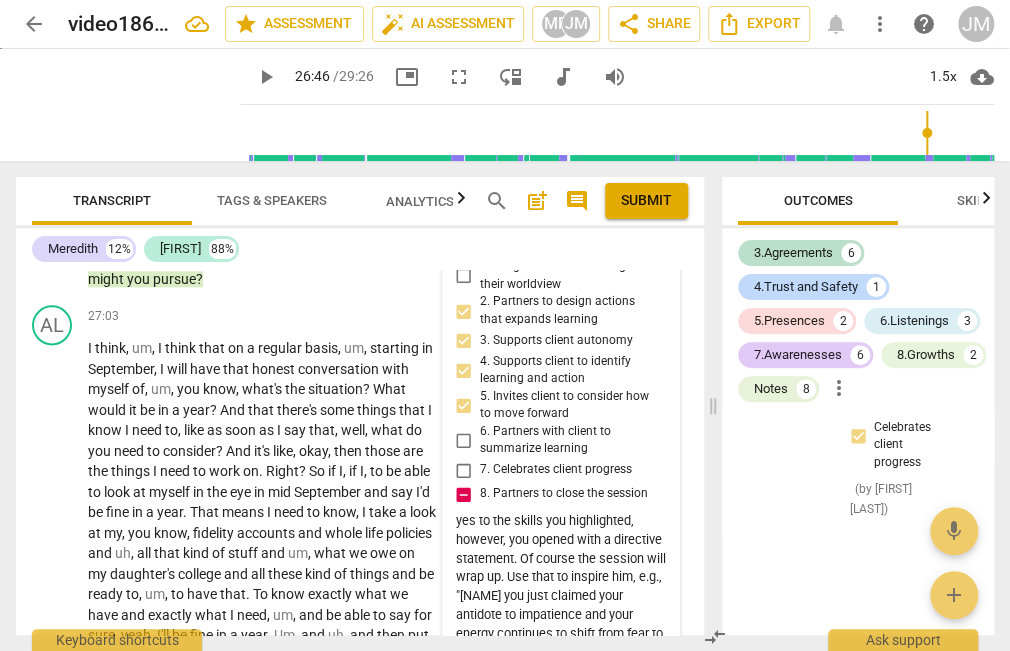 click on "more_vert" at bounding box center (655, 235) 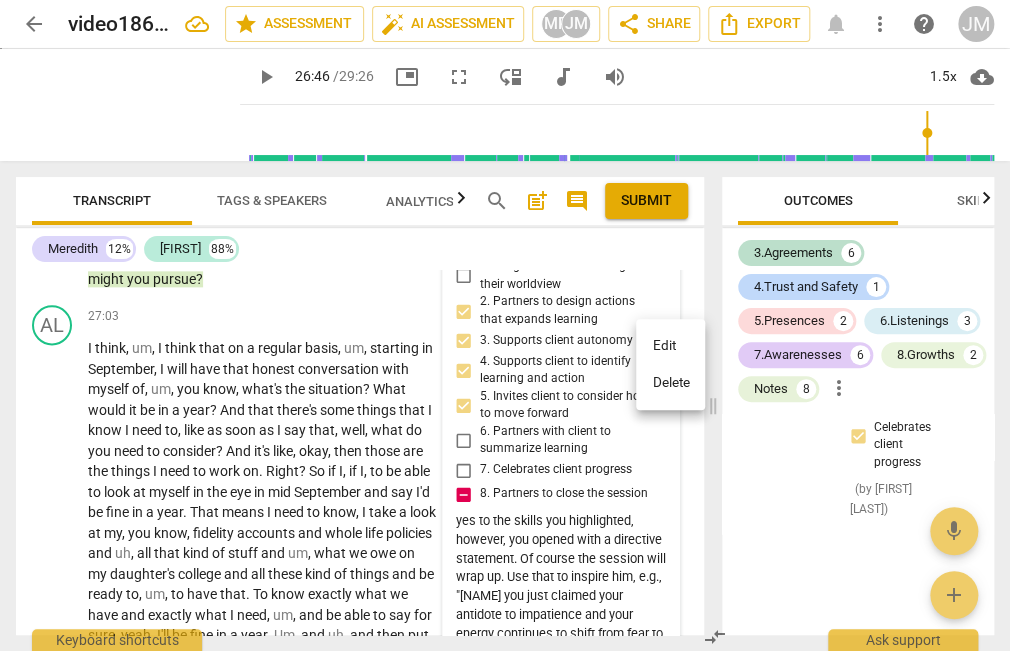 click on "Edit" at bounding box center [670, 346] 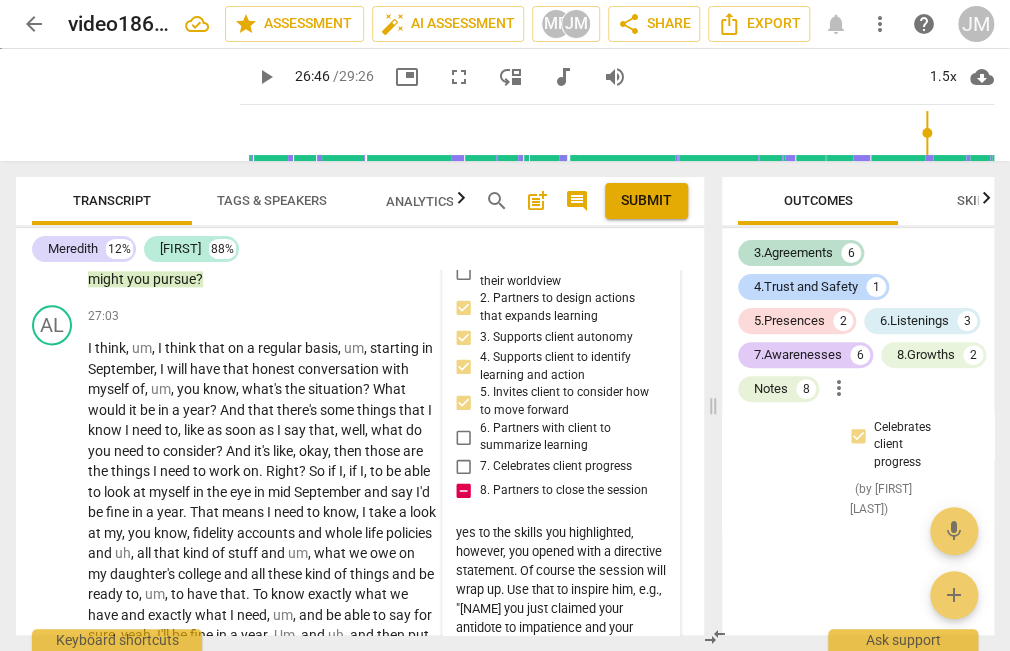 scroll, scrollTop: 11165, scrollLeft: 0, axis: vertical 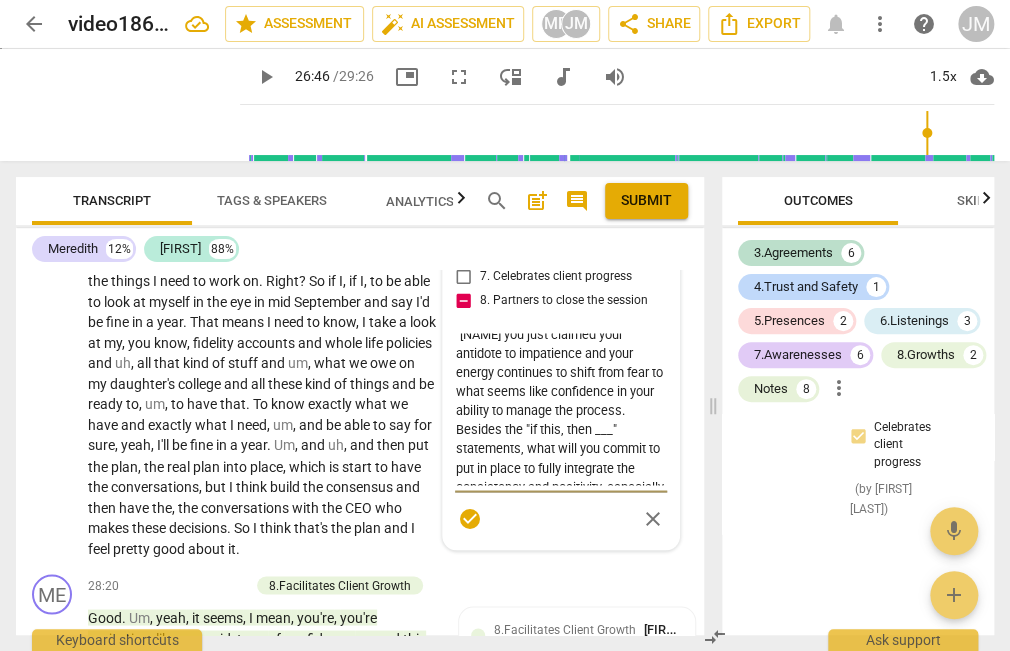 click on "yes to the skills you highlighted, however, you opened with a directive statement. Of course the session will wrap up. Use that to inspire him, e.g., "Alec you just claimed your antidote to impatience and your energy continues to shift from fear to  what seems like confidence in your ability to manage the process. Besides the "if this, then ___" statements, what will you commit to put in place to fully integrate the consistency and positivity, especially as the brutal commute returns and before you exit?"" at bounding box center (561, 409) 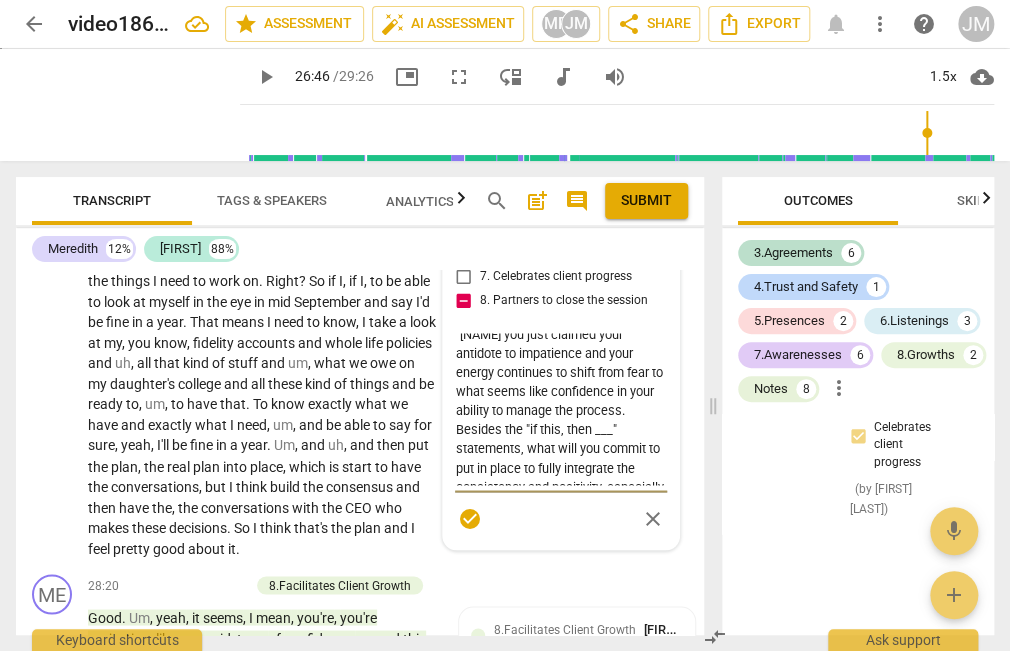 type on "yes to the skills you highlighted, however, you opened with a directive statement. Of course the session will wrap up. Use that to inspire him, e.g., "Alec you just claimed your antidote to impatience and your energy continues to shift from fear to  what seems like confidence in your ability to manage the process. WBesides the "if this, then ___" statements, what will you commit to put in place to fully integrate the consistency and positivity, especially as the brutal commute returns and before you exit?"" 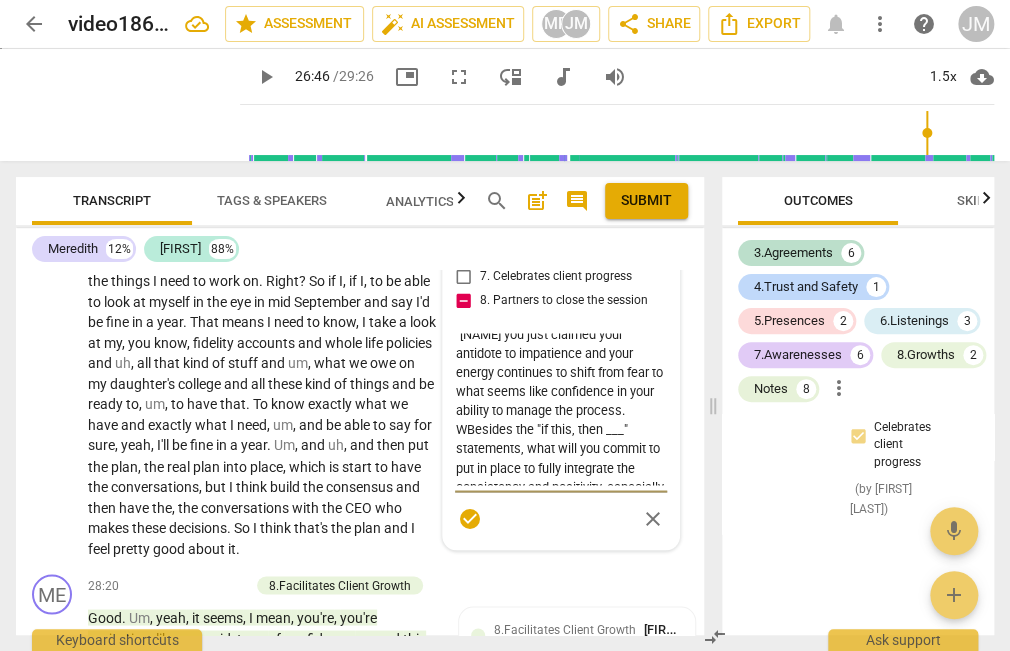 type on "yes to the skills you highlighted, however, you opened with a directive statement. Of course the session will wrap up. Use that to inspire him, e.g., "Alec you just claimed your antidote to impatience and your energy continues to shift from fear to  what seems like confidence in your ability to manage the process. WhBesides the "if this, then ___" statements, what will you commit to put in place to fully integrate the consistency and positivity, especially as the brutal commute returns and before you exit?"" 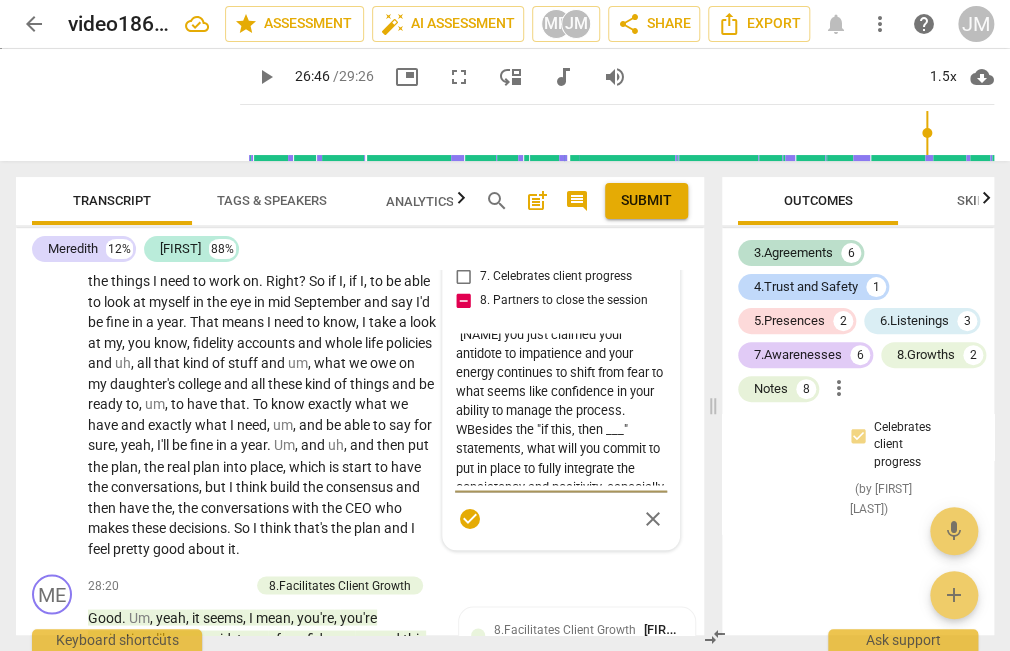 type on "yes to the skills you highlighted, however, you opened with a directive statement. Of course the session will wrap up. Use that to inspire him, e.g., "Alec you just claimed your antidote to impatience and your energy continues to shift from fear to  what seems like confidence in your ability to manage the process. WhBesides the "if this, then ___" statements, what will you commit to put in place to fully integrate the consistency and positivity, especially as the brutal commute returns and before you exit?"" 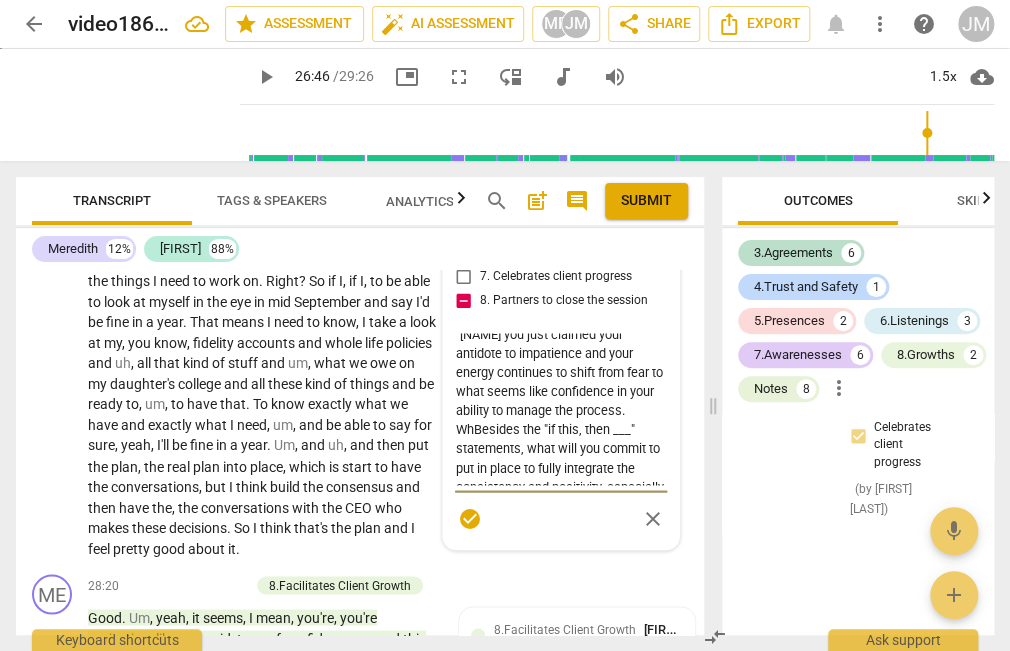 type on "yes to the skills you highlighted, however, you opened with a directive statement. Of course the session will wrap up. Use that to inspire him, e.g., "Alec you just claimed your antidote to impatience and your energy continues to shift from fear to  what seems like confidence in your ability to manage the process. WhaBesides the "if this, then ___" statements, what will you commit to put in place to fully integrate the consistency and positivity, especially as the brutal commute returns and before you exit?"" 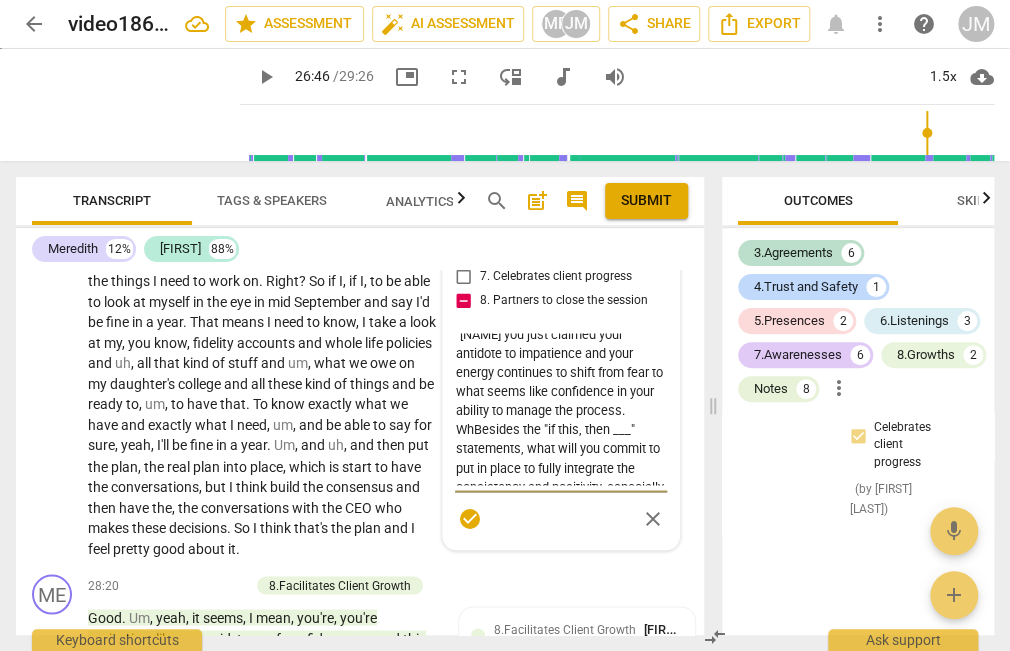 type on "yes to the skills you highlighted, however, you opened with a directive statement. Of course the session will wrap up. Use that to inspire him, e.g., "Alec you just claimed your antidote to impatience and your energy continues to shift from fear to  what seems like confidence in your ability to manage the process. WhaBesides the "if this, then ___" statements, what will you commit to put in place to fully integrate the consistency and positivity, especially as the brutal commute returns and before you exit?"" 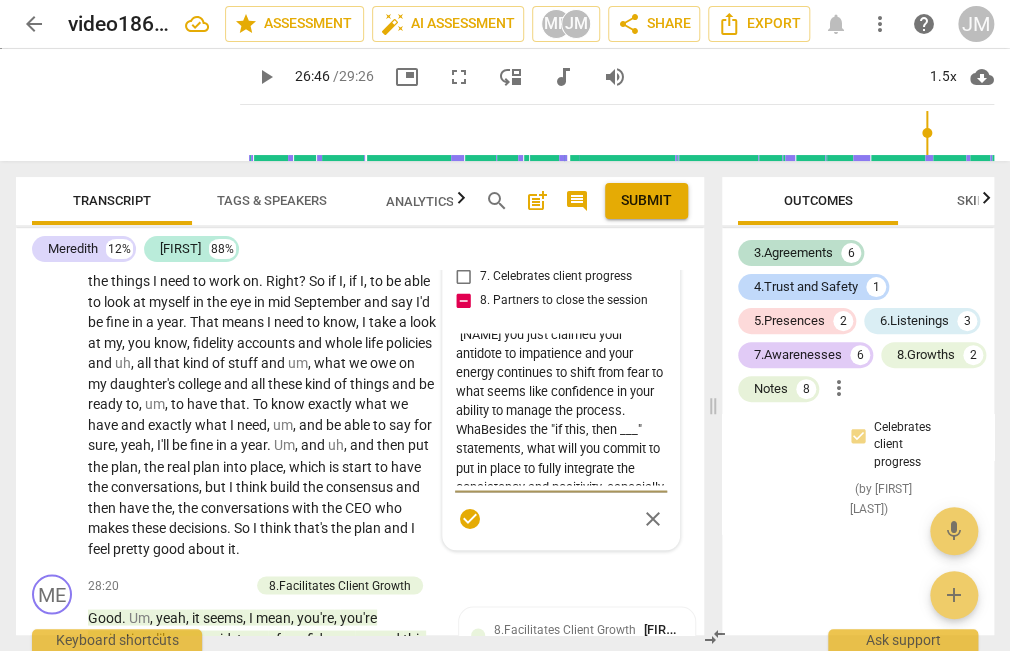 type on "yes to the skills you highlighted, however, you opened with a directive statement. Of course the session will wrap up. Use that to inspire him, e.g., "Alec you just claimed your antidote to impatience and your energy continues to shift from fear to  what seems like confidence in your ability to manage the process. WhatBesides the "if this, then ___" statements, what will you commit to put in place to fully integrate the consistency and positivity, especially as the brutal commute returns and before you exit?"" 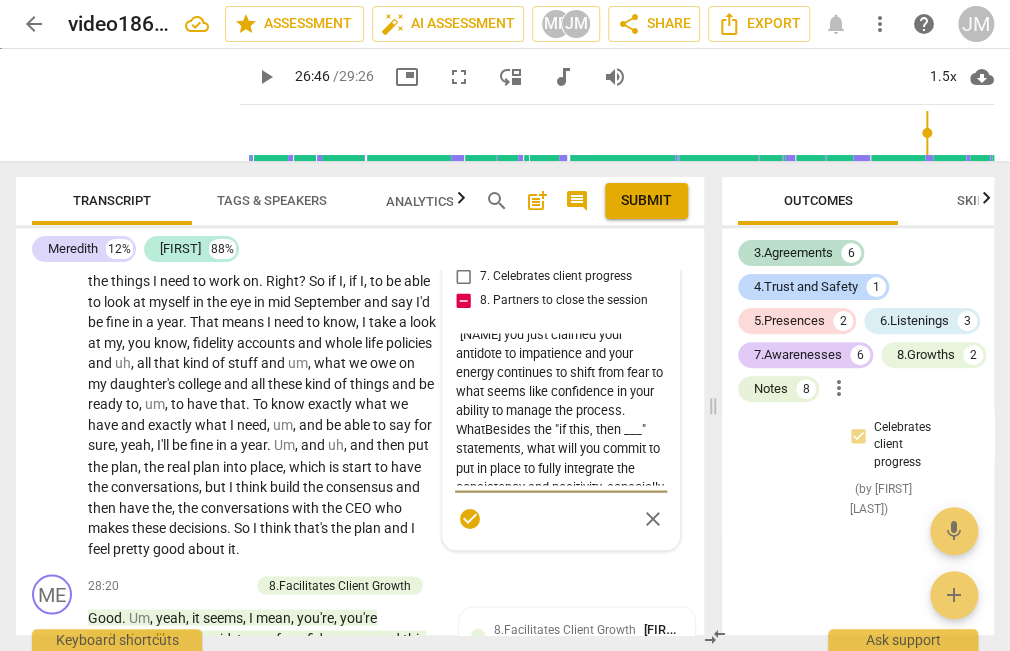 type on "yes to the skills you highlighted, however, you opened with a directive statement. Of course the session will wrap up. Use that to inspire him, e.g., "Alec you just claimed your antidote to impatience and your energy continues to shift from fear to  what seems like confidence in your ability to manage the process. What Besides the "if this, then ___" statements, what will you commit to put in place to fully integrate the consistency and positivity, especially as the brutal commute returns and before you exit?"" 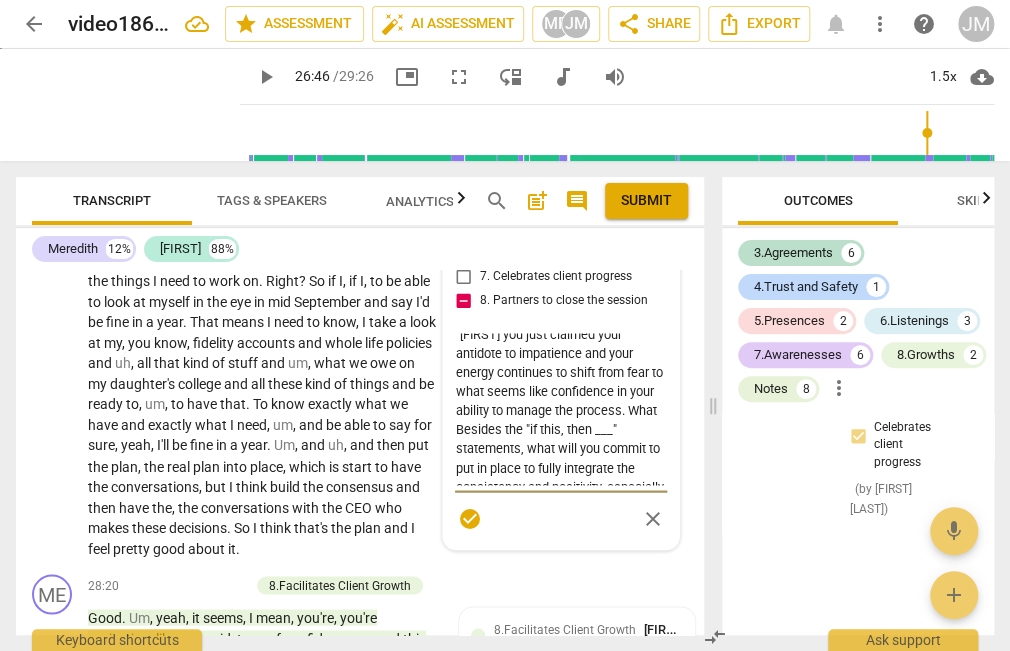 type on "yes to the skills you highlighted, however, you opened with a directive statement. Of course the session will wrap up. Use that to inspire him, e.g., "Alec you just claimed your antidote to impatience and your energy continues to shift from fear to  what seems like confidence in your ability to manage the process. What eBesides the "if this, then ___" statements, what will you commit to put in place to fully integrate the consistency and positivity, especially as the brutal commute returns and before you exit?"" 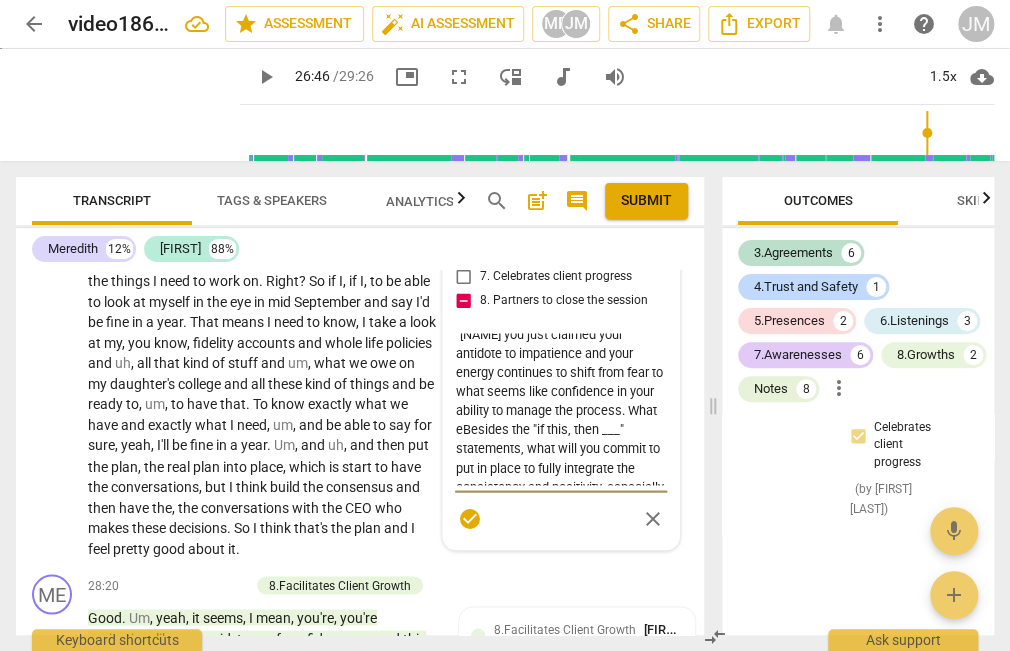 type on "yes to the skills you highlighted, however, you opened with a directive statement. Of course the session will wrap up. Use that to inspire him, e.g., "Alec you just claimed your antidote to impatience and your energy continues to shift from fear to  what seems like confidence in your ability to manage the process. What elBesides the "if this, then ___" statements, what will you commit to put in place to fully integrate the consistency and positivity, especially as the brutal commute returns and before you exit?"" 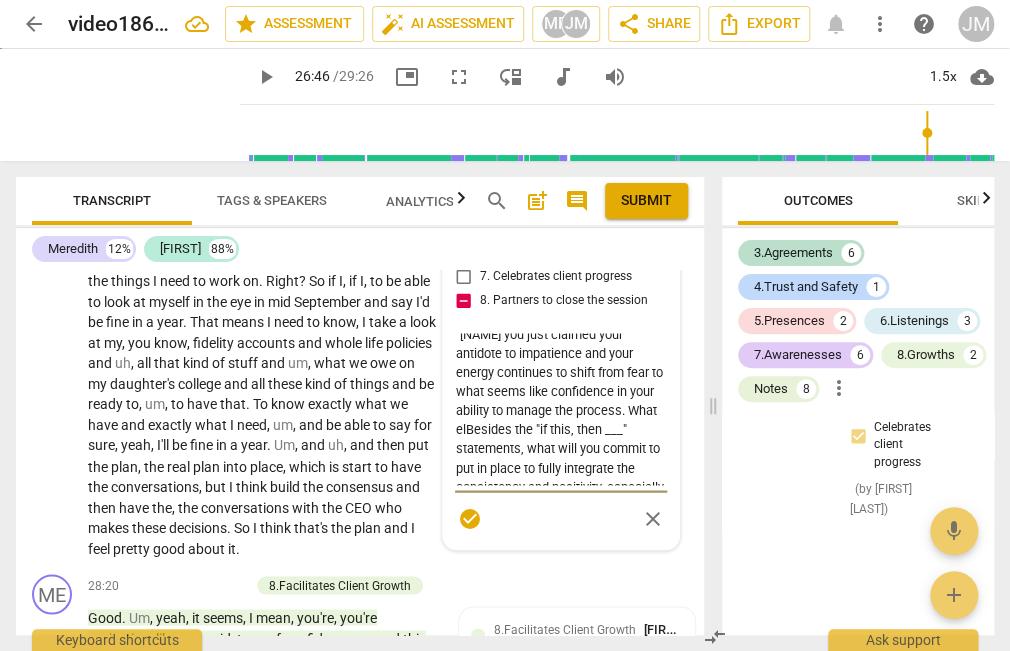 type on "yes to the skills you highlighted, however, you opened with a directive statement. Of course the session will wrap up. Use that to inspire him, e.g., "Alec you just claimed your antidote to impatience and your energy continues to shift from fear to  what seems like confidence in your ability to manage the process. What elsBesides the "if this, then ___" statements, what will you commit to put in place to fully integrate the consistency and positivity, especially as the brutal commute returns and before you exit?"" 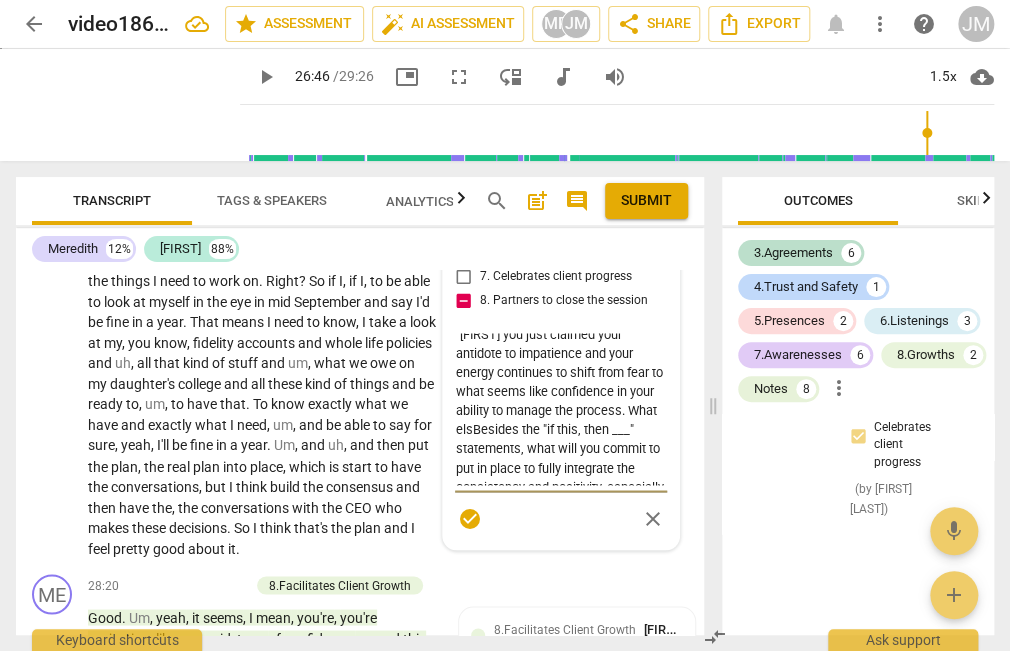 type on "yes to the skills you highlighted, however, you opened with a directive statement. Of course the session will wrap up. Use that to inspire him, e.g., "Alec you just claimed your antidote to impatience and your energy continues to shift from fear to  what seems like confidence in your ability to manage the process. What elseBesides the "if this, then ___" statements, what will you commit to put in place to fully integrate the consistency and positivity, especially as the brutal commute returns and before you exit?"" 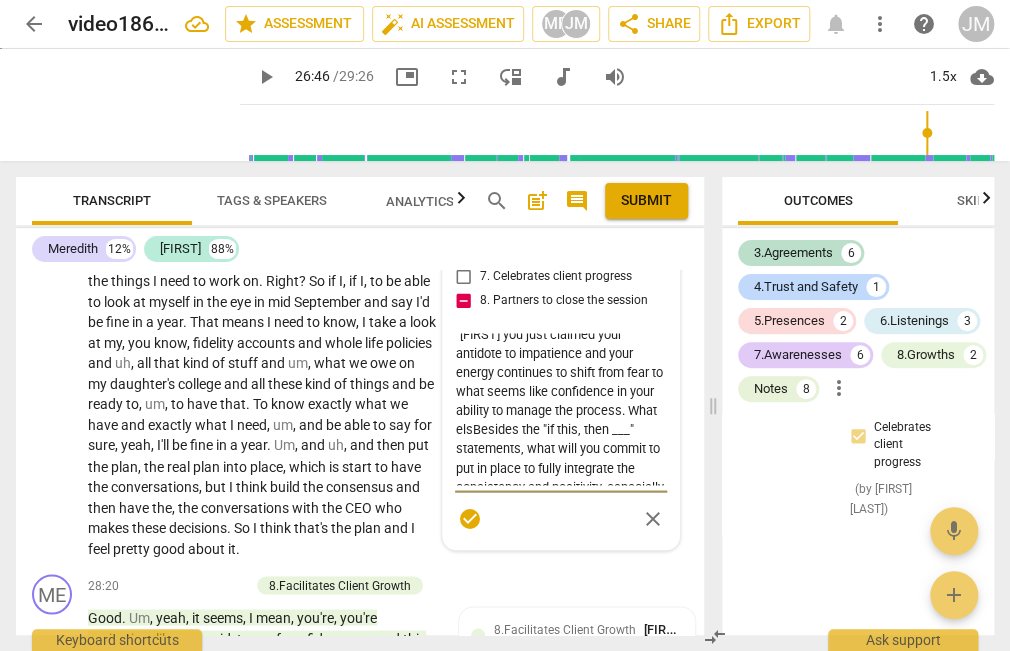 type on "yes to the skills you highlighted, however, you opened with a directive statement. Of course the session will wrap up. Use that to inspire him, e.g., "Alec you just claimed your antidote to impatience and your energy continues to shift from fear to  what seems like confidence in your ability to manage the process. What elseBesides the "if this, then ___" statements, what will you commit to put in place to fully integrate the consistency and positivity, especially as the brutal commute returns and before you exit?"" 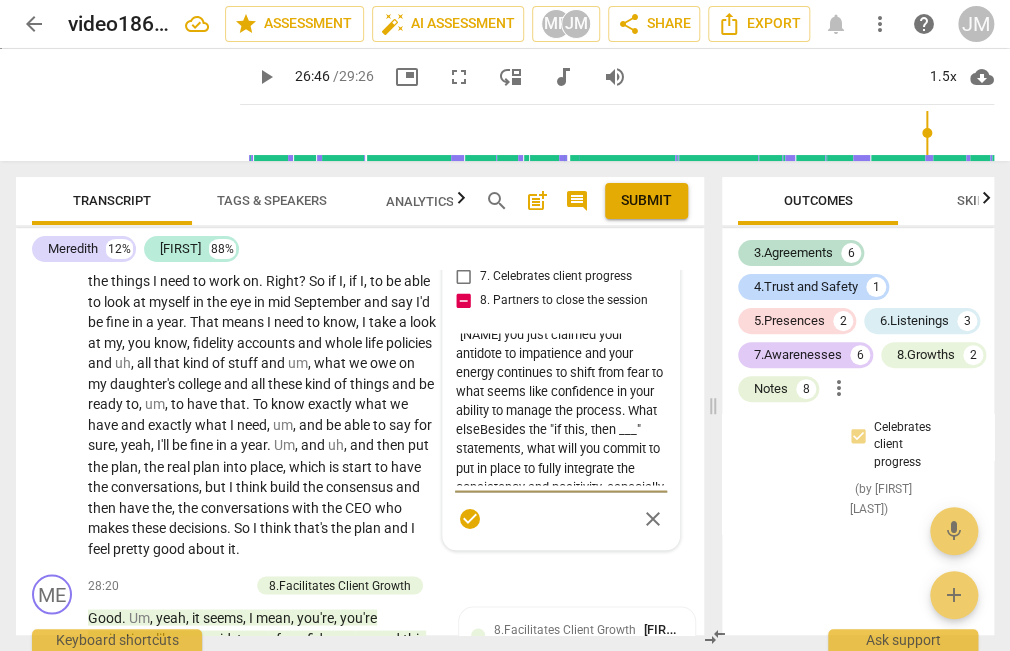 type on "yes to the skills you highlighted, however, you opened with a directive statement. Of course the session will wrap up. Use that to inspire him, e.g., "Alec you just claimed your antidote to impatience and your energy continues to shift from fear to  what seems like confidence in your ability to manage the process. What else Besides the "if this, then ___" statements, what will you commit to put in place to fully integrate the consistency and positivity, especially as the brutal commute returns and before you exit?"" 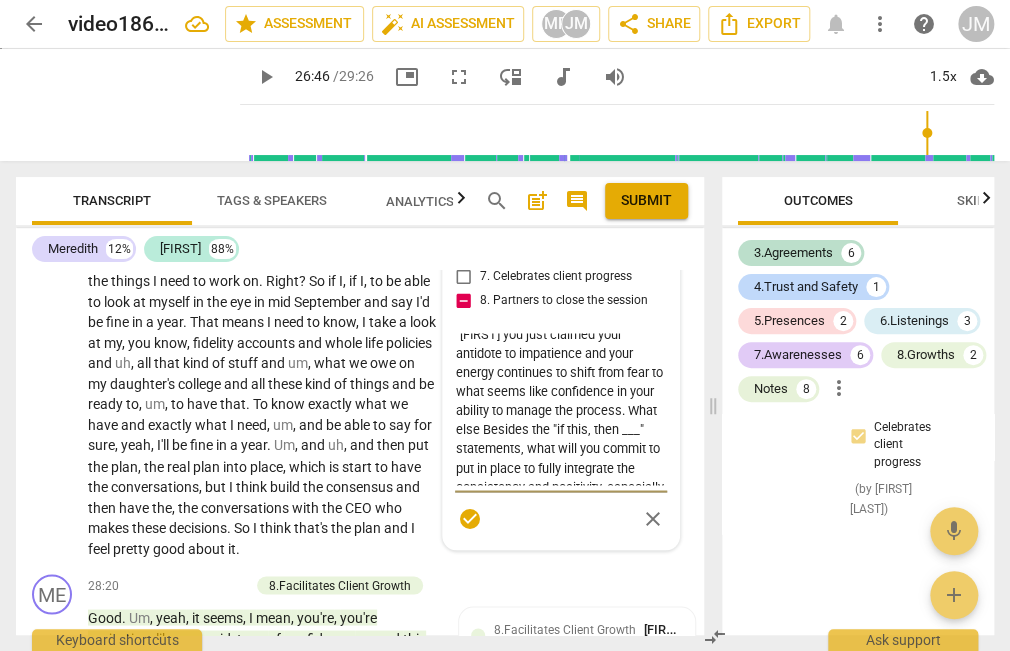 type on "yes to the skills you highlighted, however, you opened with a directive statement. Of course the session will wrap up. Use that to inspire him, e.g., "Alec you just claimed your antidote to impatience and your energy continues to shift from fear to  what seems like confidence in your ability to manage the process. What else cBesides the "if this, then ___" statements, what will you commit to put in place to fully integrate the consistency and positivity, especially as the brutal commute returns and before you exit?"" 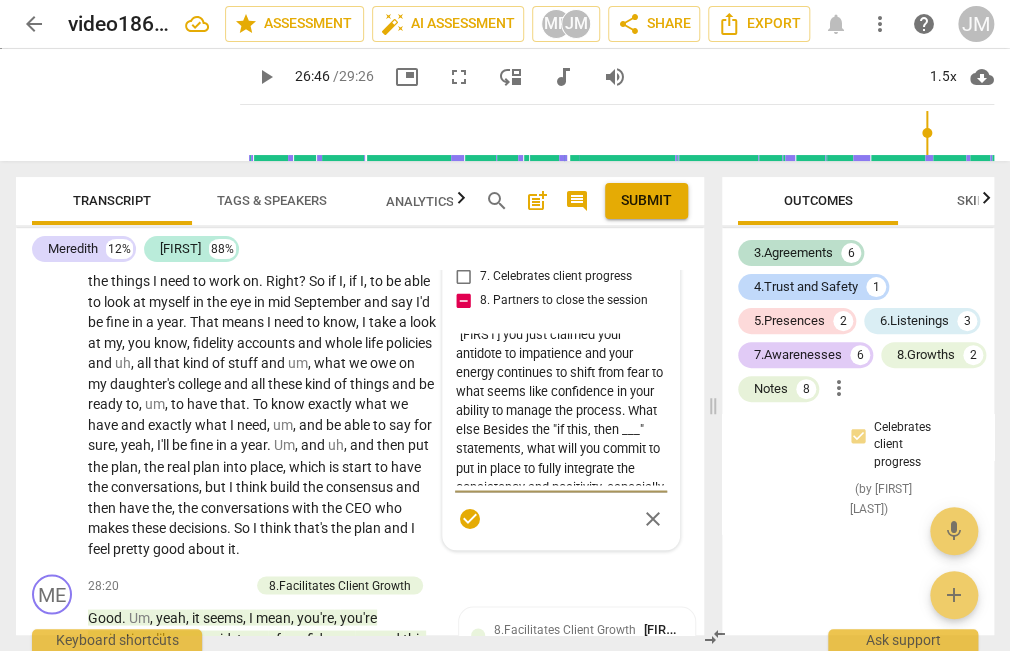 type on "yes to the skills you highlighted, however, you opened with a directive statement. Of course the session will wrap up. Use that to inspire him, e.g., "Alec you just claimed your antidote to impatience and your energy continues to shift from fear to  what seems like confidence in your ability to manage the process. What else cBesides the "if this, then ___" statements, what will you commit to put in place to fully integrate the consistency and positivity, especially as the brutal commute returns and before you exit?"" 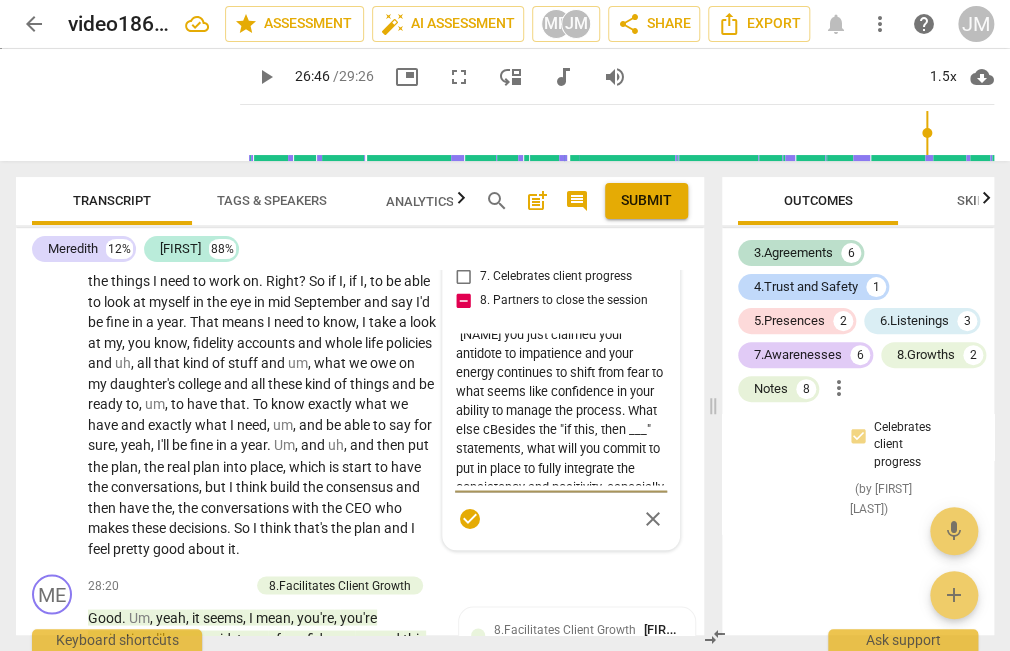 type on "yes to the skills you highlighted, however, you opened with a directive statement. Of course the session will wrap up. Use that to inspire him, e.g., "Alec you just claimed your antidote to impatience and your energy continues to shift from fear to  what seems like confidence in your ability to manage the process. What else coBesides the "if this, then ___" statements, what will you commit to put in place to fully integrate the consistency and positivity, especially as the brutal commute returns and before you exit?"" 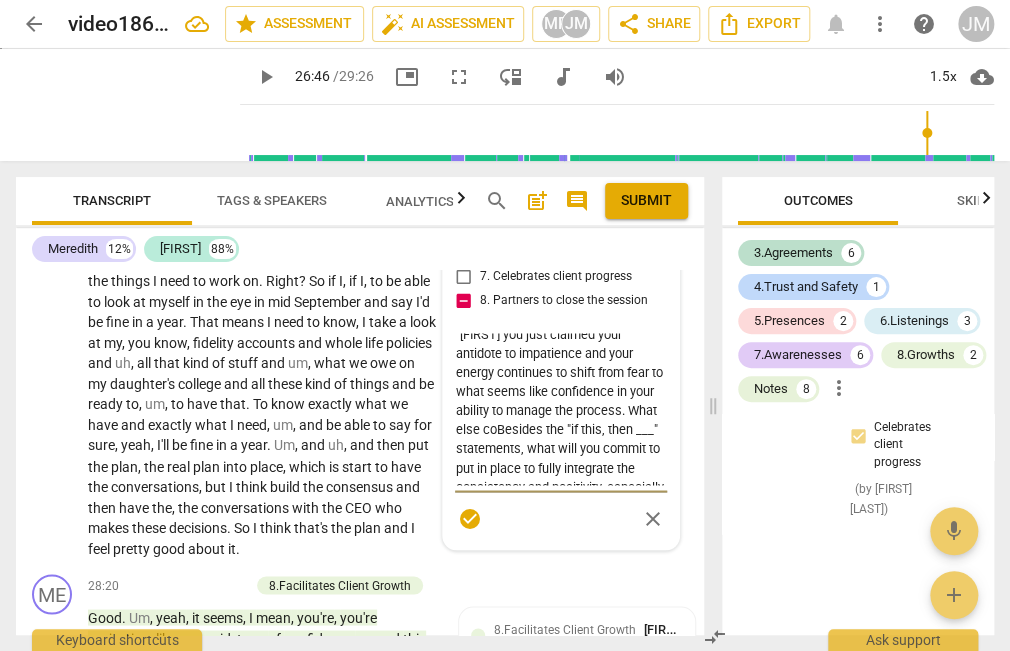 type on "yes to the skills you highlighted, however, you opened with a directive statement. Of course the session will wrap up. Use that to inspire him, e.g., "Alec you just claimed your antidote to impatience and your energy continues to shift from fear to  what seems like confidence in your ability to manage the process. What else couBesides the "if this, then ___" statements, what will you commit to put in place to fully integrate the consistency and positivity, especially as the brutal commute returns and before you exit?"" 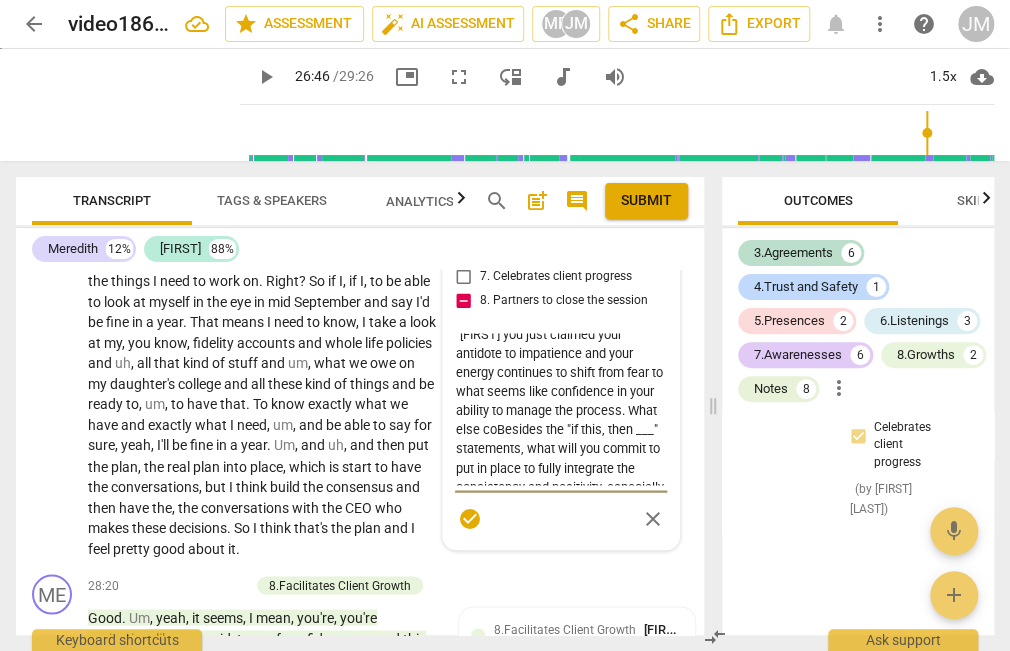 type on "yes to the skills you highlighted, however, you opened with a directive statement. Of course the session will wrap up. Use that to inspire him, e.g., "Alec you just claimed your antidote to impatience and your energy continues to shift from fear to  what seems like confidence in your ability to manage the process. What else couBesides the "if this, then ___" statements, what will you commit to put in place to fully integrate the consistency and positivity, especially as the brutal commute returns and before you exit?"" 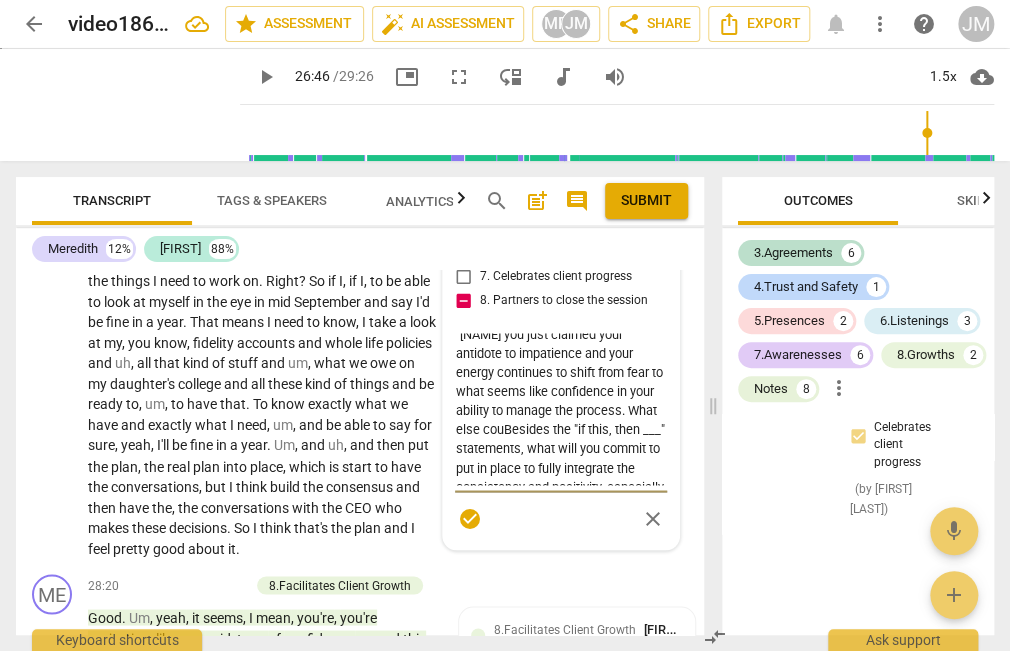 type on "yes to the skills you highlighted, however, you opened with a directive statement. Of course the session will wrap up. Use that to inspire him, e.g., "Alec you just claimed your antidote to impatience and your energy continues to shift from fear to  what seems like confidence in your ability to manage the process. What else coulBesides the "if this, then ___" statements, what will you commit to put in place to fully integrate the consistency and positivity, especially as the brutal commute returns and before you exit?"" 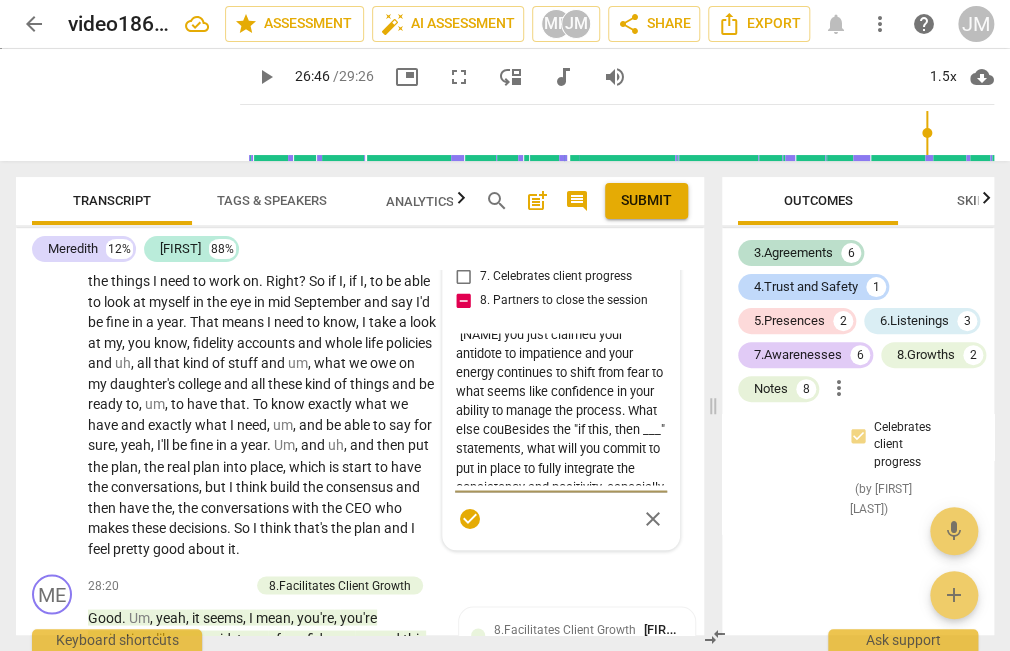 type on "yes to the skills you highlighted, however, you opened with a directive statement. Of course the session will wrap up. Use that to inspire him, e.g., "Alec you just claimed your antidote to impatience and your energy continues to shift from fear to  what seems like confidence in your ability to manage the process. What else coulBesides the "if this, then ___" statements, what will you commit to put in place to fully integrate the consistency and positivity, especially as the brutal commute returns and before you exit?"" 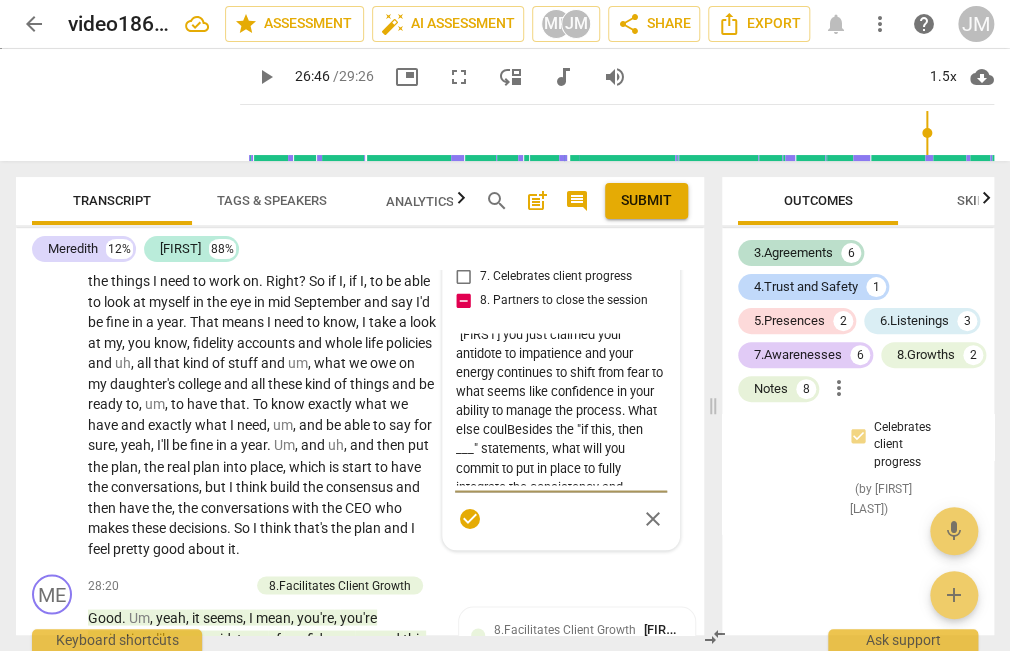 type on "yes to the skills you highlighted, however, you opened with a directive statement. Of course the session will wrap up. Use that to inspire him, e.g., "Alec you just claimed your antidote to impatience and your energy continues to shift from fear to  what seems like confidence in your ability to manage the process. What else couldBesides the "if this, then ___" statements, what will you commit to put in place to fully integrate the consistency and positivity, especially as the brutal commute returns and before you exit?"" 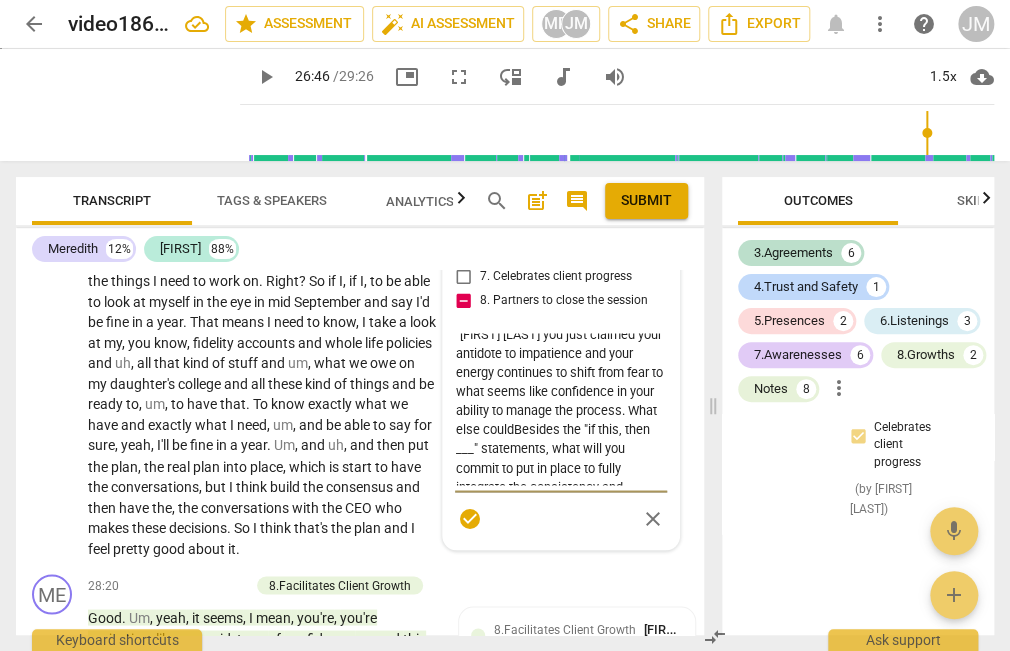 type on "yes to the skills you highlighted, however, you opened with a directive statement. Of course the session will wrap up. Use that to inspire him, e.g., "Alec you just claimed your antidote to impatience and your energy continues to shift from fear to  what seems like confidence in your ability to manage the process. What else could Besides the "if this, then ___" statements, what will you commit to put in place to fully integrate the consistency and positivity, especially as the brutal commute returns and before you exit?"" 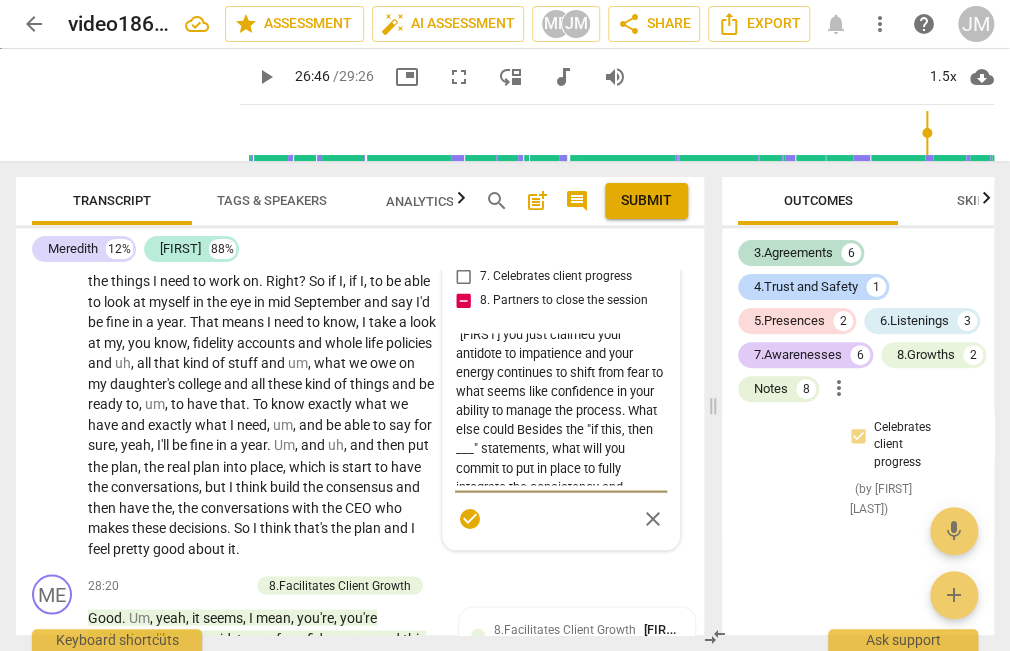 type on "yes to the skills you highlighted, however, you opened with a directive statement. Of course the session will wrap up. Use that to inspire him, e.g., "Alec you just claimed your antidote to impatience and your energy continues to shift from fear to  what seems like confidence in your ability to manage the process. What else could wBesides the "if this, then ___" statements, what will you commit to put in place to fully integrate the consistency and positivity, especially as the brutal commute returns and before you exit?"" 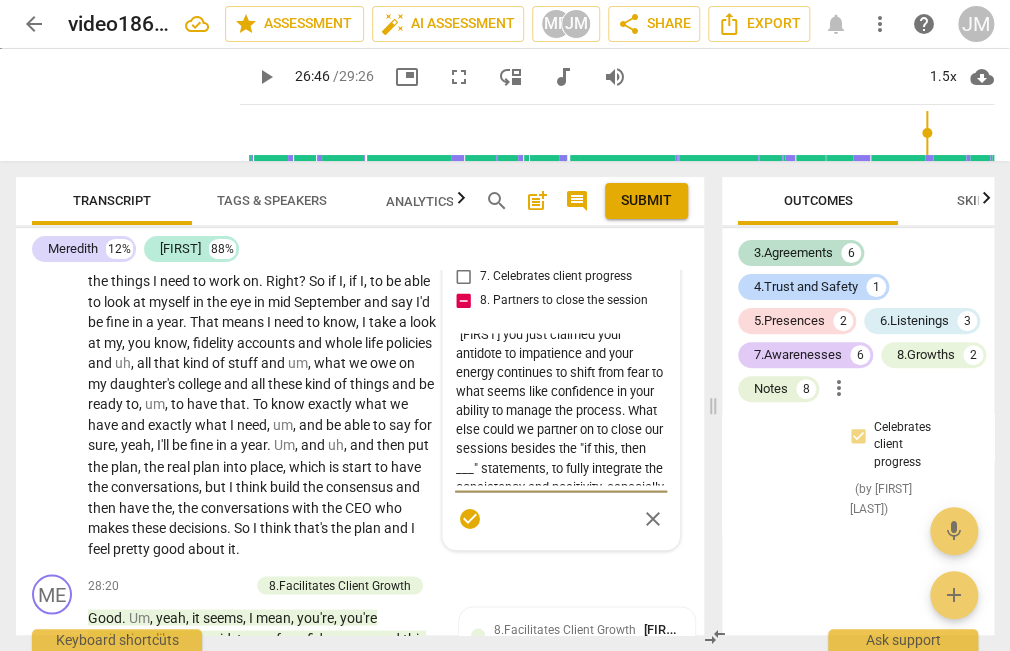 type on "yes to the skills you highlighted, however, you opened with a directive statement. Of course the session will wrap up. Use that to inspire him, e.g., "Alec you just claimed your antidote to impatience and your energy continues to shift from fear to  what seems like confidence in your ability to manage the process. What else could weBesides the "if this, then ___" statements, what will you commit to put in place to fully integrate the consistency and positivity, especially as the brutal commute returns and before you exit?"" 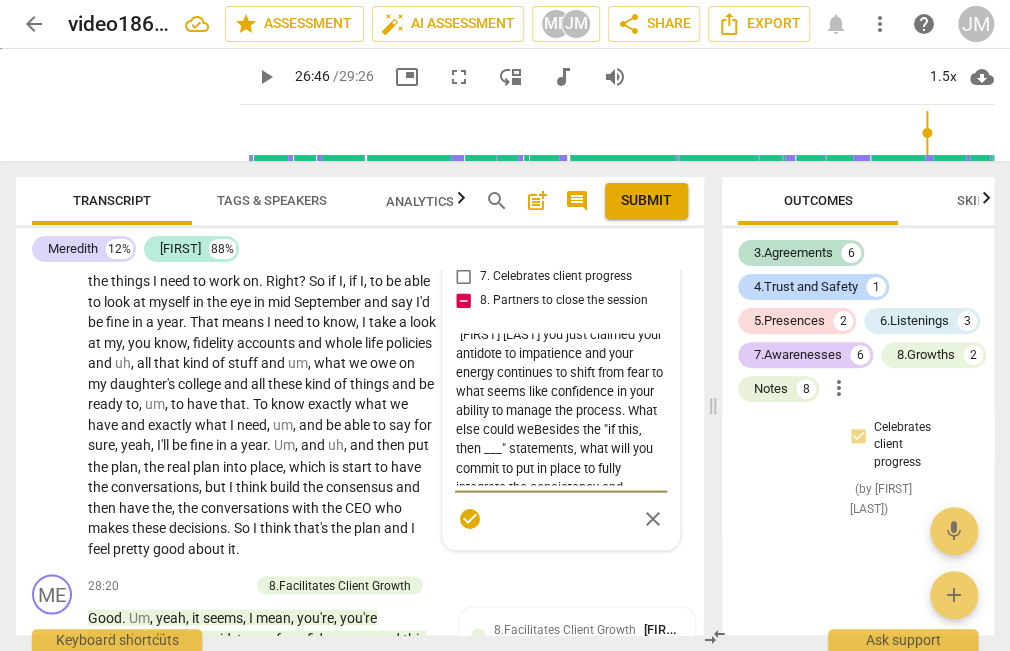 type on "yes to the skills you highlighted, however, you opened with a directive statement. Of course the session will wrap up. Use that to inspire him, e.g., "Alec you just claimed your antidote to impatience and your energy continues to shift from fear to  what seems like confidence in your ability to manage the process. What else could we Besides the "if this, then ___" statements, what will you commit to put in place to fully integrate the consistency and positivity, especially as the brutal commute returns and before you exit?"" 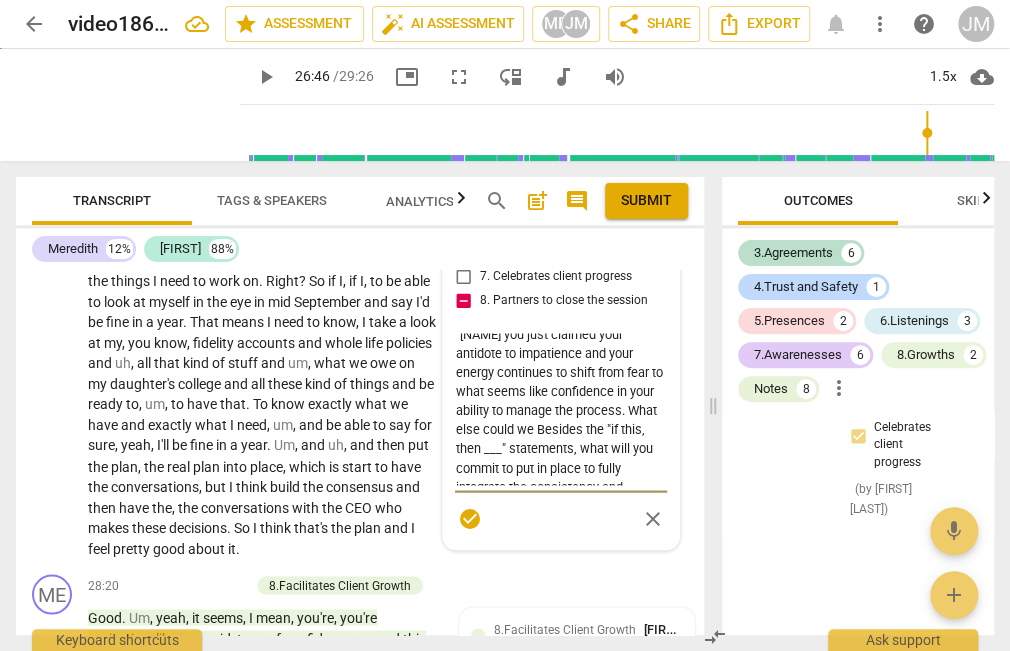type on "yes to the skills you highlighted, however, you opened with a directive statement. Of course the session will wrap up. Use that to inspire him, e.g., "Alec you just claimed your antidote to impatience and your energy continues to shift from fear to  what seems like confidence in your ability to manage the process. What else could we pBesides the "if this, then ___" statements, what will you commit to put in place to fully integrate the consistency and positivity, especially as the brutal commute returns and before you exit?"" 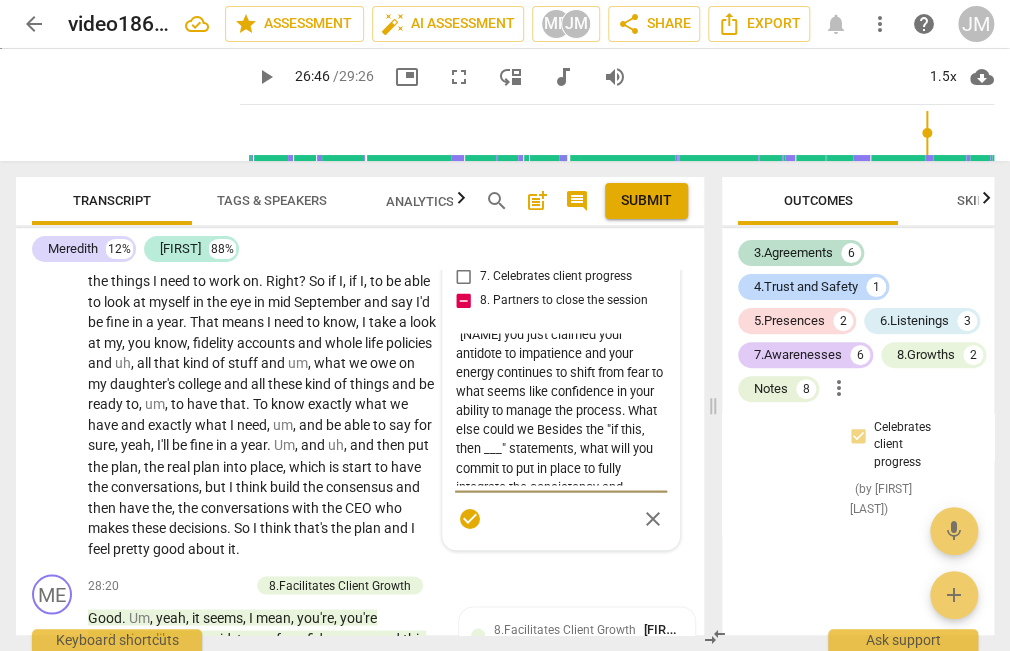 type on "yes to the skills you highlighted, however, you opened with a directive statement. Of course the session will wrap up. Use that to inspire him, e.g., "Alec you just claimed your antidote to impatience and your energy continues to shift from fear to  what seems like confidence in your ability to manage the process. What else could we pBesides the "if this, then ___" statements, what will you commit to put in place to fully integrate the consistency and positivity, especially as the brutal commute returns and before you exit?"" 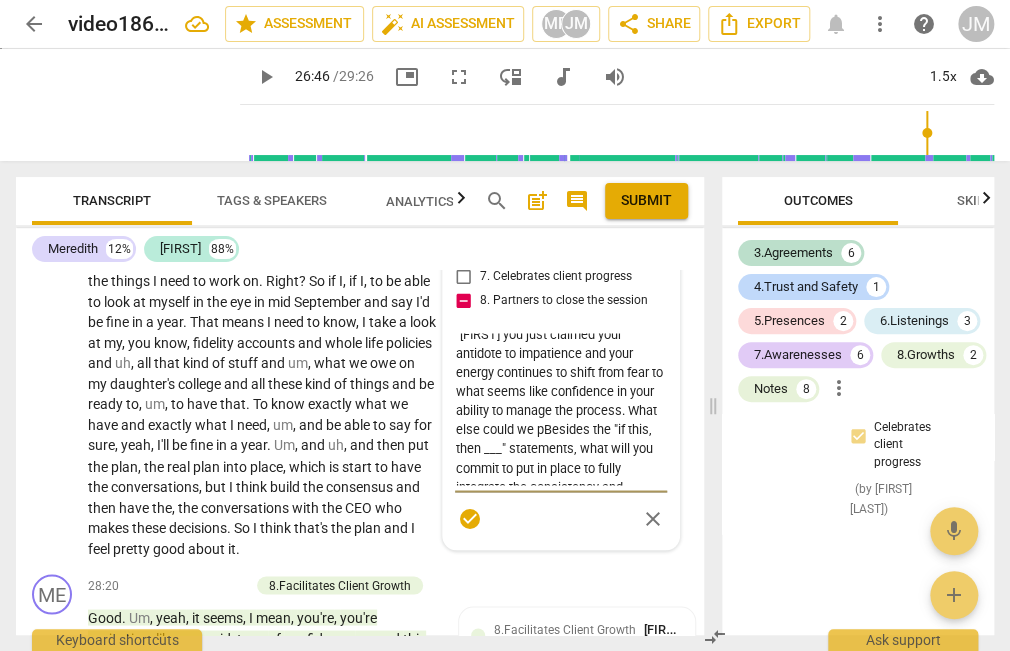 type on "yes to the skills you highlighted, however, you opened with a directive statement. Of course the session will wrap up. Use that to inspire him, e.g., "Alec you just claimed your antidote to impatience and your energy continues to shift from fear to  what seems like confidence in your ability to manage the process. What else could we paBesides the "if this, then ___" statements, what will you commit to put in place to fully integrate the consistency and positivity, especially as the brutal commute returns and before you exit?"" 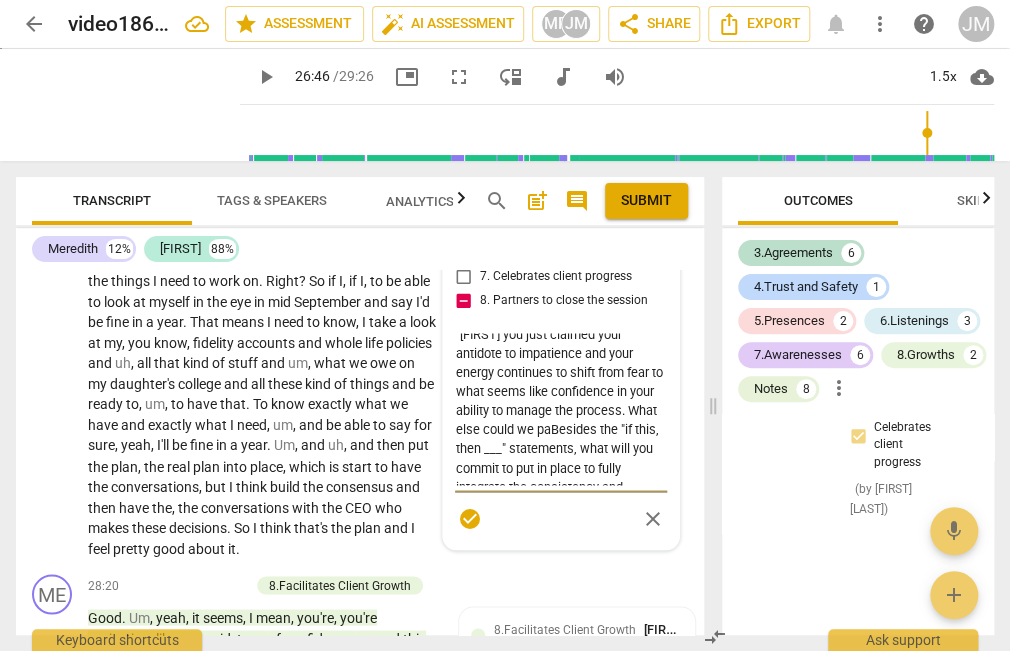 type on "yes to the skills you highlighted, however, you opened with a directive statement. Of course the session will wrap up. Use that to inspire him, e.g., "Alec you just claimed your antidote to impatience and your energy continues to shift from fear to  what seems like confidence in your ability to manage the process. What else could we parBesides the "if this, then ___" statements, what will you commit to put in place to fully integrate the consistency and positivity, especially as the brutal commute returns and before you exit?"" 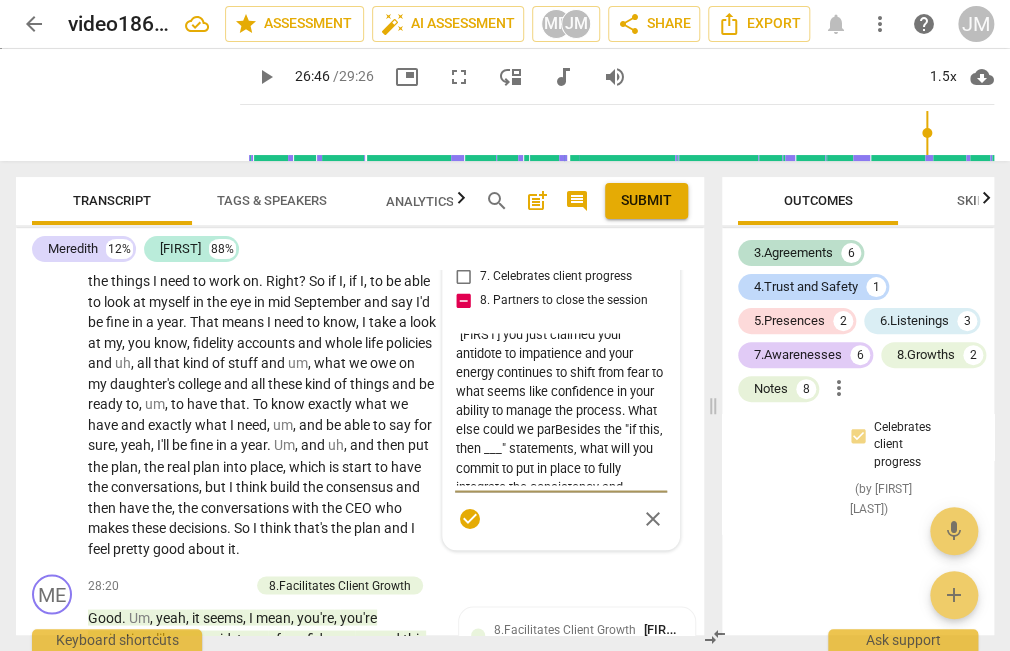 type on "yes to the skills you highlighted, however, you opened with a directive statement. Of course the session will wrap up. Use that to inspire him, e.g., "Alec you just claimed your antidote to impatience and your energy continues to shift from fear to  what seems like confidence in your ability to manage the process. What else could we partBesides the "if this, then ___" statements, what will you commit to put in place to fully integrate the consistency and positivity, especially as the brutal commute returns and before you exit?"" 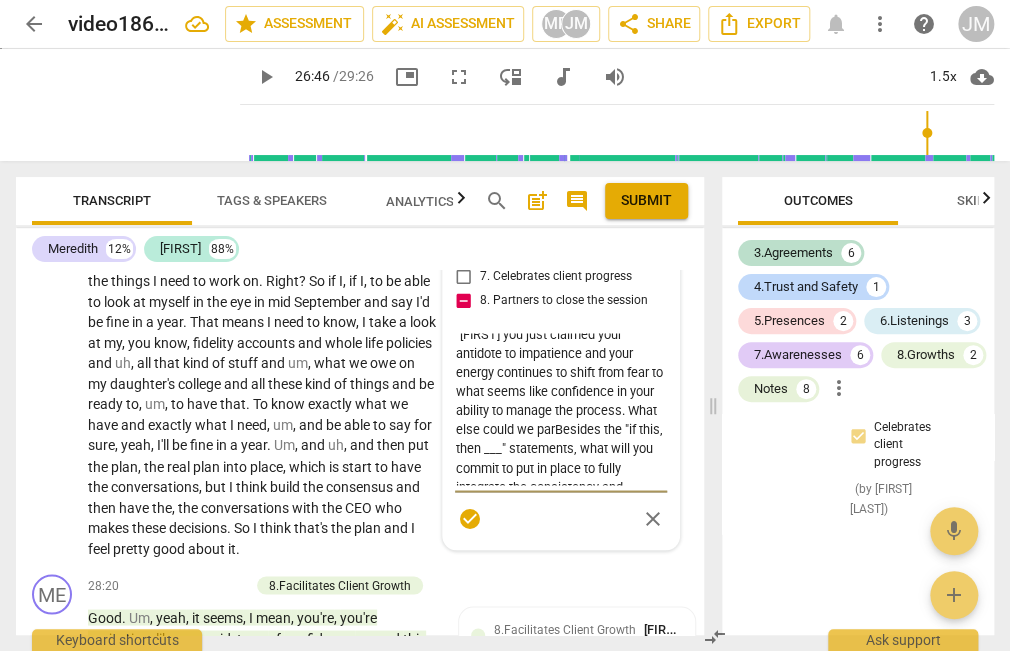 type on "yes to the skills you highlighted, however, you opened with a directive statement. Of course the session will wrap up. Use that to inspire him, e.g., "Alec you just claimed your antidote to impatience and your energy continues to shift from fear to  what seems like confidence in your ability to manage the process. What else could we partBesides the "if this, then ___" statements, what will you commit to put in place to fully integrate the consistency and positivity, especially as the brutal commute returns and before you exit?"" 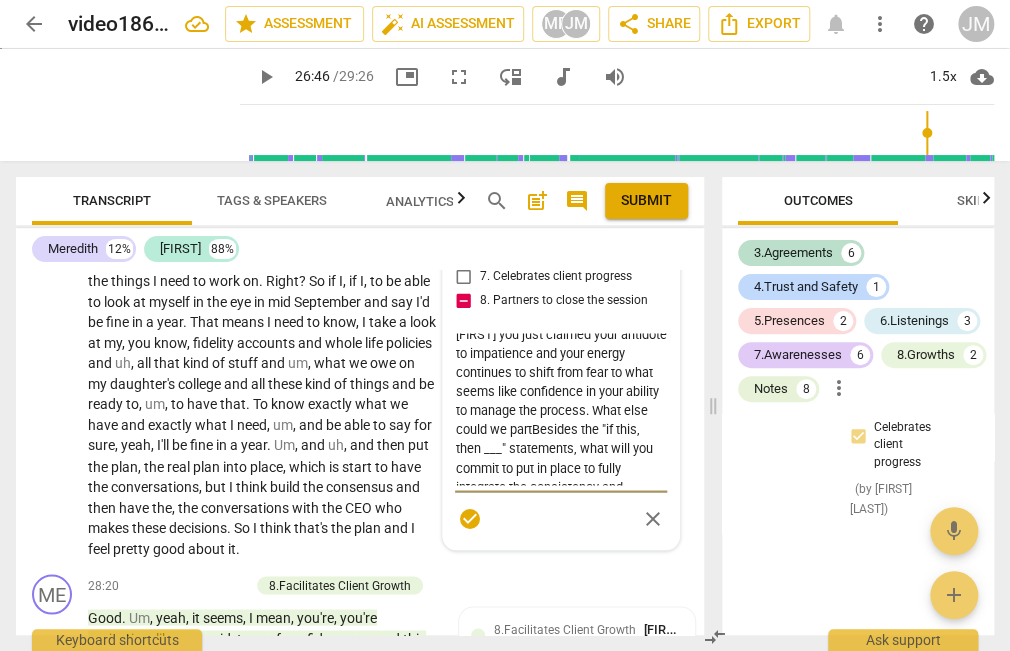 type on "yes to the skills you highlighted, however, you opened with a directive statement. Of course the session will wrap up. Use that to inspire him, e.g., "Alec you just claimed your antidote to impatience and your energy continues to shift from fear to  what seems like confidence in your ability to manage the process. What else could we partnBesides the "if this, then ___" statements, what will you commit to put in place to fully integrate the consistency and positivity, especially as the brutal commute returns and before you exit?"" 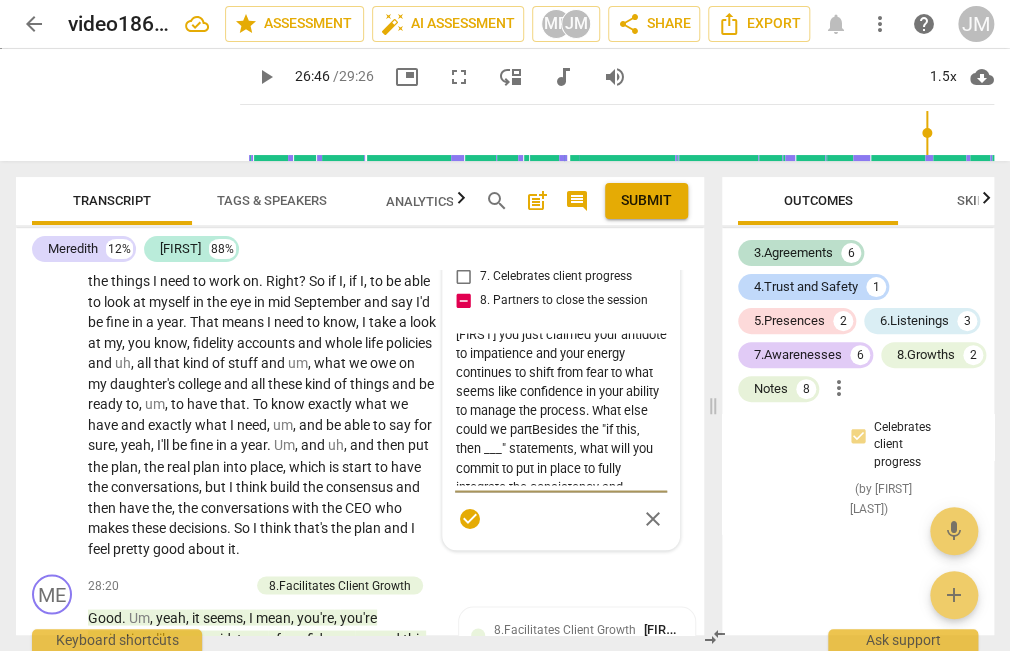 type on "yes to the skills you highlighted, however, you opened with a directive statement. Of course the session will wrap up. Use that to inspire him, e.g., "Alec you just claimed your antidote to impatience and your energy continues to shift from fear to  what seems like confidence in your ability to manage the process. What else could we partnBesides the "if this, then ___" statements, what will you commit to put in place to fully integrate the consistency and positivity, especially as the brutal commute returns and before you exit?"" 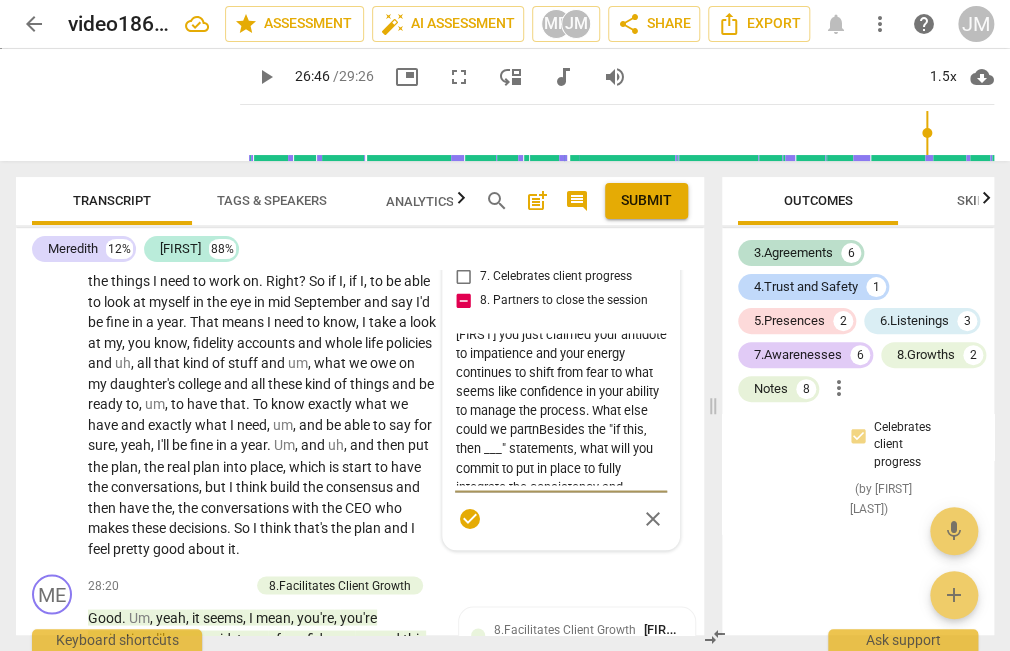 type on "yes to the skills you highlighted, however, you opened with a directive statement. Of course the session will wrap up. Use that to inspire him, e.g., "Alec you just claimed your antidote to impatience and your energy continues to shift from fear to  what seems like confidence in your ability to manage the process. What else could we partneBesides the "if this, then ___" statements, what will you commit to put in place to fully integrate the consistency and positivity, especially as the brutal commute returns and before you exit?"" 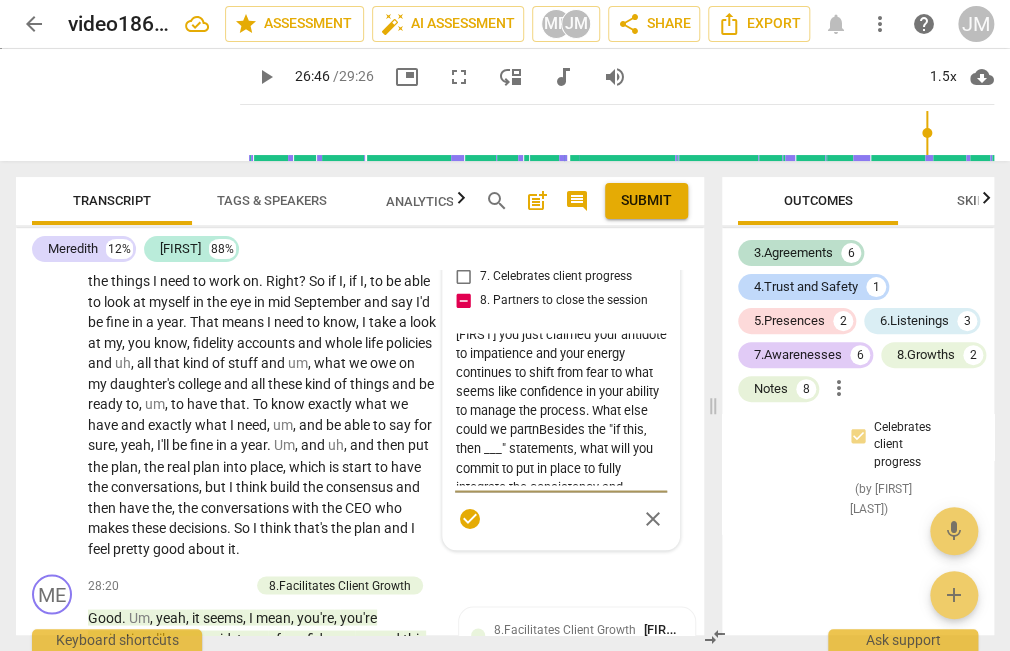 type on "yes to the skills you highlighted, however, you opened with a directive statement. Of course the session will wrap up. Use that to inspire him, e.g., "Alec you just claimed your antidote to impatience and your energy continues to shift from fear to  what seems like confidence in your ability to manage the process. What else could we partneBesides the "if this, then ___" statements, what will you commit to put in place to fully integrate the consistency and positivity, especially as the brutal commute returns and before you exit?"" 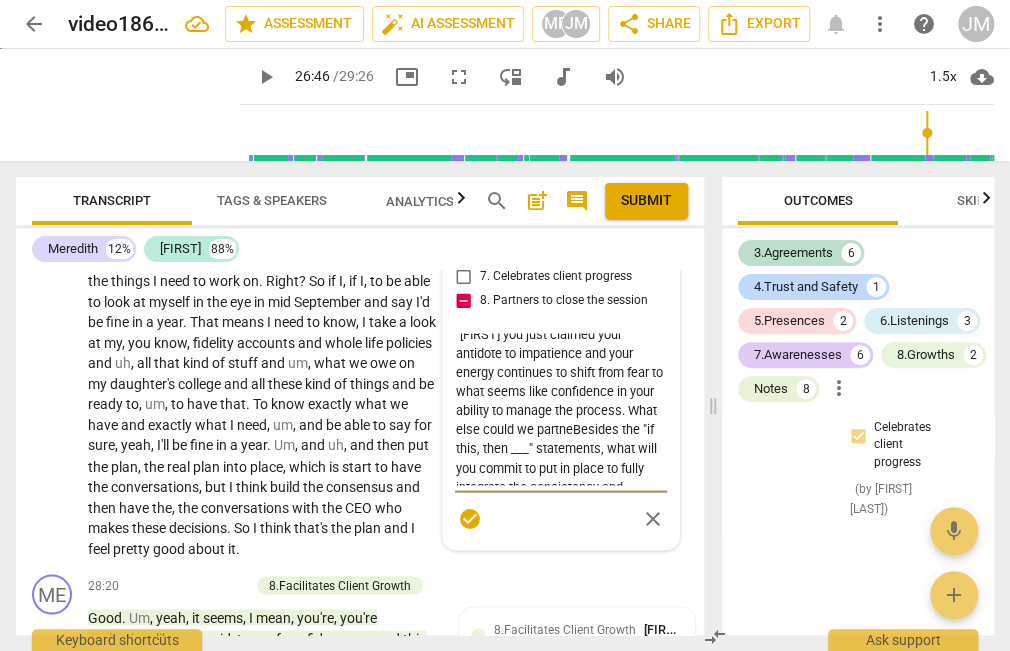 type on "yes to the skills you highlighted, however, you opened with a directive statement. Of course the session will wrap up. Use that to inspire him, e.g., "Alec you just claimed your antidote to impatience and your energy continues to shift from fear to  what seems like confidence in your ability to manage the process. What else could we partnerBesides the "if this, then ___" statements, what will you commit to put in place to fully integrate the consistency and positivity, especially as the brutal commute returns and before you exit?"" 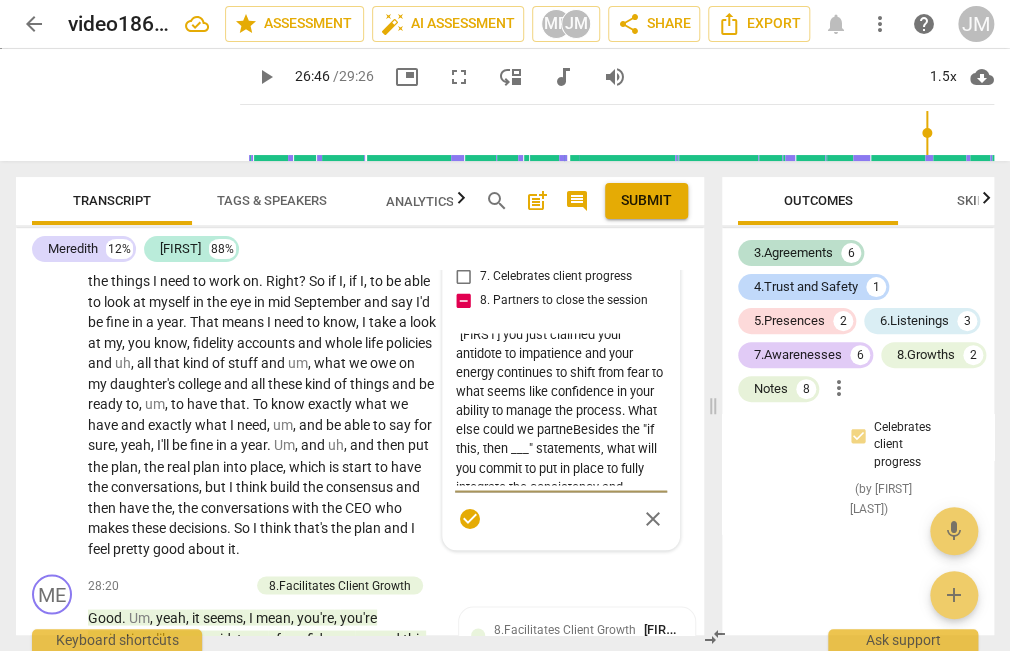 type on "yes to the skills you highlighted, however, you opened with a directive statement. Of course the session will wrap up. Use that to inspire him, e.g., "Alec you just claimed your antidote to impatience and your energy continues to shift from fear to  what seems like confidence in your ability to manage the process. What else could we partnerBesides the "if this, then ___" statements, what will you commit to put in place to fully integrate the consistency and positivity, especially as the brutal commute returns and before you exit?"" 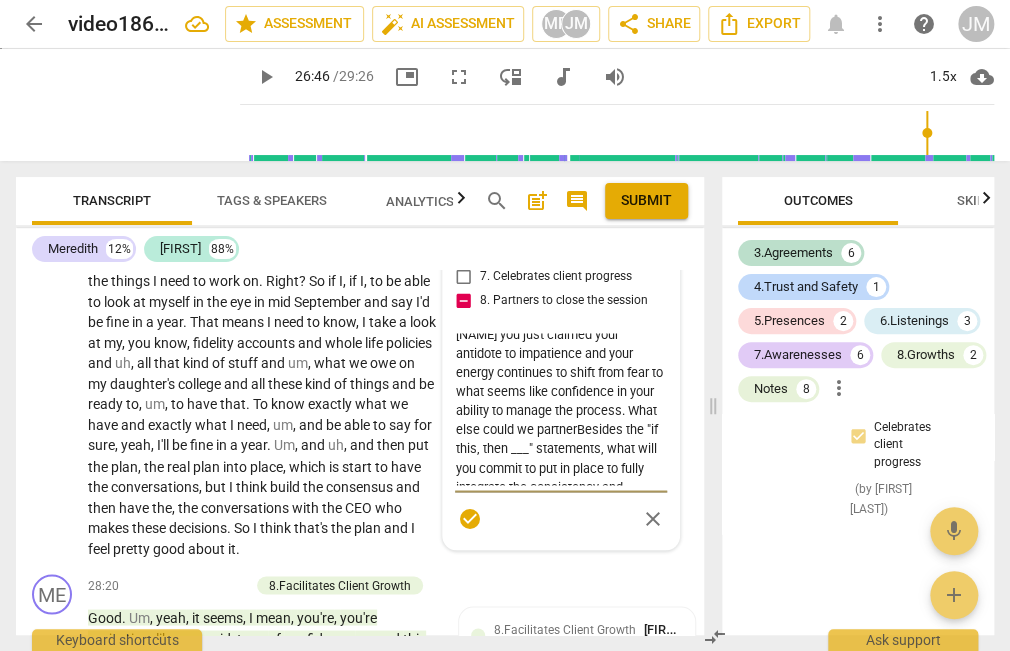 type on "yes to the skills you highlighted, however, you opened with a directive statement. Of course the session will wrap up. Use that to inspire him, e.g., "Alec you just claimed your antidote to impatience and your energy continues to shift from fear to  what seems like confidence in your ability to manage the process. What else could we partner Besides the "if this, then ___" statements, what will you commit to put in place to fully integrate the consistency and positivity, especially as the brutal commute returns and before you exit?"" 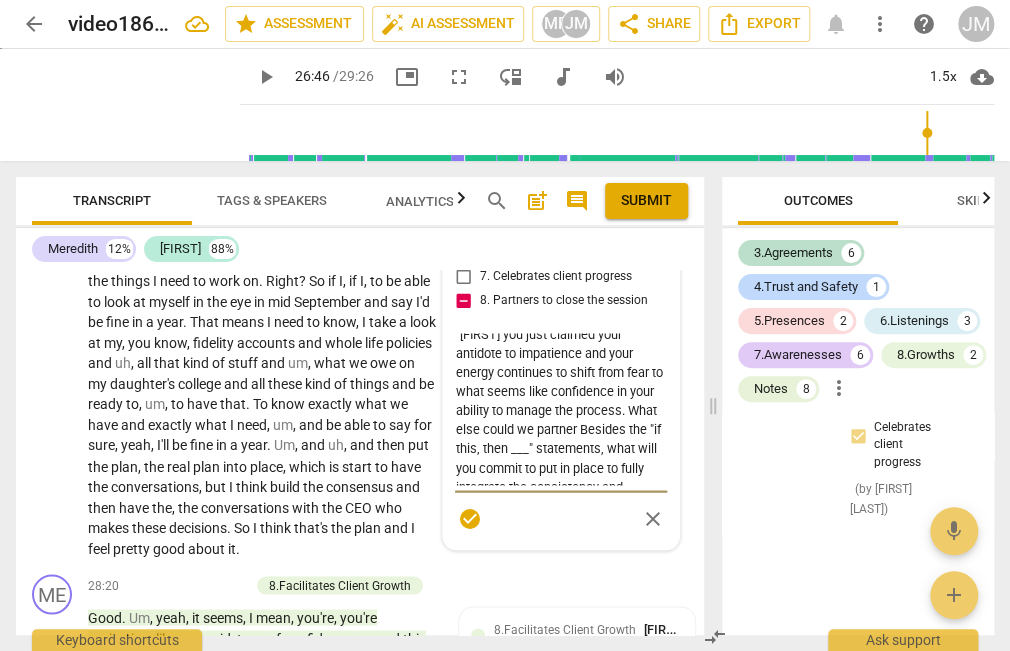 type on "yes to the skills you highlighted, however, you opened with a directive statement. Of course the session will wrap up. Use that to inspire him, e.g., "Alec you just claimed your antidote to impatience and your energy continues to shift from fear to  what seems like confidence in your ability to manage the process. What else could we partner oBesides the "if this, then ___" statements, what will you commit to put in place to fully integrate the consistency and positivity, especially as the brutal commute returns and before you exit?"" 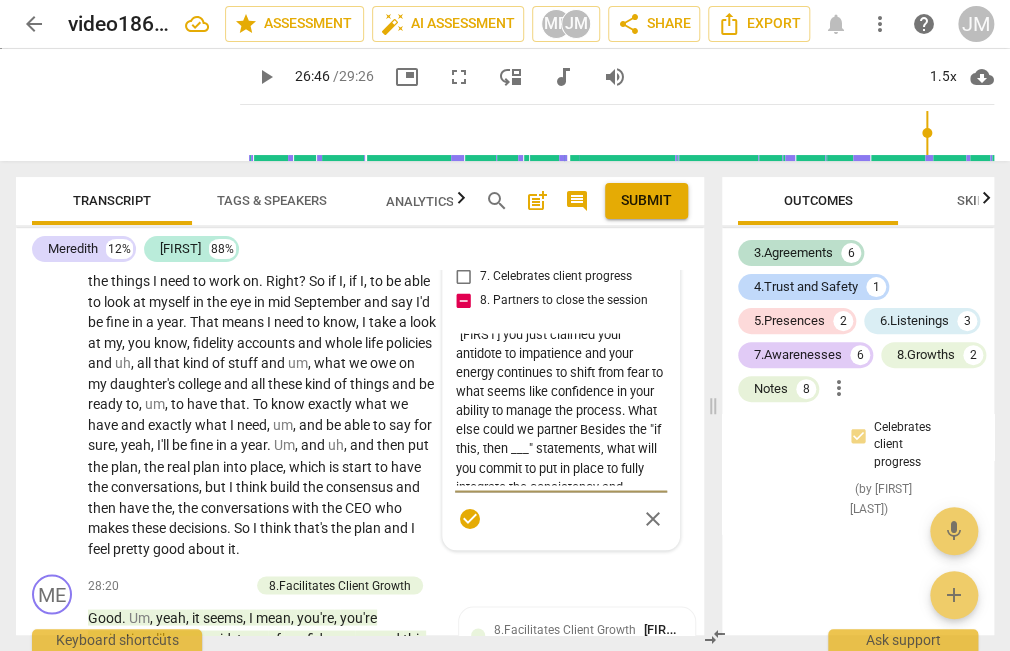 type on "yes to the skills you highlighted, however, you opened with a directive statement. Of course the session will wrap up. Use that to inspire him, e.g., "Alec you just claimed your antidote to impatience and your energy continues to shift from fear to  what seems like confidence in your ability to manage the process. What else could we partner oBesides the "if this, then ___" statements, what will you commit to put in place to fully integrate the consistency and positivity, especially as the brutal commute returns and before you exit?"" 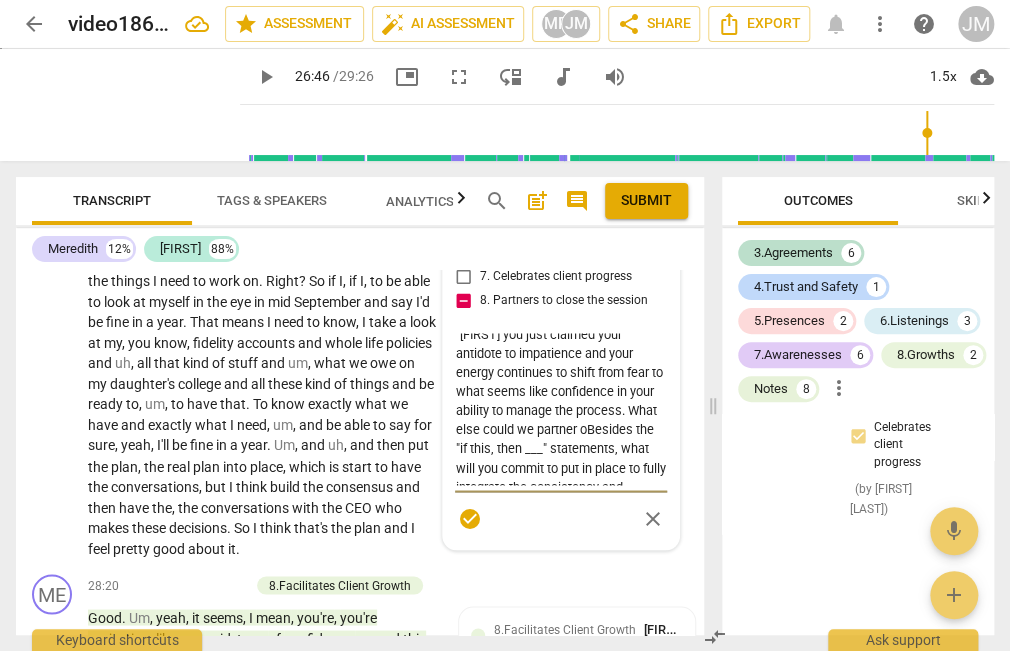 type on "yes to the skills you highlighted, however, you opened with a directive statement. Of course the session will wrap up. Use that to inspire him, e.g., "Alec you just claimed your antidote to impatience and your energy continues to shift from fear to  what seems like confidence in your ability to manage the process. What else could we partner onBesides the "if this, then ___" statements, what will you commit to put in place to fully integrate the consistency and positivity, especially as the brutal commute returns and before you exit?"" 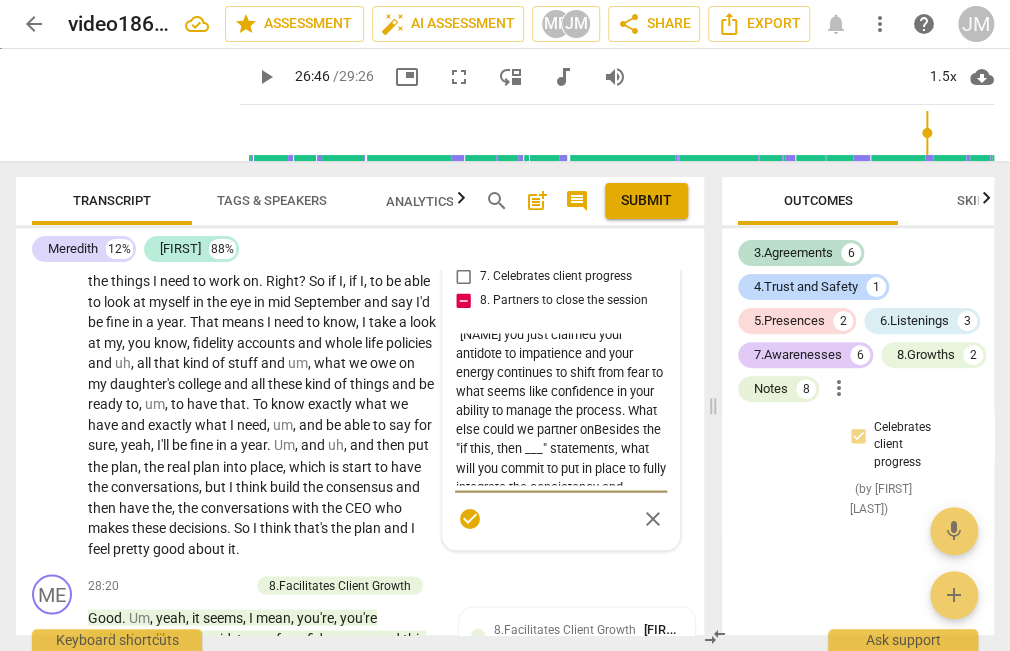 type on "yes to the skills you highlighted, however, you opened with a directive statement. Of course the session will wrap up. Use that to inspire him, e.g., "Alec you just claimed your antidote to impatience and your energy continues to shift from fear to  what seems like confidence in your ability to manage the process. What else could we partner on Besides the "if this, then ___" statements, what will you commit to put in place to fully integrate the consistency and positivity, especially as the brutal commute returns and before you exit?"" 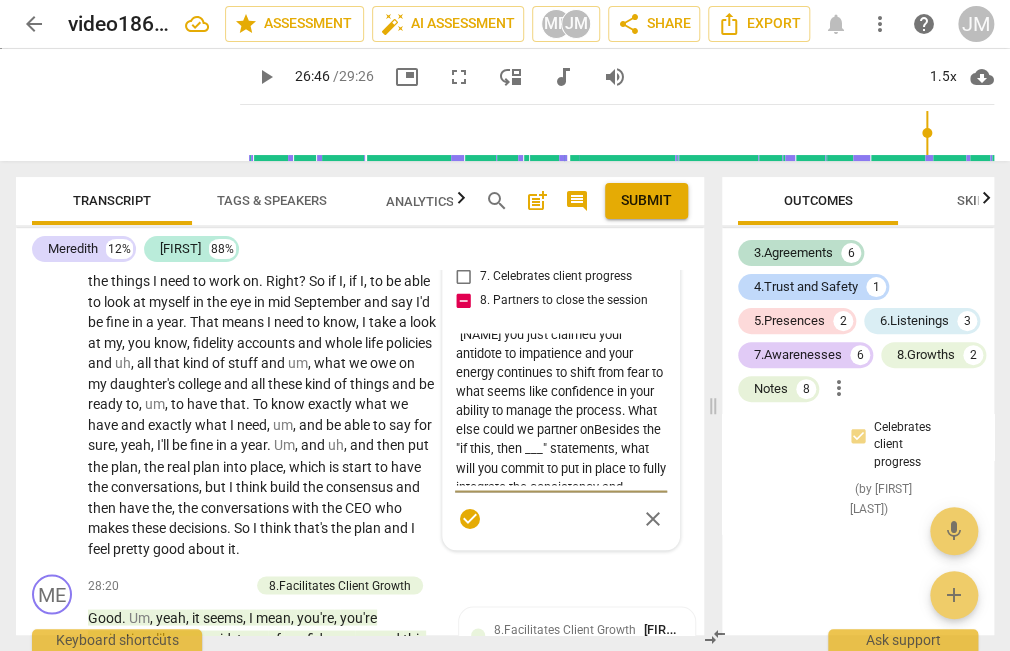 type on "yes to the skills you highlighted, however, you opened with a directive statement. Of course the session will wrap up. Use that to inspire him, e.g., "Alec you just claimed your antidote to impatience and your energy continues to shift from fear to  what seems like confidence in your ability to manage the process. What else could we partner on Besides the "if this, then ___" statements, what will you commit to put in place to fully integrate the consistency and positivity, especially as the brutal commute returns and before you exit?"" 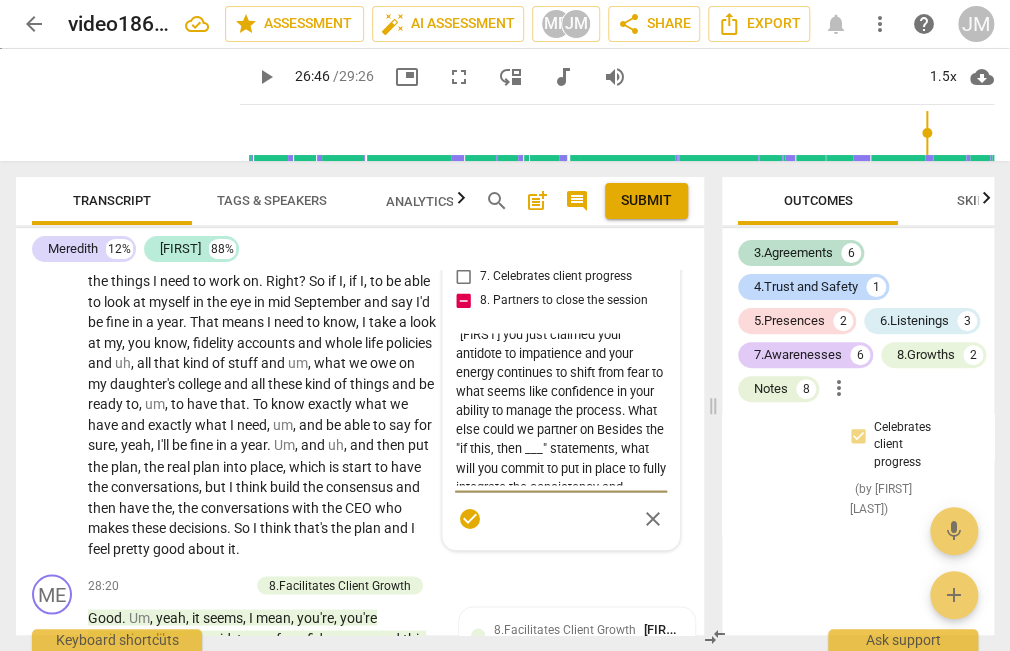 type on "yes to the skills you highlighted, however, you opened with a directive statement. Of course the session will wrap up. Use that to inspire him, e.g., "Alec you just claimed your antidote to impatience and your energy continues to shift from fear to  what seems like confidence in your ability to manage the process. What else could we partner on tBesides the "if this, then ___" statements, what will you commit to put in place to fully integrate the consistency and positivity, especially as the brutal commute returns and before you exit?"" 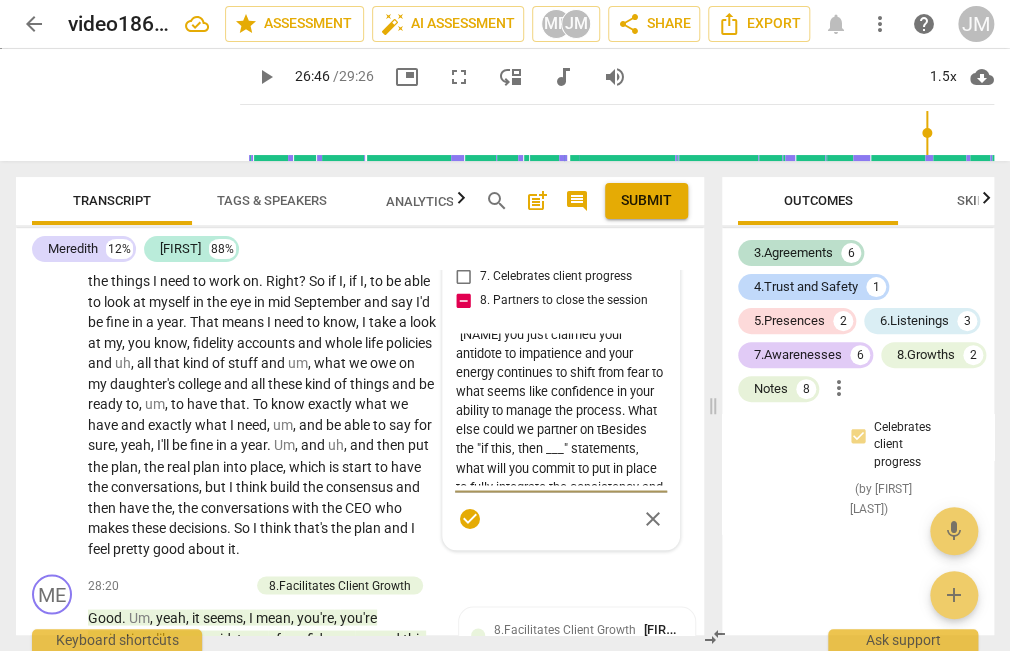 type on "yes to the skills you highlighted, however, you opened with a directive statement. Of course the session will wrap up. Use that to inspire him, e.g., "Alec you just claimed your antidote to impatience and your energy continues to shift from fear to  what seems like confidence in your ability to manage the process. What else could we partner on toBesides the "if this, then ___" statements, what will you commit to put in place to fully integrate the consistency and positivity, especially as the brutal commute returns and before you exit?"" 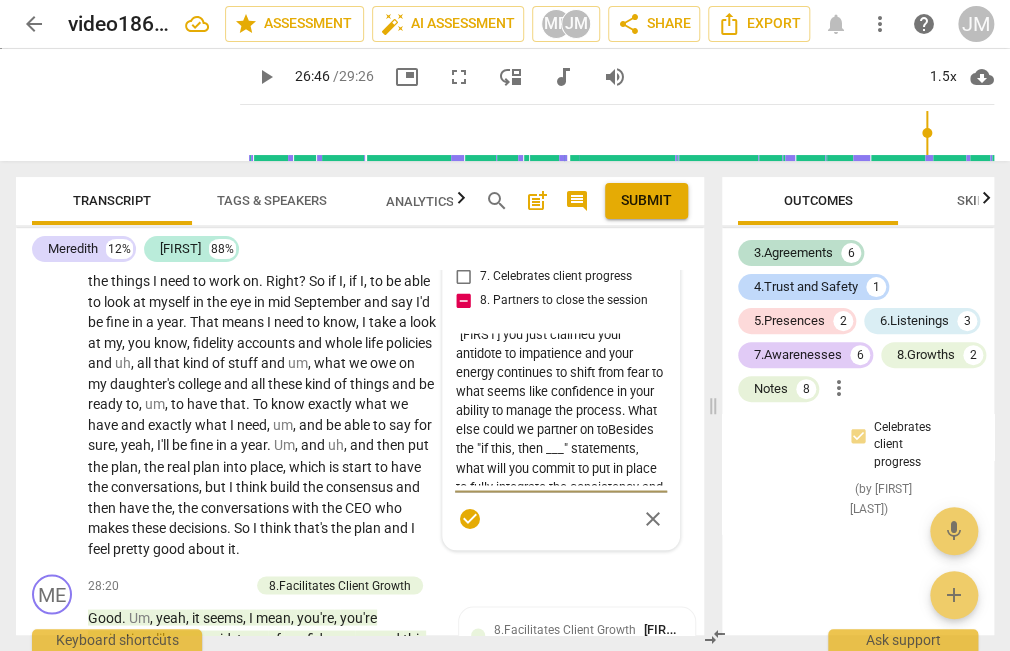 type on "yes to the skills you highlighted, however, you opened with a directive statement. Of course the session will wrap up. Use that to inspire him, e.g., "Alec you just claimed your antidote to impatience and your energy continues to shift from fear to  what seems like confidence in your ability to manage the process. What else could we partner on to Besides the "if this, then ___" statements, what will you commit to put in place to fully integrate the consistency and positivity, especially as the brutal commute returns and before you exit?"" 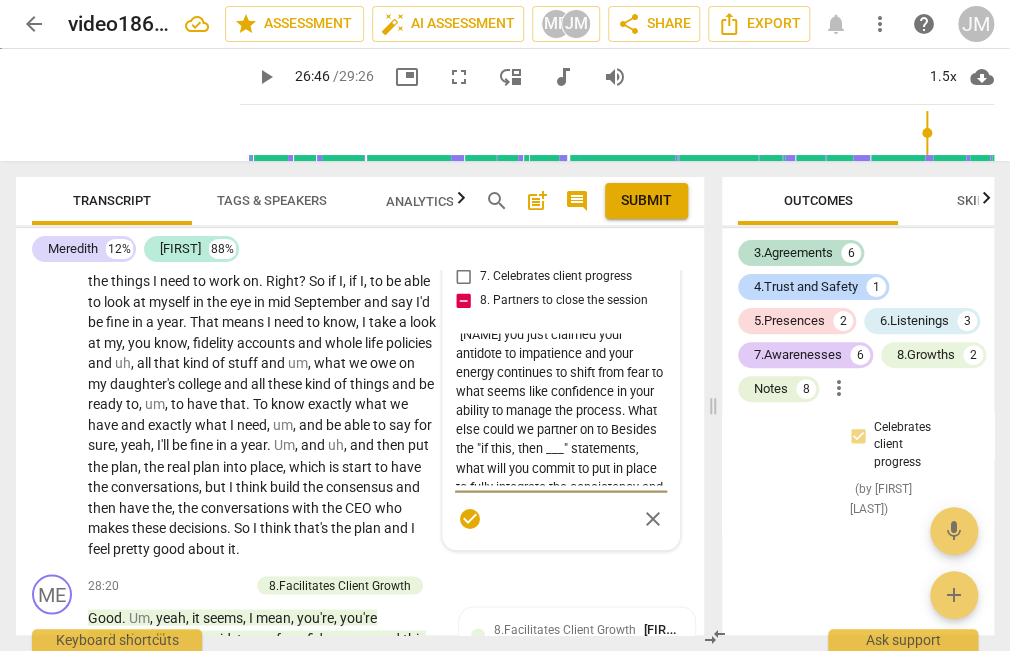 type on "yes to the skills you highlighted, however, you opened with a directive statement. Of course the session will wrap up. Use that to inspire him, e.g., "Alec you just claimed your antidote to impatience and your energy continues to shift from fear to  what seems like confidence in your ability to manage the process. What else could we partner on to cBesides the "if this, then ___" statements, what will you commit to put in place to fully integrate the consistency and positivity, especially as the brutal commute returns and before you exit?"" 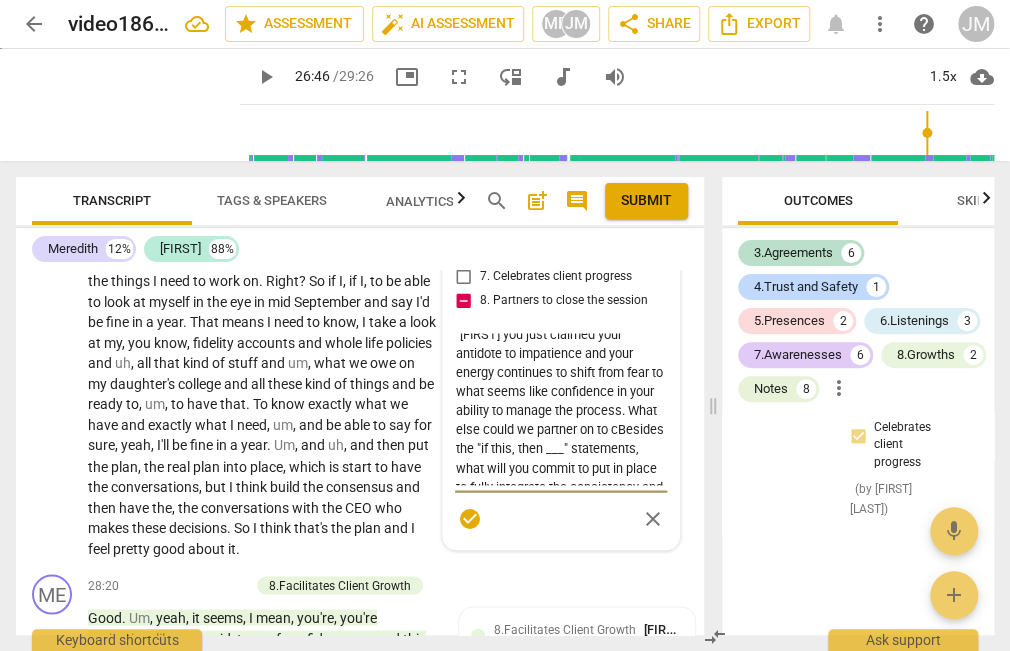 type on "yes to the skills you highlighted, however, you opened with a directive statement. Of course the session will wrap up. Use that to inspire him, e.g., "Alec you just claimed your antidote to impatience and your energy continues to shift from fear to  what seems like confidence in your ability to manage the process. What else could we partner on to clBesides the "if this, then ___" statements, what will you commit to put in place to fully integrate the consistency and positivity, especially as the brutal commute returns and before you exit?"" 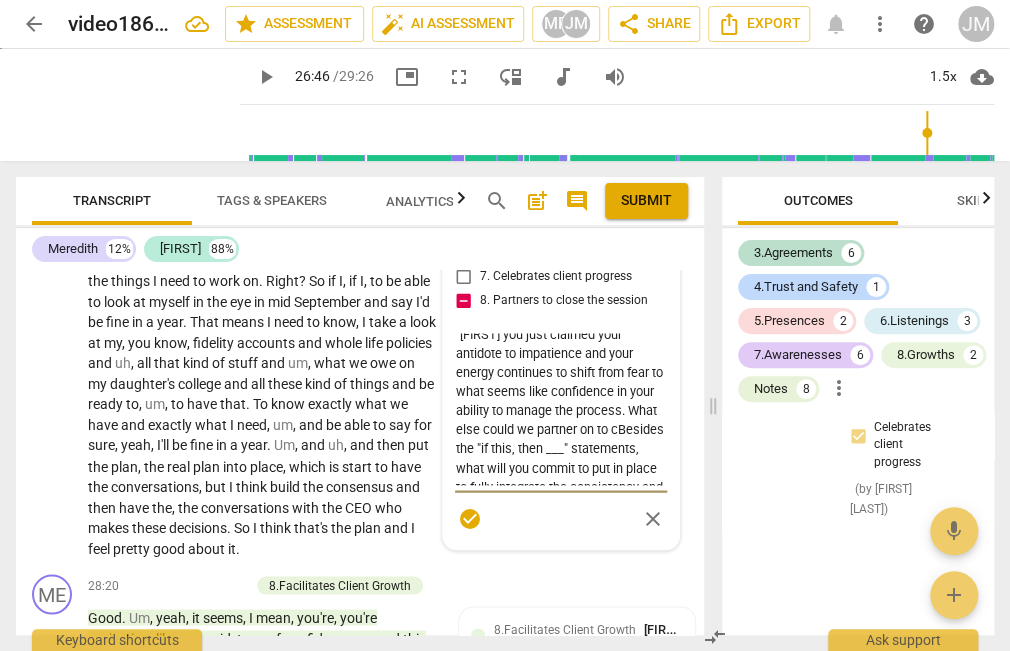 type on "yes to the skills you highlighted, however, you opened with a directive statement. Of course the session will wrap up. Use that to inspire him, e.g., "Alec you just claimed your antidote to impatience and your energy continues to shift from fear to  what seems like confidence in your ability to manage the process. What else could we partner on to clBesides the "if this, then ___" statements, what will you commit to put in place to fully integrate the consistency and positivity, especially as the brutal commute returns and before you exit?"" 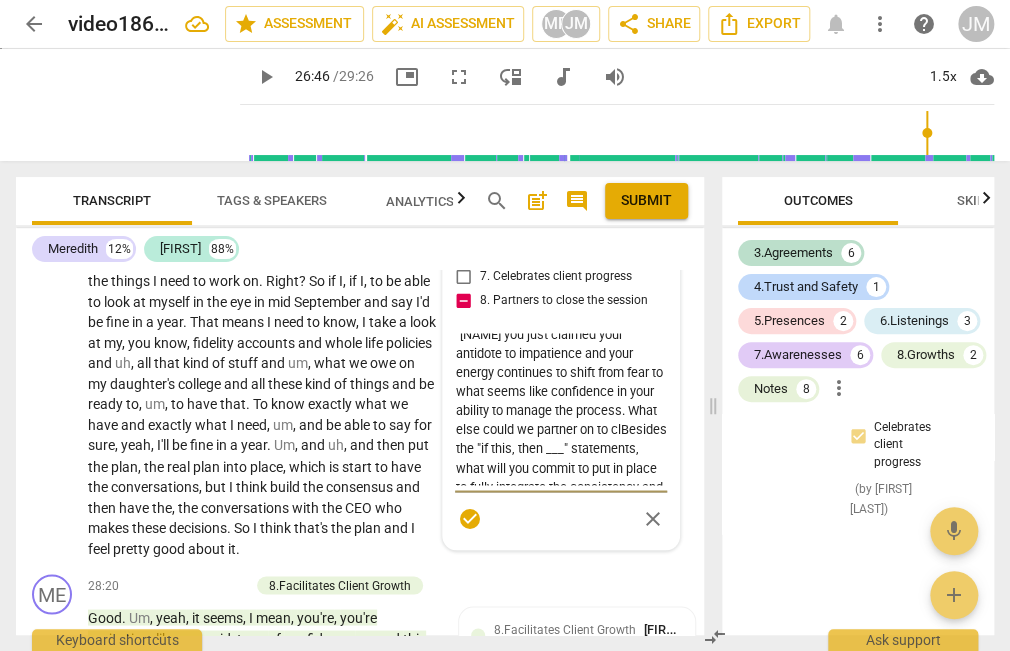 type on "yes to the skills you highlighted, however, you opened with a directive statement. Of course the session will wrap up. Use that to inspire him, e.g., "Alec you just claimed your antidote to impatience and your energy continues to shift from fear to  what seems like confidence in your ability to manage the process. What else could we partner on to cloBesides the "if this, then ___" statements, what will you commit to put in place to fully integrate the consistency and positivity, especially as the brutal commute returns and before you exit?"" 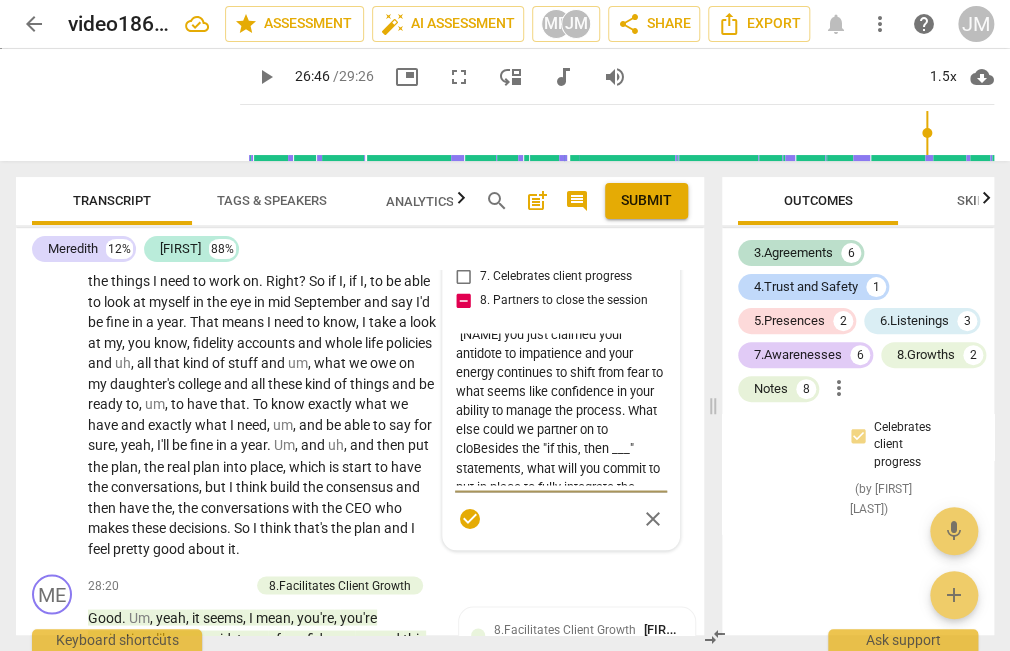 type on "yes to the skills you highlighted, however, you opened with a directive statement. Of course the session will wrap up. Use that to inspire him, e.g., "Alec you just claimed your antidote to impatience and your energy continues to shift from fear to  what seems like confidence in your ability to manage the process. What else could we partner on to closBesides the "if this, then ___" statements, what will you commit to put in place to fully integrate the consistency and positivity, especially as the brutal commute returns and before you exit?"" 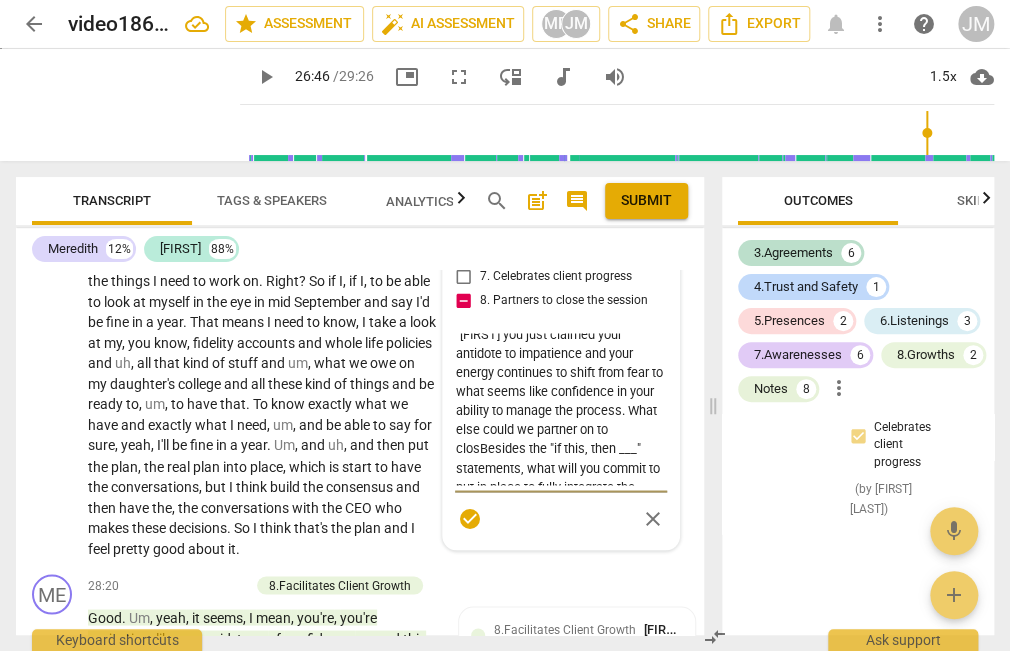type on "yes to the skills you highlighted, however, you opened with a directive statement. Of course the session will wrap up. Use that to inspire him, e.g., "Alec you just claimed your antidote to impatience and your energy continues to shift from fear to  what seems like confidence in your ability to manage the process. What else could we partner on to closeBesides the "if this, then ___" statements, what will you commit to put in place to fully integrate the consistency and positivity, especially as the brutal commute returns and before you exit?"" 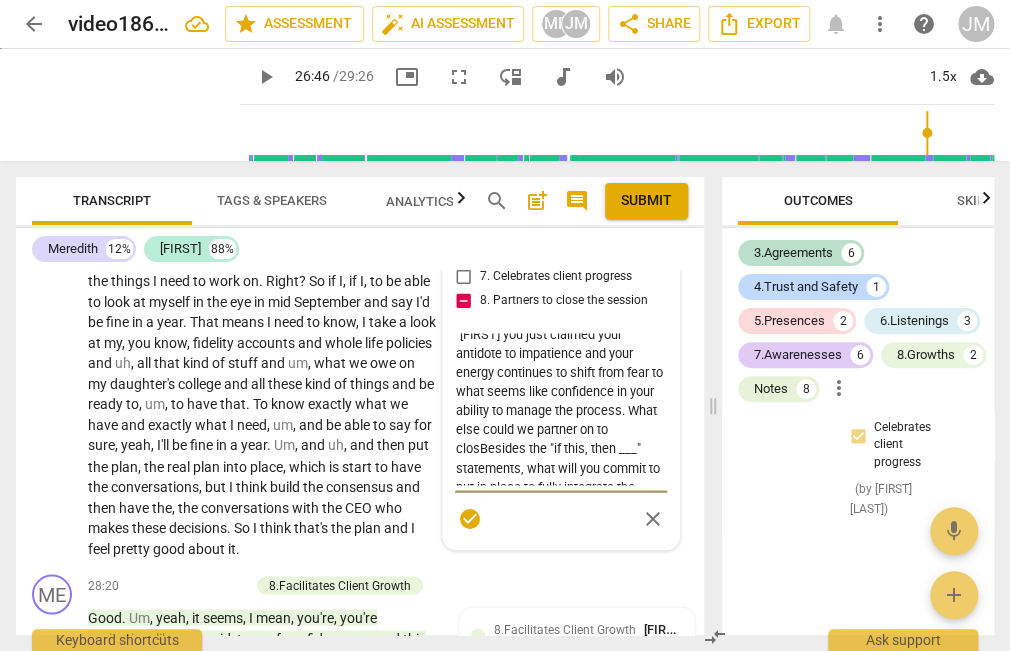 type on "yes to the skills you highlighted, however, you opened with a directive statement. Of course the session will wrap up. Use that to inspire him, e.g., "Alec you just claimed your antidote to impatience and your energy continues to shift from fear to  what seems like confidence in your ability to manage the process. What else could we partner on to closeBesides the "if this, then ___" statements, what will you commit to put in place to fully integrate the consistency and positivity, especially as the brutal commute returns and before you exit?"" 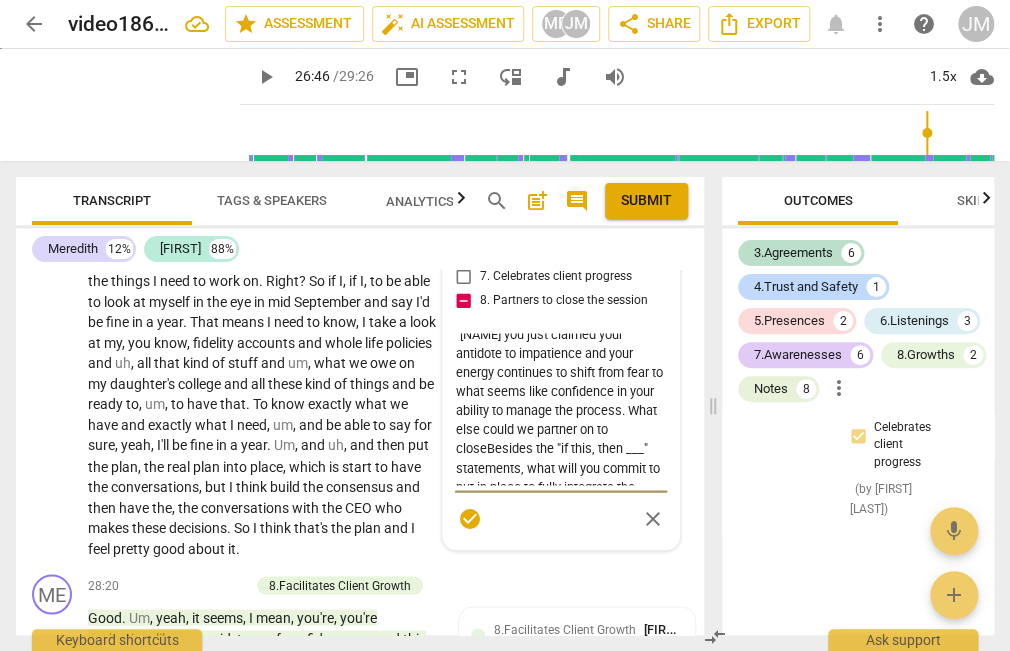 type on "yes to the skills you highlighted, however, you opened with a directive statement. Of course the session will wrap up. Use that to inspire him, e.g., "Alec you just claimed your antidote to impatience and your energy continues to shift from fear to  what seems like confidence in your ability to manage the process. What else could we partner on to closerBesides the "if this, then ___" statements, what will you commit to put in place to fully integrate the consistency and positivity, especially as the brutal commute returns and before you exit?"" 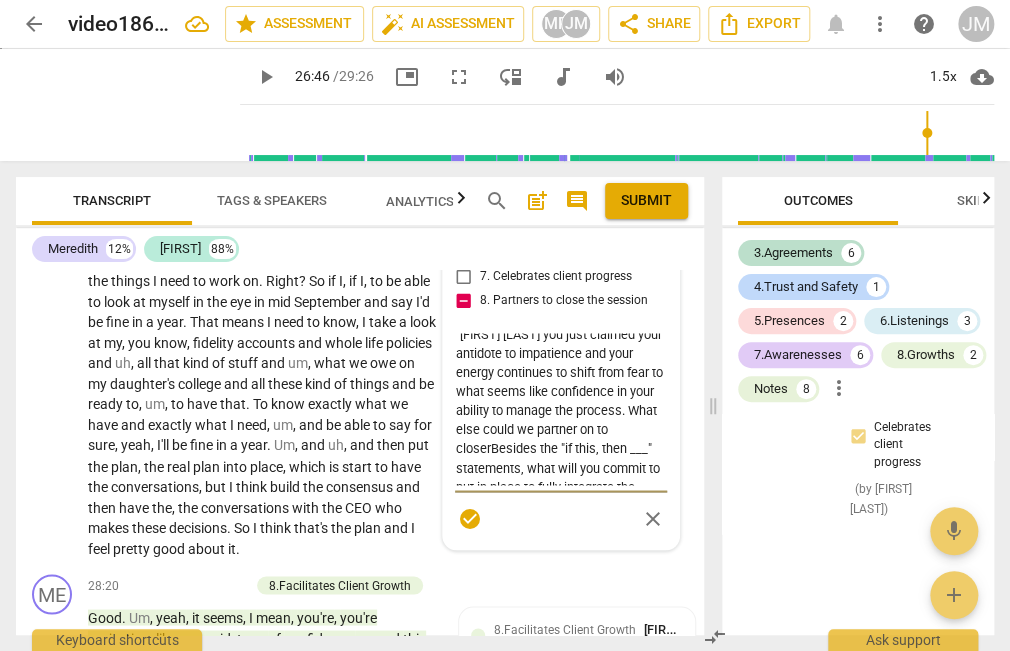 type on "yes to the skills you highlighted, however, you opened with a directive statement. Of course the session will wrap up. Use that to inspire him, e.g., "Alec you just claimed your antidote to impatience and your energy continues to shift from fear to  what seems like confidence in your ability to manage the process. What else could we partner on to closeBesides the "if this, then ___" statements, what will you commit to put in place to fully integrate the consistency and positivity, especially as the brutal commute returns and before you exit?"" 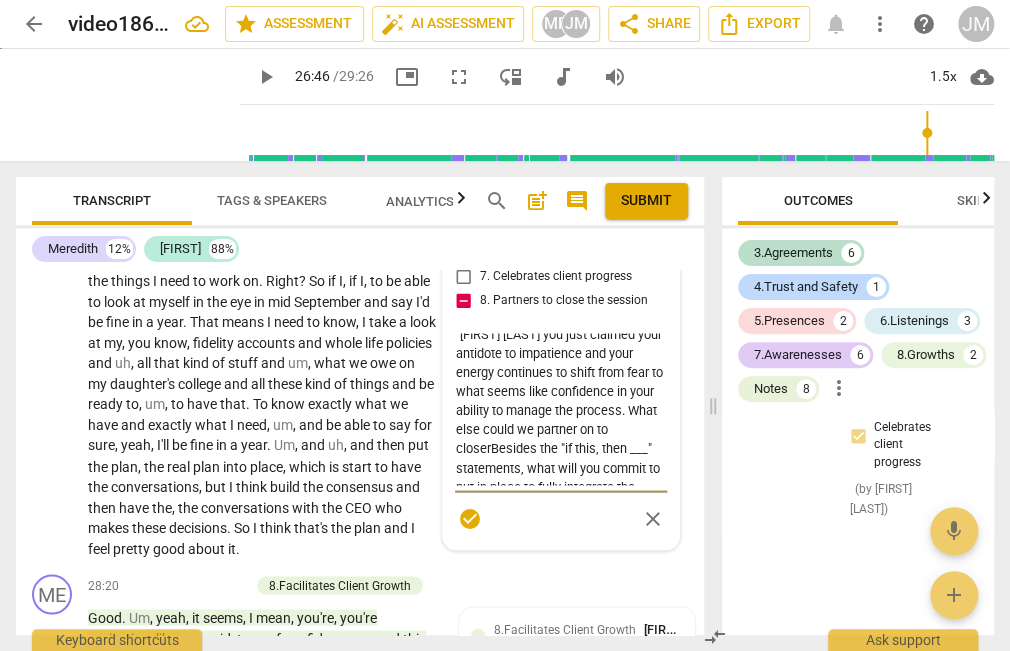 type on "yes to the skills you highlighted, however, you opened with a directive statement. Of course the session will wrap up. Use that to inspire him, e.g., "Alec you just claimed your antidote to impatience and your energy continues to shift from fear to  what seems like confidence in your ability to manage the process. What else could we partner on to closeBesides the "if this, then ___" statements, what will you commit to put in place to fully integrate the consistency and positivity, especially as the brutal commute returns and before you exit?"" 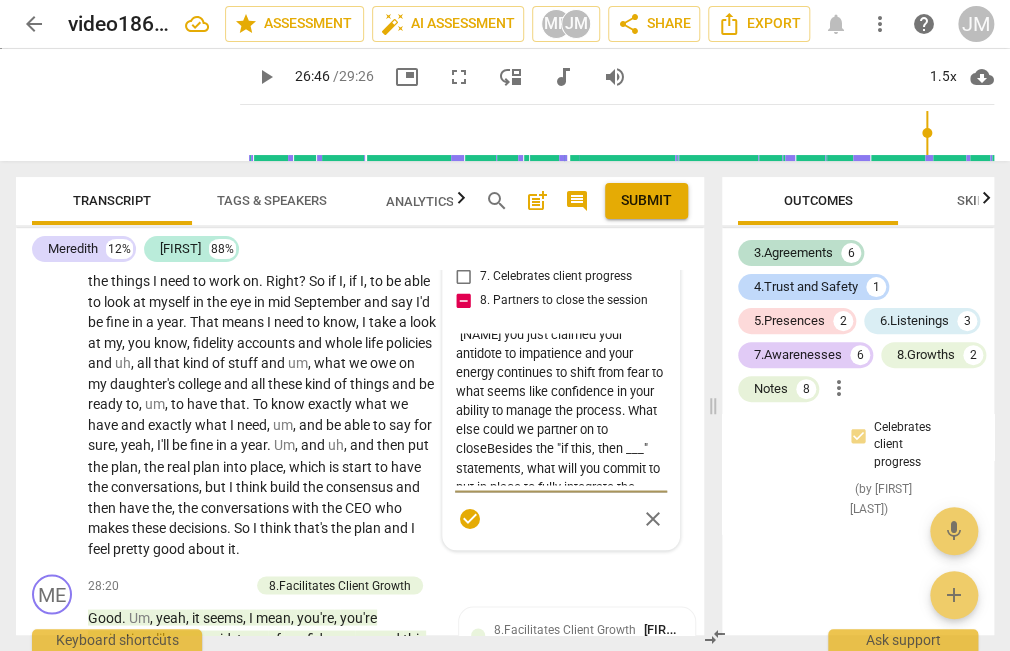 type on "yes to the skills you highlighted, however, you opened with a directive statement. Of course the session will wrap up. Use that to inspire him, e.g., "Alec you just claimed your antidote to impatience and your energy continues to shift from fear to  what seems like confidence in your ability to manage the process. What else could we partner on to close Besides the "if this, then ___" statements, what will you commit to put in place to fully integrate the consistency and positivity, especially as the brutal commute returns and before you exit?"" 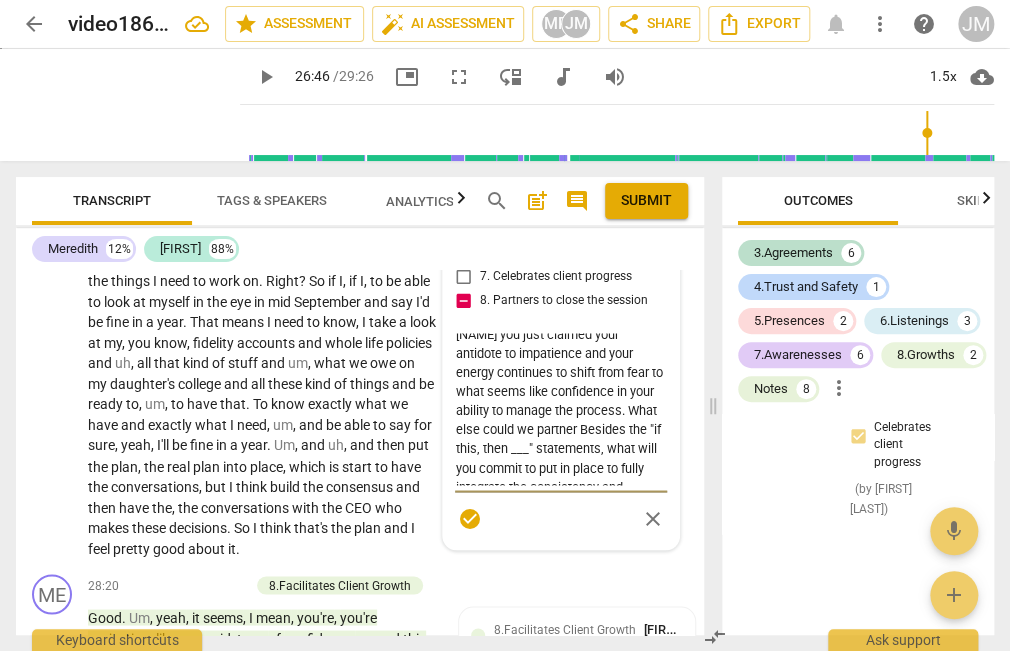 type on "yes to the skills you highlighted, however, you opened with a directive statement. Of course the session will wrap up. Use that to inspire him, e.g., "Alec you just claimed your antidote to impatience and your energy continues to shift from fear to  what seems like confidence in your ability to manage the process. What else could we partner on to close oBesides the "if this, then ___" statements, what will you commit to put in place to fully integrate the consistency and positivity, especially as the brutal commute returns and before you exit?"" 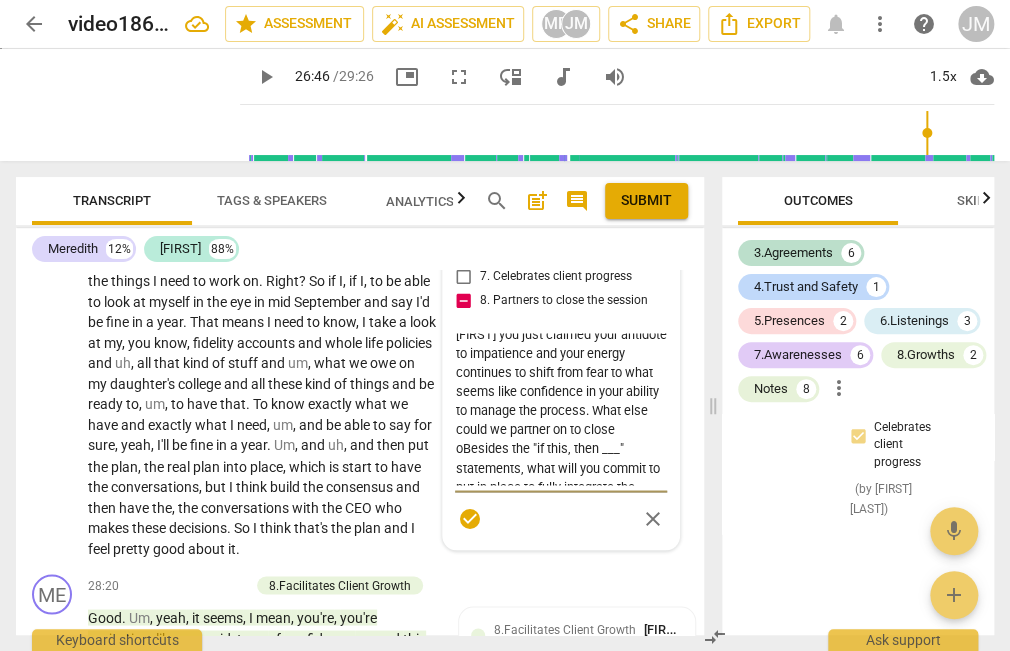 type on "yes to the skills you highlighted, however, you opened with a directive statement. Of course the session will wrap up. Use that to inspire him, e.g., "Alec you just claimed your antidote to impatience and your energy continues to shift from fear to  what seems like confidence in your ability to manage the process. What else could we partner on to close ouBesides the "if this, then ___" statements, what will you commit to put in place to fully integrate the consistency and positivity, especially as the brutal commute returns and before you exit?"" 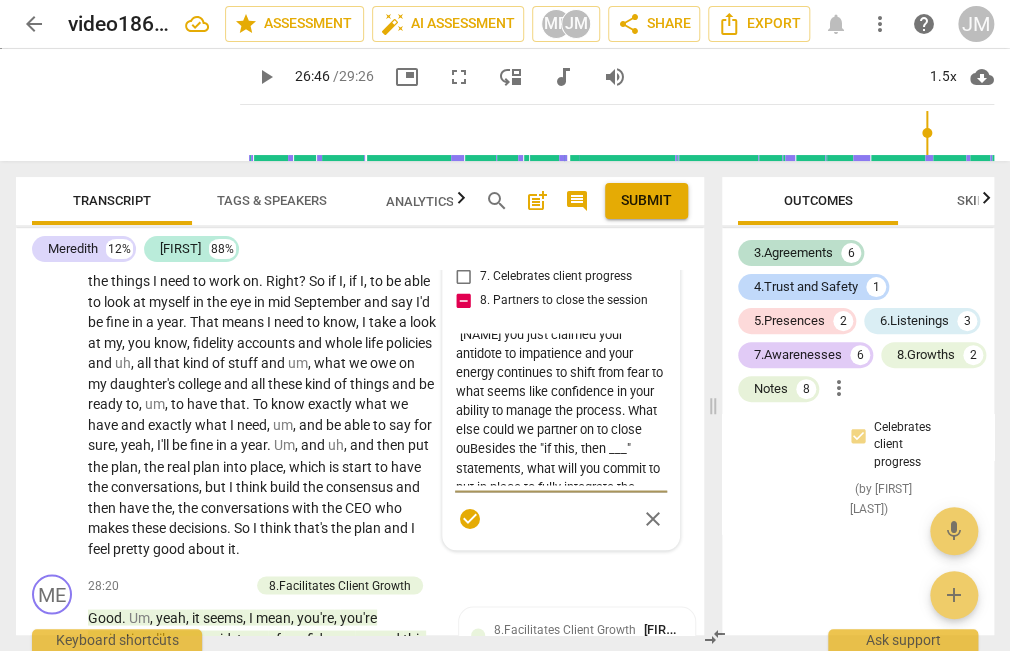 type on "yes to the skills you highlighted, however, you opened with a directive statement. Of course the session will wrap up. Use that to inspire him, e.g., "Alec you just claimed your antidote to impatience and your energy continues to shift from fear to  what seems like confidence in your ability to manage the process. What else could we partner on to close ourBesides the "if this, then ___" statements, what will you commit to put in place to fully integrate the consistency and positivity, especially as the brutal commute returns and before you exit?"" 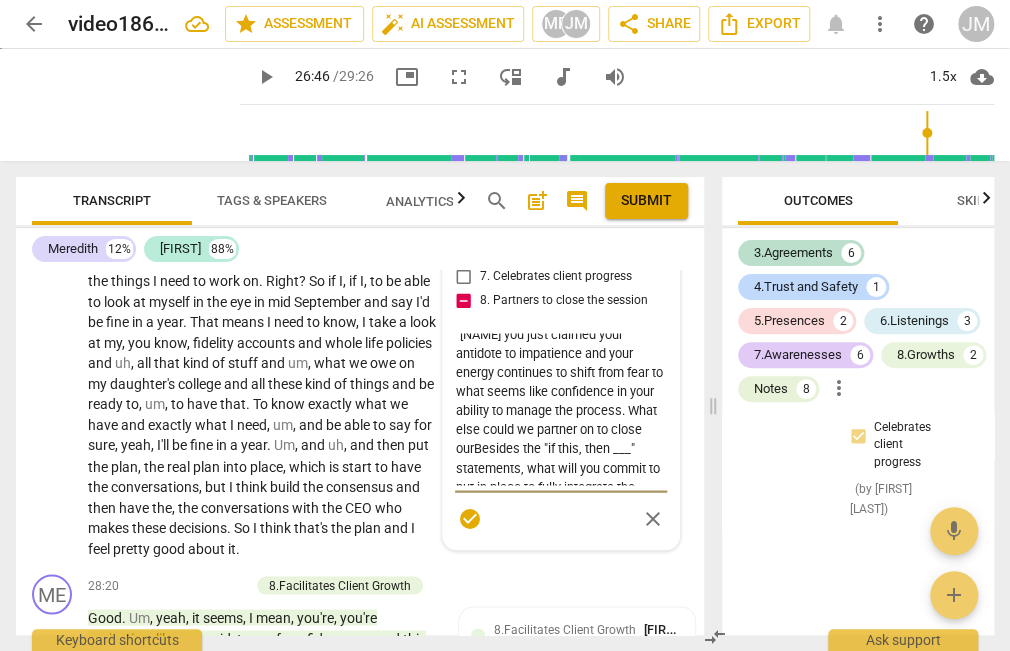 type on "yes to the skills you highlighted, however, you opened with a directive statement. Of course the session will wrap up. Use that to inspire him, e.g., "Alec you just claimed your antidote to impatience and your energy continues to shift from fear to  what seems like confidence in your ability to manage the process. What else could we partner on to close our Besides the "if this, then ___" statements, what will you commit to put in place to fully integrate the consistency and positivity, especially as the brutal commute returns and before you exit?"" 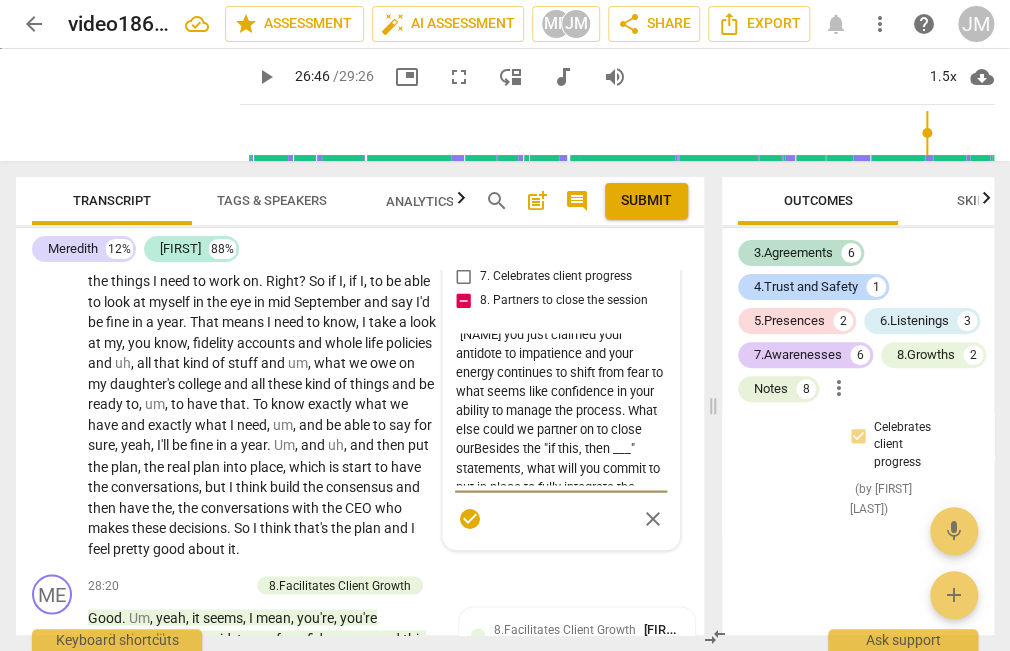 type on "yes to the skills you highlighted, however, you opened with a directive statement. Of course the session will wrap up. Use that to inspire him, e.g., "Alec you just claimed your antidote to impatience and your energy continues to shift from fear to  what seems like confidence in your ability to manage the process. What else could we partner on to close our Besides the "if this, then ___" statements, what will you commit to put in place to fully integrate the consistency and positivity, especially as the brutal commute returns and before you exit?"" 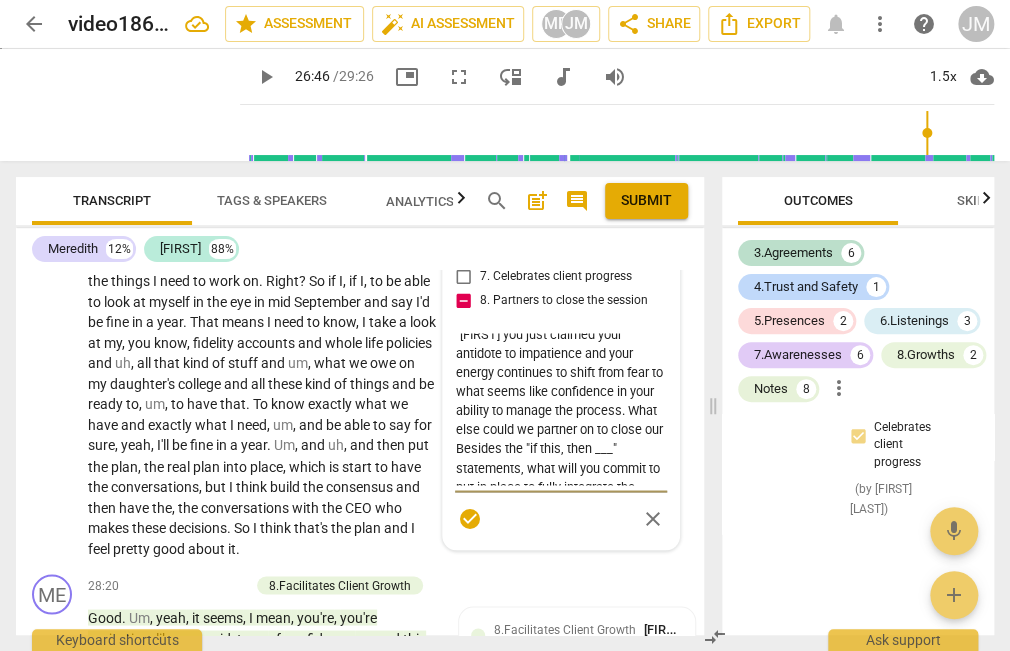 type on "yes to the skills you highlighted, however, you opened with a directive statement. Of course the session will wrap up. Use that to inspire him, e.g., "Alec you just claimed your antidote to impatience and your energy continues to shift from fear to  what seems like confidence in your ability to manage the process. What else could we partner on to close our sBesides the "if this, then ___" statements, what will you commit to put in place to fully integrate the consistency and positivity, especially as the brutal commute returns and before you exit?"" 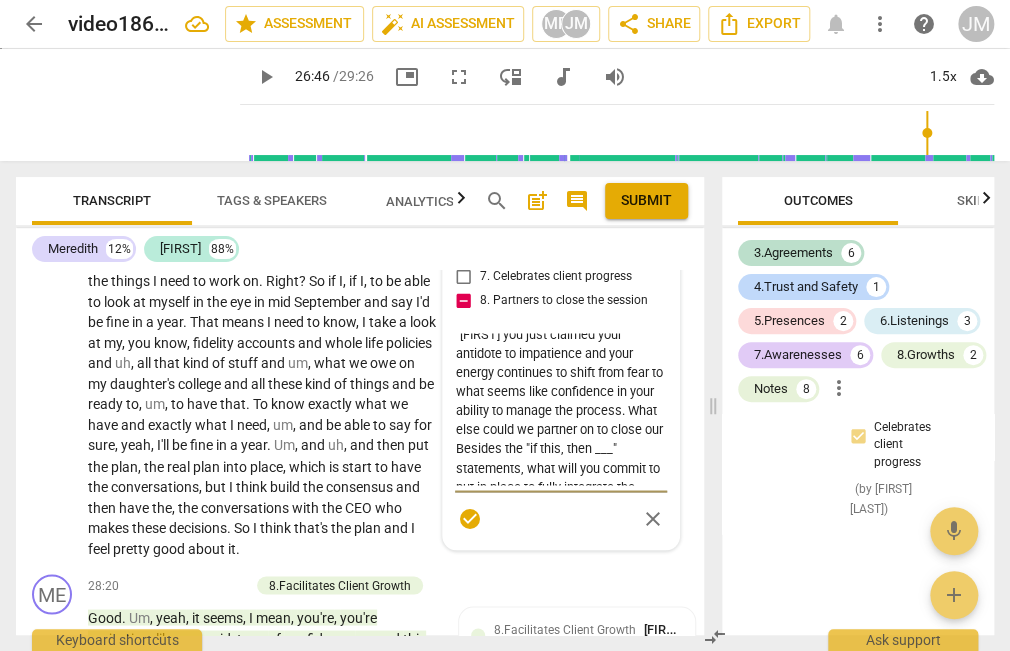 type on "yes to the skills you highlighted, however, you opened with a directive statement. Of course the session will wrap up. Use that to inspire him, e.g., "Alec you just claimed your antidote to impatience and your energy continues to shift from fear to  what seems like confidence in your ability to manage the process. What else could we partner on to close our sBesides the "if this, then ___" statements, what will you commit to put in place to fully integrate the consistency and positivity, especially as the brutal commute returns and before you exit?"" 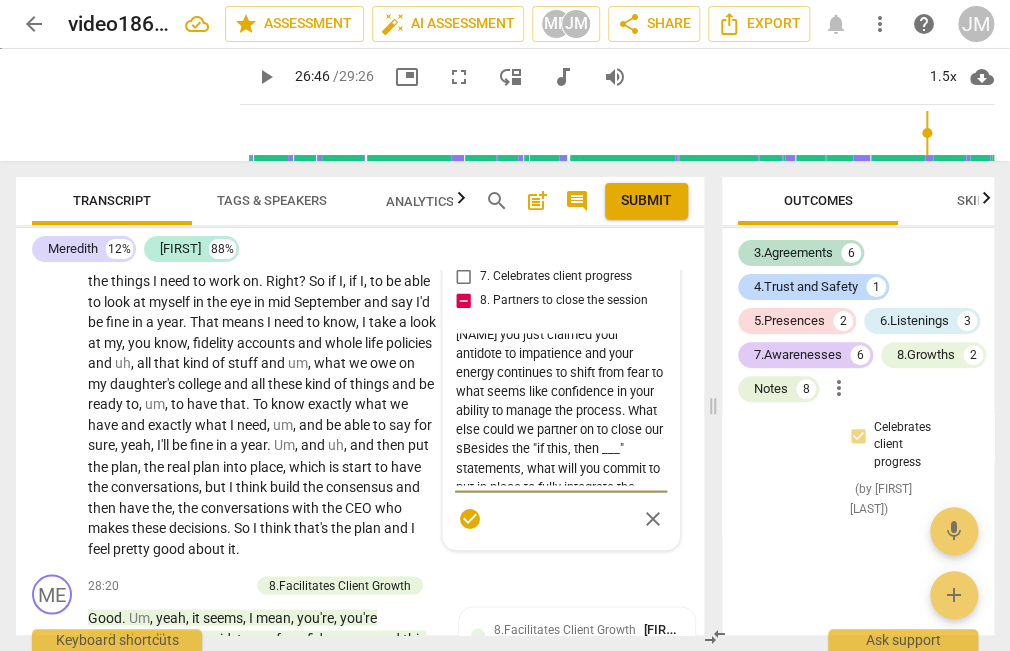type on "yes to the skills you highlighted, however, you opened with a directive statement. Of course the session will wrap up. Use that to inspire him, e.g., "Alec you just claimed your antidote to impatience and your energy continues to shift from fear to  what seems like confidence in your ability to manage the process. What else could we partner on to close our seBesides the "if this, then ___" statements, what will you commit to put in place to fully integrate the consistency and positivity, especially as the brutal commute returns and before you exit?"" 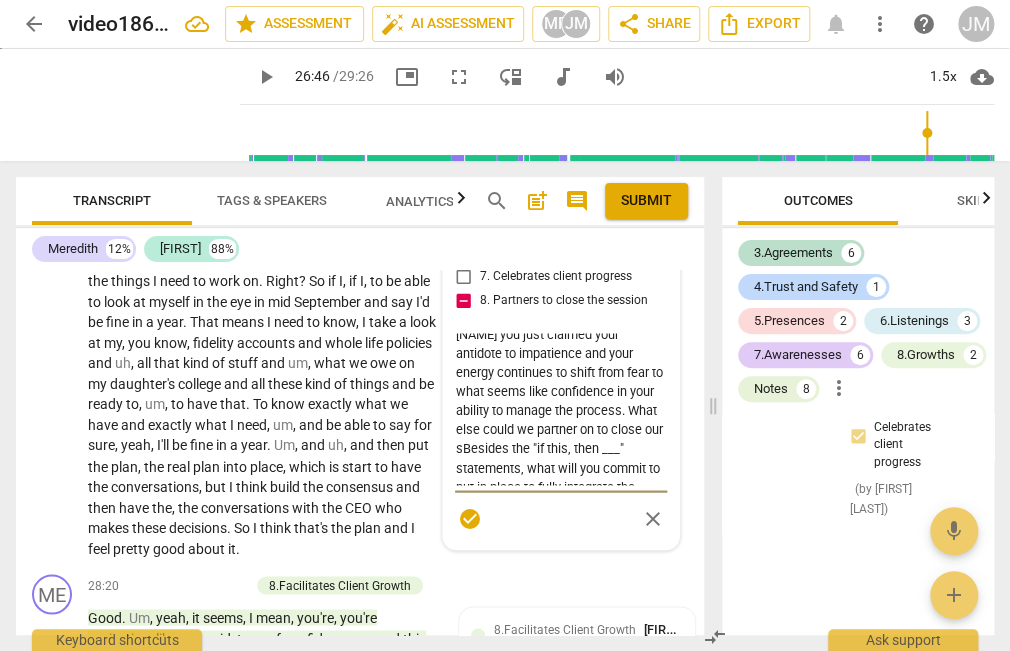 type on "yes to the skills you highlighted, however, you opened with a directive statement. Of course the session will wrap up. Use that to inspire him, e.g., "Alec you just claimed your antidote to impatience and your energy continues to shift from fear to  what seems like confidence in your ability to manage the process. What else could we partner on to close our seBesides the "if this, then ___" statements, what will you commit to put in place to fully integrate the consistency and positivity, especially as the brutal commute returns and before you exit?"" 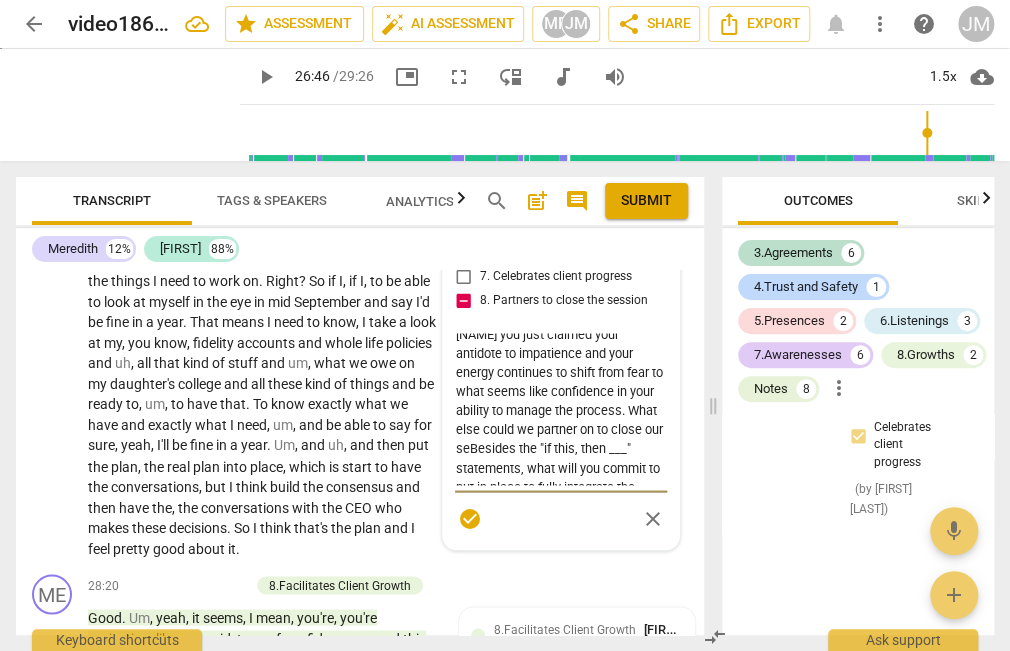 type on "yes to the skills you highlighted, however, you opened with a directive statement. Of course the session will wrap up. Use that to inspire him, e.g., "Alec you just claimed your antidote to impatience and your energy continues to shift from fear to  what seems like confidence in your ability to manage the process. What else could we partner on to close our sesBesides the "if this, then ___" statements, what will you commit to put in place to fully integrate the consistency and positivity, especially as the brutal commute returns and before you exit?"" 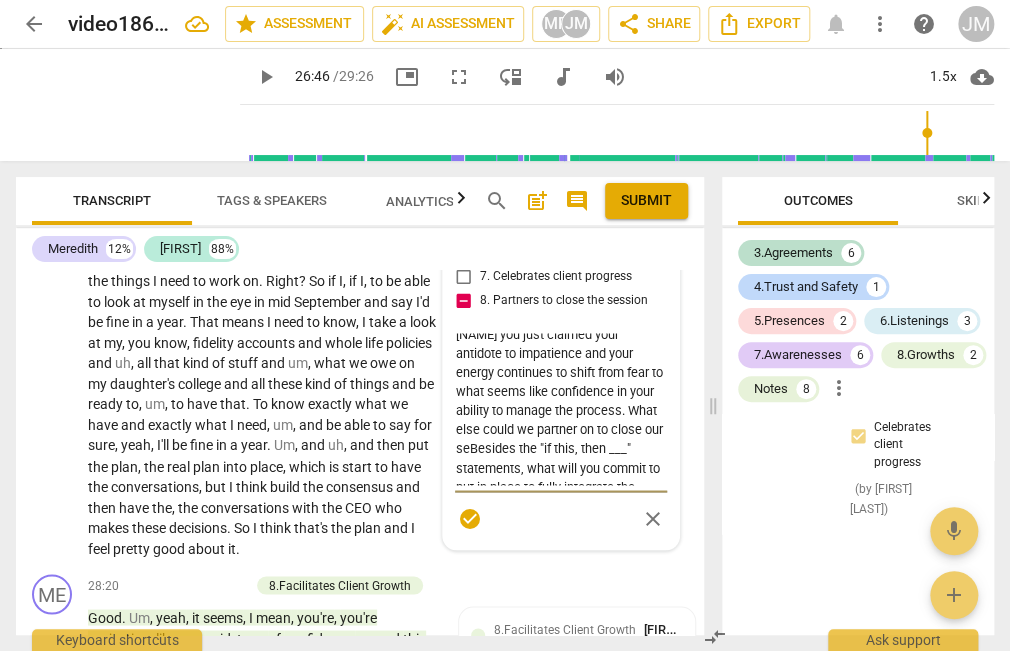 type on "yes to the skills you highlighted, however, you opened with a directive statement. Of course the session will wrap up. Use that to inspire him, e.g., "Alec you just claimed your antidote to impatience and your energy continues to shift from fear to  what seems like confidence in your ability to manage the process. What else could we partner on to close our sesBesides the "if this, then ___" statements, what will you commit to put in place to fully integrate the consistency and positivity, especially as the brutal commute returns and before you exit?"" 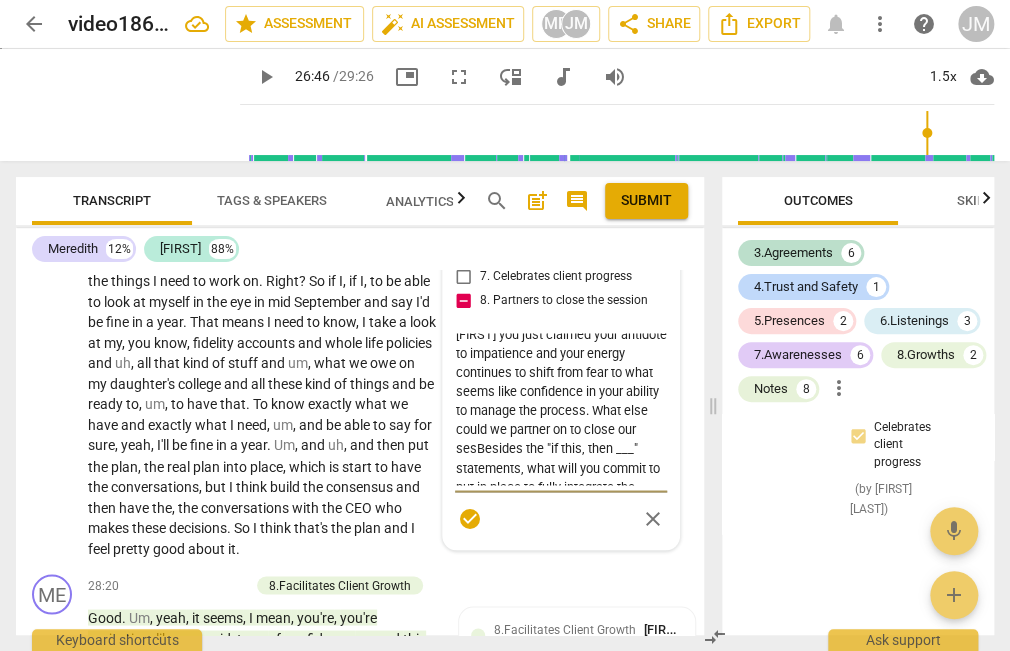 type on "yes to the skills you highlighted, however, you opened with a directive statement. Of course the session will wrap up. Use that to inspire him, e.g., "Alec you just claimed your antidote to impatience and your energy continues to shift from fear to  what seems like confidence in your ability to manage the process. What else could we partner on to close our sessBesides the "if this, then ___" statements, what will you commit to put in place to fully integrate the consistency and positivity, especially as the brutal commute returns and before you exit?"" 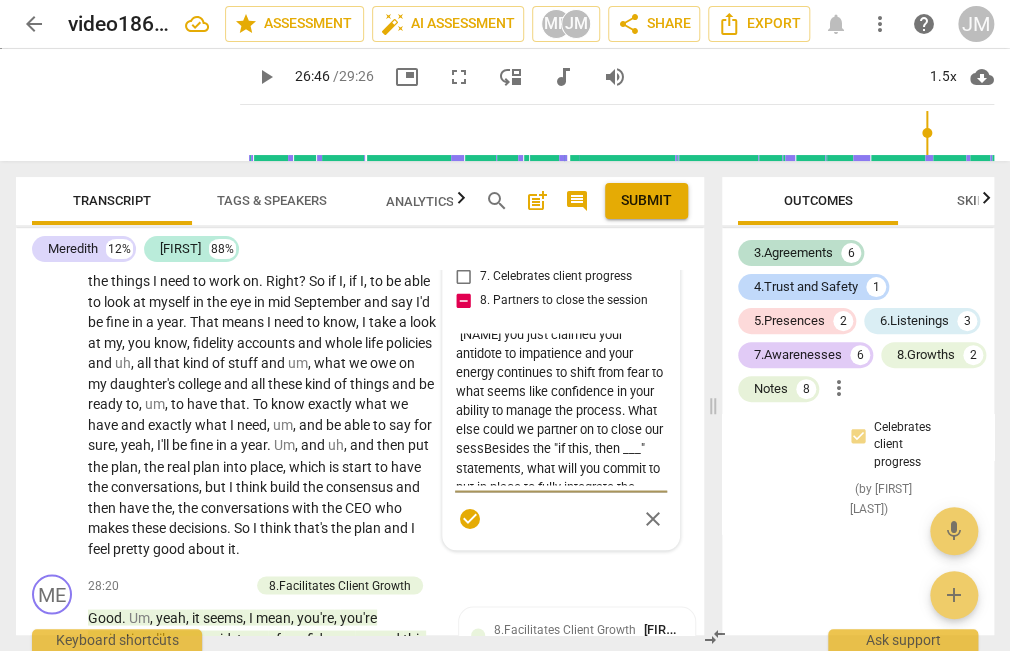 type on "yes to the skills you highlighted, however, you opened with a directive statement. Of course the session will wrap up. Use that to inspire him, e.g., "Alec you just claimed your antidote to impatience and your energy continues to shift from fear to  what seems like confidence in your ability to manage the process. What else could we partner on to close our sessiBesides the "if this, then ___" statements, what will you commit to put in place to fully integrate the consistency and positivity, especially as the brutal commute returns and before you exit?"" 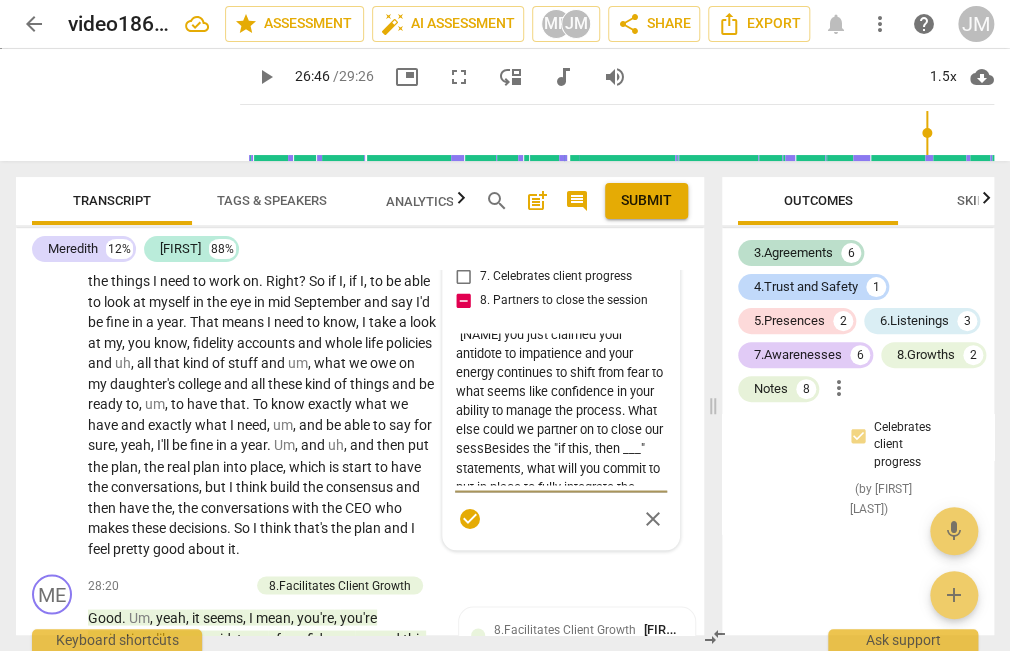 type on "yes to the skills you highlighted, however, you opened with a directive statement. Of course the session will wrap up. Use that to inspire him, e.g., "Alec you just claimed your antidote to impatience and your energy continues to shift from fear to  what seems like confidence in your ability to manage the process. What else could we partner on to close our sessiBesides the "if this, then ___" statements, what will you commit to put in place to fully integrate the consistency and positivity, especially as the brutal commute returns and before you exit?"" 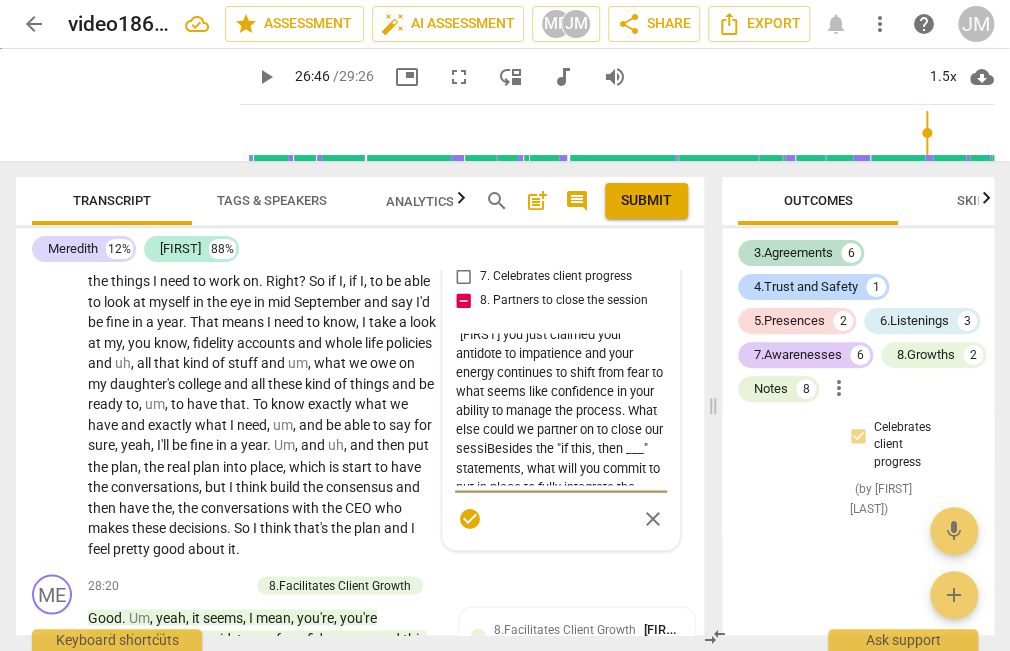 type on "yes to the skills you highlighted, however, you opened with a directive statement. Of course the session will wrap up. Use that to inspire him, e.g., "Alec you just claimed your antidote to impatience and your energy continues to shift from fear to  what seems like confidence in your ability to manage the process. What else could we partner on to close our sessioBesides the "if this, then ___" statements, what will you commit to put in place to fully integrate the consistency and positivity, especially as the brutal commute returns and before you exit?"" 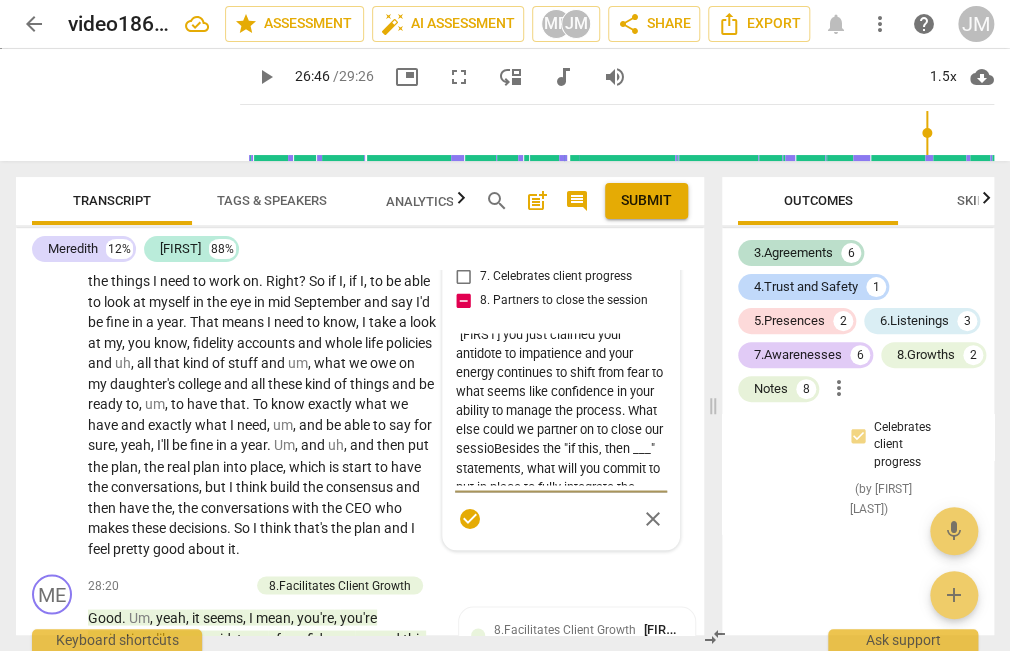 type on "yes to the skills you highlighted, however, you opened with a directive statement. Of course the session will wrap up. Use that to inspire him, e.g., "Alec you just claimed your antidote to impatience and your energy continues to shift from fear to  what seems like confidence in your ability to manage the process. What else could we partner on to close our sessionBesides the "if this, then ___" statements, what will you commit to put in place to fully integrate the consistency and positivity, especially as the brutal commute returns and before you exit?"" 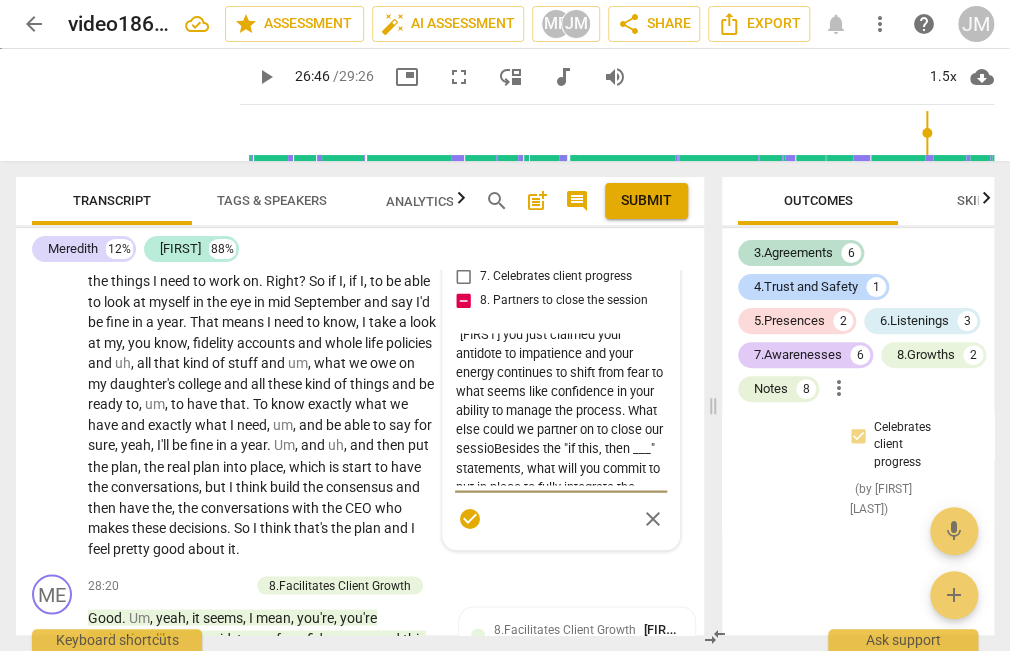 type on "yes to the skills you highlighted, however, you opened with a directive statement. Of course the session will wrap up. Use that to inspire him, e.g., "Alec you just claimed your antidote to impatience and your energy continues to shift from fear to  what seems like confidence in your ability to manage the process. What else could we partner on to close our sessionBesides the "if this, then ___" statements, what will you commit to put in place to fully integrate the consistency and positivity, especially as the brutal commute returns and before you exit?"" 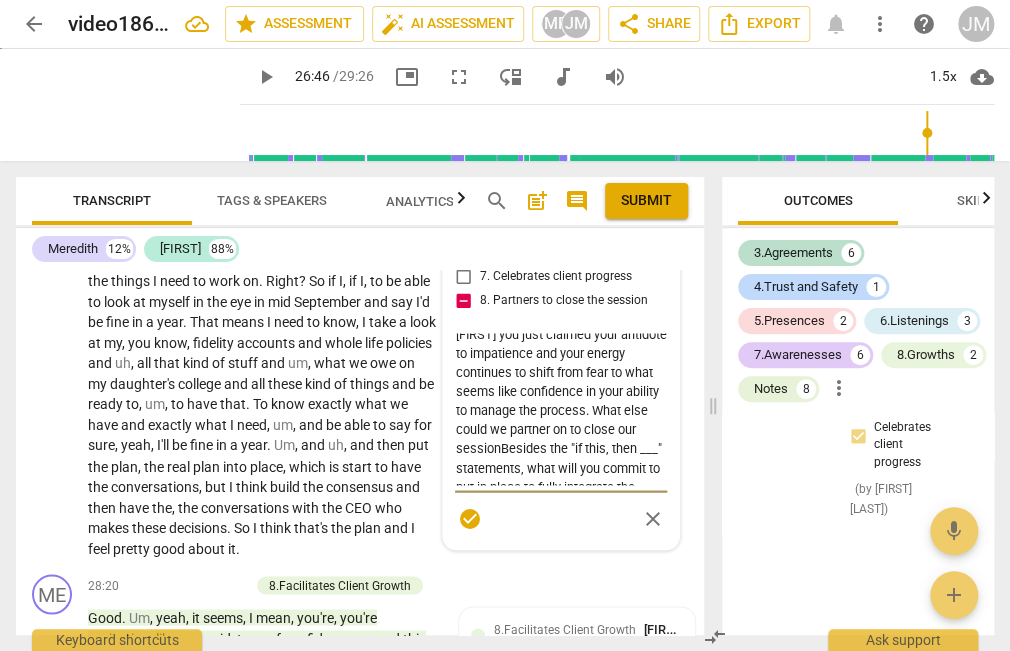 type on "yes to the skills you highlighted, however, you opened with a directive statement. Of course the session will wrap up. Use that to inspire him, e.g., "Alec you just claimed your antidote to impatience and your energy continues to shift from fear to  what seems like confidence in your ability to manage the process. What else could we partner on to close our sessionsBesides the "if this, then ___" statements, what will you commit to put in place to fully integrate the consistency and positivity, especially as the brutal commute returns and before you exit?"" 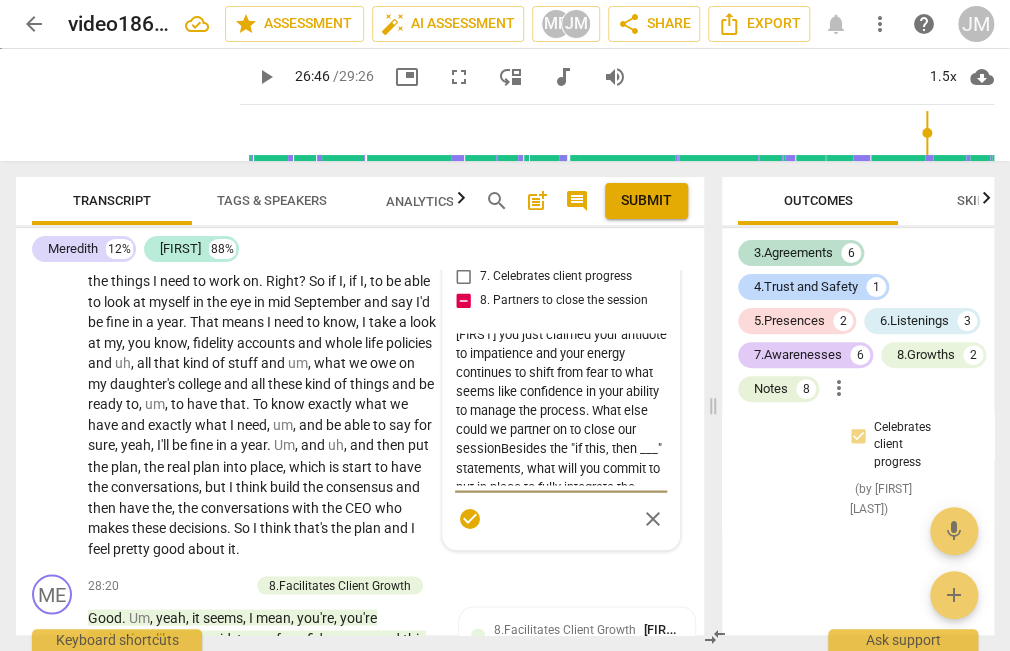 type on "yes to the skills you highlighted, however, you opened with a directive statement. Of course the session will wrap up. Use that to inspire him, e.g., "Alec you just claimed your antidote to impatience and your energy continues to shift from fear to  what seems like confidence in your ability to manage the process. What else could we partner on to close our sessionsBesides the "if this, then ___" statements, what will you commit to put in place to fully integrate the consistency and positivity, especially as the brutal commute returns and before you exit?"" 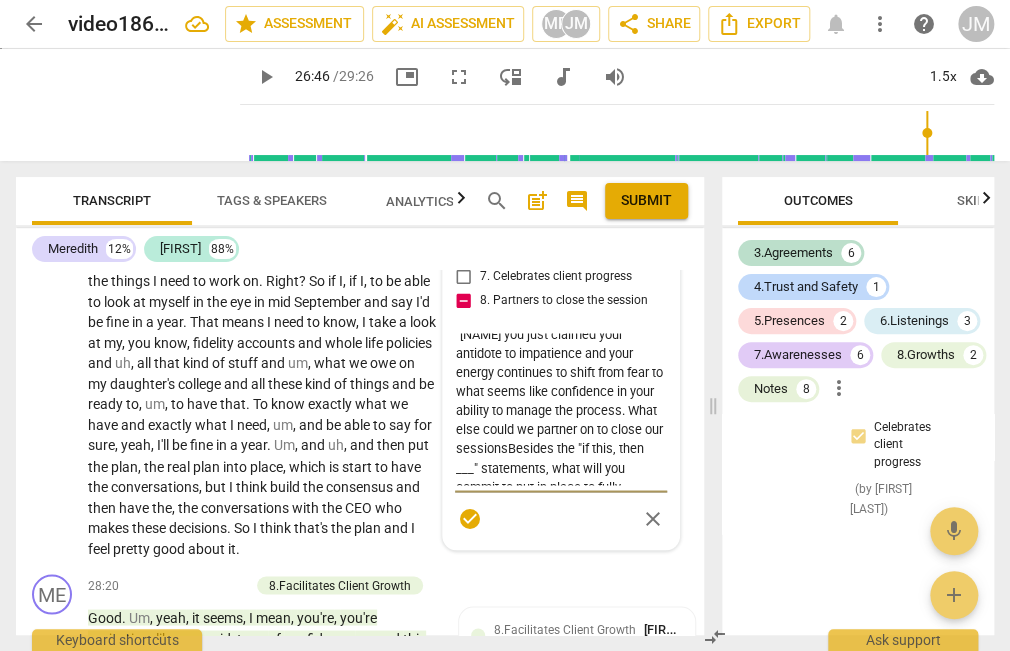 type on "yes to the skills you highlighted, however, you opened with a directive statement. Of course the session will wrap up. Use that to inspire him, e.g., "Alec you just claimed your antidote to impatience and your energy continues to shift from fear to  what seems like confidence in your ability to manage the process. What else could we partner on to close our sessions Besides the "if this, then ___" statements, what will you commit to put in place to fully integrate the consistency and positivity, especially as the brutal commute returns and before you exit?"" 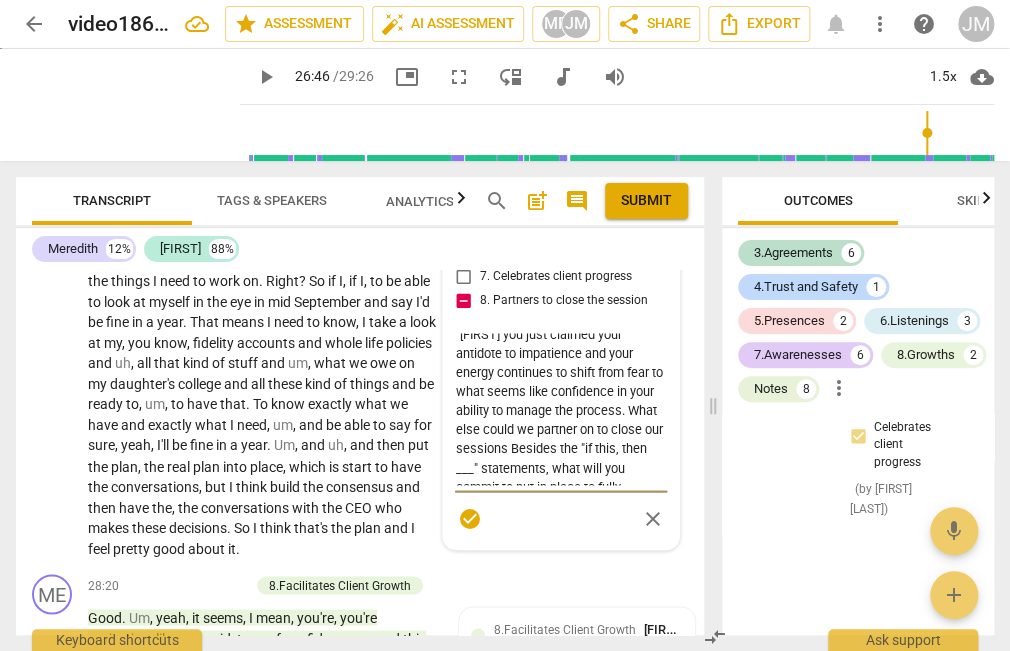 type on "yes to the skills you highlighted, however, you opened with a directive statement. Of course the session will wrap up. Use that to inspire him, e.g., "Alec you just claimed your antidote to impatience and your energy continues to shift from fear to  what seems like confidence in your ability to manage the process. What else could we partner on to close our sessions esides the "if this, then ___" statements, what will you commit to put in place to fully integrate the consistency and positivity, especially as the brutal commute returns and before you exit?"" 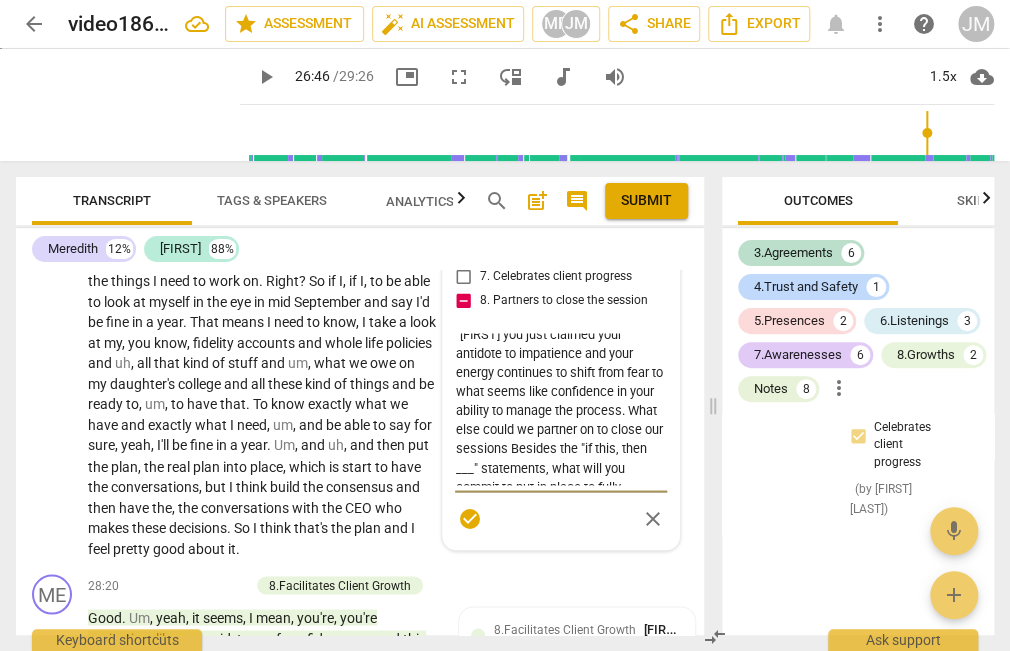 type on "yes to the skills you highlighted, however, you opened with a directive statement. Of course the session will wrap up. Use that to inspire him, e.g., "Alec you just claimed your antidote to impatience and your energy continues to shift from fear to  what seems like confidence in your ability to manage the process. What else could we partner on to close our sessions esides the "if this, then ___" statements, what will you commit to put in place to fully integrate the consistency and positivity, especially as the brutal commute returns and before you exit?"" 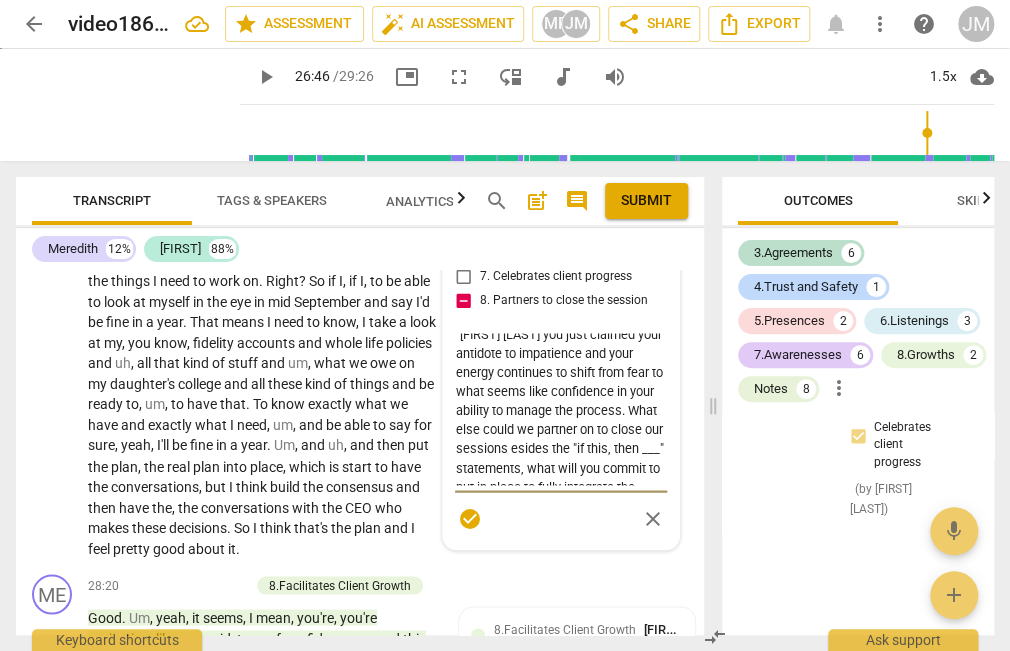 type on "yes to the skills you highlighted, however, you opened with a directive statement. Of course the session will wrap up. Use that to inspire him, e.g., "Alec you just claimed your antidote to impatience and your energy continues to shift from fear to  what seems like confidence in your ability to manage the process. What else could we partner on to close our sessions besides the "if this, then ___" statements, what will you commit to put in place to fully integrate the consistency and positivity, especially as the brutal commute returns and before you exit?"" 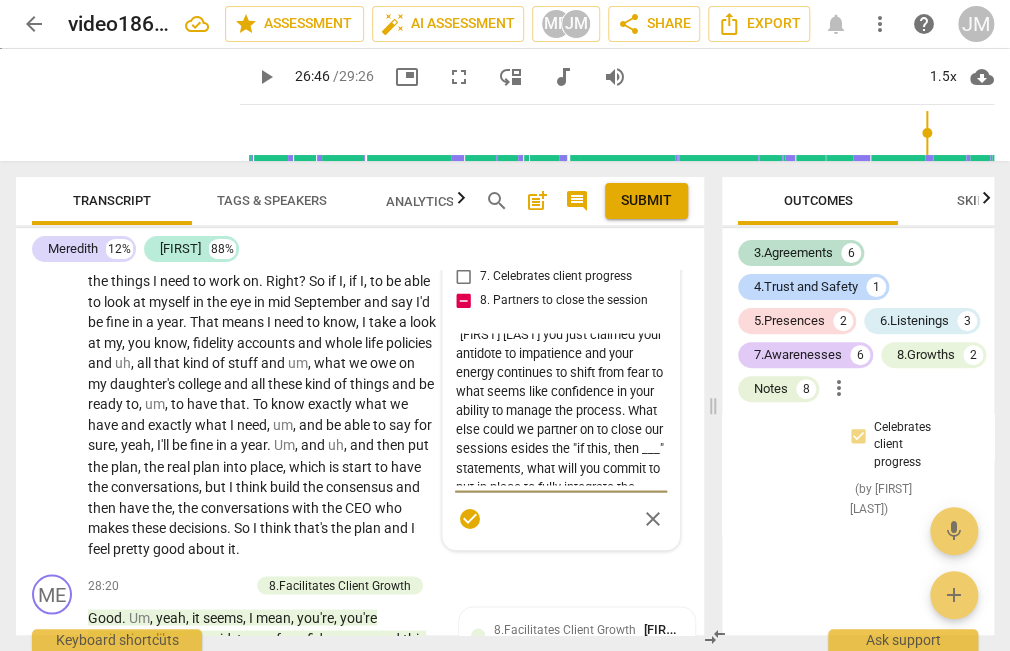 type on "yes to the skills you highlighted, however, you opened with a directive statement. Of course the session will wrap up. Use that to inspire him, e.g., "Alec you just claimed your antidote to impatience and your energy continues to shift from fear to  what seems like confidence in your ability to manage the process. What else could we partner on to close our sessions besides the "if this, then ___" statements, what will you commit to put in place to fully integrate the consistency and positivity, especially as the brutal commute returns and before you exit?"" 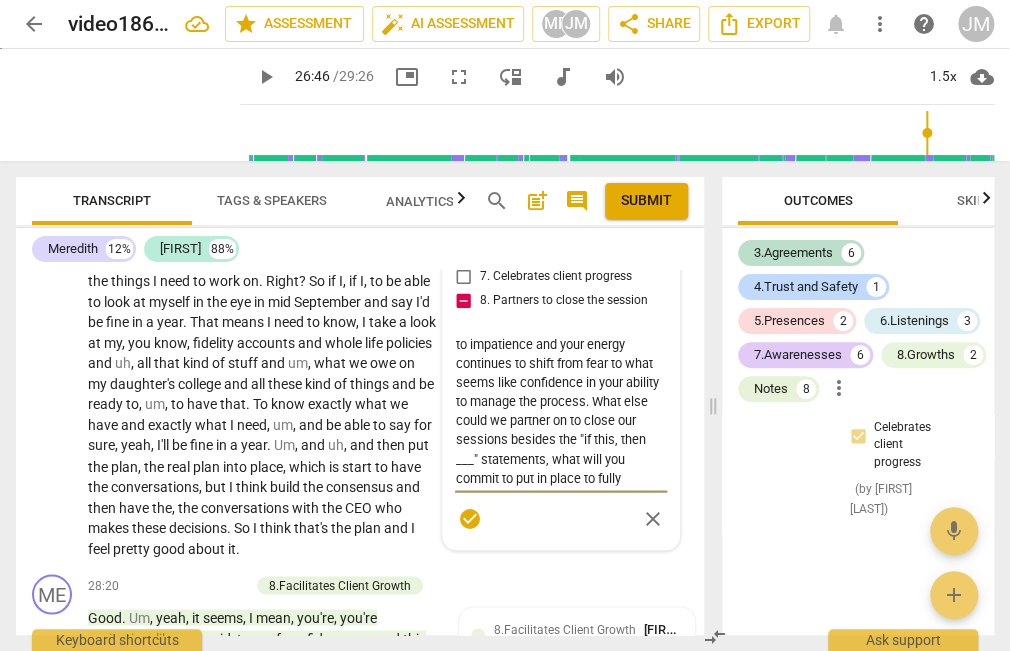 scroll, scrollTop: 180, scrollLeft: 0, axis: vertical 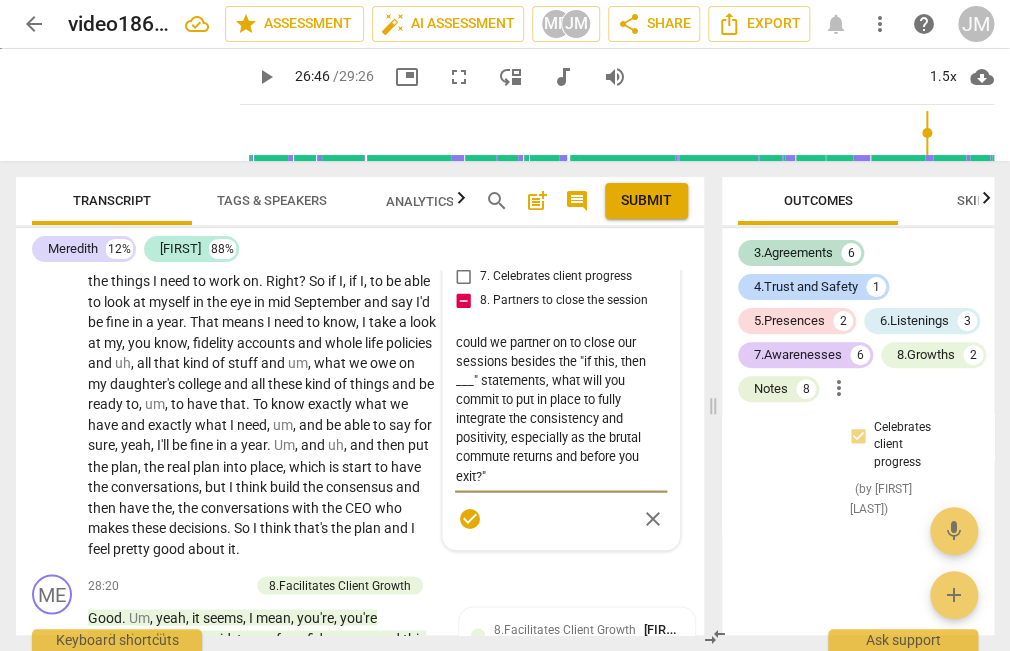 drag, startPoint x: 603, startPoint y: 501, endPoint x: 601, endPoint y: 517, distance: 16.124516 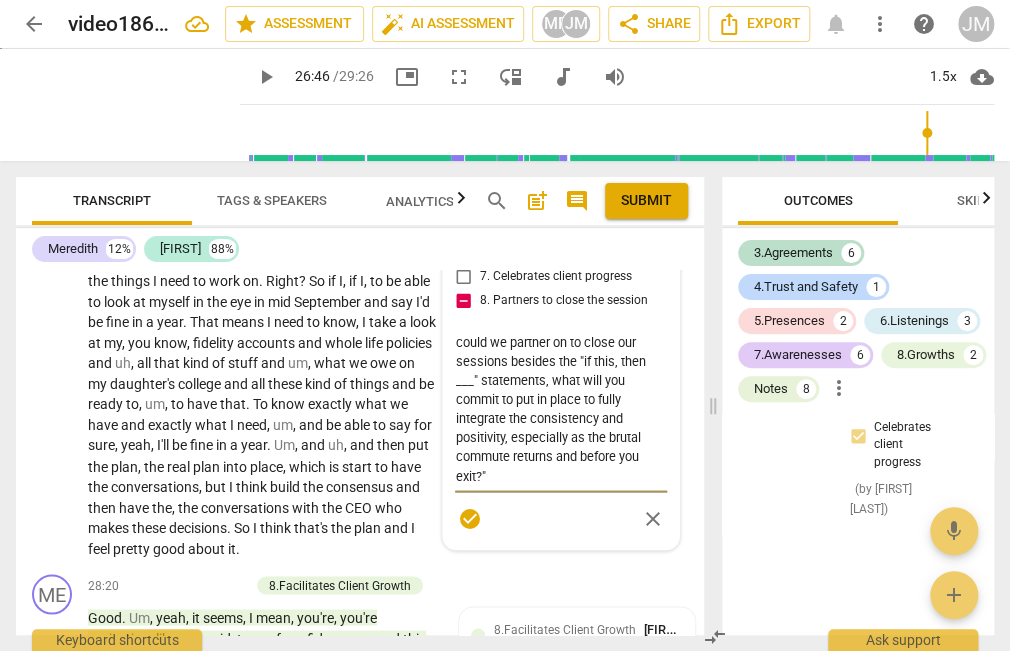 click on "yes to the skills you highlighted, however, you opened with a directive statement. Of course the session will wrap up. Use that to inspire him, e.g., "Alec you just claimed your antidote to impatience and your energy continues to shift from fear to  what seems like confidence in your ability to manage the process. What else could we partner on to close our sessions besides the "if this, then ___" statements, what will you commit to put in place to fully integrate the consistency and positivity, especially as the brutal commute returns and before you exit?"" at bounding box center [561, 409] 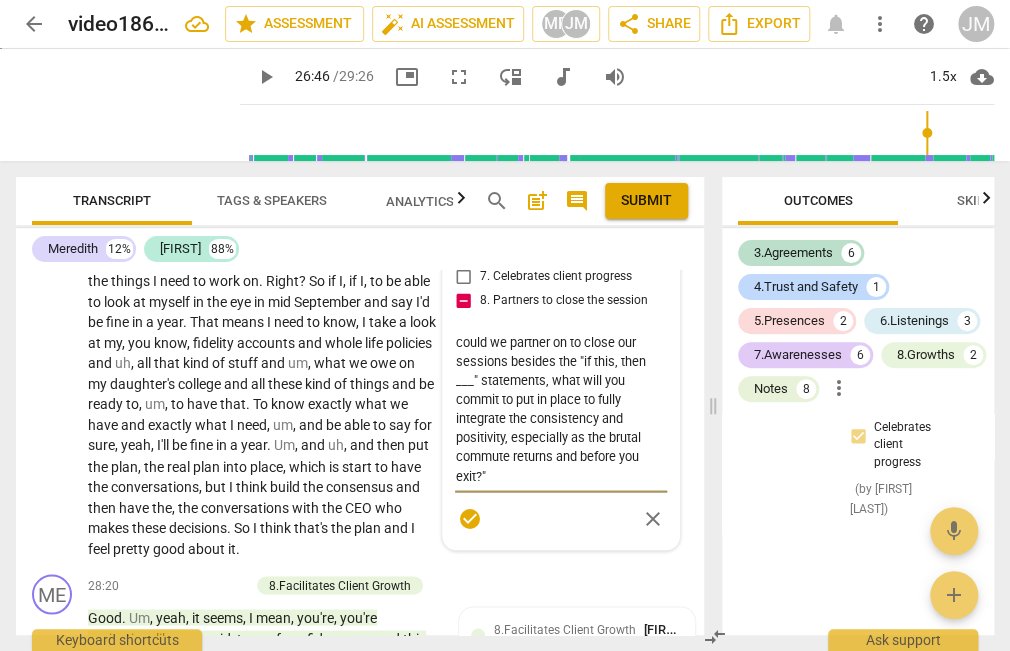 type on "yes to the skills you highlighted, however, you opened with a directive statement. Of course the session will wrap up. Use that to inspire him, e.g., "Alec you just claimed your antidote to impatience and your energy continues to shift from fear to  what seems like confidence in your ability to manage the process. What else could we partner on to close our sessions besides the "if this, then ___" statements,  to fully integrate the consistency and positivity, especially as the brutal commute returns and before you exit?"" 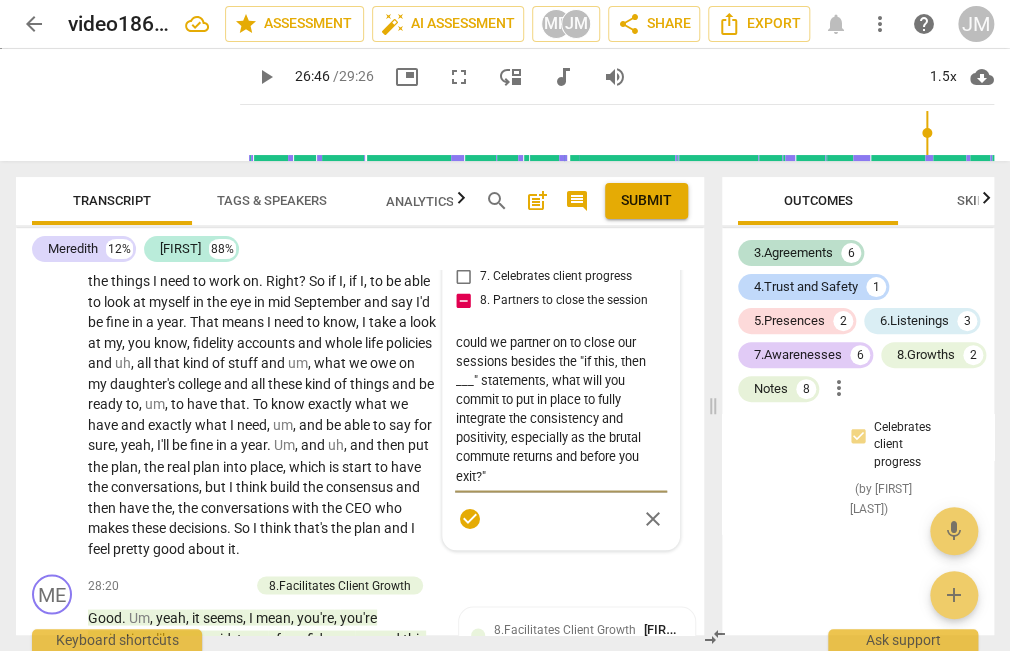 type on "yes to the skills you highlighted, however, you opened with a directive statement. Of course the session will wrap up. Use that to inspire him, e.g., "Alec you just claimed your antidote to impatience and your energy continues to shift from fear to  what seems like confidence in your ability to manage the process. What else could we partner on to close our sessions besides the "if this, then ___" statements,  to fully integrate the consistency and positivity, especially as the brutal commute returns and before you exit?"" 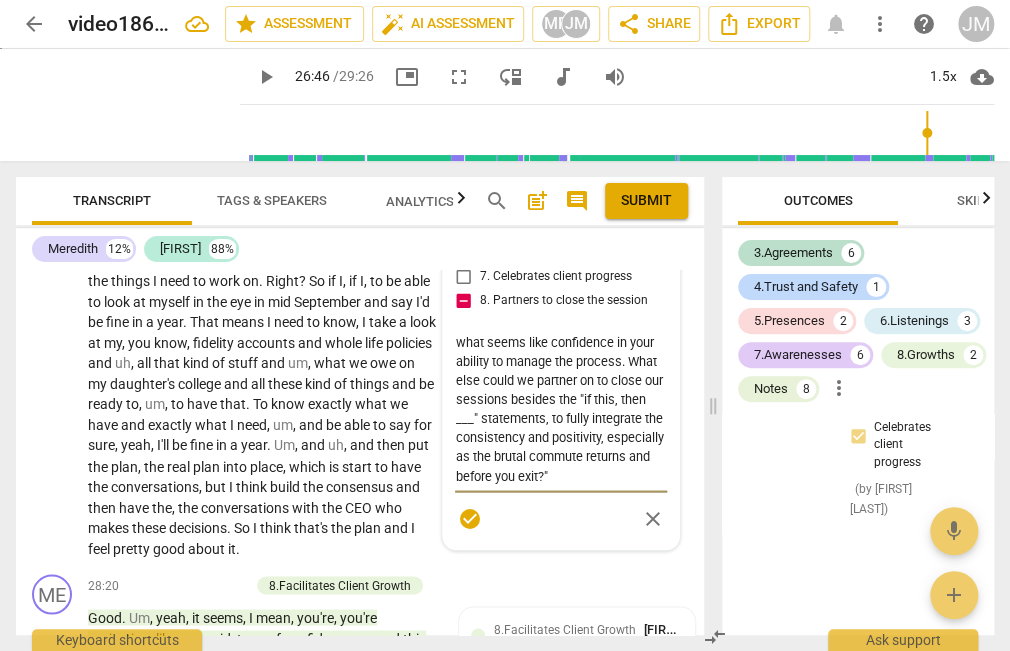 scroll, scrollTop: 171, scrollLeft: 0, axis: vertical 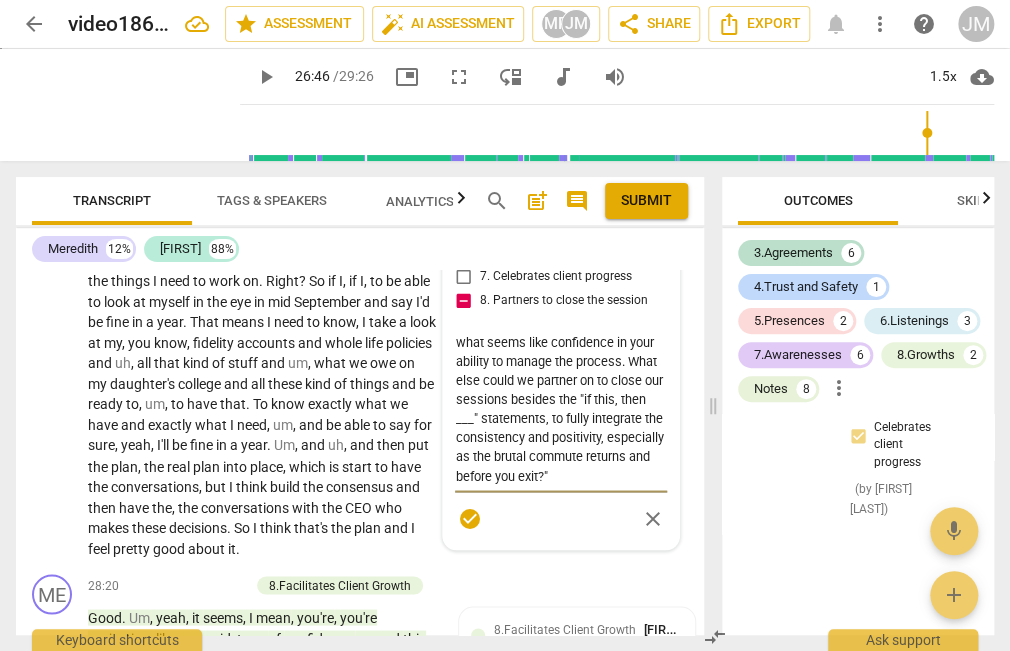 type on "yes to the skills you highlighted, however, you opened with a directive statement. Of course the session will wrap up. Use that to inspire him, e.g., "Alec you just claimed your antidote to impatience and your energy continues to shift from fear to  what seems like confidence in your ability to manage the process. What else could we partner on to close our sessions besides the "if this, then ___" statements, to fully integrate the consistency and positivity, especially as the brutal commute returns and before you exit?"" 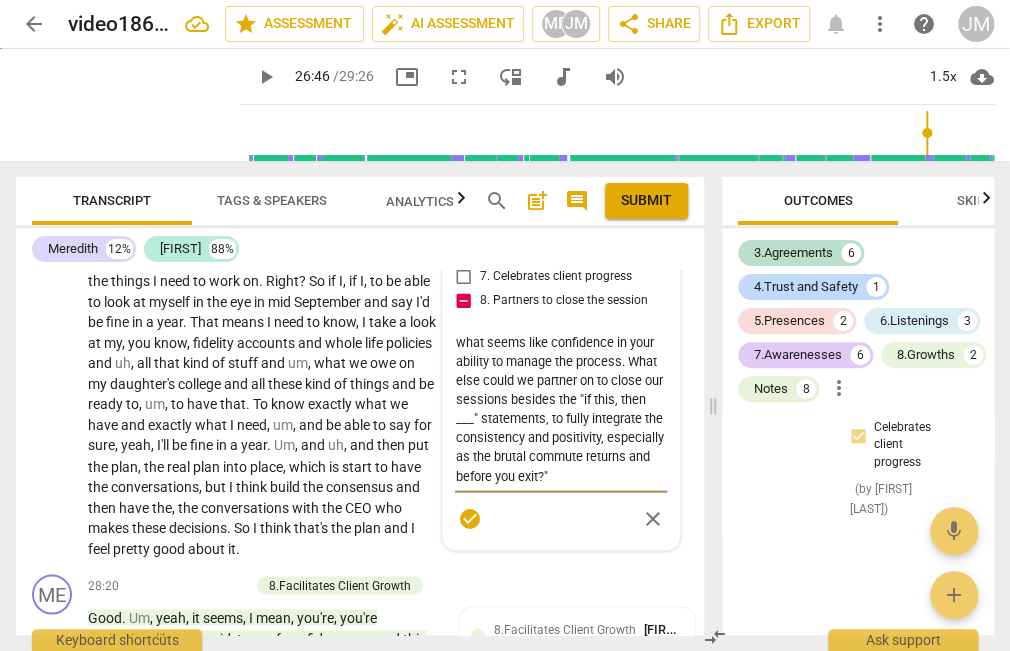 drag, startPoint x: 511, startPoint y: 549, endPoint x: 501, endPoint y: 580, distance: 32.572994 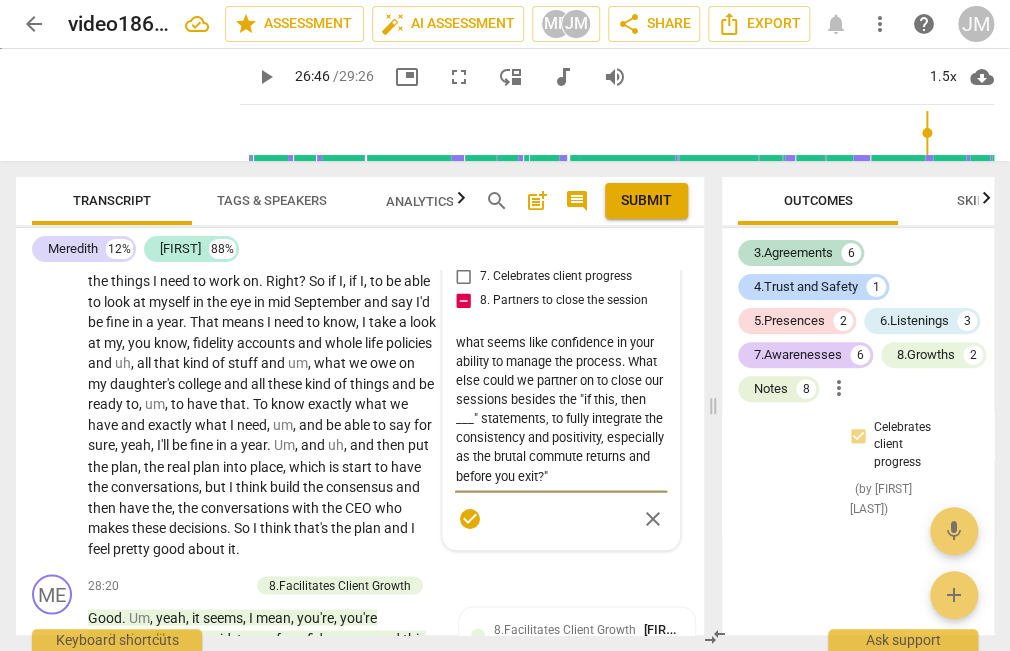 type on "yes to the skills you highlighted, however, you opened with a directive statement. Of course the session will wrap up. Use that to inspire him, e.g., "Alec you just claimed your antidote to impatience and your energy continues to shift from fear to  what seems like confidence in your ability to manage the process. What else could we partner on to close our sessions besides the "if this, then ___" statements, to fully integrate the consistency and positivity, y" 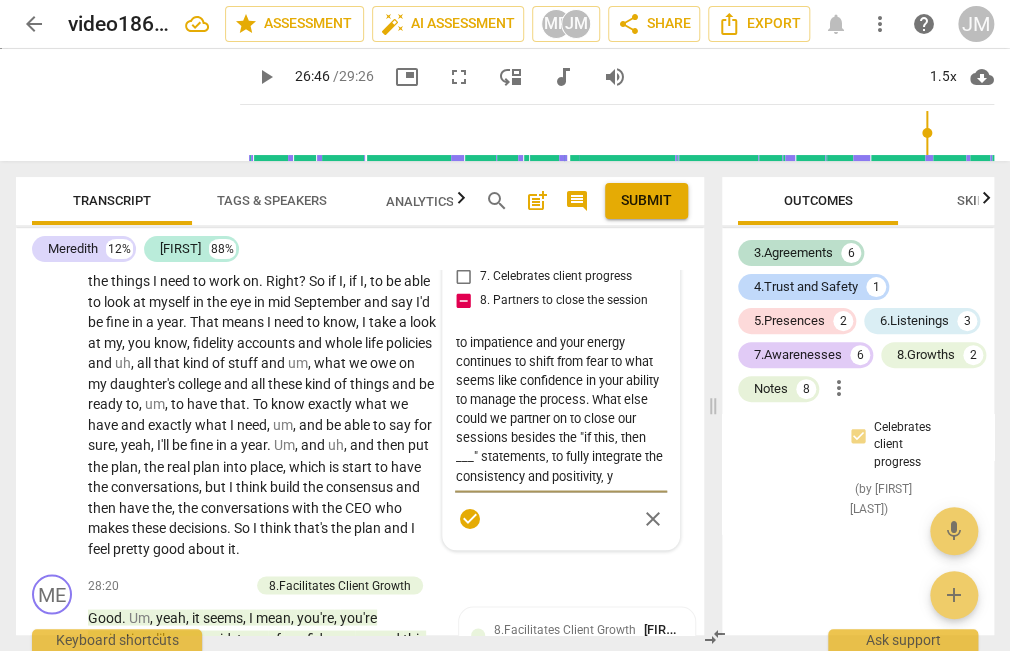 scroll, scrollTop: 132, scrollLeft: 0, axis: vertical 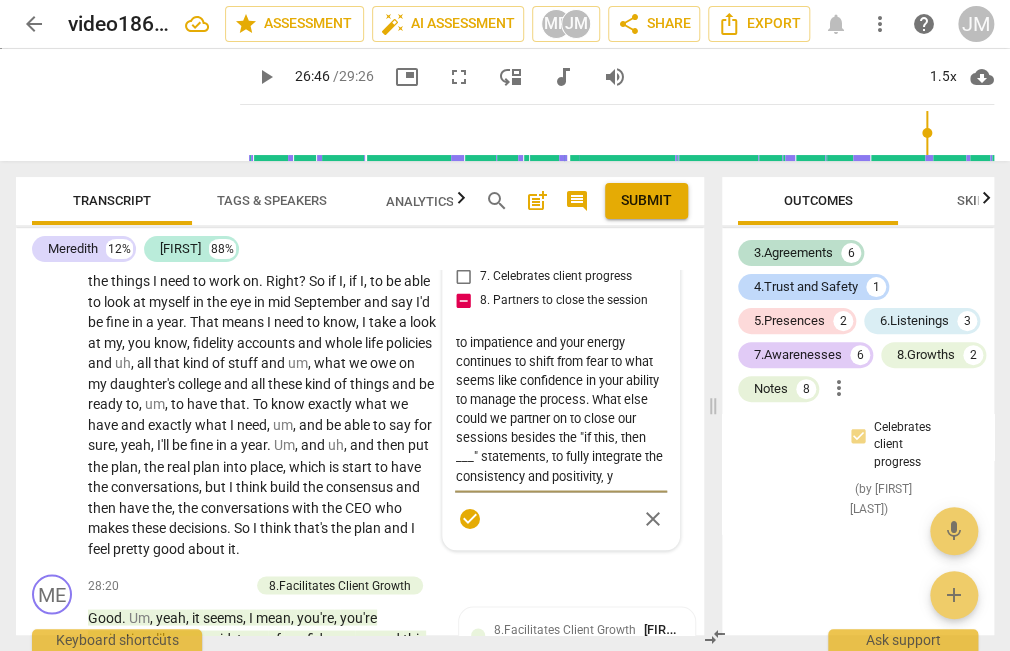type on "yes to the skills you highlighted, however, you opened with a directive statement. Of course the session will wrap up. Use that to inspire him, e.g., "Alec you just claimed your antidote to impatience and your energy continues to shift from fear to  what seems like confidence in your ability to manage the process. What else could we partner on to close our sessions besides the "if this, then ___" statements, to fully integrate the consistency and positivity, yo" 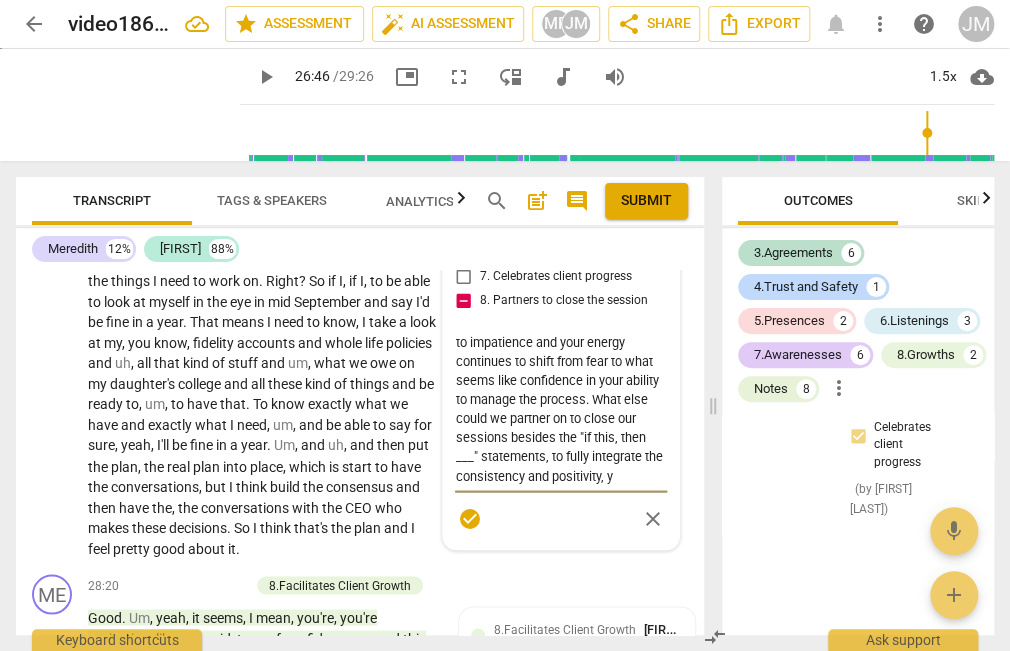 type on "yes to the skills you highlighted, however, you opened with a directive statement. Of course the session will wrap up. Use that to inspire him, e.g., "Alec you just claimed your antidote to impatience and your energy continues to shift from fear to  what seems like confidence in your ability to manage the process. What else could we partner on to close our sessions besides the "if this, then ___" statements, to fully integrate the consistency and positivity, yo" 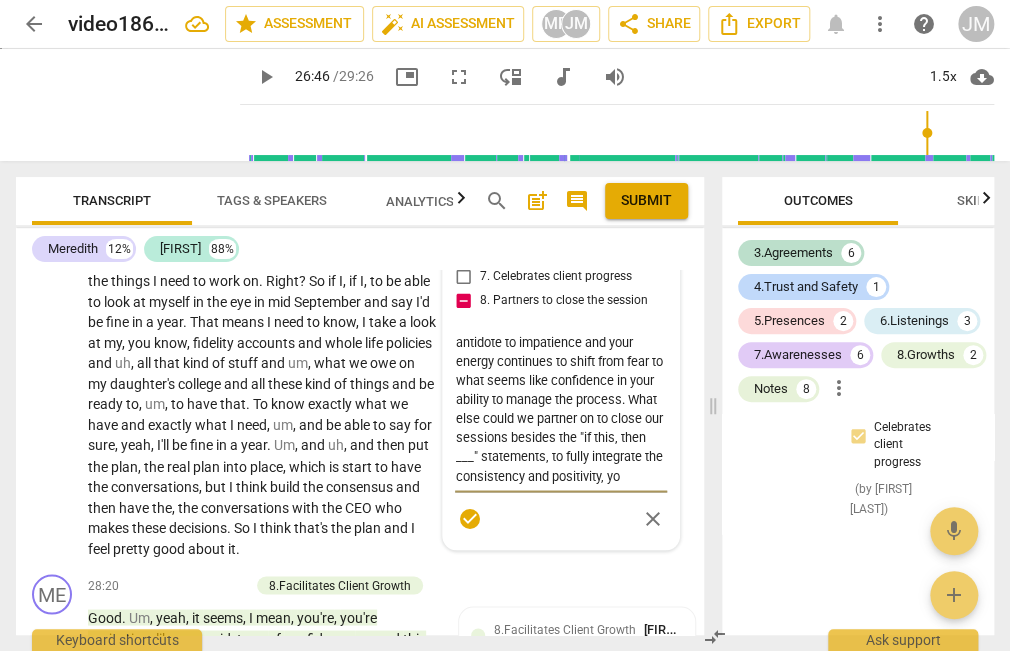 type on "yes to the skills you highlighted, however, you opened with a directive statement. Of course the session will wrap up. Use that to inspire him, e.g., "Alec you just claimed your antidote to impatience and your energy continues to shift from fear to  what seems like confidence in your ability to manage the process. What else could we partner on to close our sessions besides the "if this, then ___" statements, to fully integrate the consistency and positivity, you" 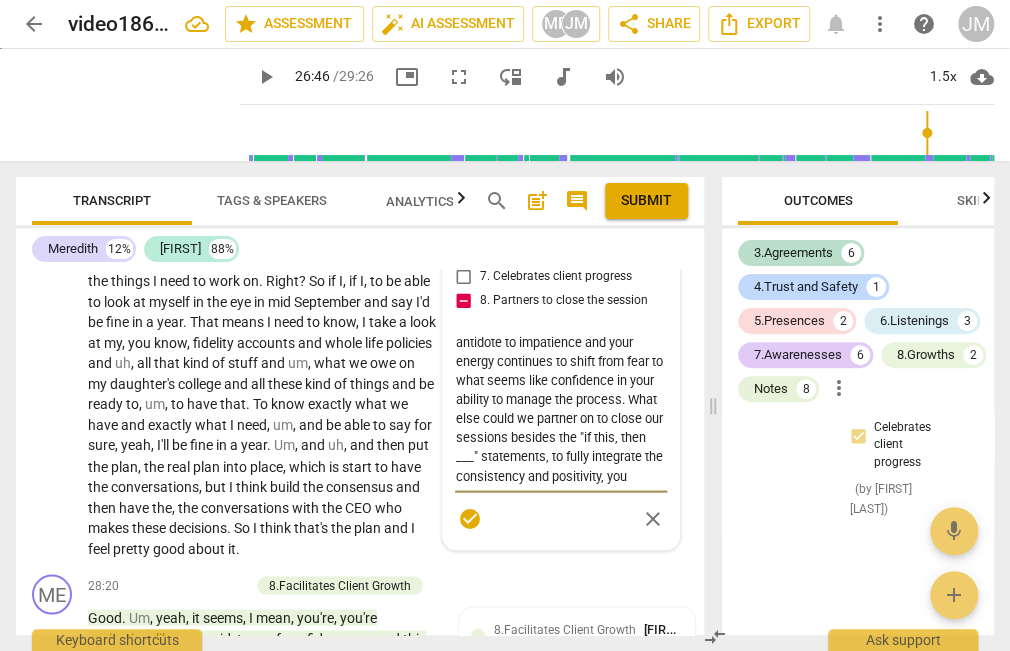 type on "yes to the skills you highlighted, however, you opened with a directive statement. Of course the session will wrap up. Use that to inspire him, e.g., "Alec you just claimed your antidote to impatience and your energy continues to shift from fear to  what seems like confidence in your ability to manage the process. What else could we partner on to close our sessions besides the "if this, then ___" statements, to fully integrate the consistency and positivity, you" 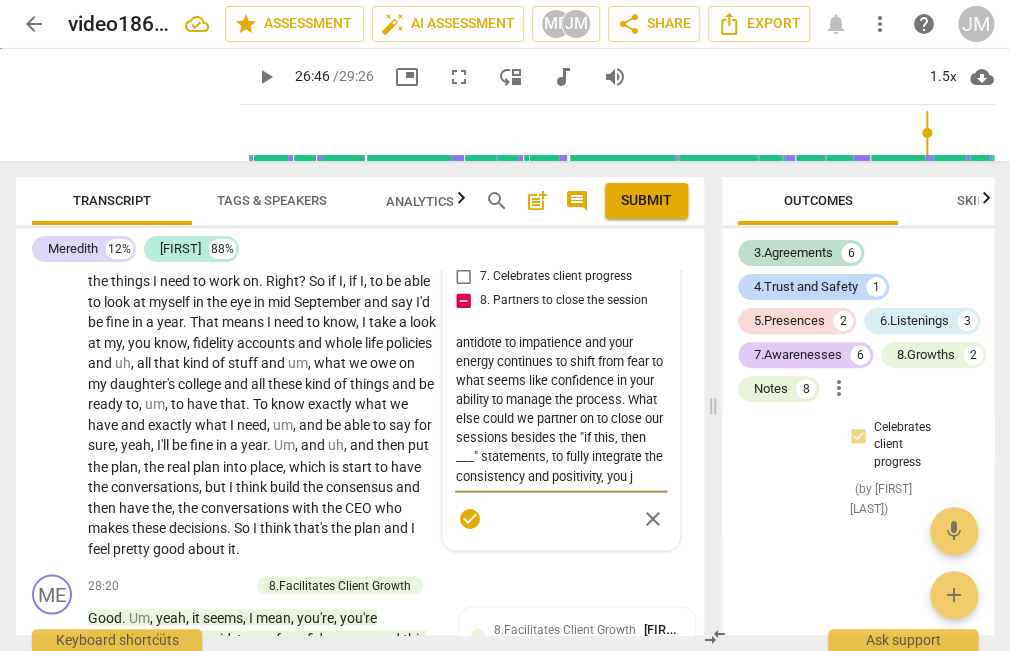 type on "yes to the skills you highlighted, however, you opened with a directive statement. Of course the session will wrap up. Use that to inspire him, e.g., "Alec you just claimed your antidote to impatience and your energy continues to shift from fear to  what seems like confidence in your ability to manage the process. What else could we partner on to close our sessions besides the "if this, then ___" statements, to fully integrate the consistency and positivity, you ju" 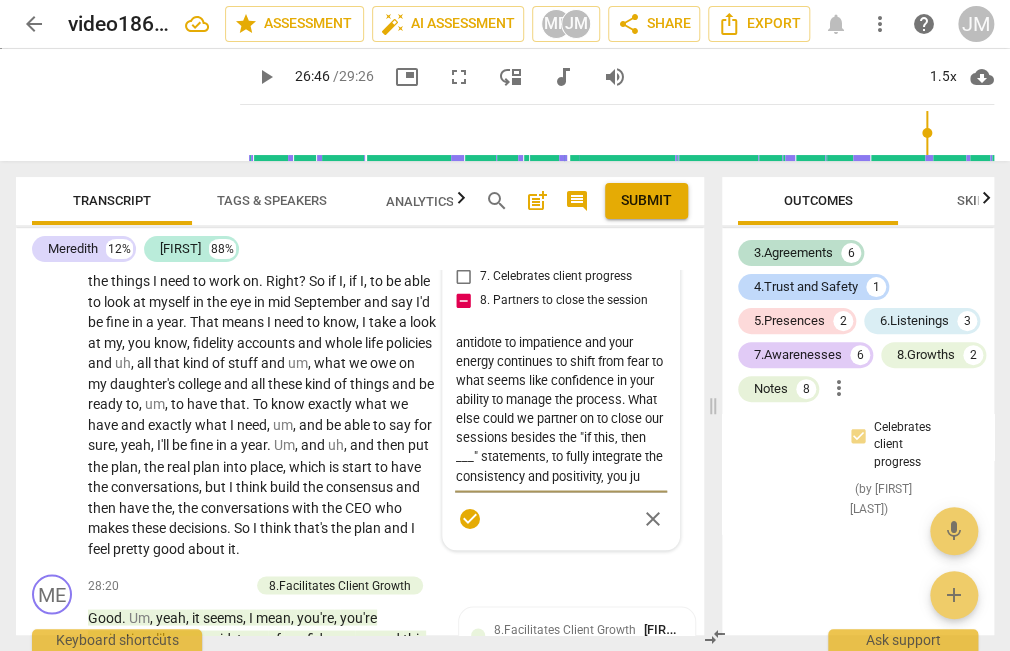 type on "yes to the skills you highlighted, however, you opened with a directive statement. Of course the session will wrap up. Use that to inspire him, e.g., "Alec you just claimed your antidote to impatience and your energy continues to shift from fear to  what seems like confidence in your ability to manage the process. What else could we partner on to close our sessions besides the "if this, then ___" statements, to fully integrate the consistency and positivity, you jus" 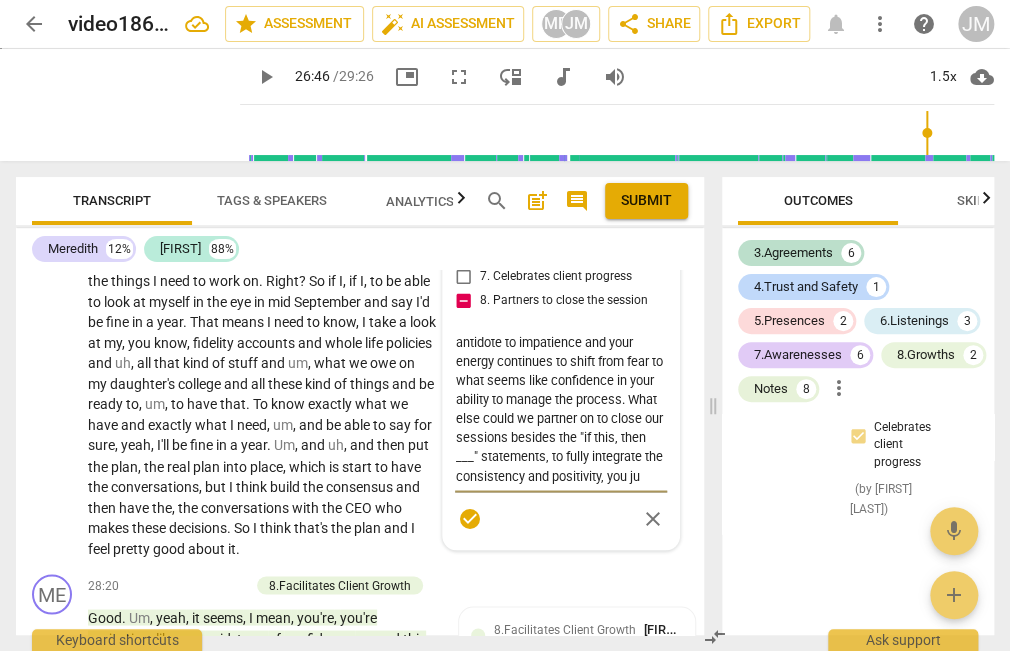 type on "yes to the skills you highlighted, however, you opened with a directive statement. Of course the session will wrap up. Use that to inspire him, e.g., "Alec you just claimed your antidote to impatience and your energy continues to shift from fear to  what seems like confidence in your ability to manage the process. What else could we partner on to close our sessions besides the "if this, then ___" statements, to fully integrate the consistency and positivity, you jus" 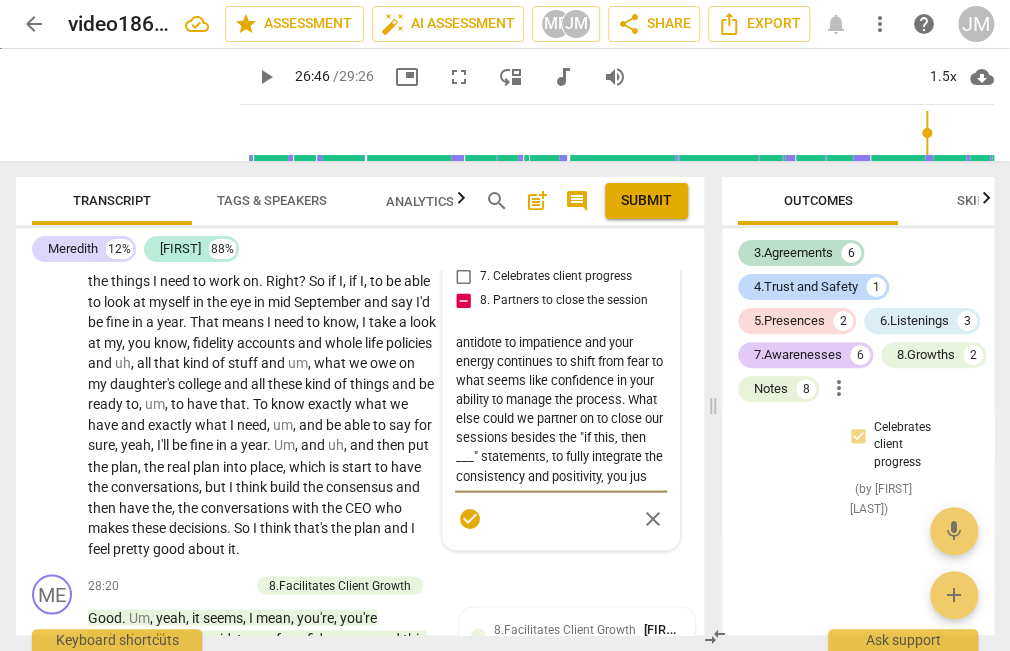 type on "yes to the skills you highlighted, however, you opened with a directive statement. Of course the session will wrap up. Use that to inspire him, e.g., "Alec you just claimed your antidote to impatience and your energy continues to shift from fear to  what seems like confidence in your ability to manage the process. What else could we partner on to close our sessions besides the "if this, then ___" statements, to fully integrate the consistency and positivity, you just" 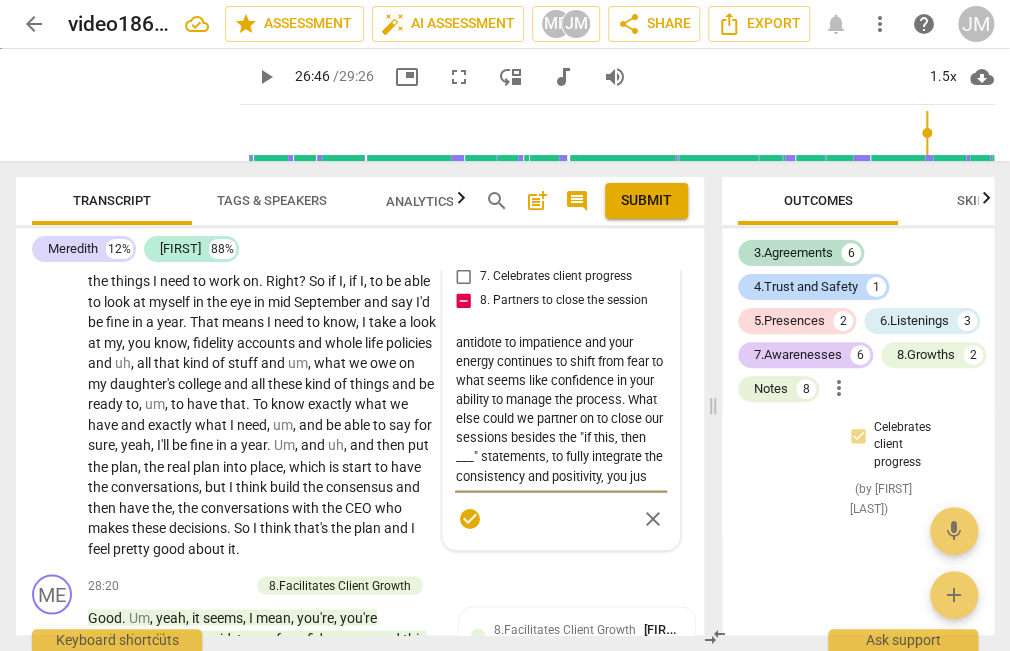 type on "yes to the skills you highlighted, however, you opened with a directive statement. Of course the session will wrap up. Use that to inspire him, e.g., "Alec you just claimed your antidote to impatience and your energy continues to shift from fear to  what seems like confidence in your ability to manage the process. What else could we partner on to close our sessions besides the "if this, then ___" statements, to fully integrate the consistency and positivity, you just" 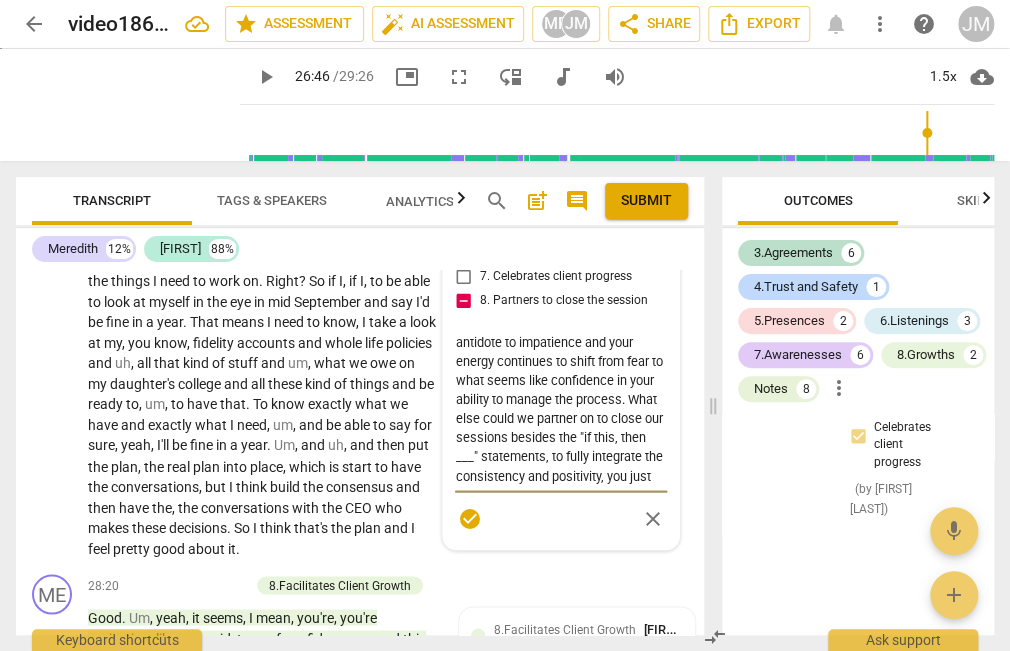 type on "yes to the skills you highlighted, however, you opened with a directive statement. Of course the session will wrap up. Use that to inspire him, e.g., "Alec you just claimed your antidote to impatience and your energy continues to shift from fear to  what seems like confidence in your ability to manage the process. What else could we partner on to close our sessions besides the "if this, then ___" statements, to fully integrate the consistency and positivity, you just" 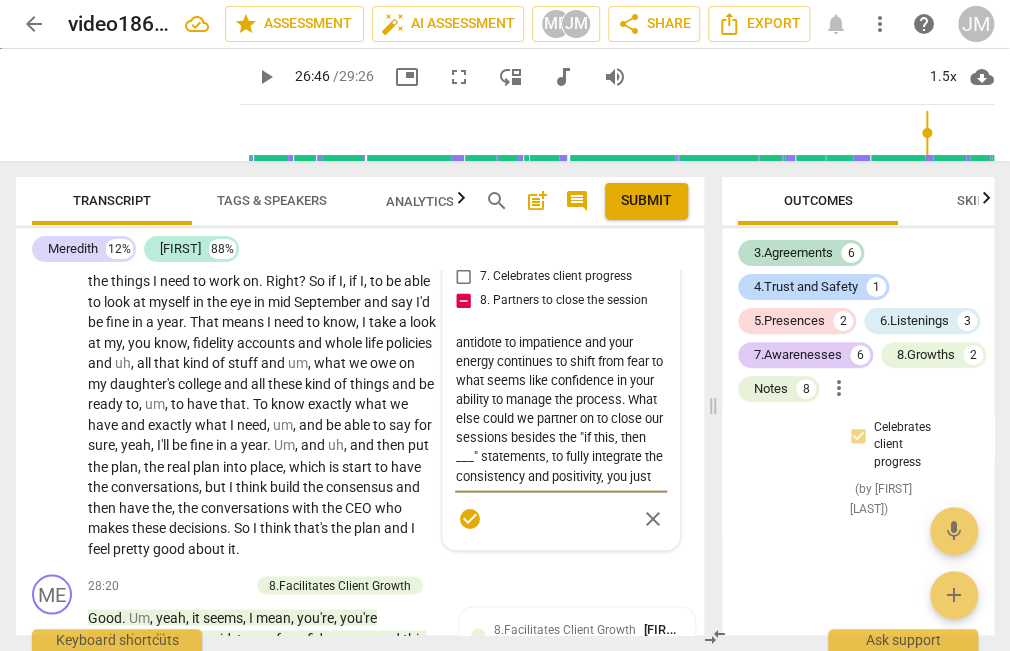 type on "yes to the skills you highlighted, however, you opened with a directive statement. Of course the session will wrap up. Use that to inspire him, e.g., "Alec you just claimed your antidote to impatience and your energy continues to shift from fear to  what seems like confidence in your ability to manage the process. What else could we partner on to close our sessions besides the "if this, then ___" statements, to fully integrate the consistency and positivity, you just" 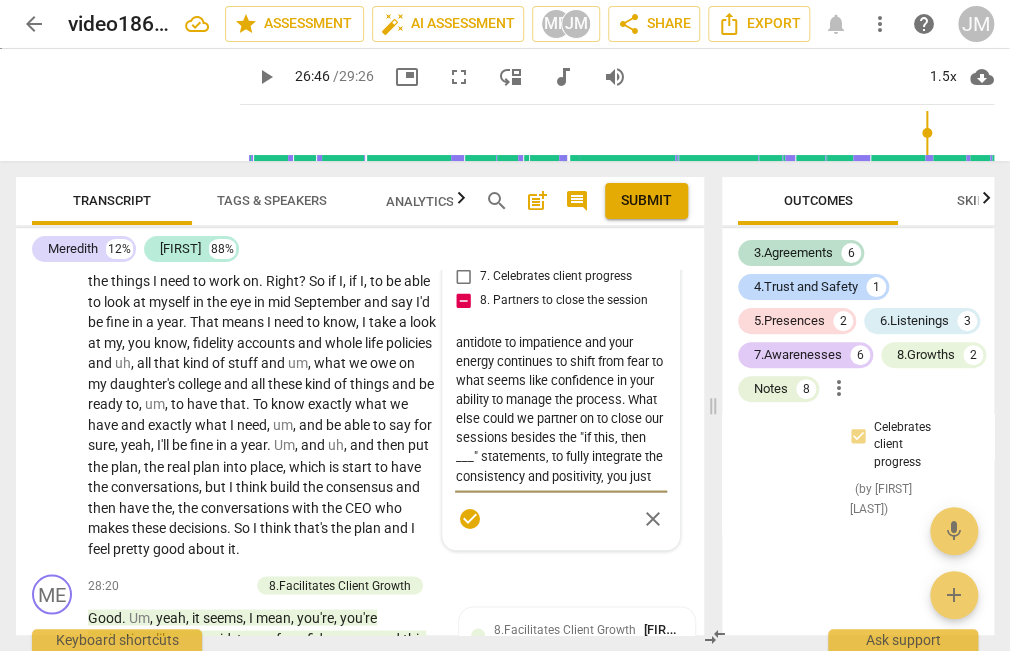 type on "yes to the skills you highlighted, however, you opened with a directive statement. Of course the session will wrap up. Use that to inspire him, e.g., "Alec you just claimed your antidote to impatience and your energy continues to shift from fear to  what seems like confidence in your ability to manage the process. What else could we partner on to close our sessions besides the "if this, then ___" statements, to fully integrate the consistency and positivity, you just d" 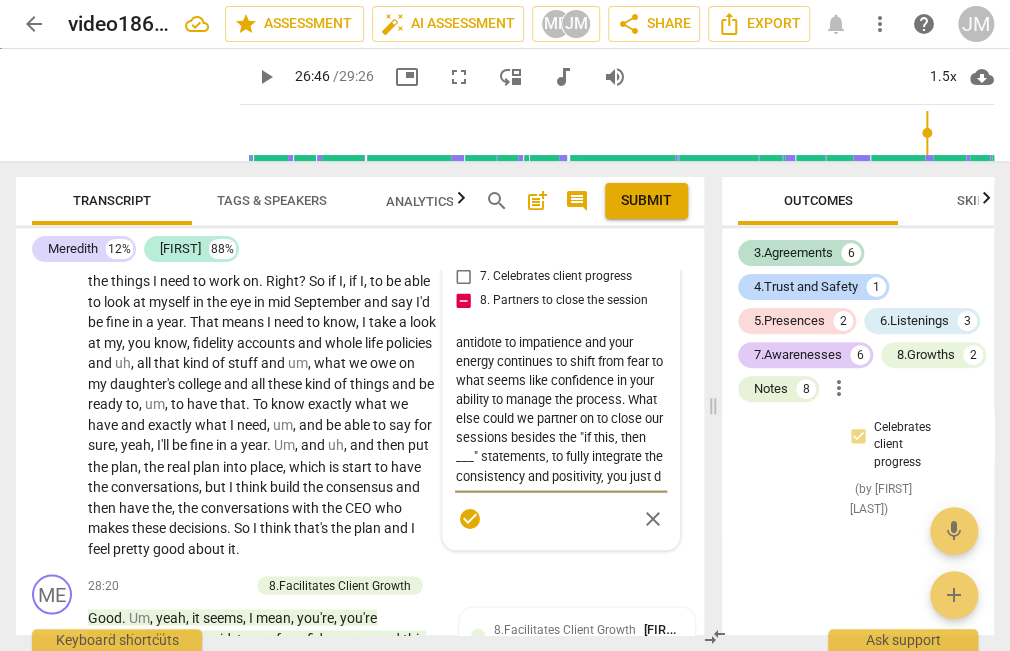 type on "yes to the skills you highlighted, however, you opened with a directive statement. Of course the session will wrap up. Use that to inspire him, e.g., "Alec you just claimed your antidote to impatience and your energy continues to shift from fear to  what seems like confidence in your ability to manage the process. What else could we partner on to close our sessions besides the "if this, then ___" statements, to fully integrate the consistency and positivity, you just de" 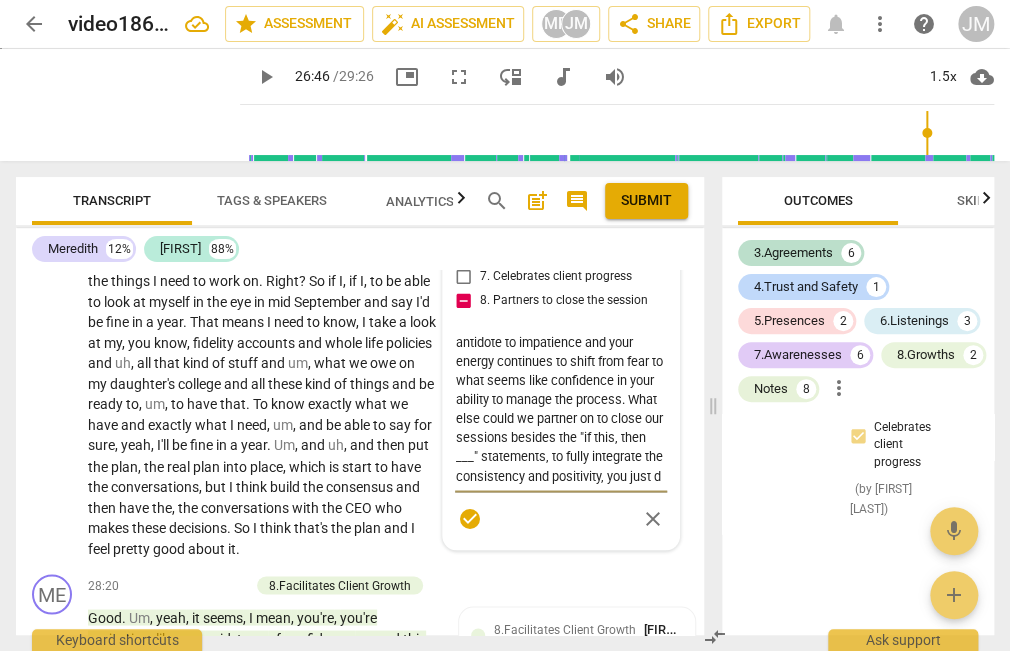 type on "yes to the skills you highlighted, however, you opened with a directive statement. Of course the session will wrap up. Use that to inspire him, e.g., "Alec you just claimed your antidote to impatience and your energy continues to shift from fear to  what seems like confidence in your ability to manage the process. What else could we partner on to close our sessions besides the "if this, then ___" statements, to fully integrate the consistency and positivity, you just de" 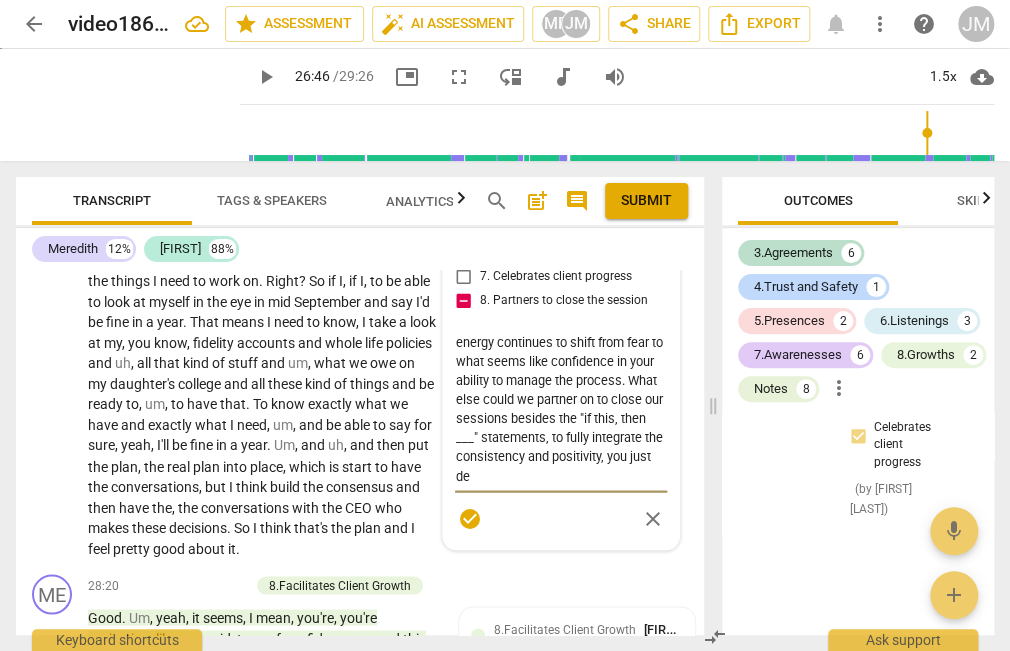 type on "yes to the skills you highlighted, however, you opened with a directive statement. Of course the session will wrap up. Use that to inspire him, e.g., "Alec you just claimed your antidote to impatience and your energy continues to shift from fear to  what seems like confidence in your ability to manage the process. What else could we partner on to close our sessions besides the "if this, then ___" statements, to fully integrate the consistency and positivity, you just dec" 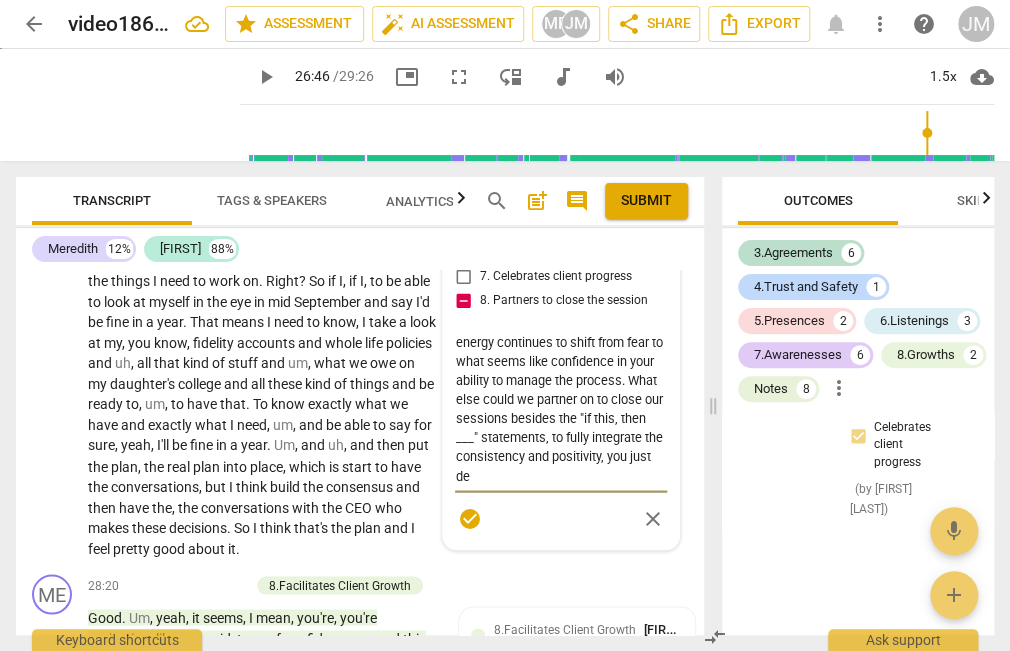 type on "yes to the skills you highlighted, however, you opened with a directive statement. Of course the session will wrap up. Use that to inspire him, e.g., "Alec you just claimed your antidote to impatience and your energy continues to shift from fear to  what seems like confidence in your ability to manage the process. What else could we partner on to close our sessions besides the "if this, then ___" statements, to fully integrate the consistency and positivity, you just dec" 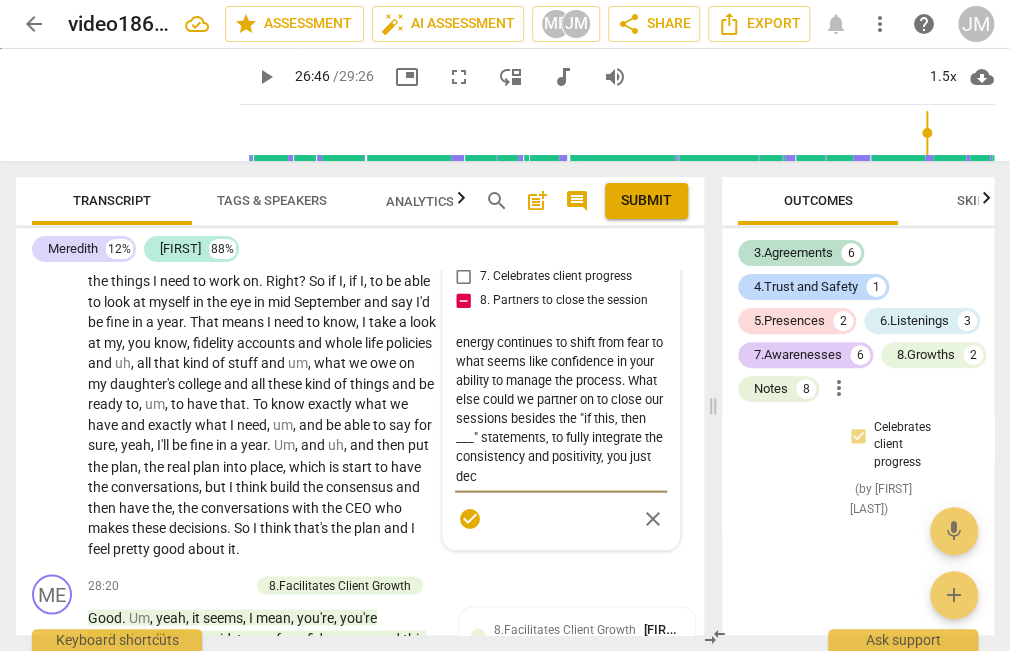type on "yes to the skills you highlighted, however, you opened with a directive statement. Of course the session will wrap up. Use that to inspire him, e.g., "Alec you just claimed your antidote to impatience and your energy continues to shift from fear to  what seems like confidence in your ability to manage the process. What else could we partner on to close our sessions besides the "if this, then ___" statements, to fully integrate the consistency and positivity, you just decl" 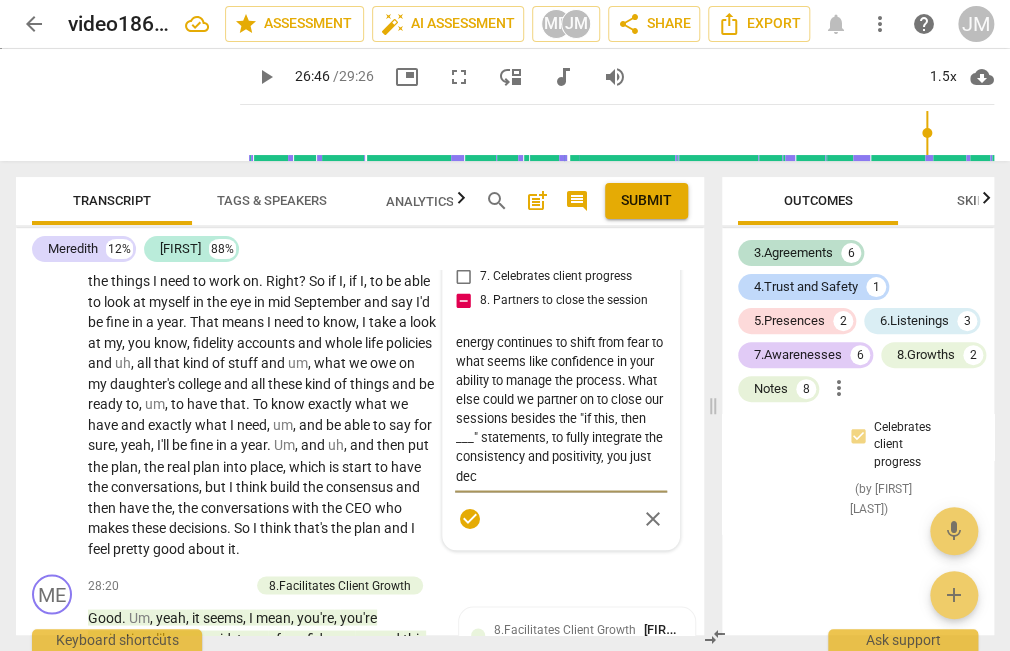 type on "yes to the skills you highlighted, however, you opened with a directive statement. Of course the session will wrap up. Use that to inspire him, e.g., "Alec you just claimed your antidote to impatience and your energy continues to shift from fear to  what seems like confidence in your ability to manage the process. What else could we partner on to close our sessions besides the "if this, then ___" statements, to fully integrate the consistency and positivity, you just decl" 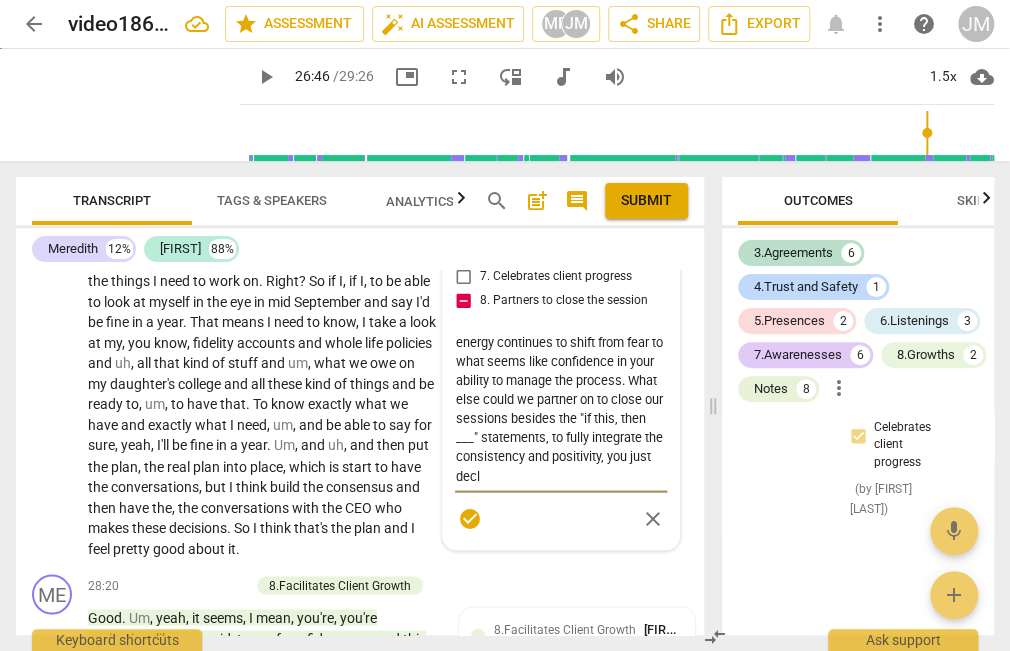 type on "yes to the skills you highlighted, however, you opened with a directive statement. Of course the session will wrap up. Use that to inspire him, e.g., "Alec you just claimed your antidote to impatience and your energy continues to shift from fear to  what seems like confidence in your ability to manage the process. What else could we partner on to close our sessions besides the "if this, then ___" statements, to fully integrate the consistency and positivity, you just decla" 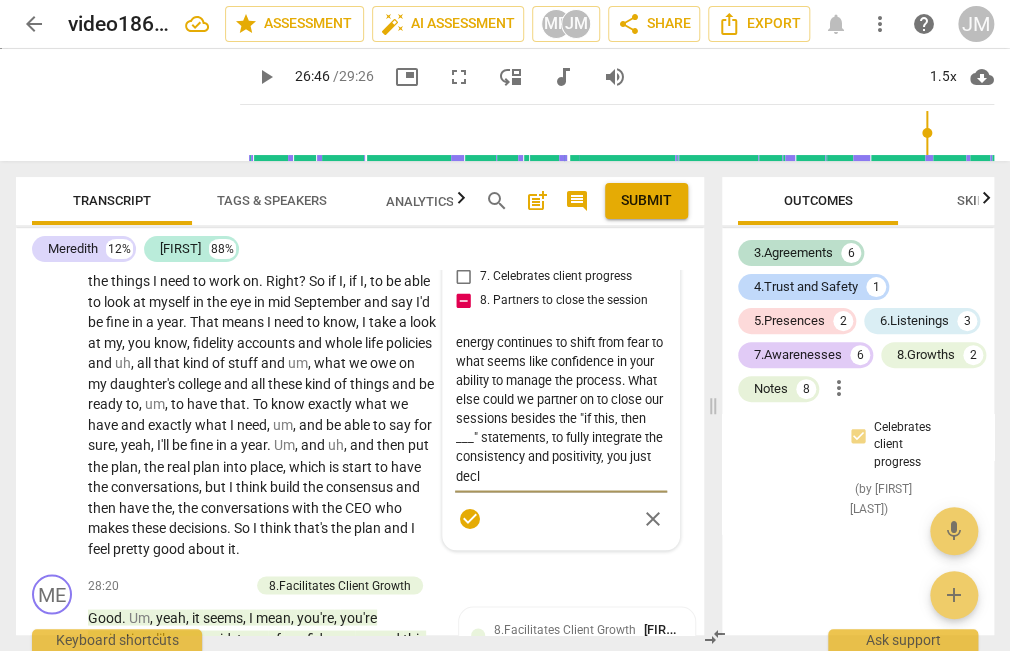 type on "yes to the skills you highlighted, however, you opened with a directive statement. Of course the session will wrap up. Use that to inspire him, e.g., "Alec you just claimed your antidote to impatience and your energy continues to shift from fear to  what seems like confidence in your ability to manage the process. What else could we partner on to close our sessions besides the "if this, then ___" statements, to fully integrate the consistency and positivity, you just decla" 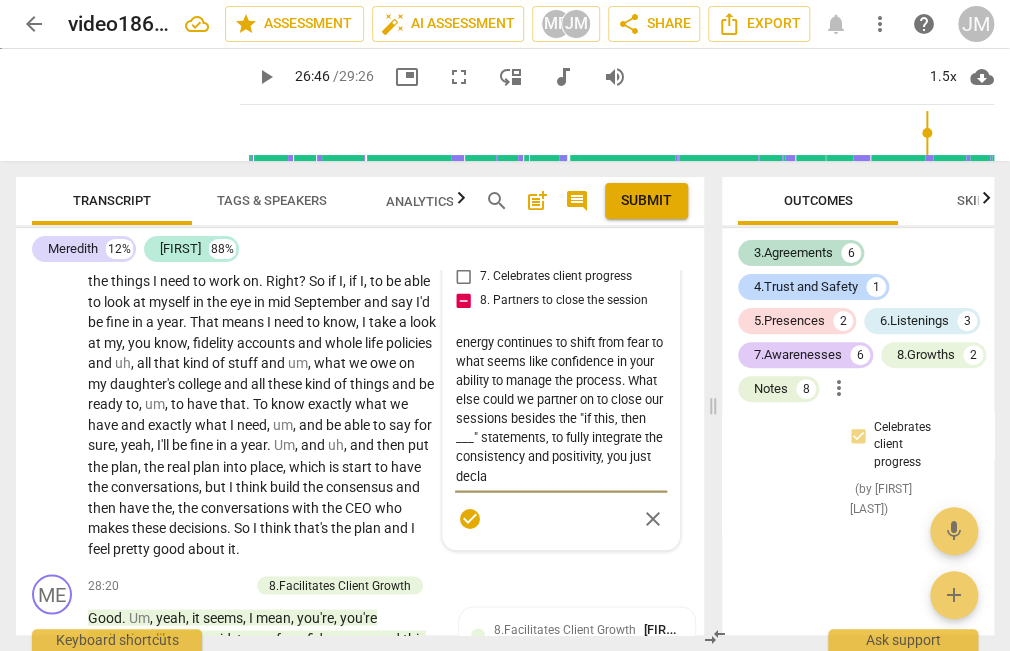 type on "yes to the skills you highlighted, however, you opened with a directive statement. Of course the session will wrap up. Use that to inspire him, e.g., "Alec you just claimed your antidote to impatience and your energy continues to shift from fear to  what seems like confidence in your ability to manage the process. What else could we partner on to close our sessions besides the "if this, then ___" statements, to fully integrate the consistency and positivity, you just declar" 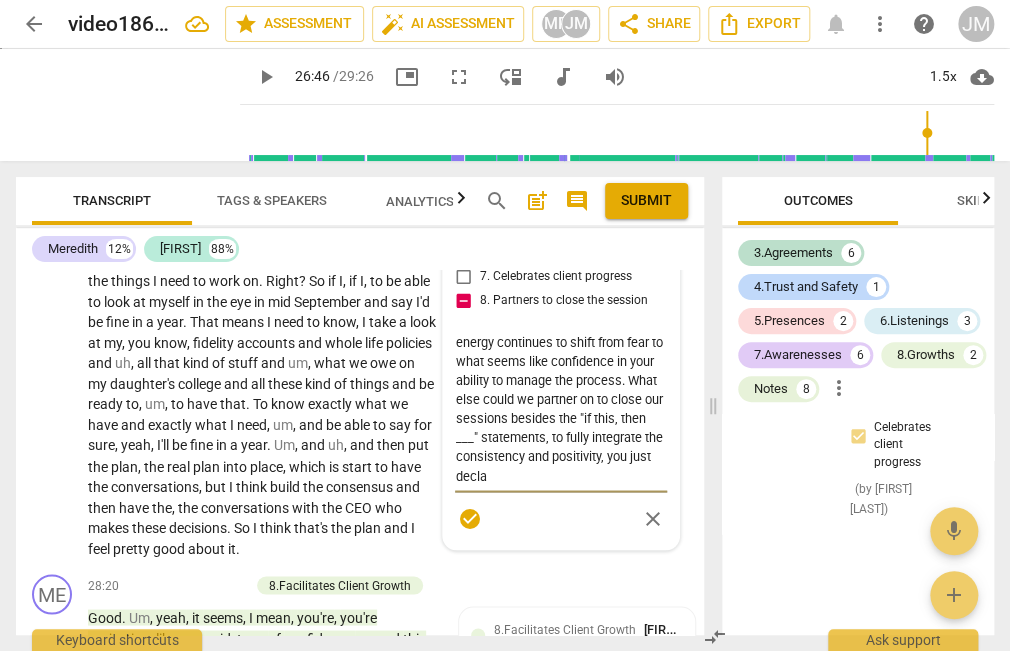 type on "yes to the skills you highlighted, however, you opened with a directive statement. Of course the session will wrap up. Use that to inspire him, e.g., "Alec you just claimed your antidote to impatience and your energy continues to shift from fear to  what seems like confidence in your ability to manage the process. What else could we partner on to close our sessions besides the "if this, then ___" statements, to fully integrate the consistency and positivity, you just declar" 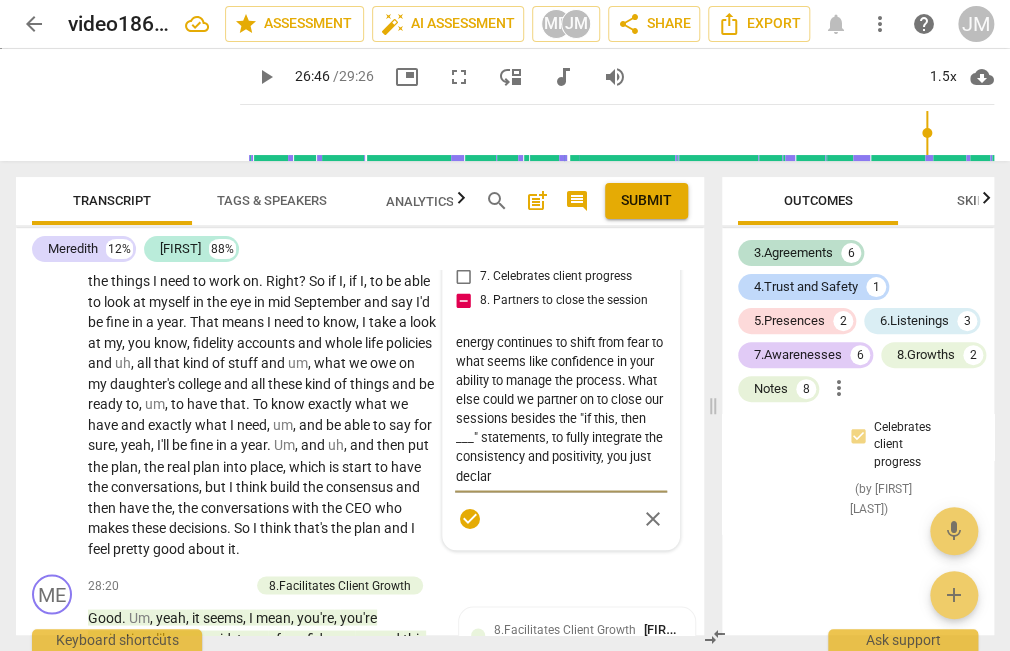 type 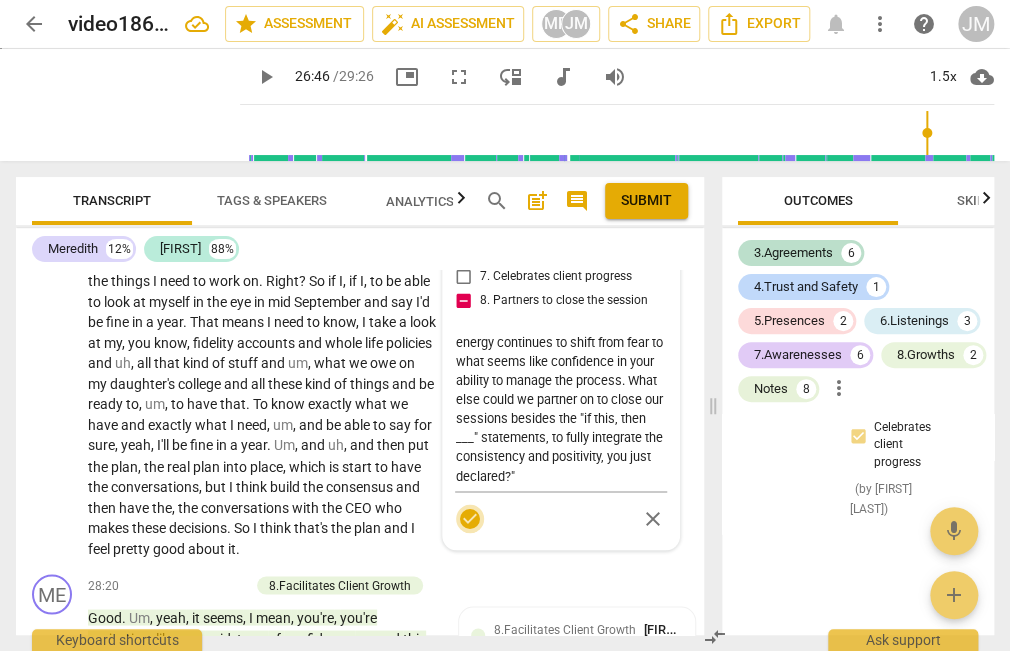click on "check_circle" at bounding box center (470, 518) 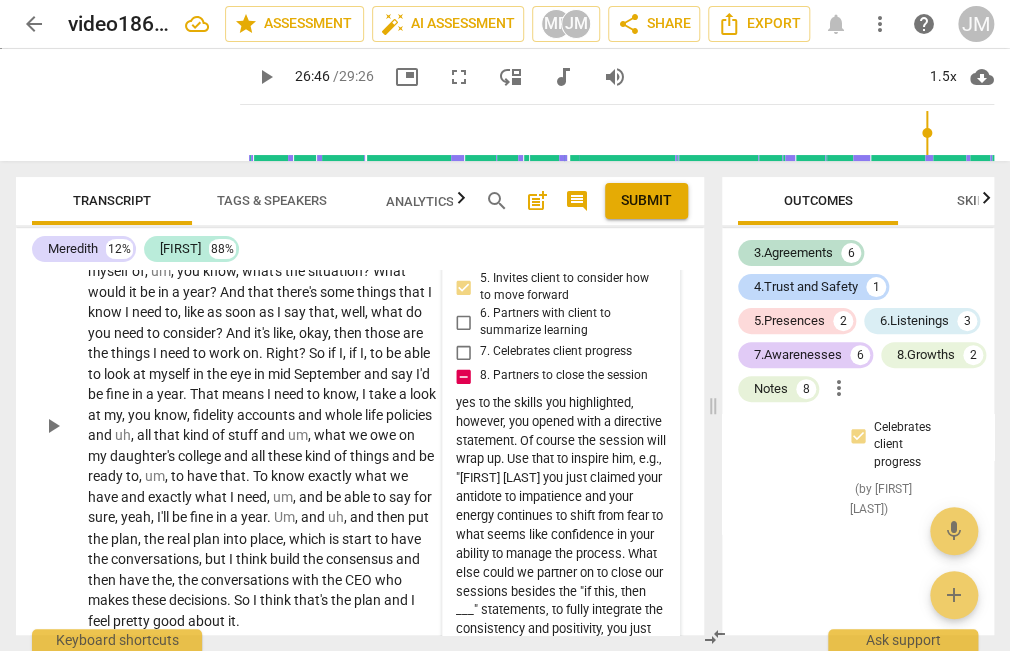 scroll, scrollTop: 11116, scrollLeft: 0, axis: vertical 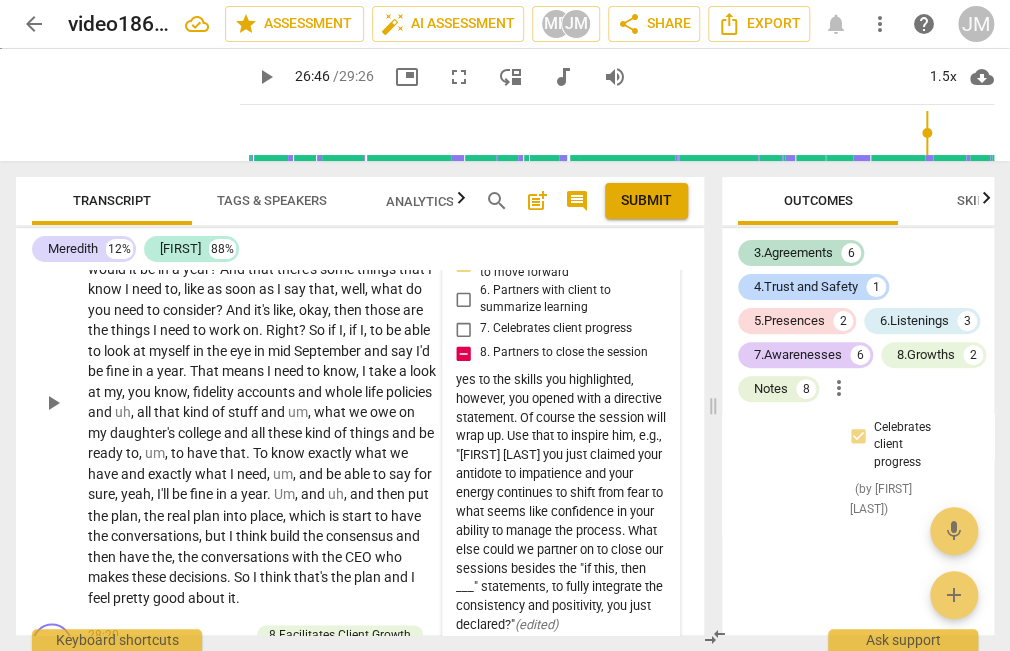 click on "play_arrow" at bounding box center [53, 403] 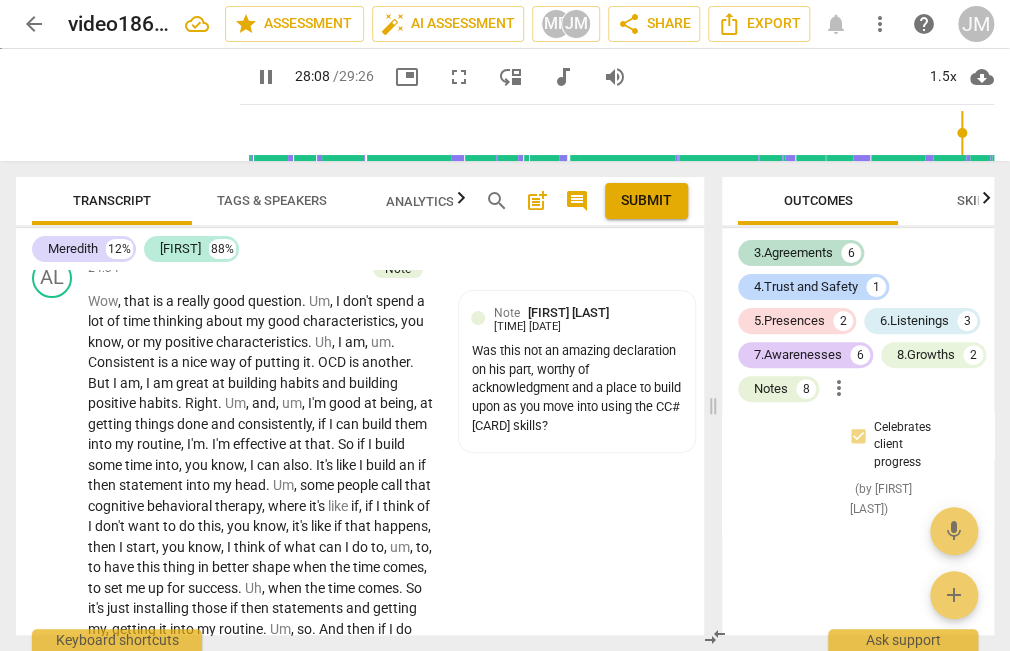 scroll, scrollTop: 9896, scrollLeft: 0, axis: vertical 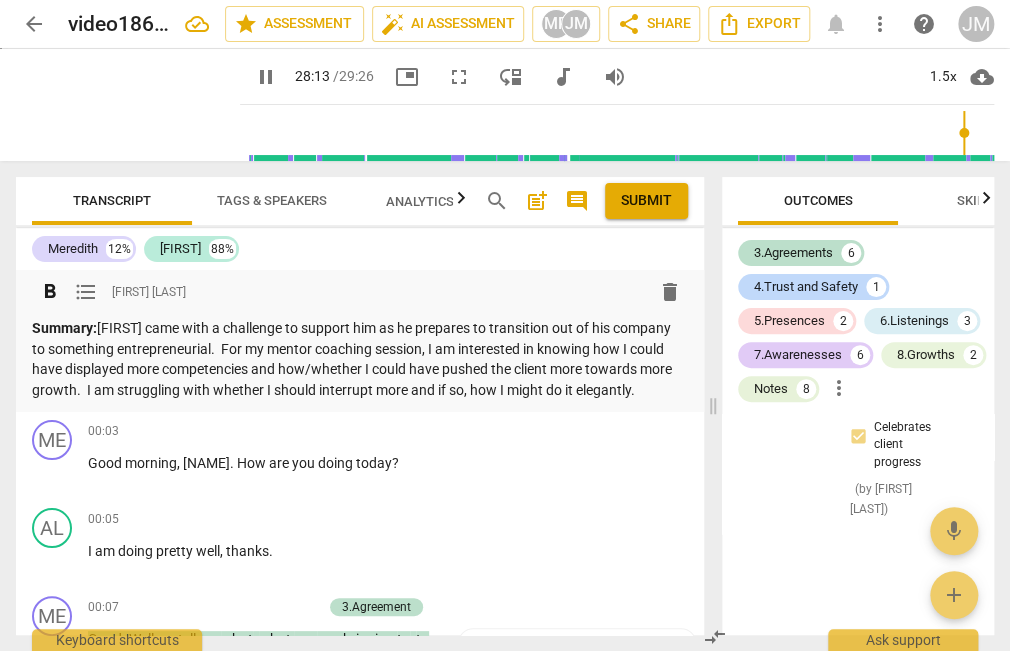 click on "Summary:   Alec came with a challenge to support him as he prepares to transition out of his company to something entrepreneurial.  For my mentor coaching session, I am interested in knowing how I could have displayed more competencies and how/whether I could have pushed the client more towards more growth.  I am struggling with whether I should interrupt more and if so, how I might do it elegantly." at bounding box center (360, 359) 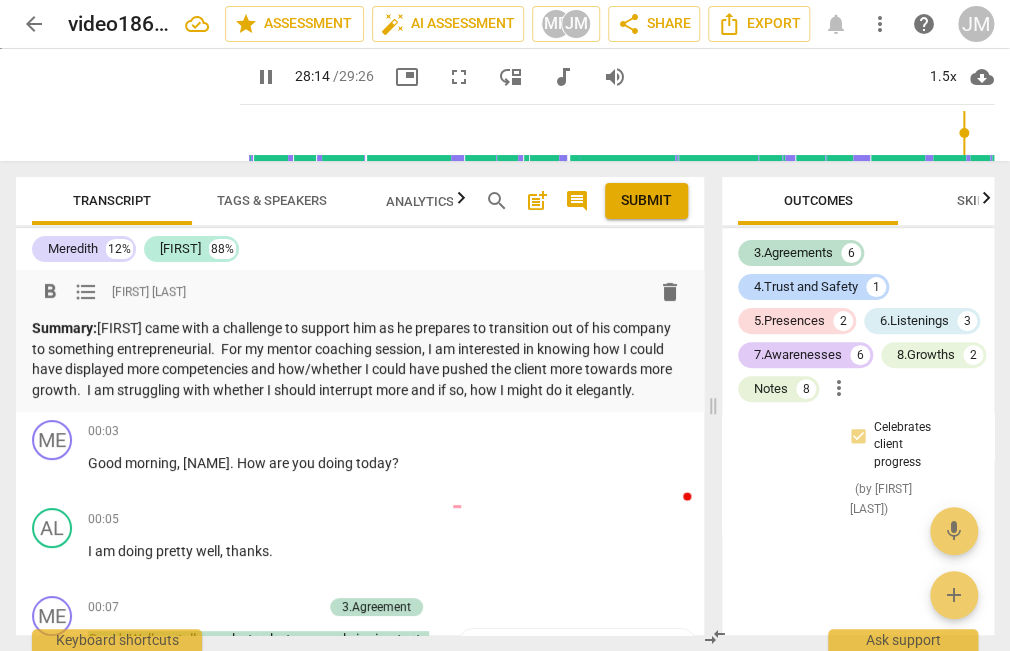 click on "post_add" at bounding box center (537, 201) 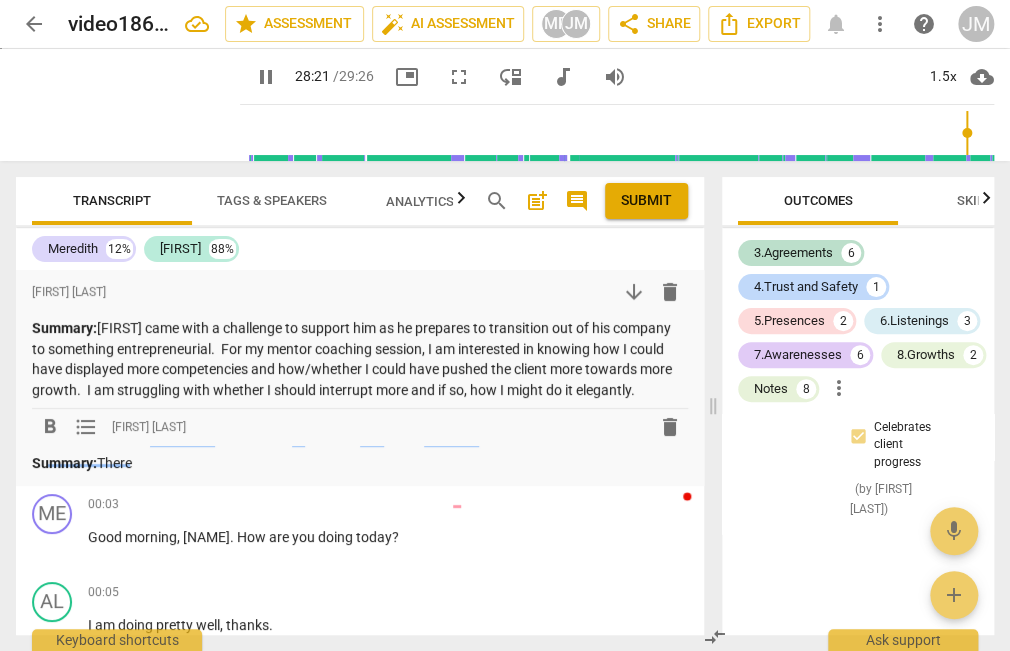 scroll, scrollTop: 11708, scrollLeft: 0, axis: vertical 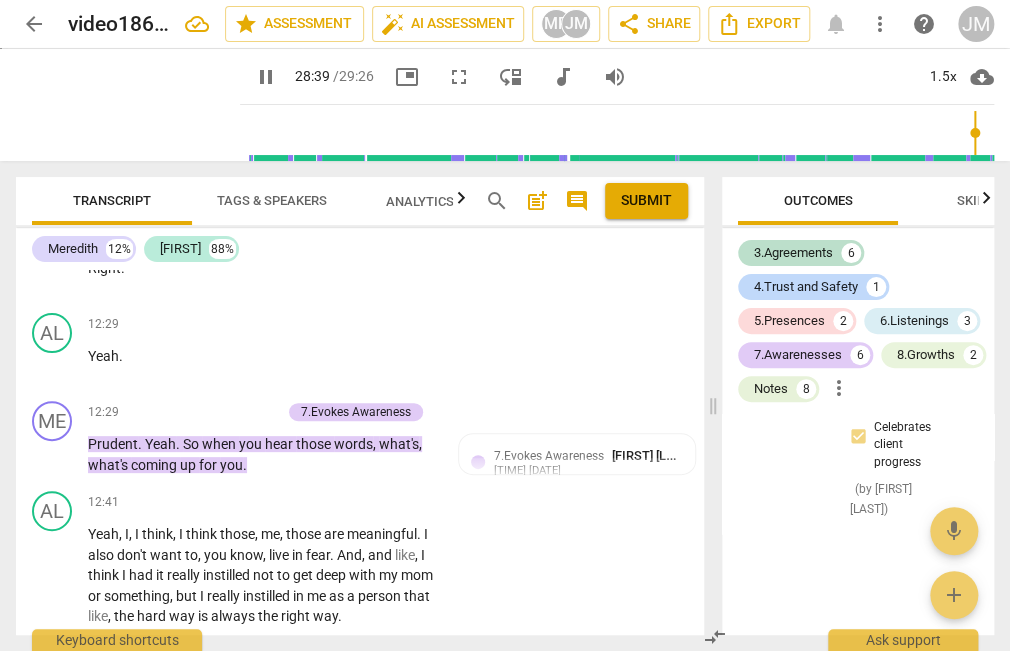 click on "pause" at bounding box center (266, 77) 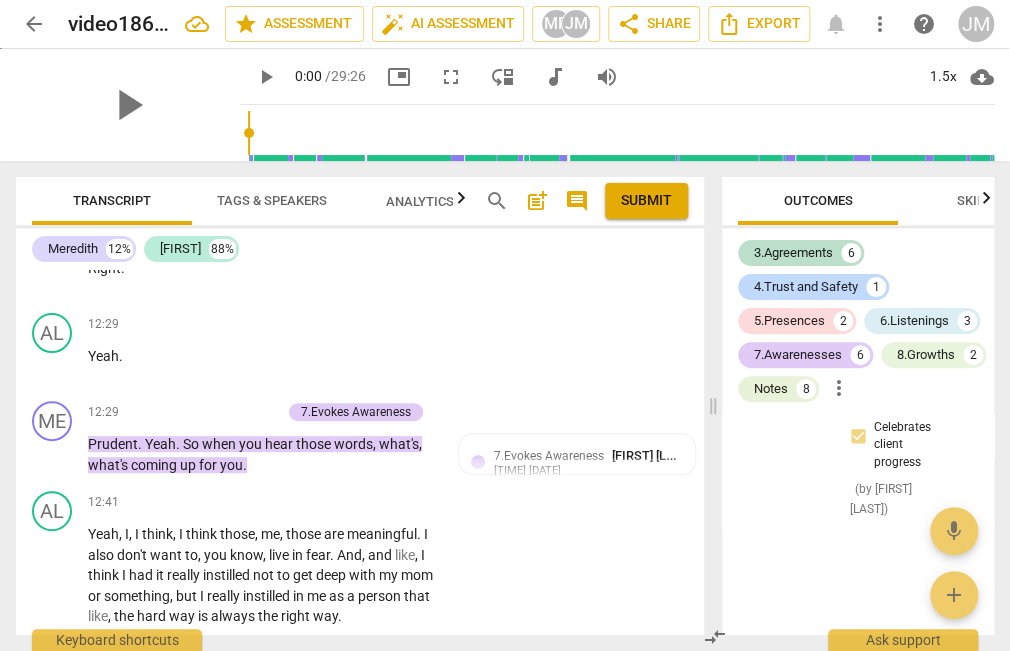 drag, startPoint x: 971, startPoint y: 131, endPoint x: 7, endPoint y: 162, distance: 964.4983 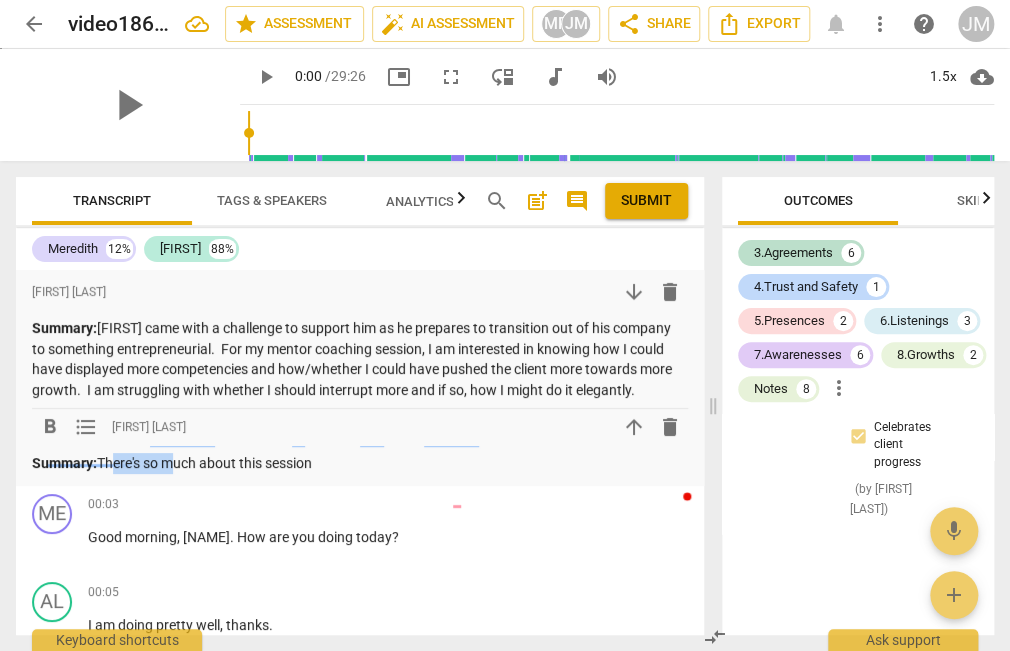drag, startPoint x: 327, startPoint y: 463, endPoint x: 108, endPoint y: 464, distance: 219.00229 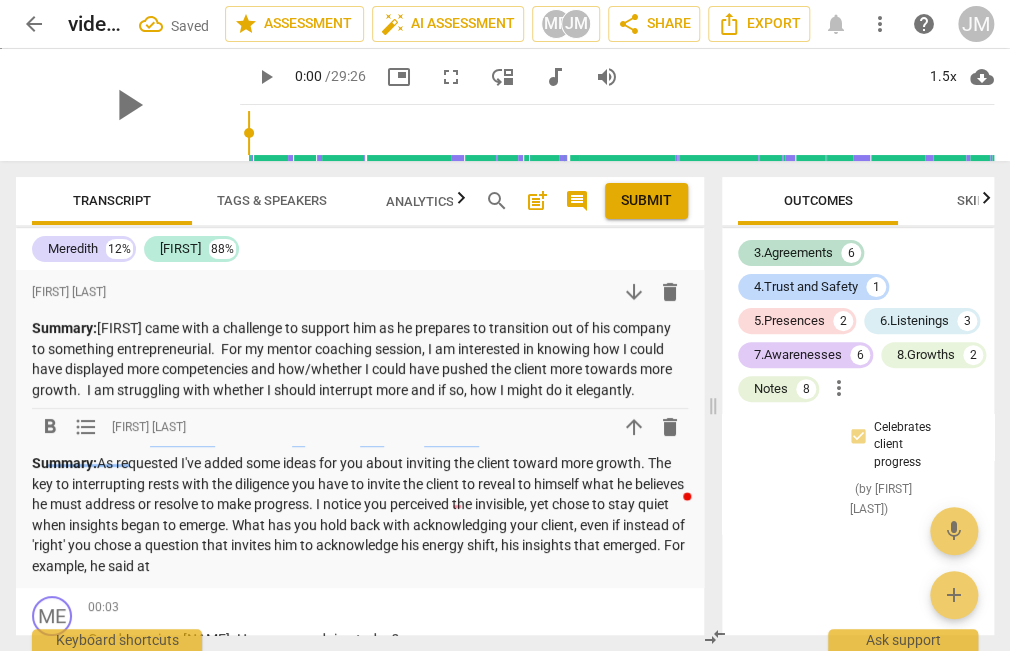 scroll, scrollTop: 116, scrollLeft: 0, axis: vertical 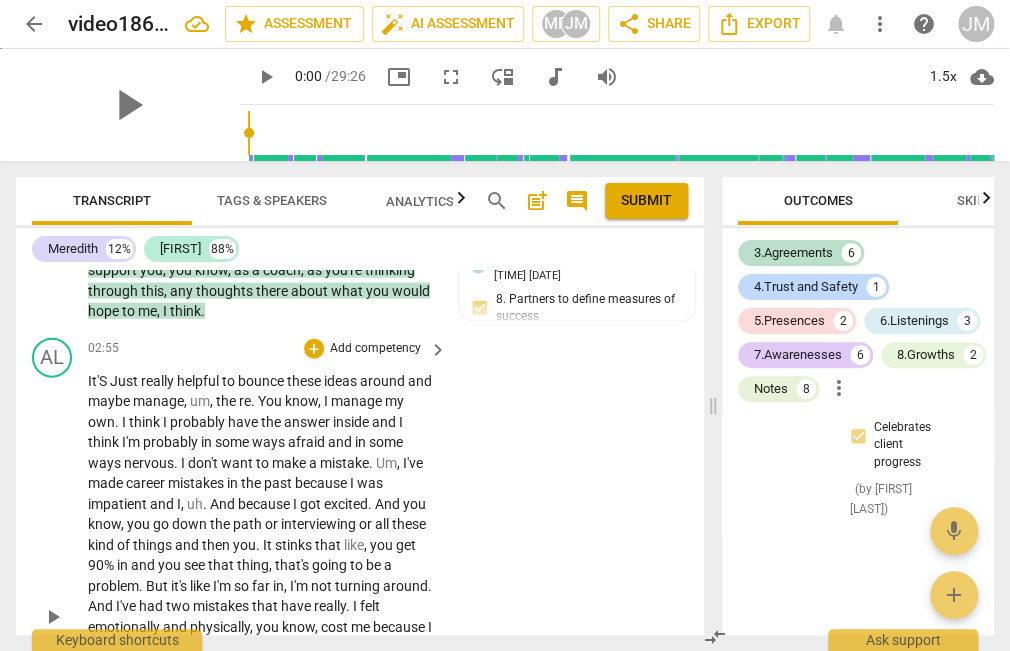 click on "think" at bounding box center [146, 421] 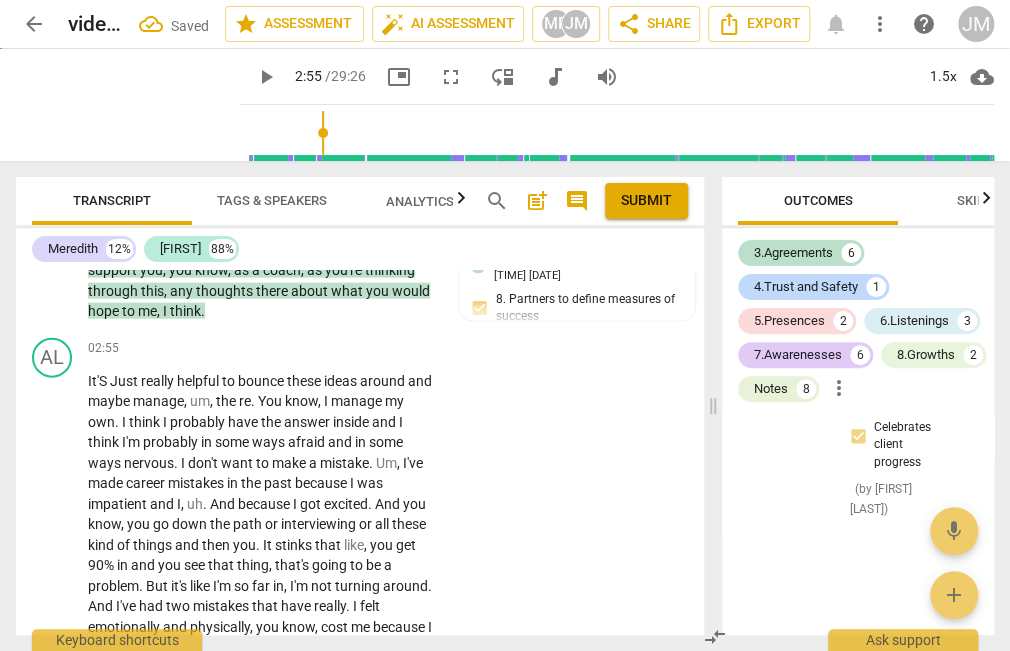 drag, startPoint x: 223, startPoint y: 130, endPoint x: 300, endPoint y: 133, distance: 77.05842 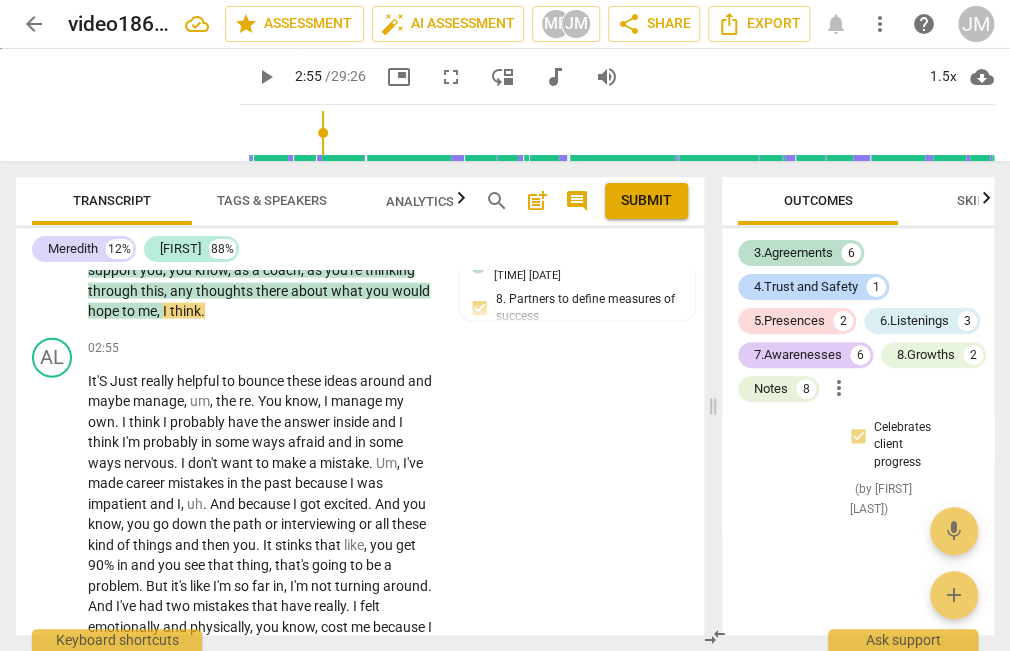 click on "play_arrow" at bounding box center [266, 77] 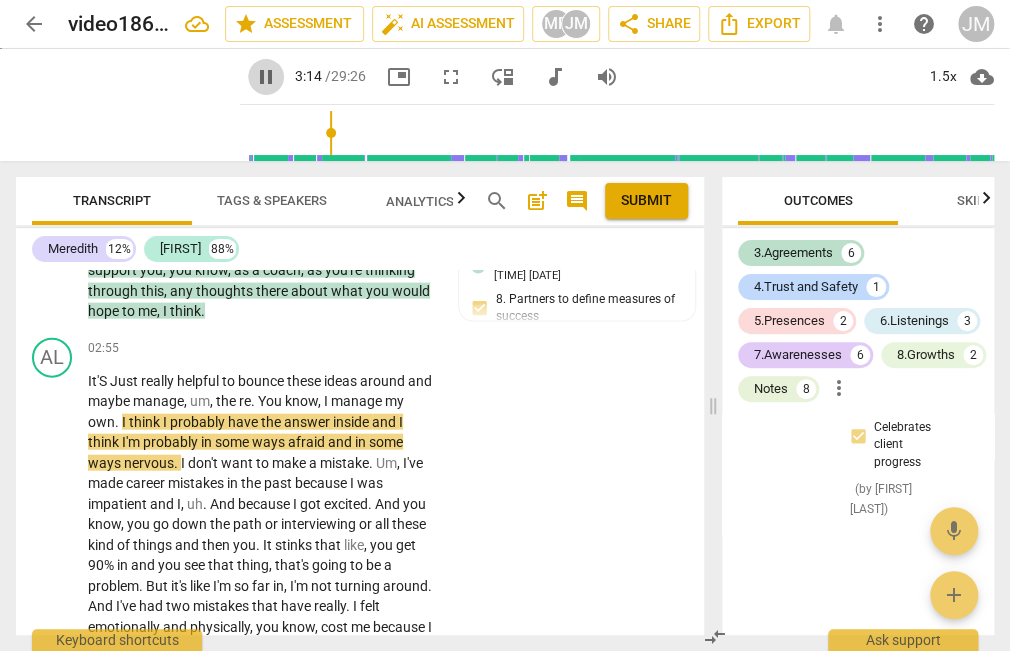 click on "pause" at bounding box center [266, 77] 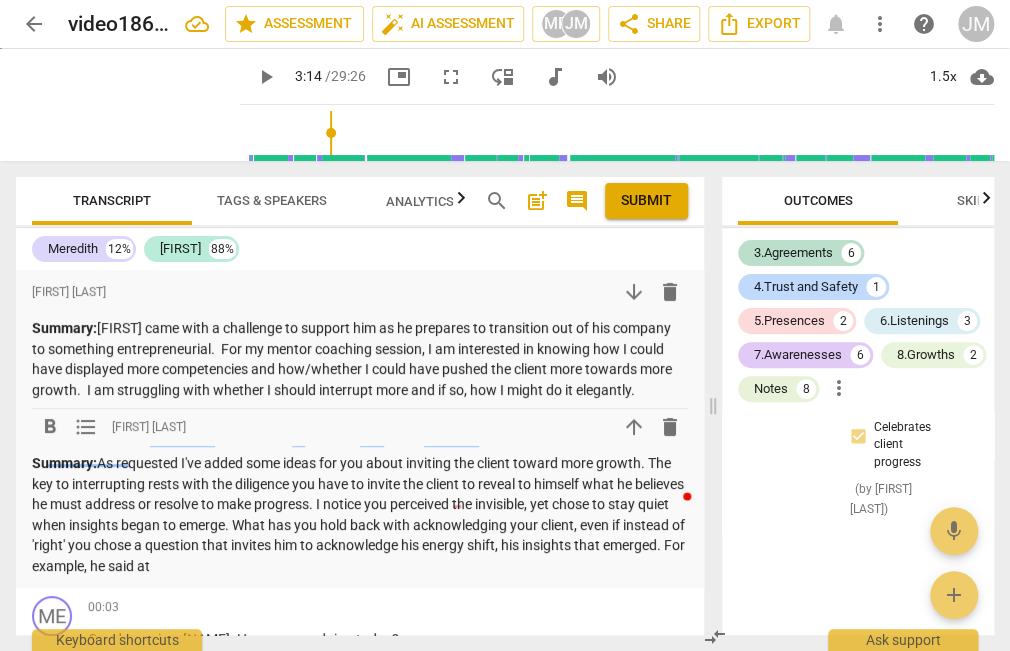 click on "Summary:   As requested I've added some ideas for you about inviting the client toward more growth. The key to interrupting rests with the diligence you have to invite the client to reveal to himself what he believes he must address or resolve to make progress. I notice you perceived the invisible, yet chose to stay quiet when insights began to emerge. What has you hold back with acknowledging your client, even if instead of 'right' you chose a question that invites him to acknowledge his energy shift, his insights that emerged. For example, he said at" at bounding box center [360, 514] 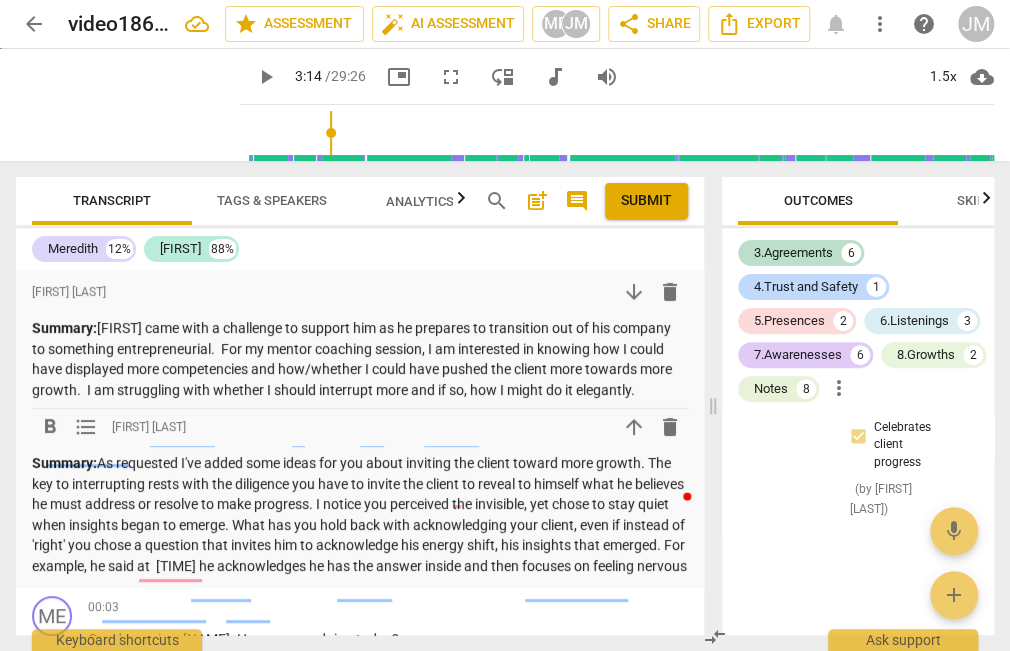 click on "Summary:   As requested I've added some ideas for you about inviting the client toward more growth. The key to interrupting rests with the diligence you have to invite the client to reveal to himself what he believes he must address or resolve to make progress. I notice you perceived the invisible, yet chose to stay quiet when insights began to emerge. What has you hold back with acknowledging your client, even if instead of 'right' you chose a question that invites him to acknowledge his energy shift, his insights that emerged. For example, he said at  3:13 he acknowledges he has the answer inside and then focuses on feeling nervous" at bounding box center (360, 514) 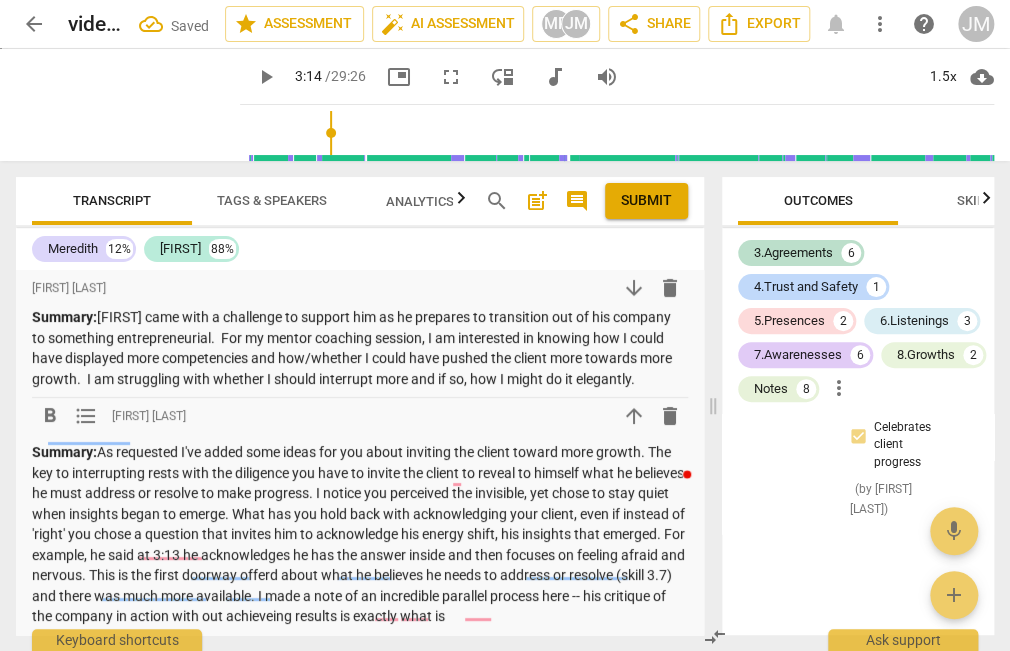 scroll, scrollTop: 32, scrollLeft: 0, axis: vertical 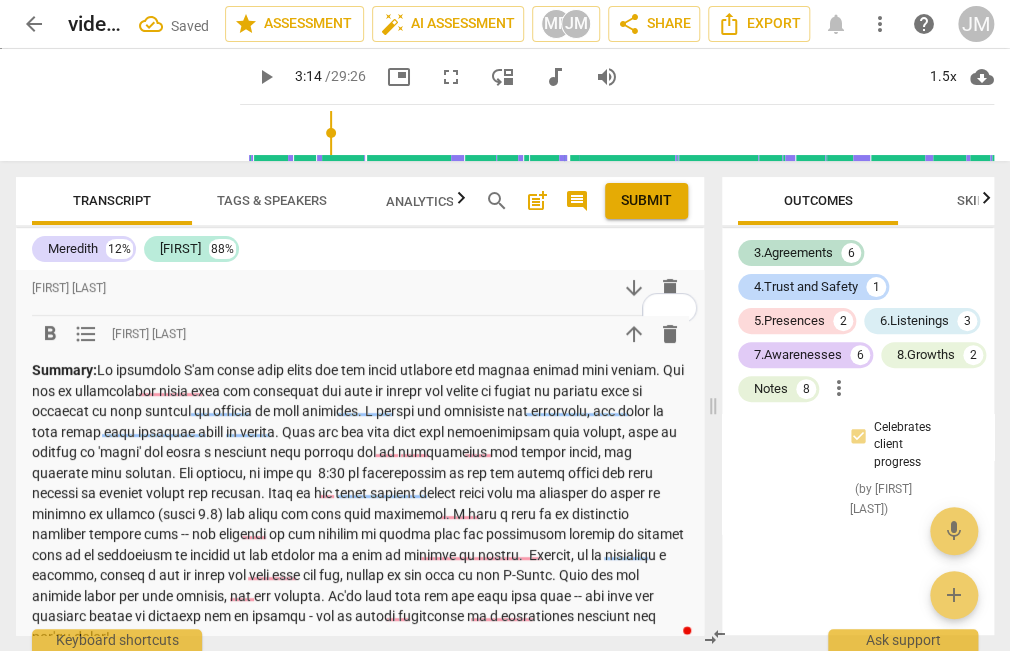 drag, startPoint x: 670, startPoint y: 192, endPoint x: 660, endPoint y: 196, distance: 10.770329 